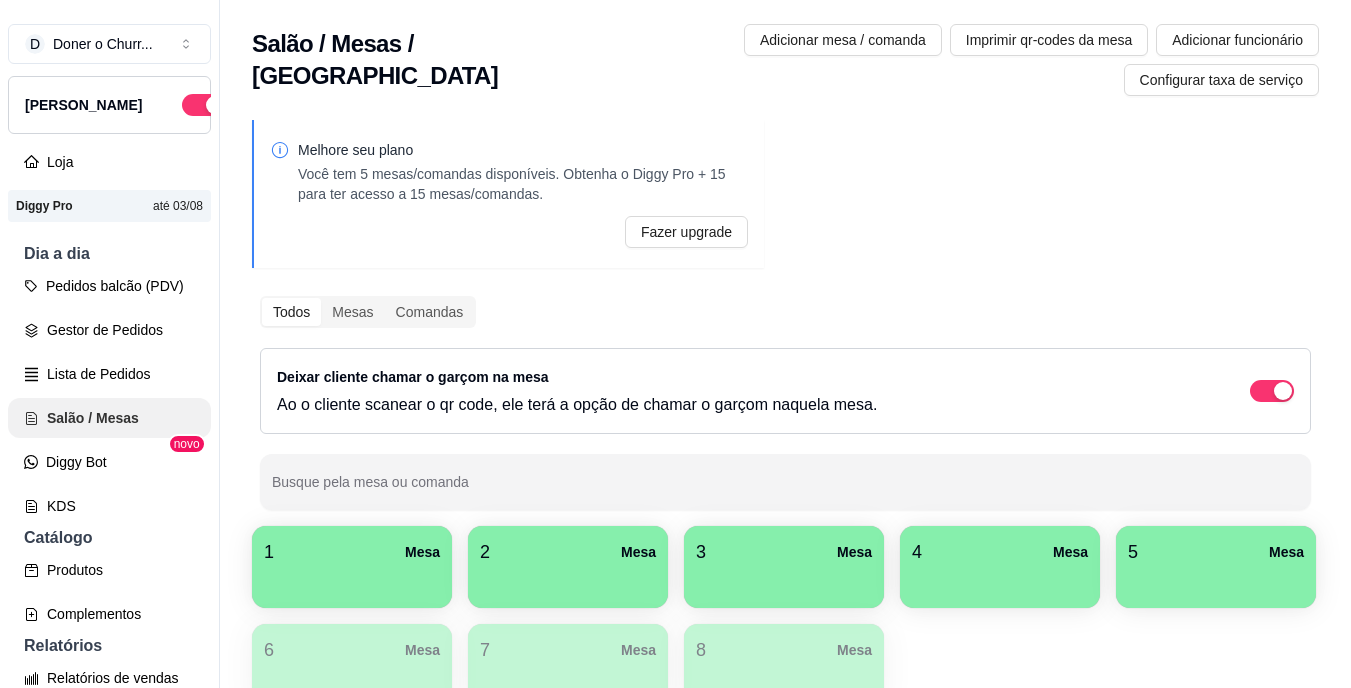 scroll, scrollTop: 0, scrollLeft: 0, axis: both 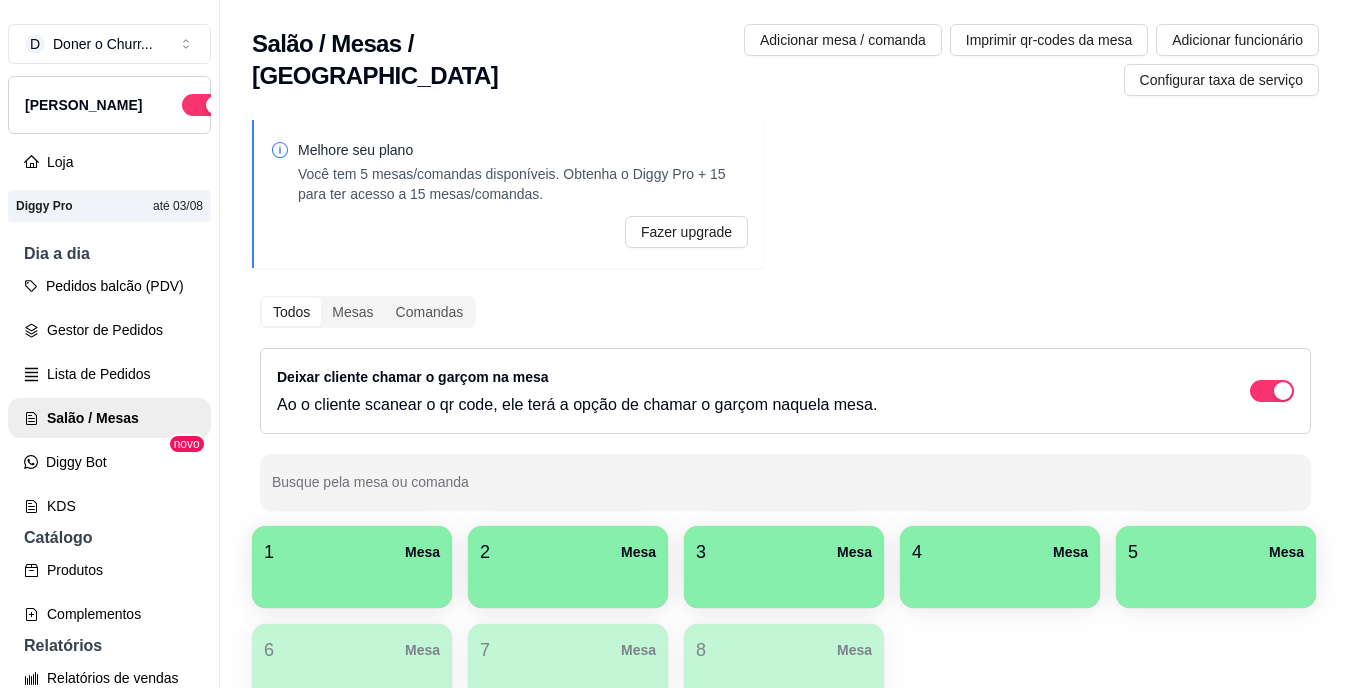 click at bounding box center [352, 581] 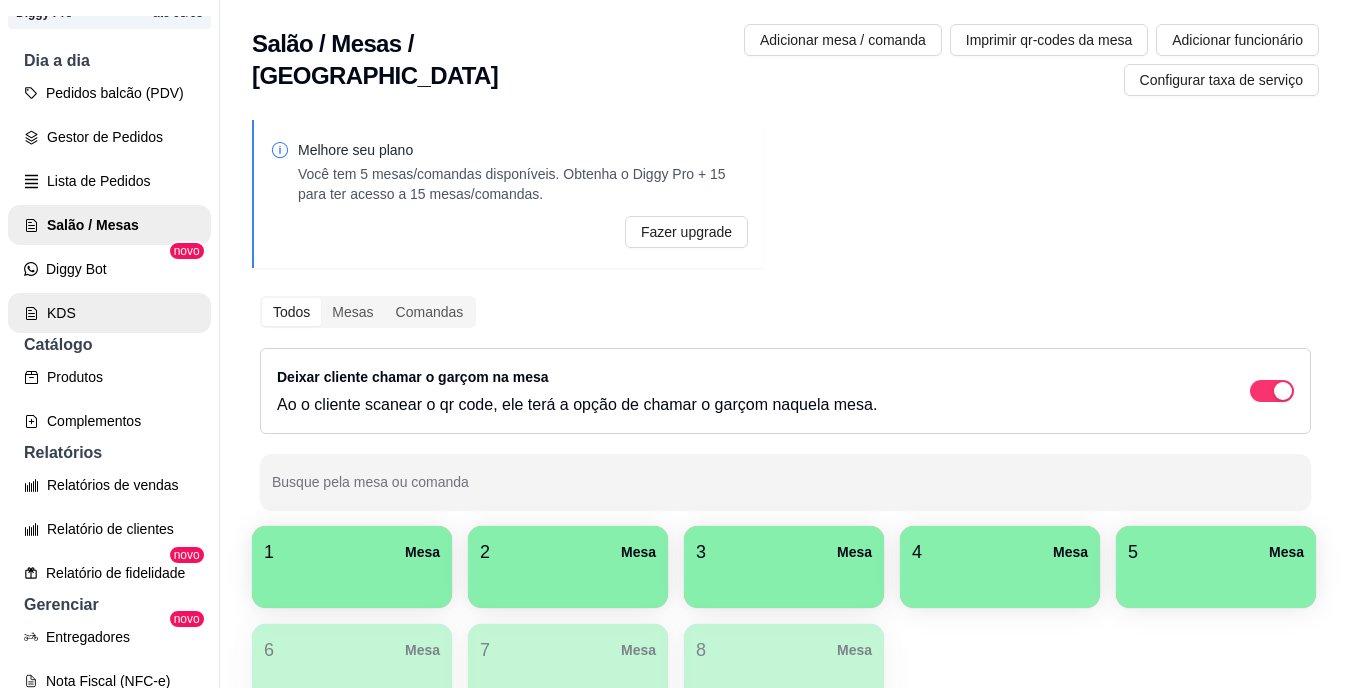 scroll, scrollTop: 300, scrollLeft: 0, axis: vertical 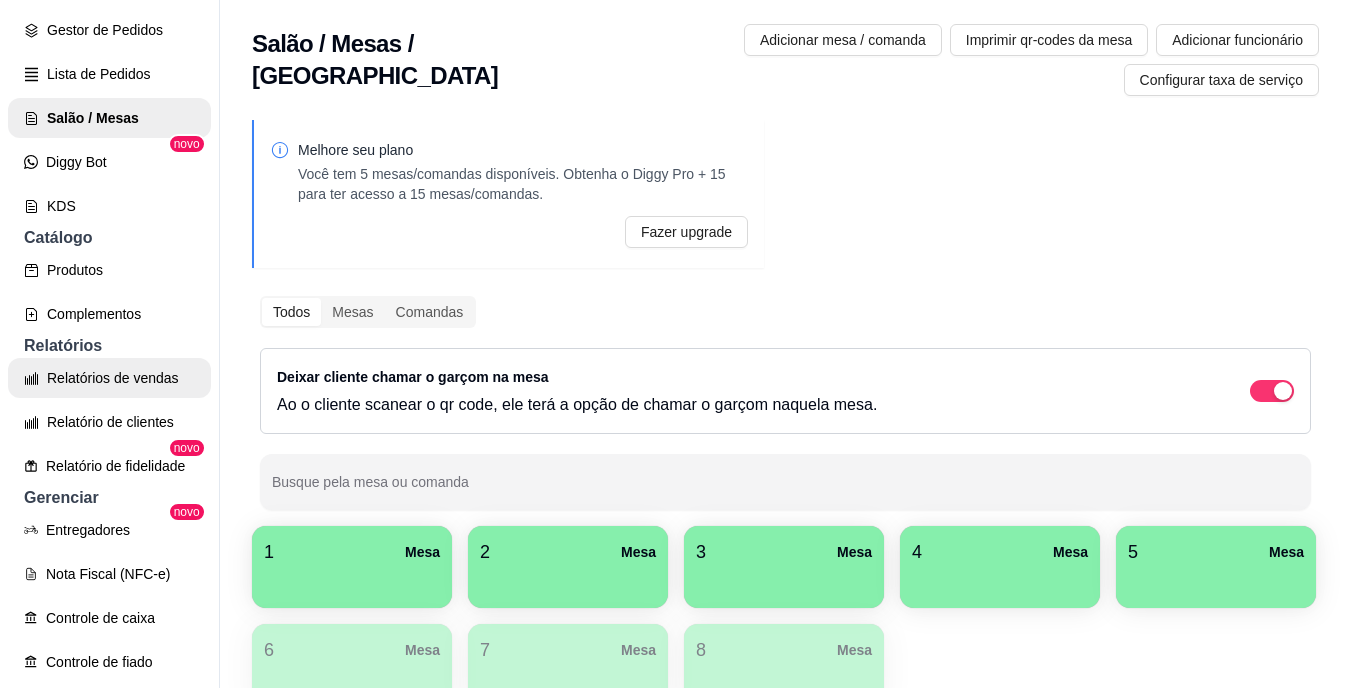 click on "Relatórios de vendas" at bounding box center (109, 378) 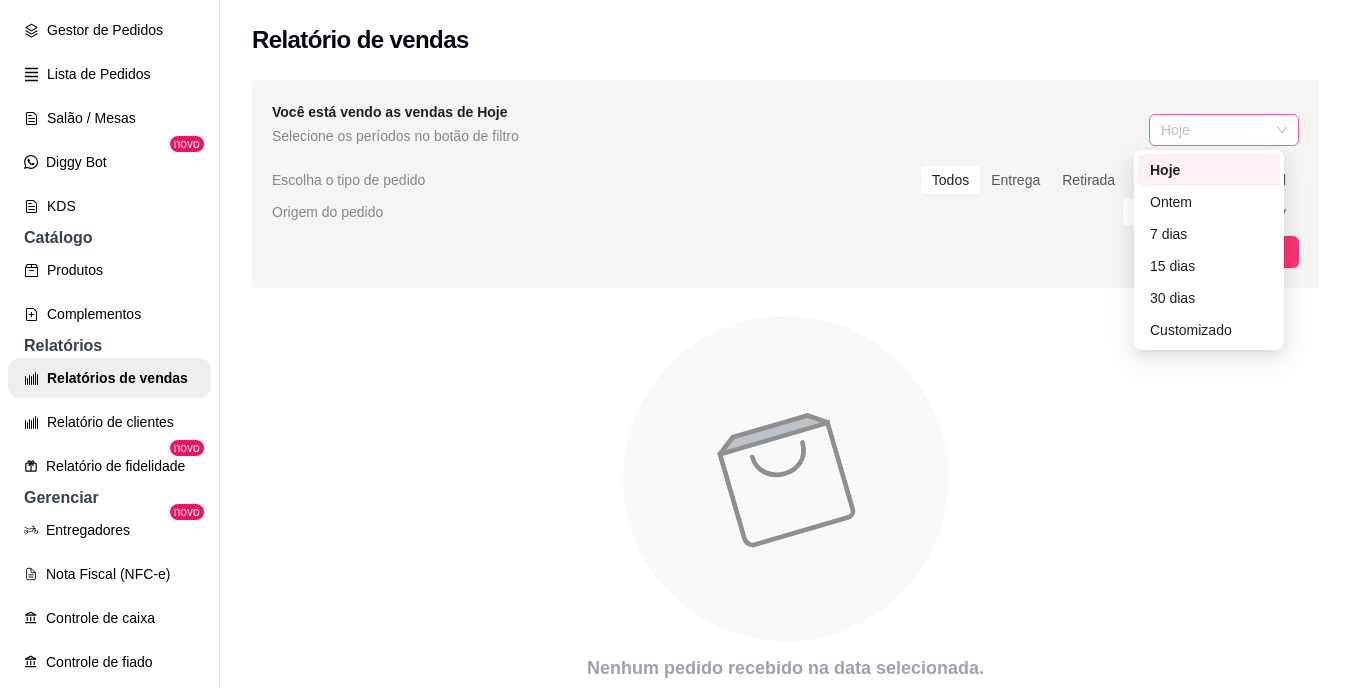 click on "Hoje" at bounding box center [1224, 130] 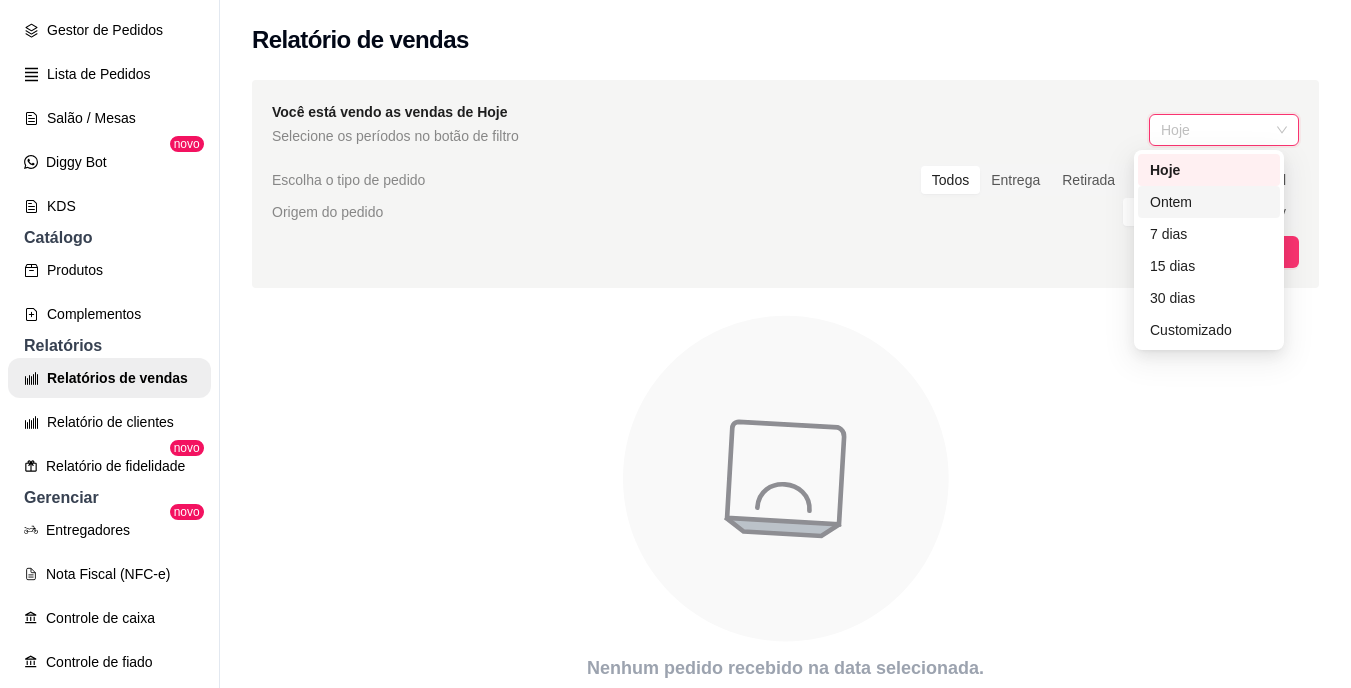 click on "Ontem" at bounding box center (1209, 202) 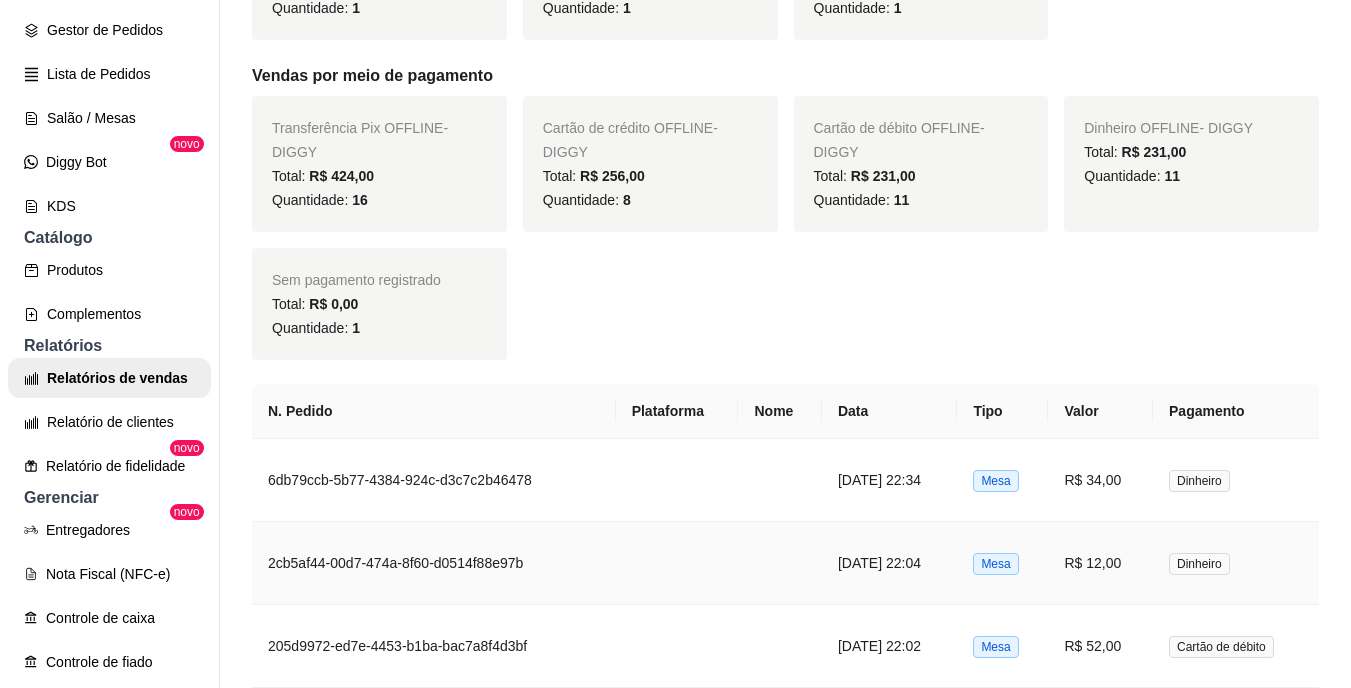 scroll, scrollTop: 800, scrollLeft: 0, axis: vertical 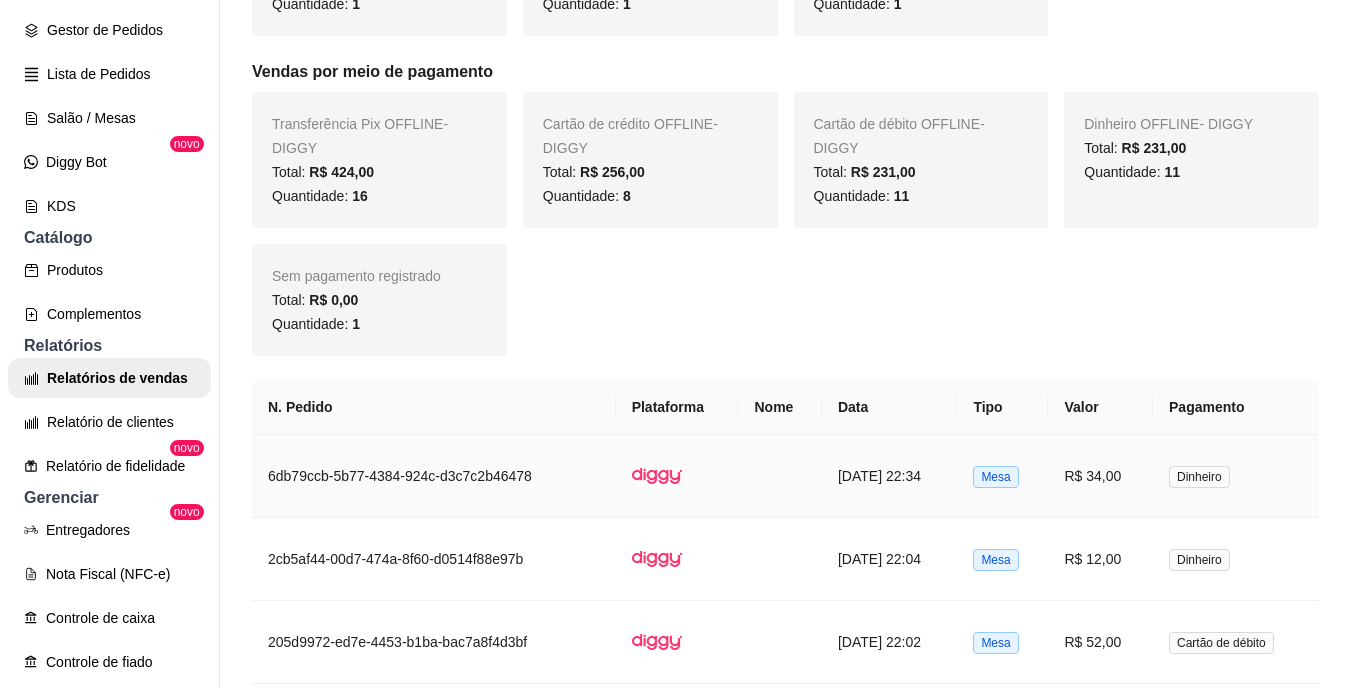 click on "R$ 34,00" at bounding box center (1100, 476) 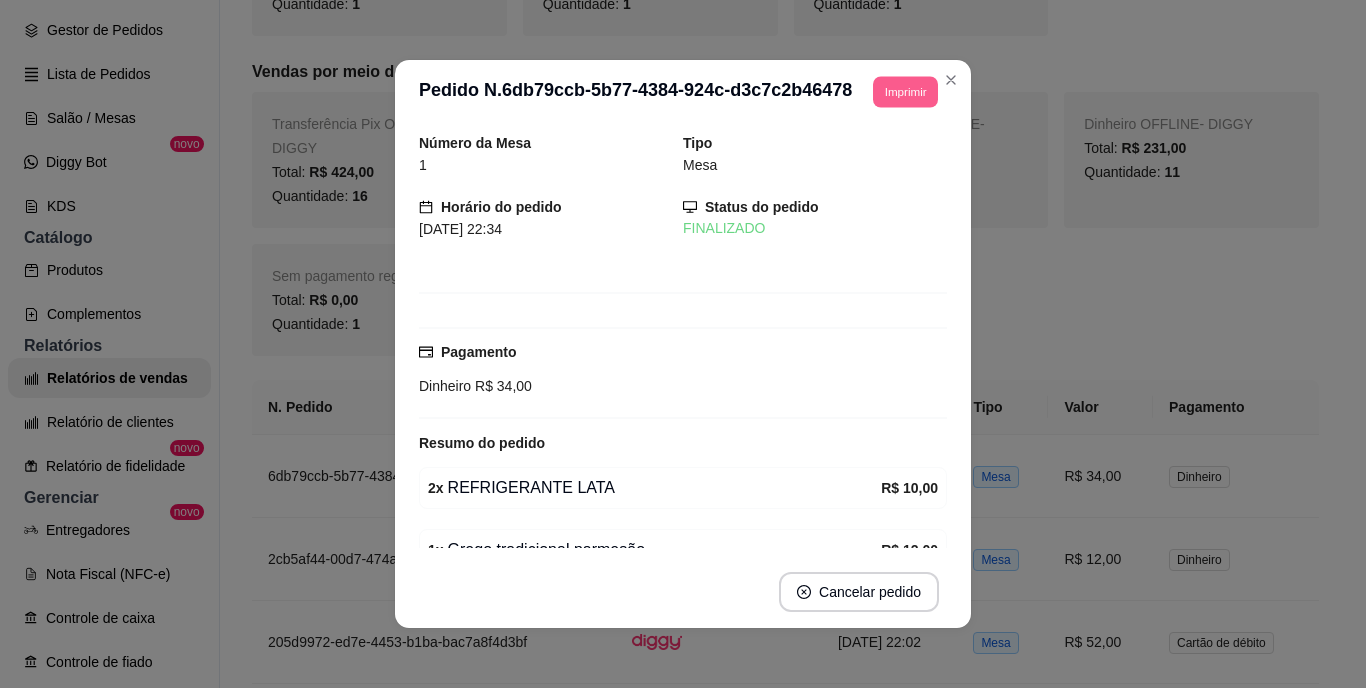 click on "Imprimir" at bounding box center (905, 91) 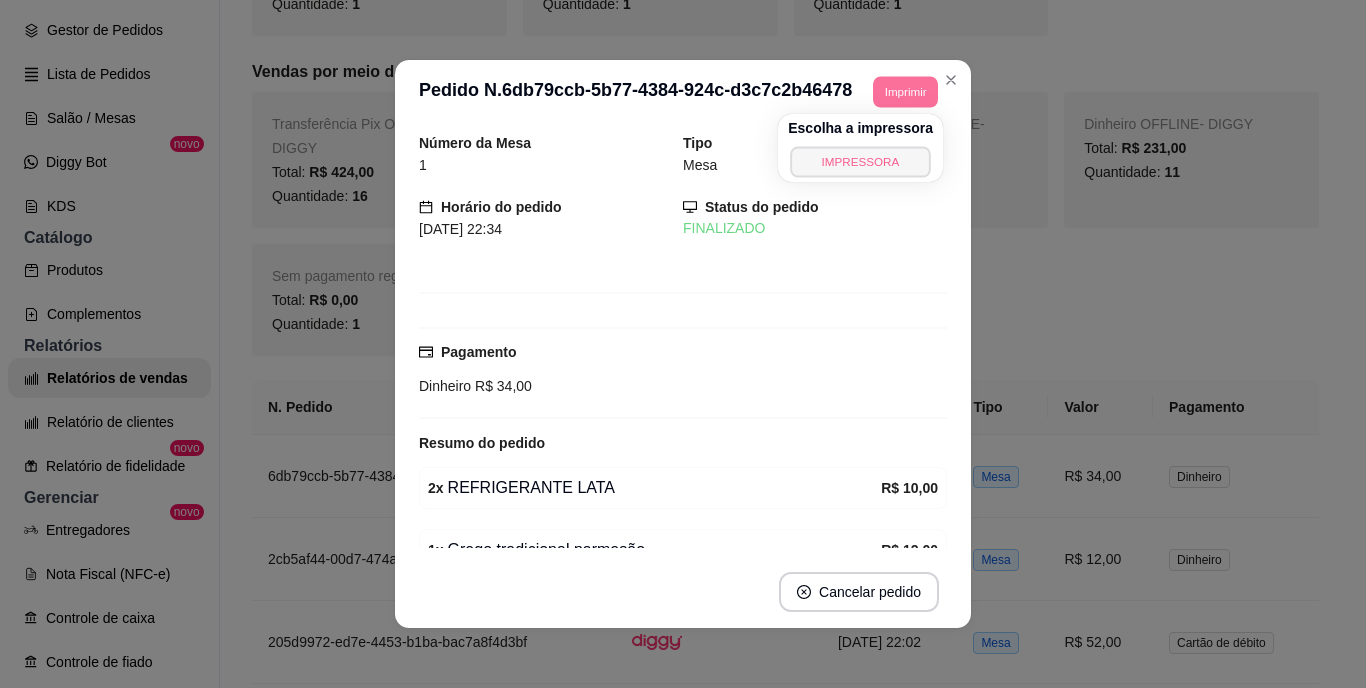 click on "IMPRESSORA" at bounding box center [860, 161] 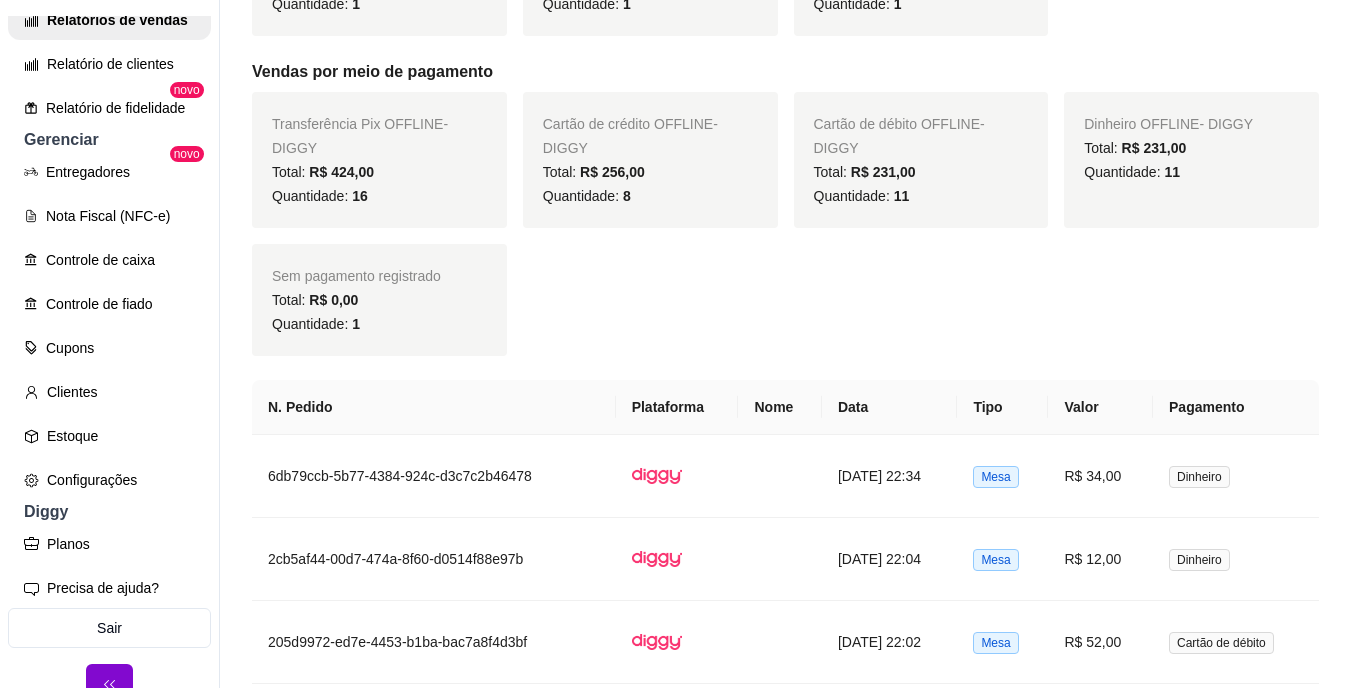 scroll, scrollTop: 682, scrollLeft: 0, axis: vertical 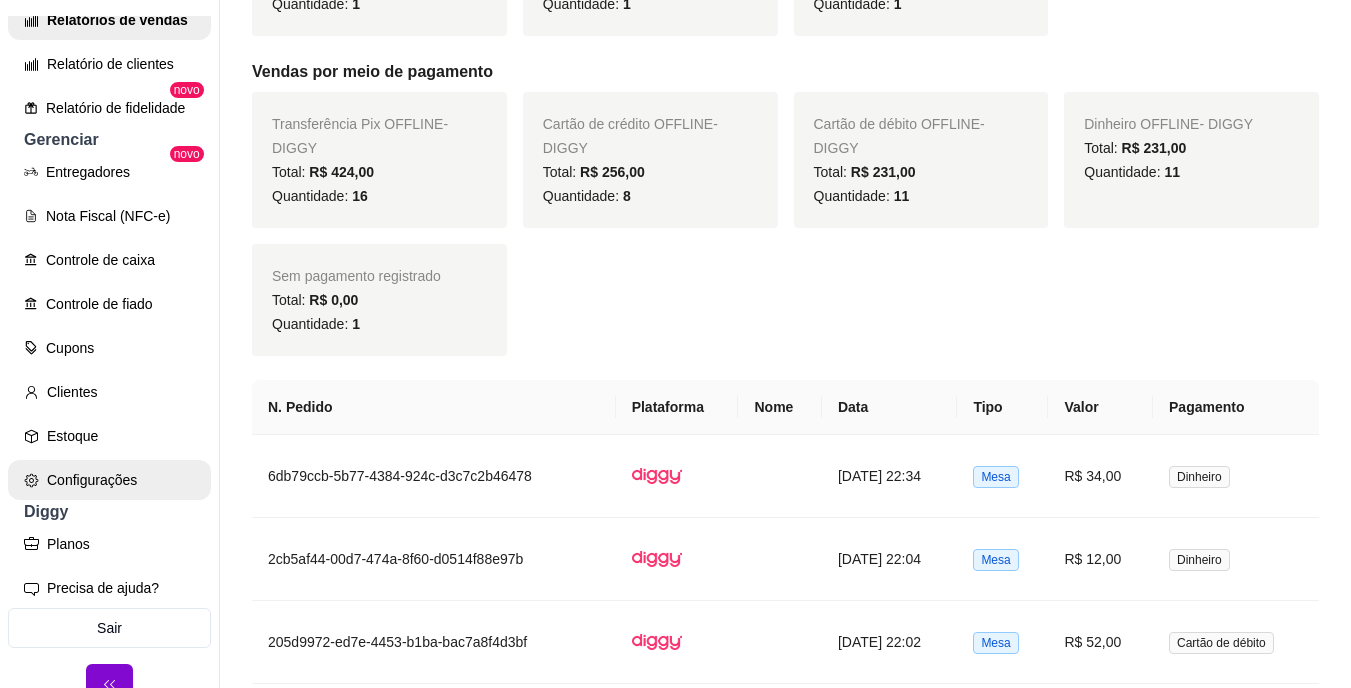 click on "Configurações" at bounding box center [109, 480] 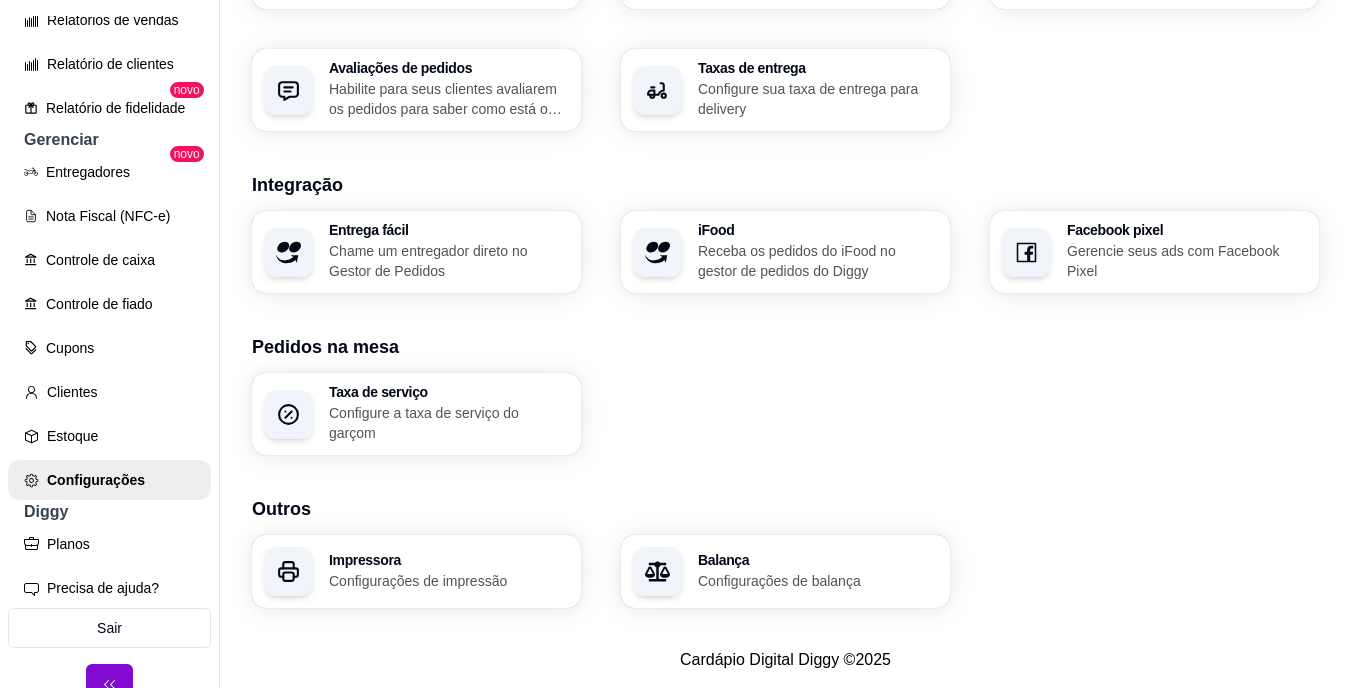 scroll, scrollTop: 736, scrollLeft: 0, axis: vertical 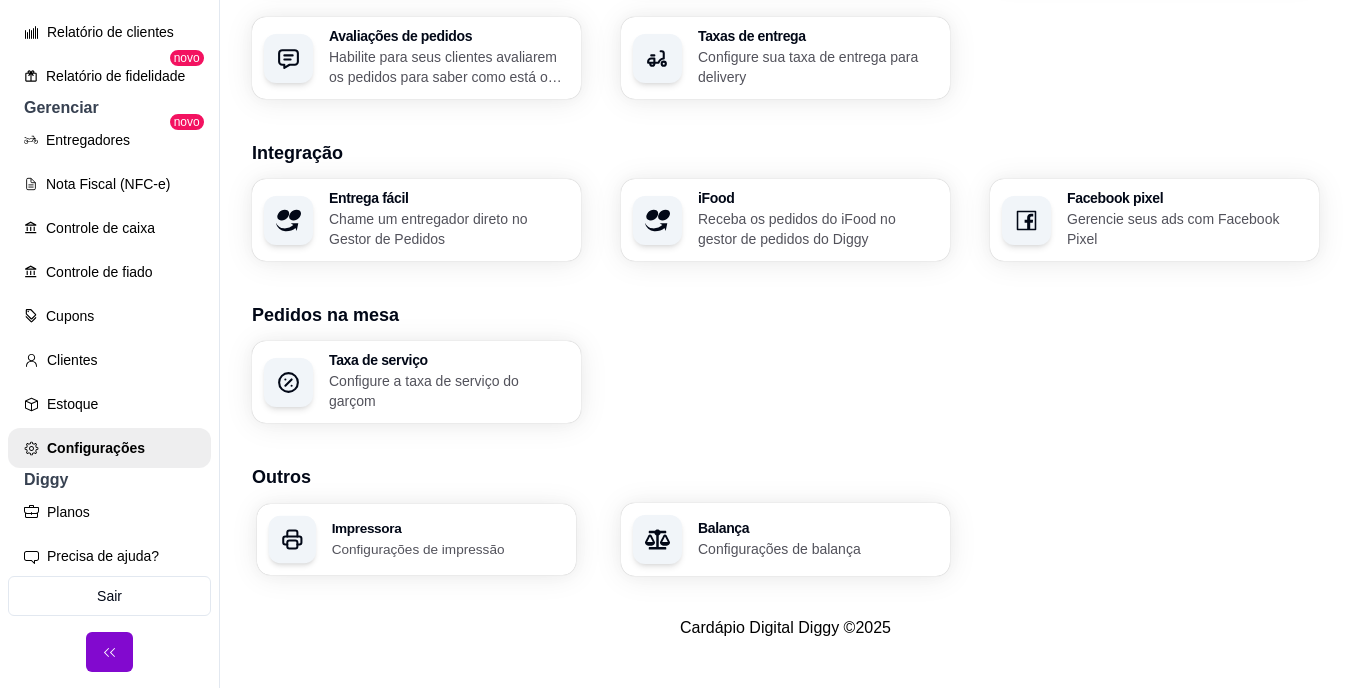 click on "Configurações de impressão" at bounding box center [448, 548] 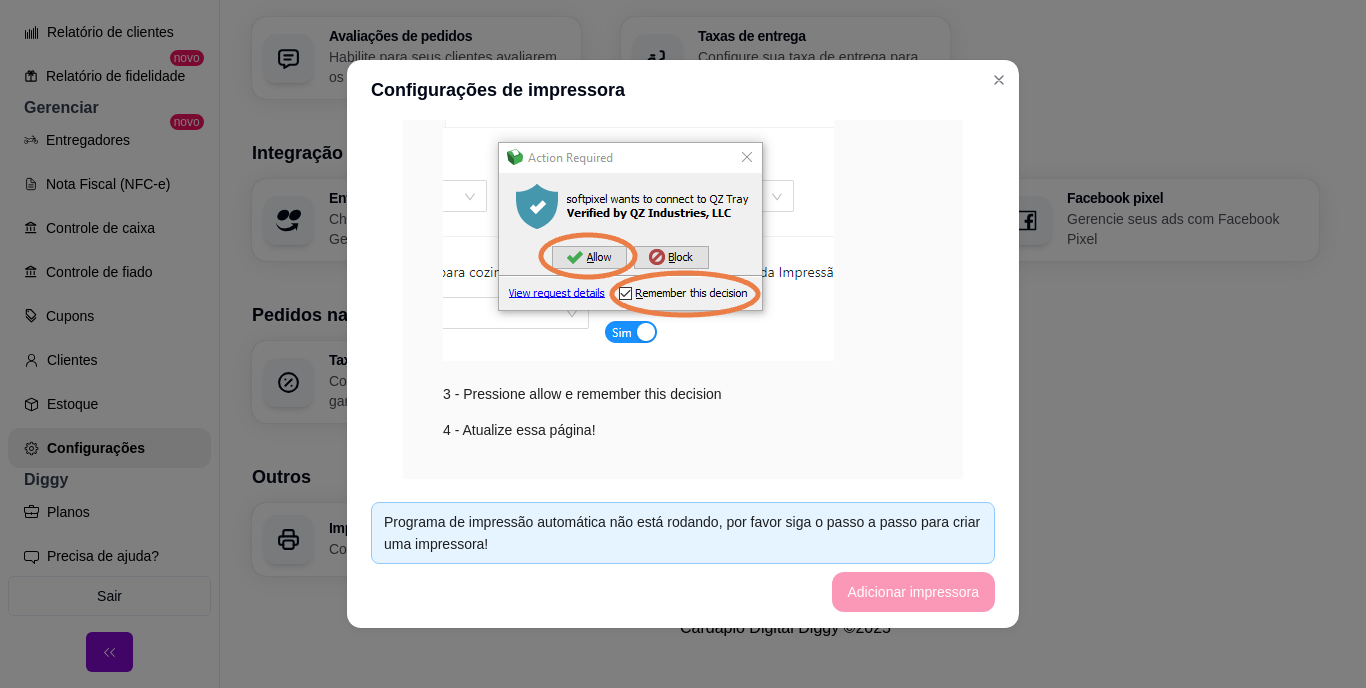 scroll, scrollTop: 723, scrollLeft: 0, axis: vertical 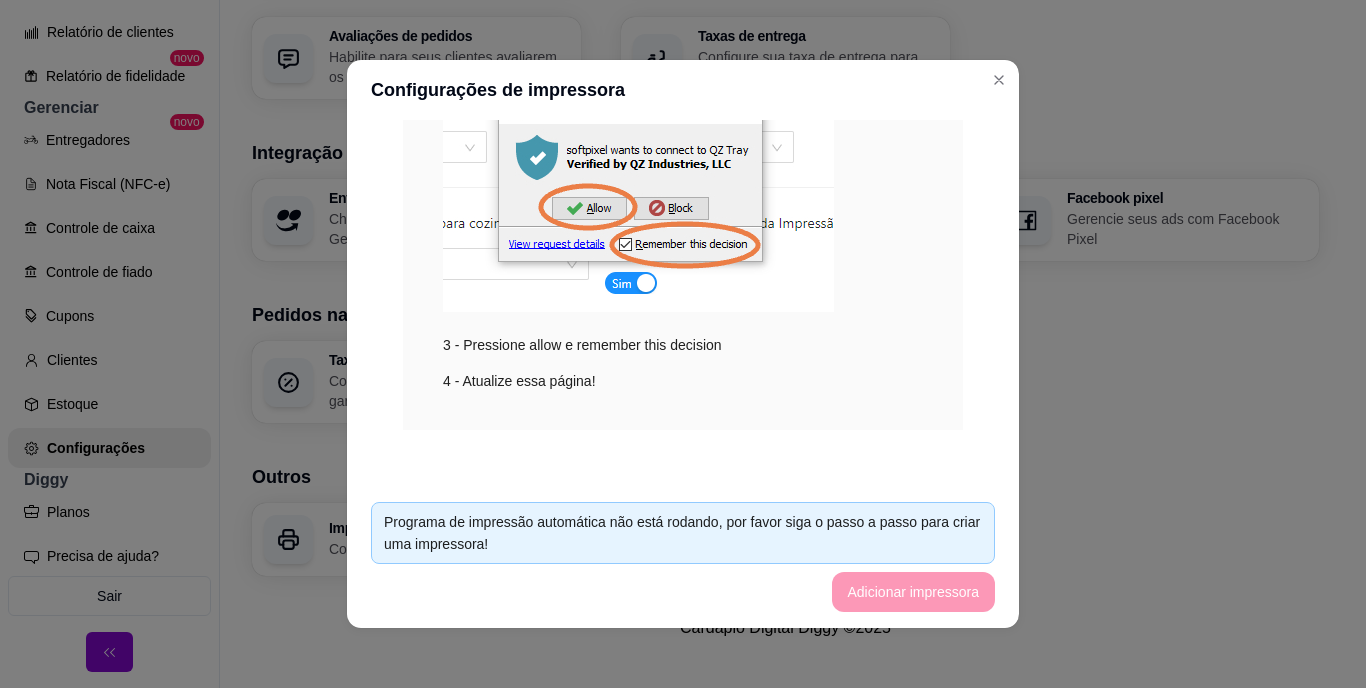 click at bounding box center [638, 180] 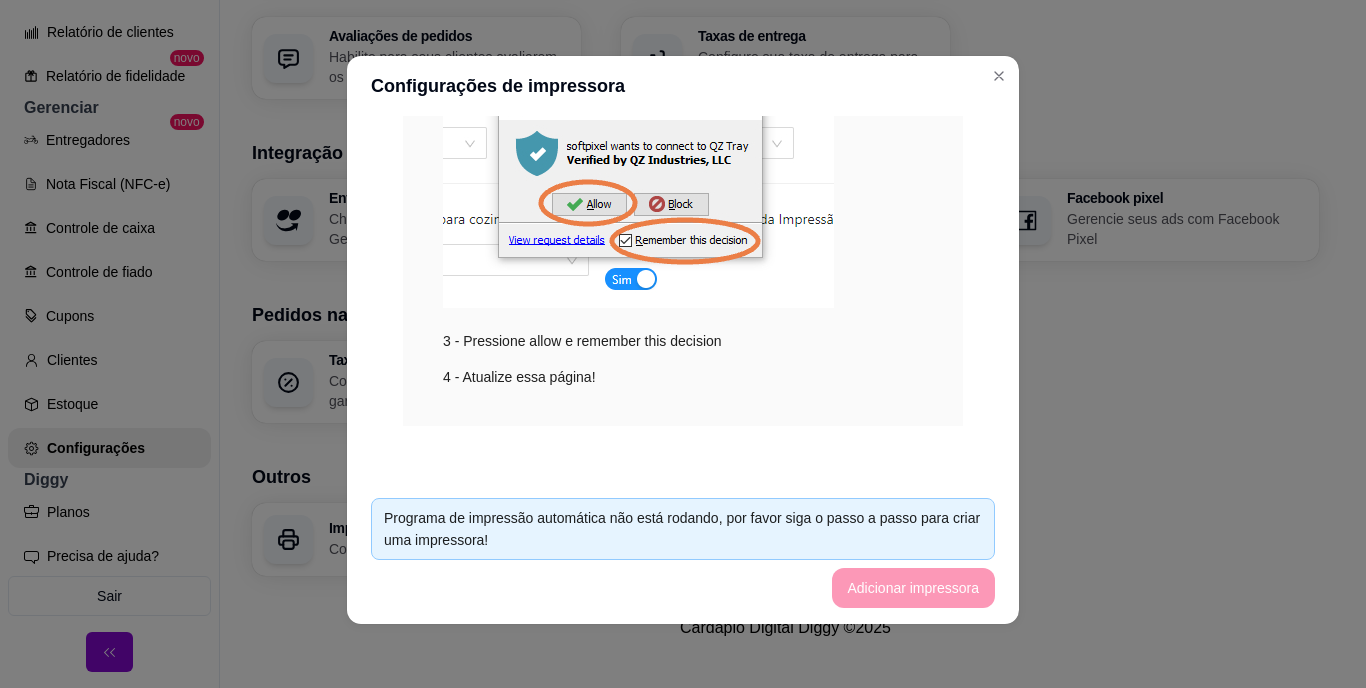 scroll, scrollTop: 0, scrollLeft: 0, axis: both 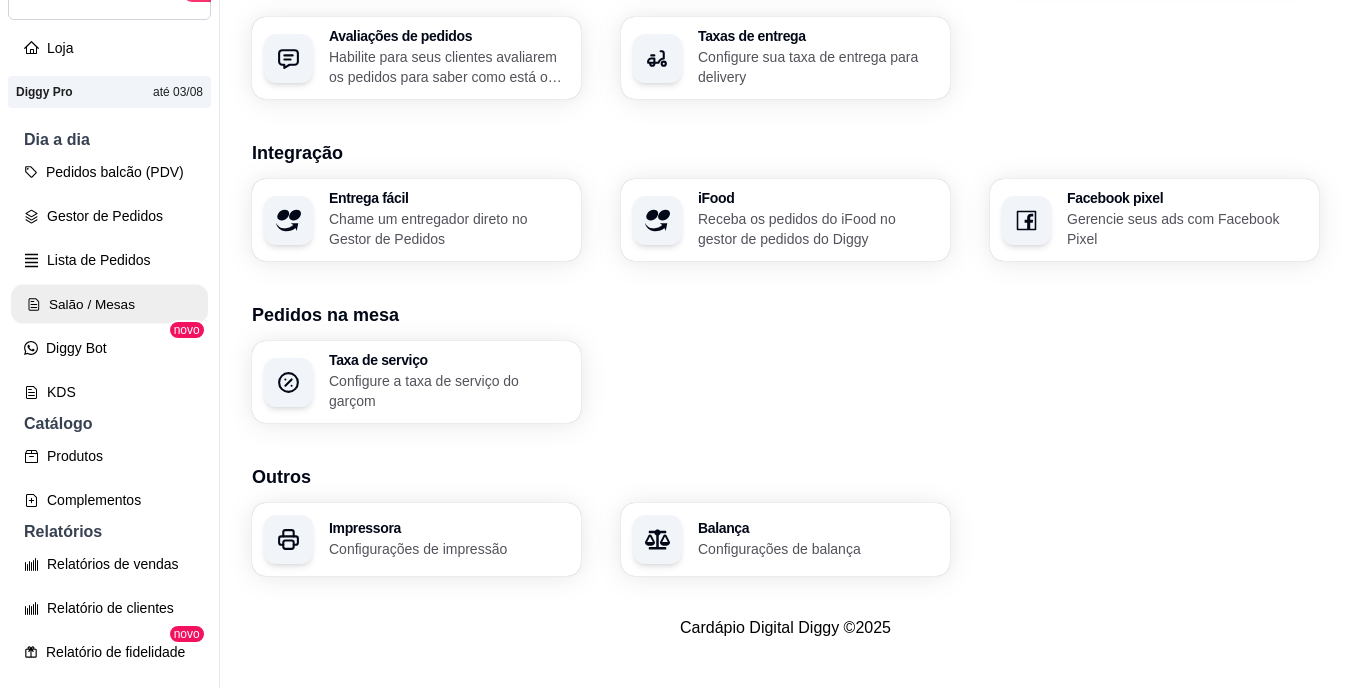 click on "Salão / Mesas" at bounding box center (109, 304) 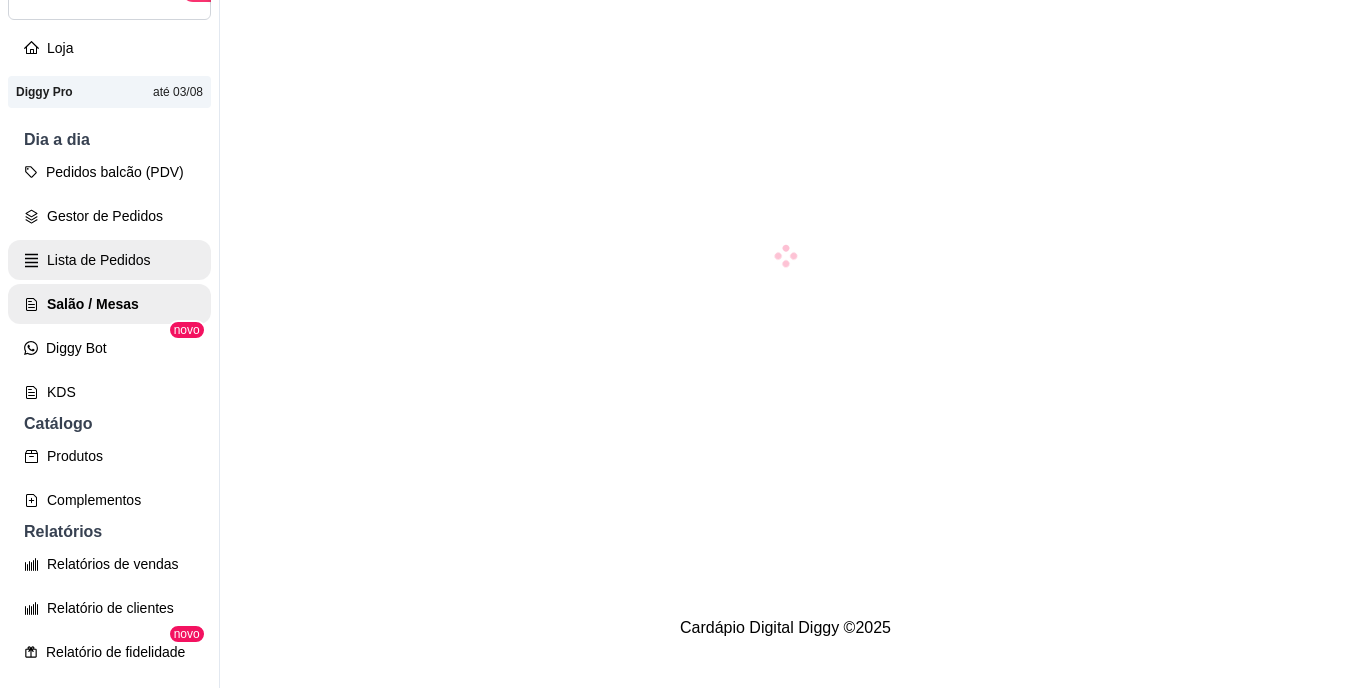 scroll, scrollTop: 0, scrollLeft: 0, axis: both 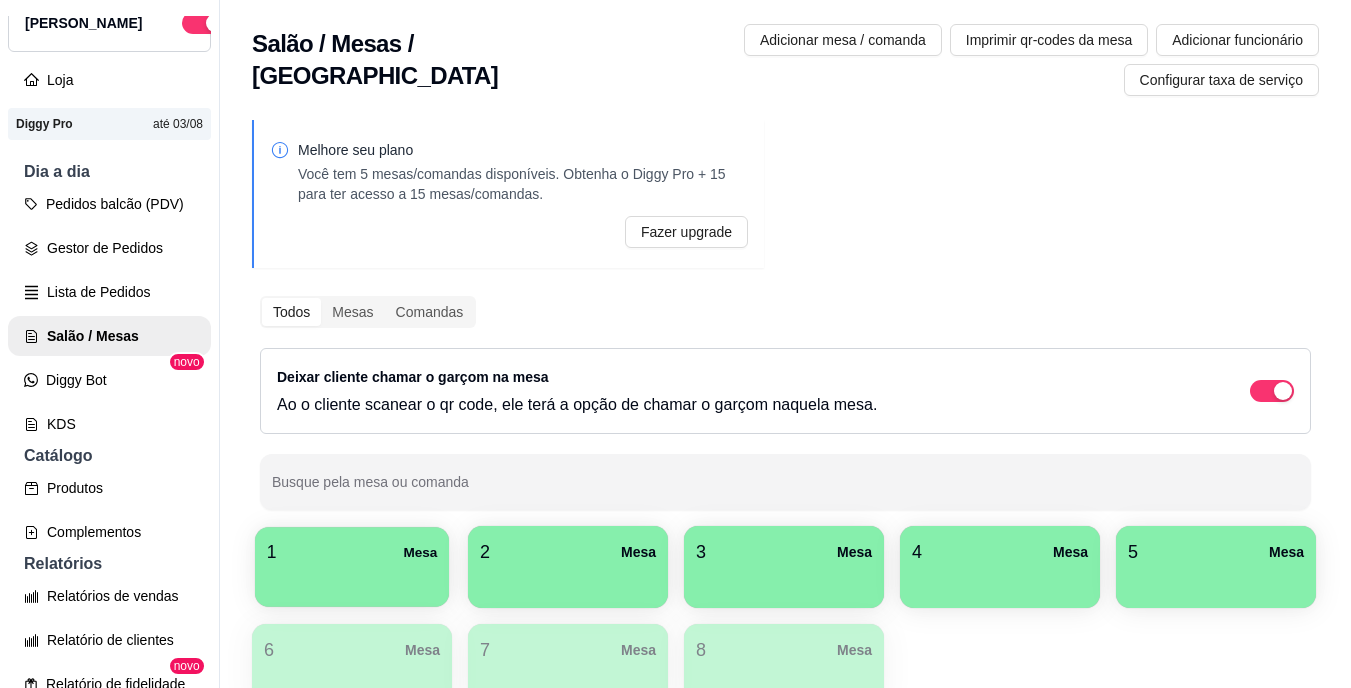 click on "1 Mesa" at bounding box center [352, 552] 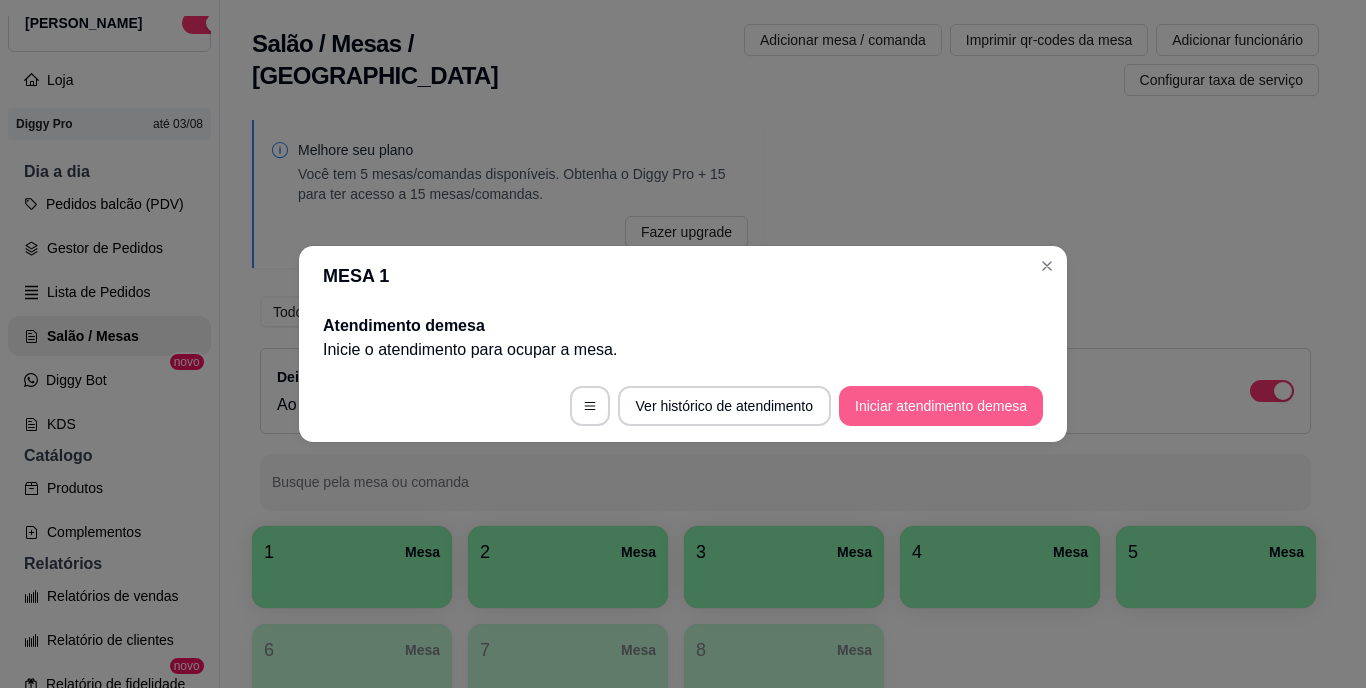 click on "Iniciar atendimento de  mesa" at bounding box center (941, 406) 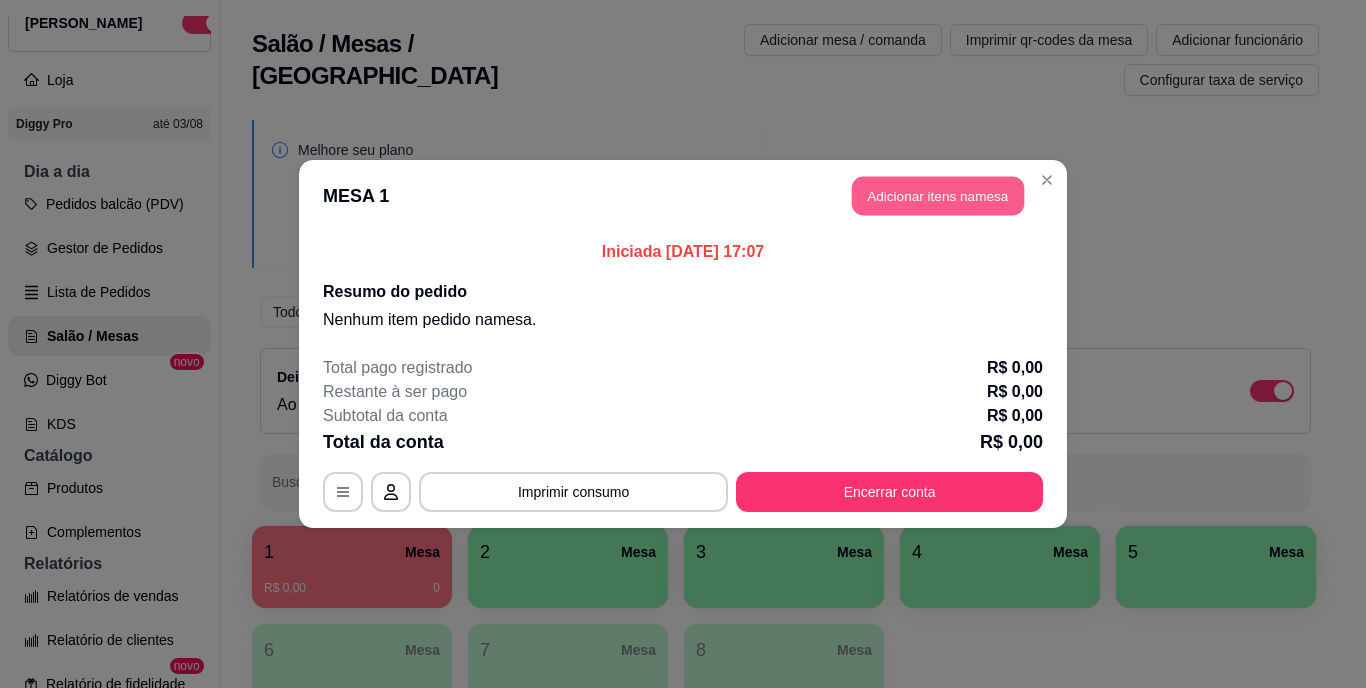 click on "Adicionar itens na  mesa" at bounding box center [938, 196] 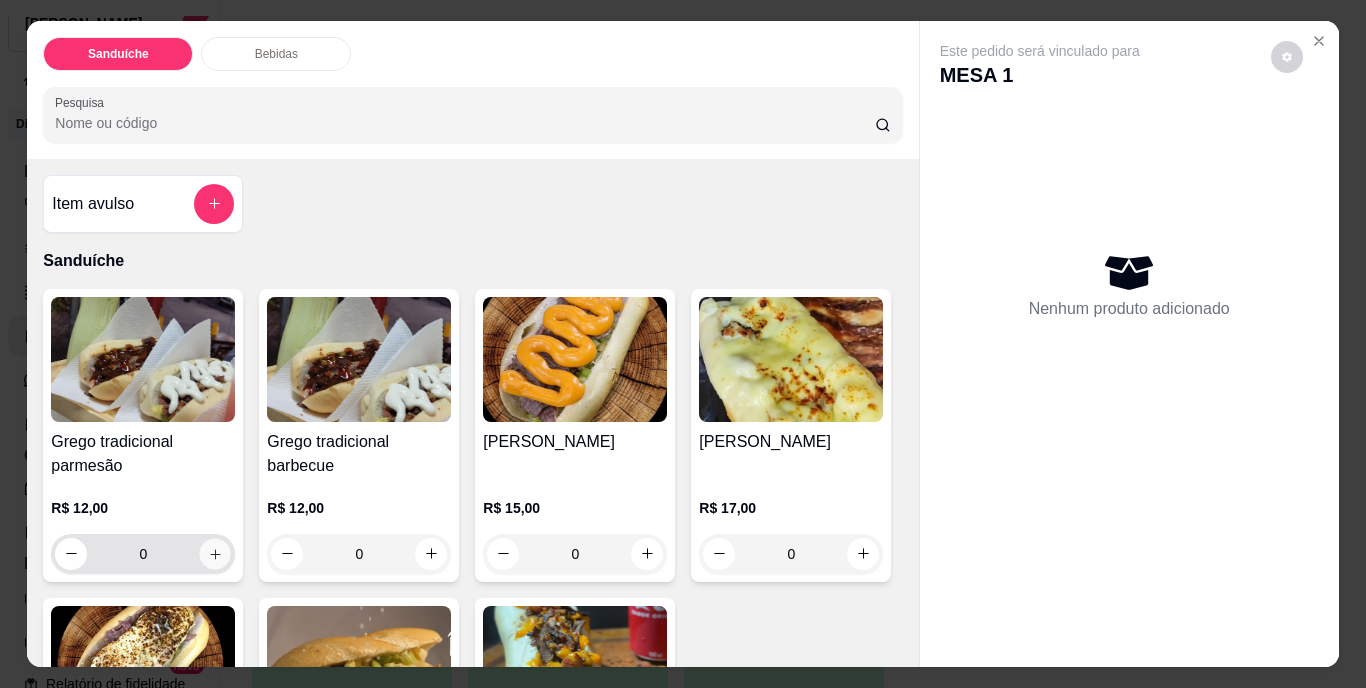 click 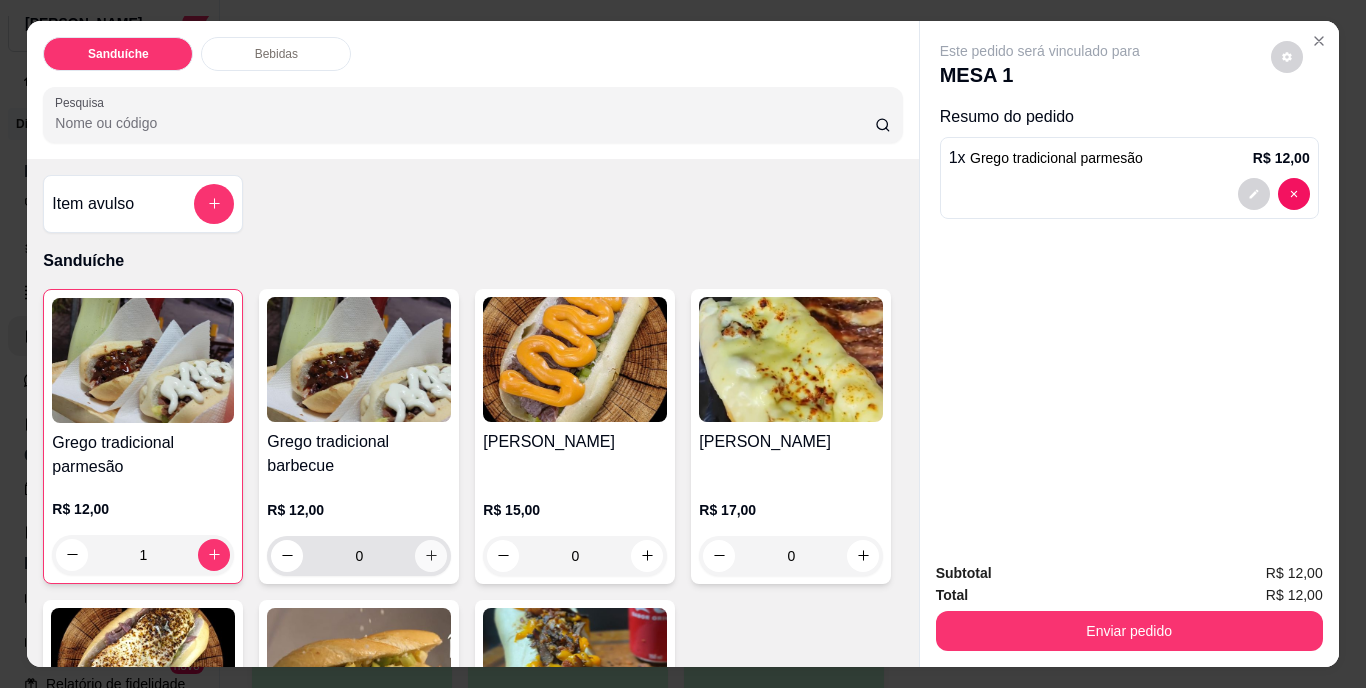 click 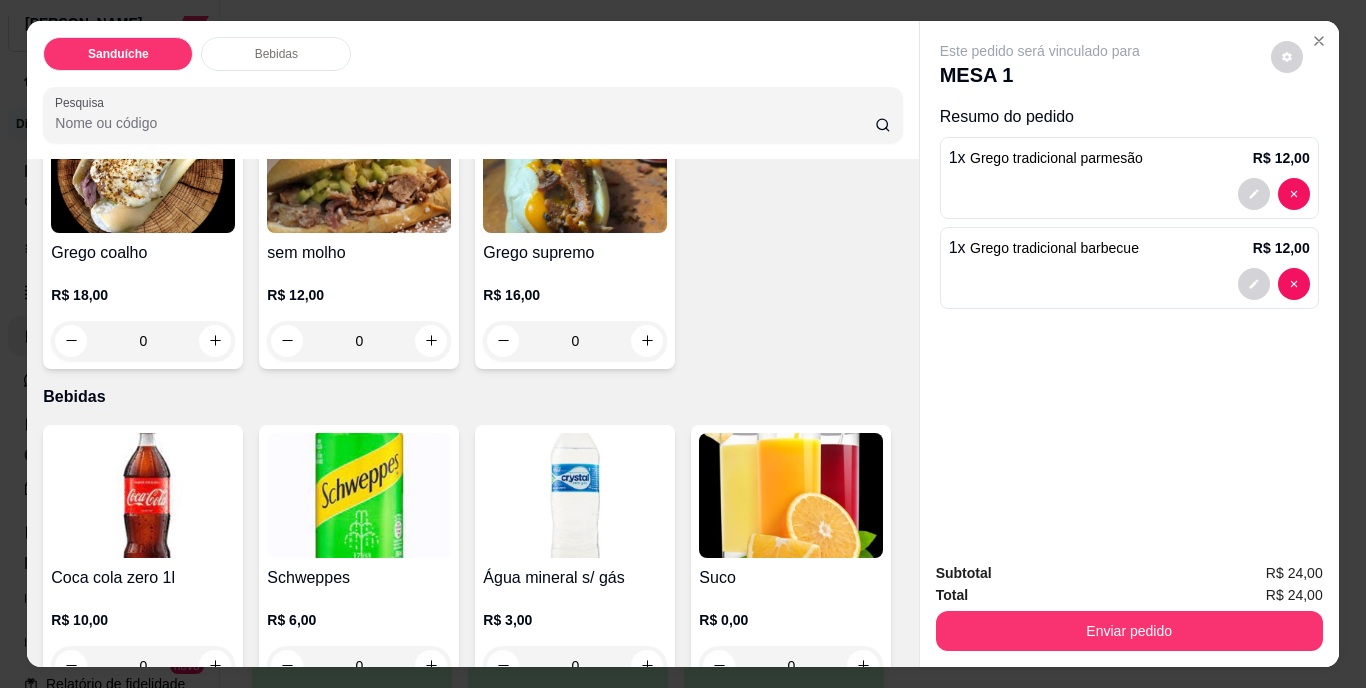 scroll, scrollTop: 1112, scrollLeft: 0, axis: vertical 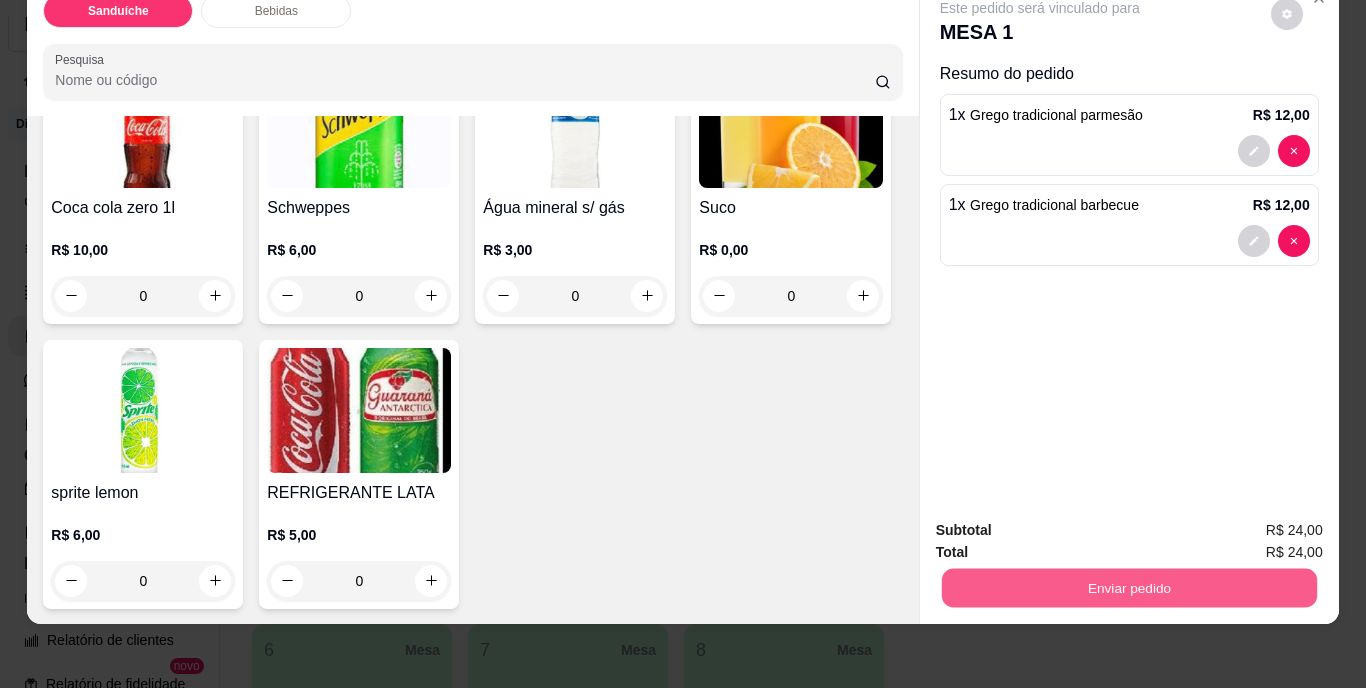 click on "Enviar pedido" at bounding box center (1128, 588) 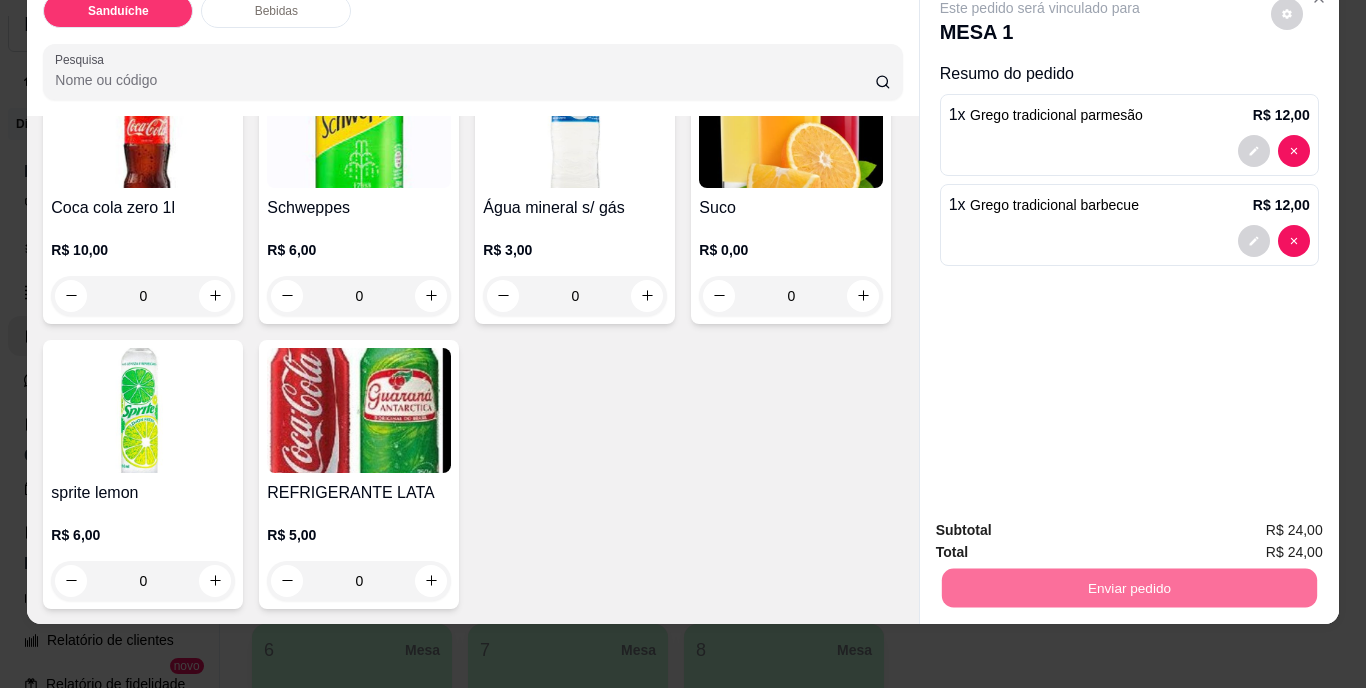 click on "Não registrar e enviar pedido" at bounding box center [1063, 524] 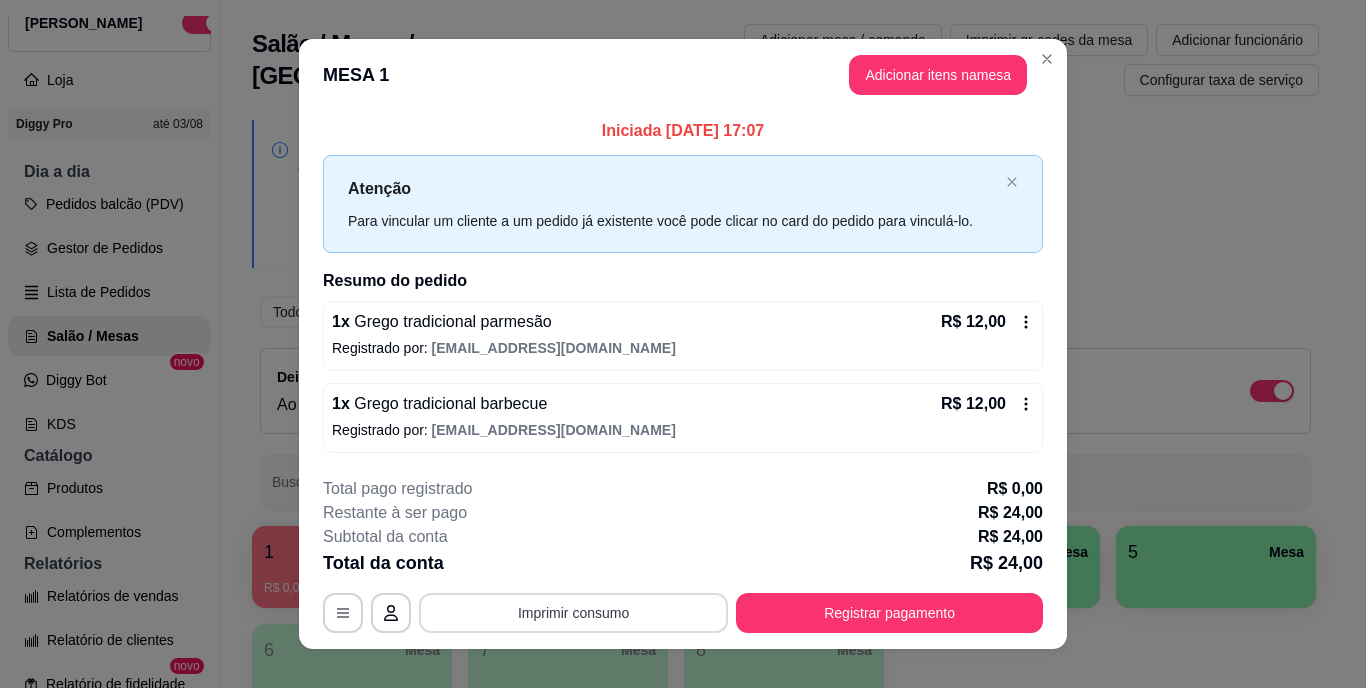 click on "Imprimir consumo" at bounding box center (573, 613) 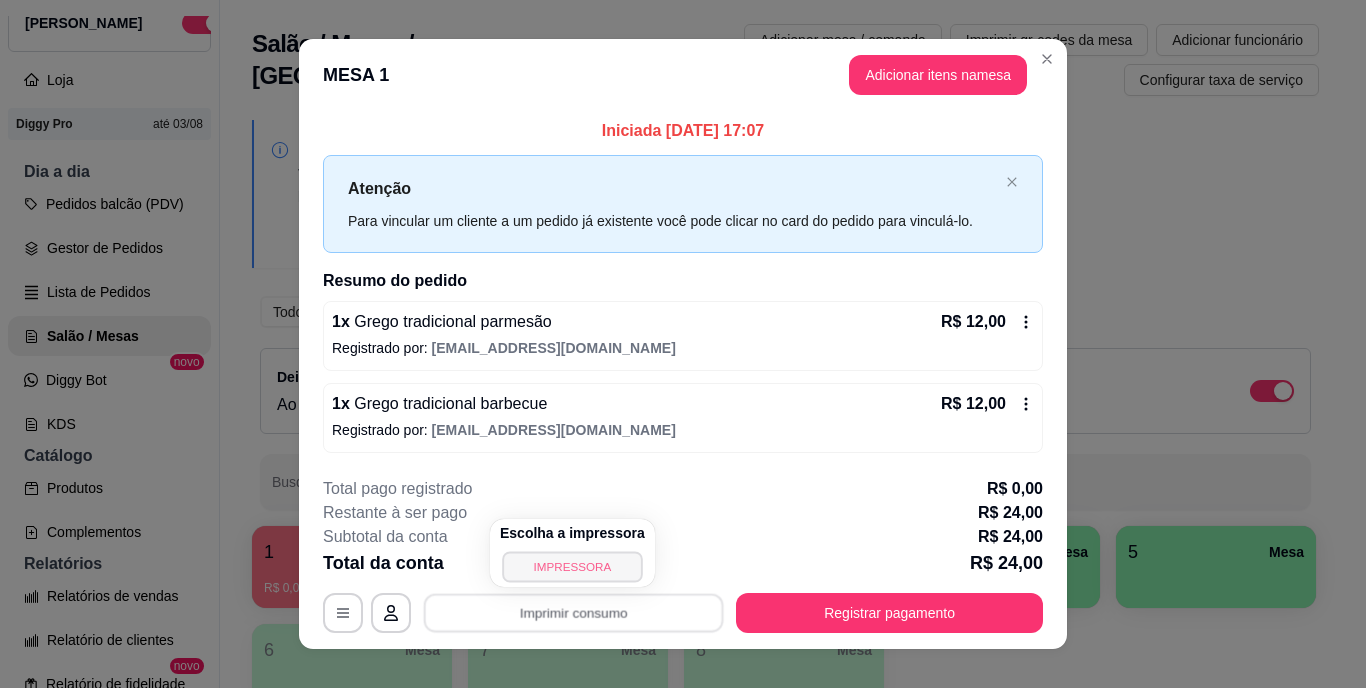 click on "IMPRESSORA" at bounding box center (572, 566) 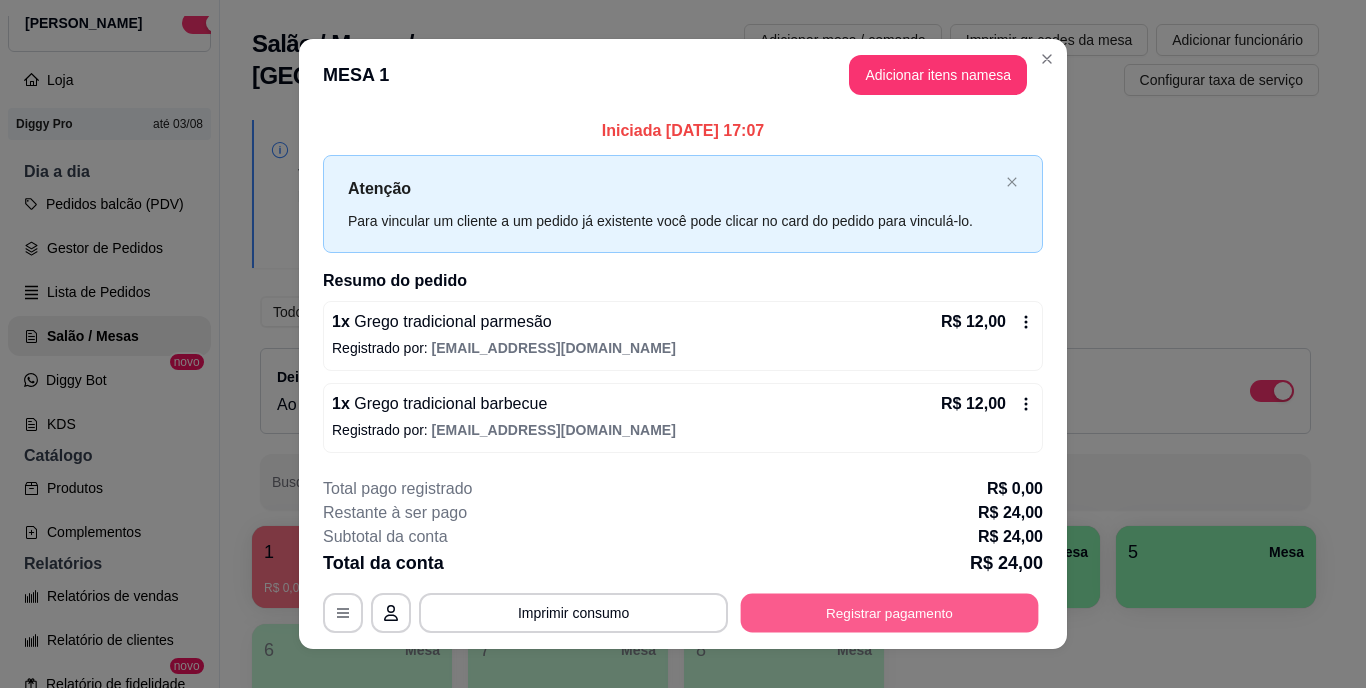 click on "Registrar pagamento" at bounding box center (890, 612) 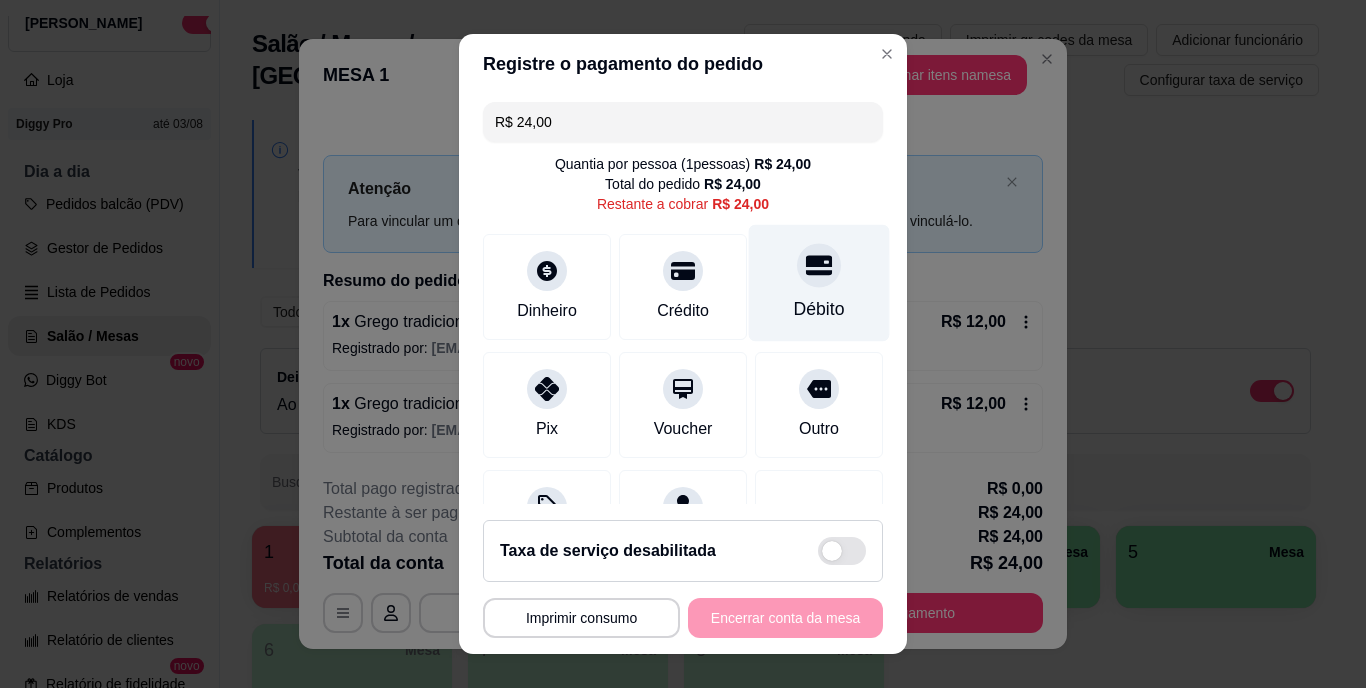 click on "Débito" at bounding box center (819, 310) 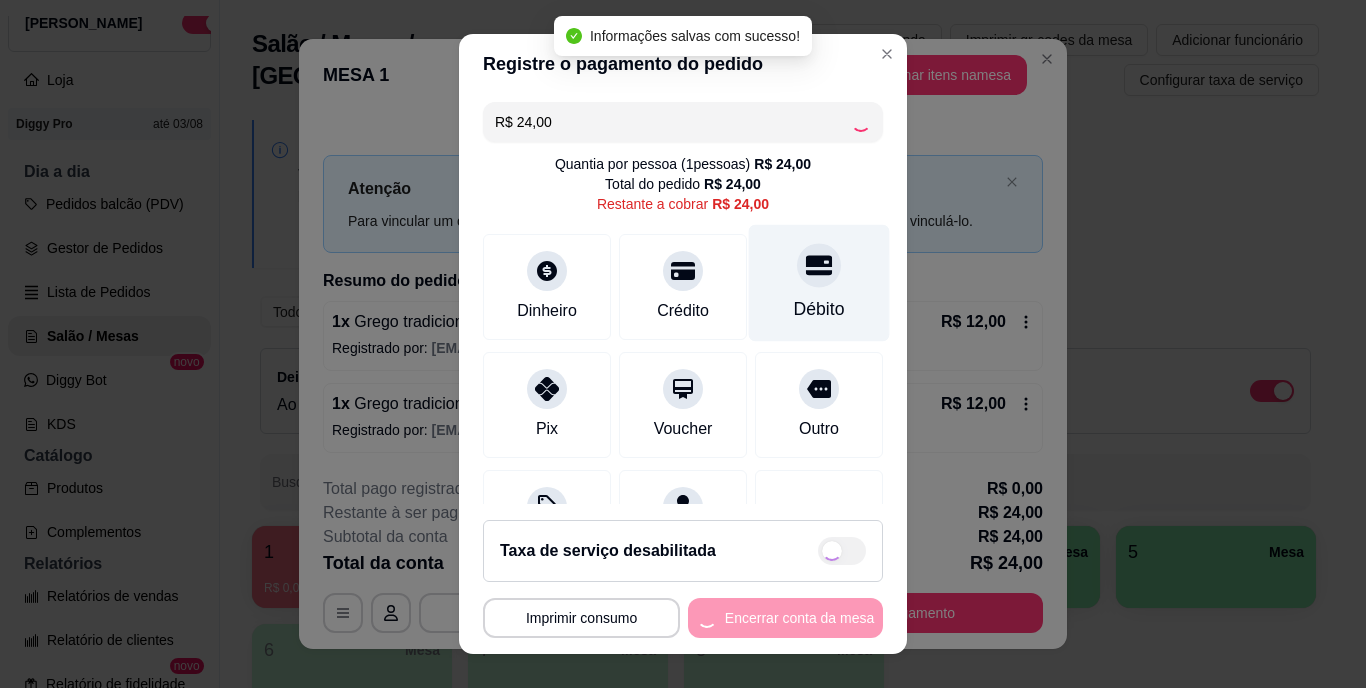 type on "R$ 0,00" 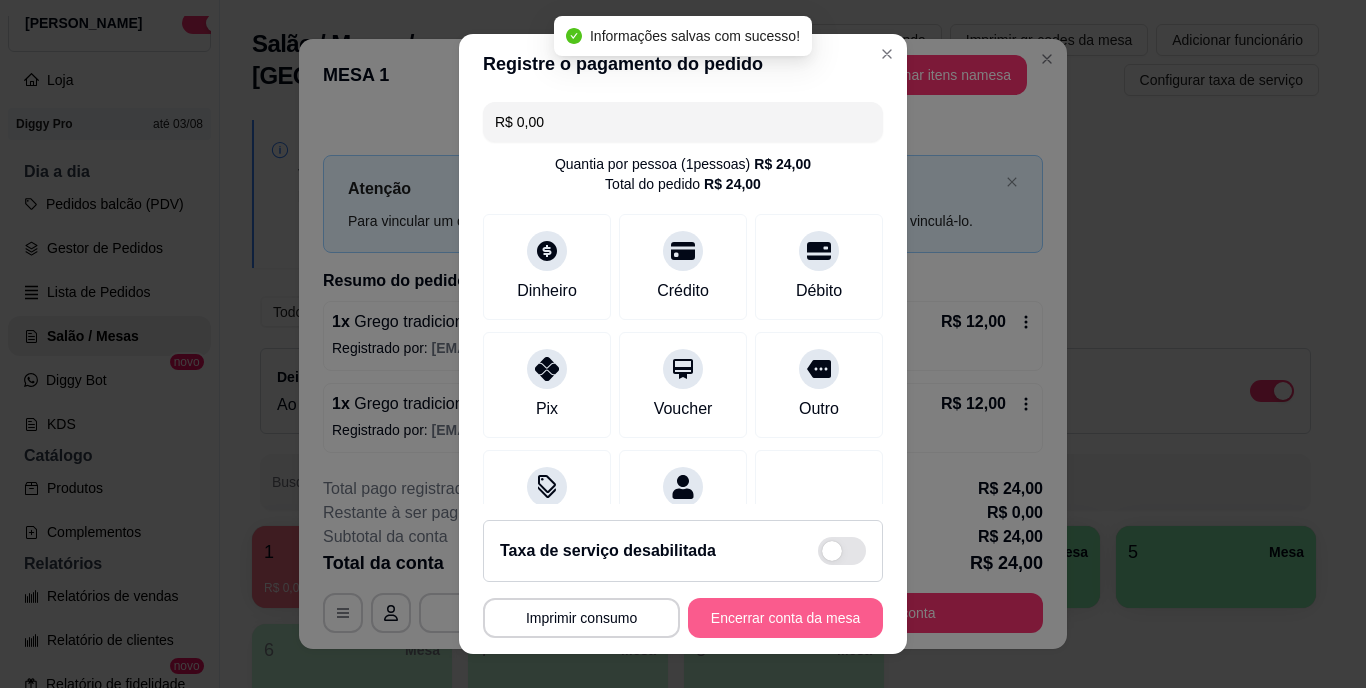 click on "Encerrar conta da mesa" at bounding box center (785, 618) 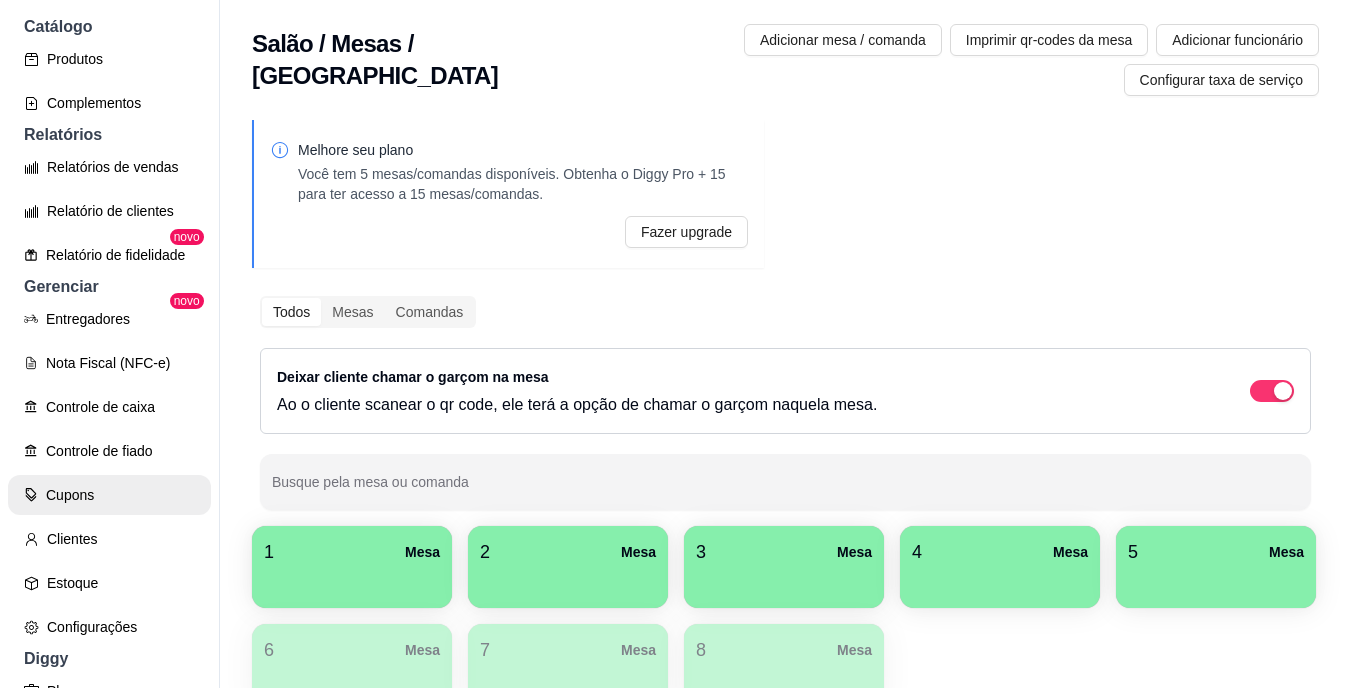 scroll, scrollTop: 682, scrollLeft: 0, axis: vertical 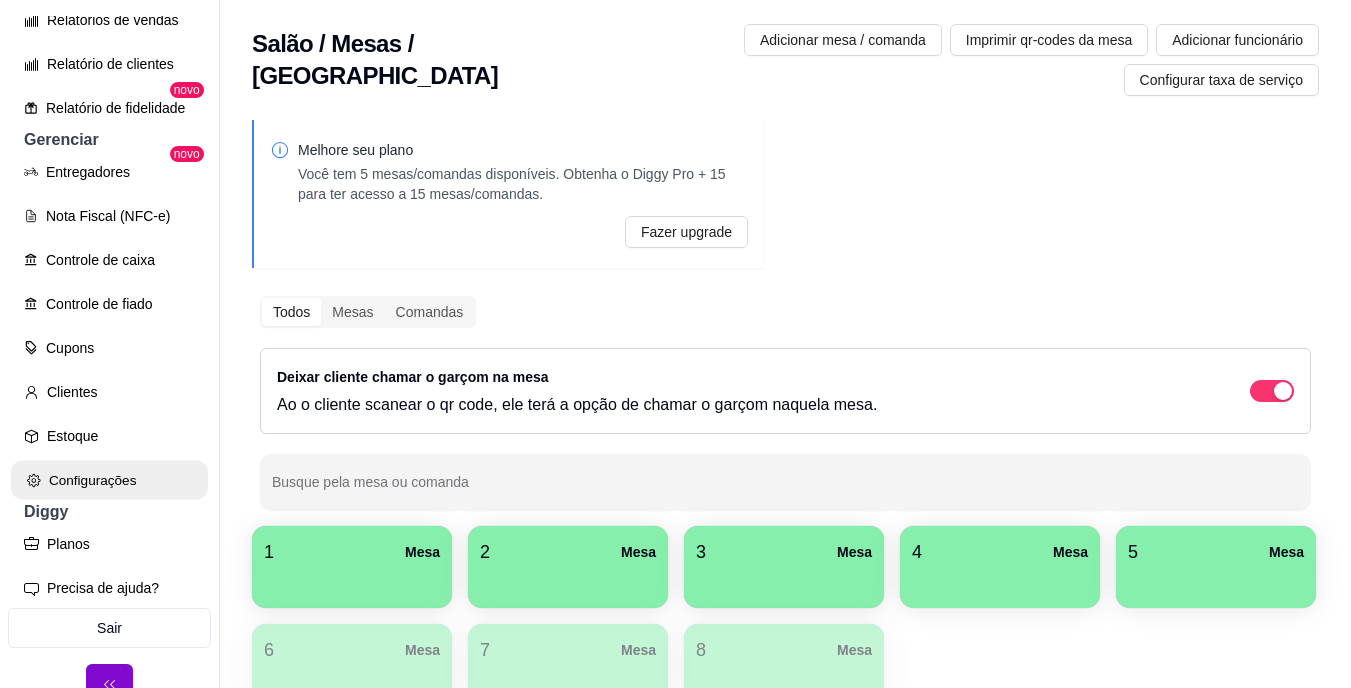 click on "Configurações" at bounding box center (109, 480) 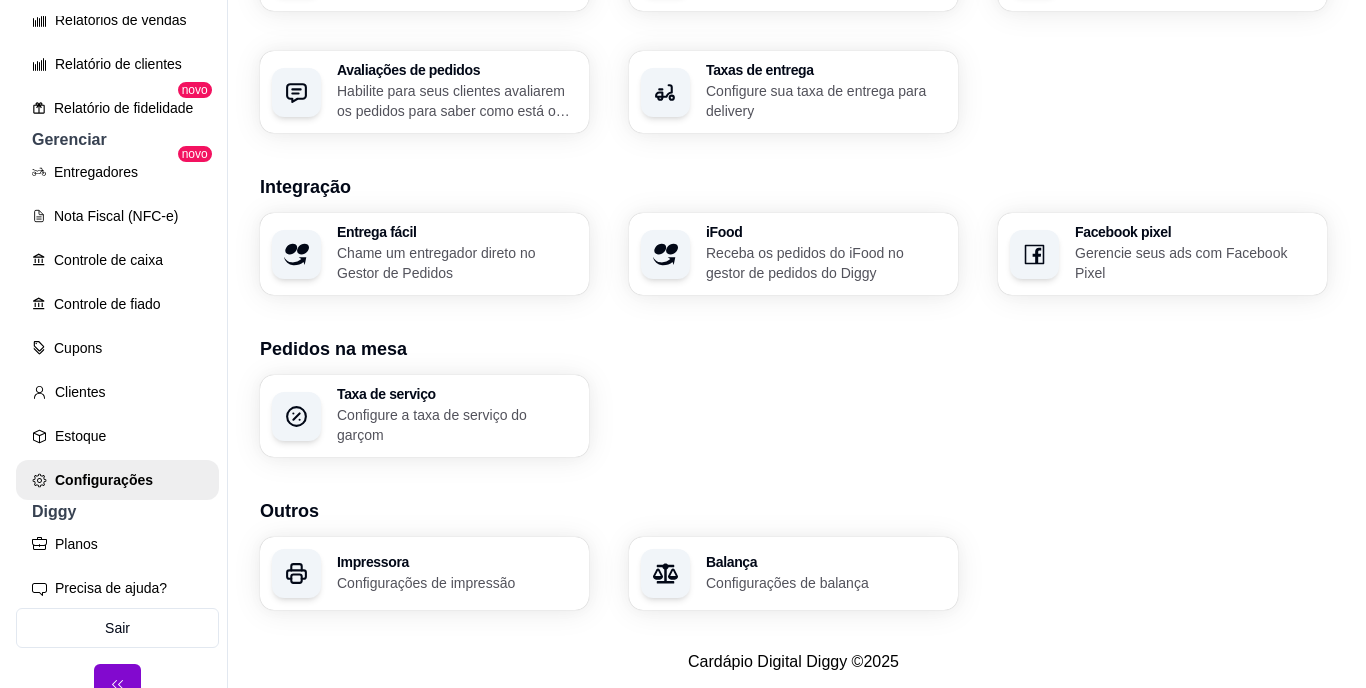 scroll, scrollTop: 736, scrollLeft: 0, axis: vertical 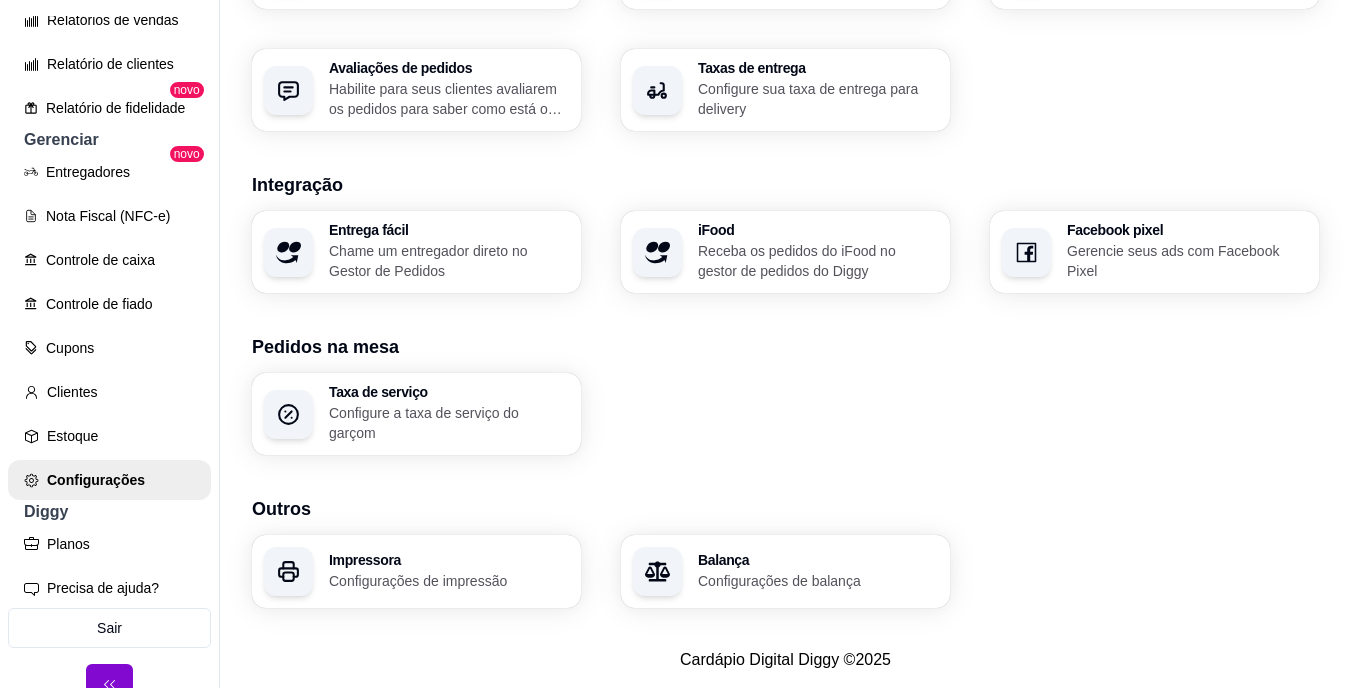 click on "Impressora" at bounding box center [449, 560] 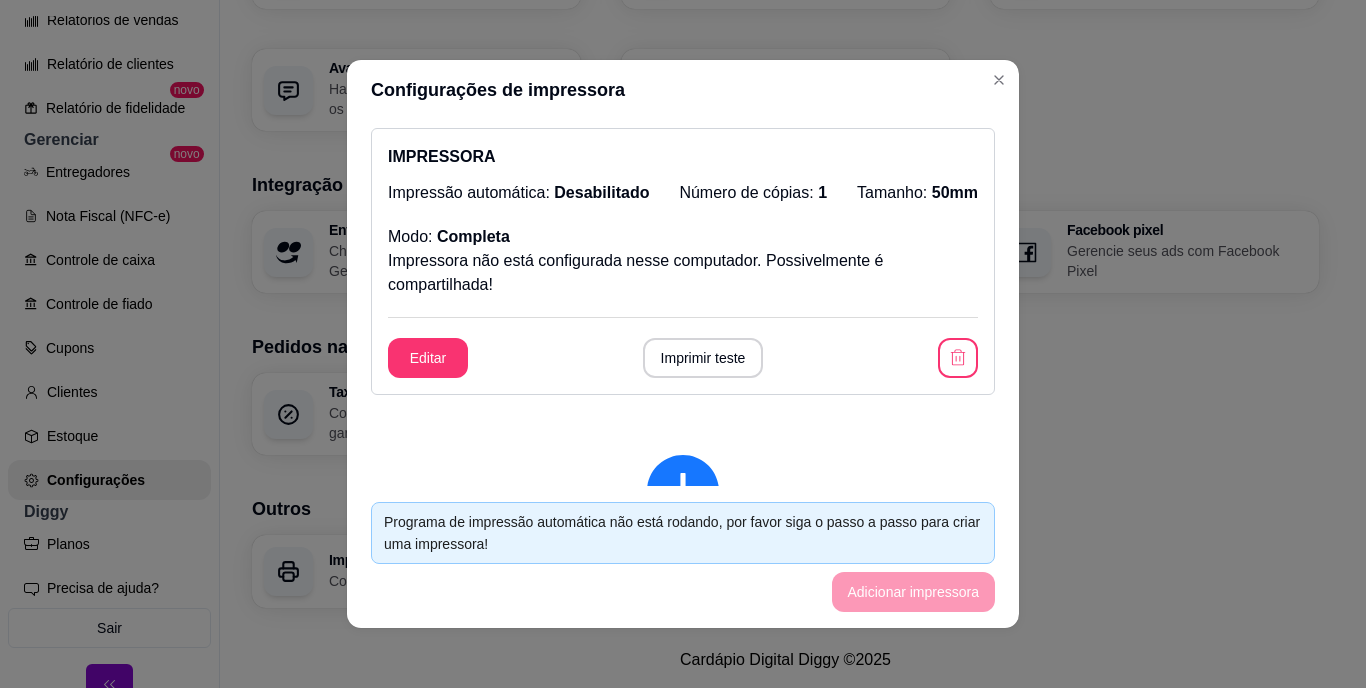 click on "Desabilitado" at bounding box center [601, 192] 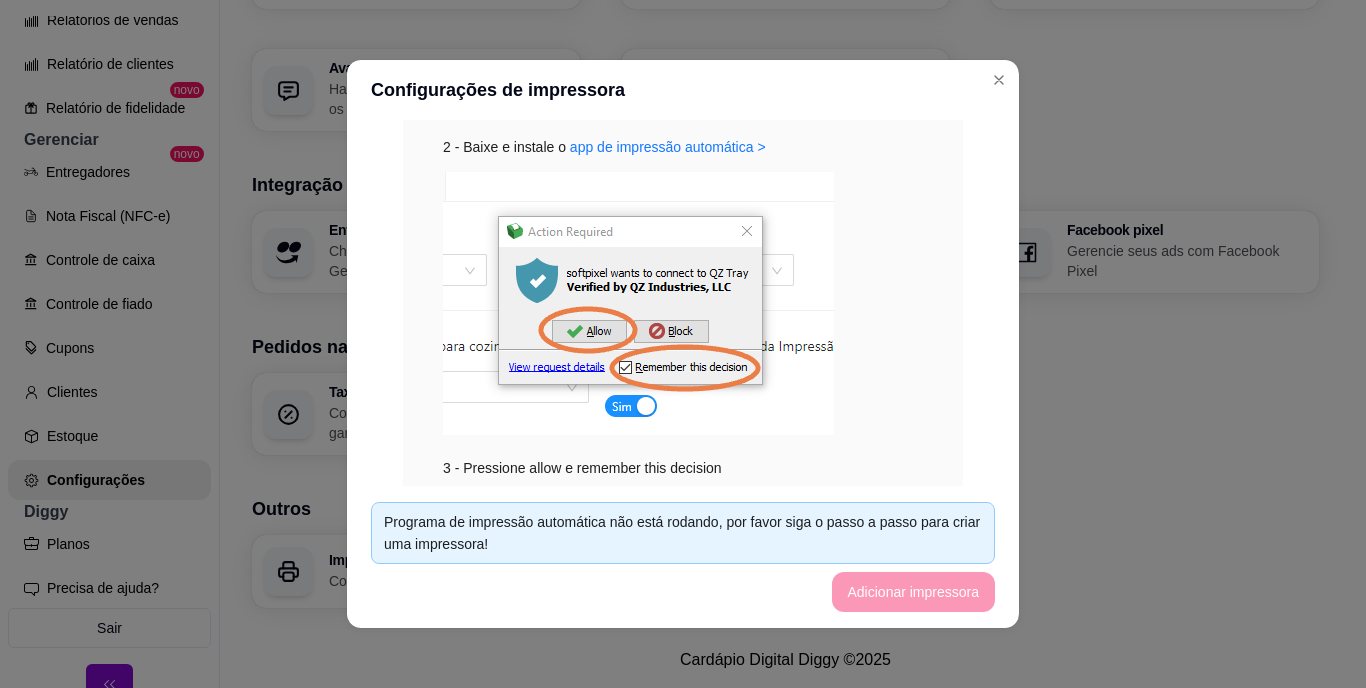scroll, scrollTop: 500, scrollLeft: 0, axis: vertical 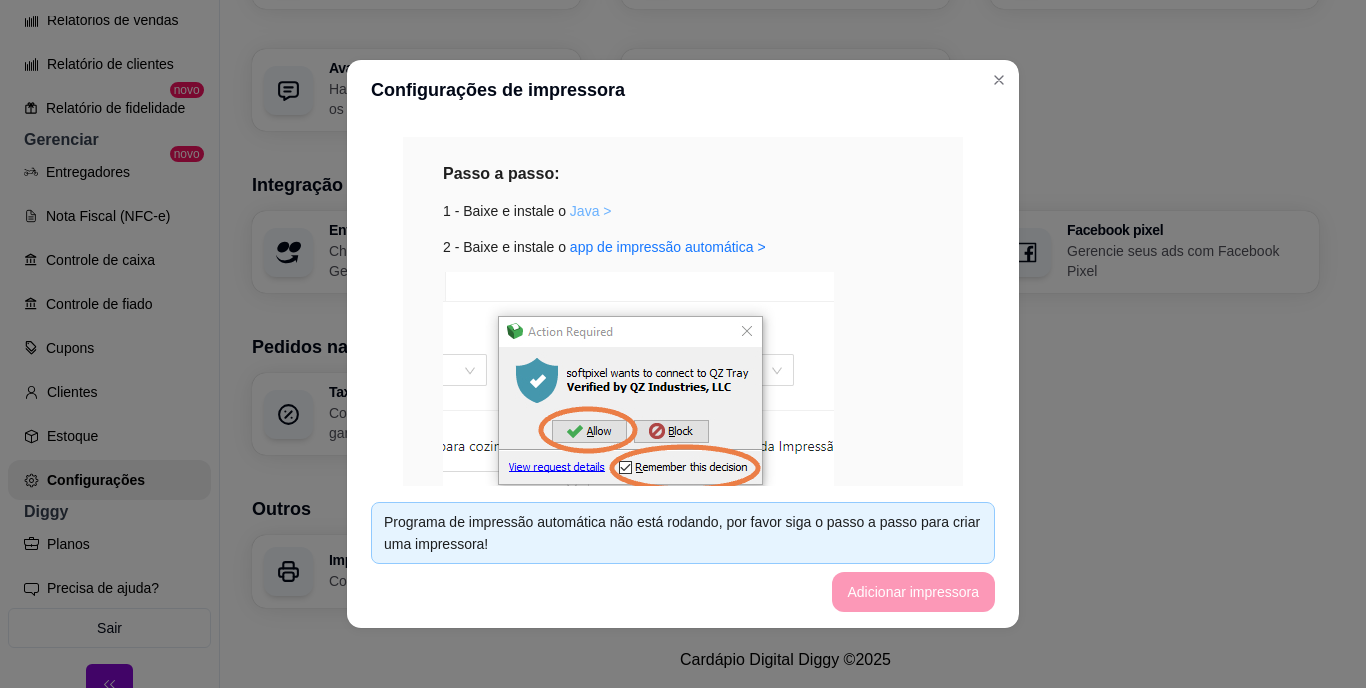 click on "Java >" at bounding box center (591, 211) 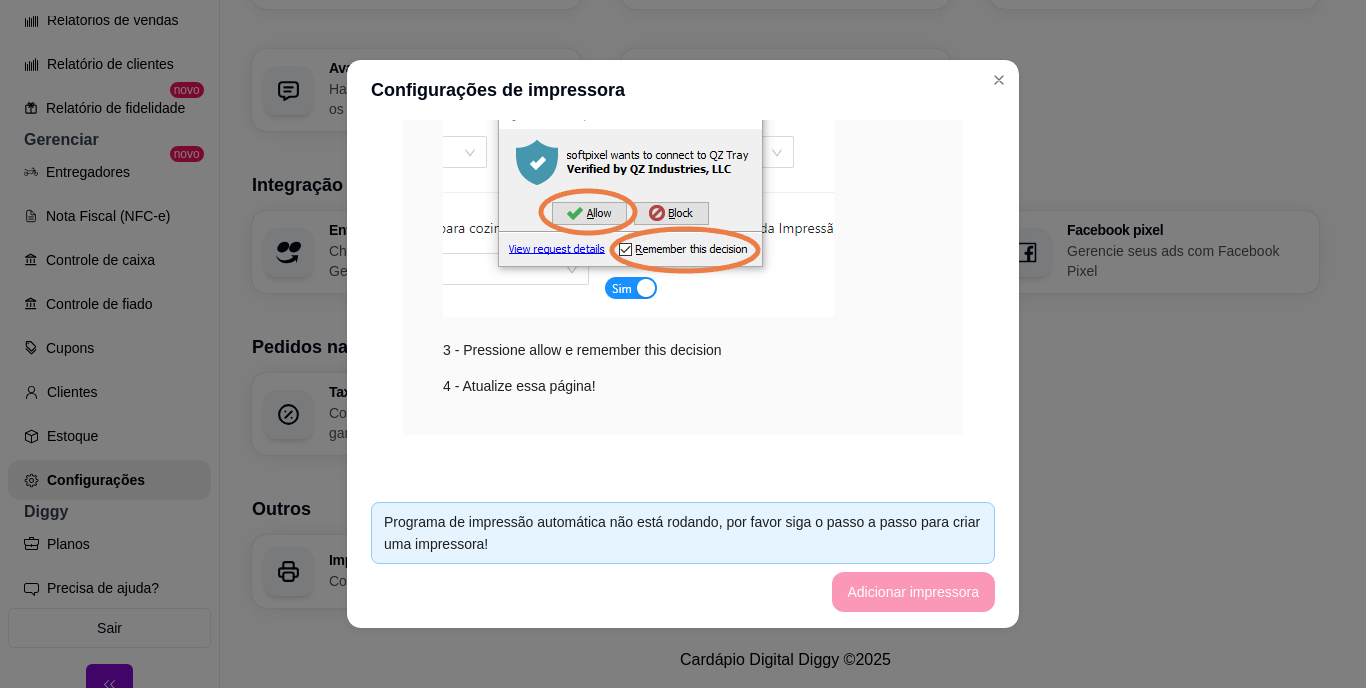 scroll, scrollTop: 723, scrollLeft: 0, axis: vertical 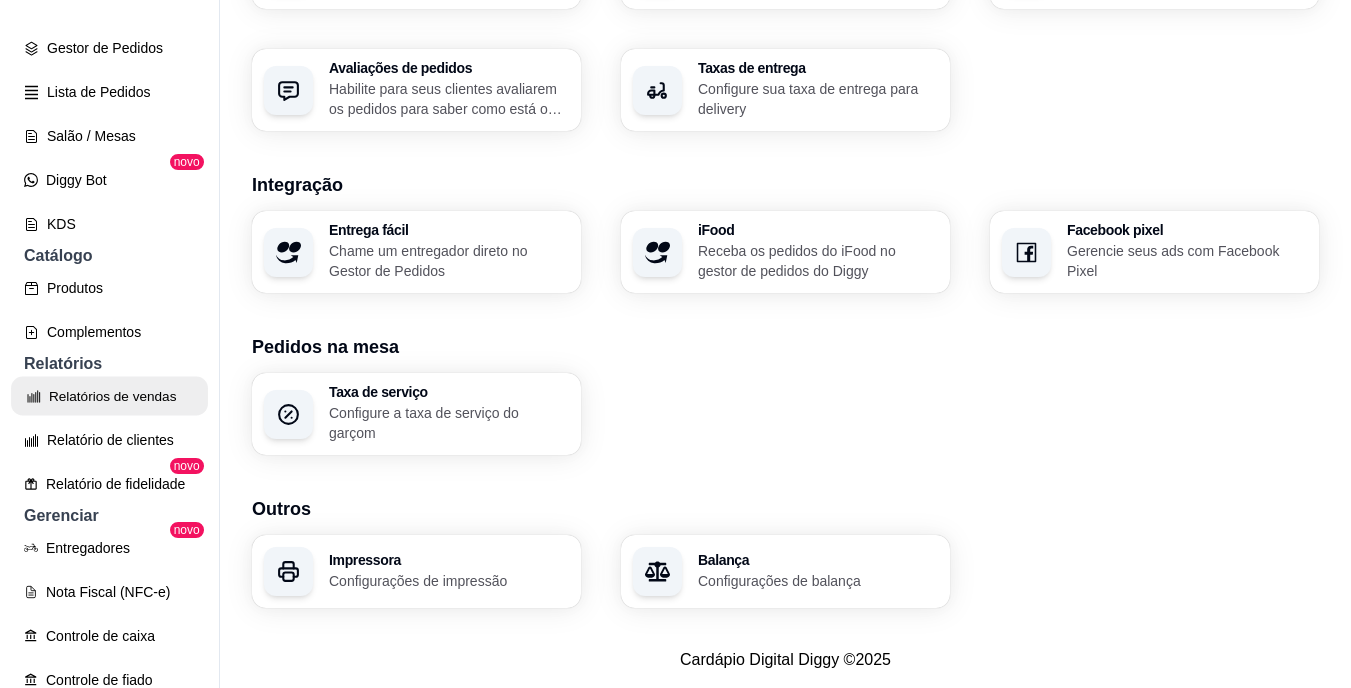 click on "Relatórios de vendas" at bounding box center (109, 396) 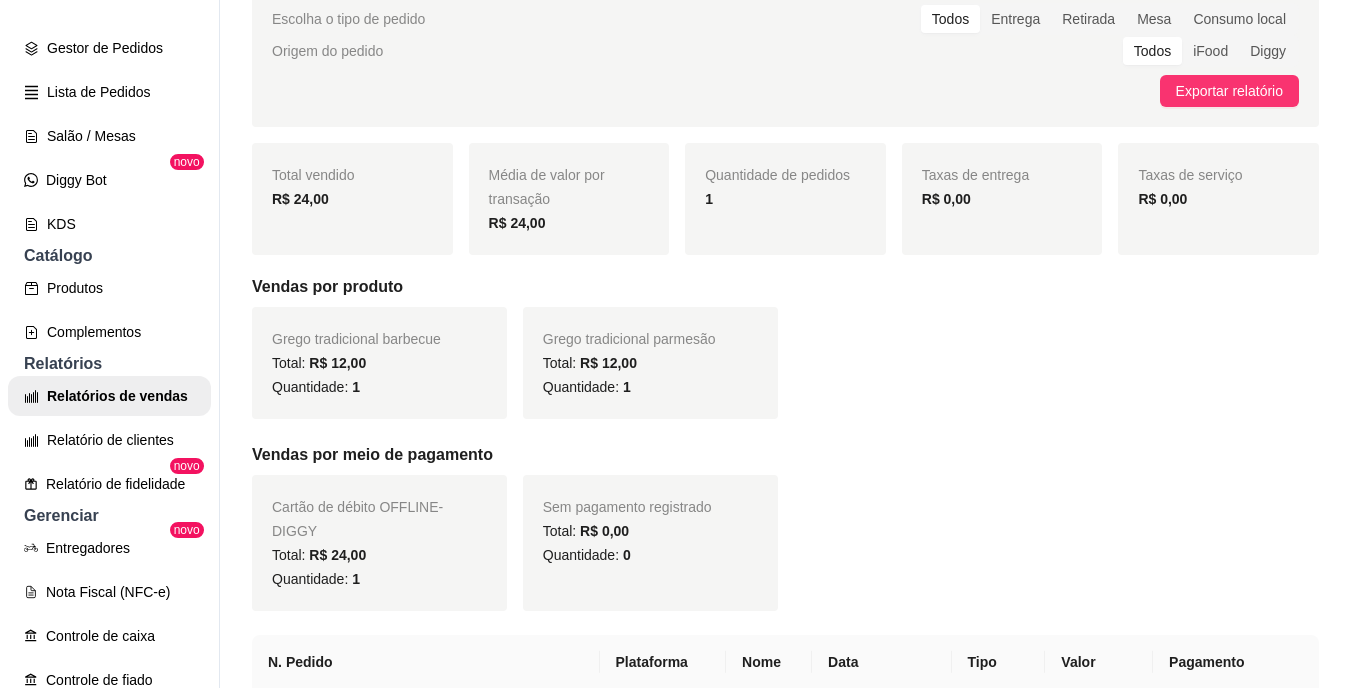 scroll, scrollTop: 405, scrollLeft: 0, axis: vertical 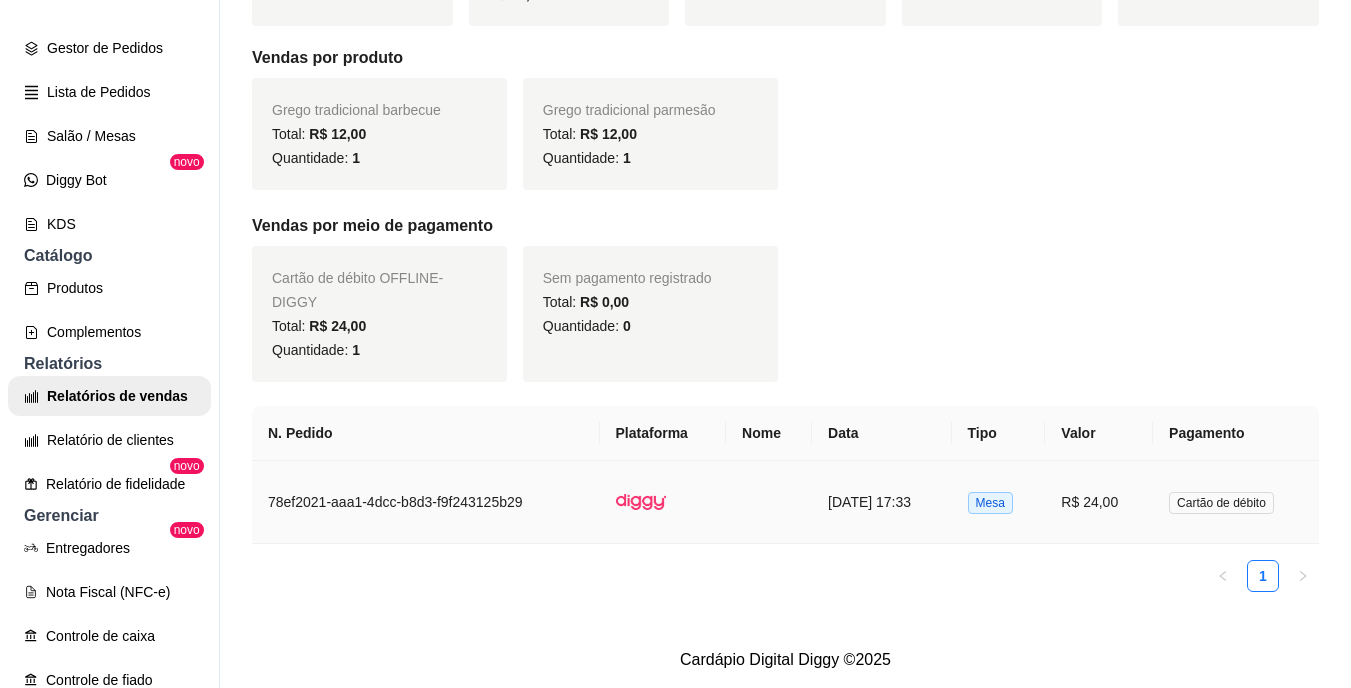 click on "Mesa" at bounding box center [990, 503] 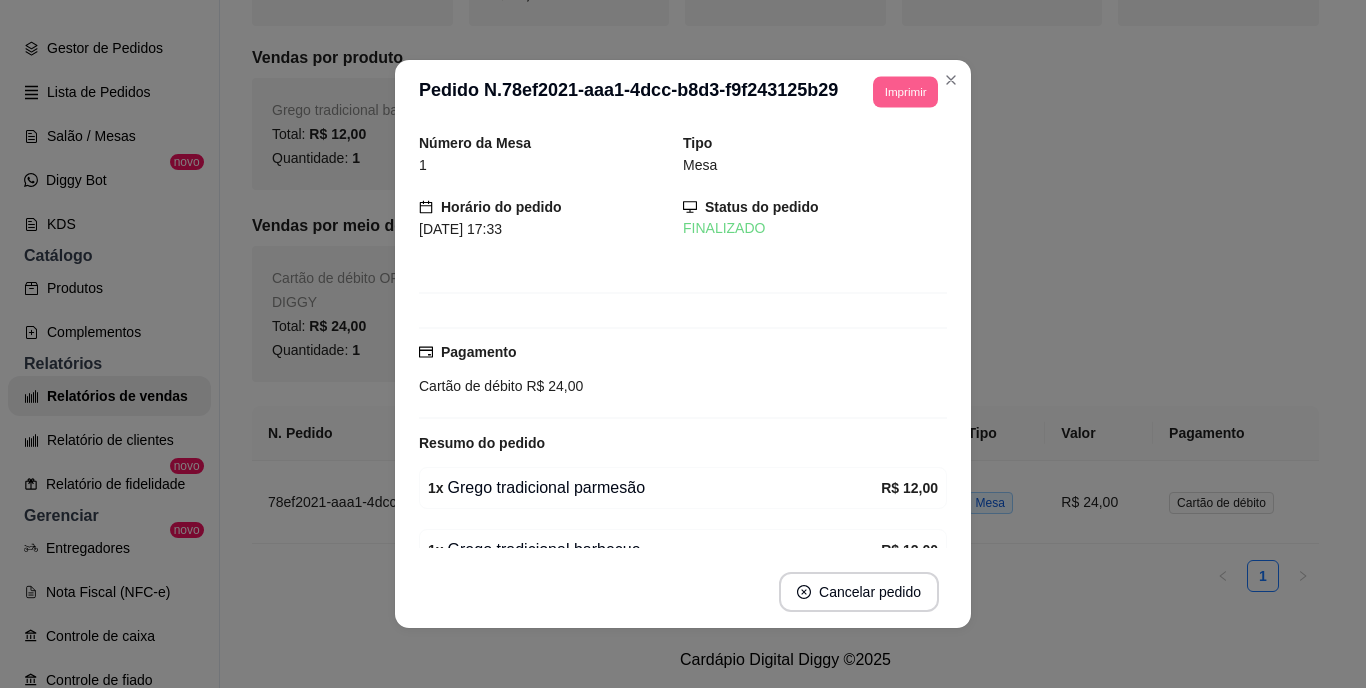 click on "Imprimir" at bounding box center [905, 91] 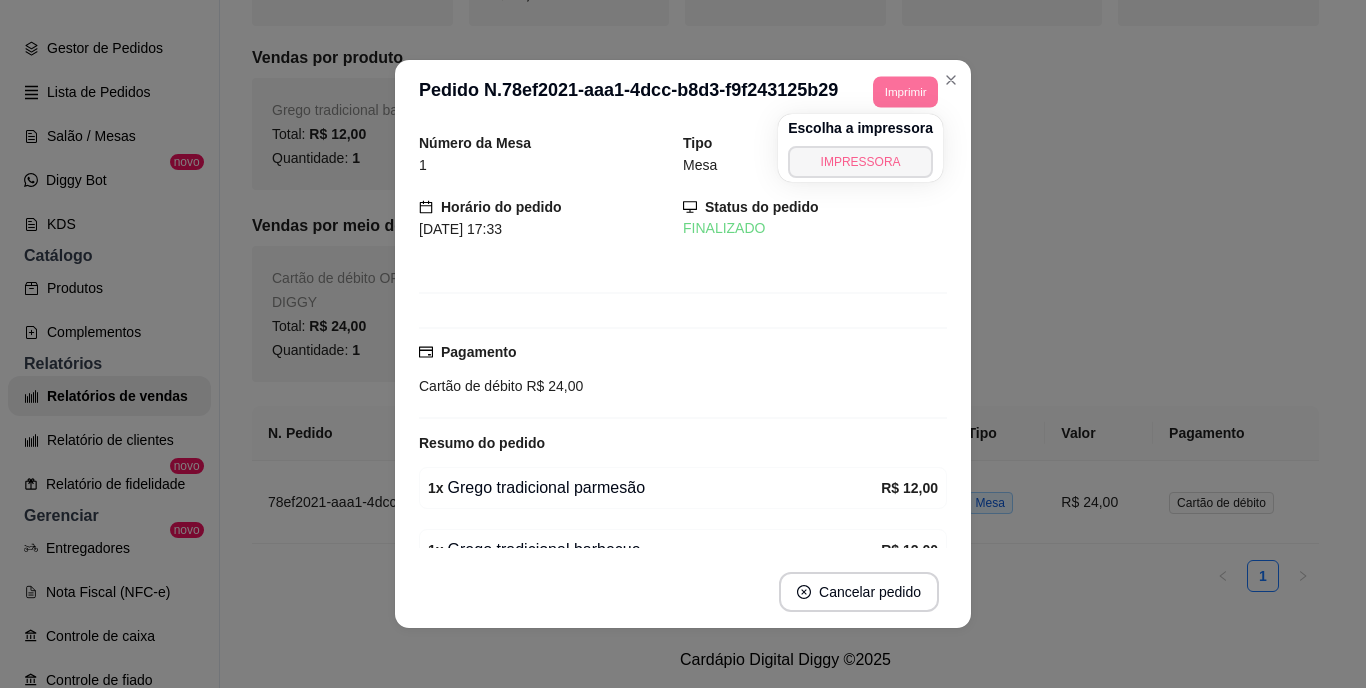 click on "IMPRESSORA" at bounding box center [860, 162] 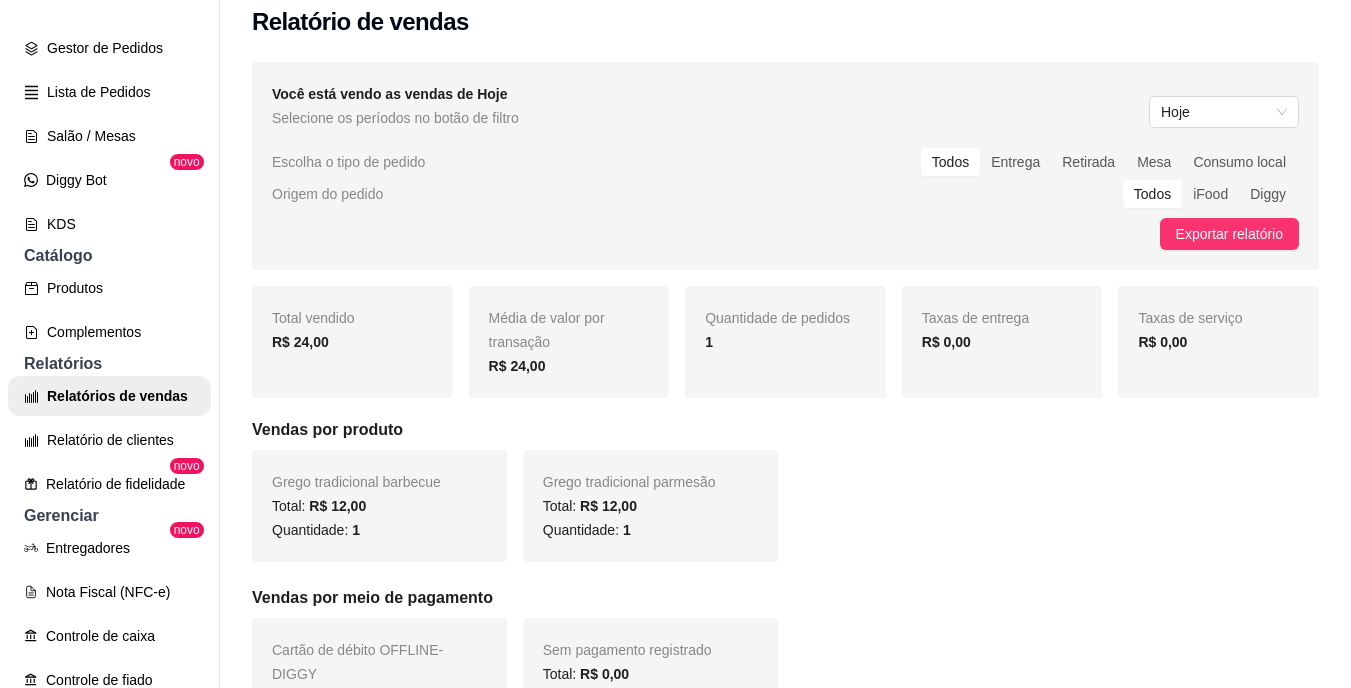 scroll, scrollTop: 5, scrollLeft: 0, axis: vertical 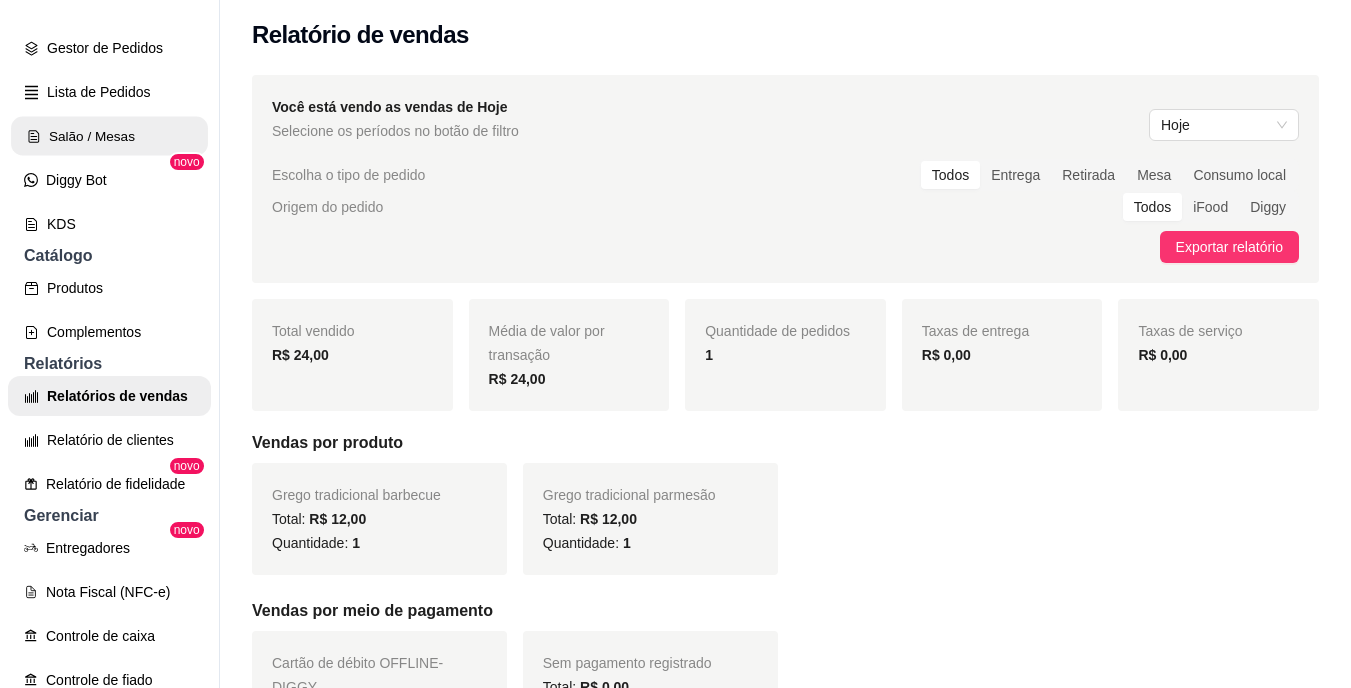click on "Salão / Mesas" at bounding box center (109, 136) 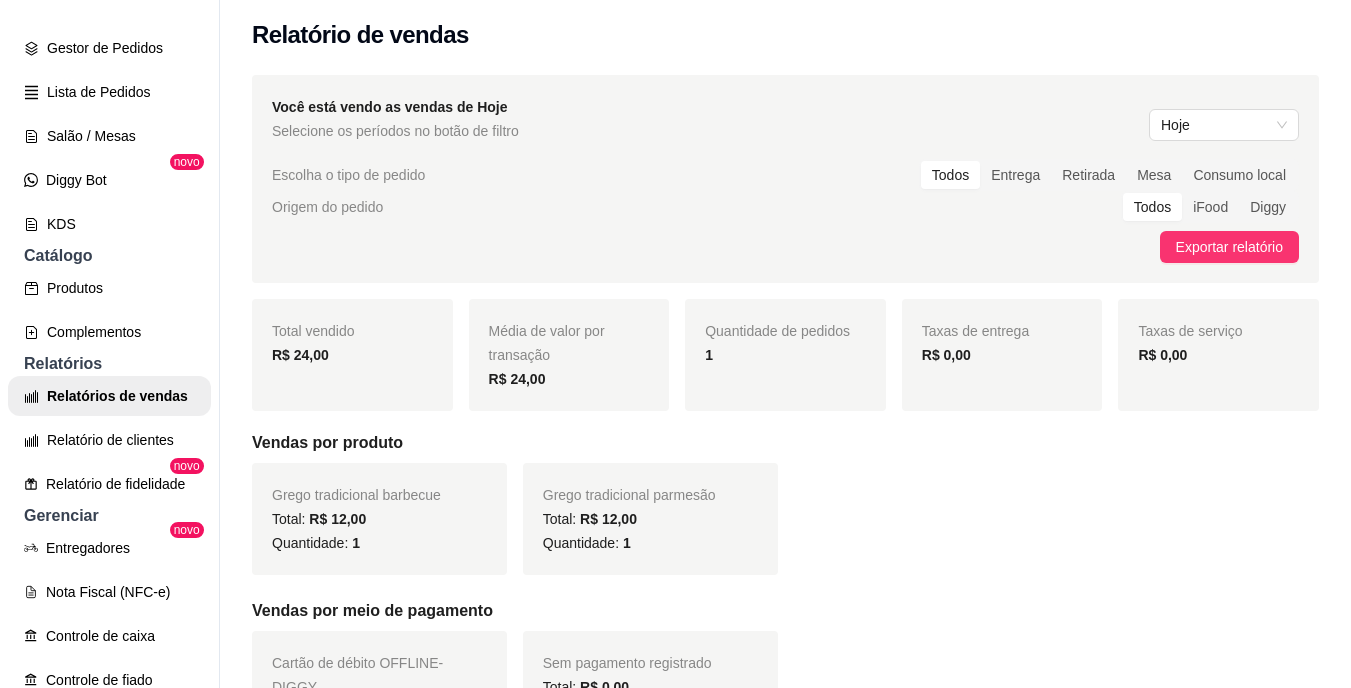 scroll, scrollTop: 0, scrollLeft: 0, axis: both 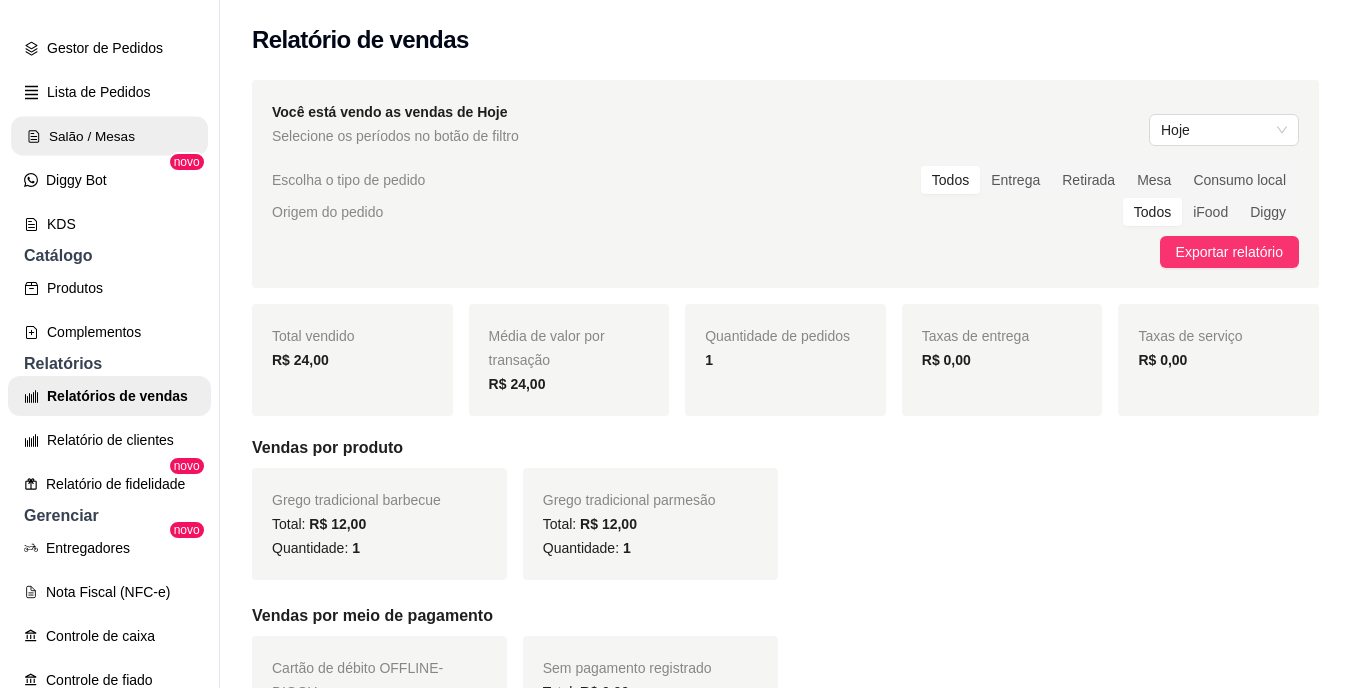 click on "Salão / Mesas" at bounding box center (109, 136) 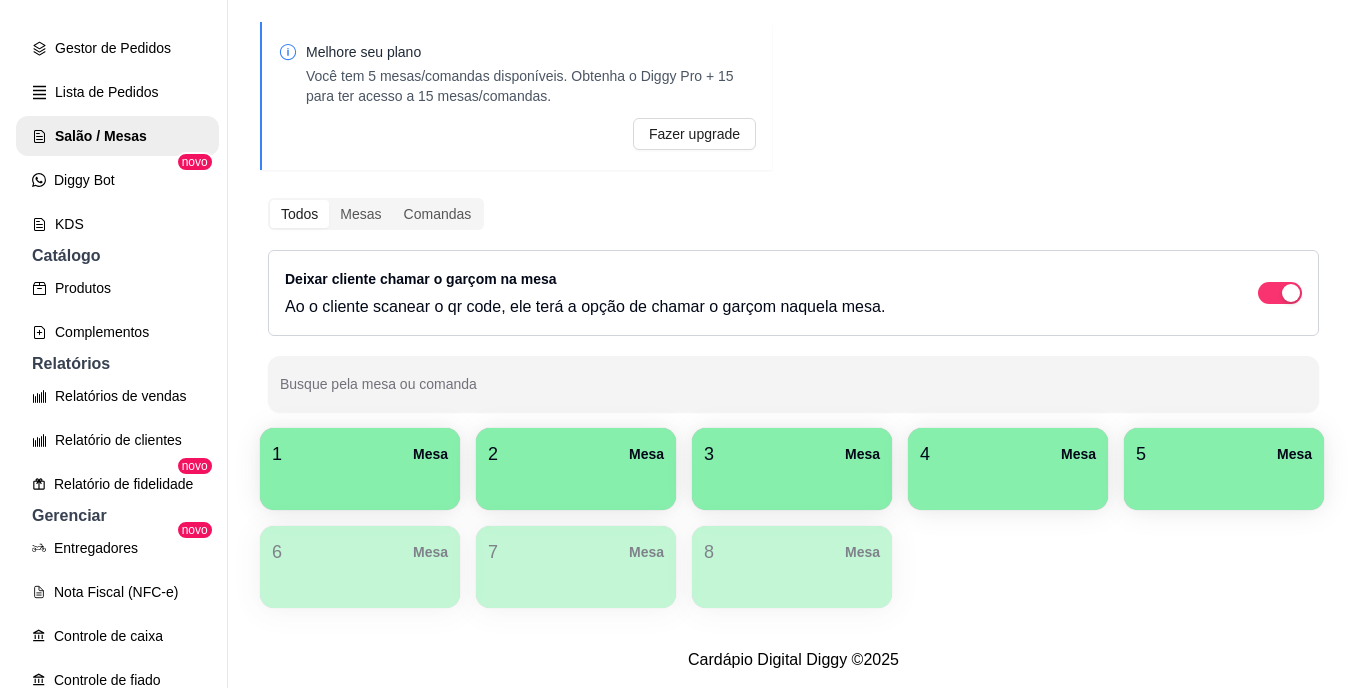 scroll, scrollTop: 113, scrollLeft: 0, axis: vertical 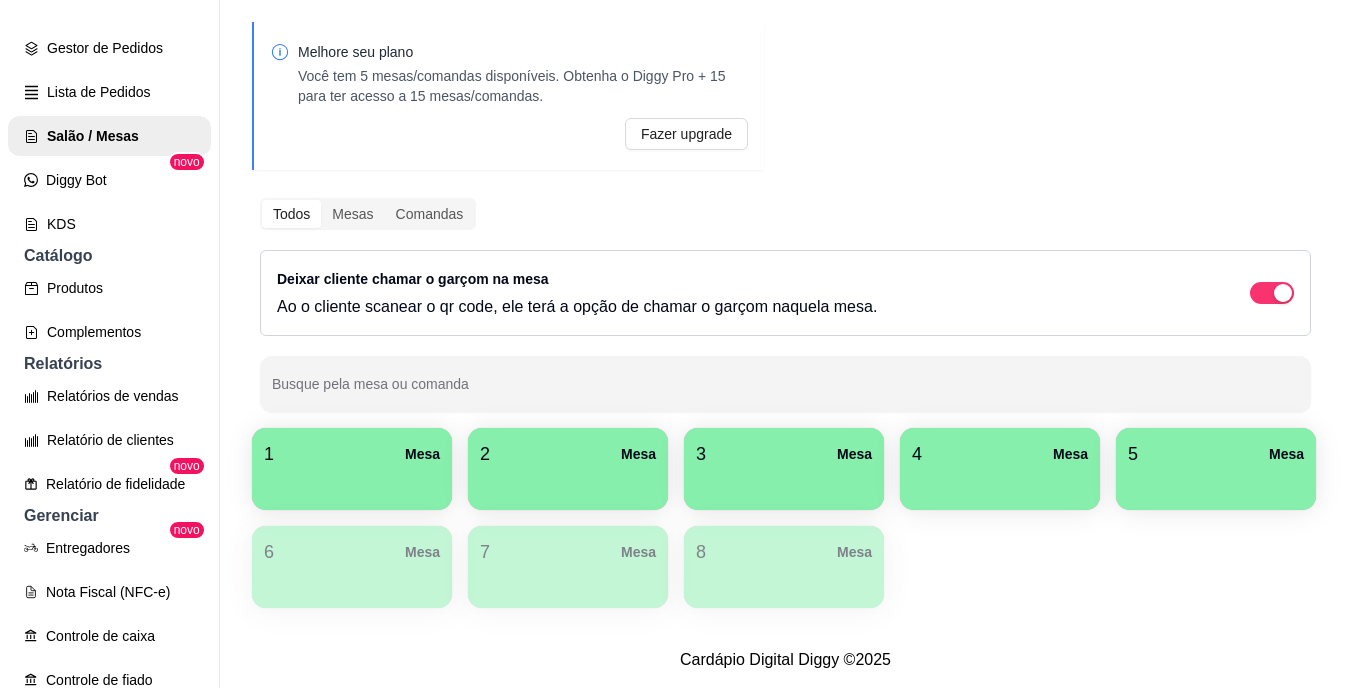 click on "1 Mesa" at bounding box center (352, 454) 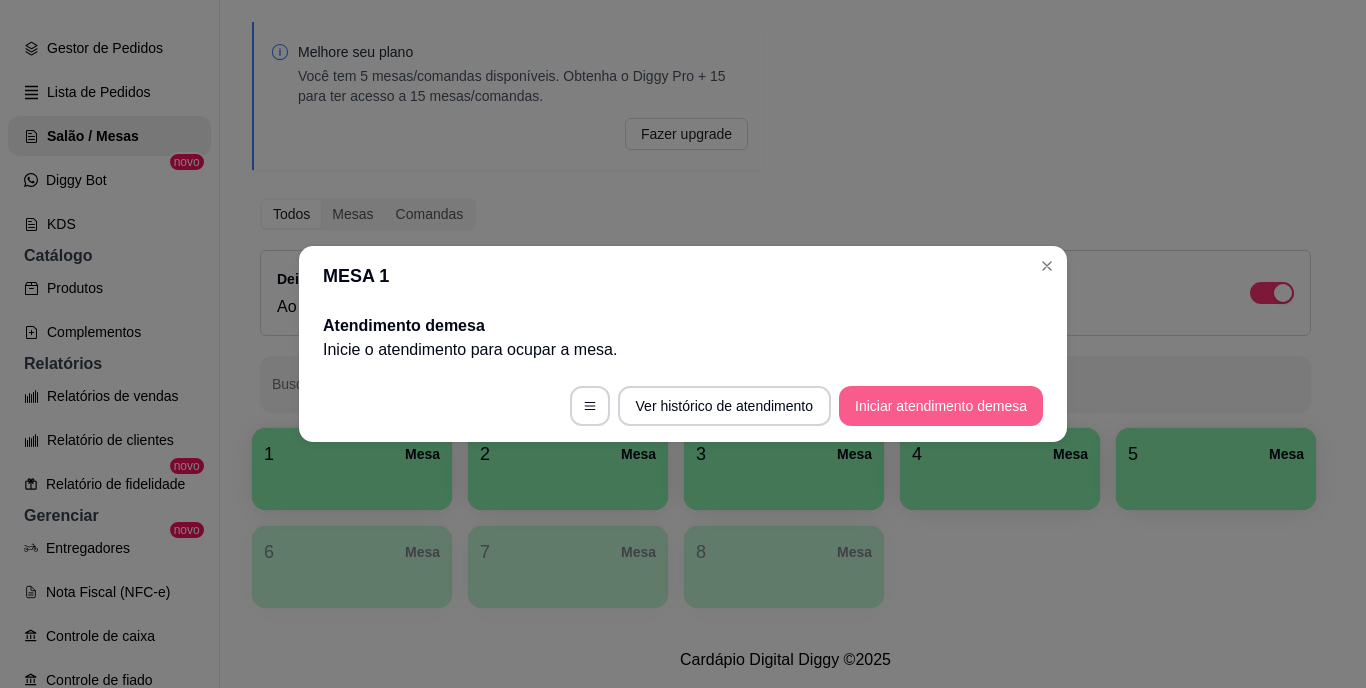 click on "Iniciar atendimento de  mesa" at bounding box center [941, 406] 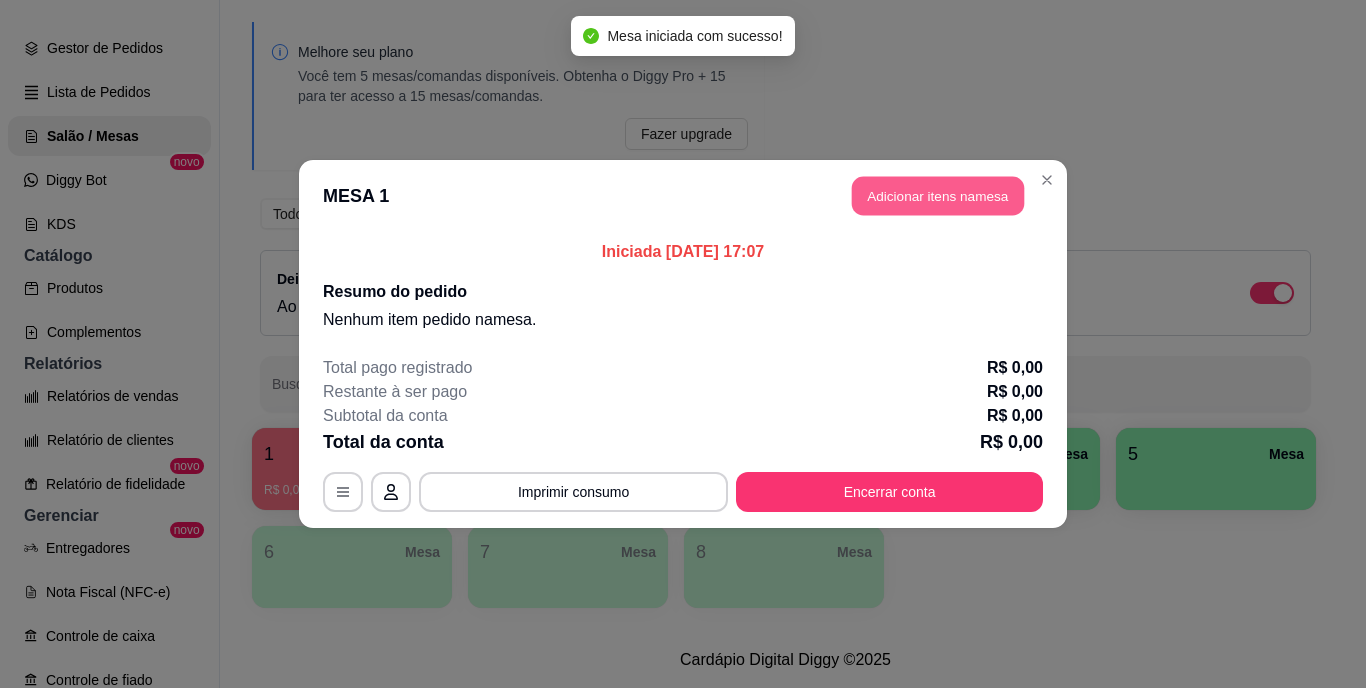 click on "Adicionar itens na  mesa" at bounding box center (938, 196) 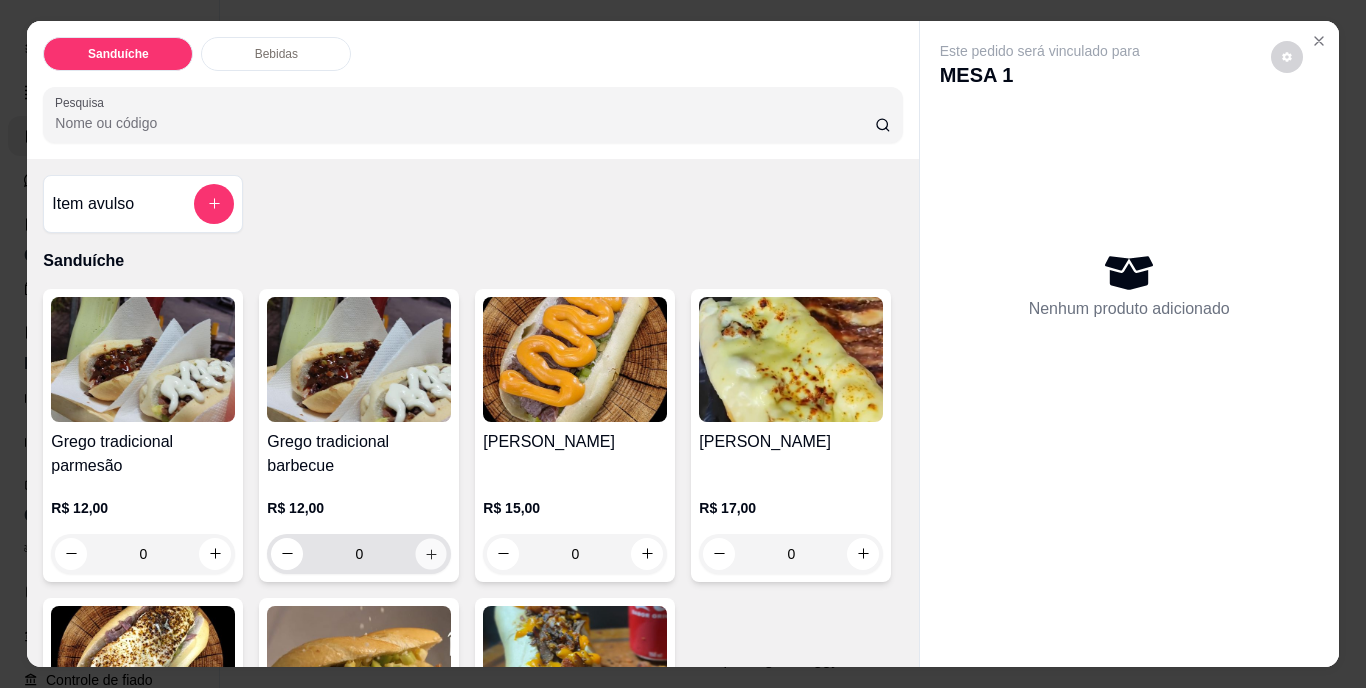 click at bounding box center [431, 553] 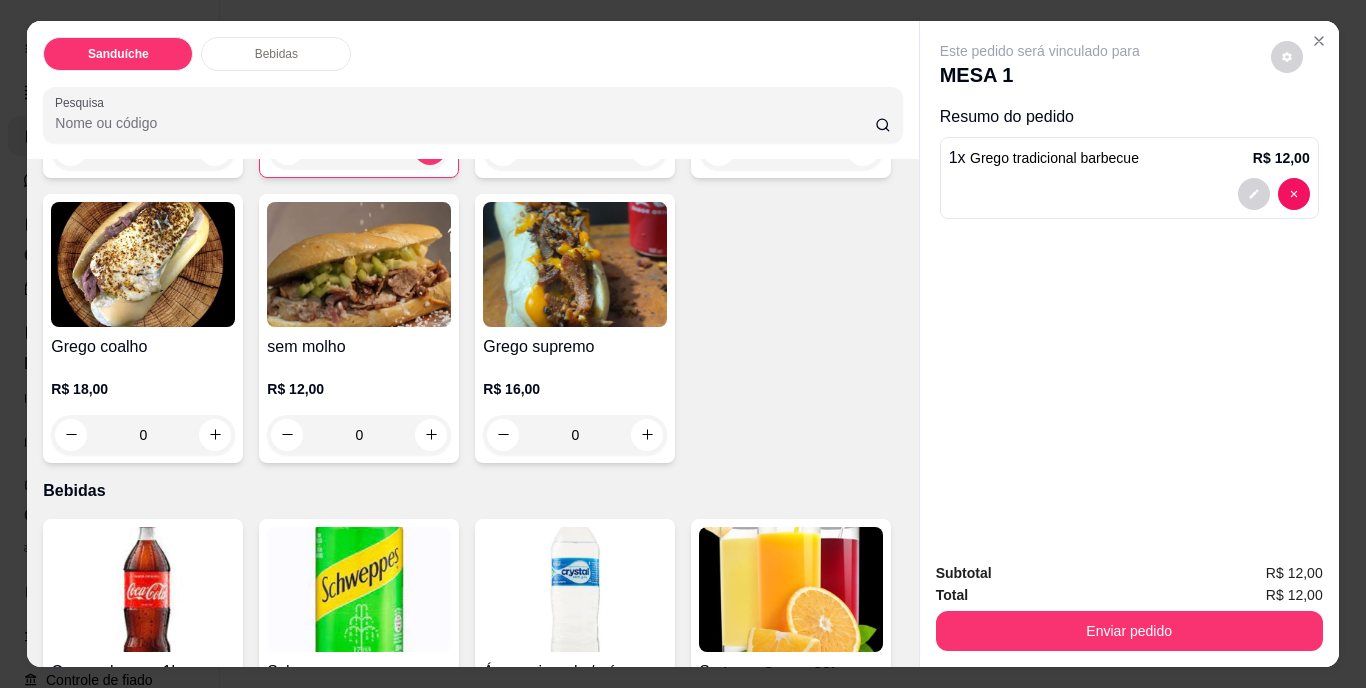 scroll, scrollTop: 500, scrollLeft: 0, axis: vertical 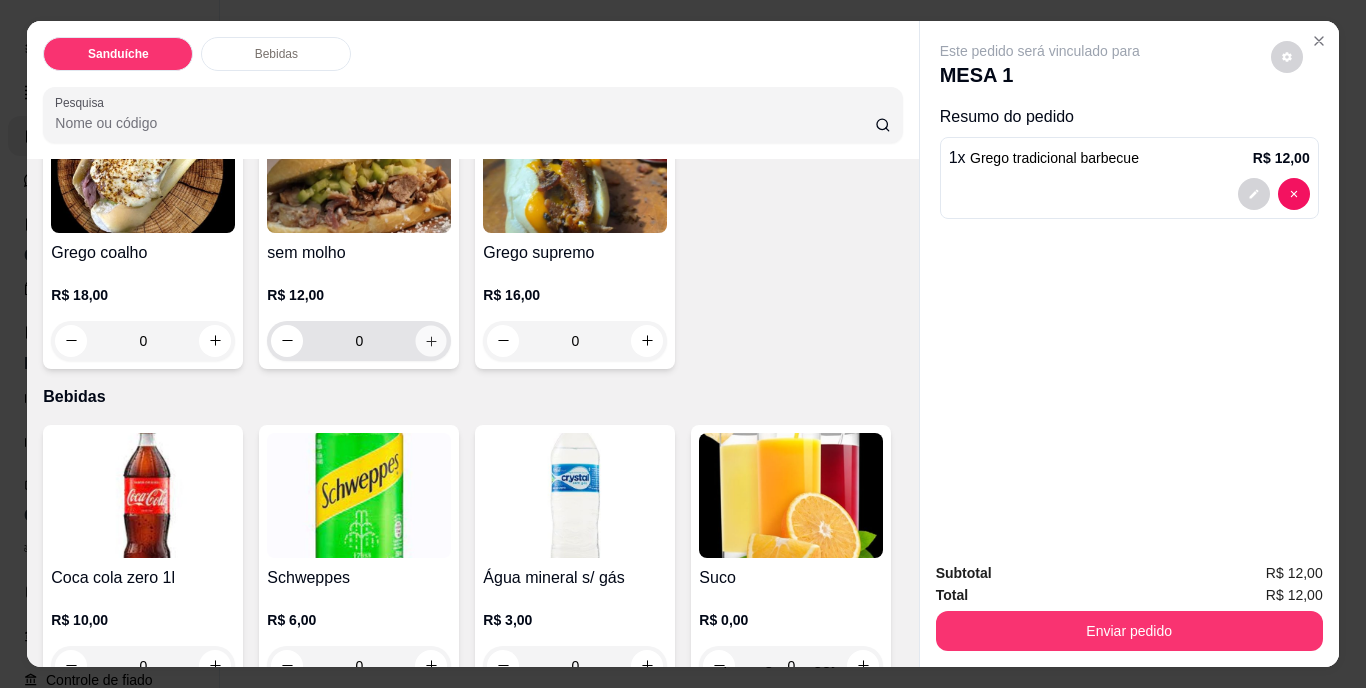 click 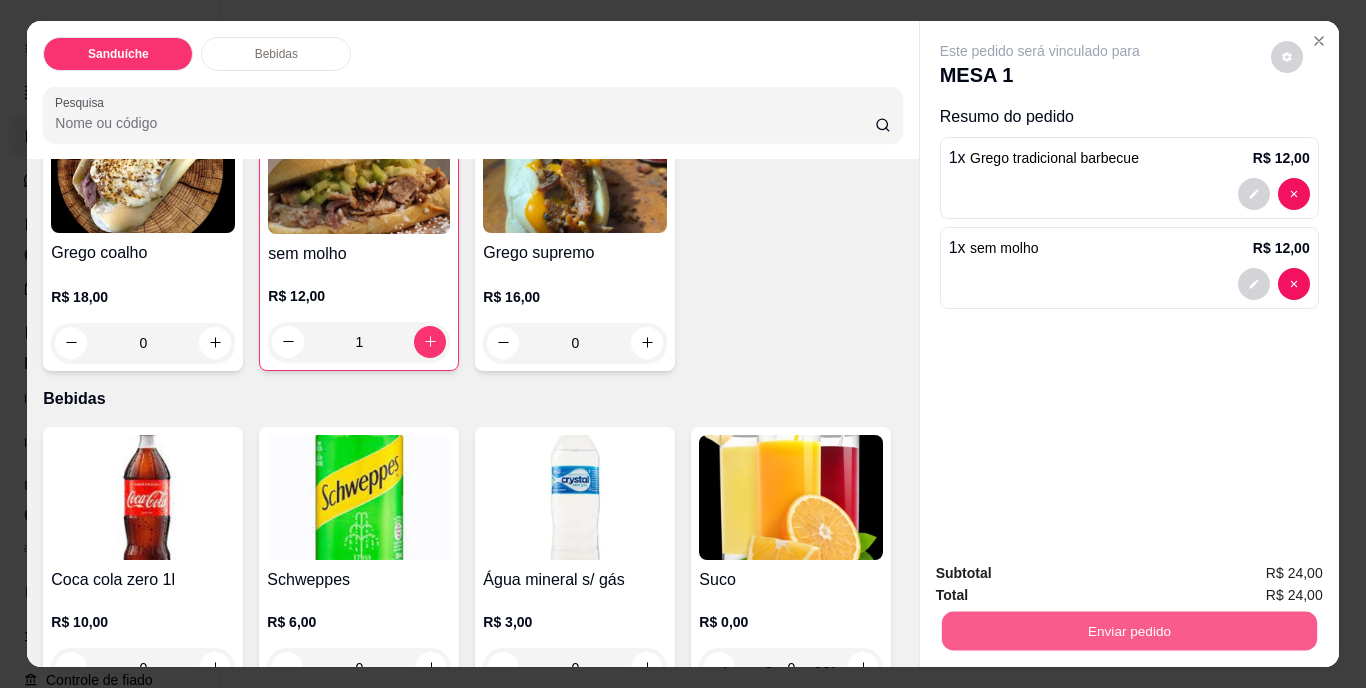 click on "Enviar pedido" at bounding box center [1128, 631] 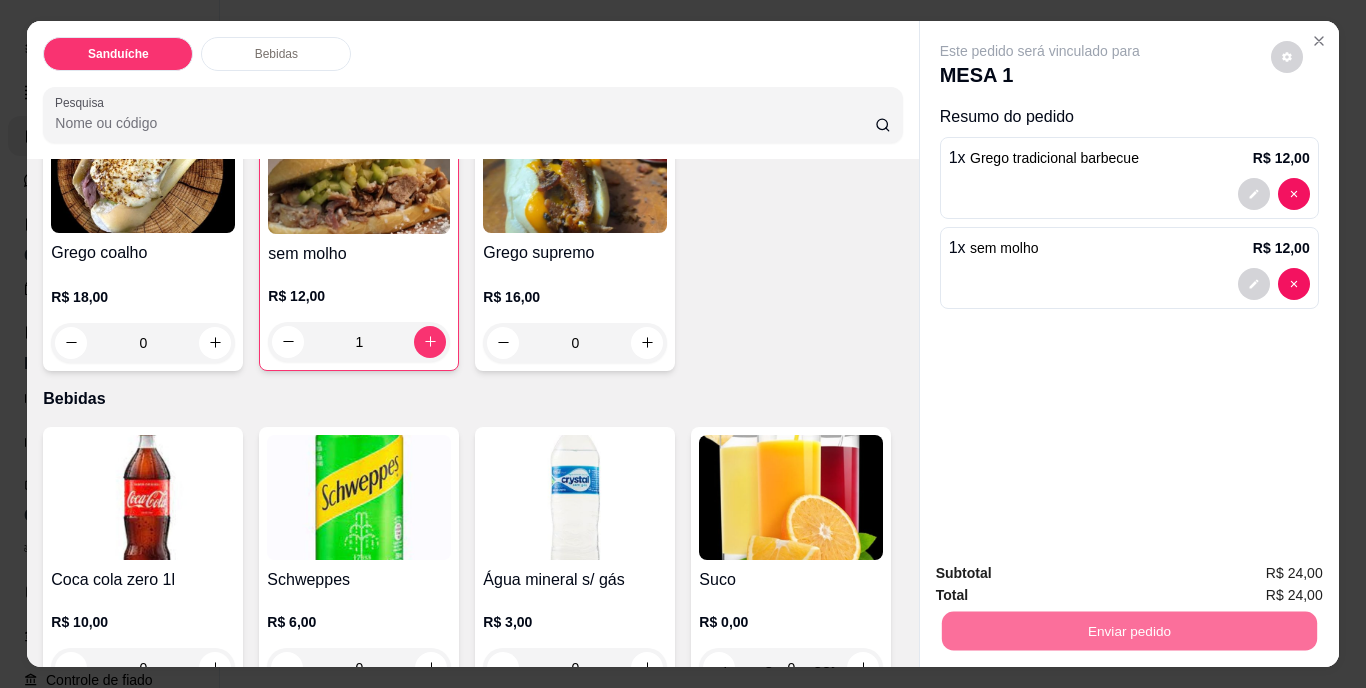 click on "Não registrar e enviar pedido" at bounding box center (1063, 574) 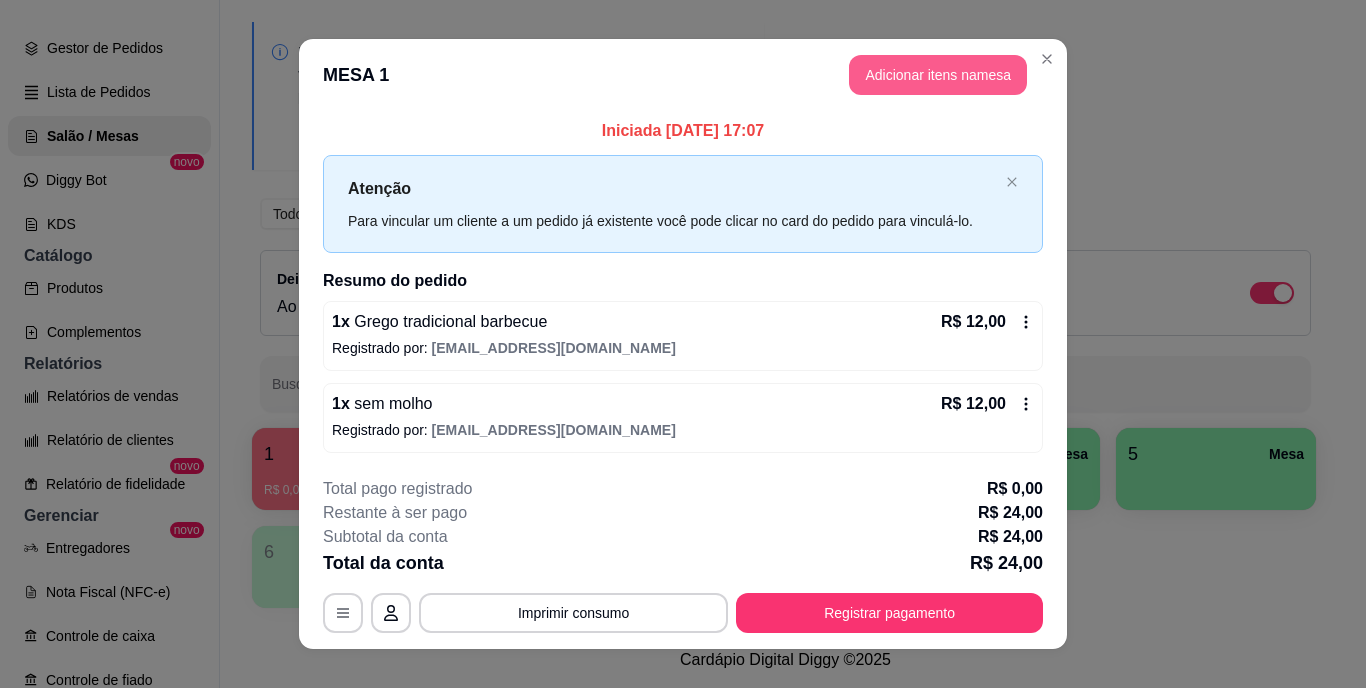 click on "Adicionar itens na  mesa" at bounding box center [938, 75] 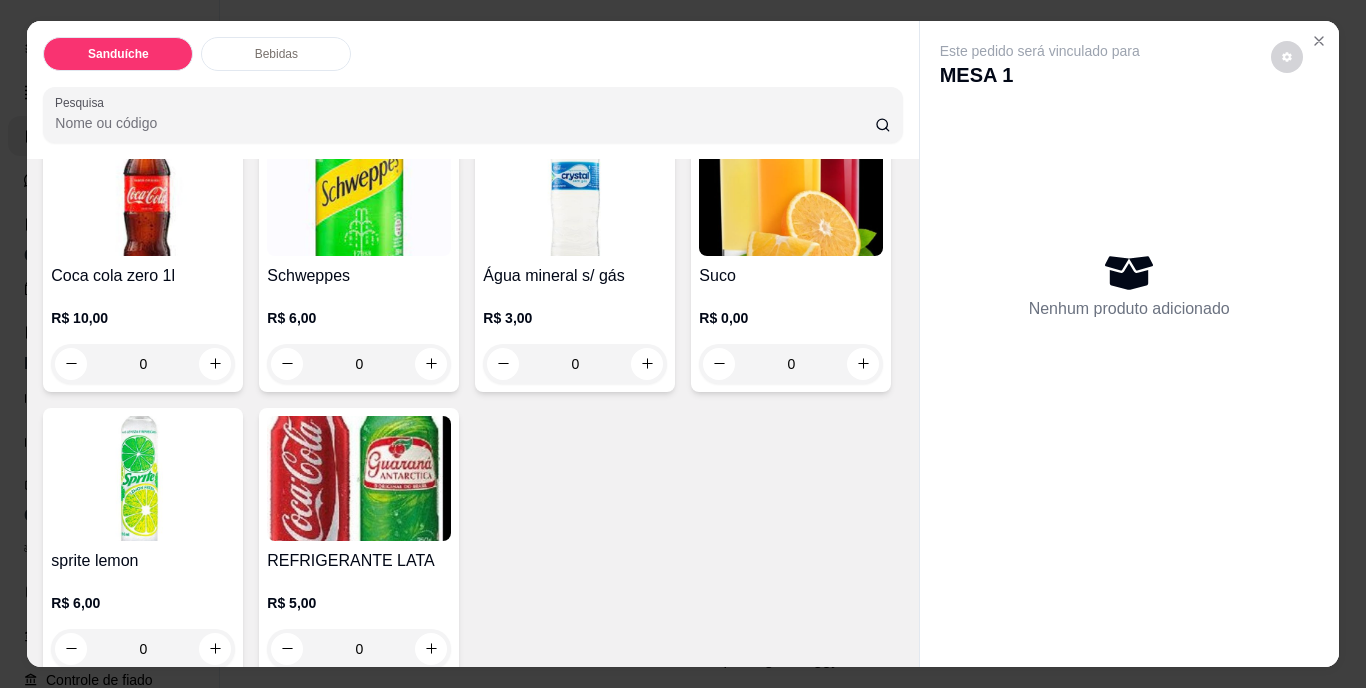 scroll, scrollTop: 1110, scrollLeft: 0, axis: vertical 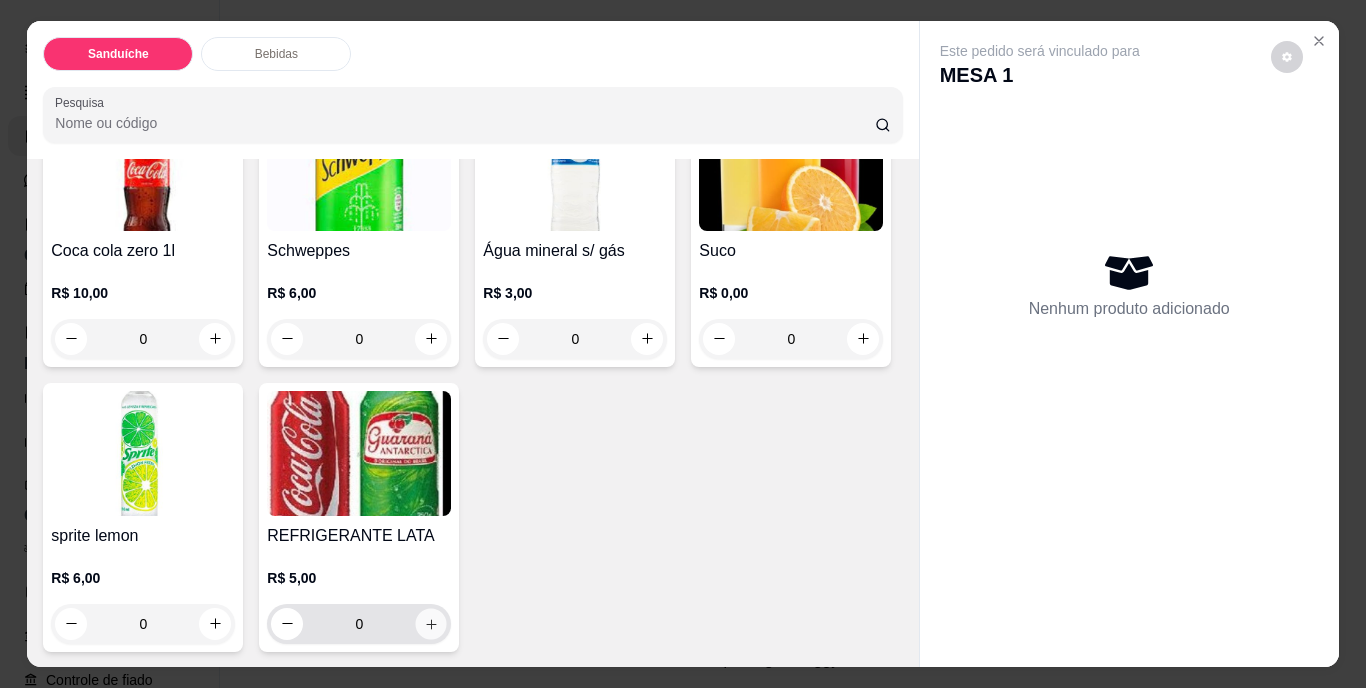 click at bounding box center (431, 623) 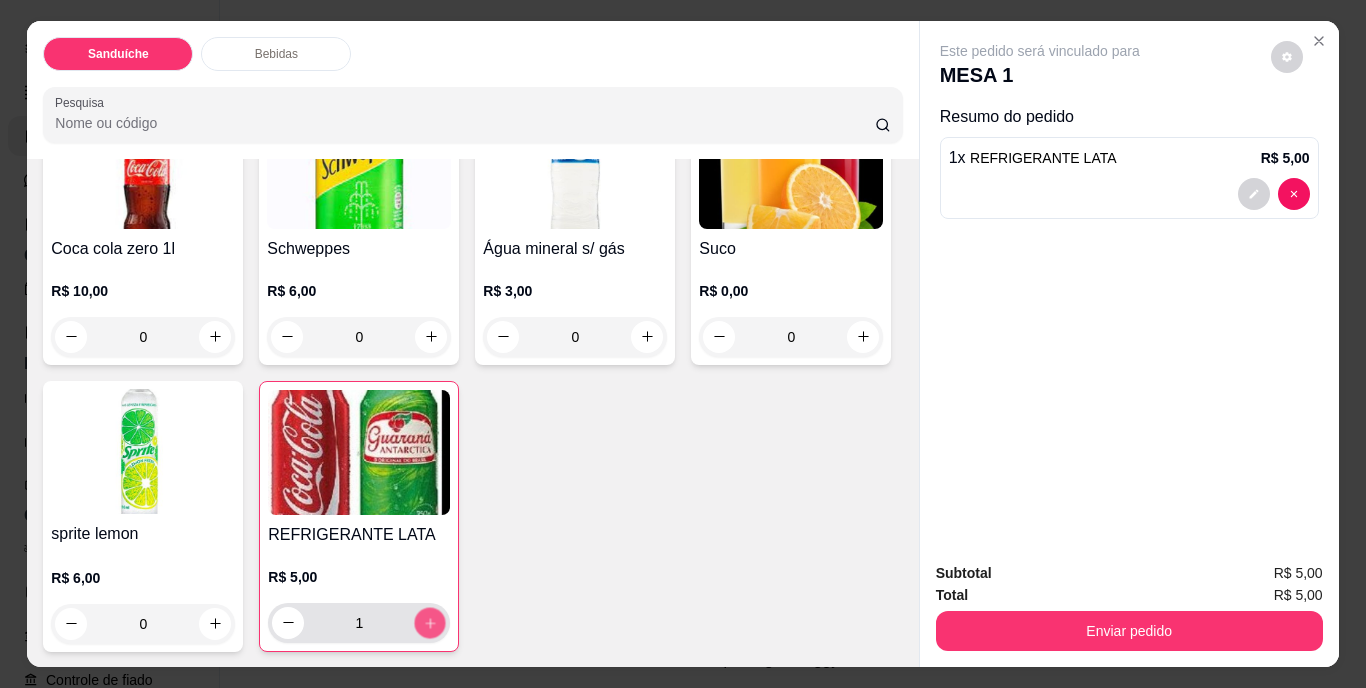 click 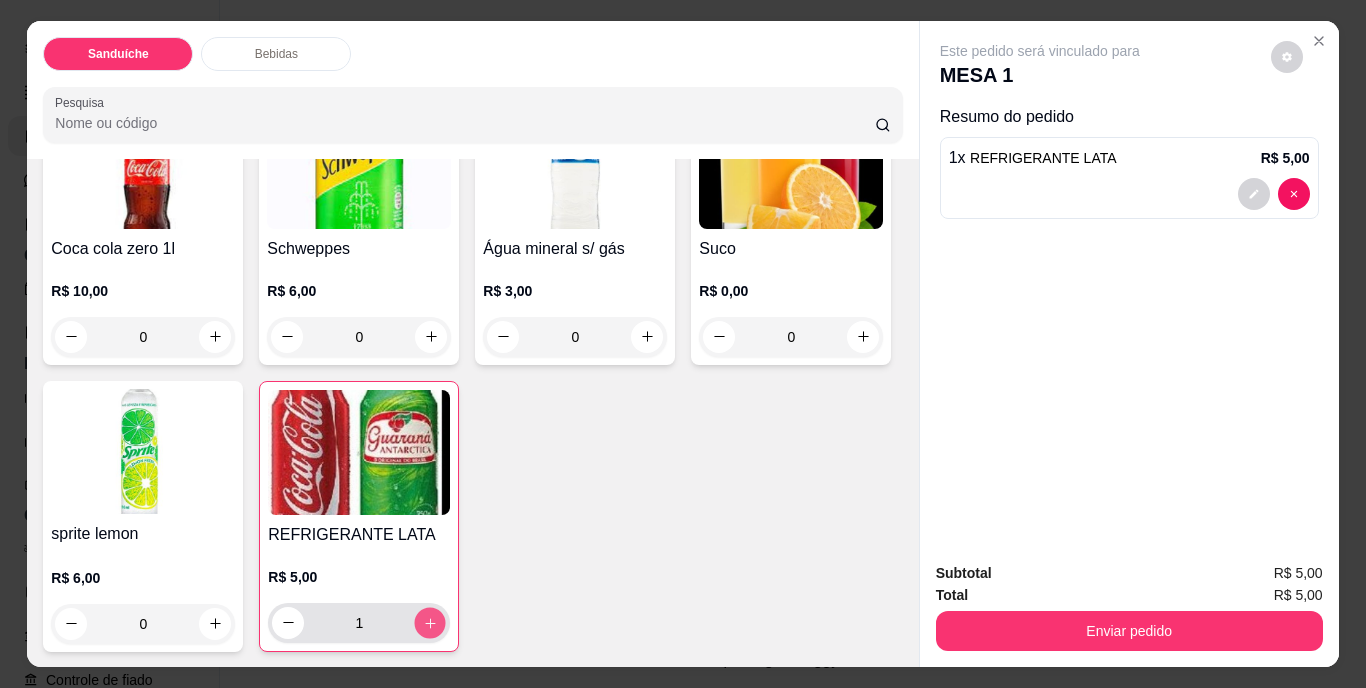 type on "2" 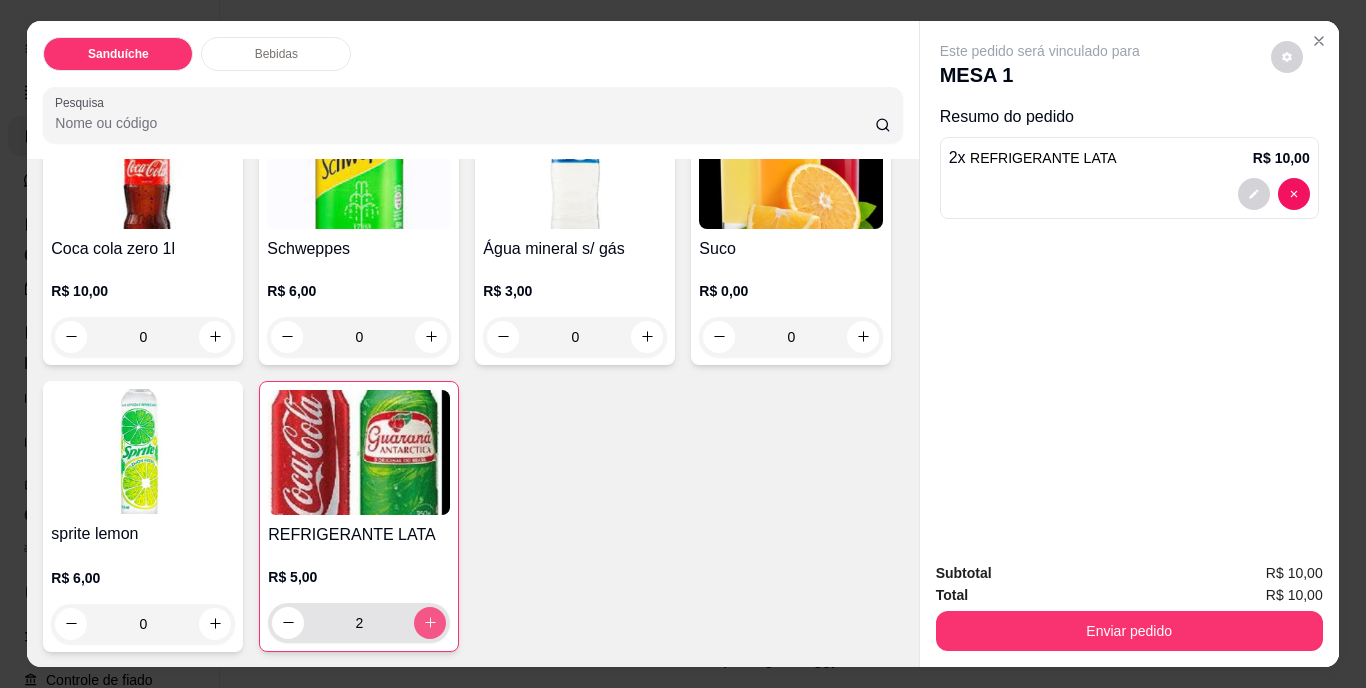 scroll, scrollTop: 1112, scrollLeft: 0, axis: vertical 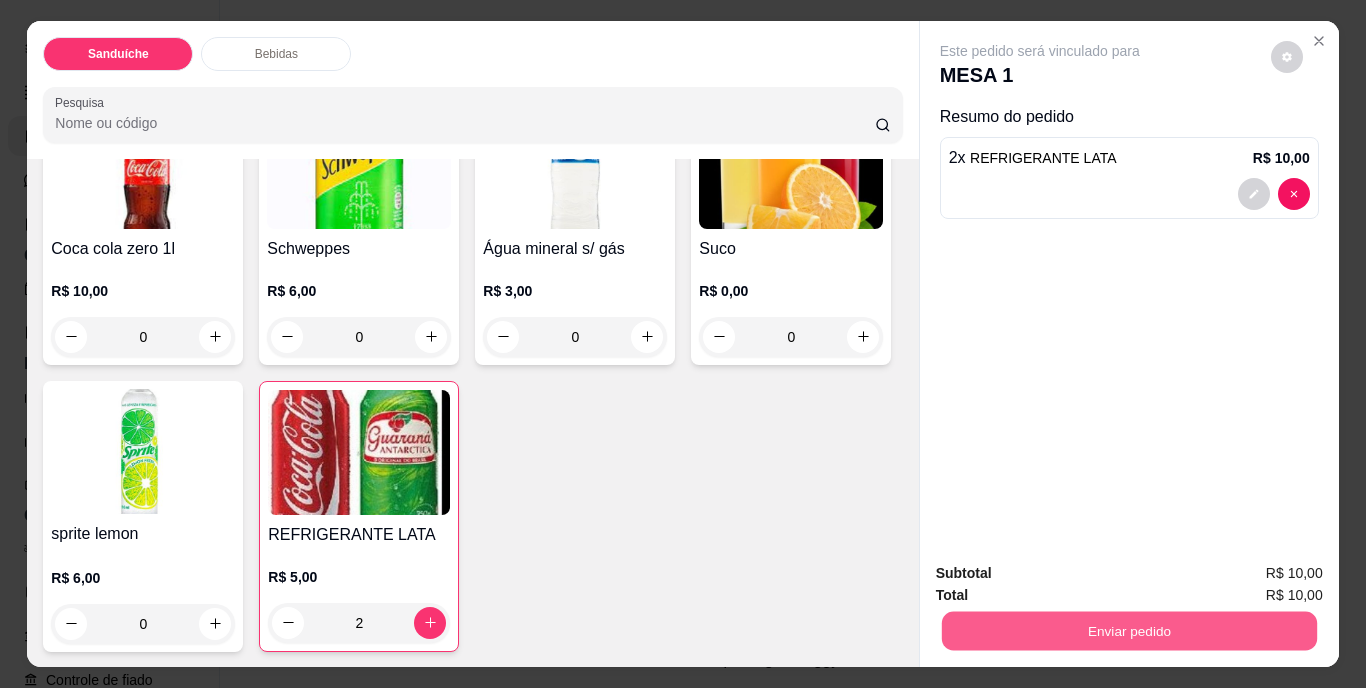 click on "Enviar pedido" at bounding box center [1128, 631] 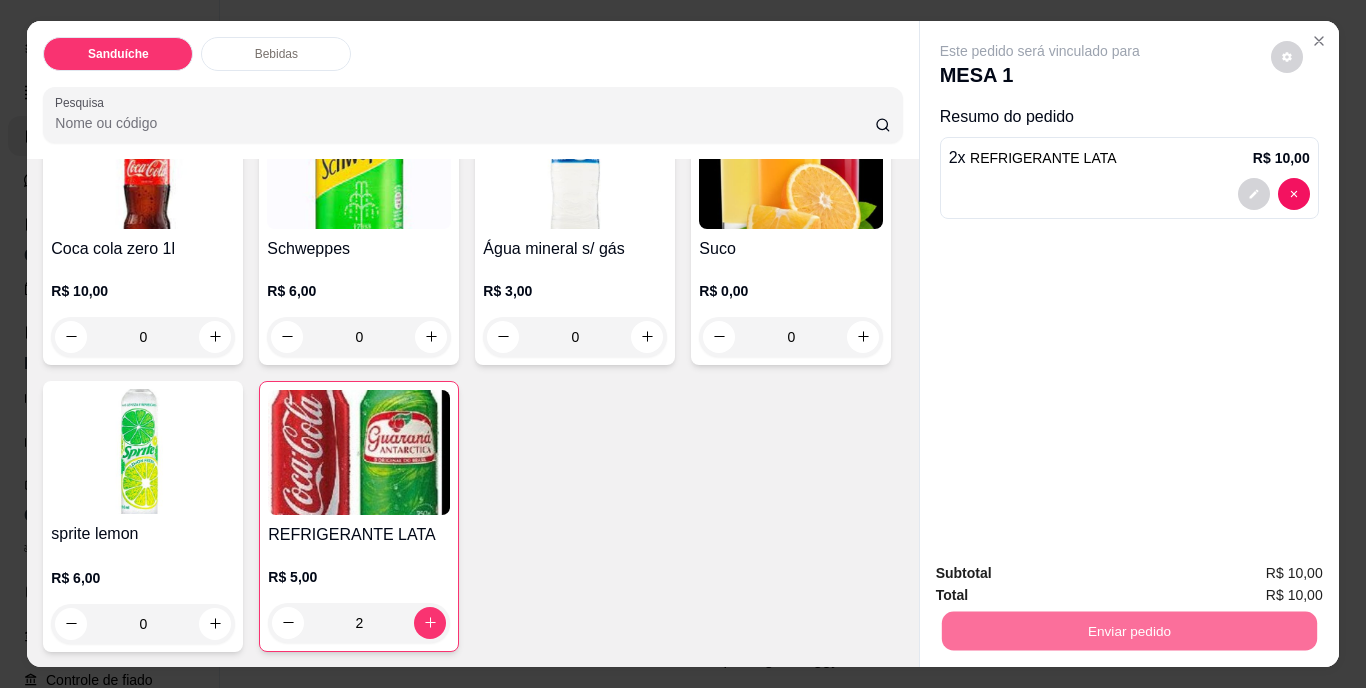 click on "Não registrar e enviar pedido" at bounding box center [1063, 575] 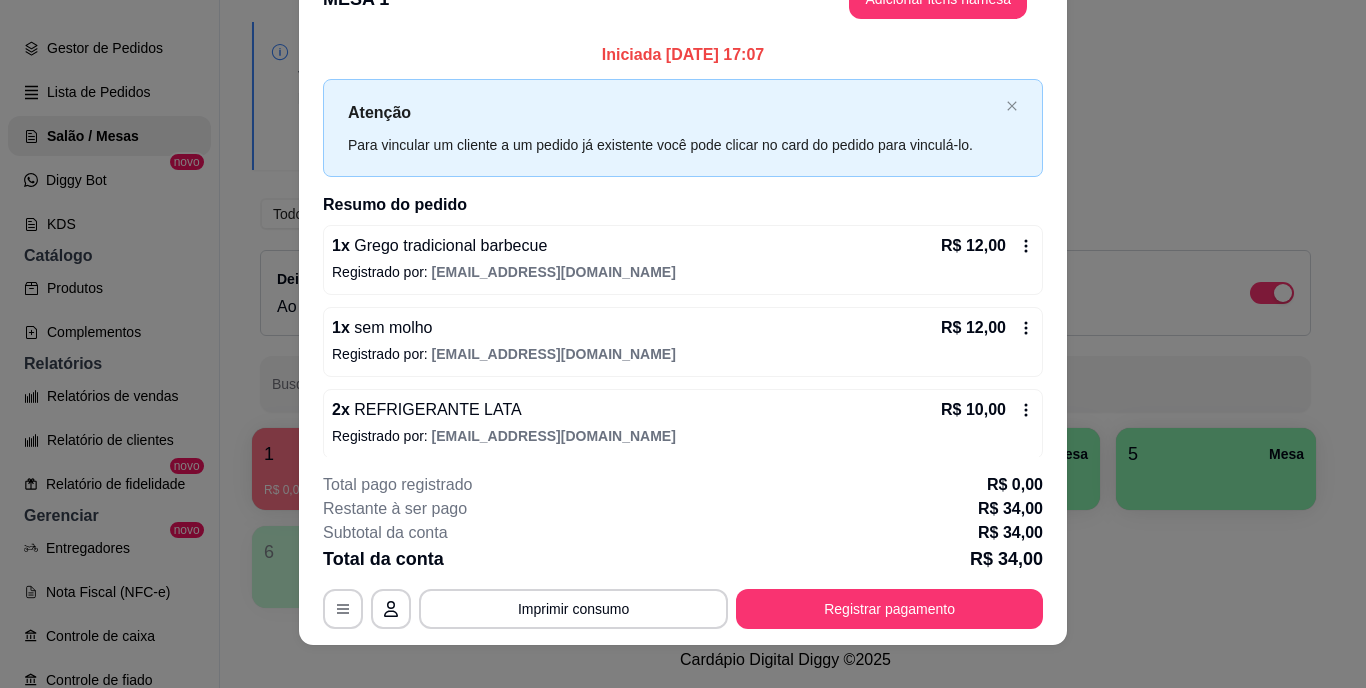 scroll, scrollTop: 61, scrollLeft: 0, axis: vertical 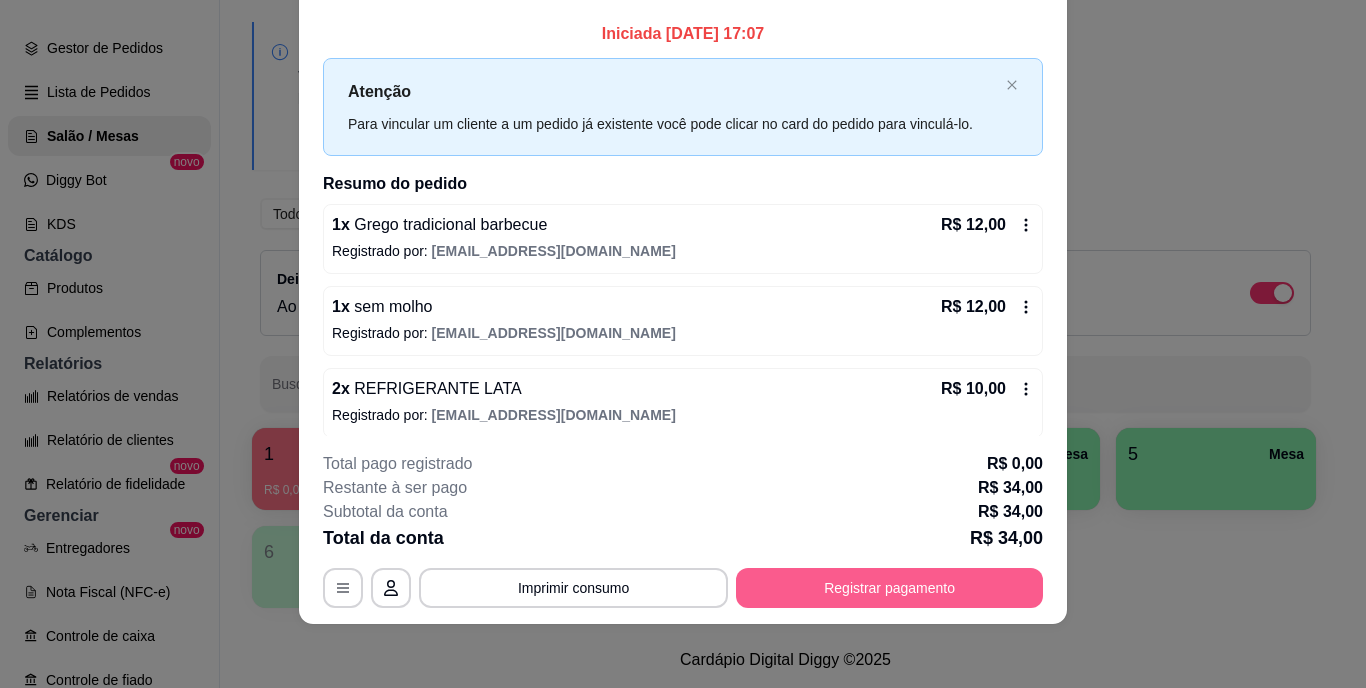 click on "Registrar pagamento" at bounding box center (889, 588) 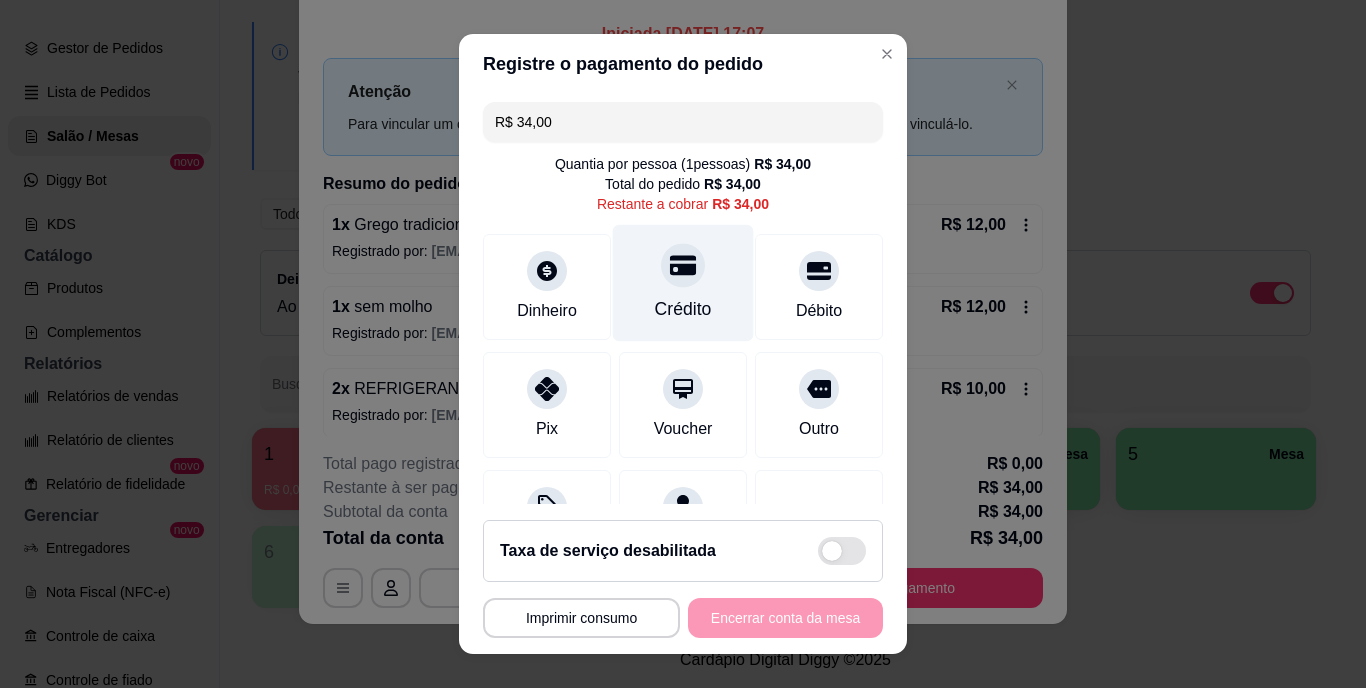 click on "Crédito" at bounding box center (683, 283) 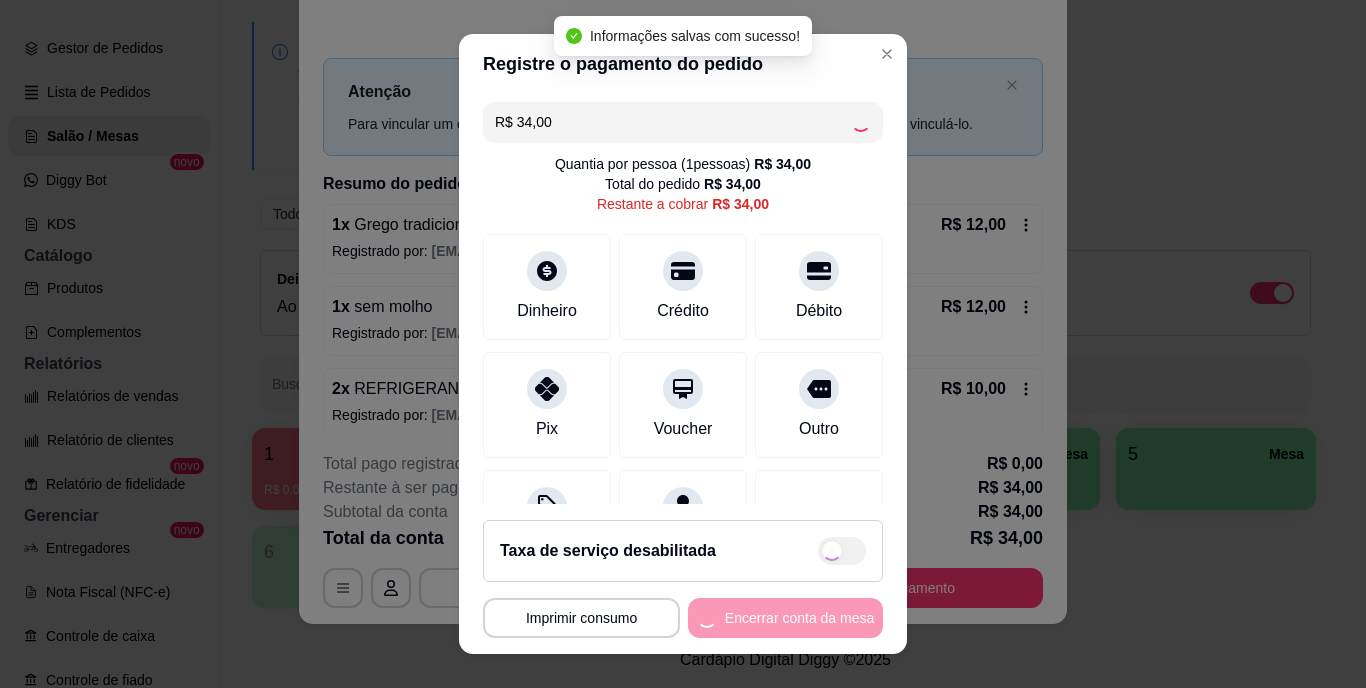 type on "R$ 0,00" 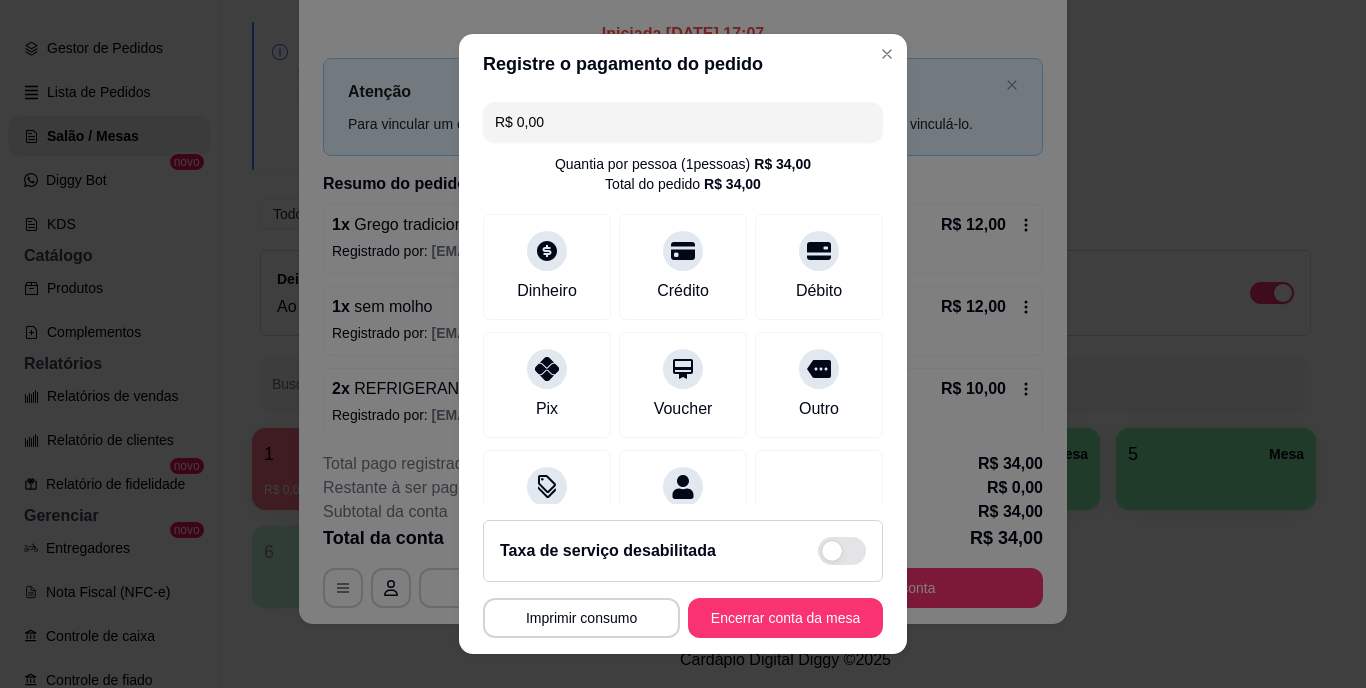 scroll, scrollTop: 30, scrollLeft: 0, axis: vertical 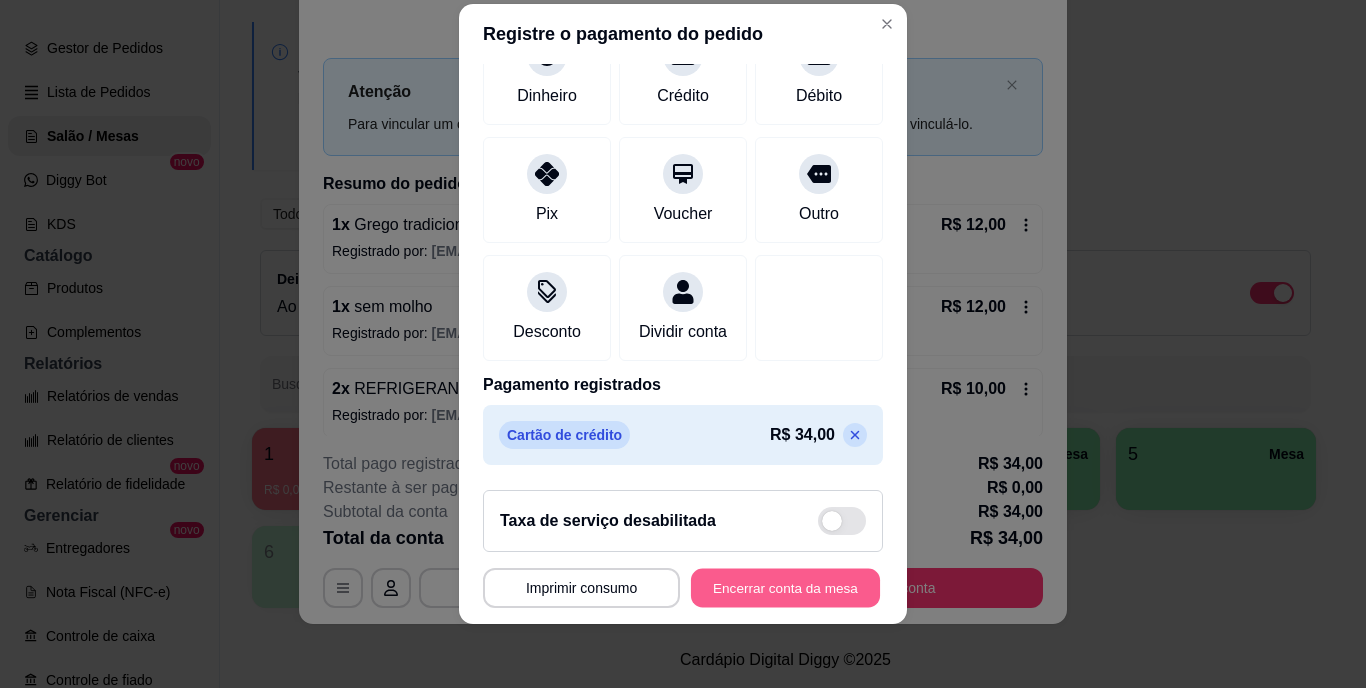 click on "Encerrar conta da mesa" at bounding box center [785, 587] 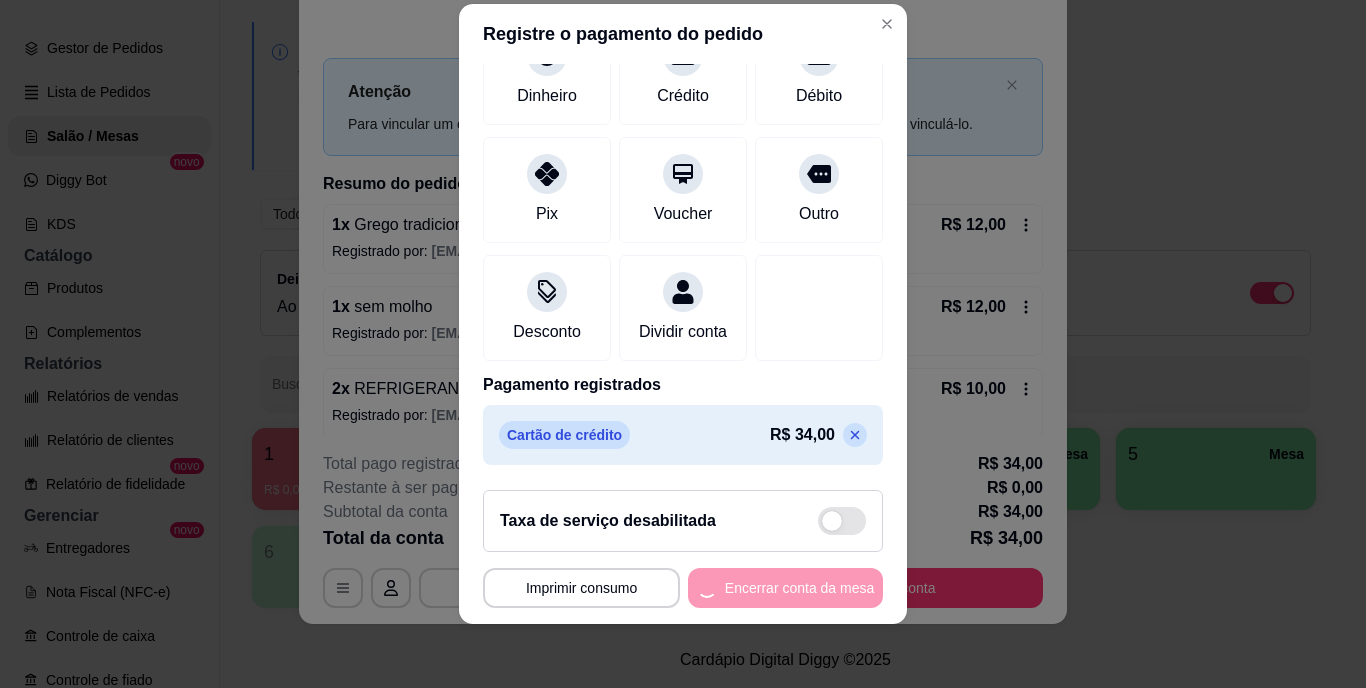 scroll, scrollTop: 0, scrollLeft: 0, axis: both 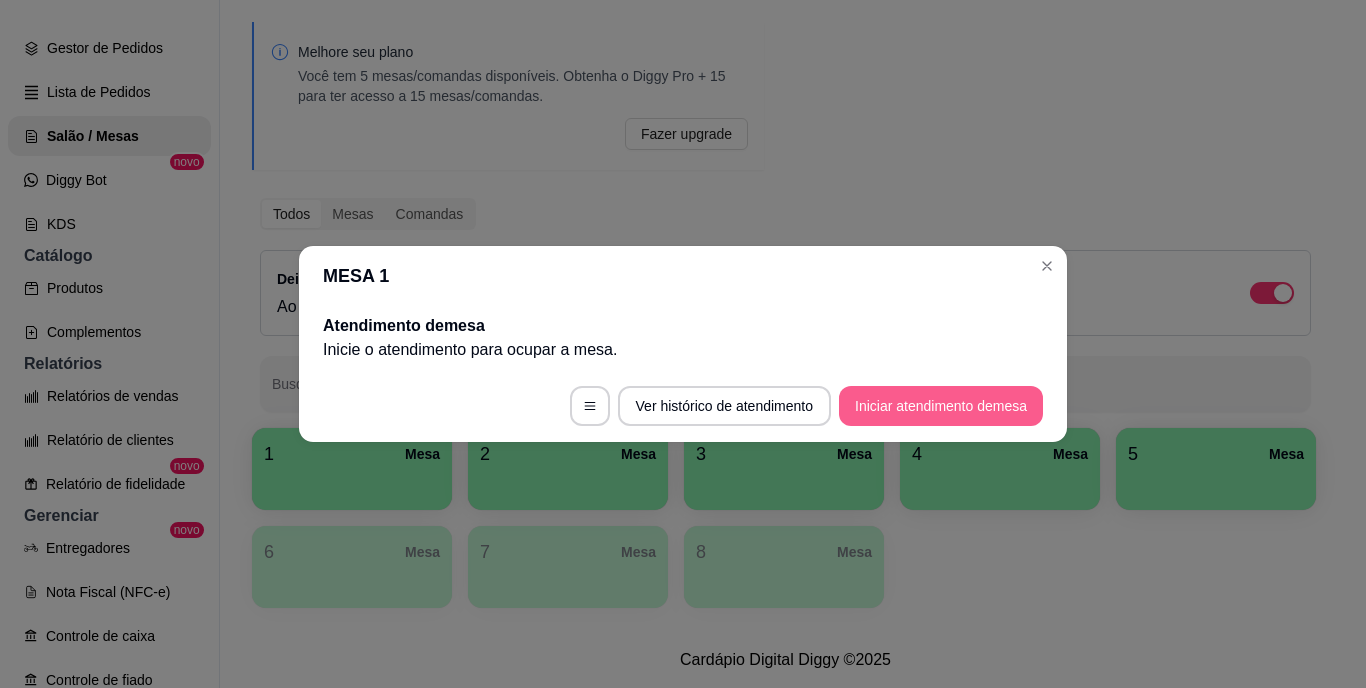 click on "Iniciar atendimento de  mesa" at bounding box center (941, 406) 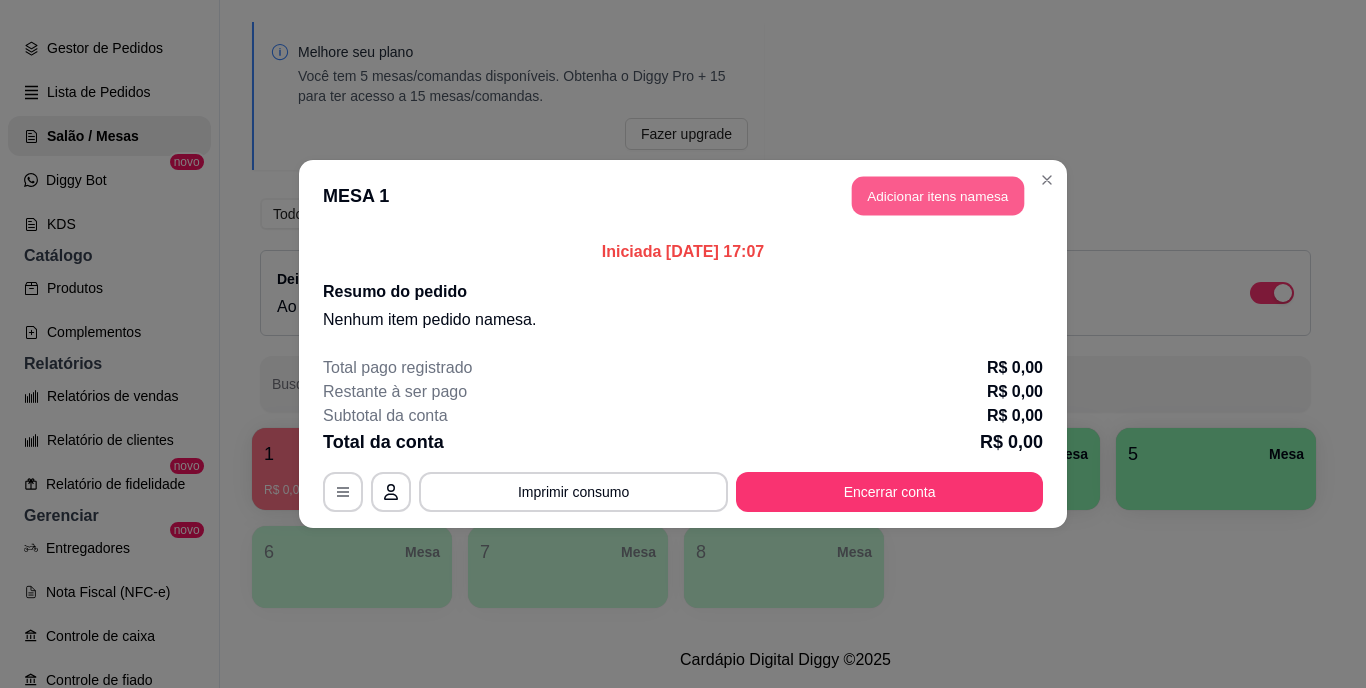 click on "Adicionar itens na  mesa" at bounding box center (938, 196) 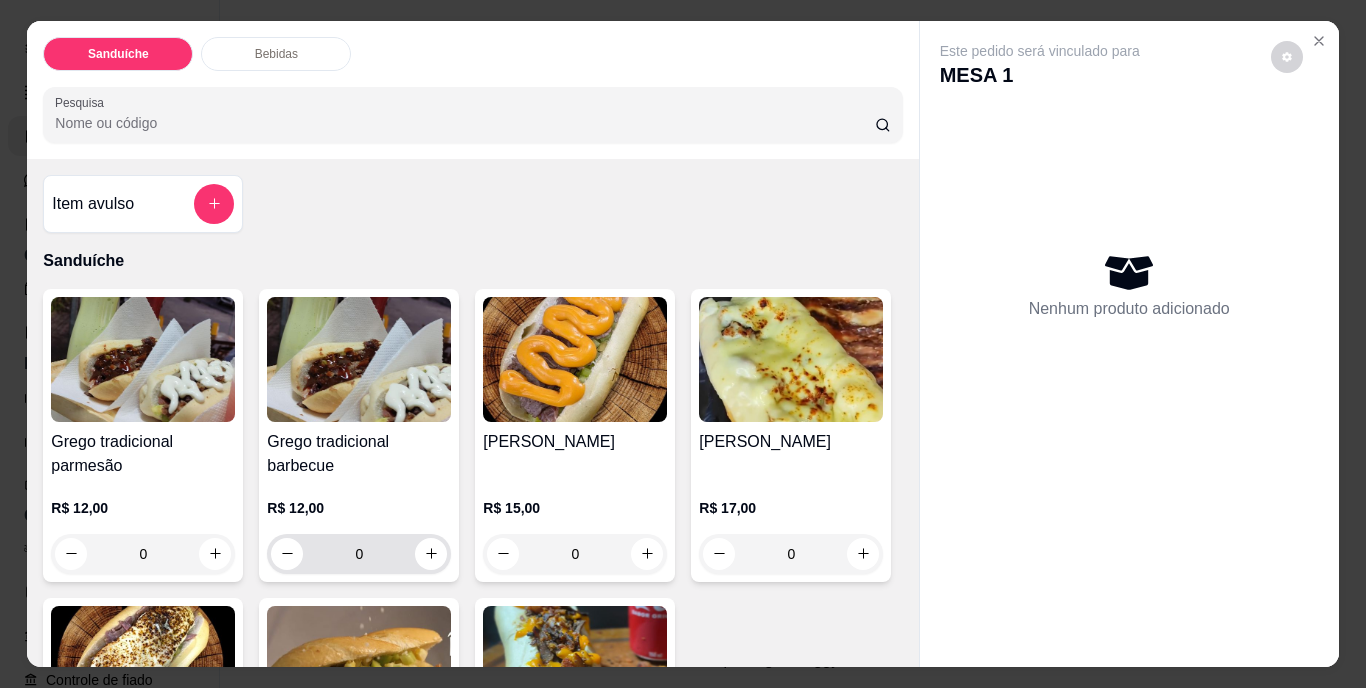 scroll, scrollTop: 100, scrollLeft: 0, axis: vertical 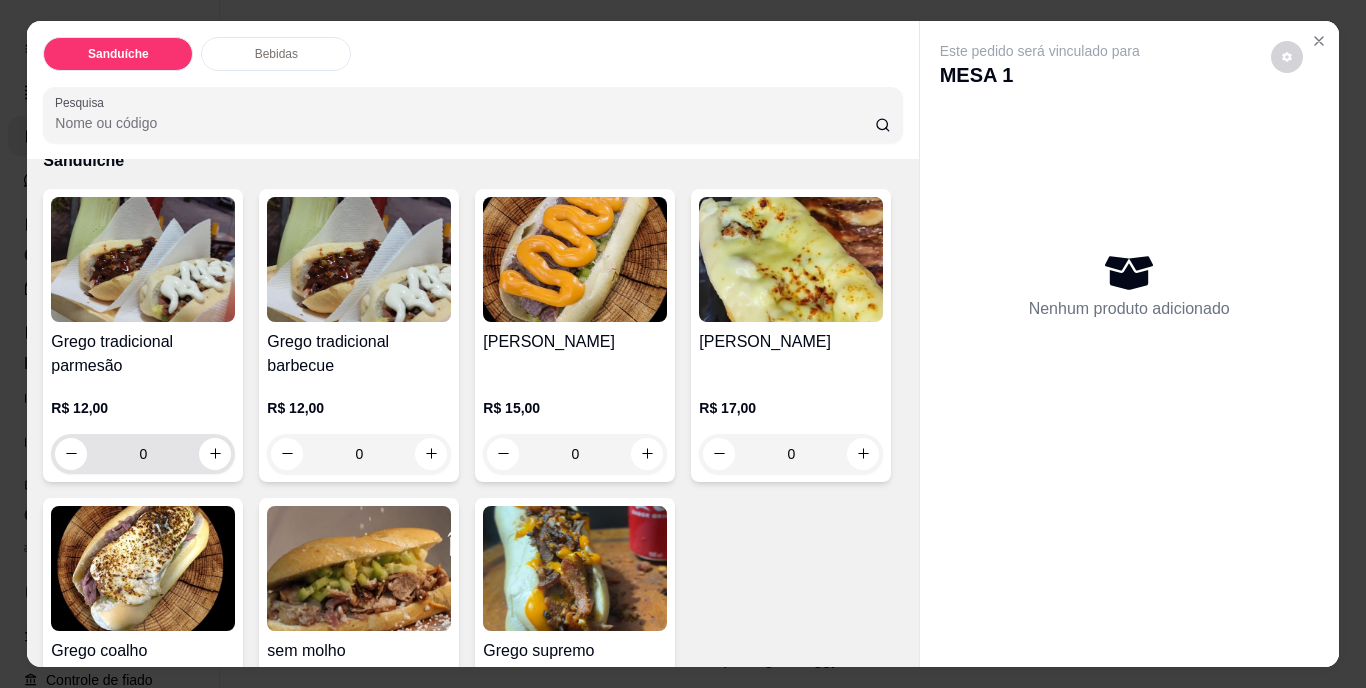 click at bounding box center [215, 454] 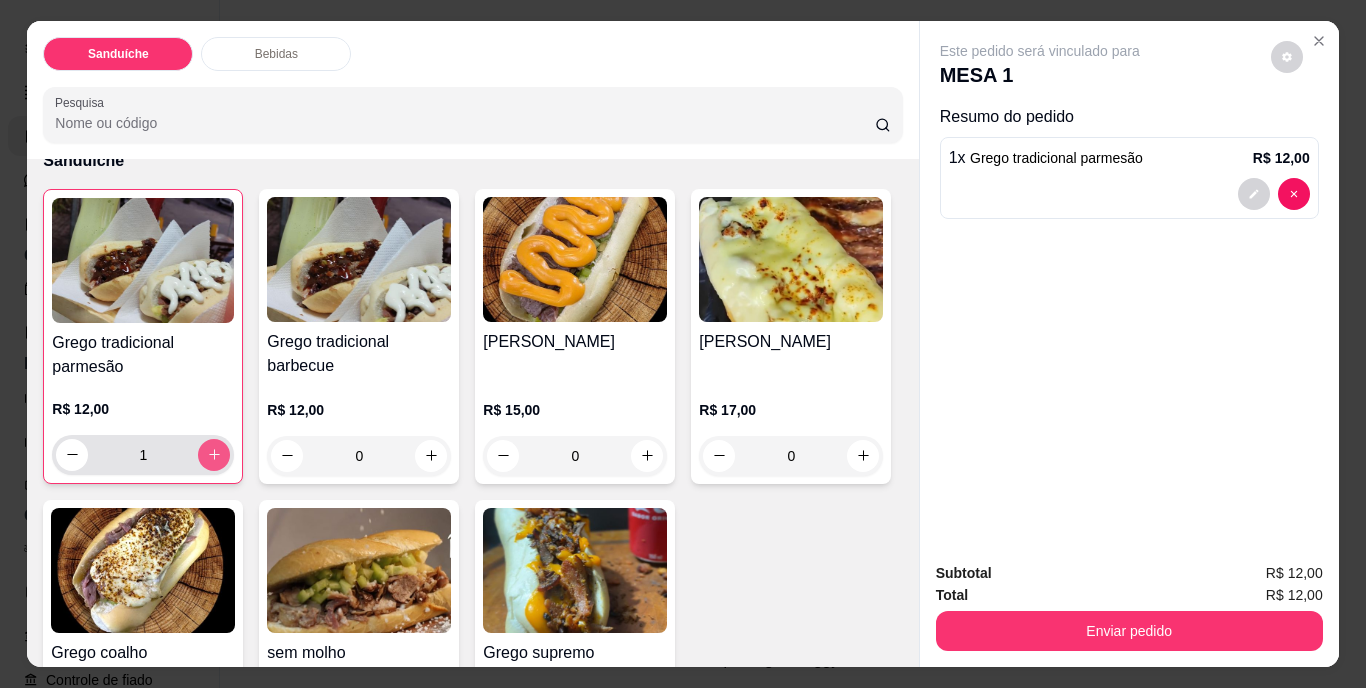 type on "1" 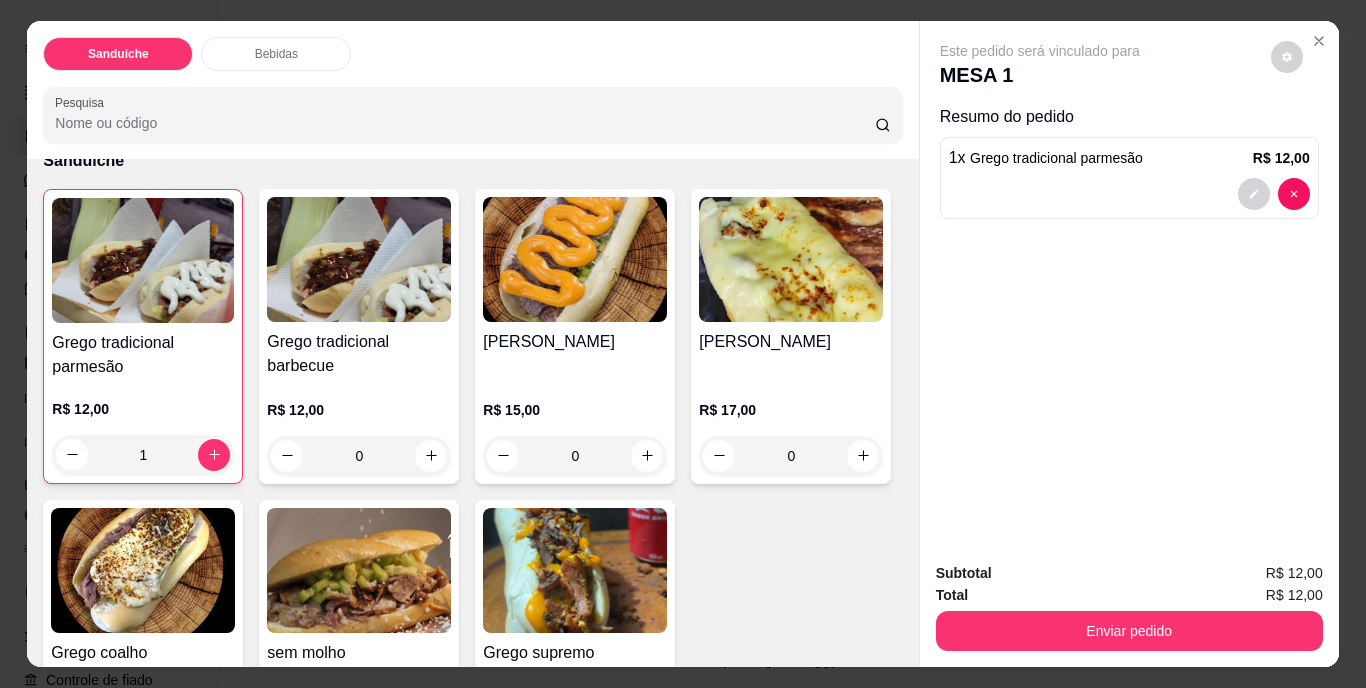 scroll, scrollTop: 500, scrollLeft: 0, axis: vertical 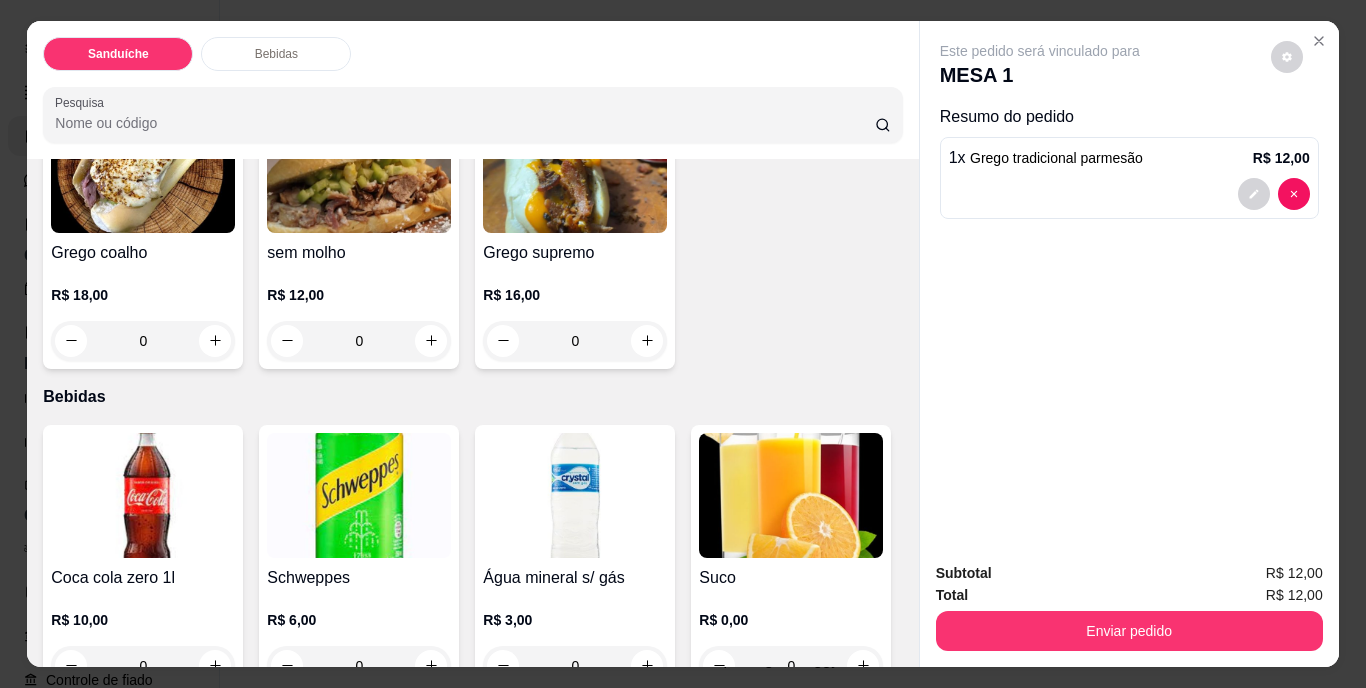 click 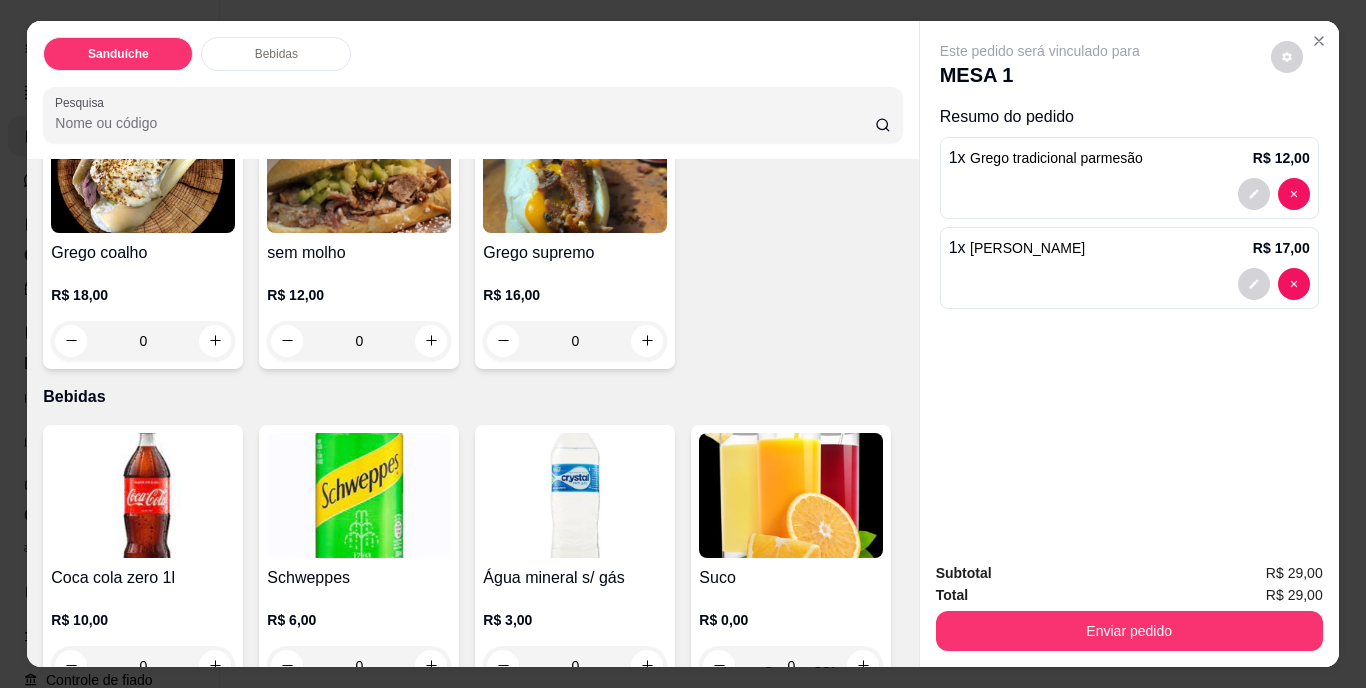 type on "1" 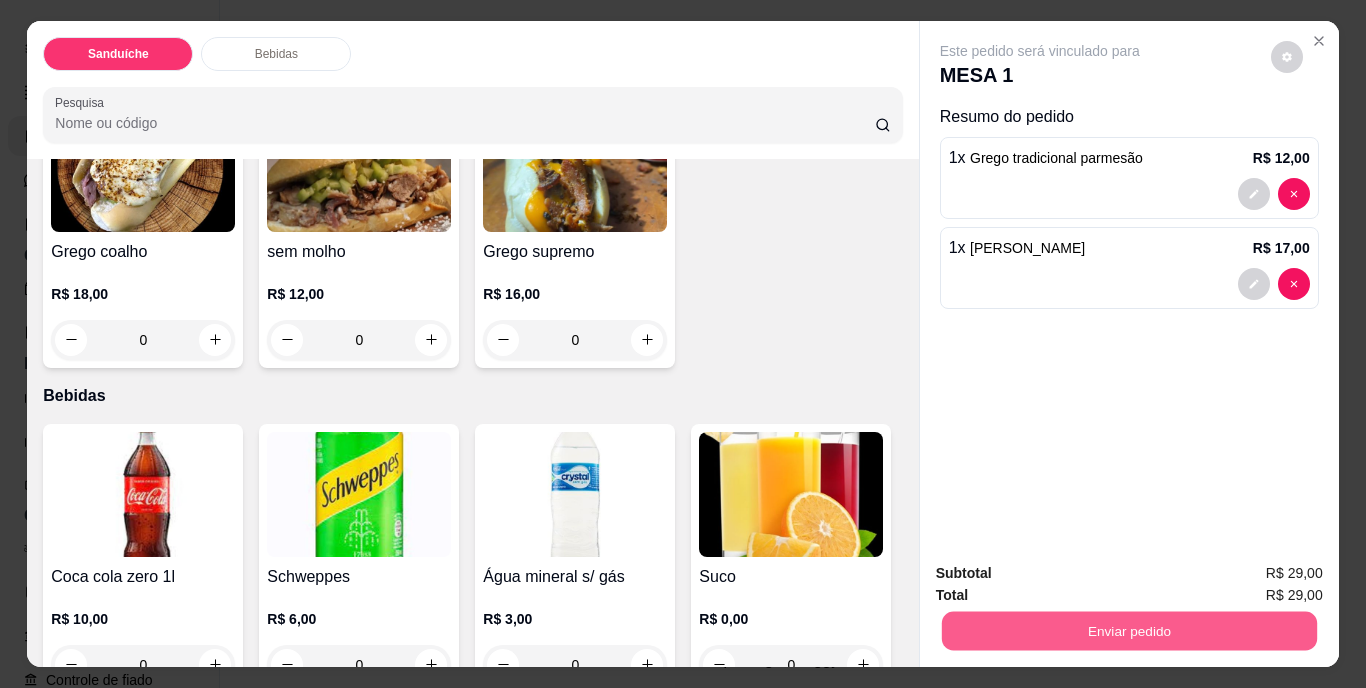 click on "Enviar pedido" at bounding box center [1128, 631] 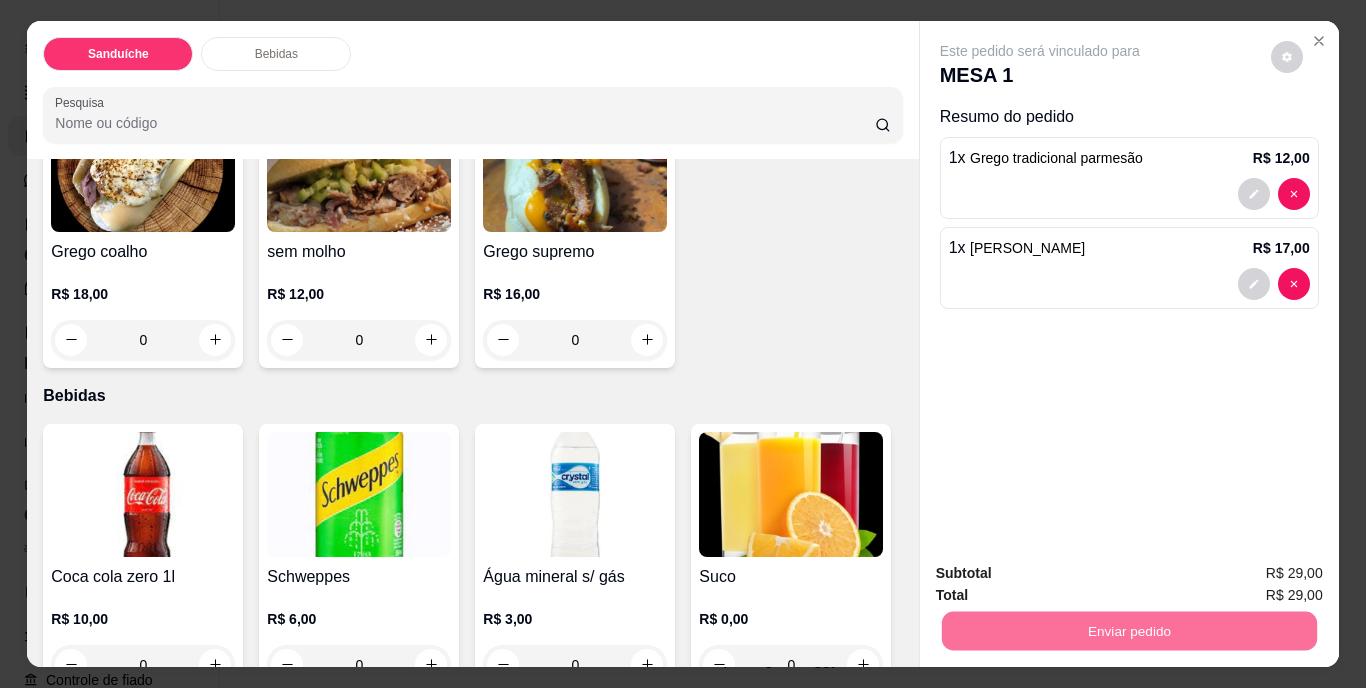 click on "Não registrar e enviar pedido" at bounding box center (1063, 574) 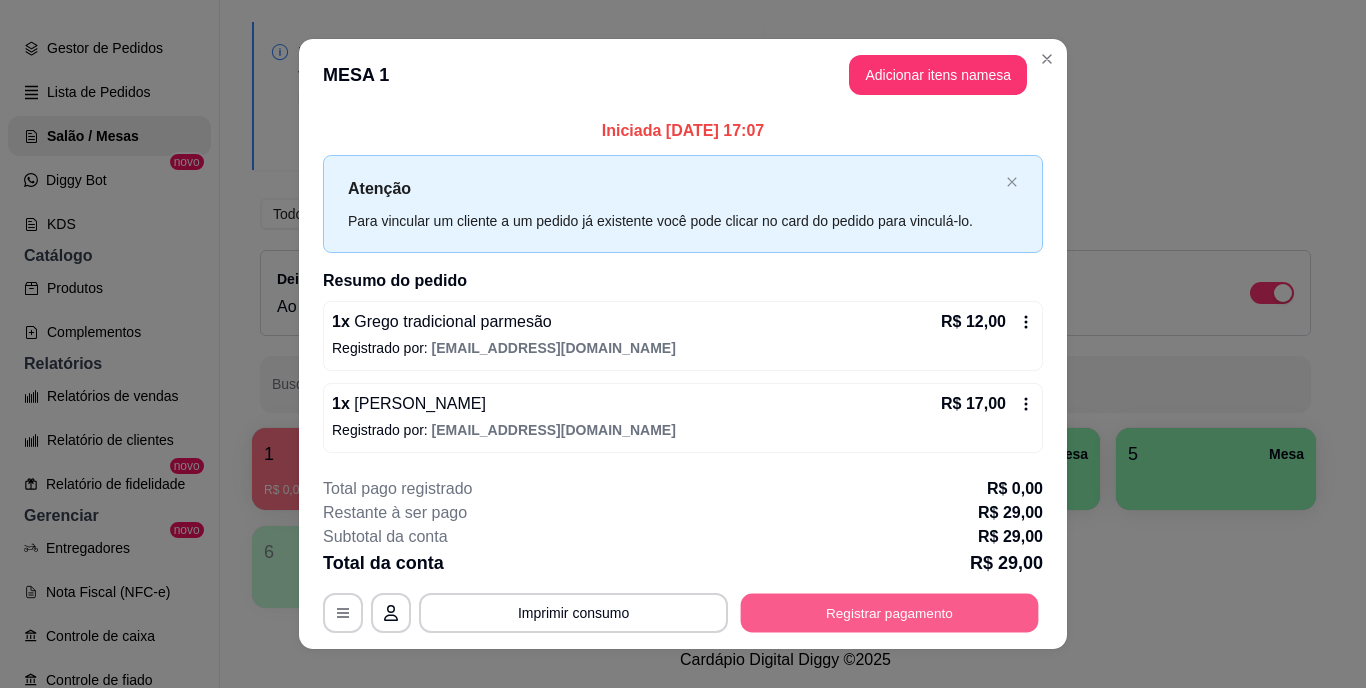 click on "Registrar pagamento" at bounding box center (890, 612) 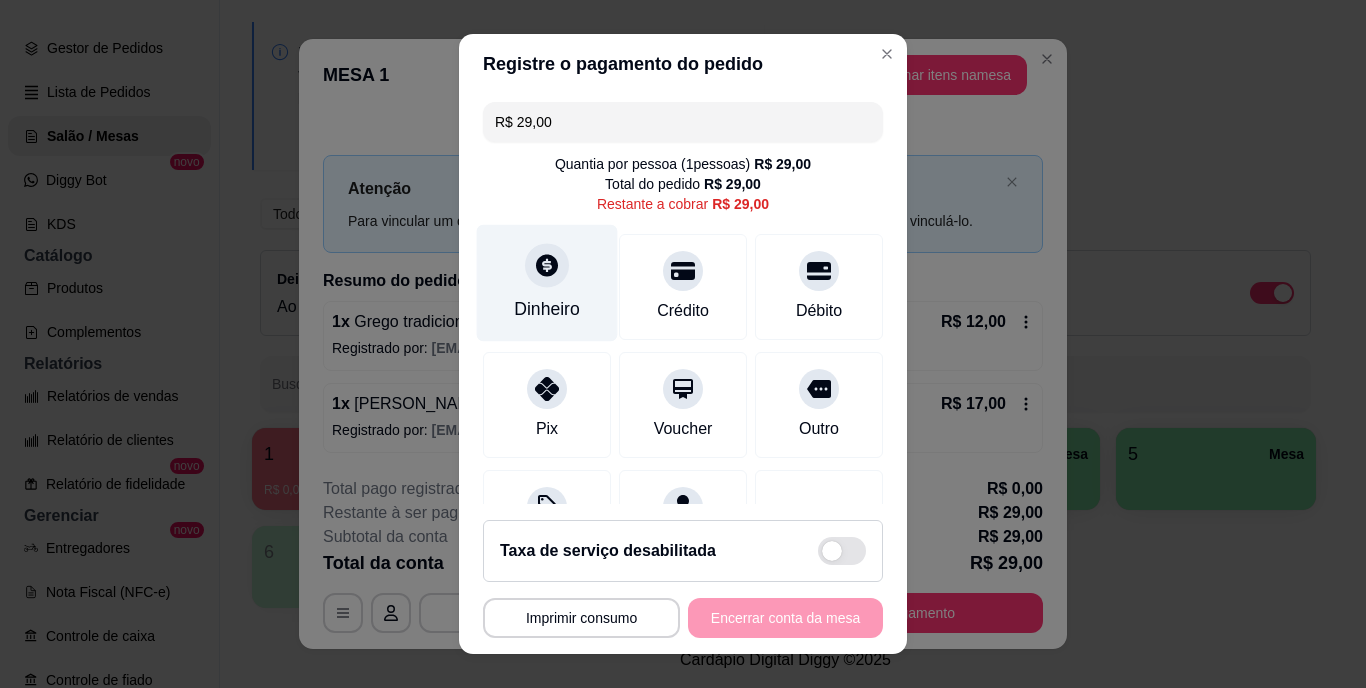 click at bounding box center [547, 266] 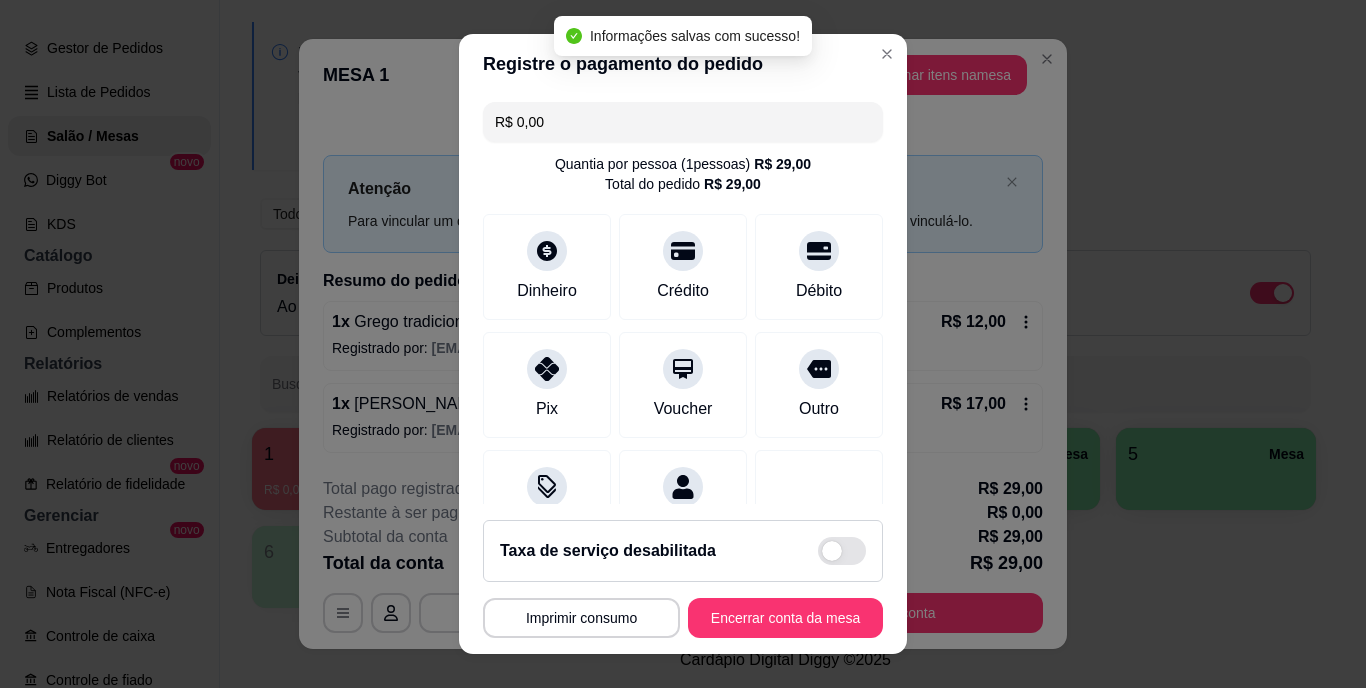 type on "R$ 0,00" 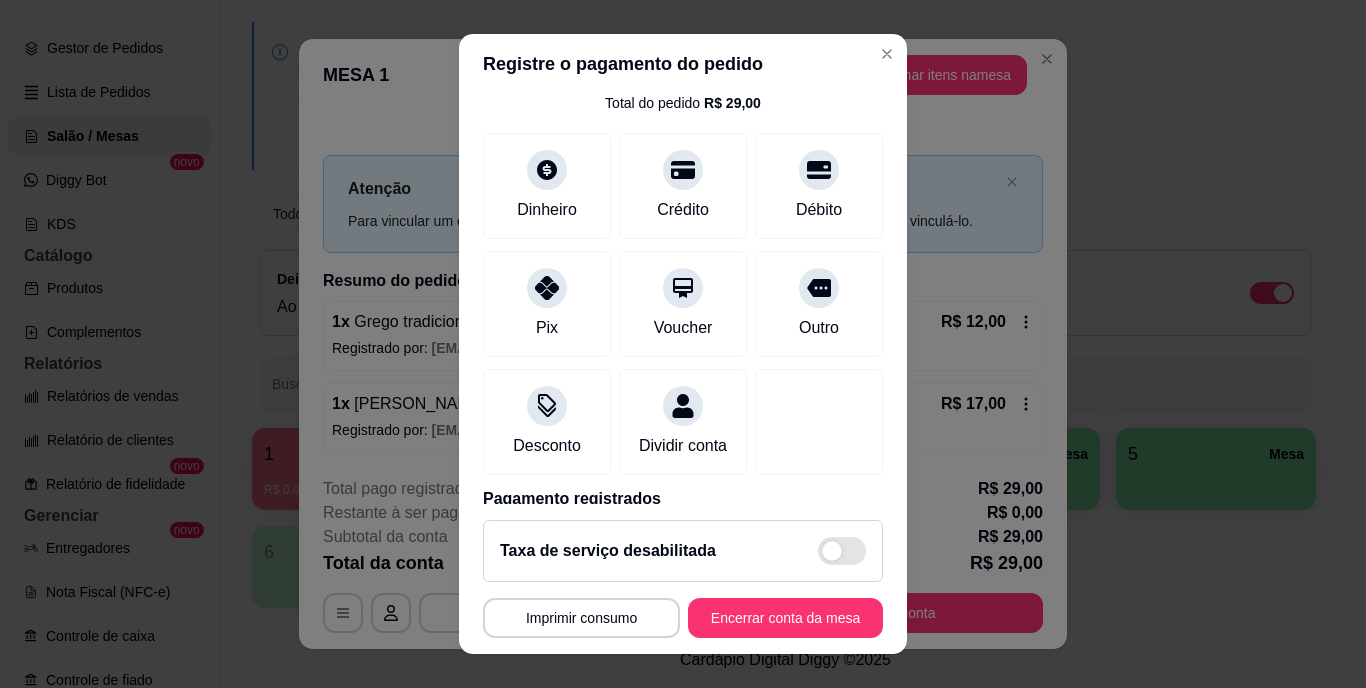 scroll, scrollTop: 188, scrollLeft: 0, axis: vertical 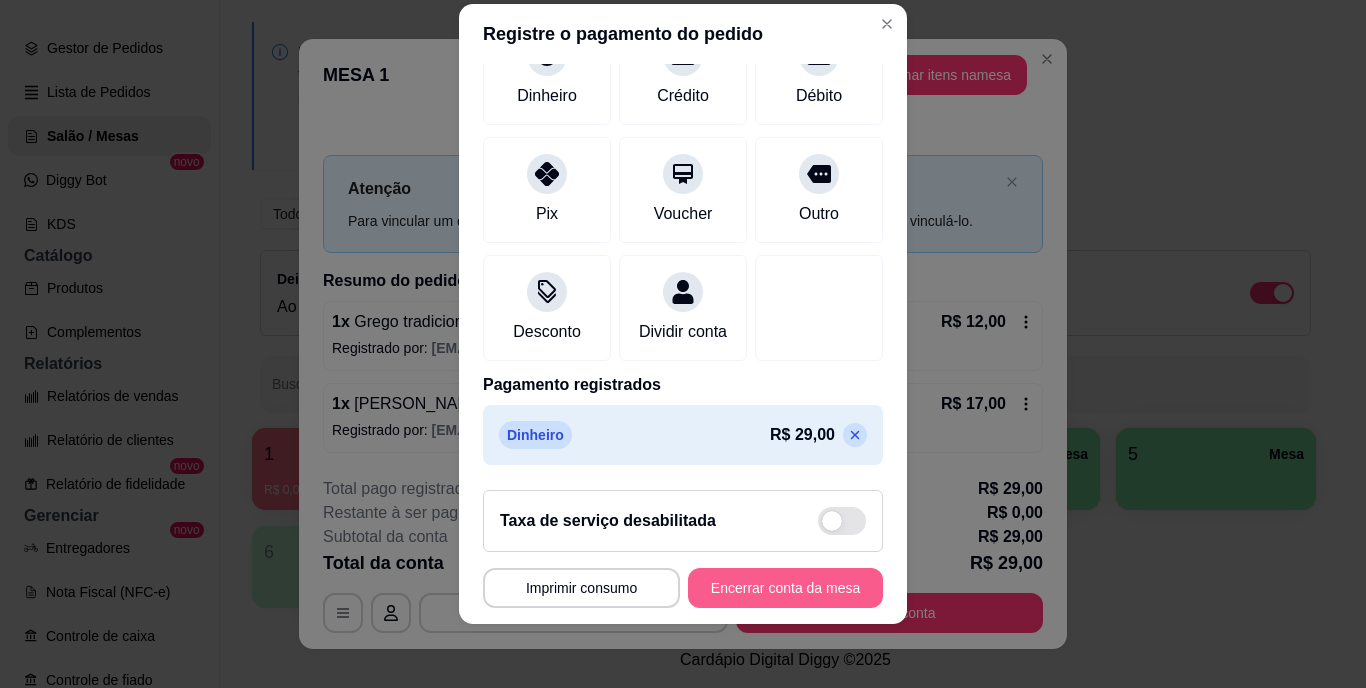 click on "Encerrar conta da mesa" at bounding box center (785, 588) 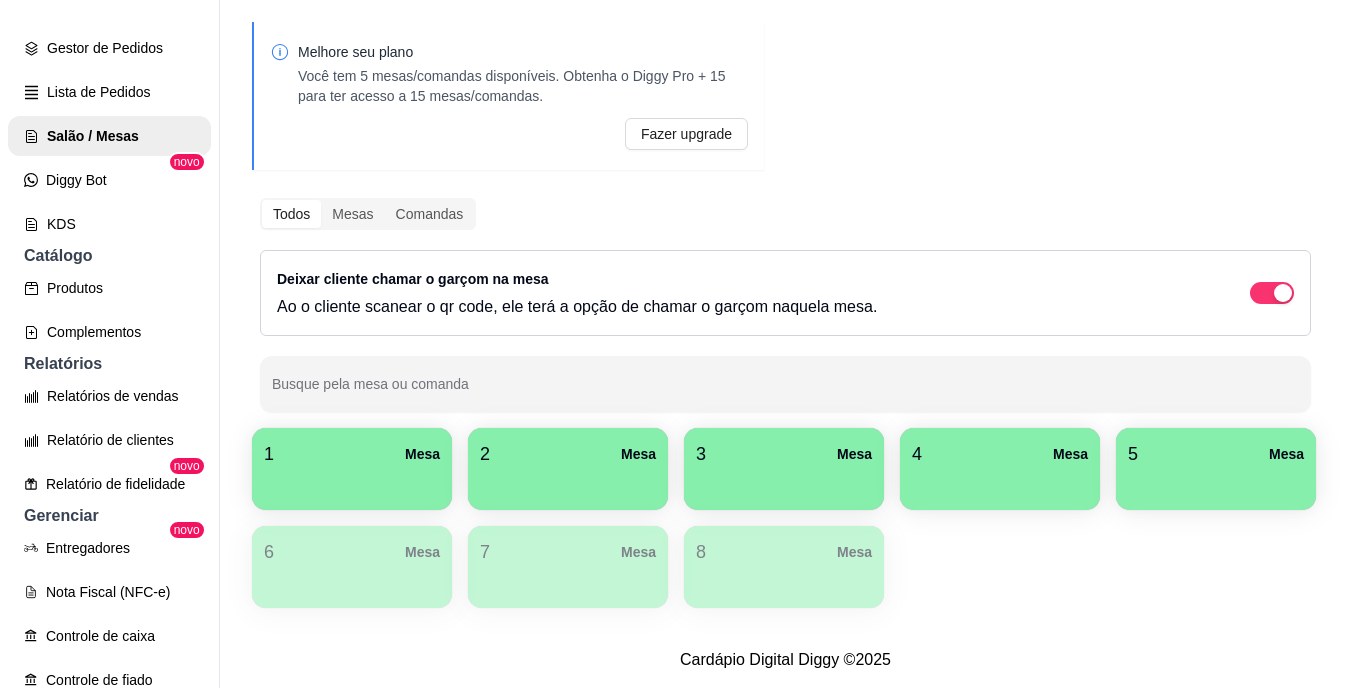 click on "Melhore seu plano
Você tem 5 mesas/comandas disponíveis. Obtenha o Diggy Pro + 15 para ter acesso a 15 mesas/comandas. Fazer upgrade Todos Mesas Comandas Deixar cliente chamar o garçom na mesa Ao o cliente scanear o qr code, ele terá a opção de chamar o garçom naquela mesa. Busque pela mesa ou comanda
1 Mesa 2 Mesa 3 Mesa 4 Mesa 5 Mesa 6 Mesa 7 Mesa 8 Mesa" at bounding box center [785, 321] 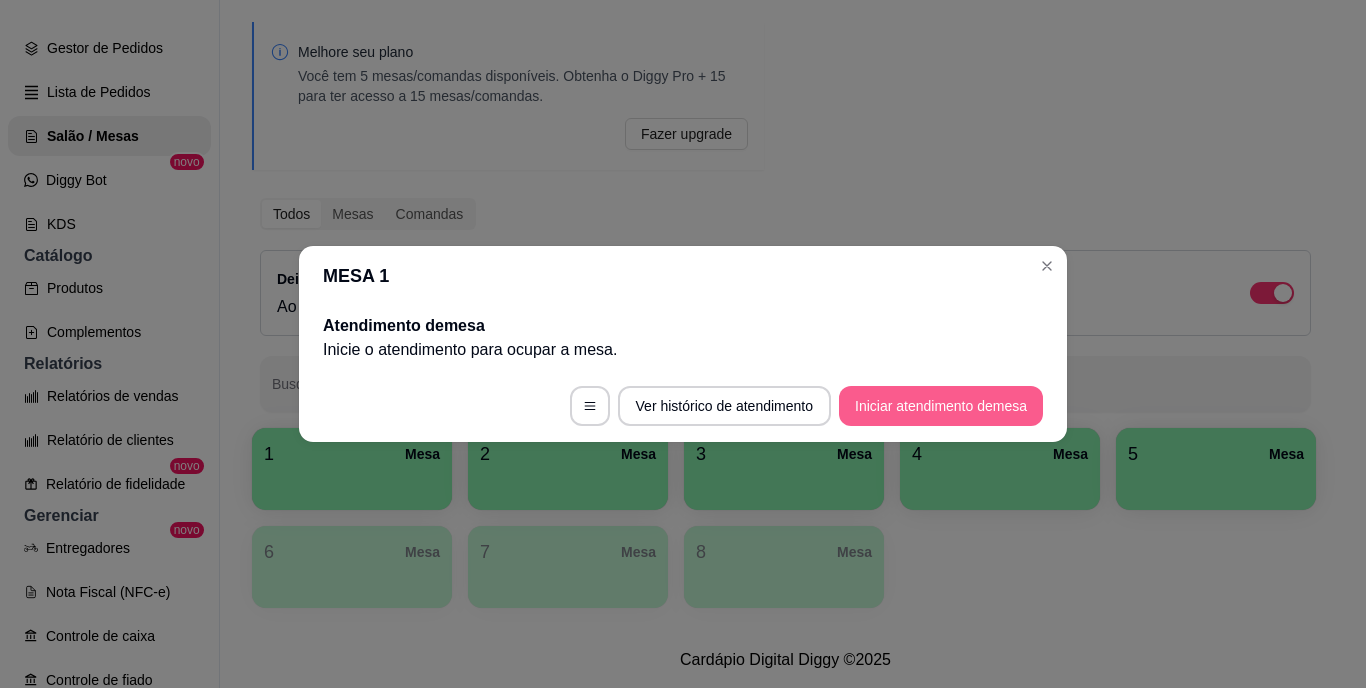 click on "Iniciar atendimento de  mesa" at bounding box center (941, 406) 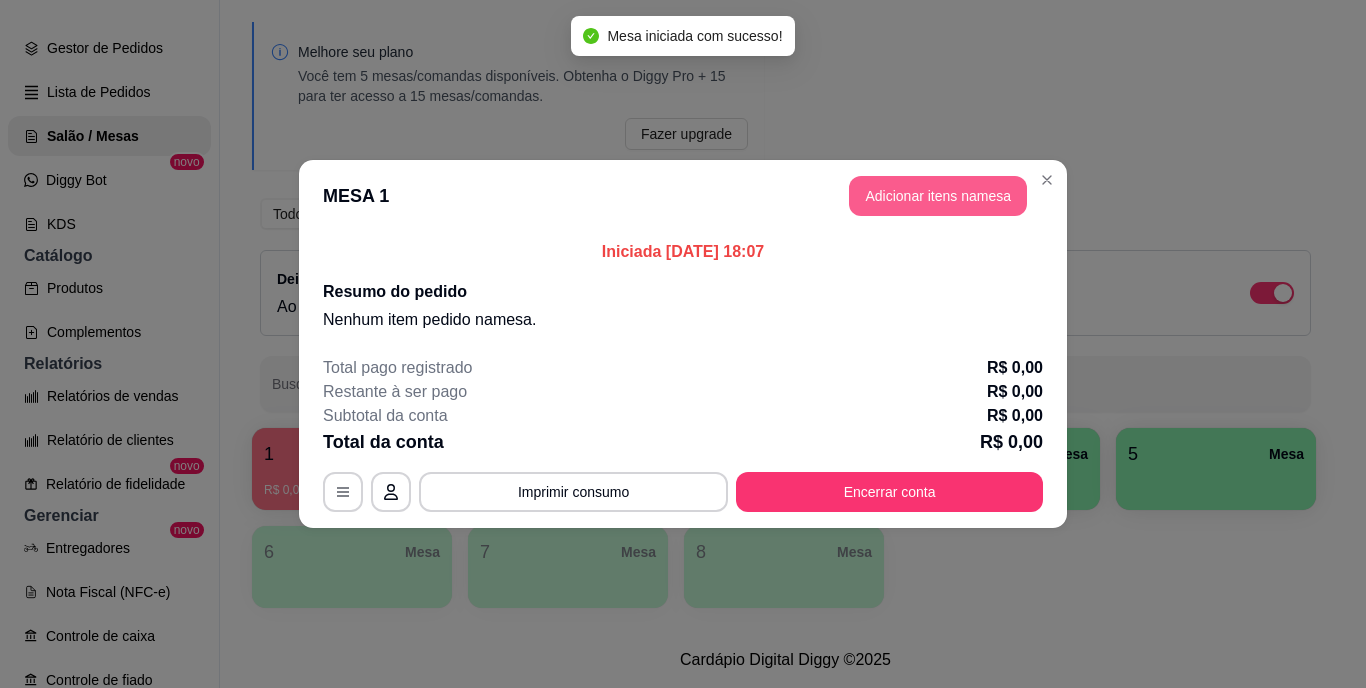 click on "Adicionar itens na  mesa" at bounding box center (938, 196) 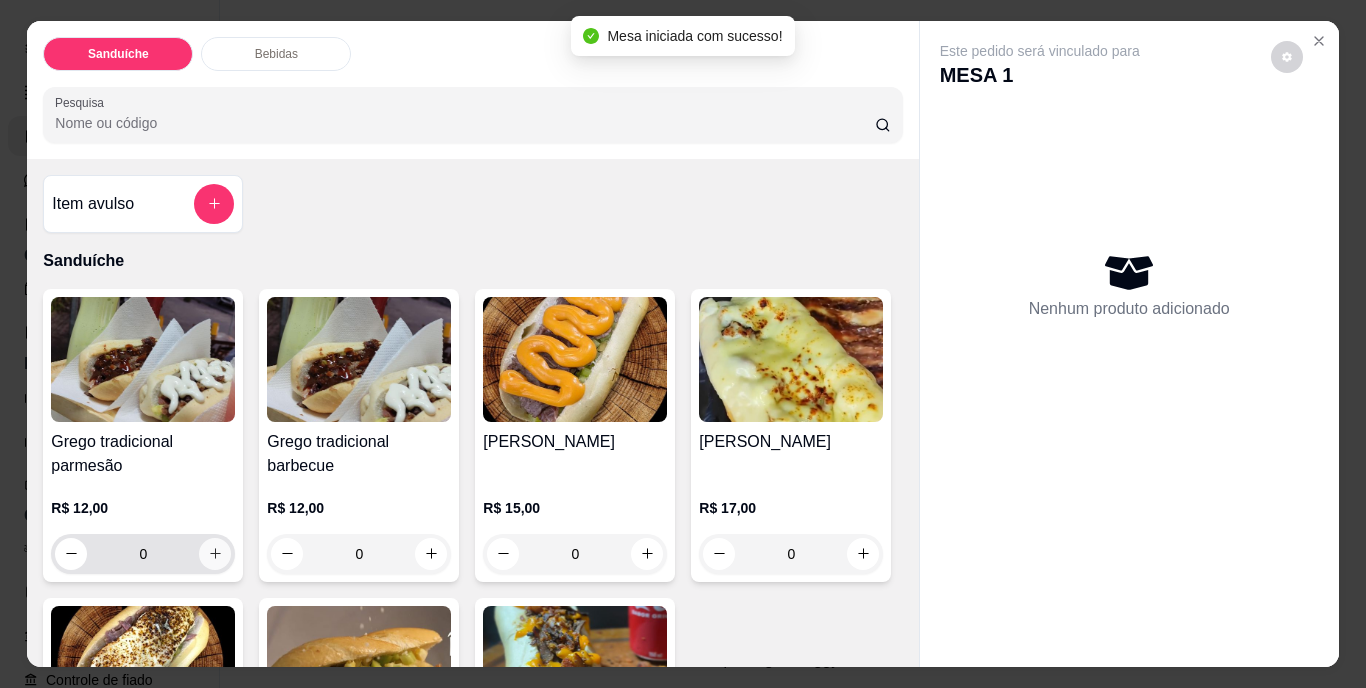 click at bounding box center [215, 554] 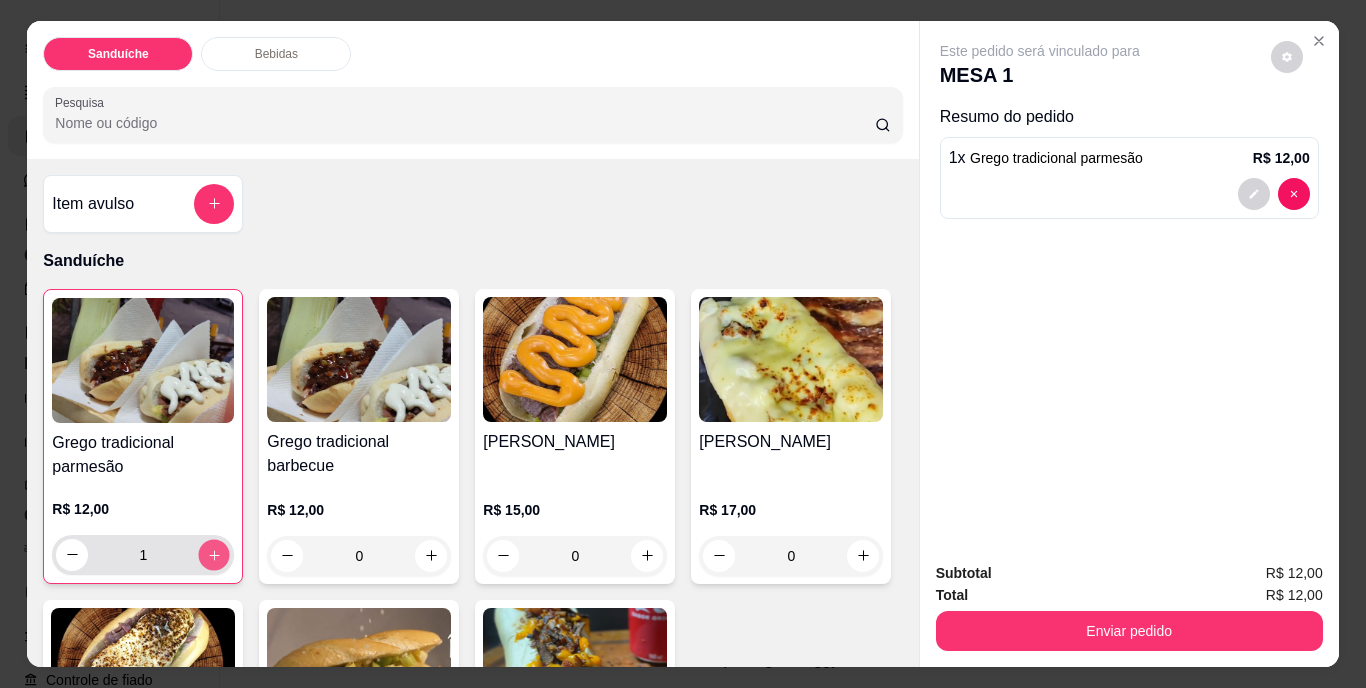 click at bounding box center [214, 554] 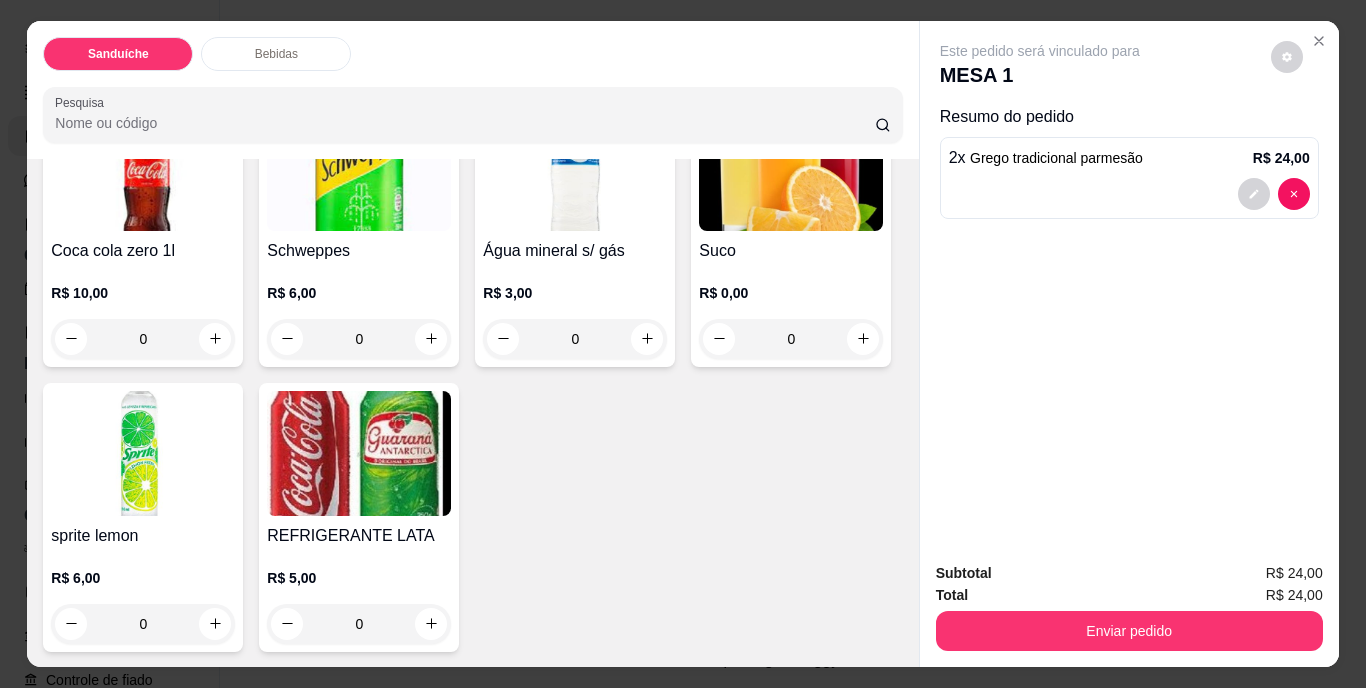 scroll, scrollTop: 1112, scrollLeft: 0, axis: vertical 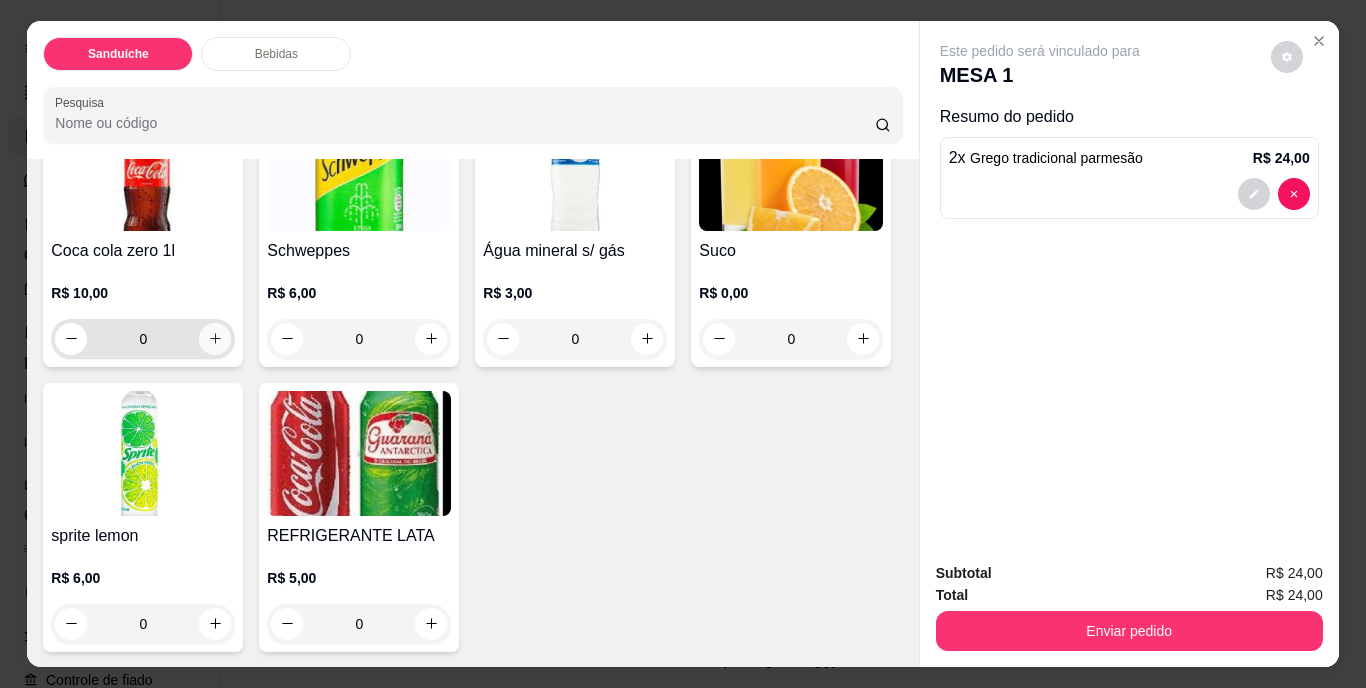 click 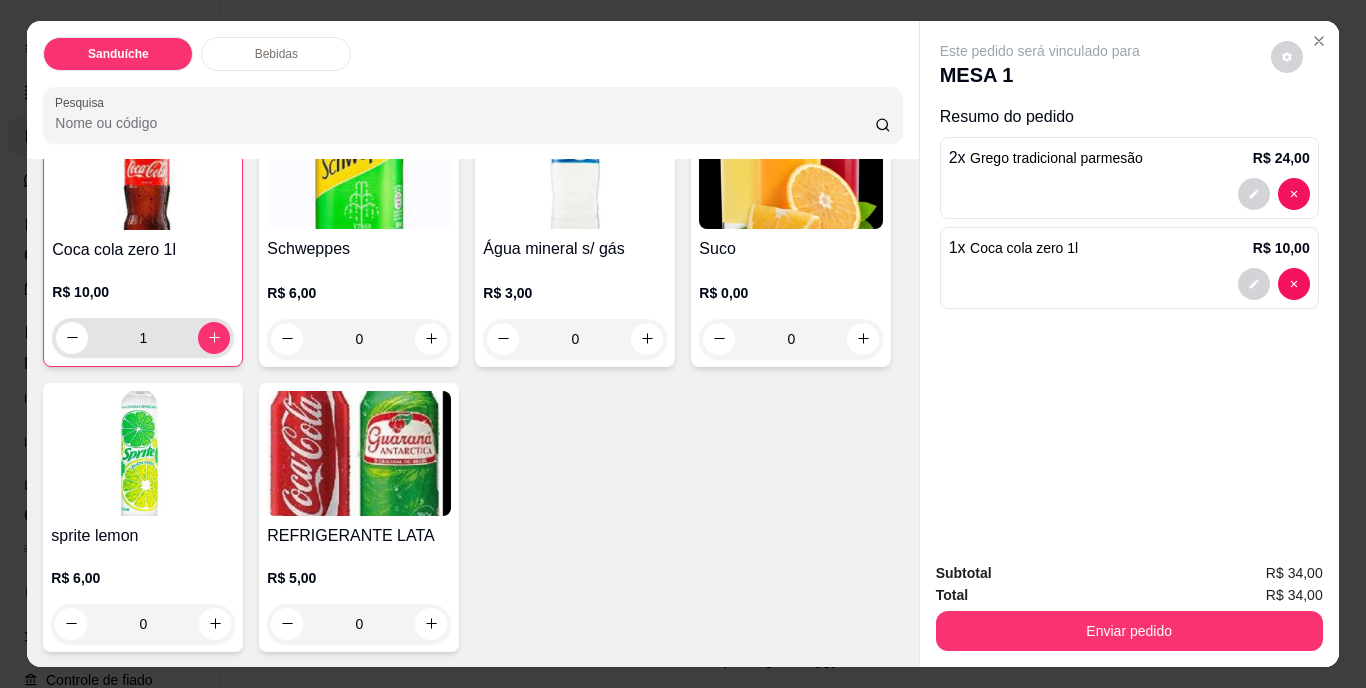 scroll, scrollTop: 1113, scrollLeft: 0, axis: vertical 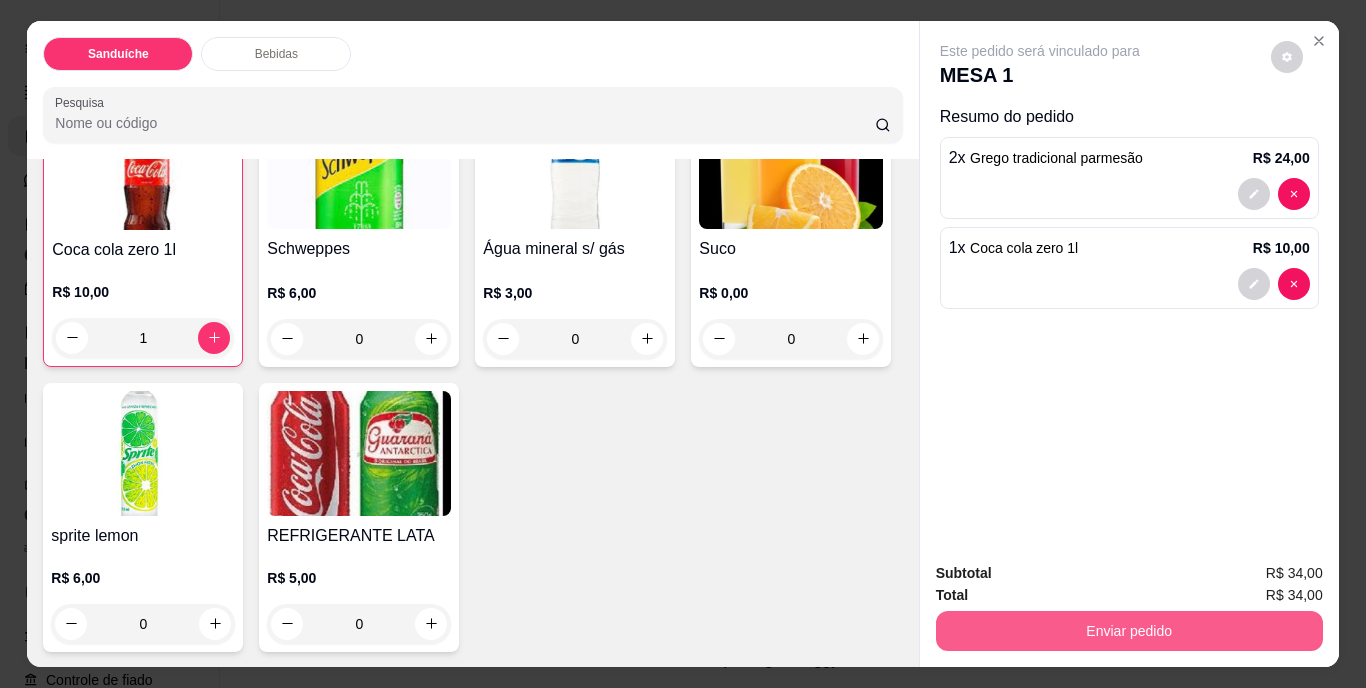 click on "Enviar pedido" at bounding box center [1129, 631] 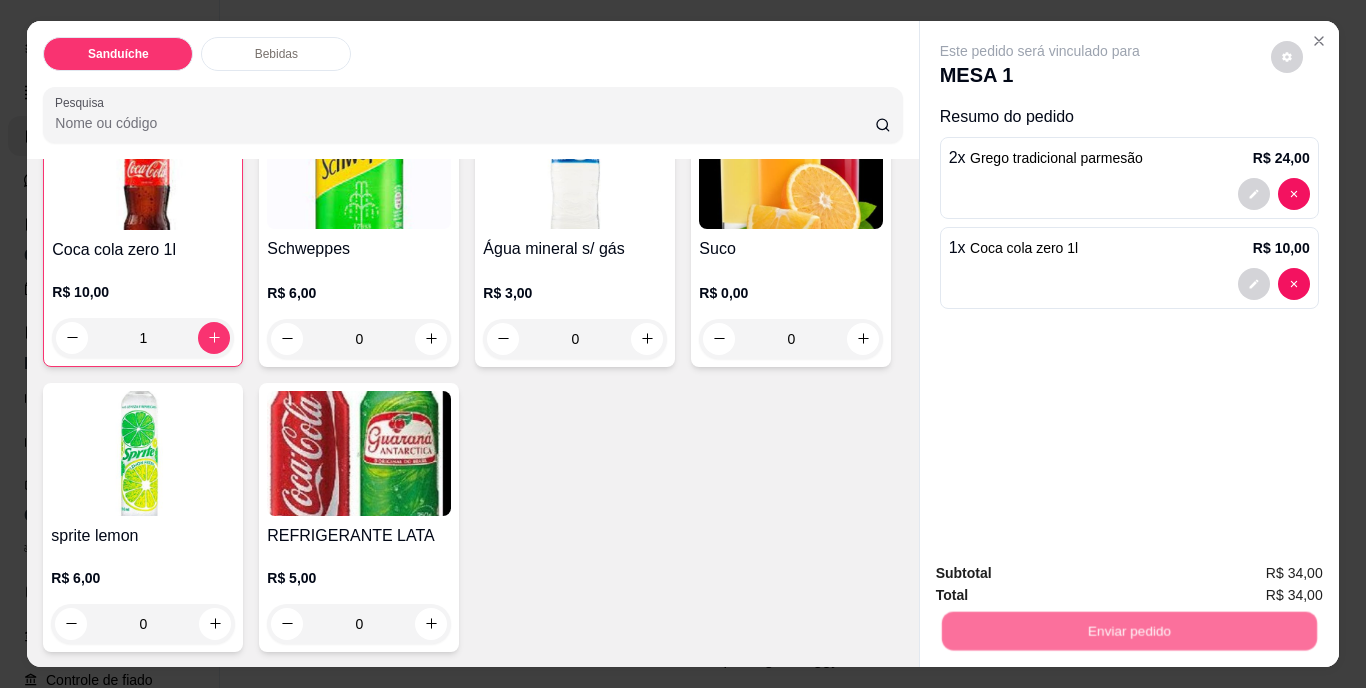 click on "Não registrar e enviar pedido" at bounding box center (1063, 574) 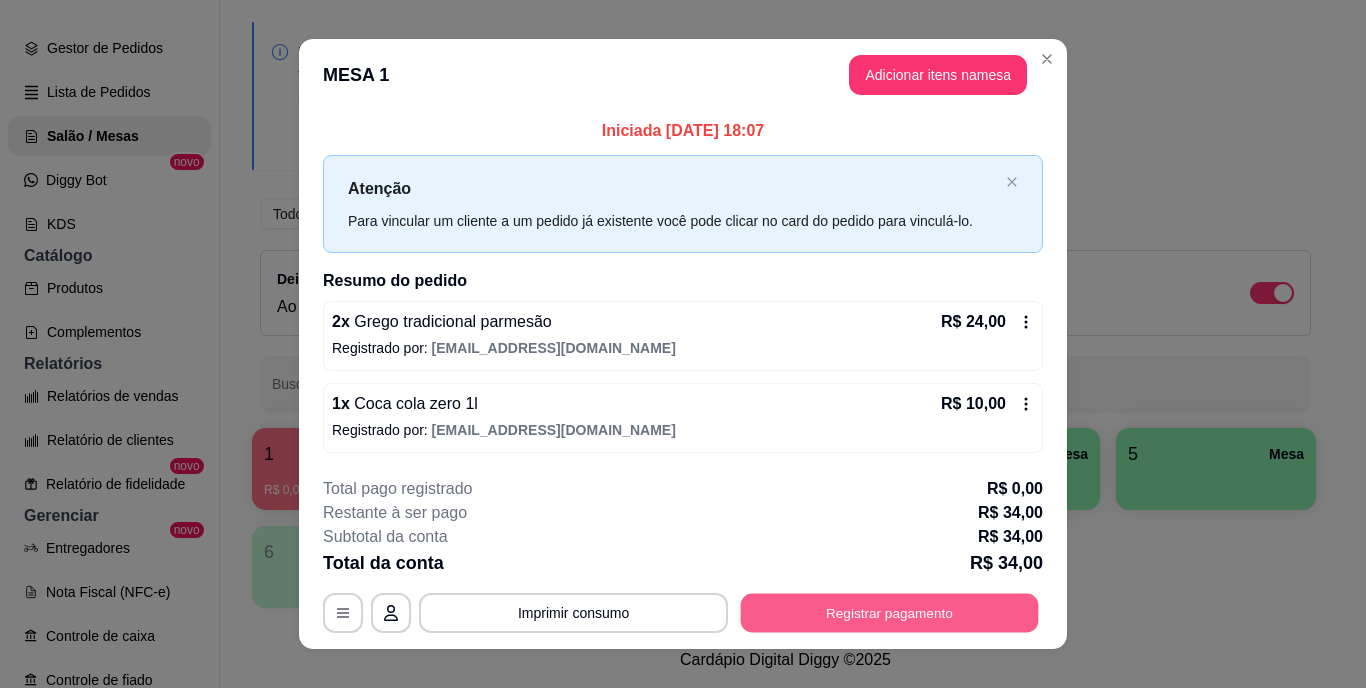 click on "Registrar pagamento" at bounding box center (890, 612) 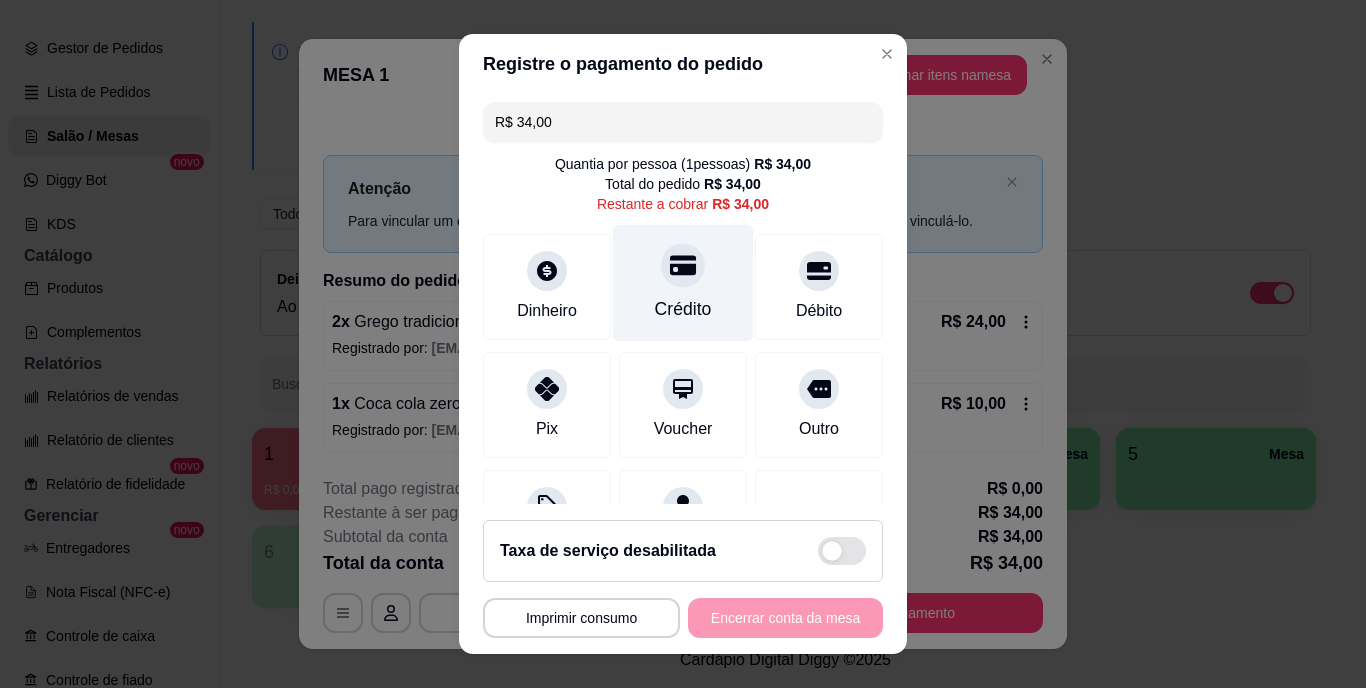 click at bounding box center (683, 266) 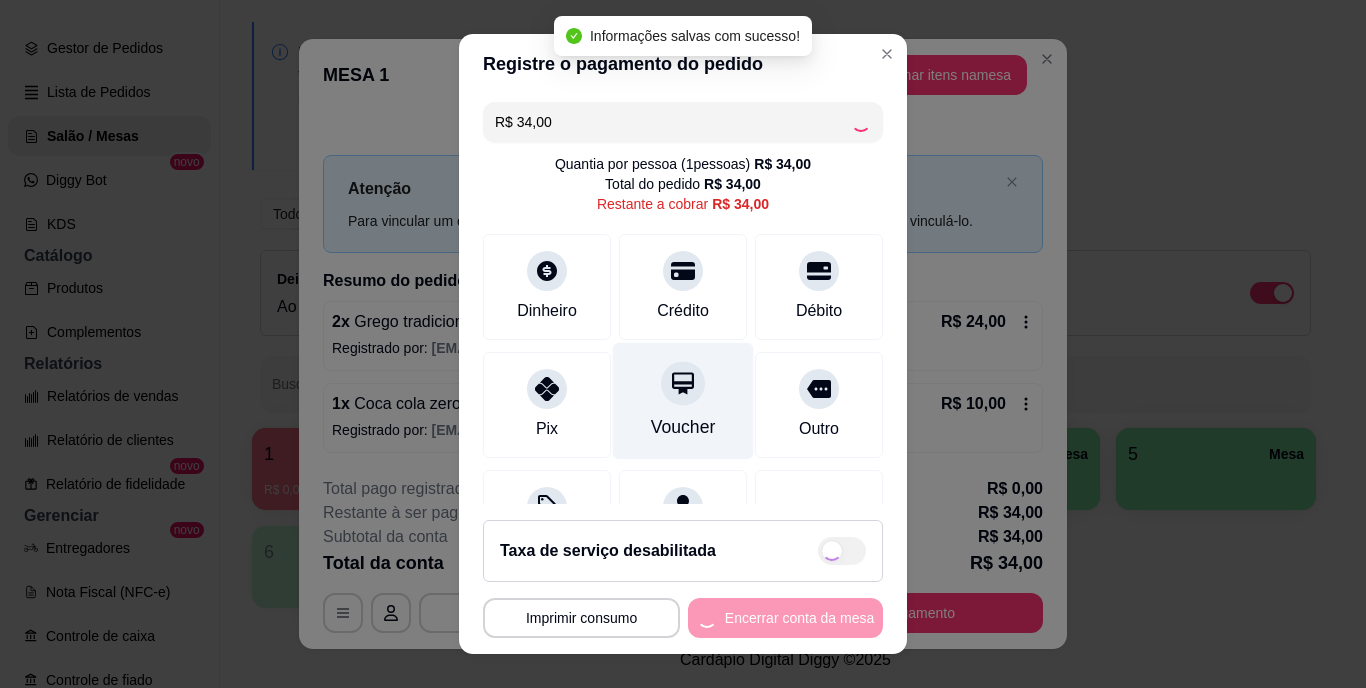 type on "R$ 0,00" 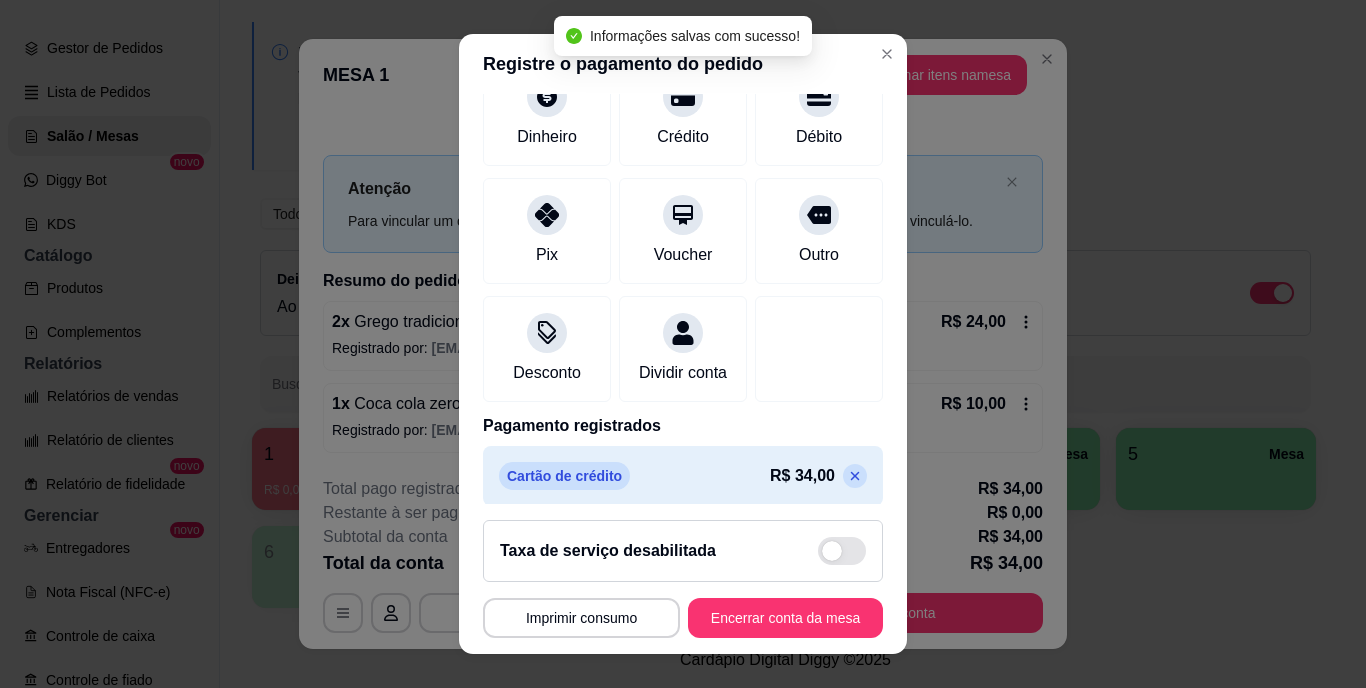scroll, scrollTop: 188, scrollLeft: 0, axis: vertical 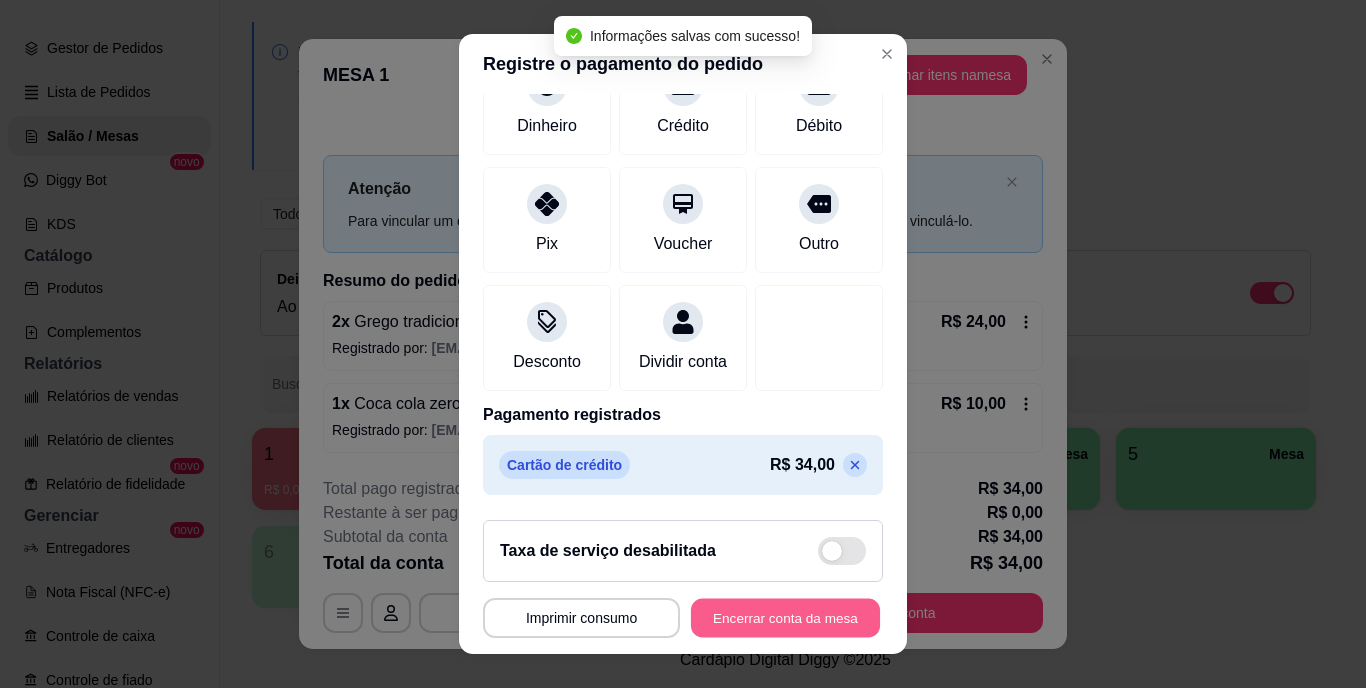click on "Encerrar conta da mesa" at bounding box center (785, 617) 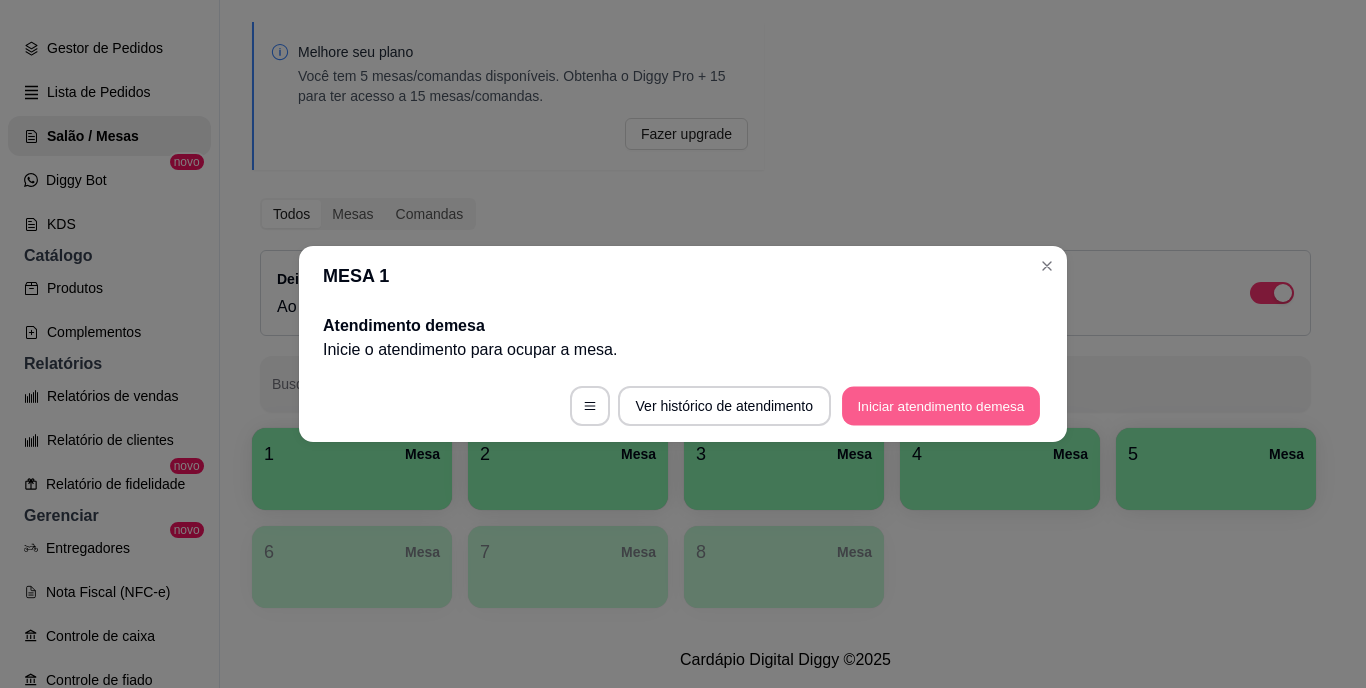 click on "Iniciar atendimento de  mesa" at bounding box center [941, 406] 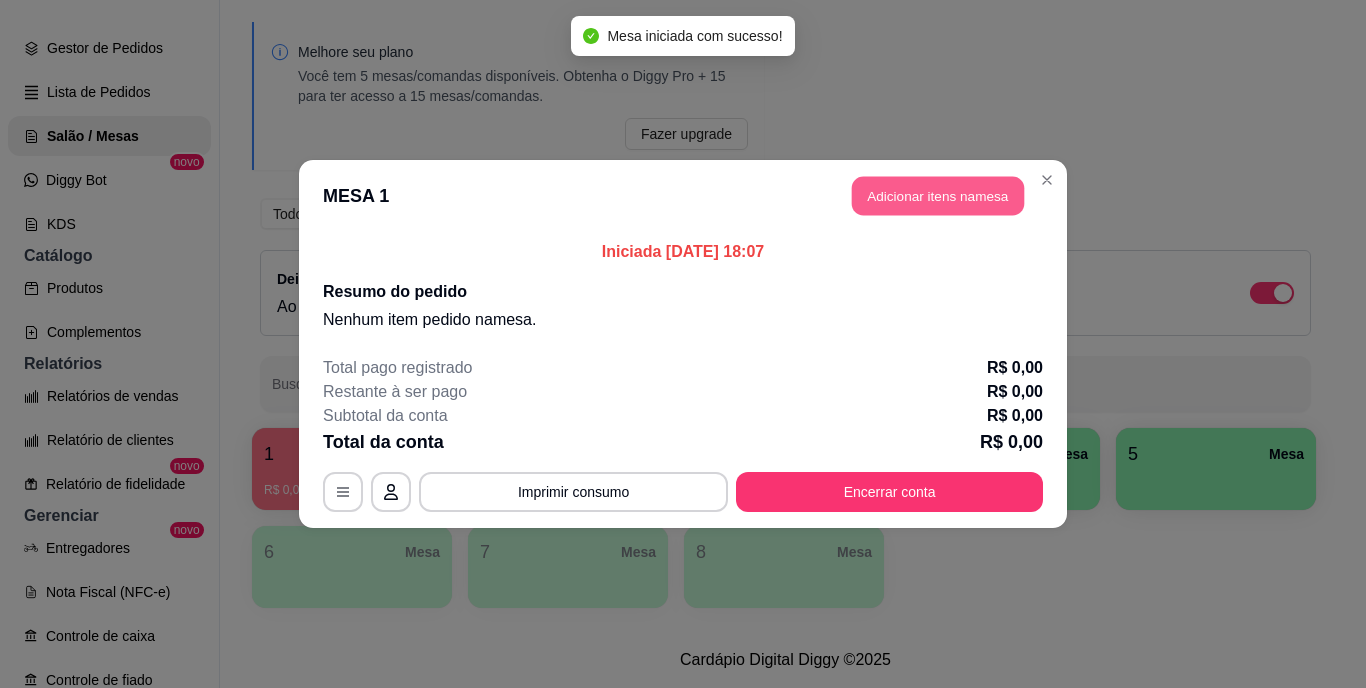 click on "Adicionar itens na  mesa" at bounding box center [938, 196] 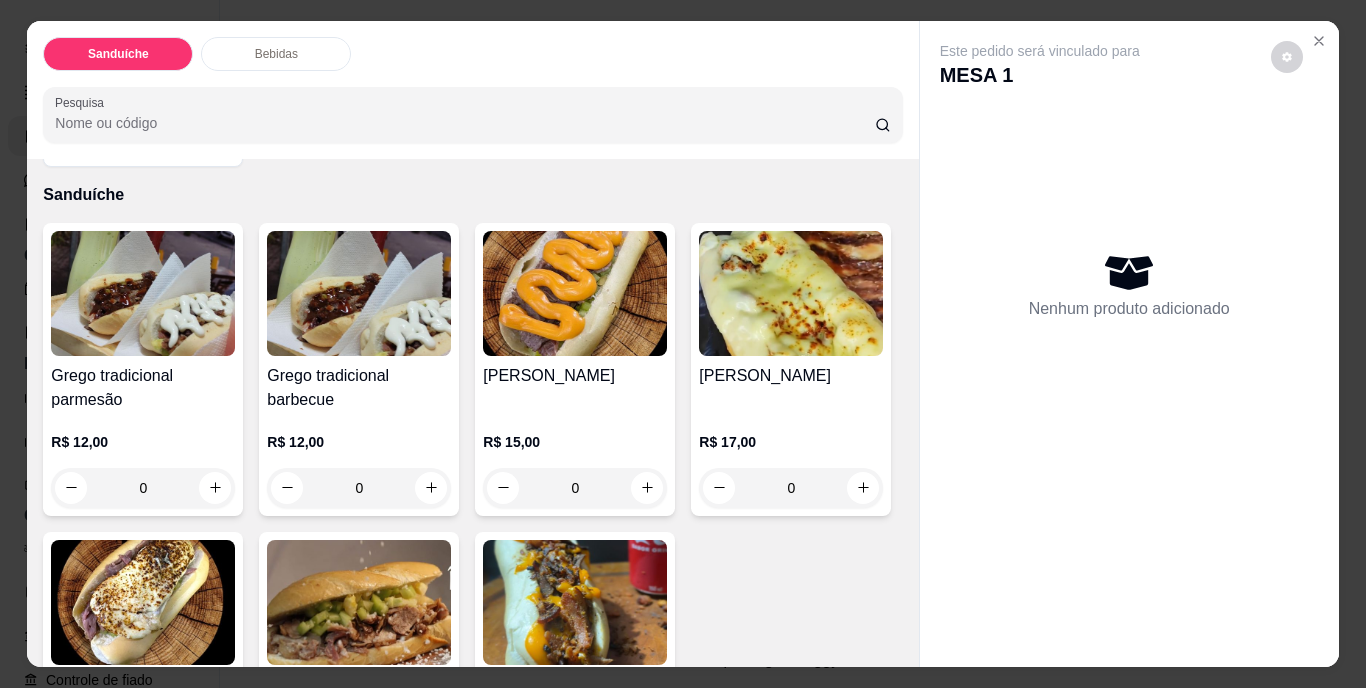 scroll, scrollTop: 100, scrollLeft: 0, axis: vertical 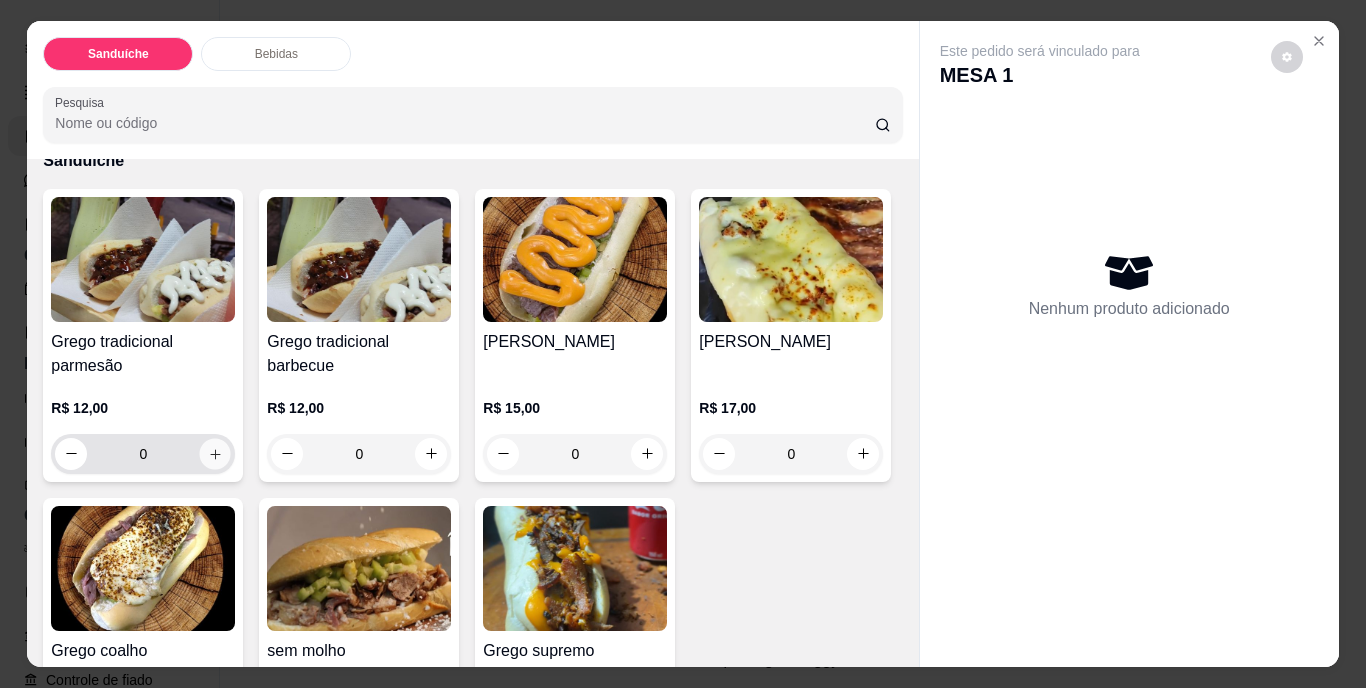 click 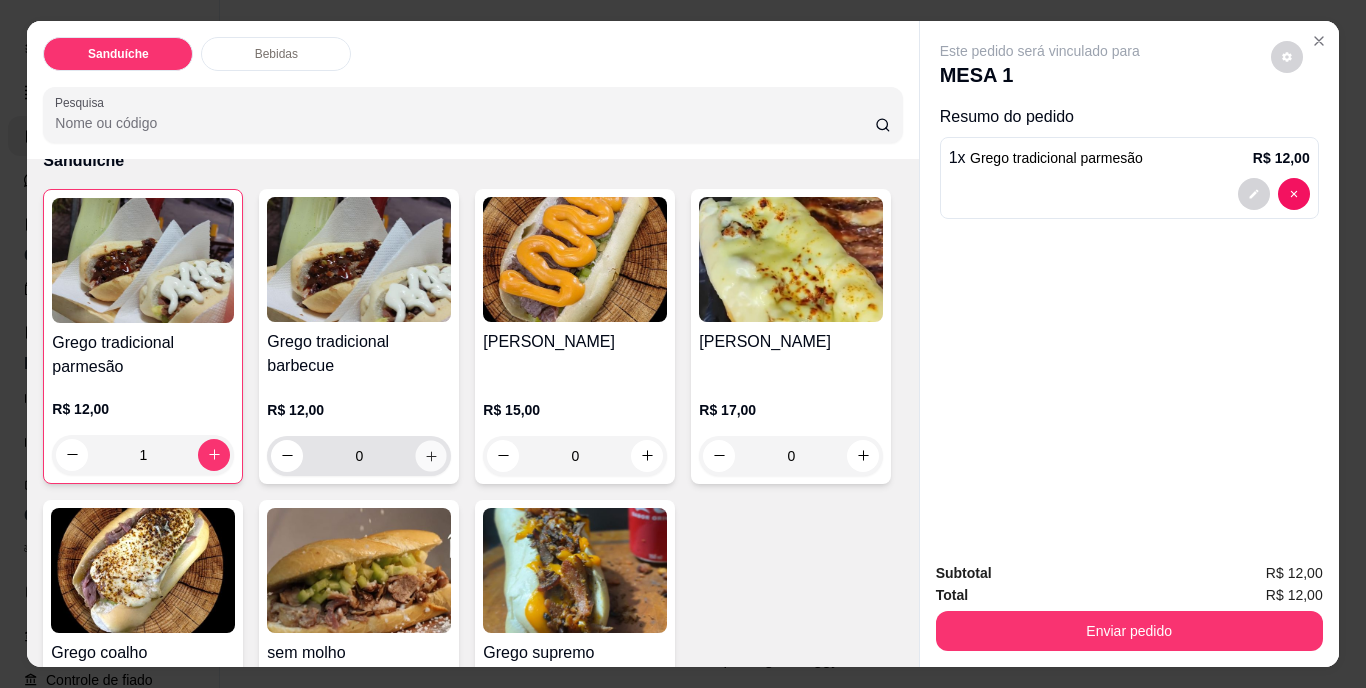 click at bounding box center [431, 455] 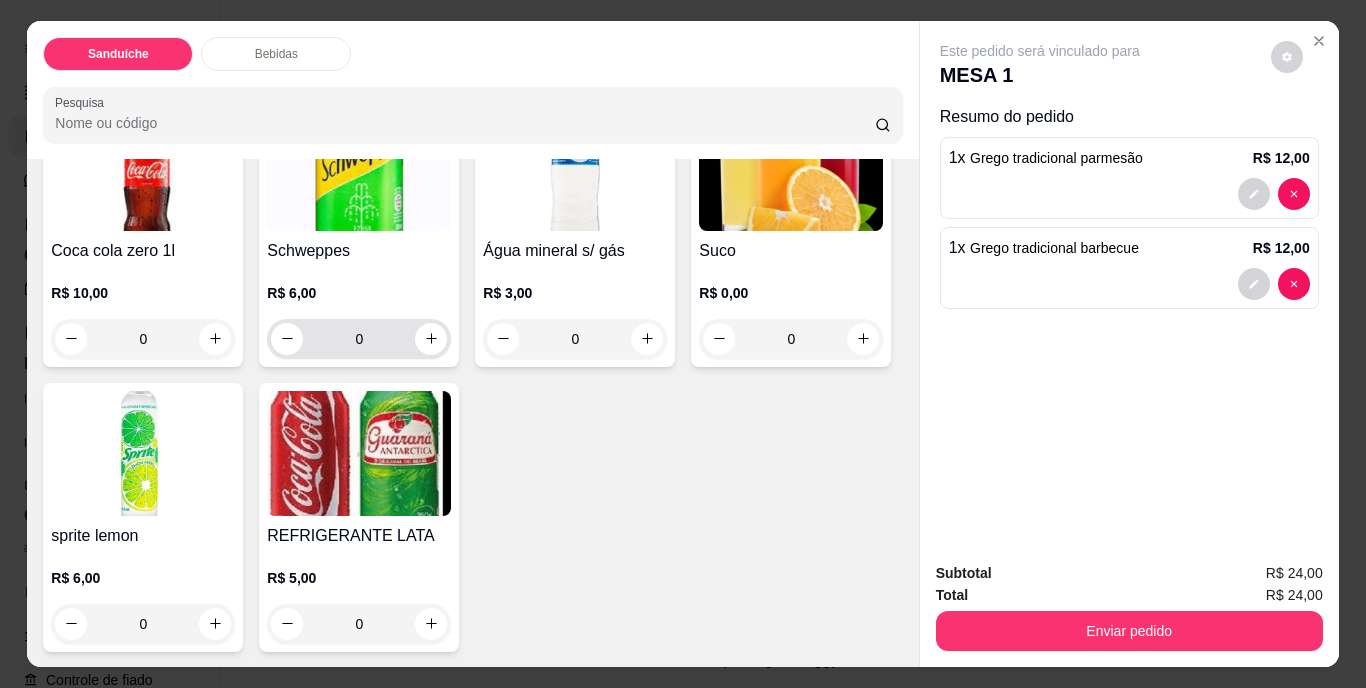 scroll, scrollTop: 1112, scrollLeft: 0, axis: vertical 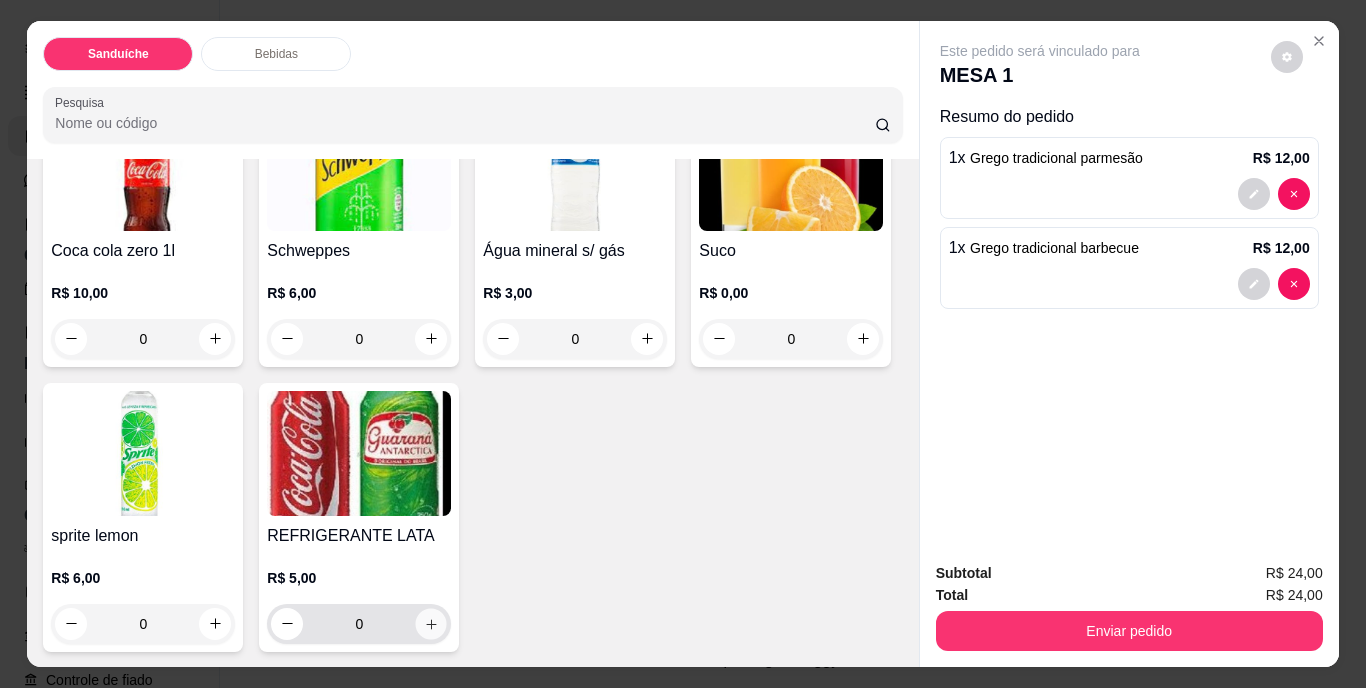 click 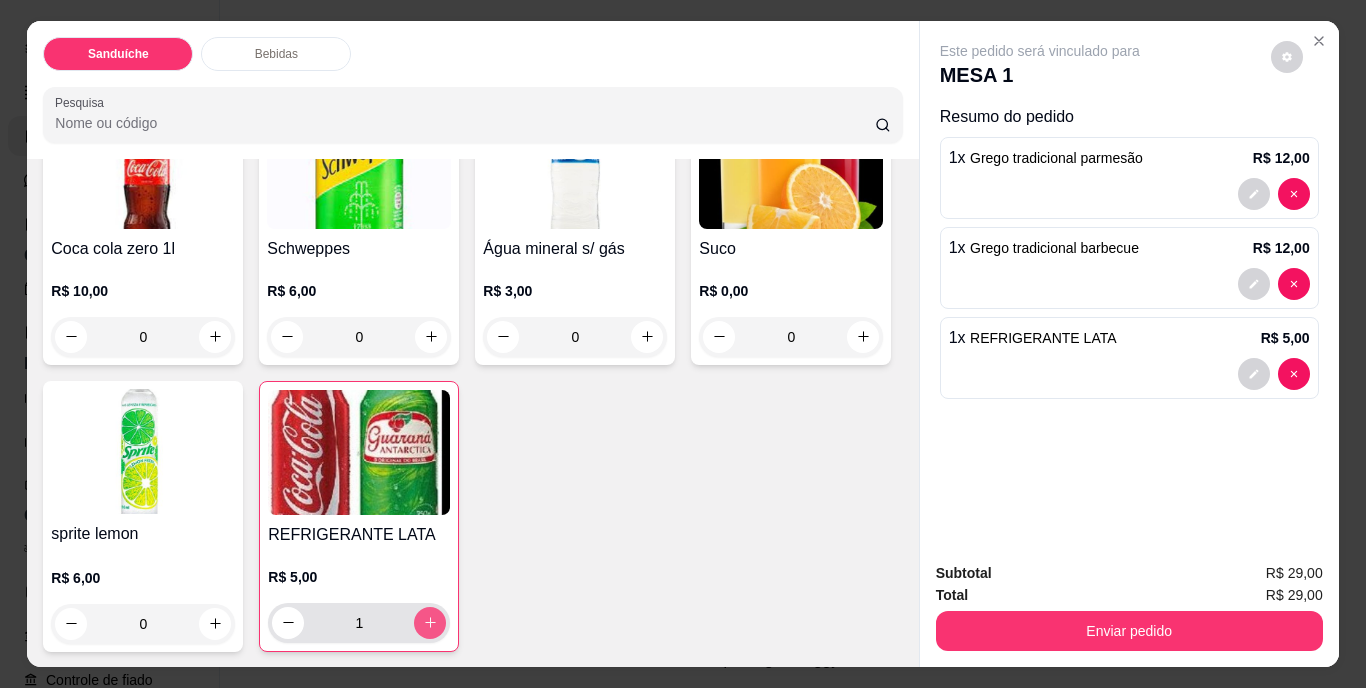 click at bounding box center (430, 623) 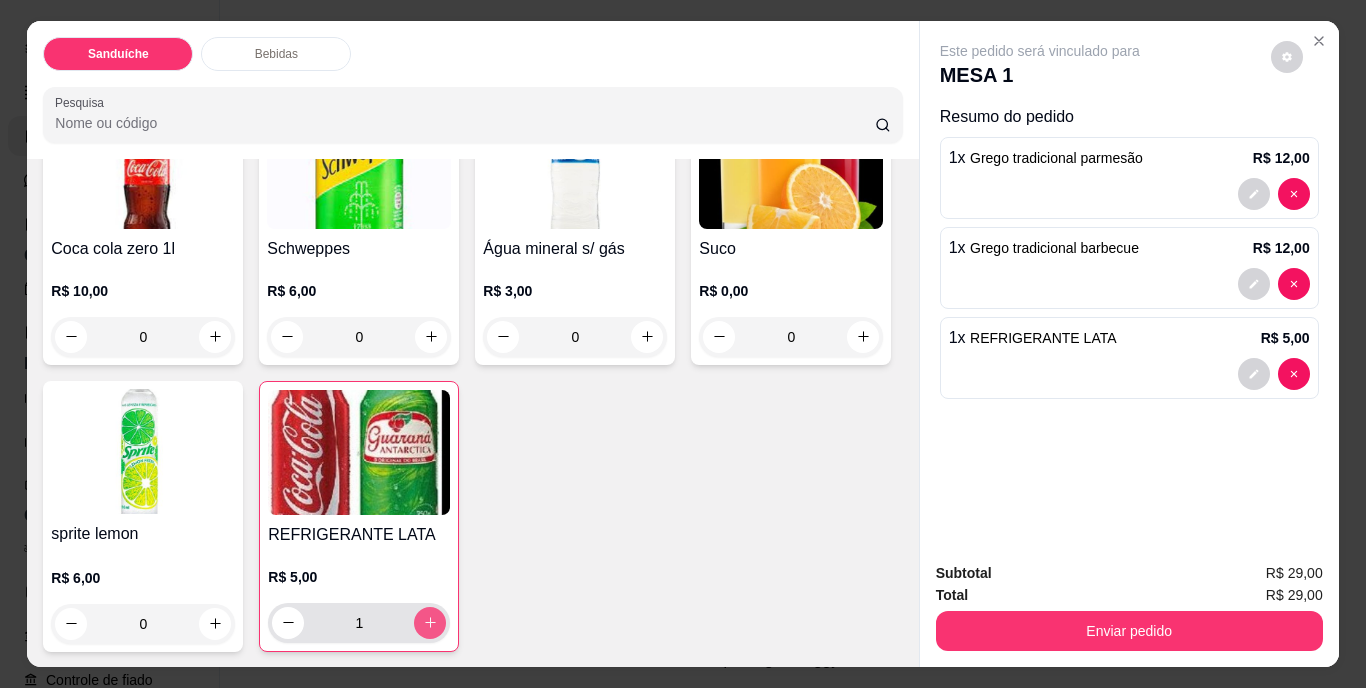 type on "2" 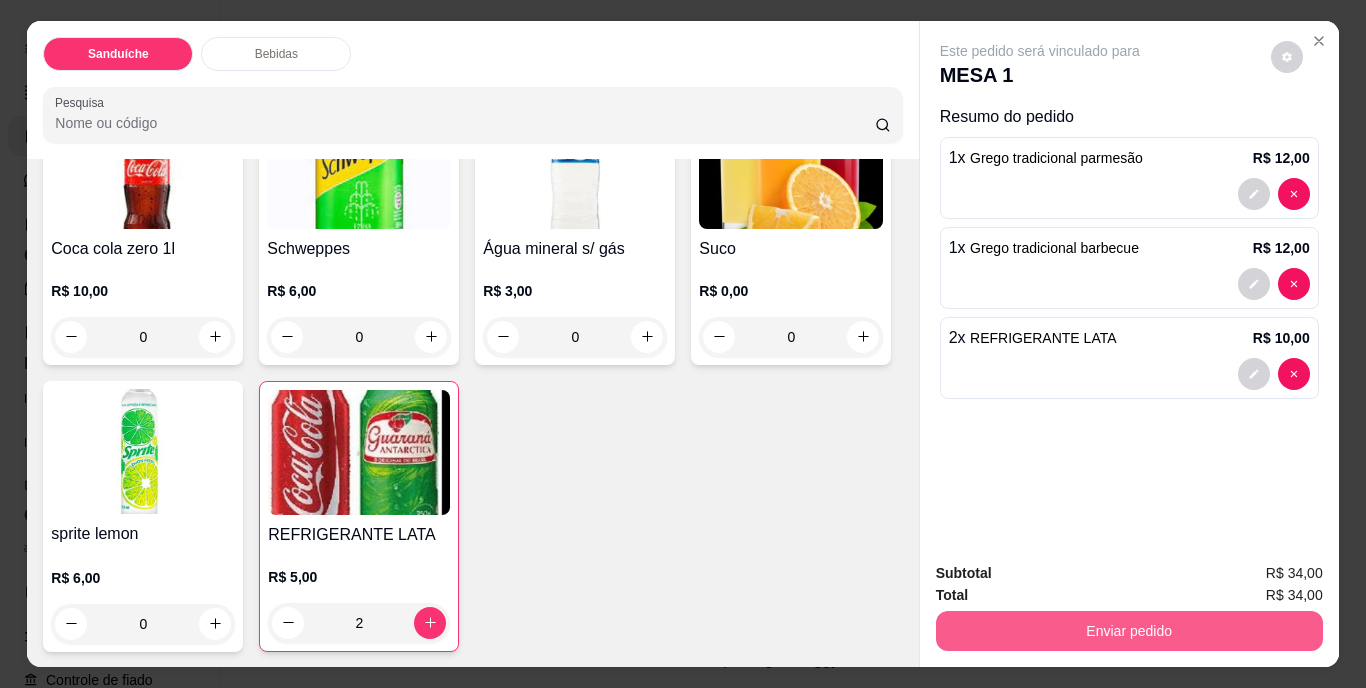 click on "Enviar pedido" at bounding box center (1129, 631) 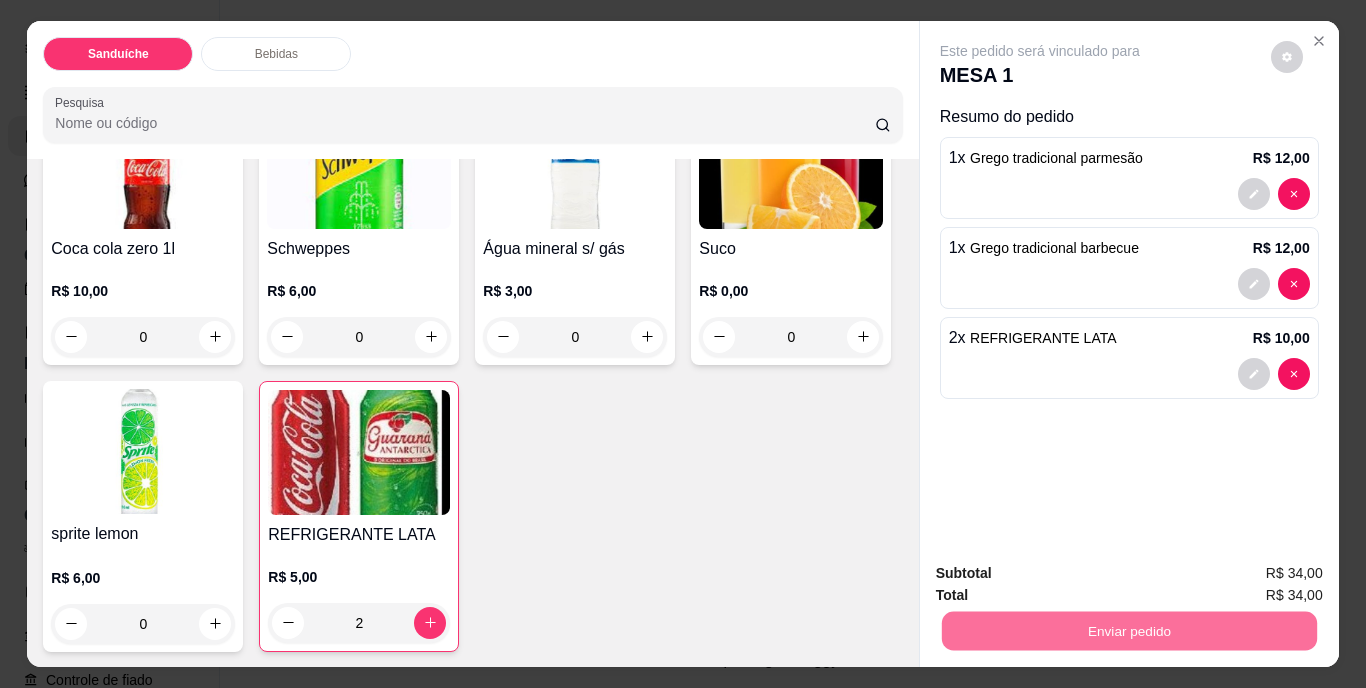 click on "Não registrar e enviar pedido" at bounding box center (1063, 574) 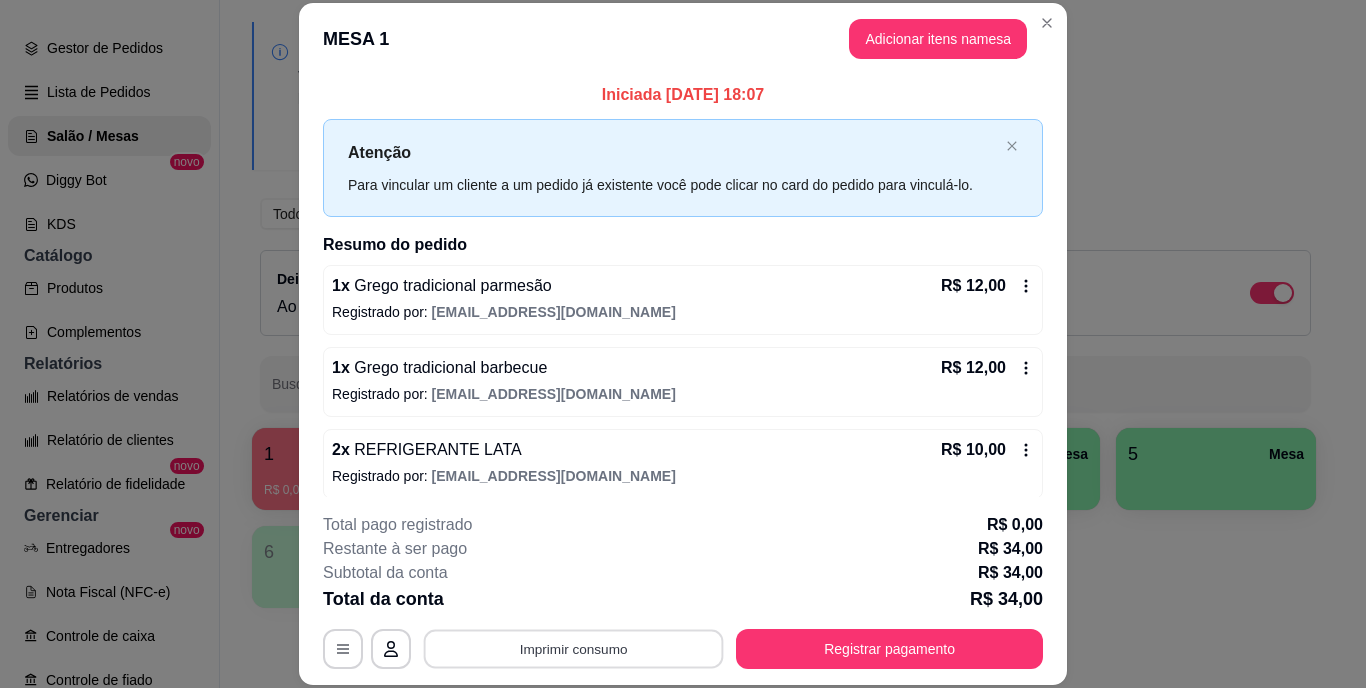click on "Imprimir consumo" at bounding box center (574, 648) 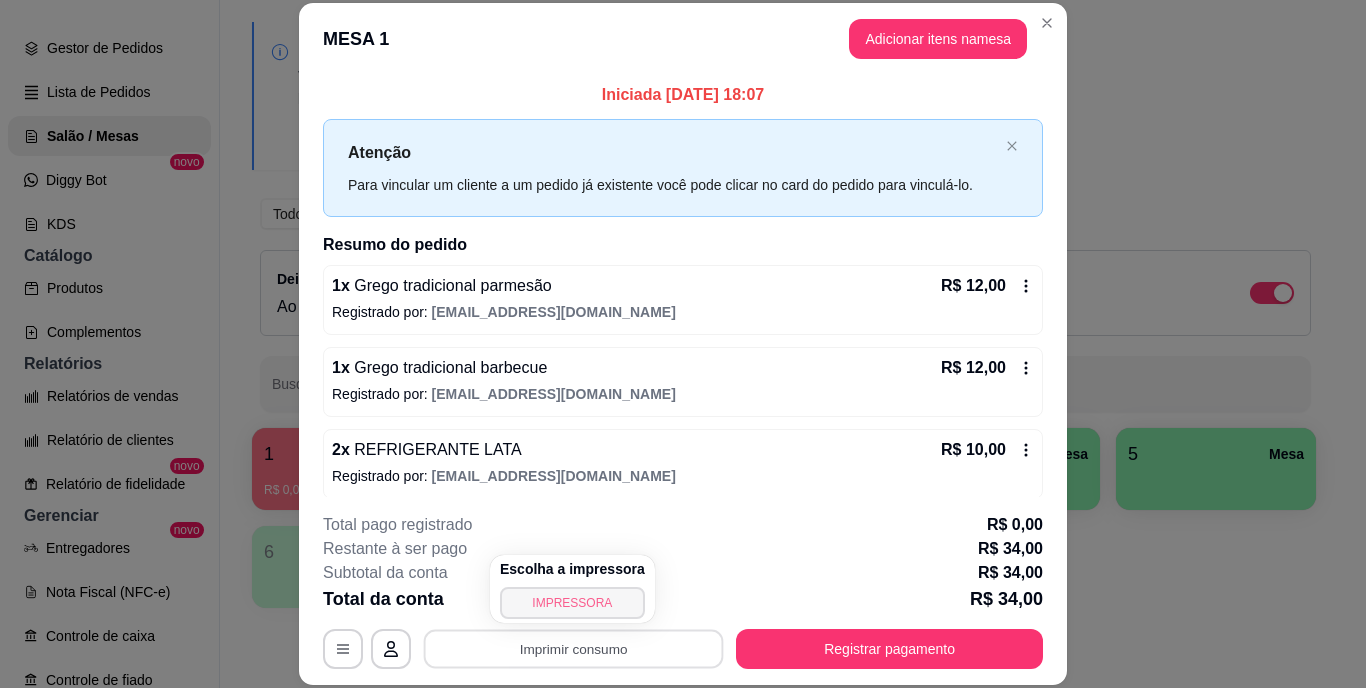 click on "IMPRESSORA" at bounding box center [572, 603] 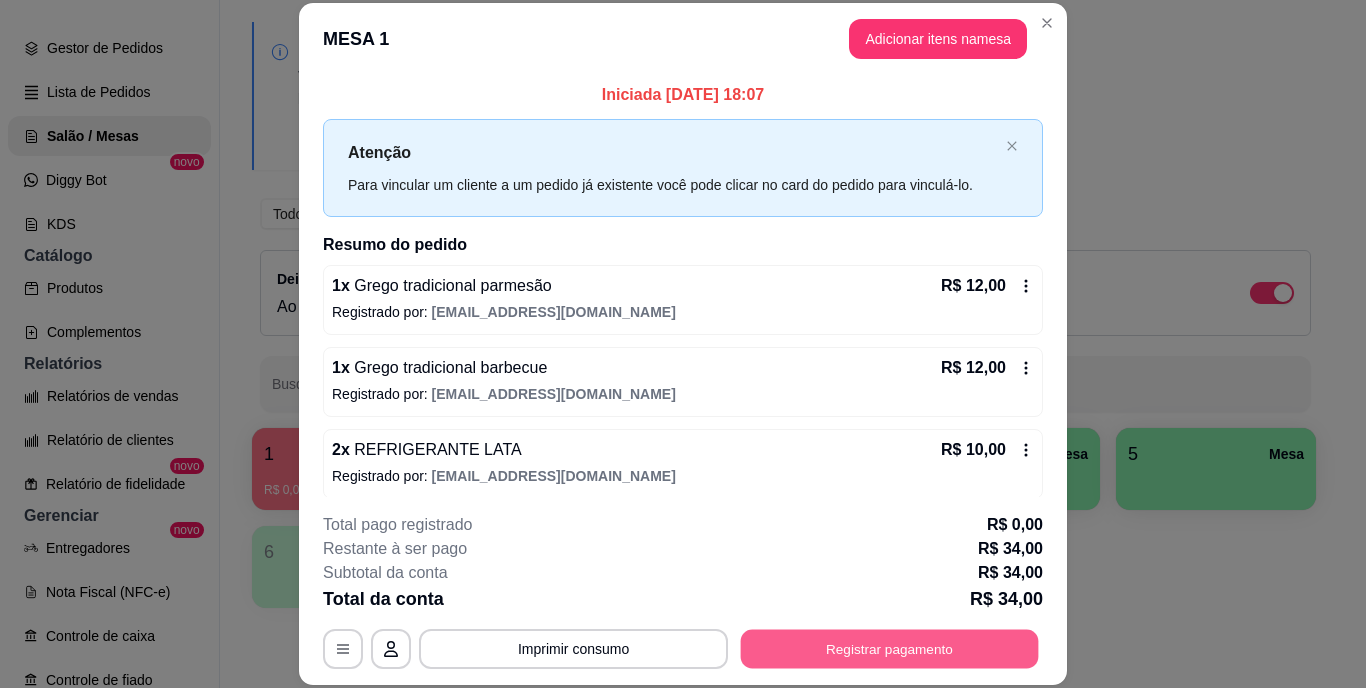 click on "Registrar pagamento" at bounding box center (890, 648) 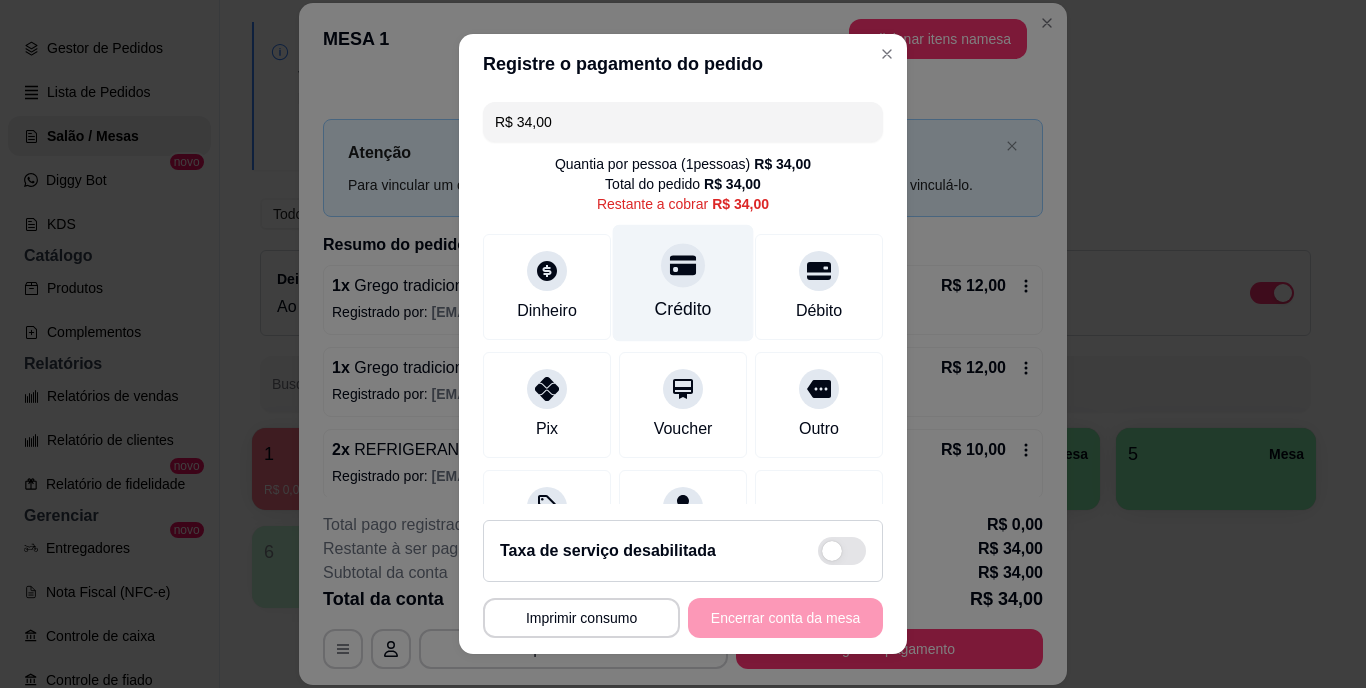 click on "Crédito" at bounding box center [683, 283] 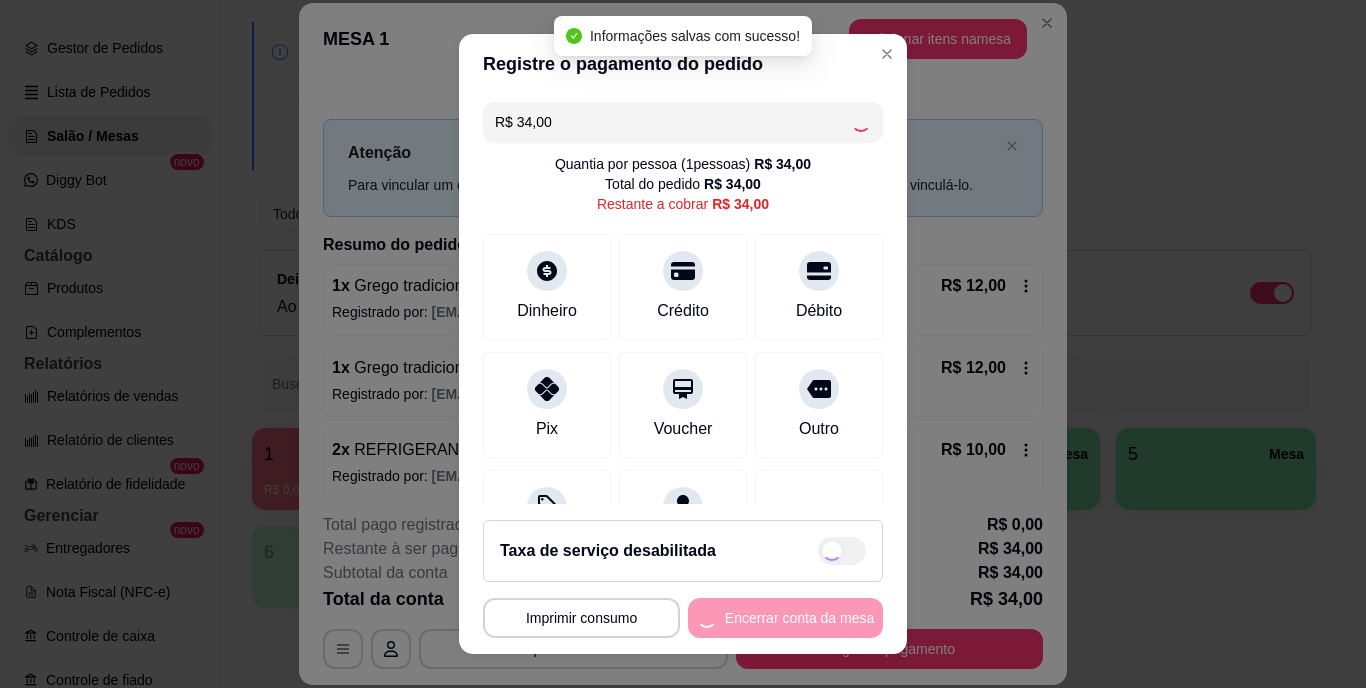 type on "R$ 0,00" 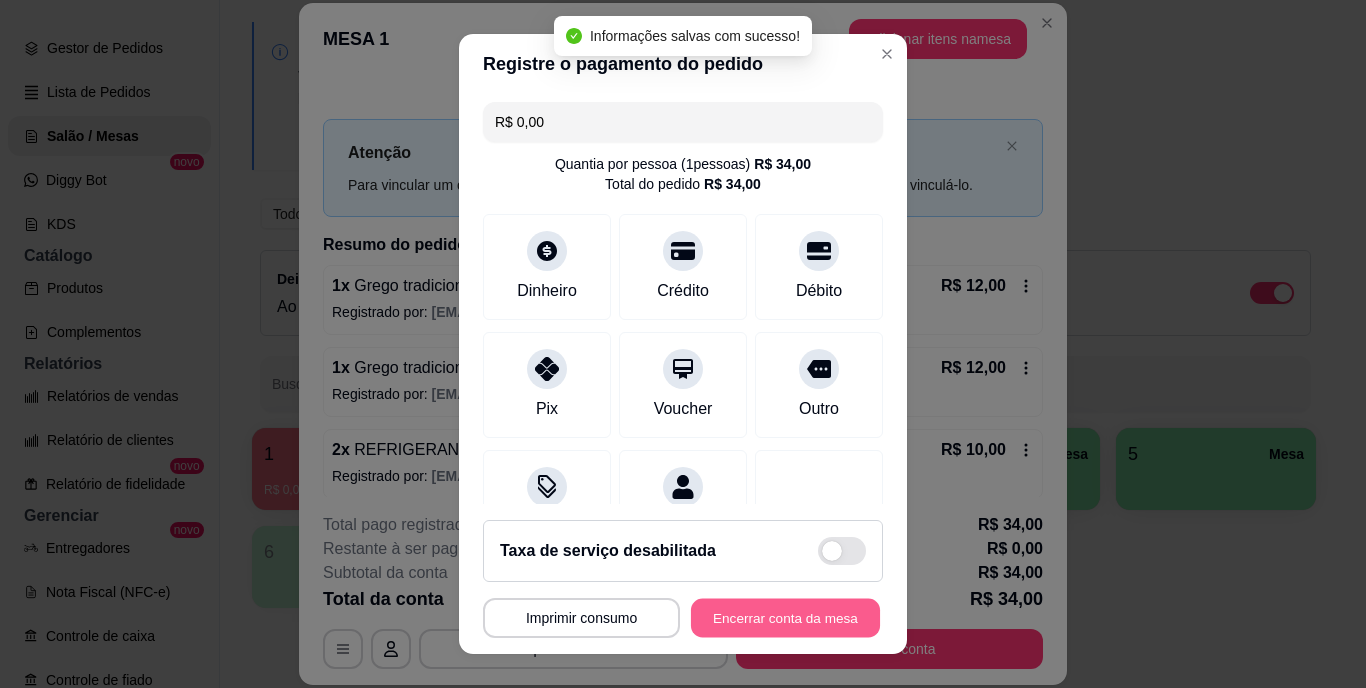 click on "Encerrar conta da mesa" at bounding box center (785, 617) 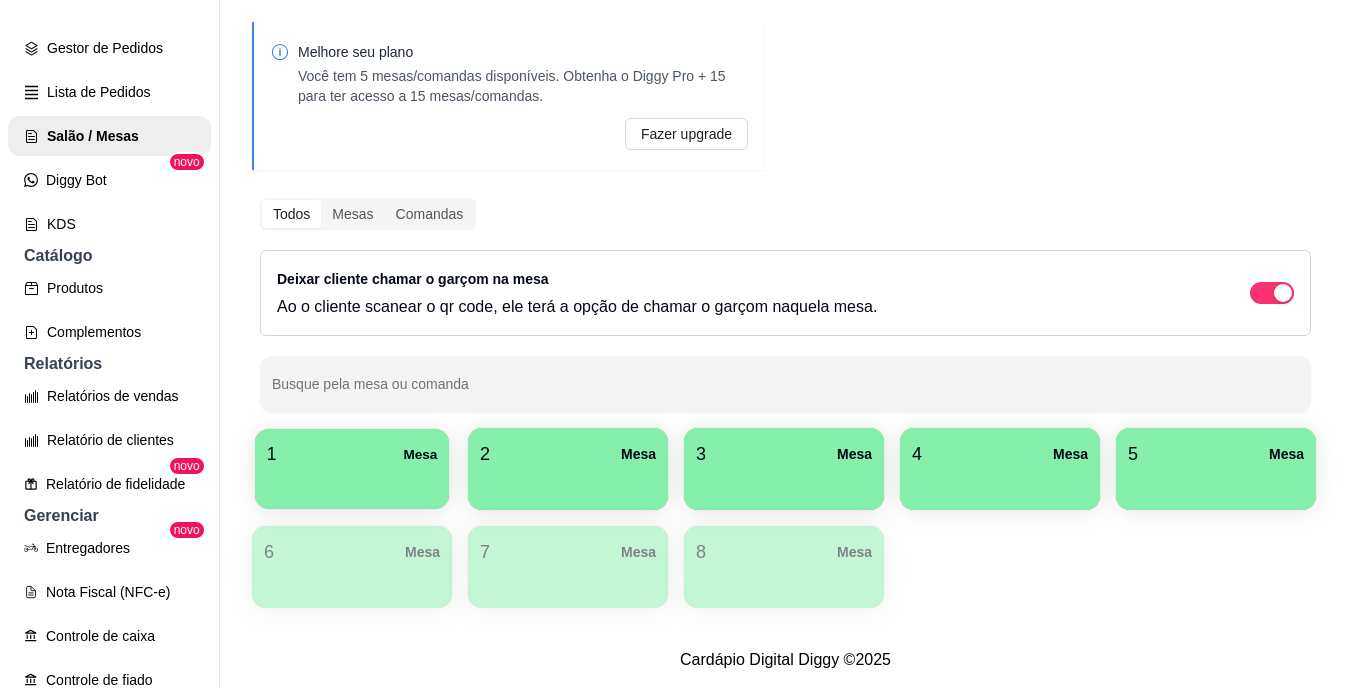 click at bounding box center (352, 482) 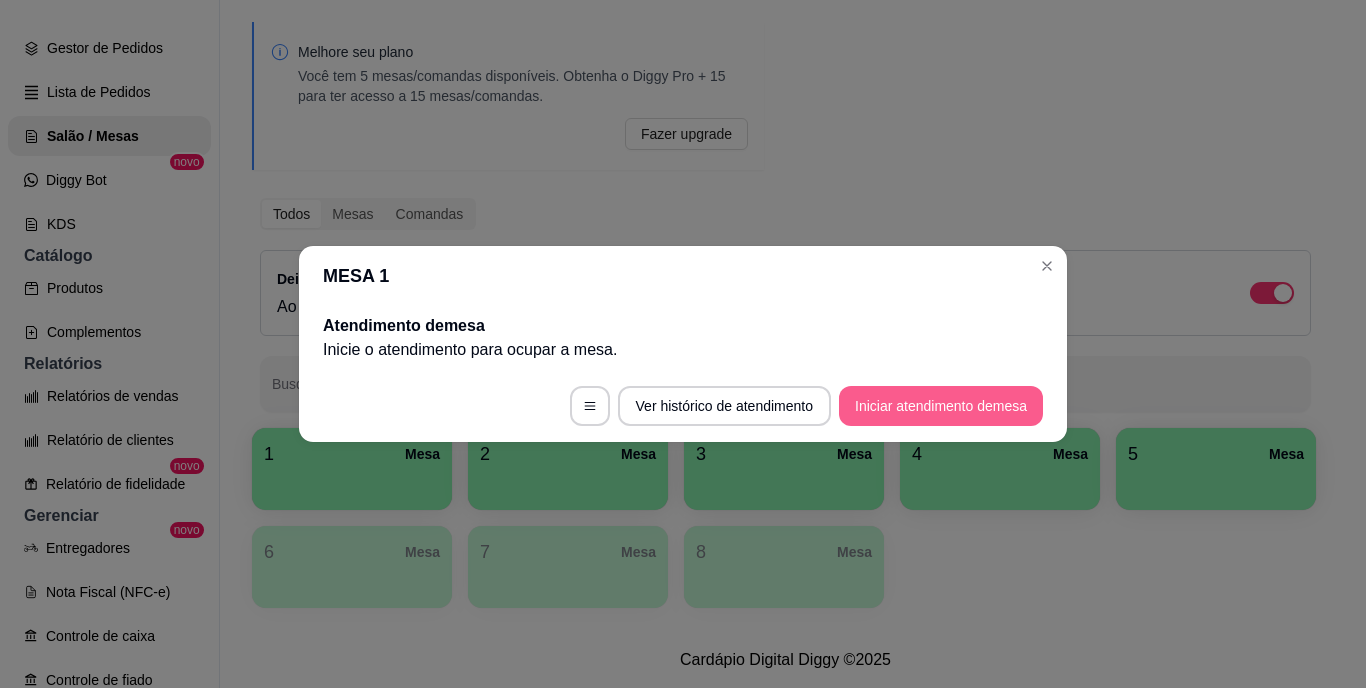 click on "Iniciar atendimento de  mesa" at bounding box center (941, 406) 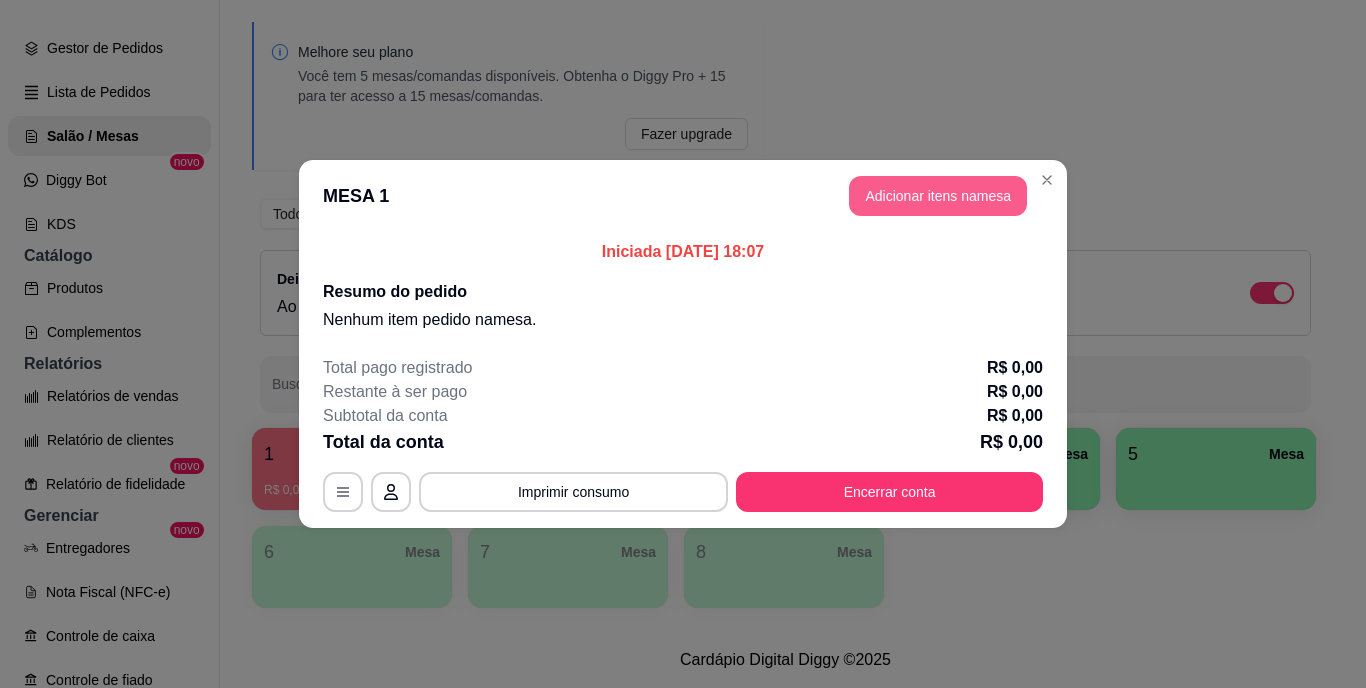 click on "Adicionar itens na  mesa" at bounding box center (938, 196) 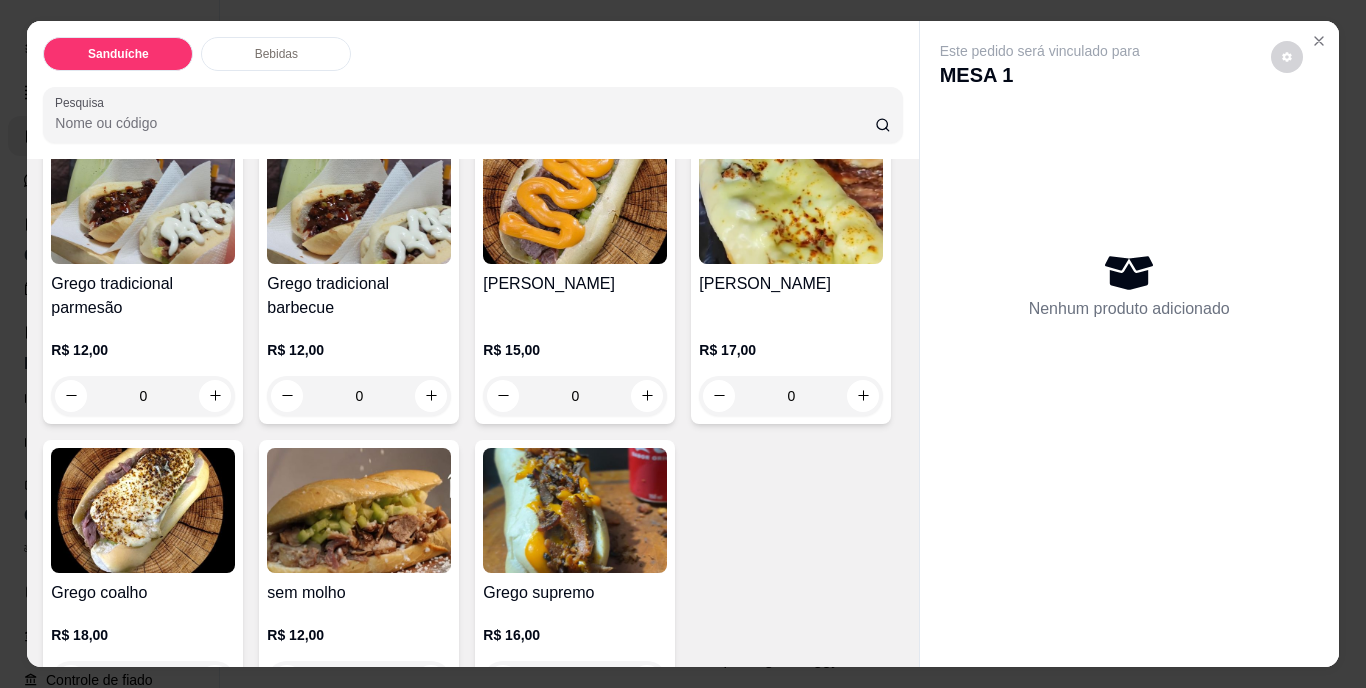 scroll, scrollTop: 200, scrollLeft: 0, axis: vertical 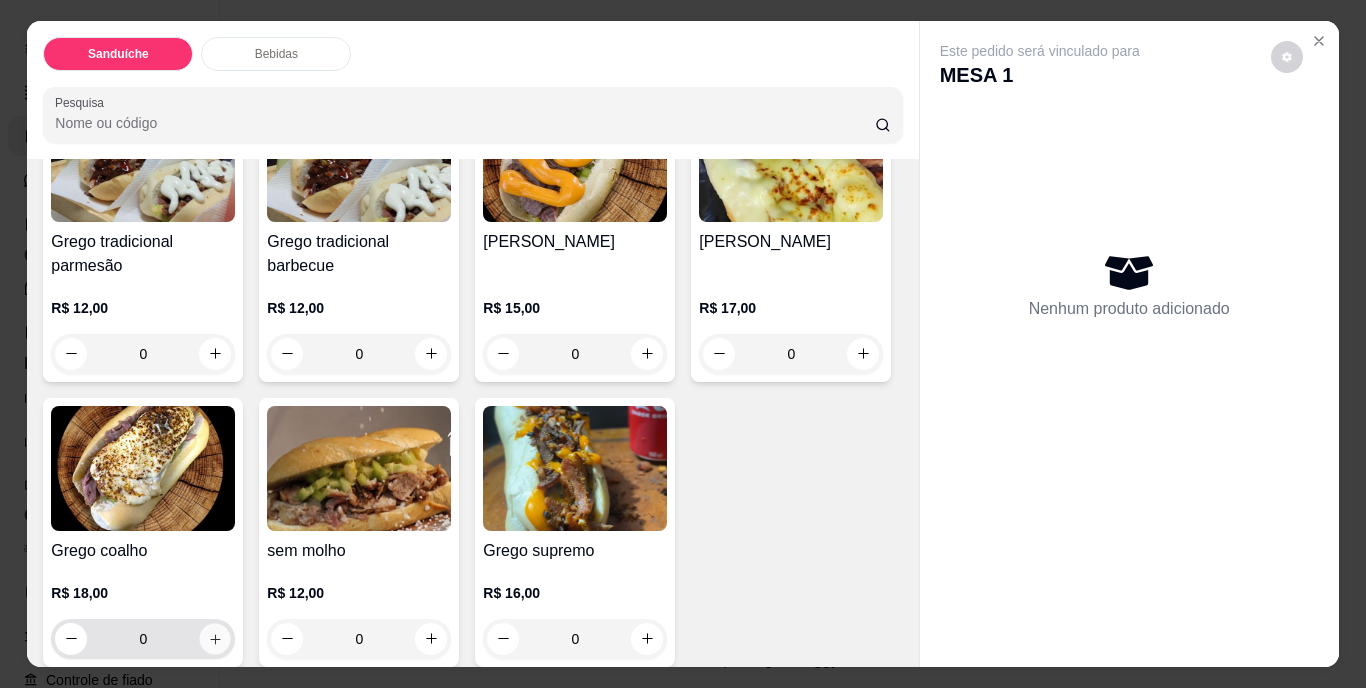 click 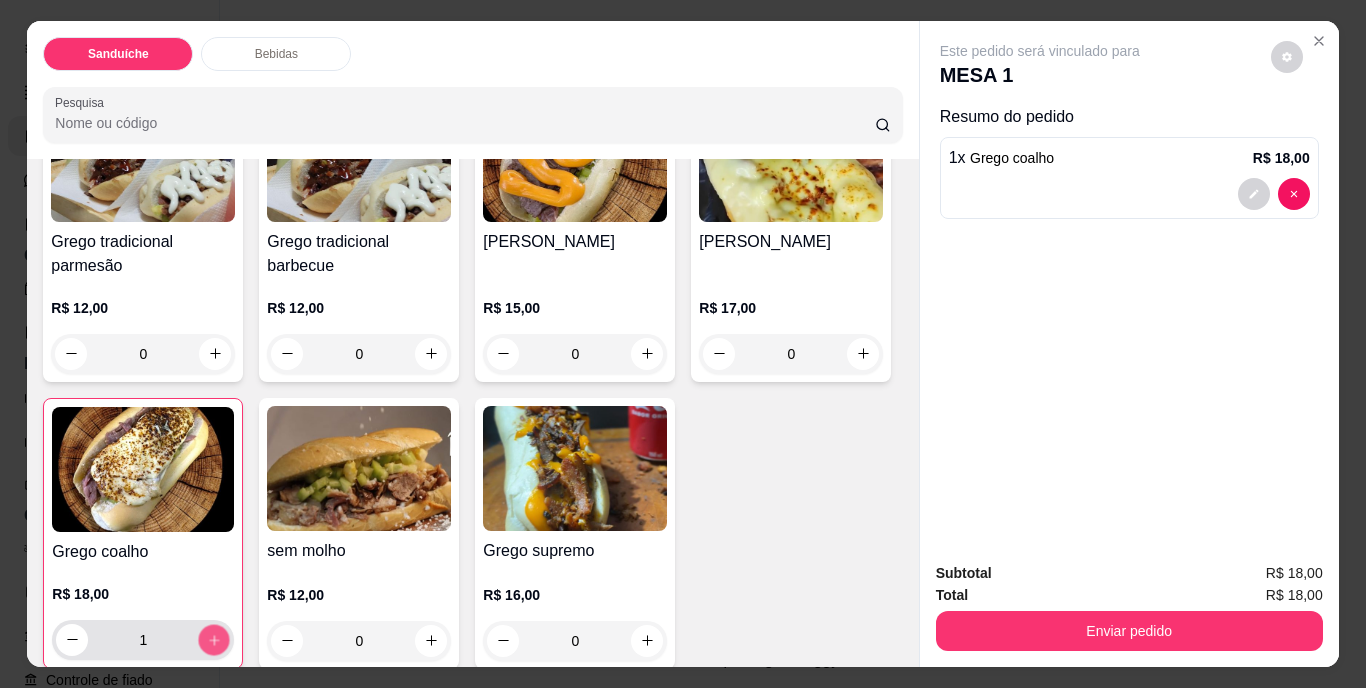 click 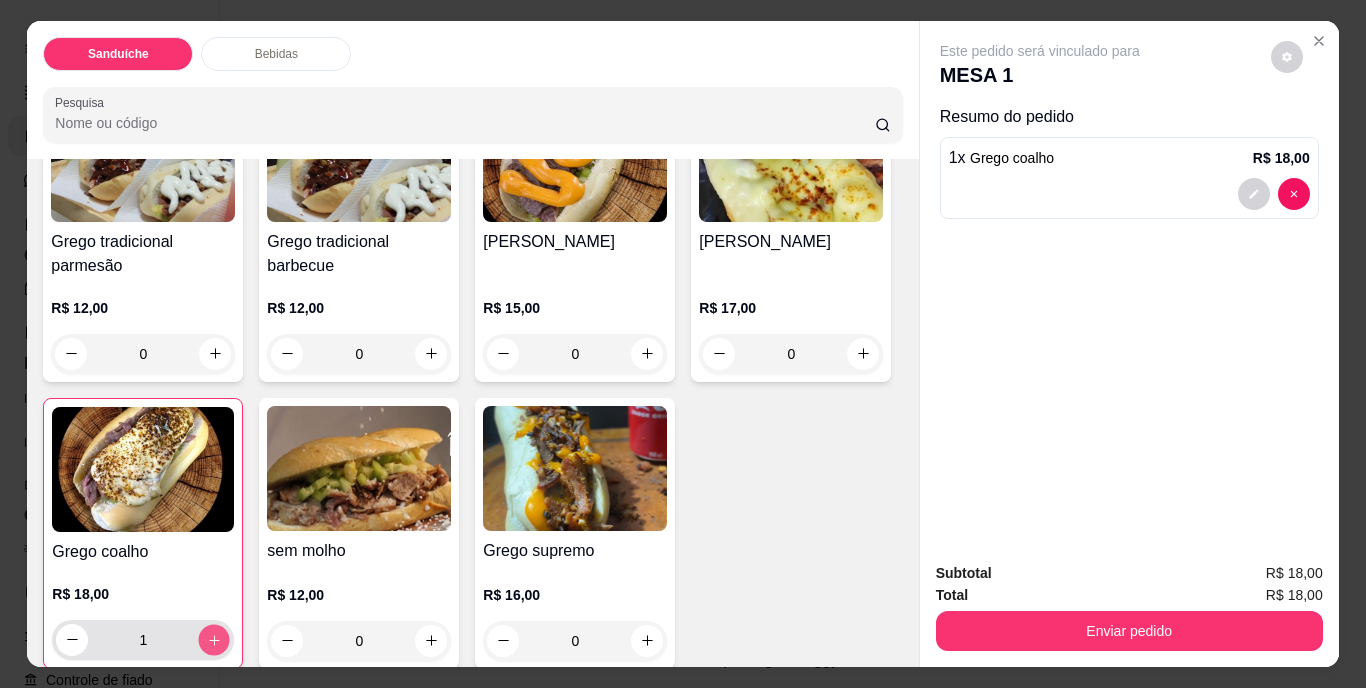 type on "2" 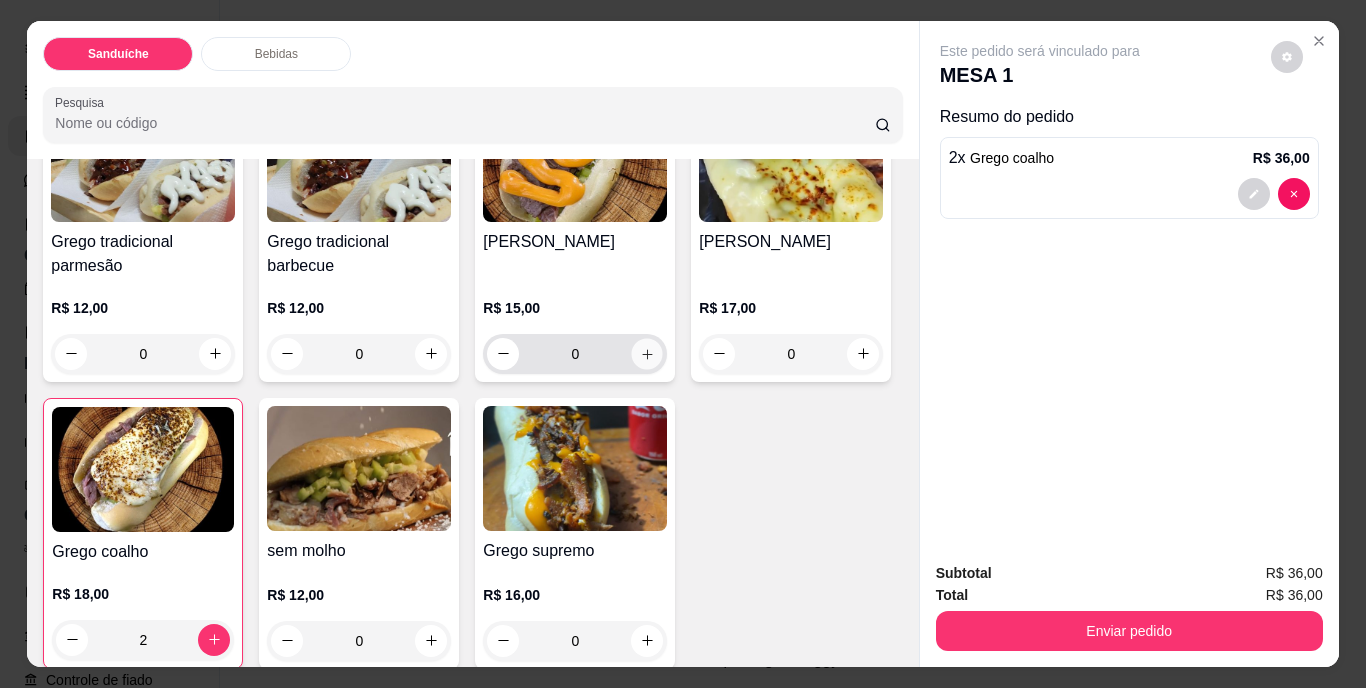 click 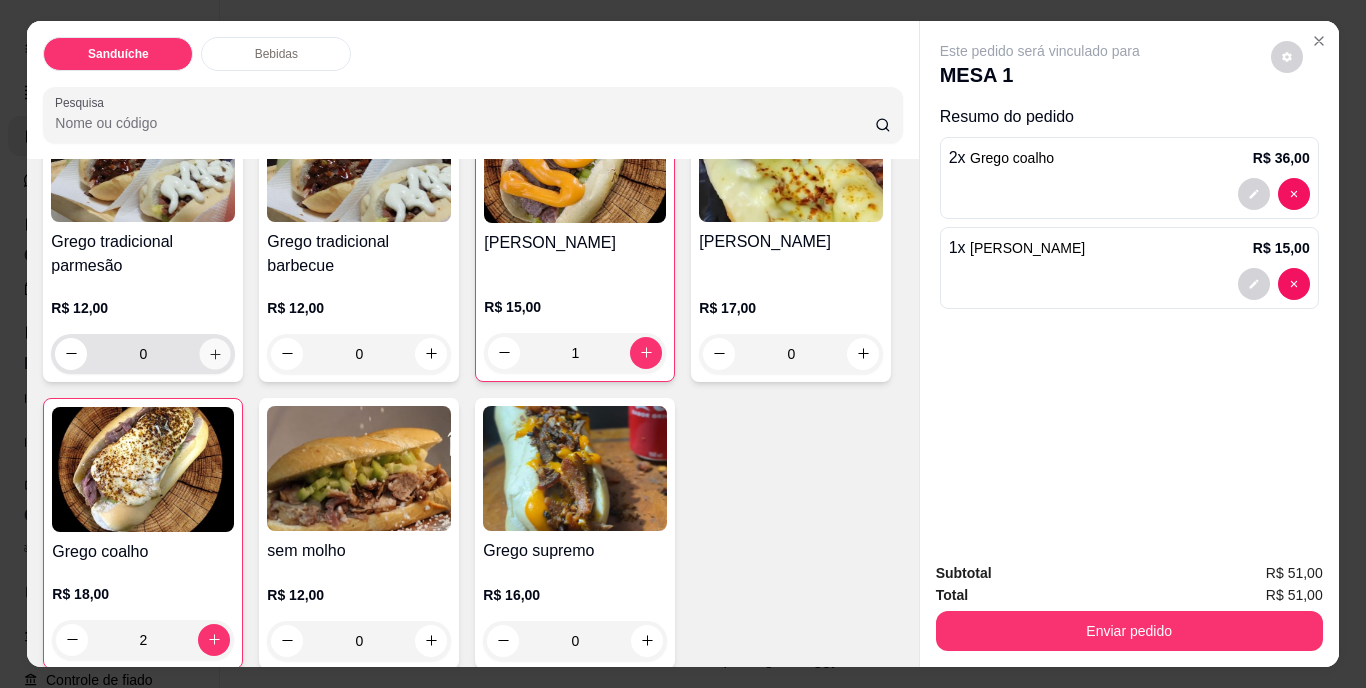 click 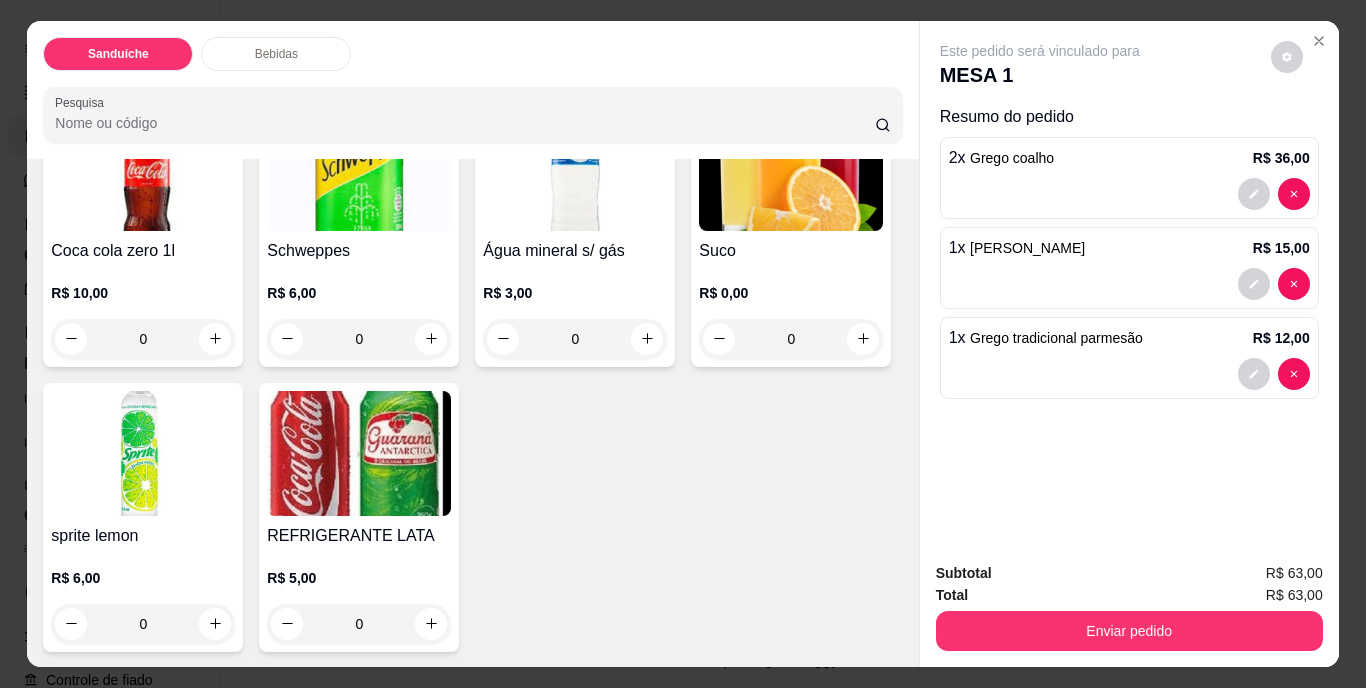 scroll, scrollTop: 1114, scrollLeft: 0, axis: vertical 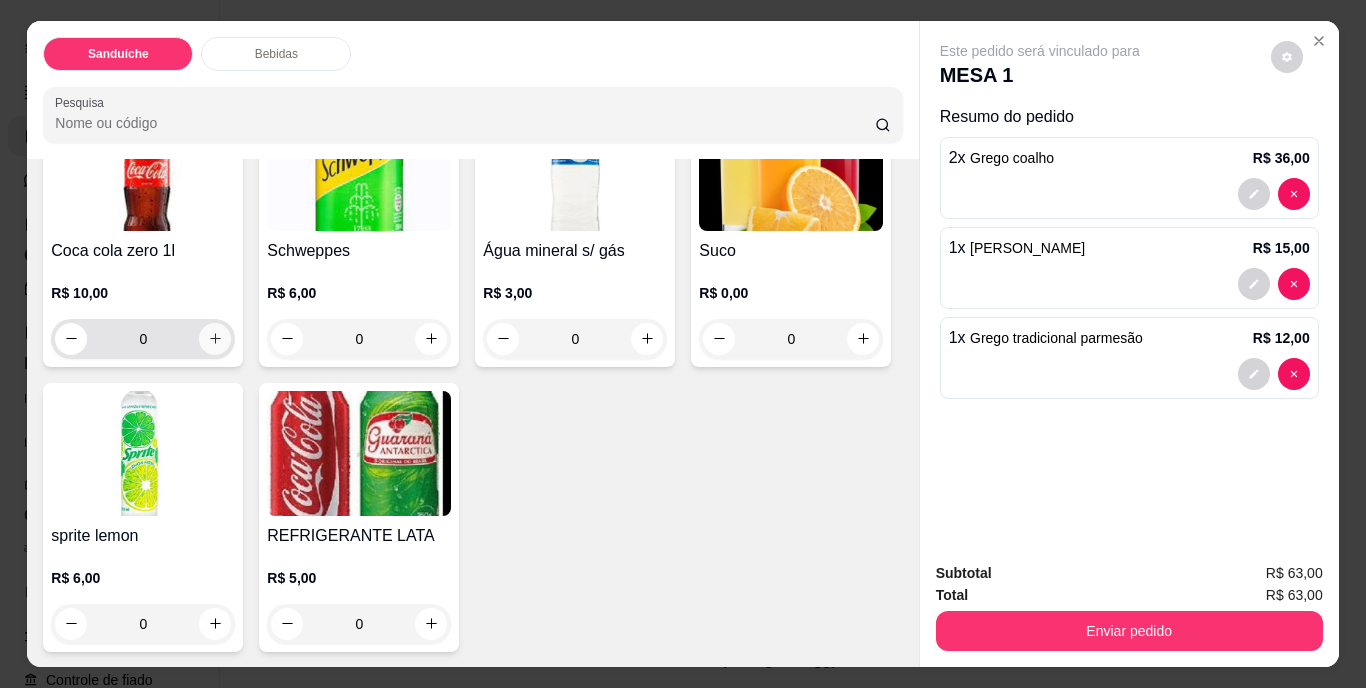 click 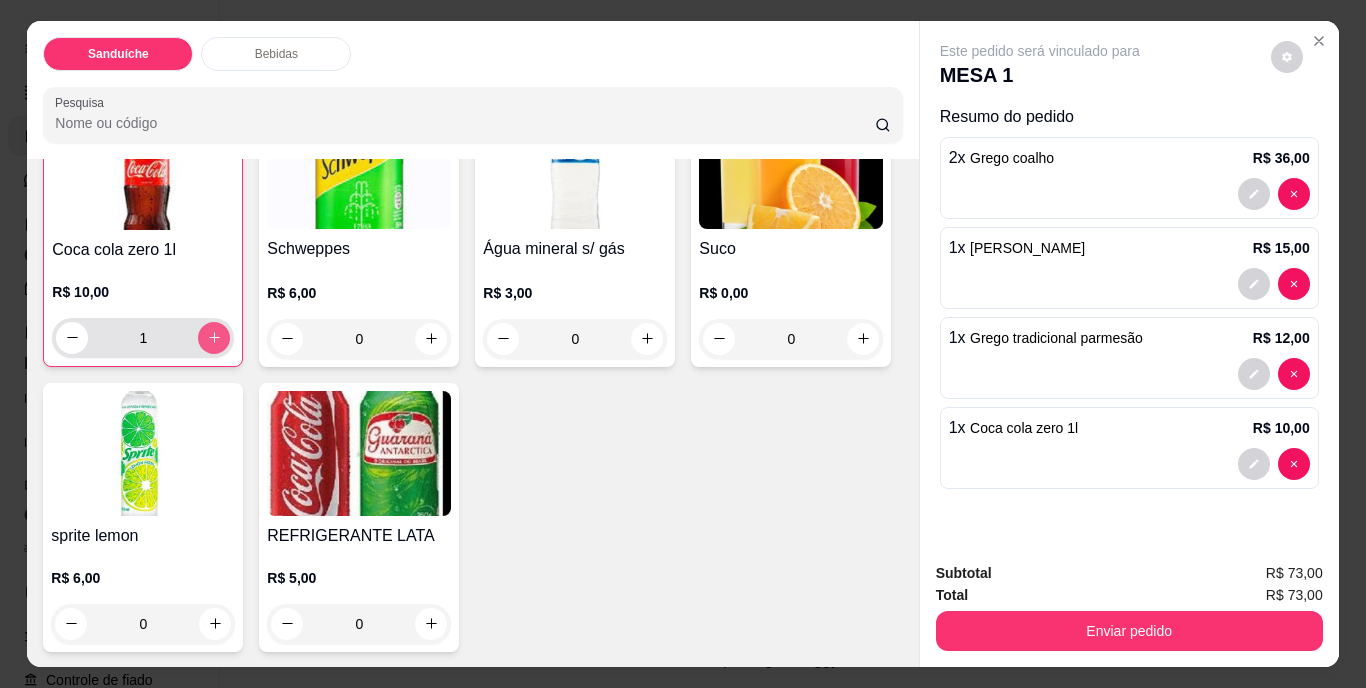 scroll, scrollTop: 1115, scrollLeft: 0, axis: vertical 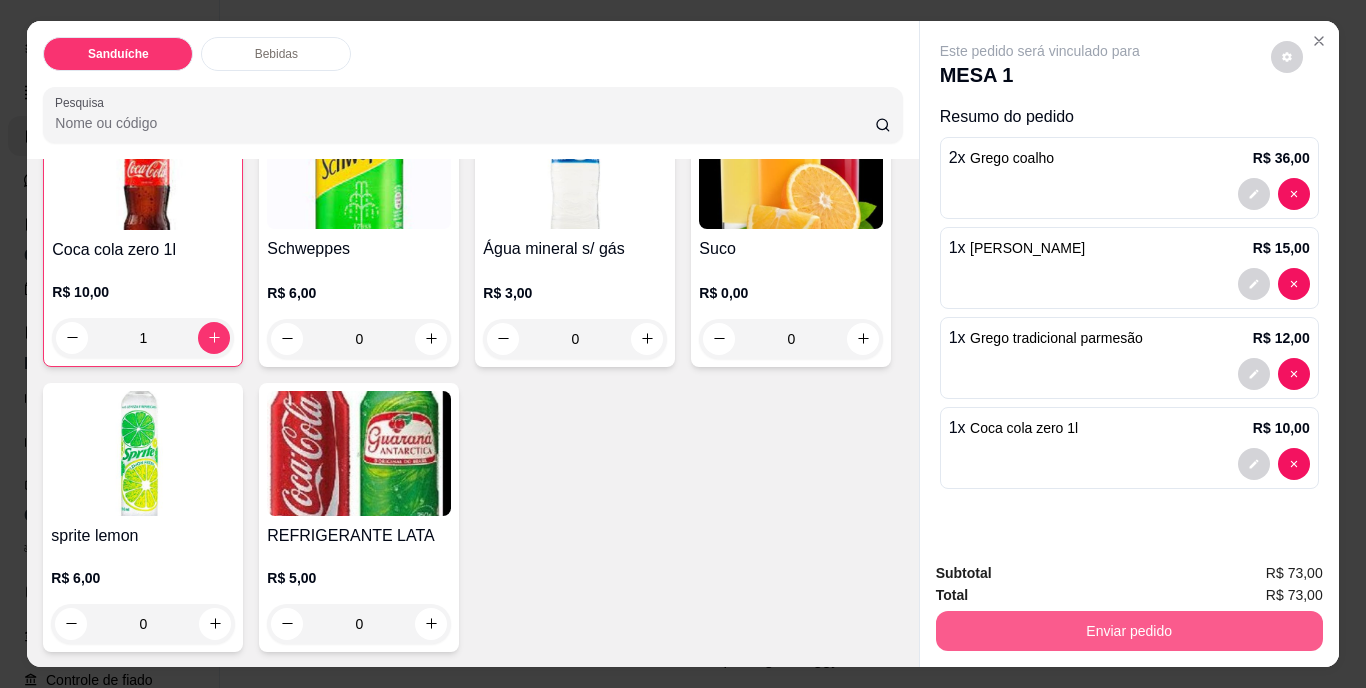 click on "Enviar pedido" at bounding box center (1129, 631) 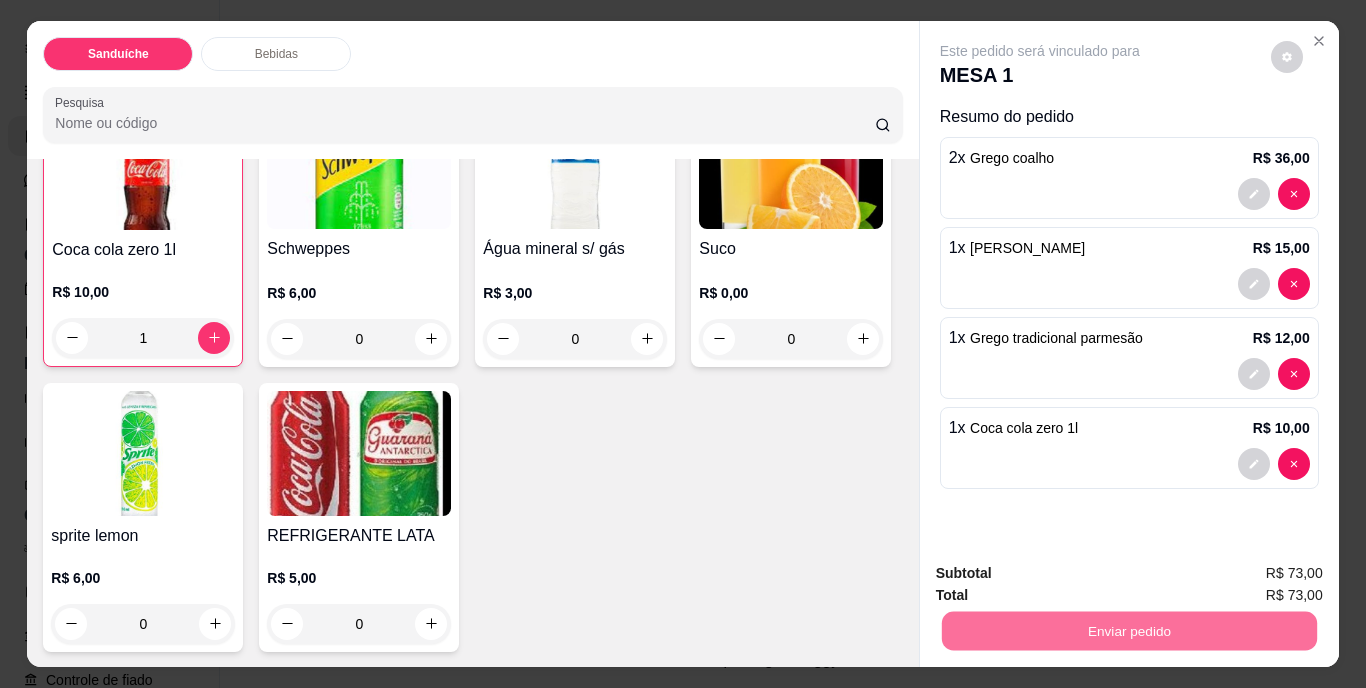 click on "Não registrar e enviar pedido" at bounding box center (1063, 574) 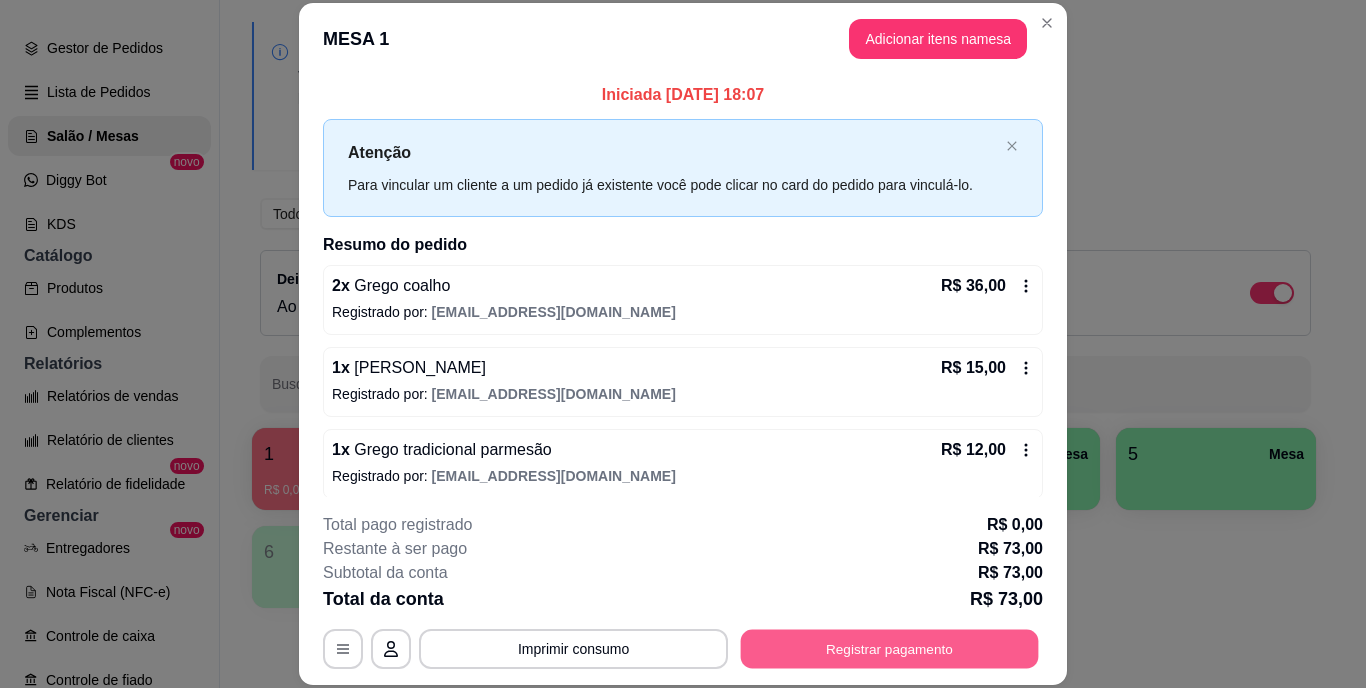 click on "Registrar pagamento" at bounding box center [890, 648] 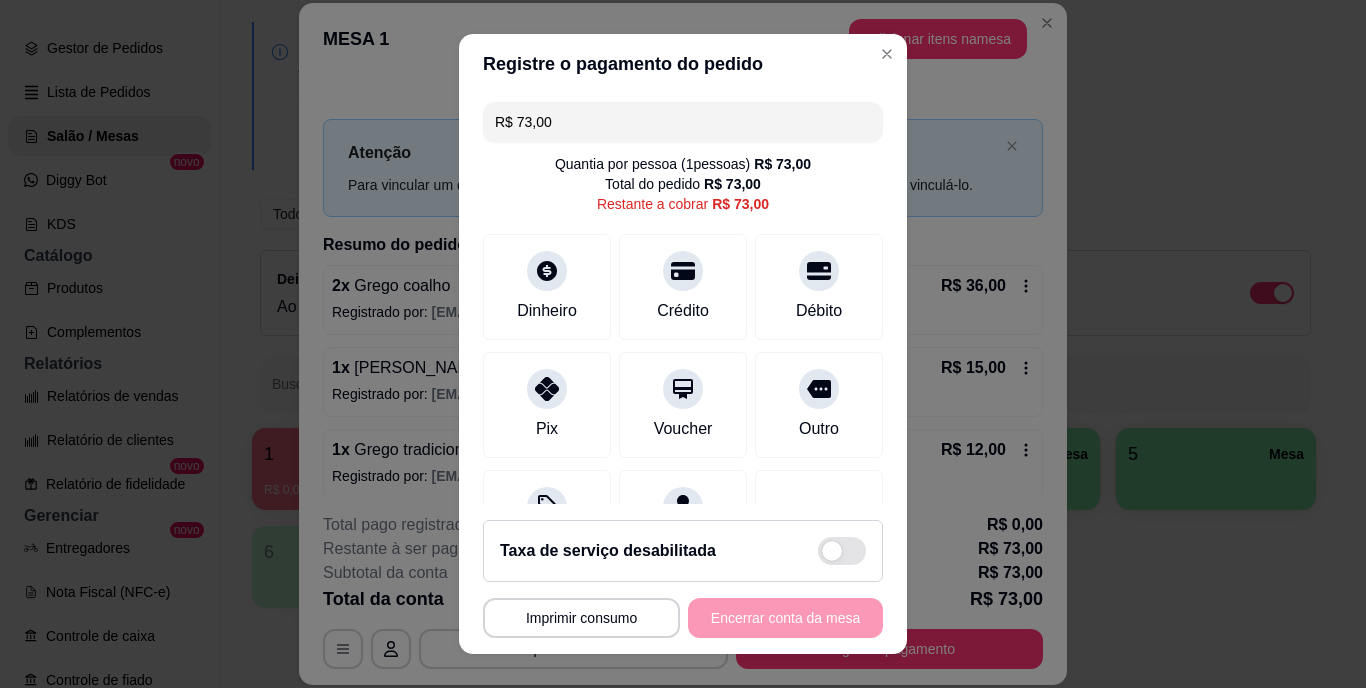 click on "R$ 73,00" at bounding box center [683, 122] 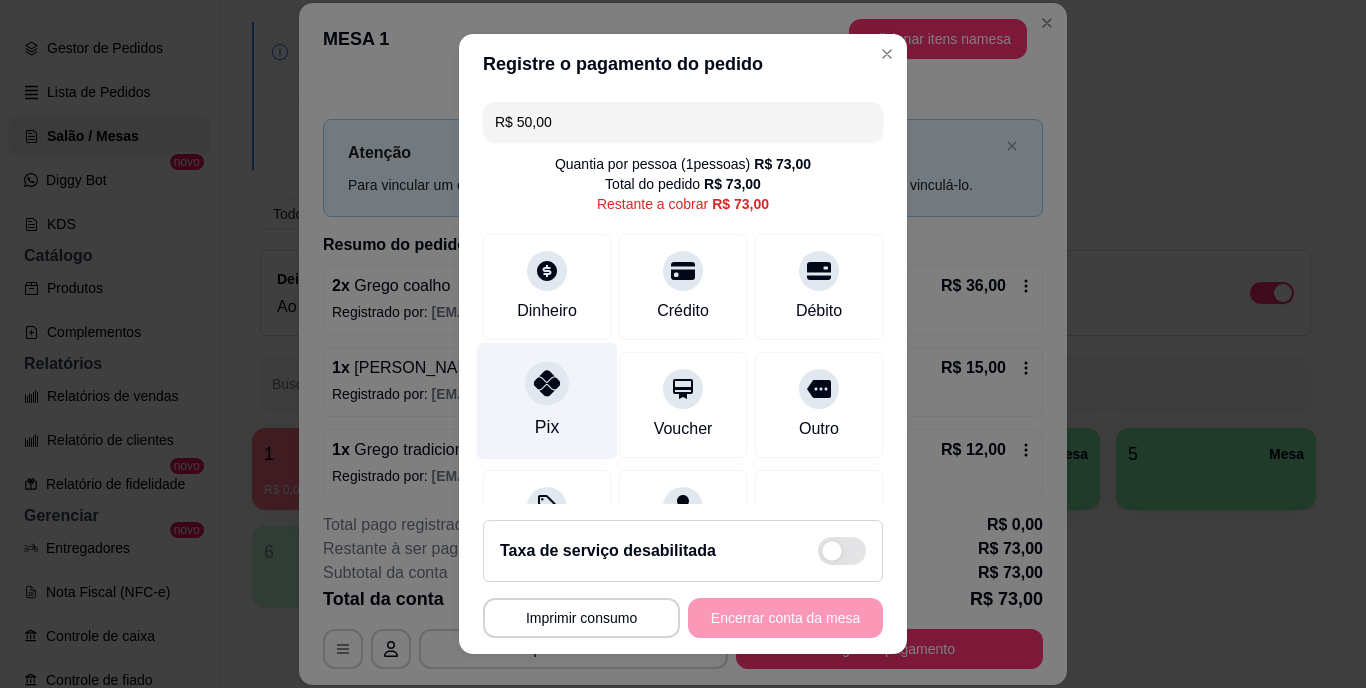 click 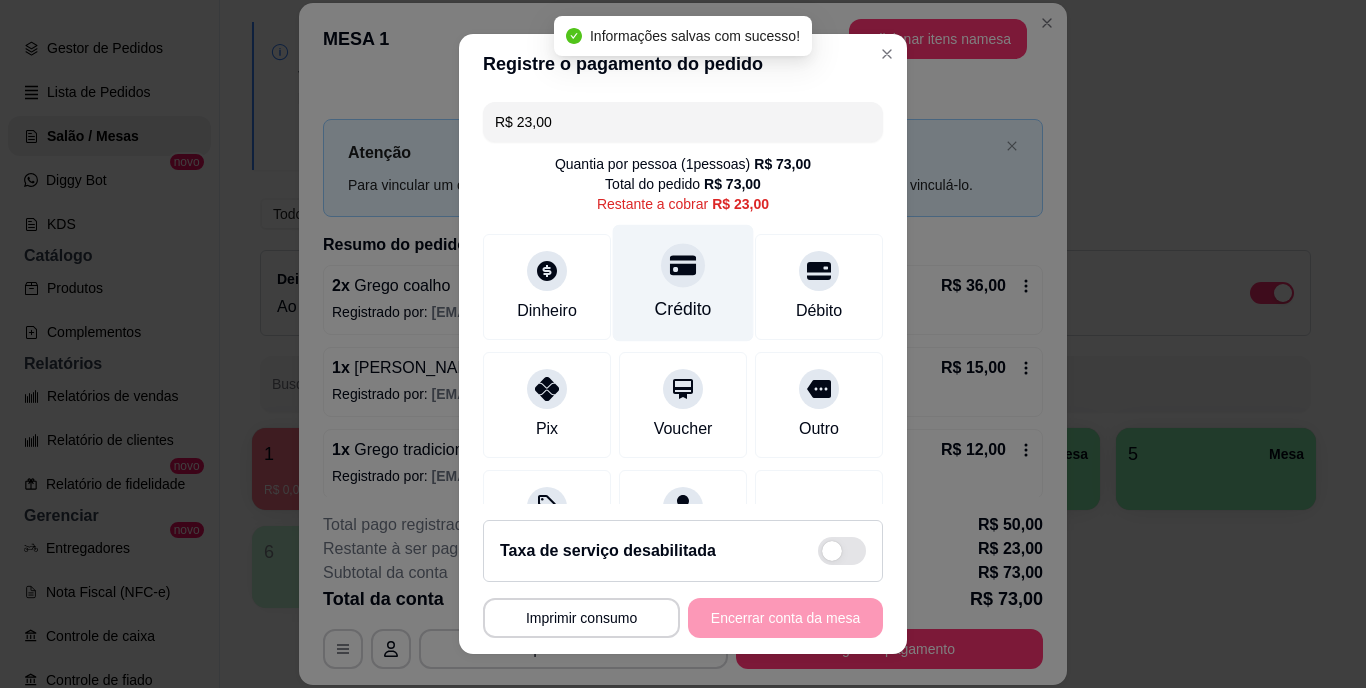 click on "Crédito" at bounding box center [683, 283] 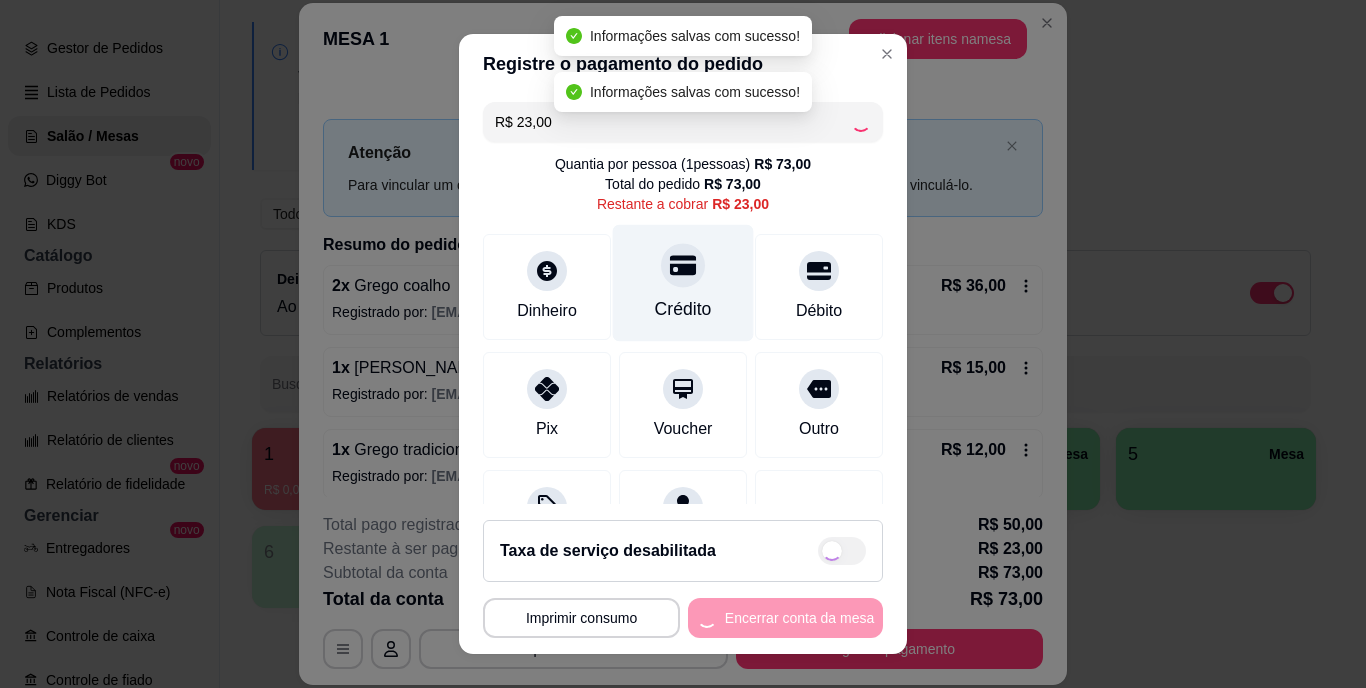 type on "R$ 0,00" 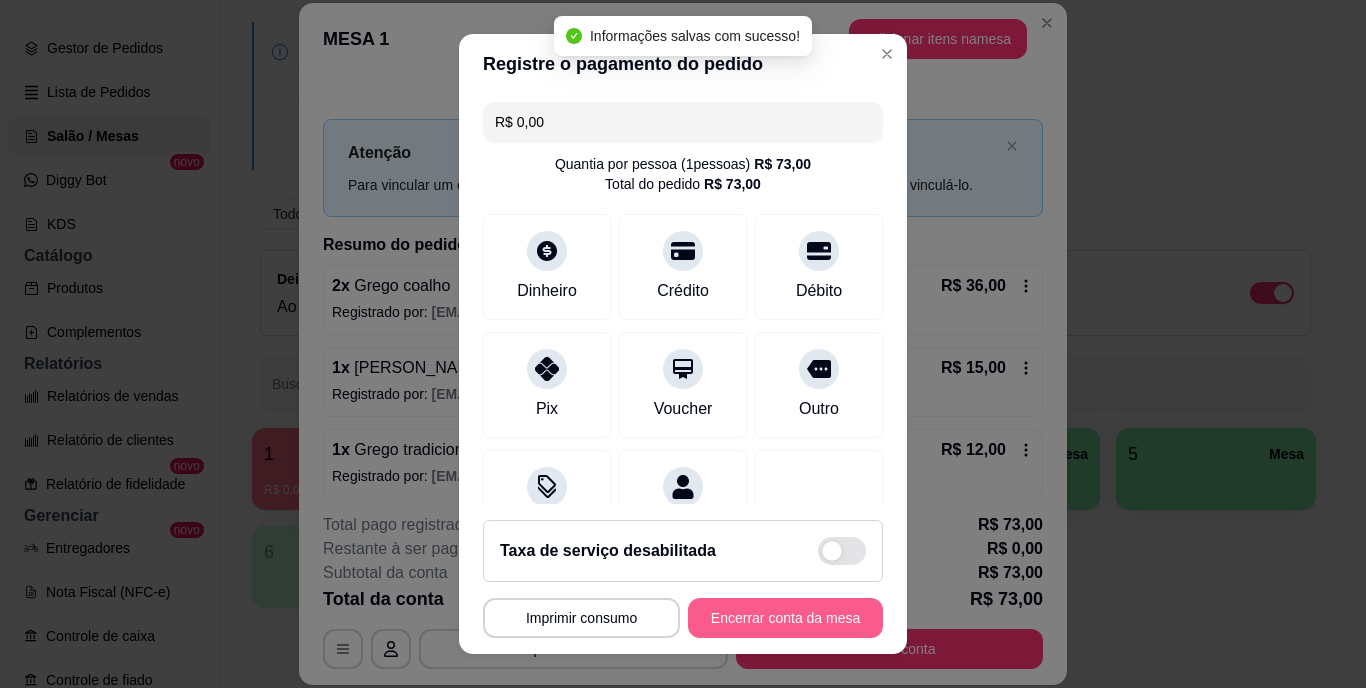 click on "Encerrar conta da mesa" at bounding box center [785, 618] 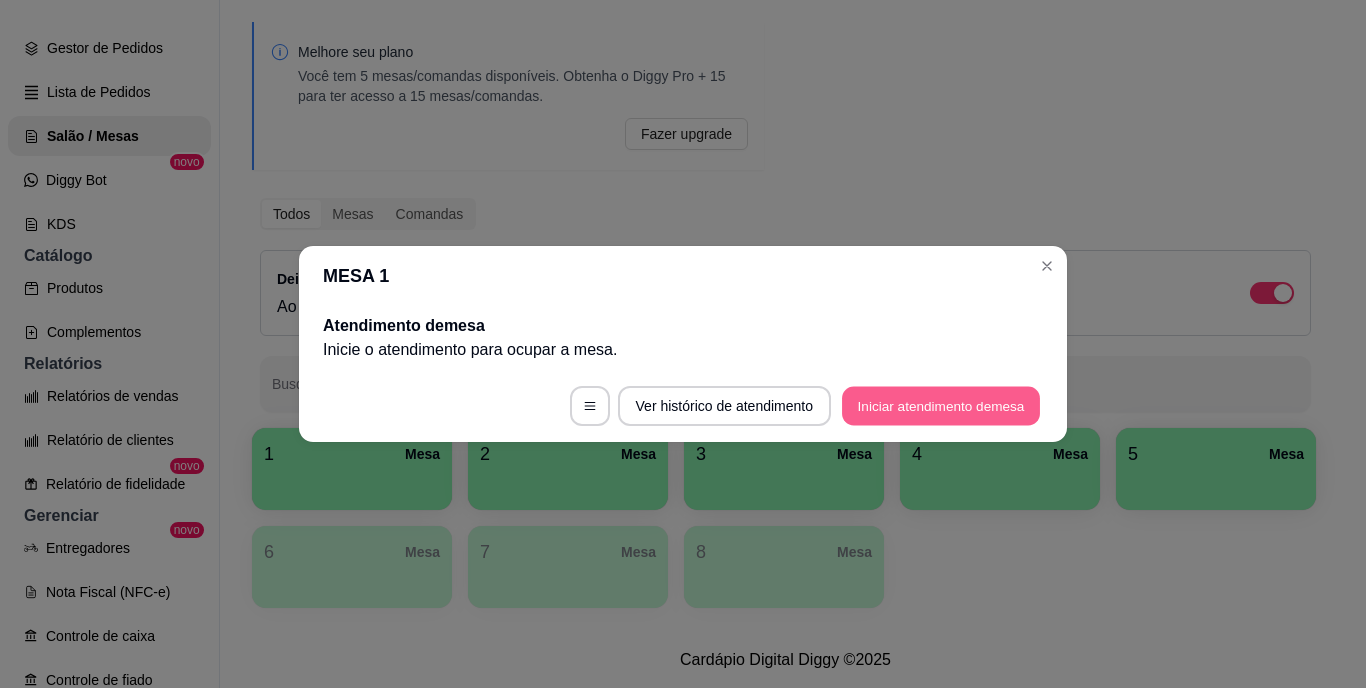 click on "Iniciar atendimento de  mesa" at bounding box center [941, 406] 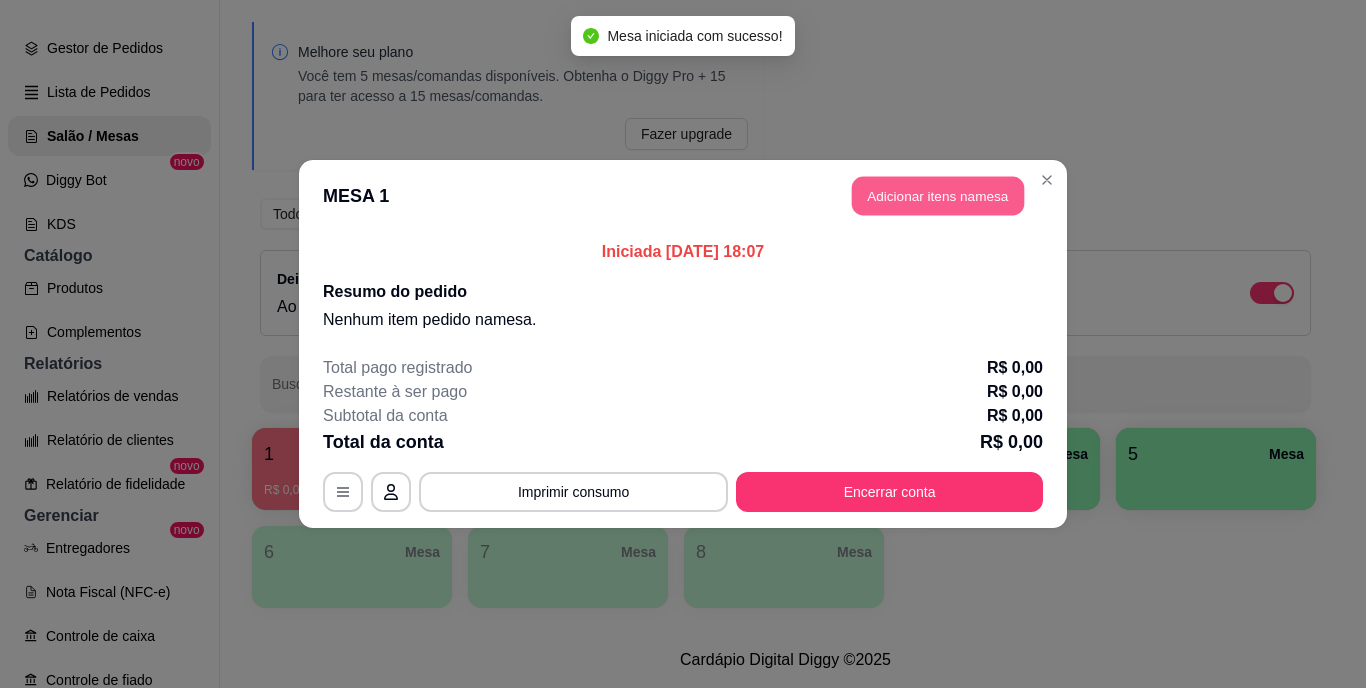 click on "Adicionar itens na  mesa" at bounding box center [938, 196] 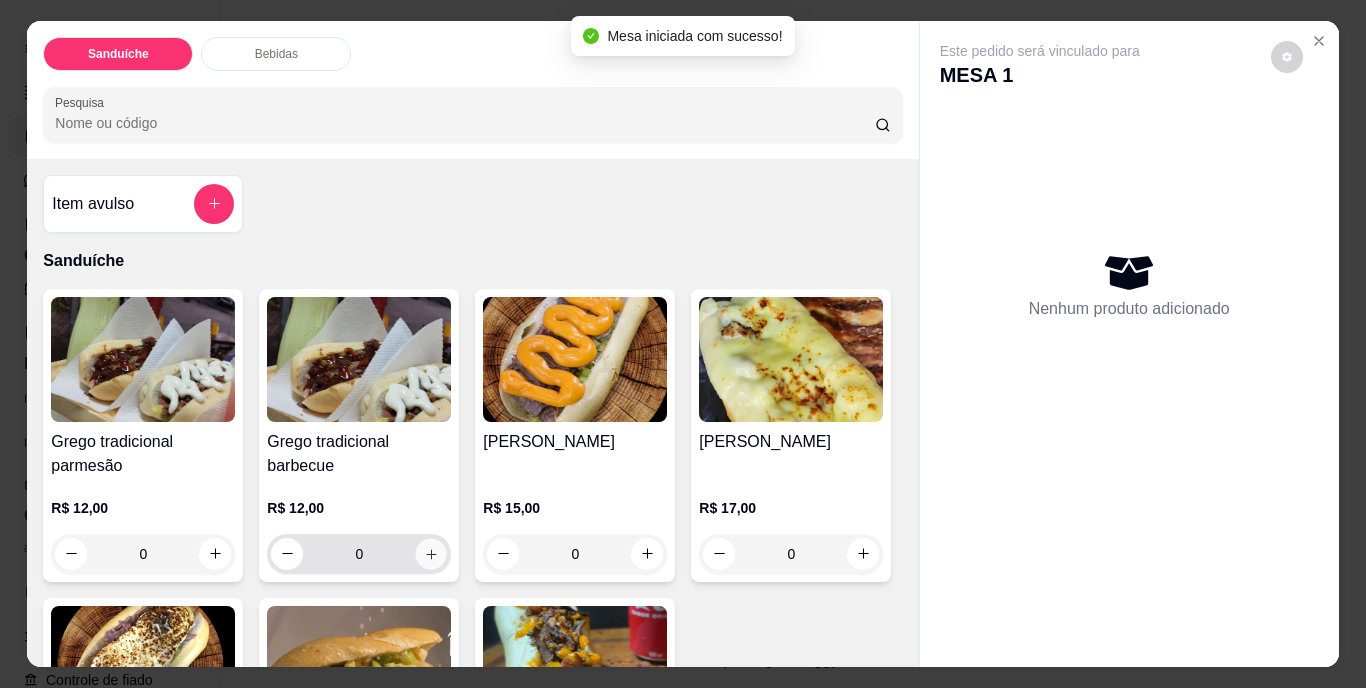 click at bounding box center [431, 553] 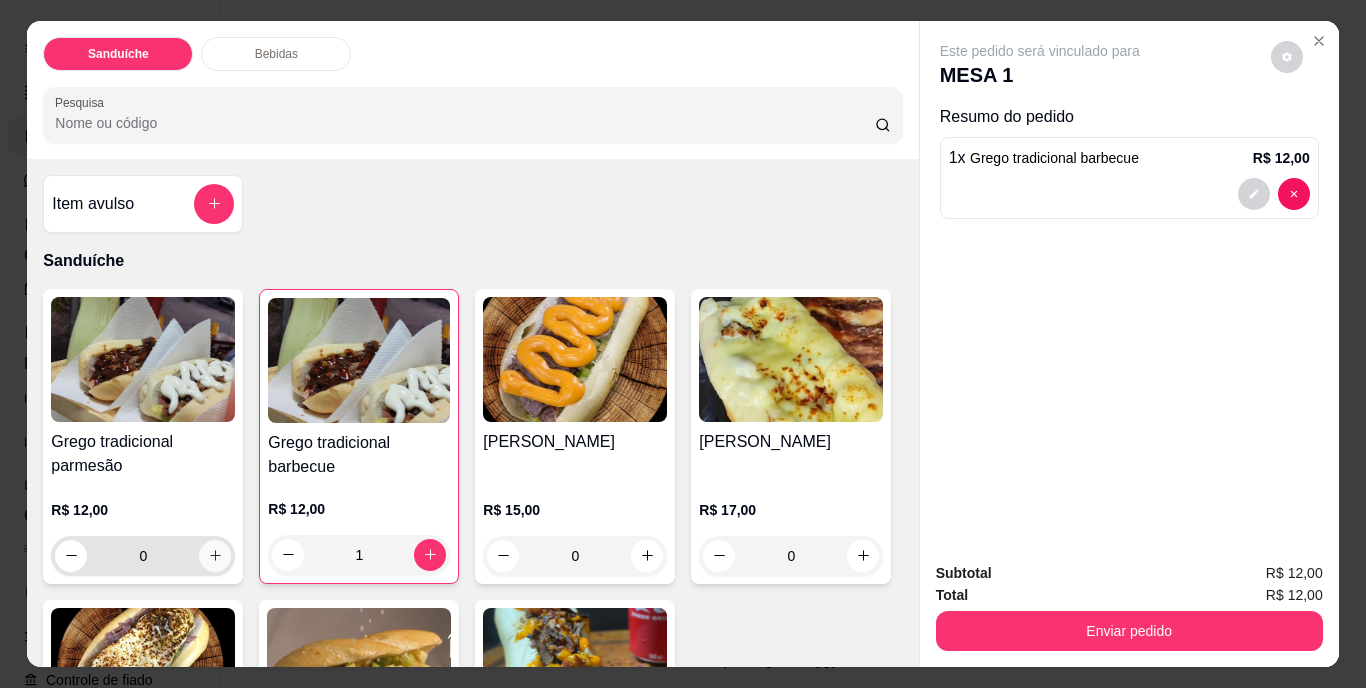 click at bounding box center [215, 556] 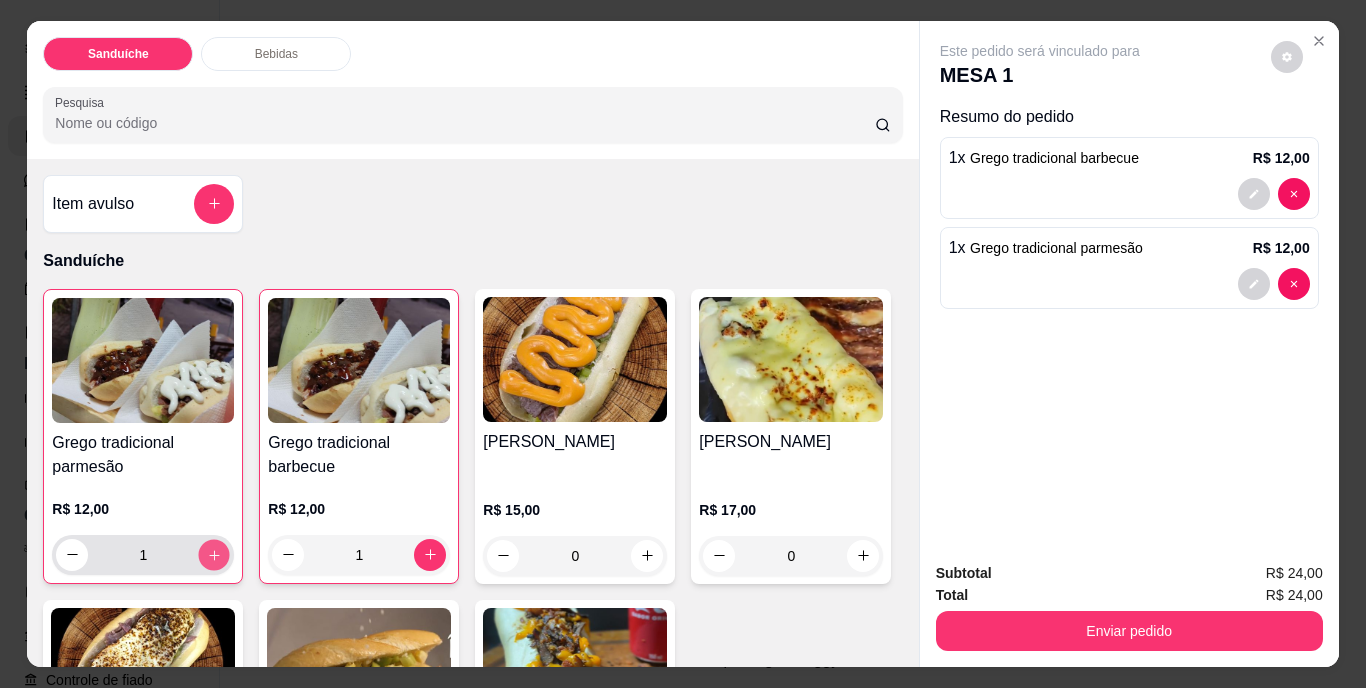 click 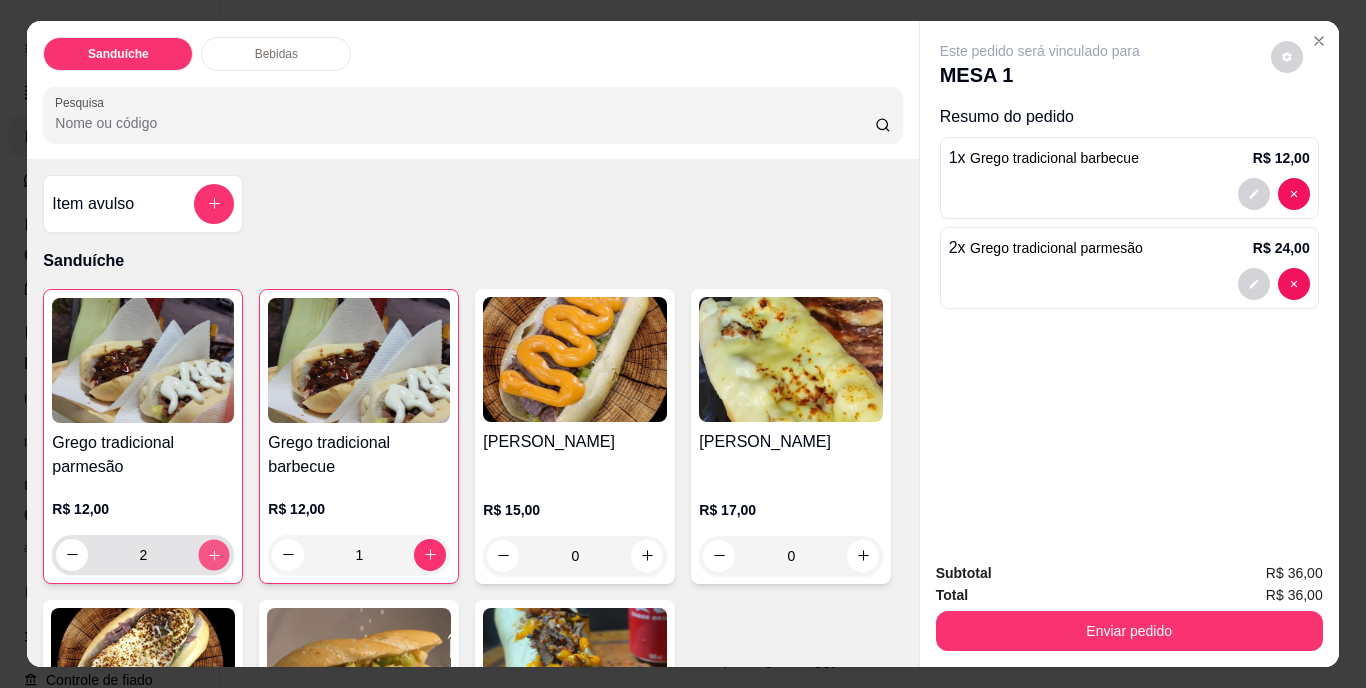 click 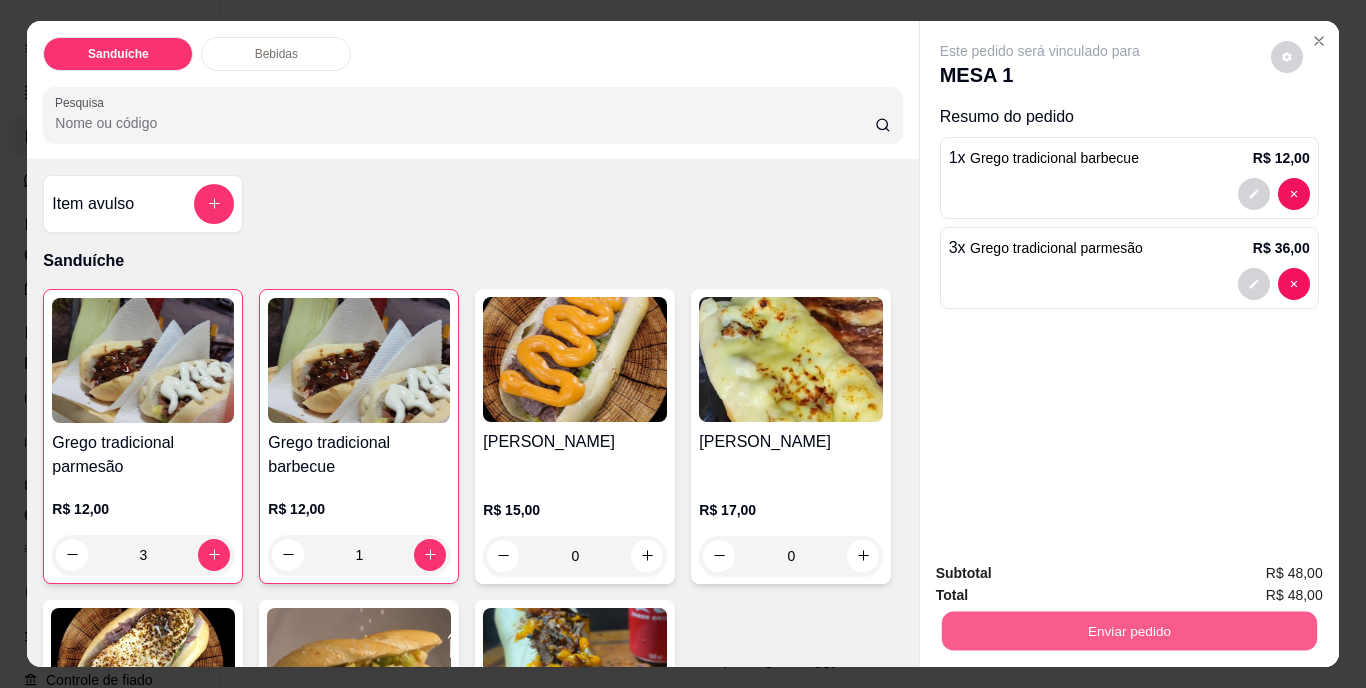 click on "Enviar pedido" at bounding box center (1128, 631) 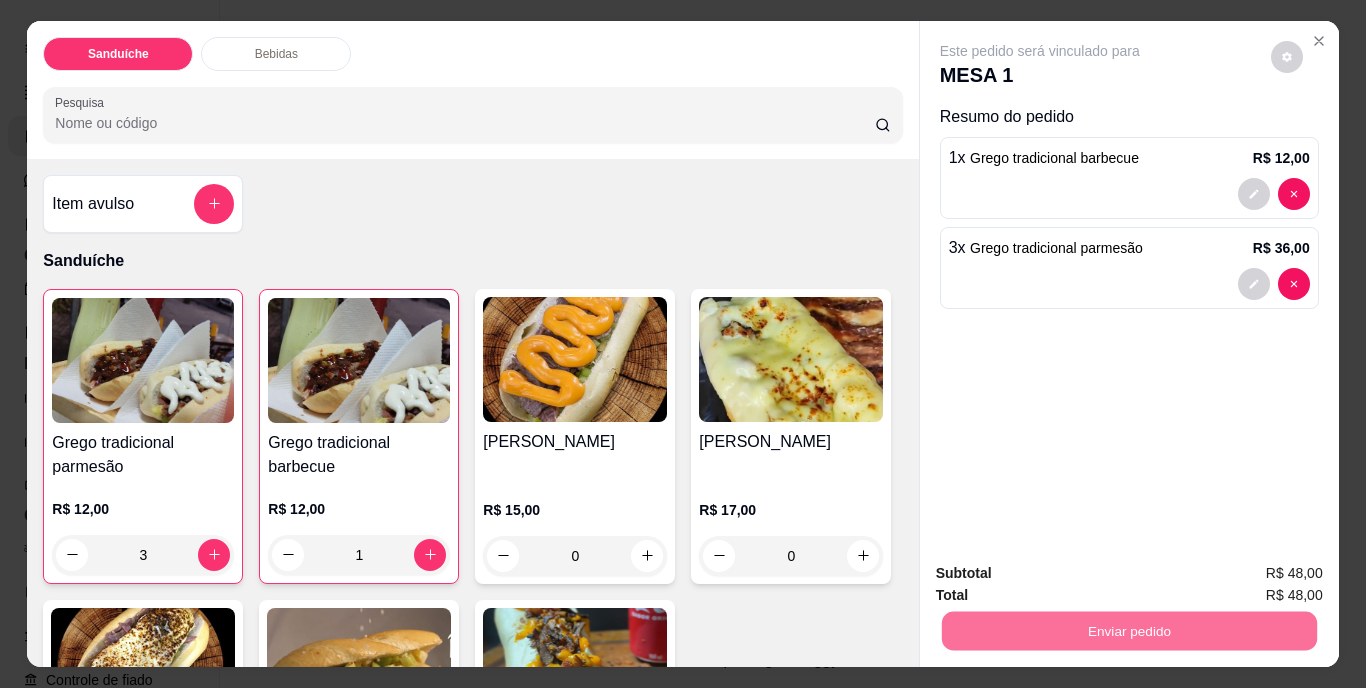 click on "Não registrar e enviar pedido" at bounding box center [1063, 575] 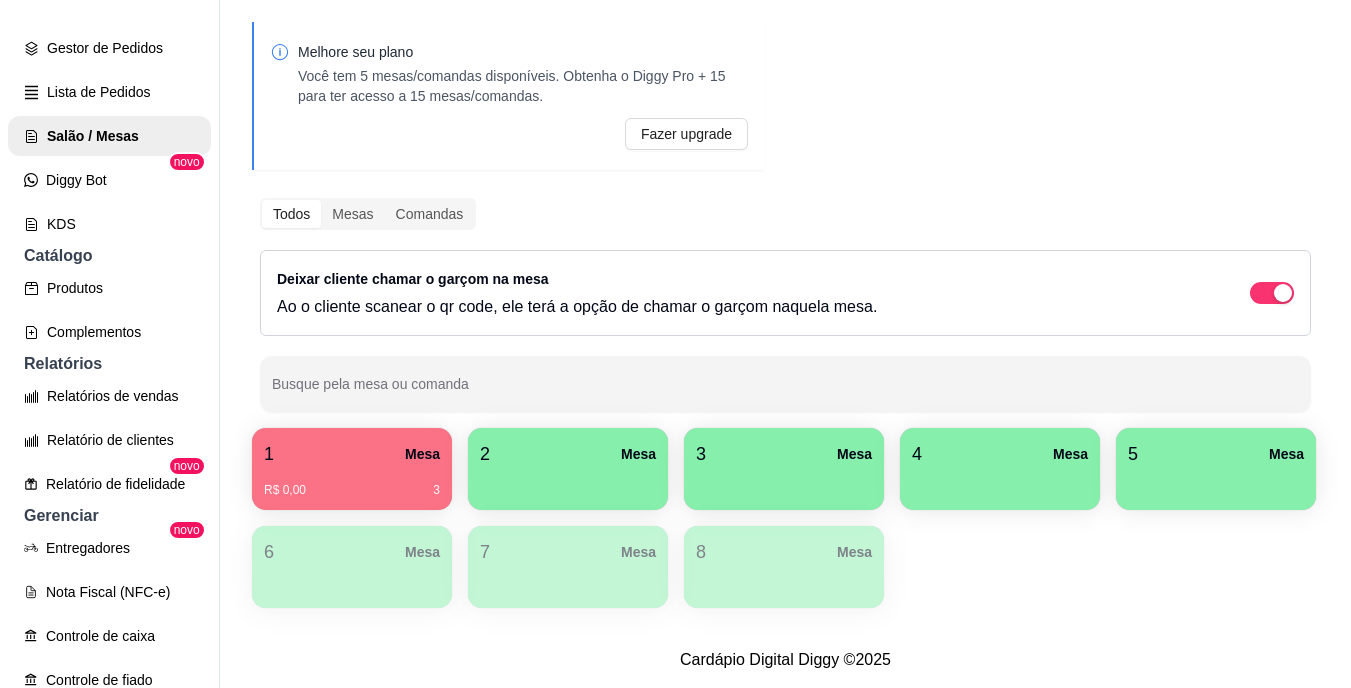 click at bounding box center [568, 483] 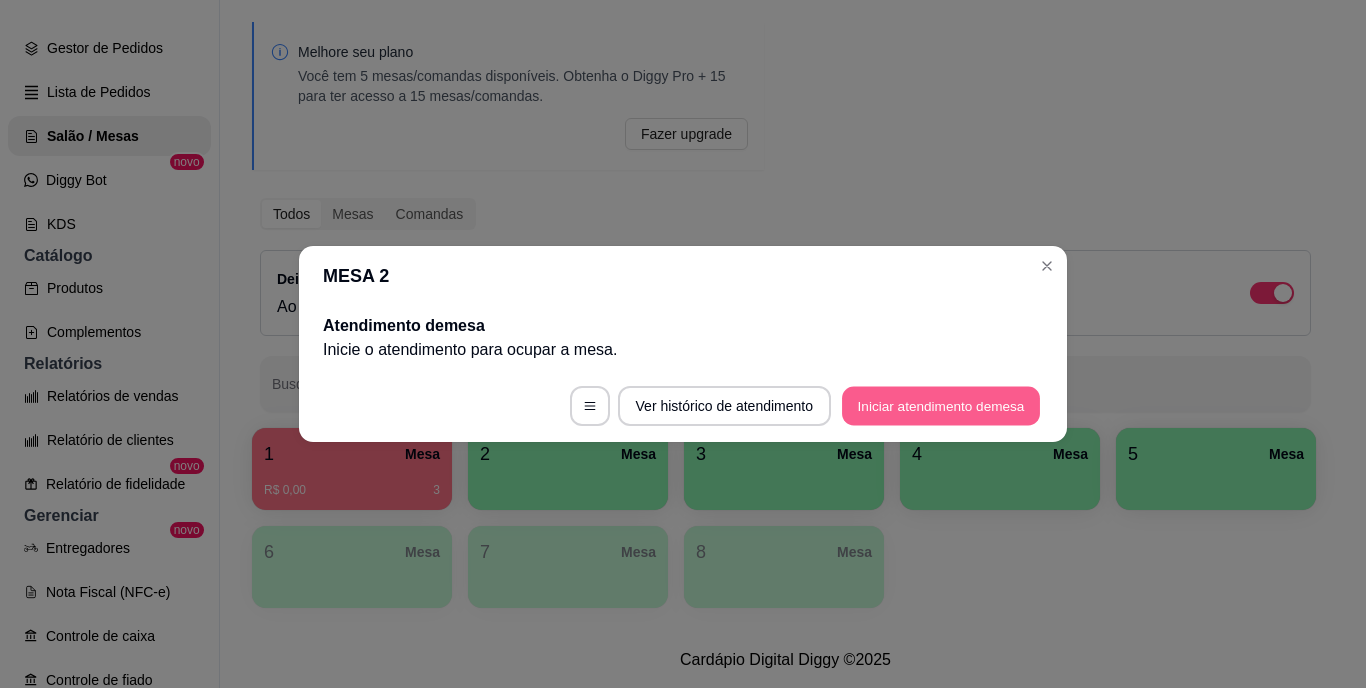 click on "Iniciar atendimento de  mesa" at bounding box center (941, 406) 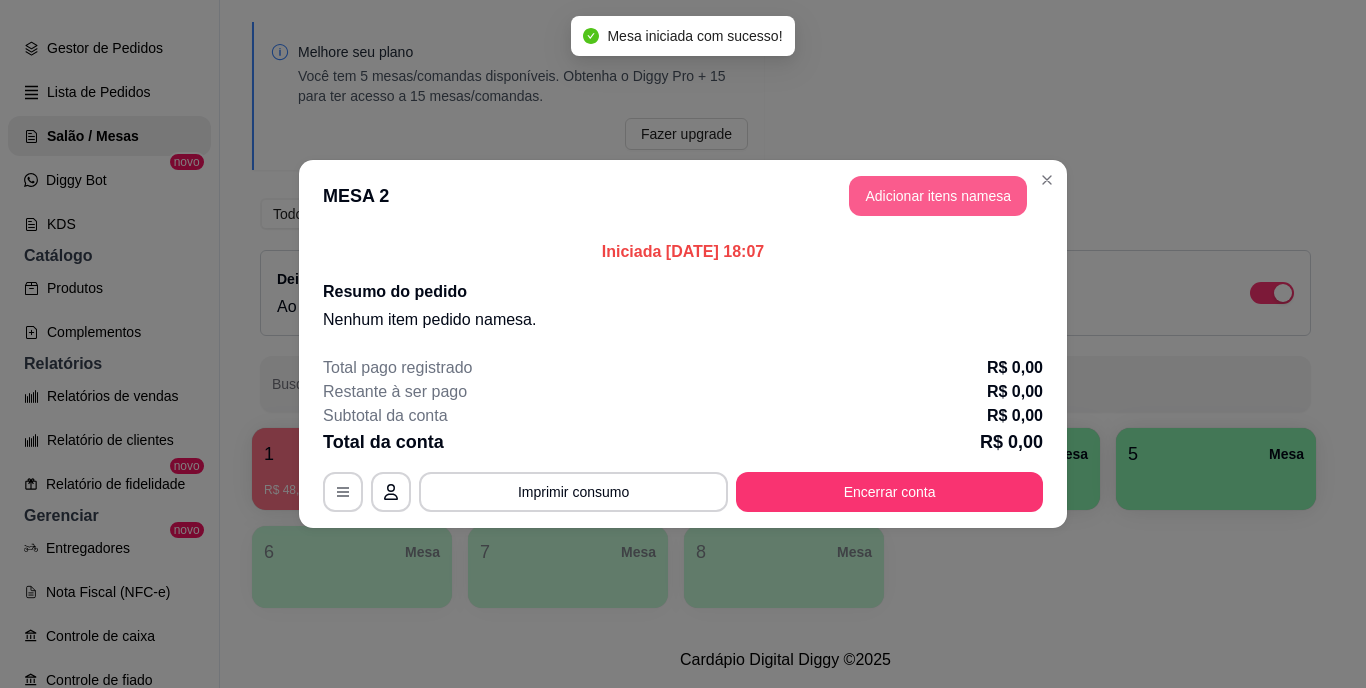 click on "Adicionar itens na  mesa" at bounding box center [938, 196] 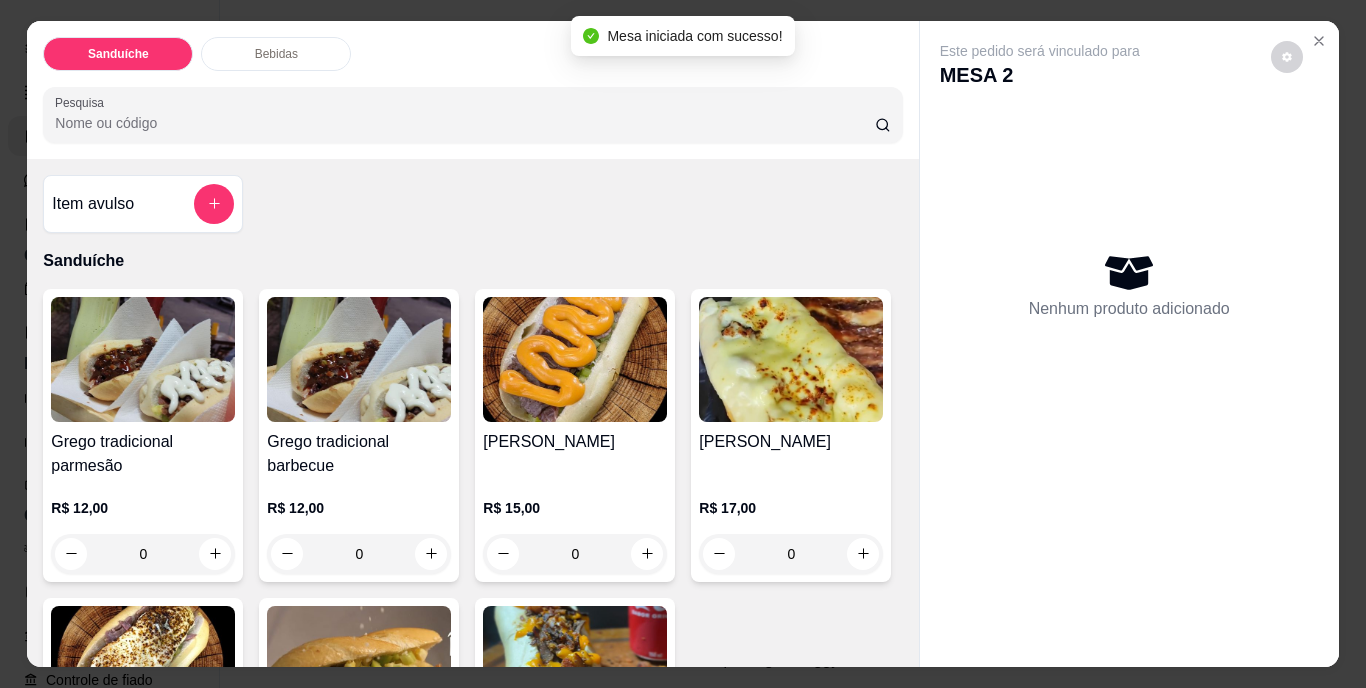 click on "0" at bounding box center (359, 554) 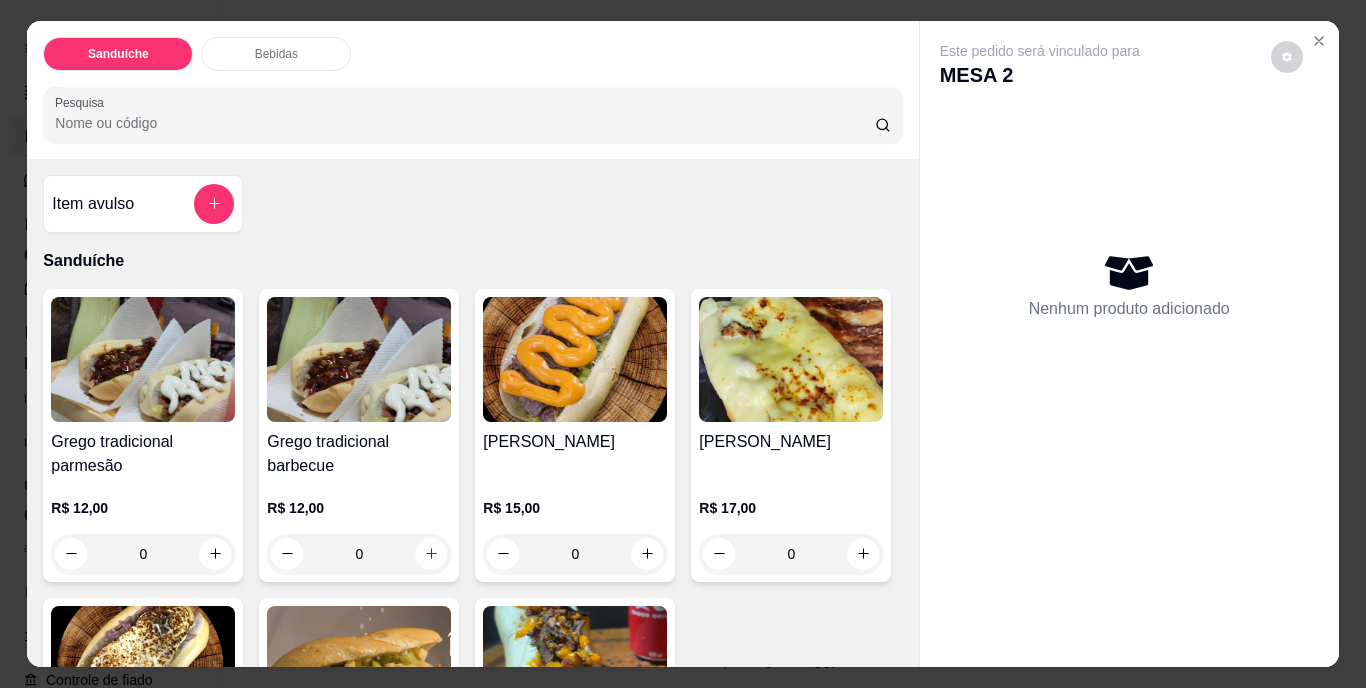 click at bounding box center (431, 554) 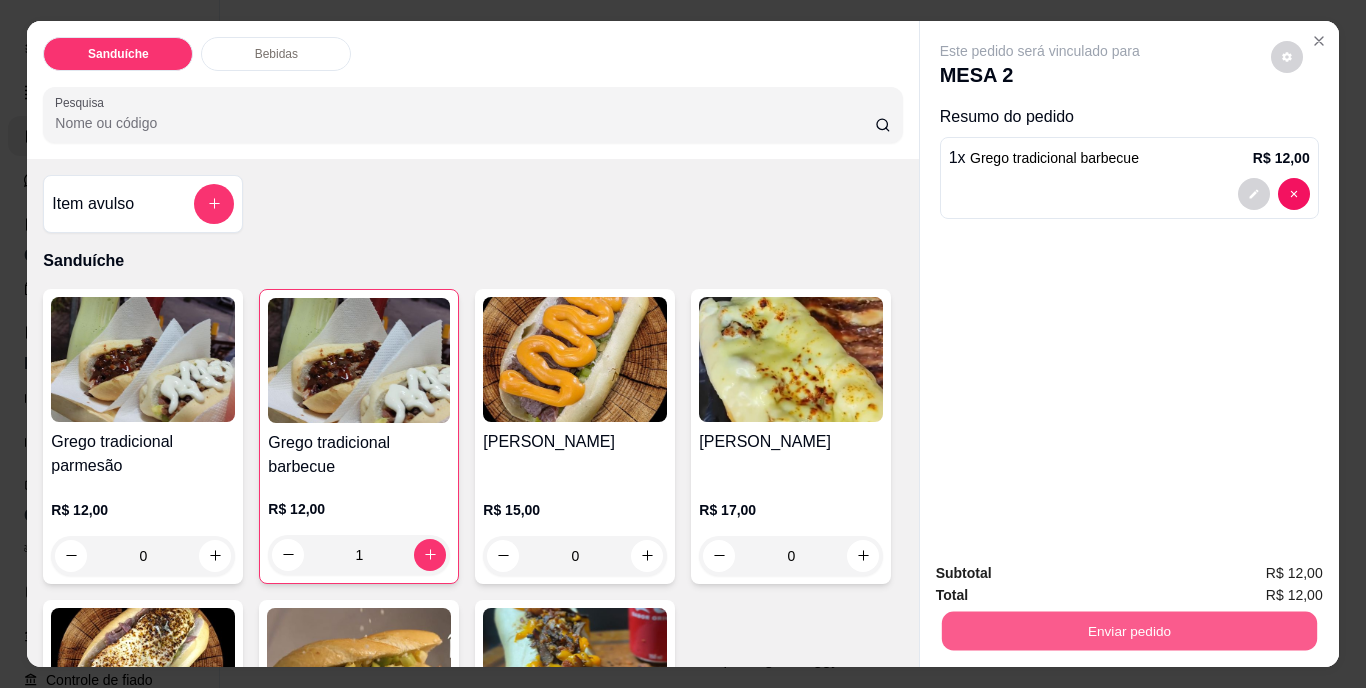 click on "Enviar pedido" at bounding box center [1128, 631] 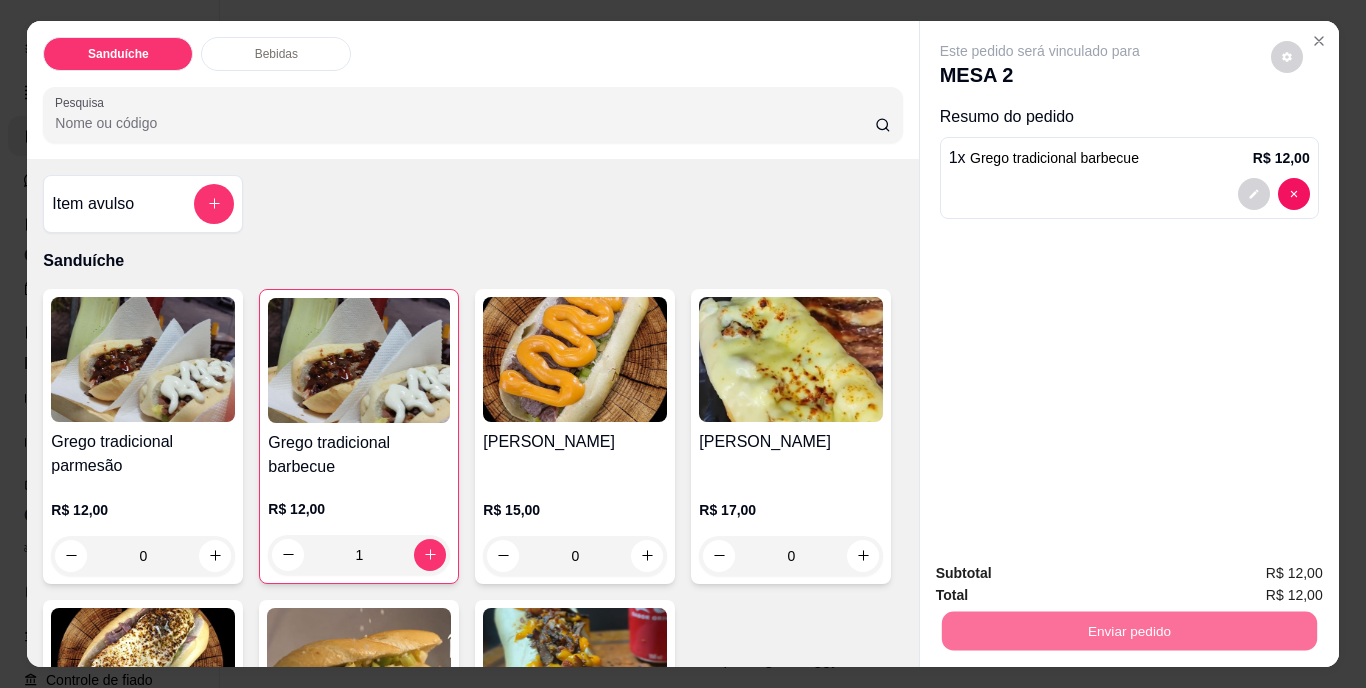 click on "Não registrar e enviar pedido" at bounding box center (1063, 575) 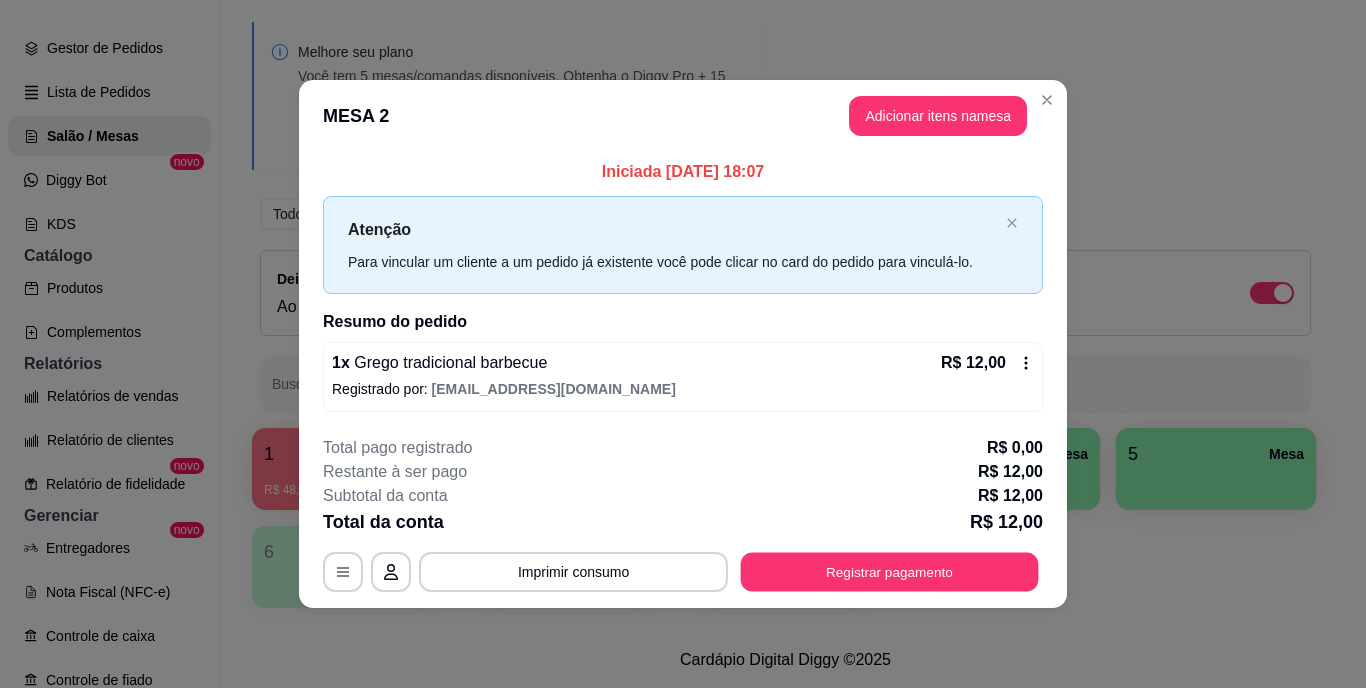 click on "Registrar pagamento" at bounding box center [890, 571] 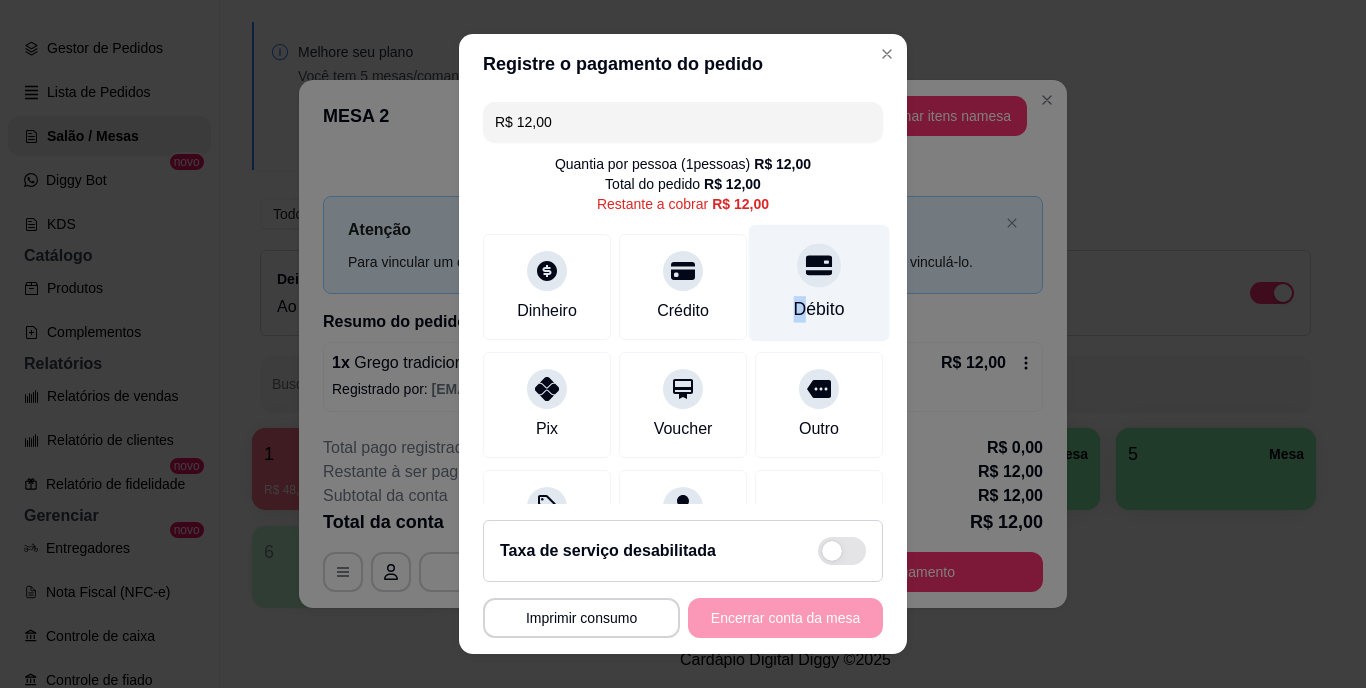 click on "Débito" at bounding box center (819, 310) 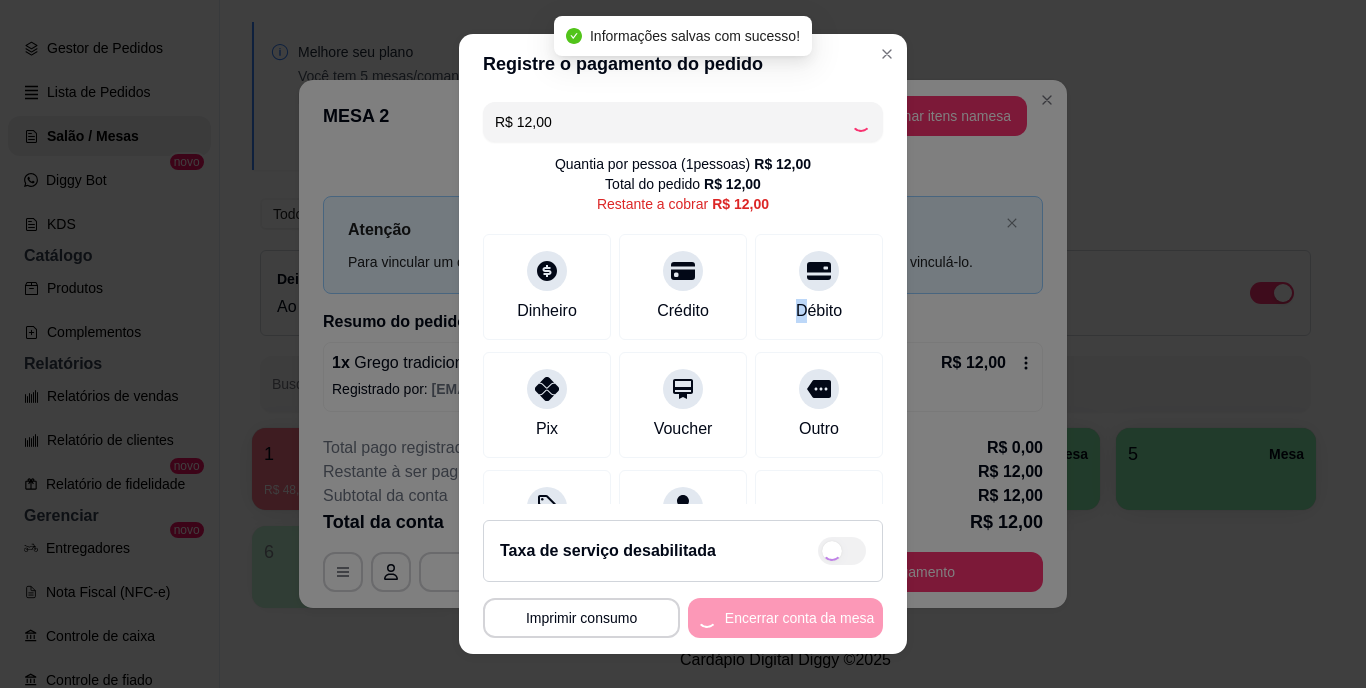 type on "R$ 0,00" 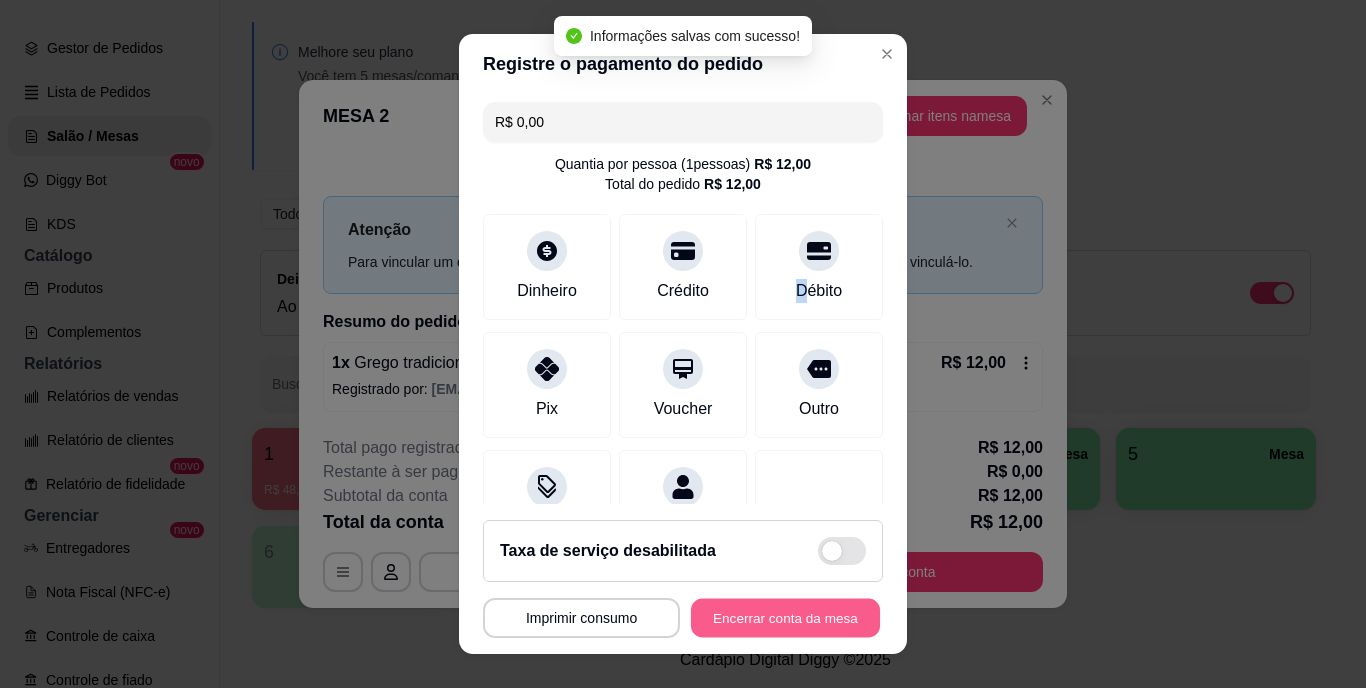 click on "Encerrar conta da mesa" at bounding box center [785, 617] 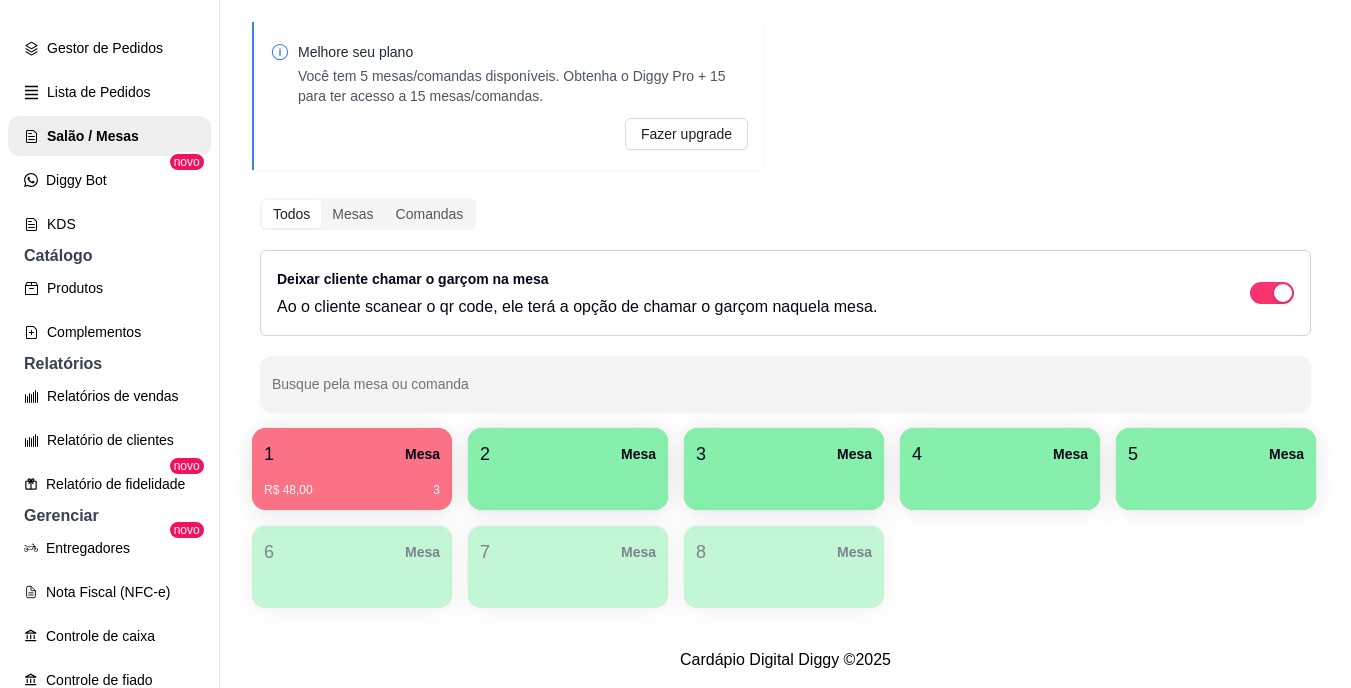 click on "R$ 48,00 3" at bounding box center (352, 490) 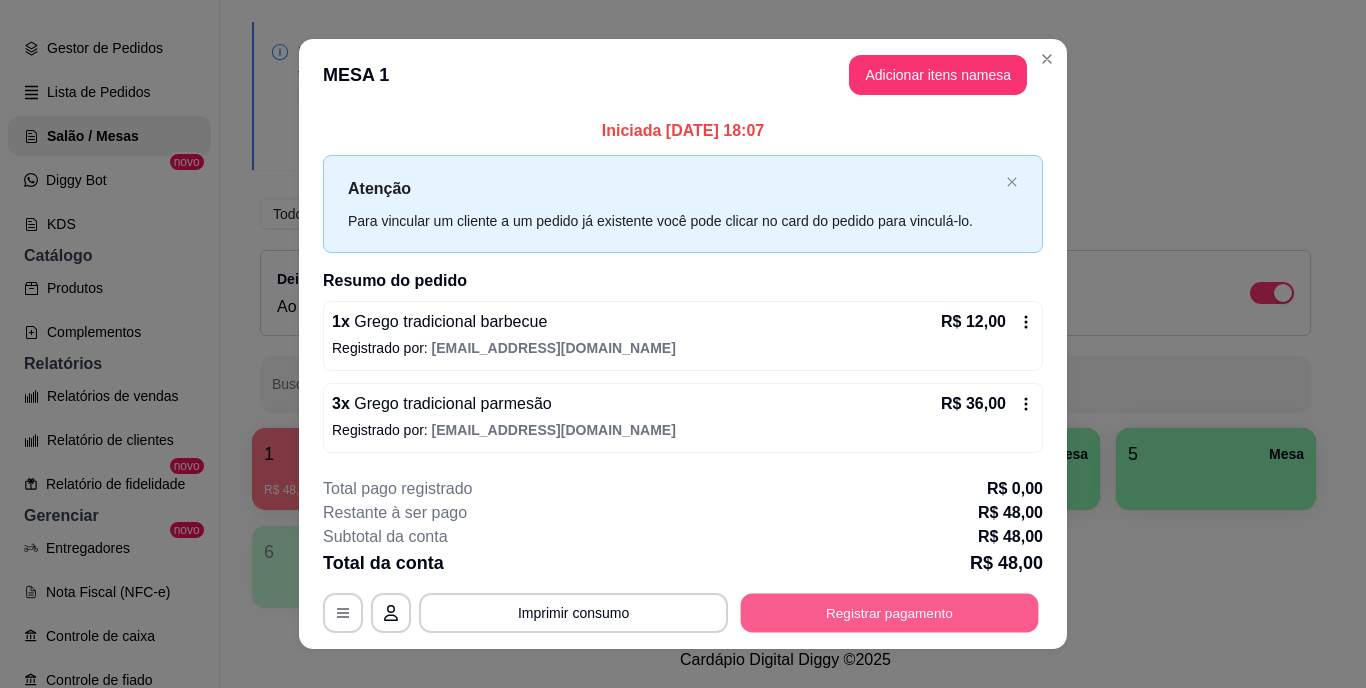 click on "Registrar pagamento" at bounding box center (890, 612) 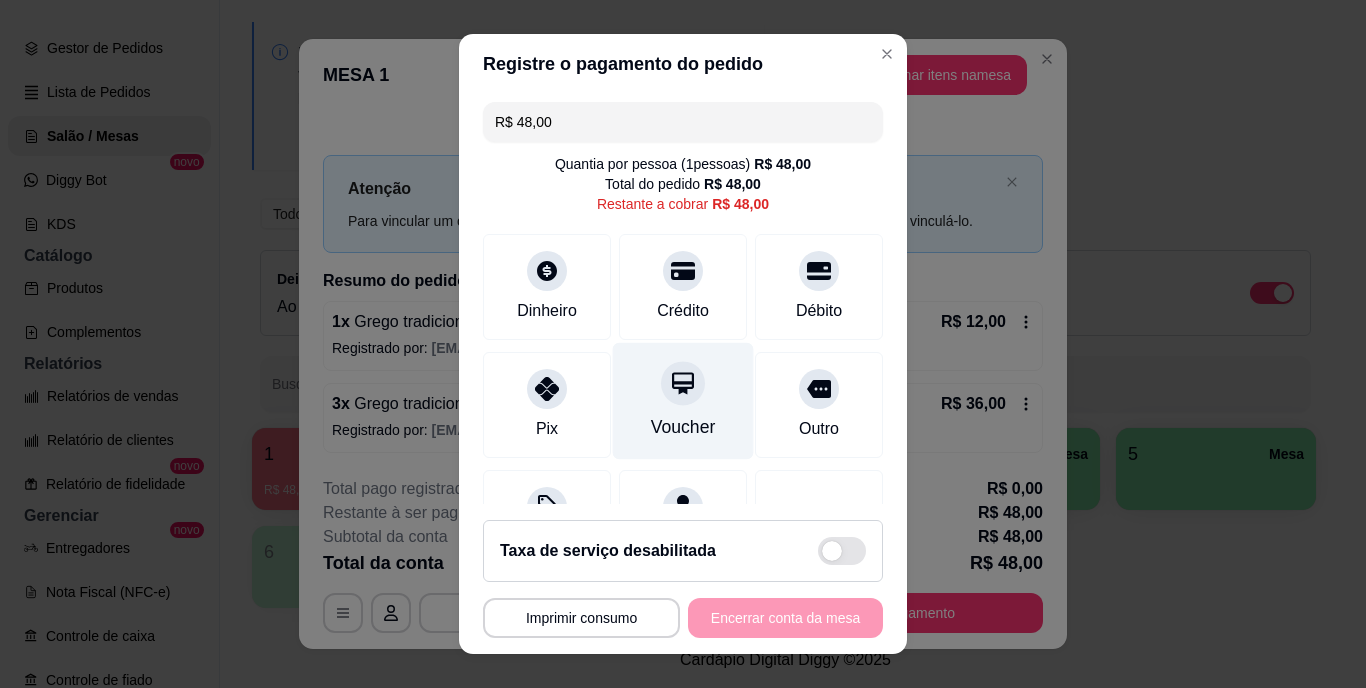 scroll, scrollTop: 104, scrollLeft: 0, axis: vertical 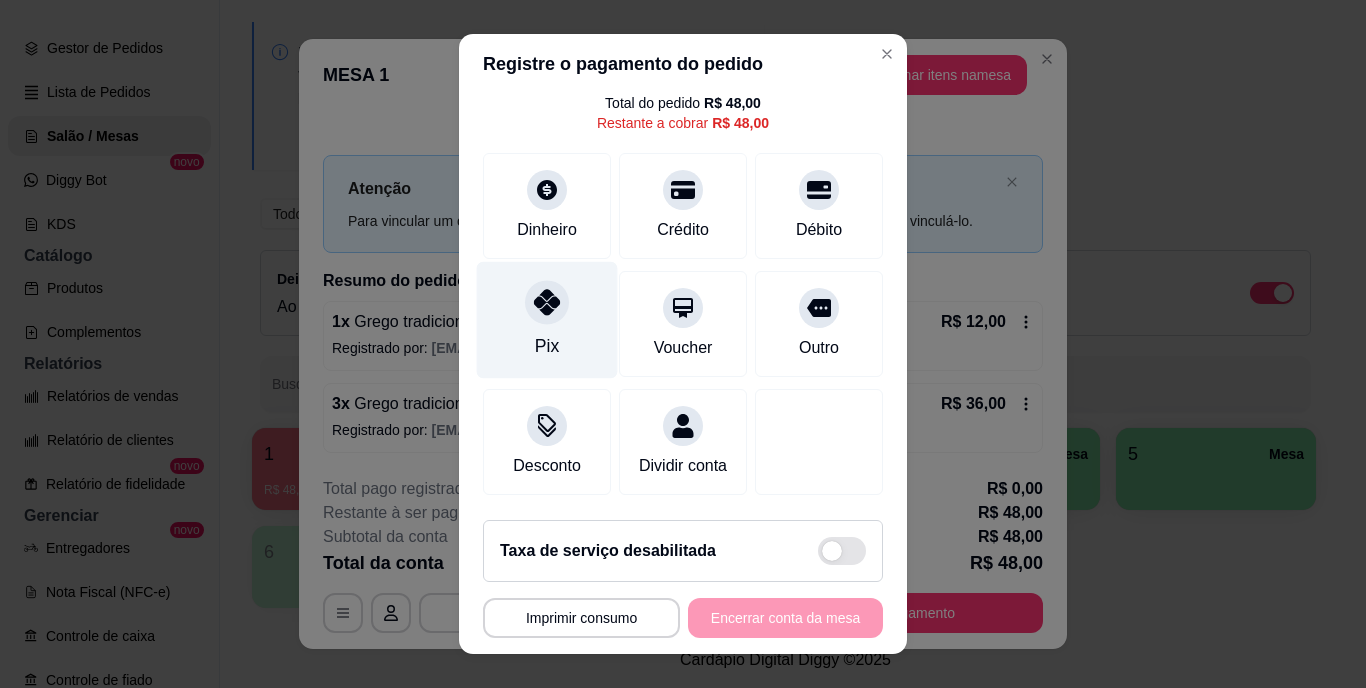 click on "Pix" at bounding box center (547, 320) 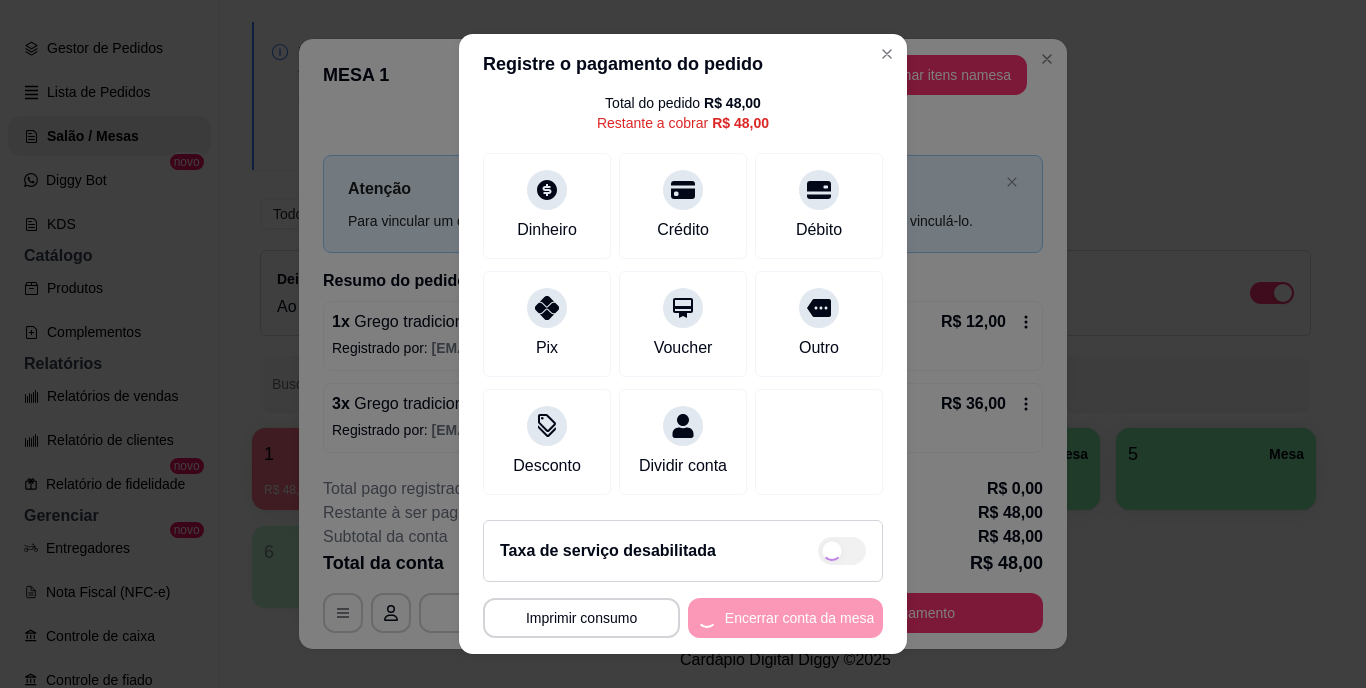 click on "**********" at bounding box center [683, 618] 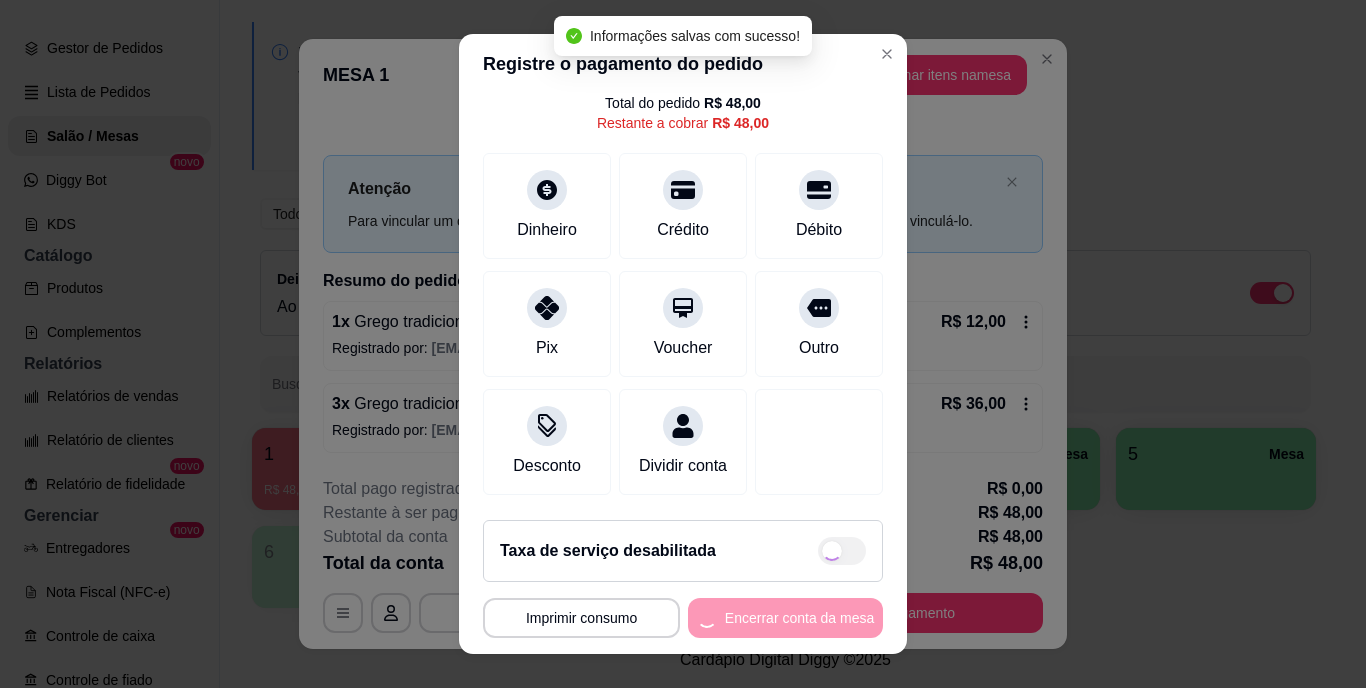 type on "R$ 0,00" 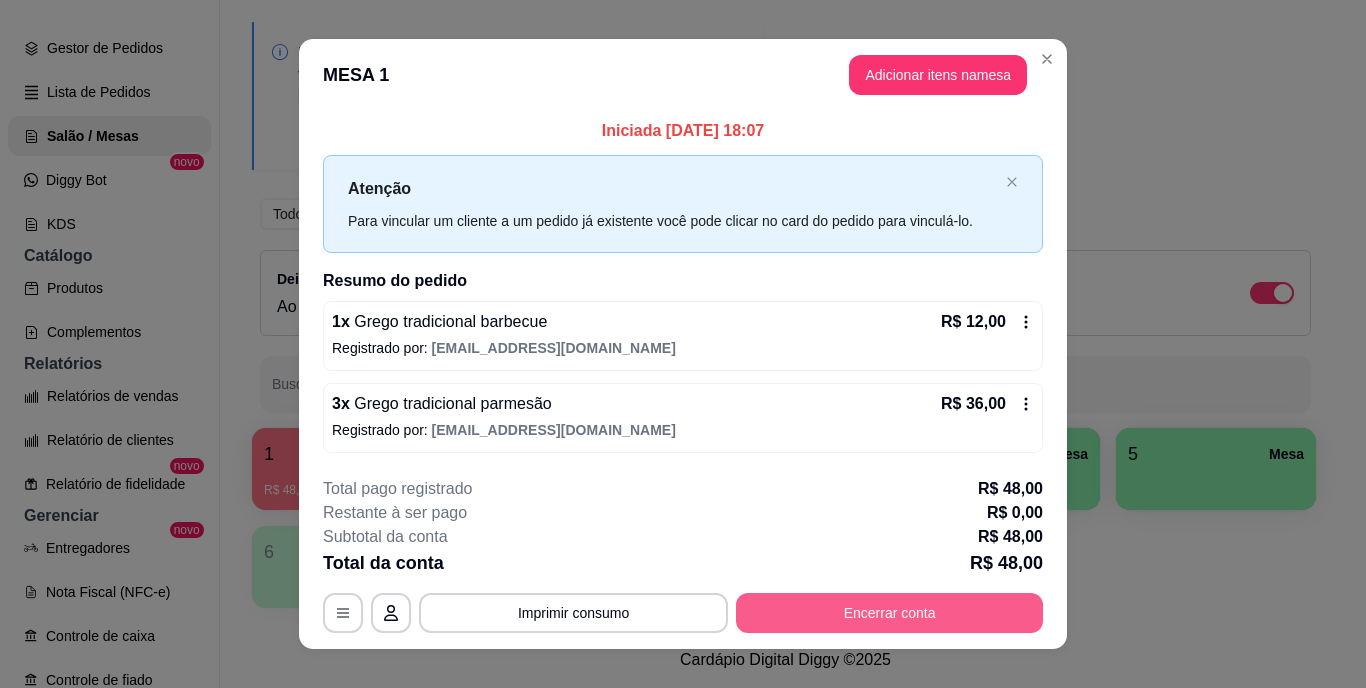 click on "Encerrar conta" at bounding box center [889, 613] 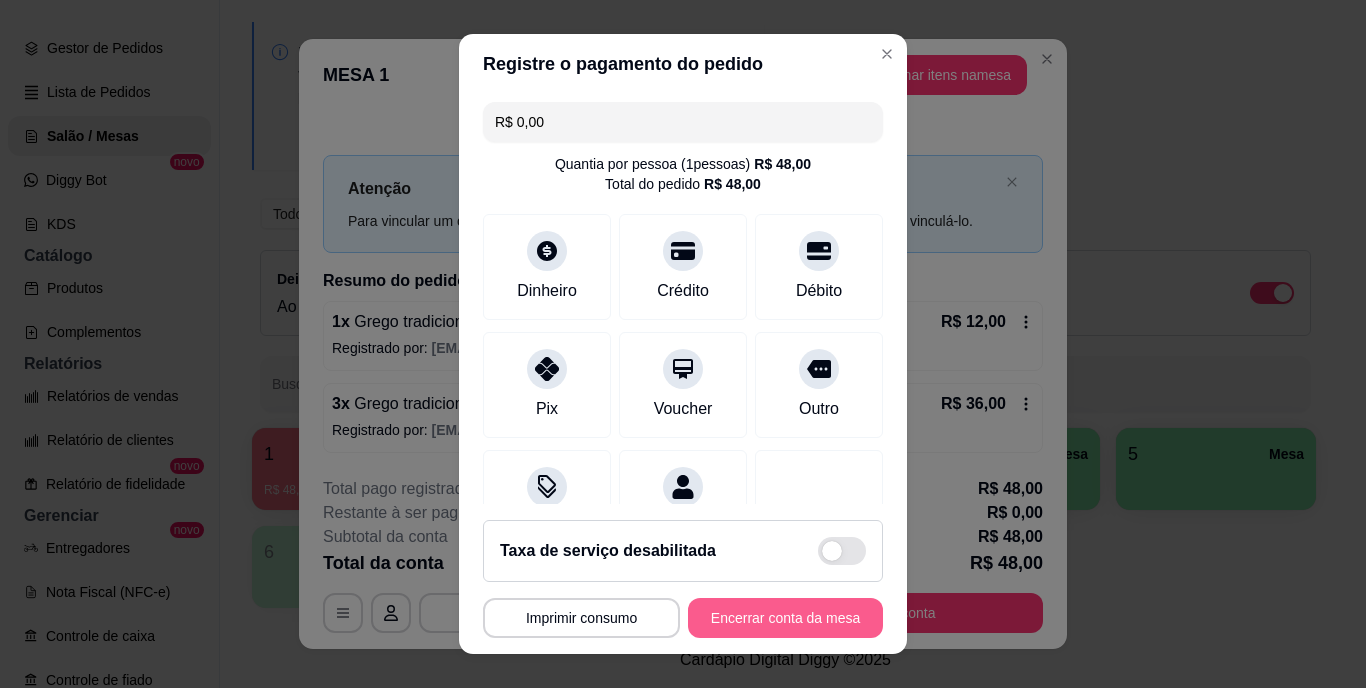 click on "Encerrar conta da mesa" at bounding box center [785, 618] 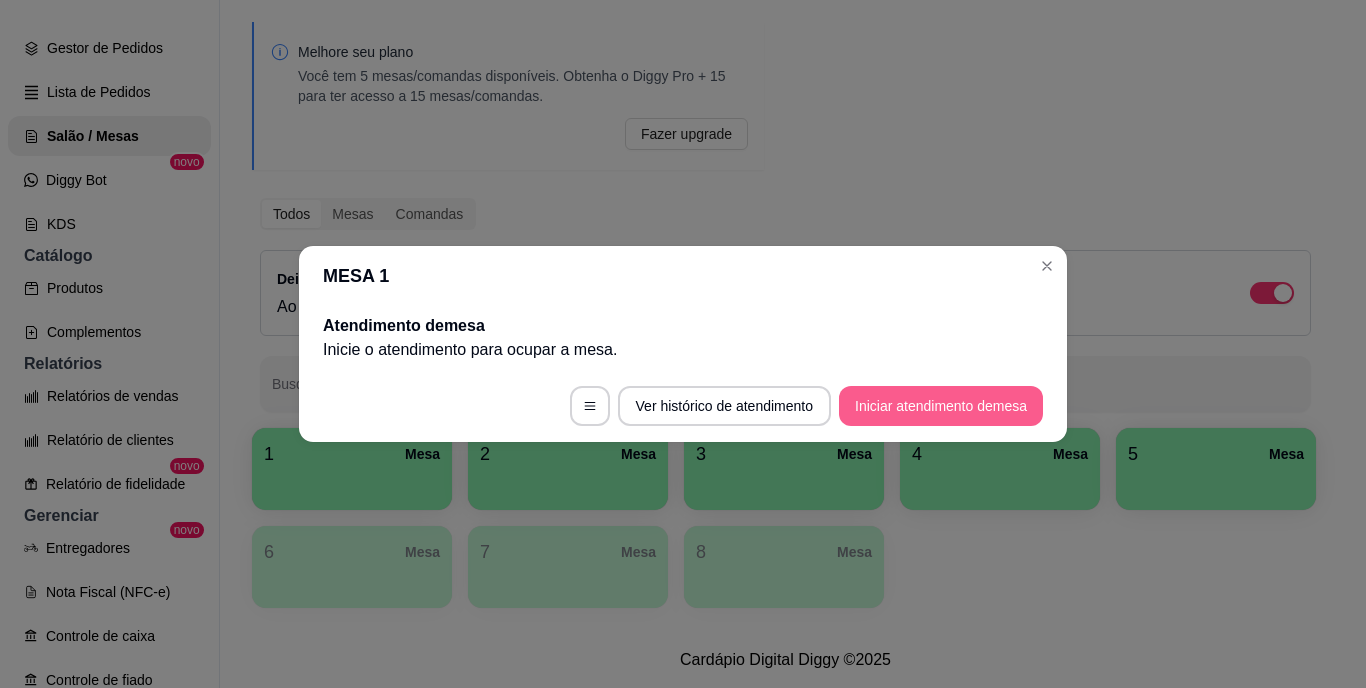 click on "Iniciar atendimento de  mesa" at bounding box center (941, 406) 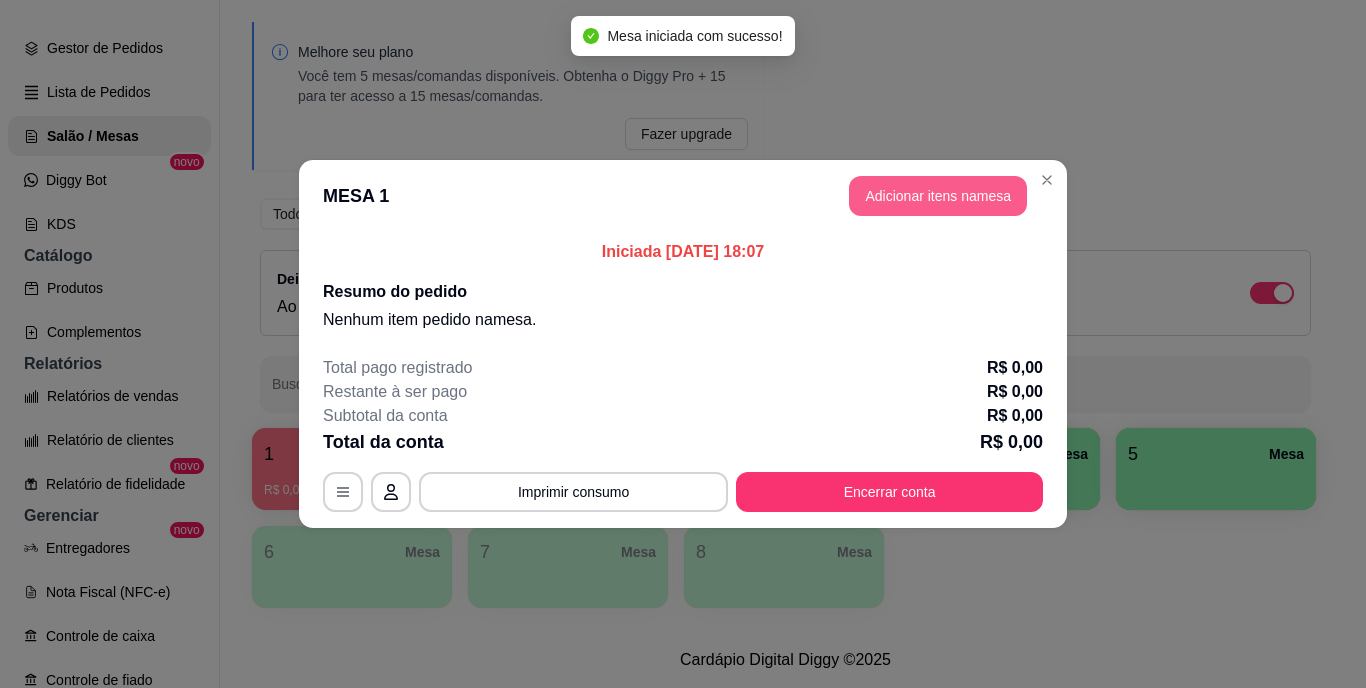 click on "Adicionar itens na  mesa" at bounding box center [938, 196] 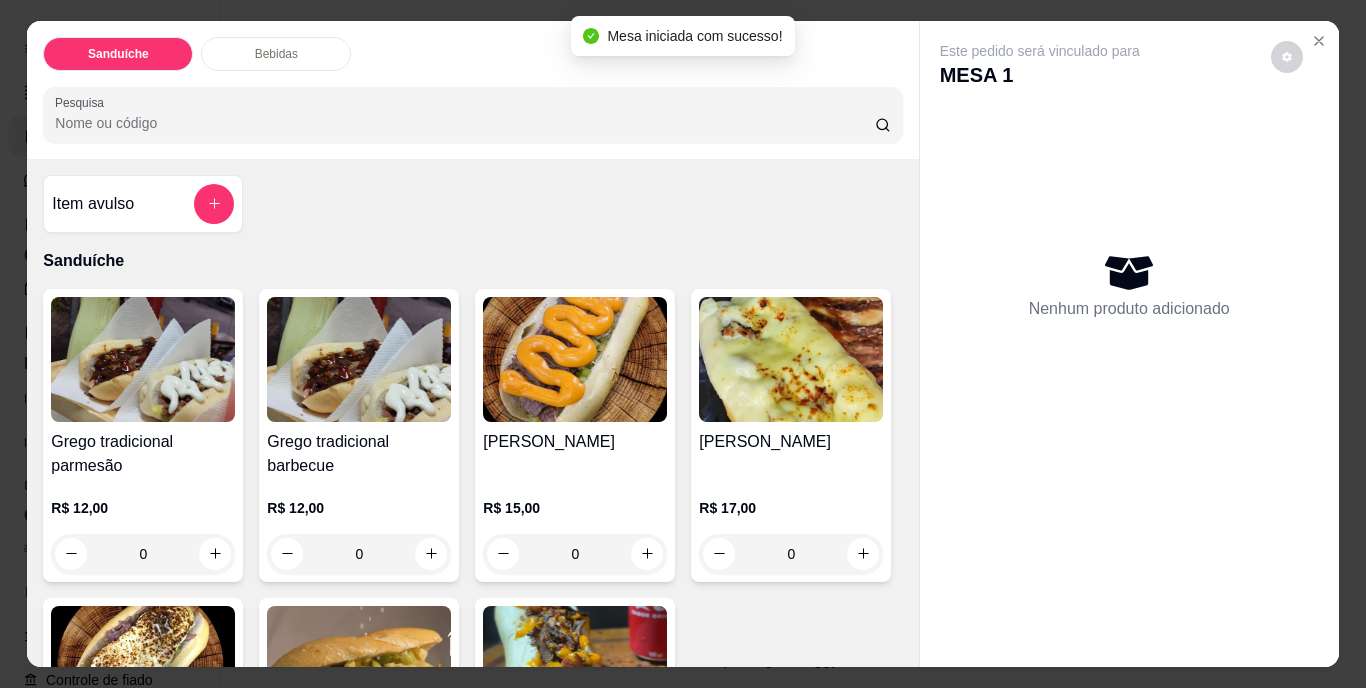 scroll, scrollTop: 300, scrollLeft: 0, axis: vertical 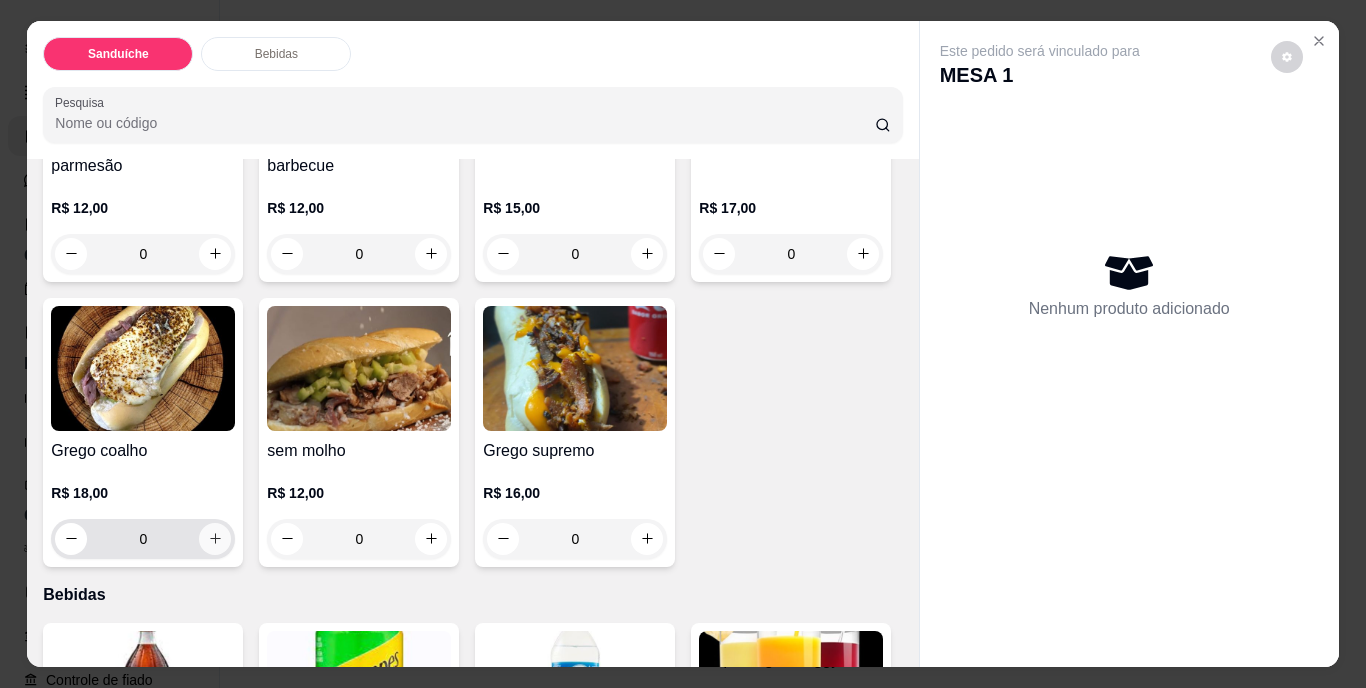 click 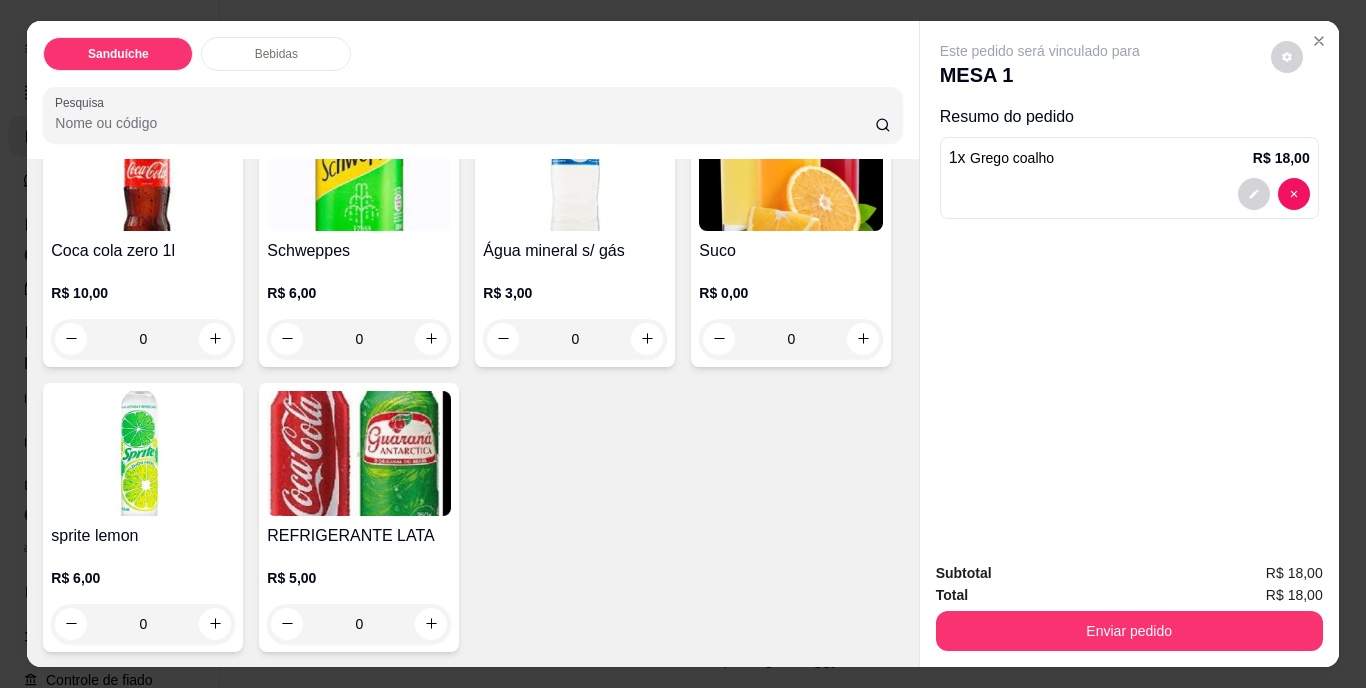 scroll, scrollTop: 1100, scrollLeft: 0, axis: vertical 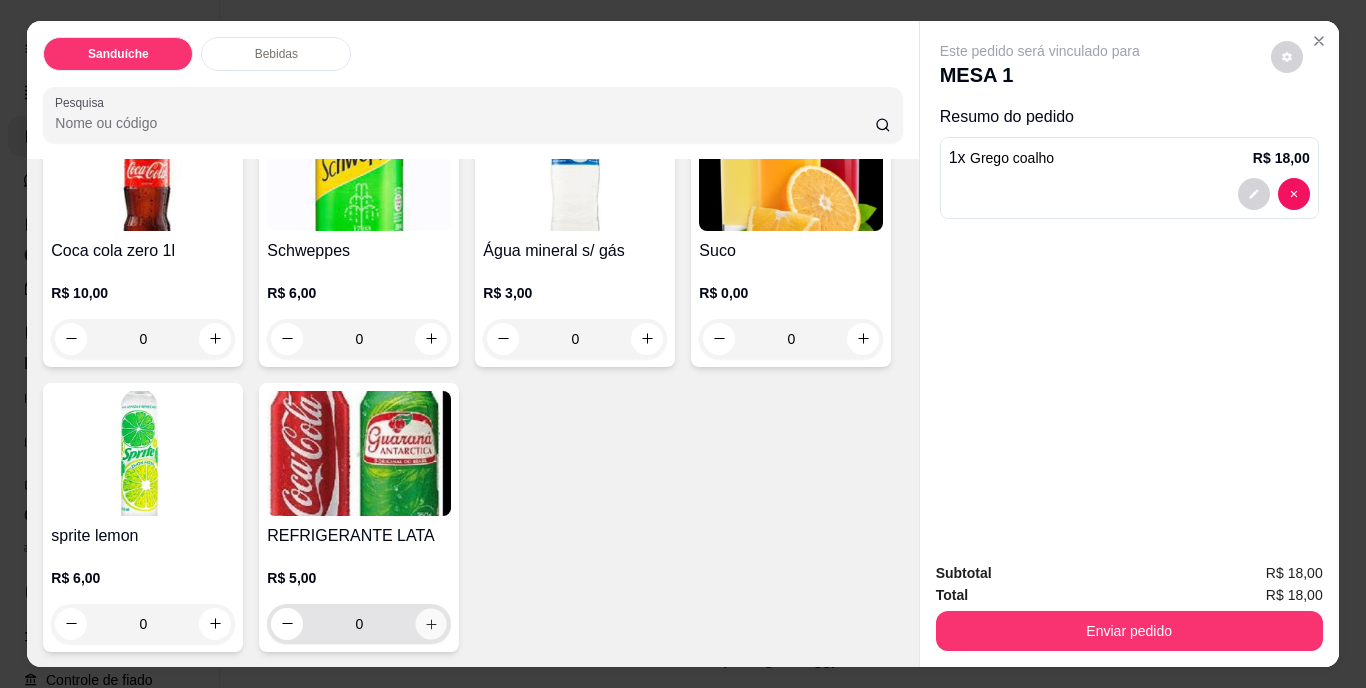 click 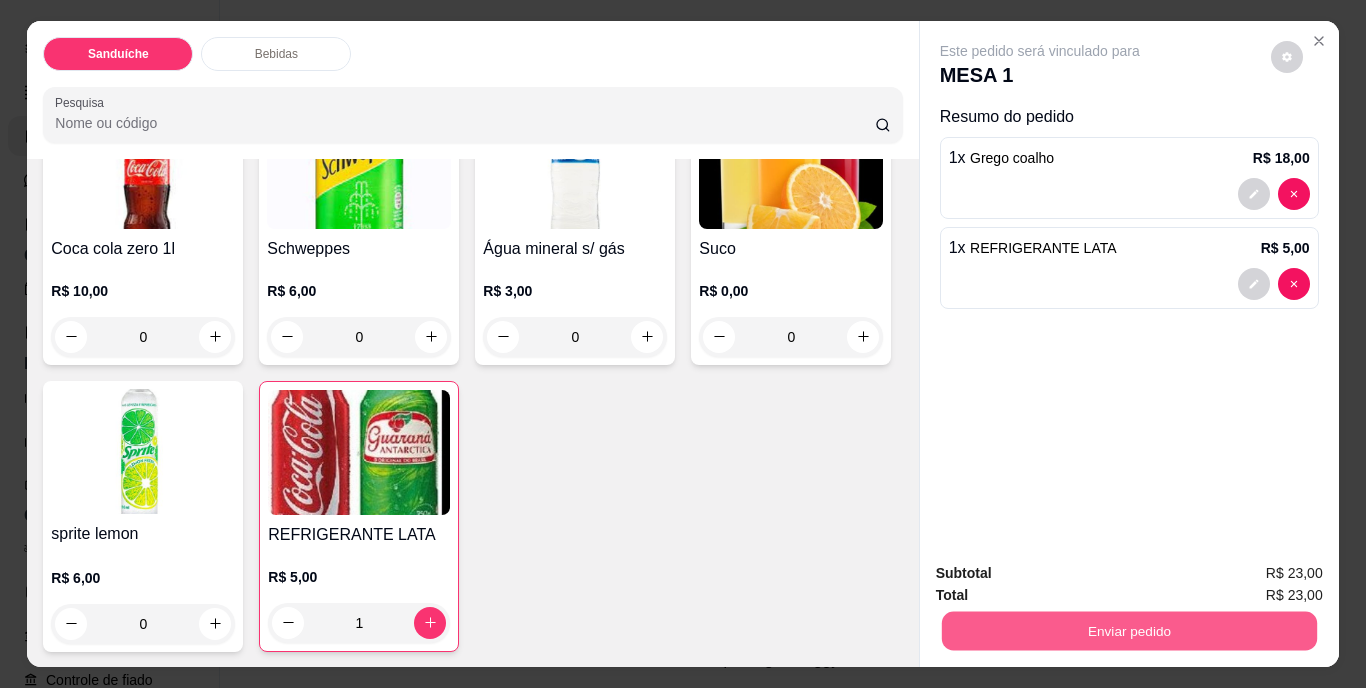 click on "Enviar pedido" at bounding box center (1128, 631) 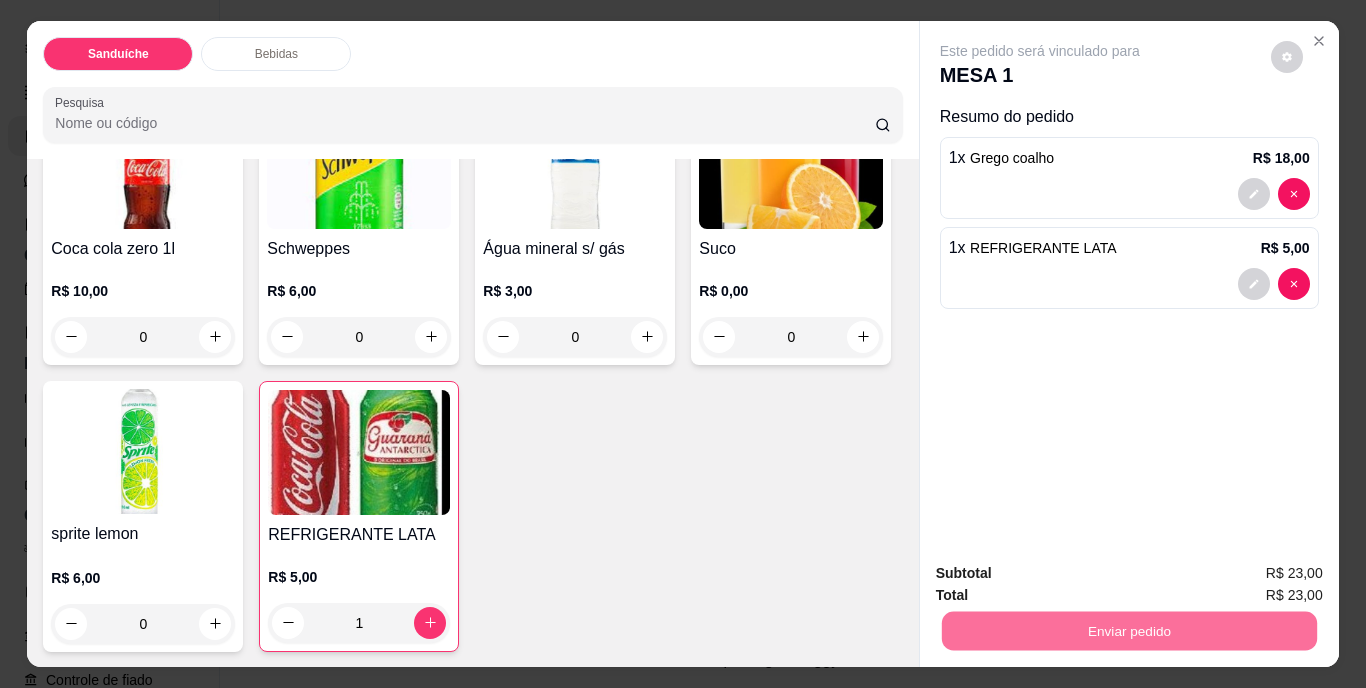 click on "Não registrar e enviar pedido" at bounding box center (1063, 574) 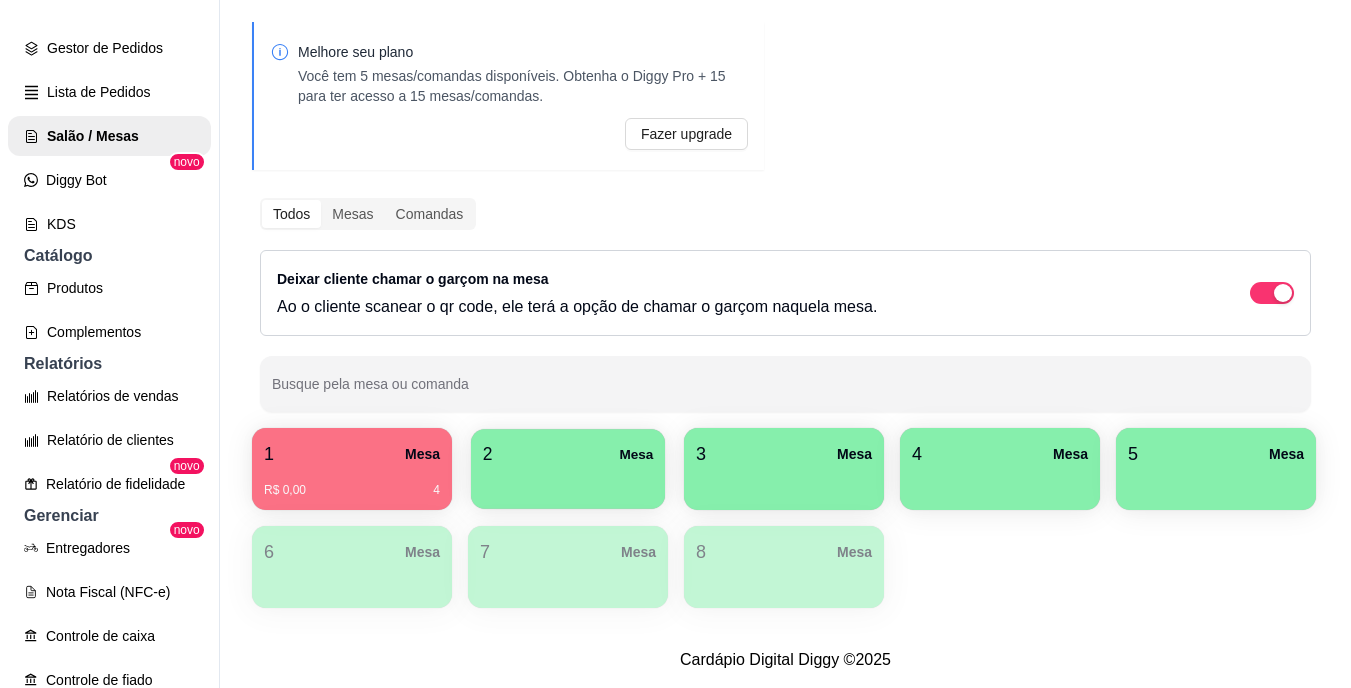 click on "2 Mesa" at bounding box center (568, 454) 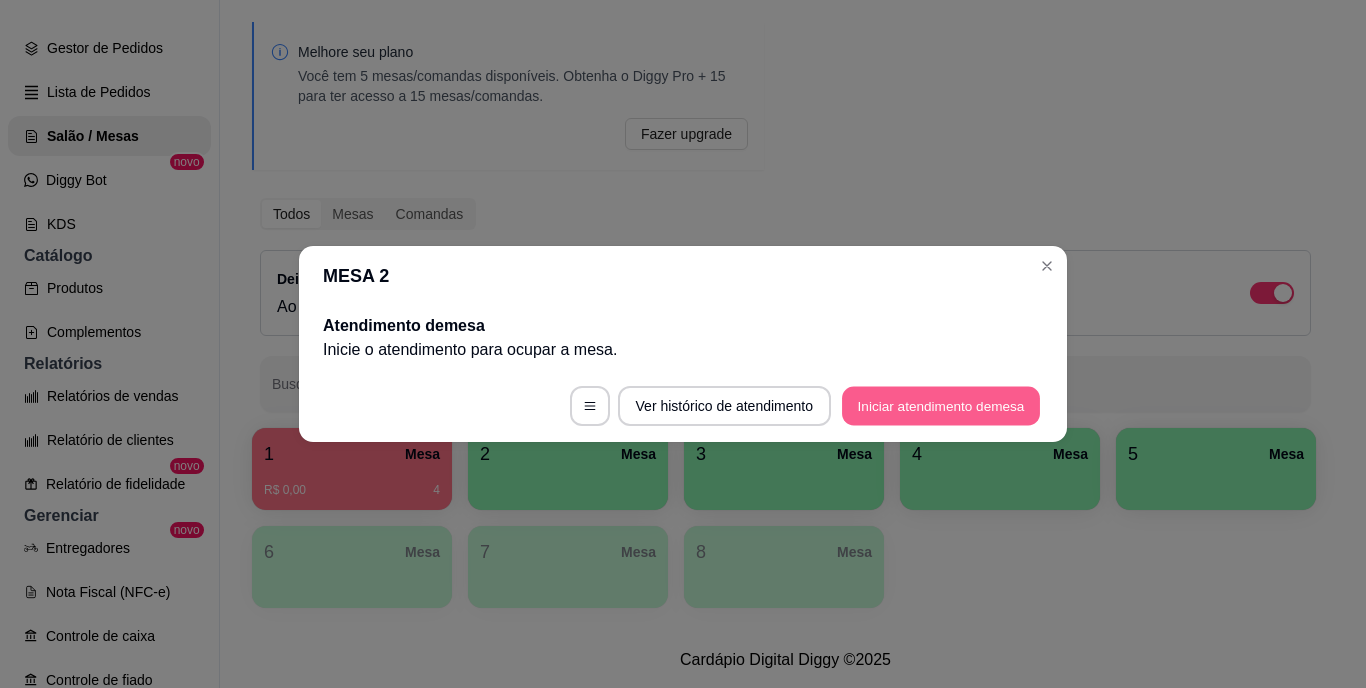click on "Iniciar atendimento de  mesa" at bounding box center [941, 406] 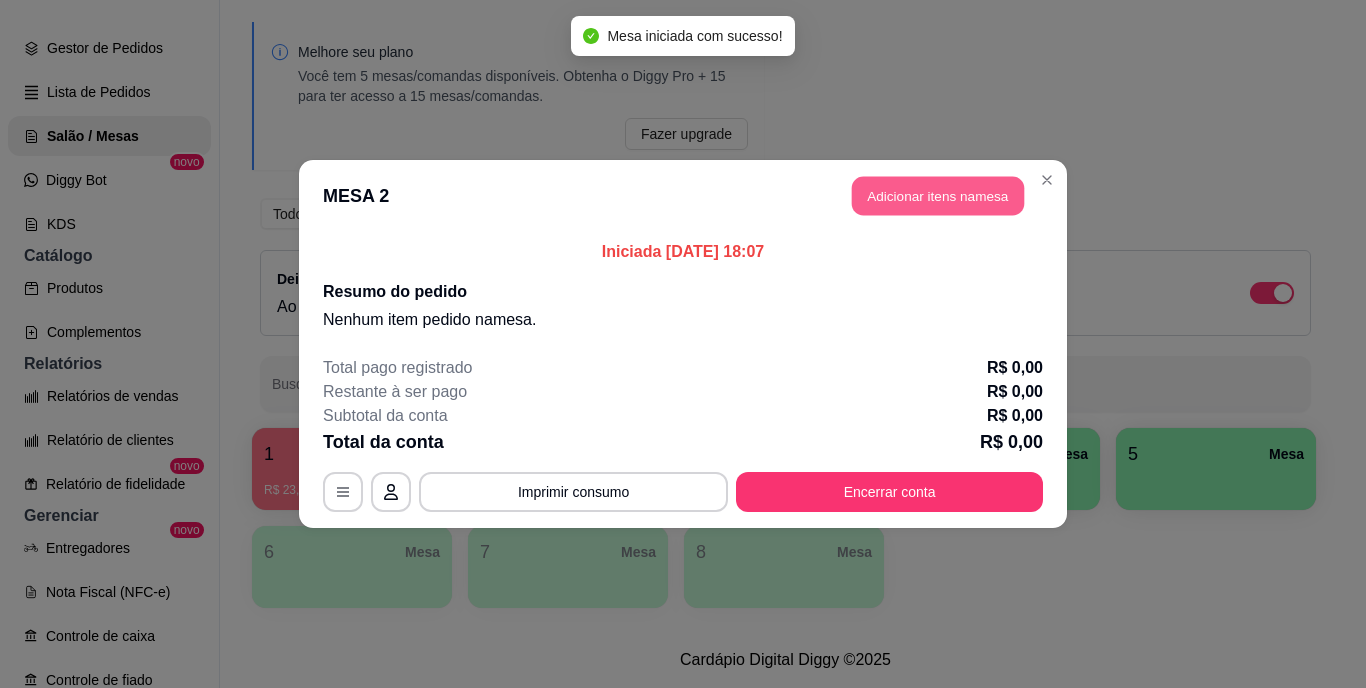 click on "Adicionar itens na  mesa" at bounding box center (938, 196) 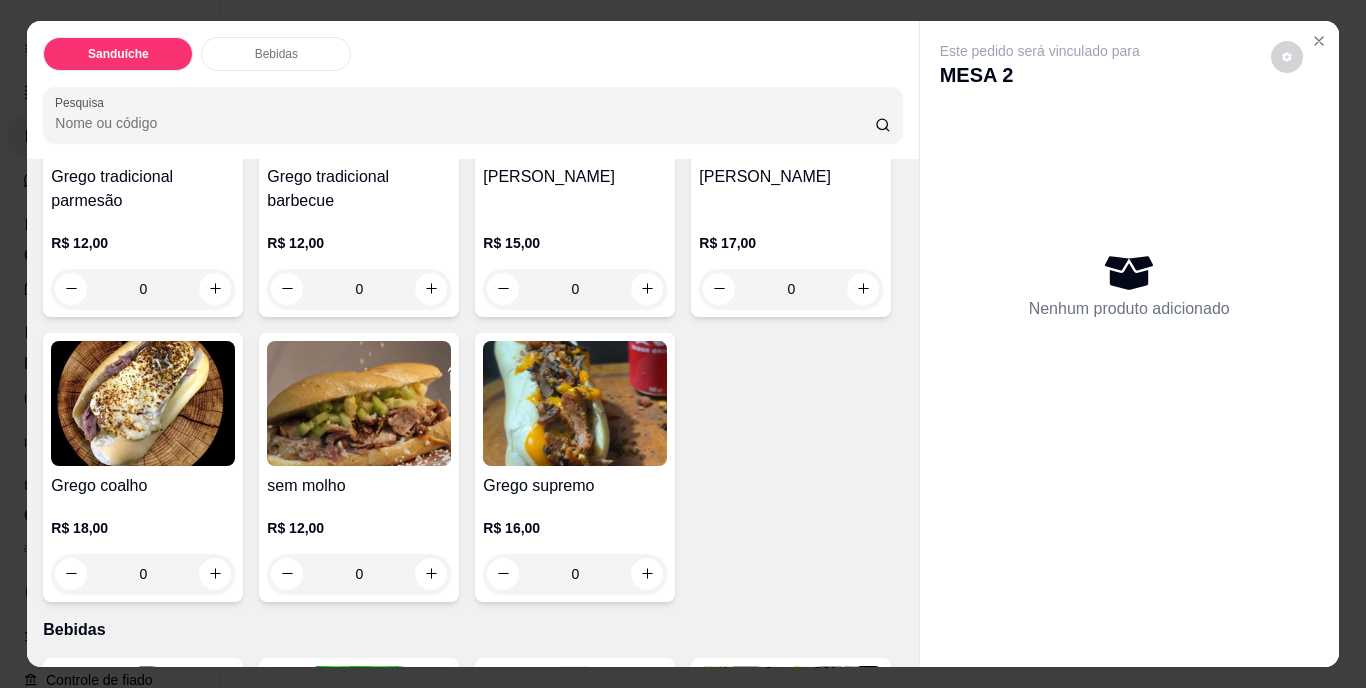 scroll, scrollTop: 300, scrollLeft: 0, axis: vertical 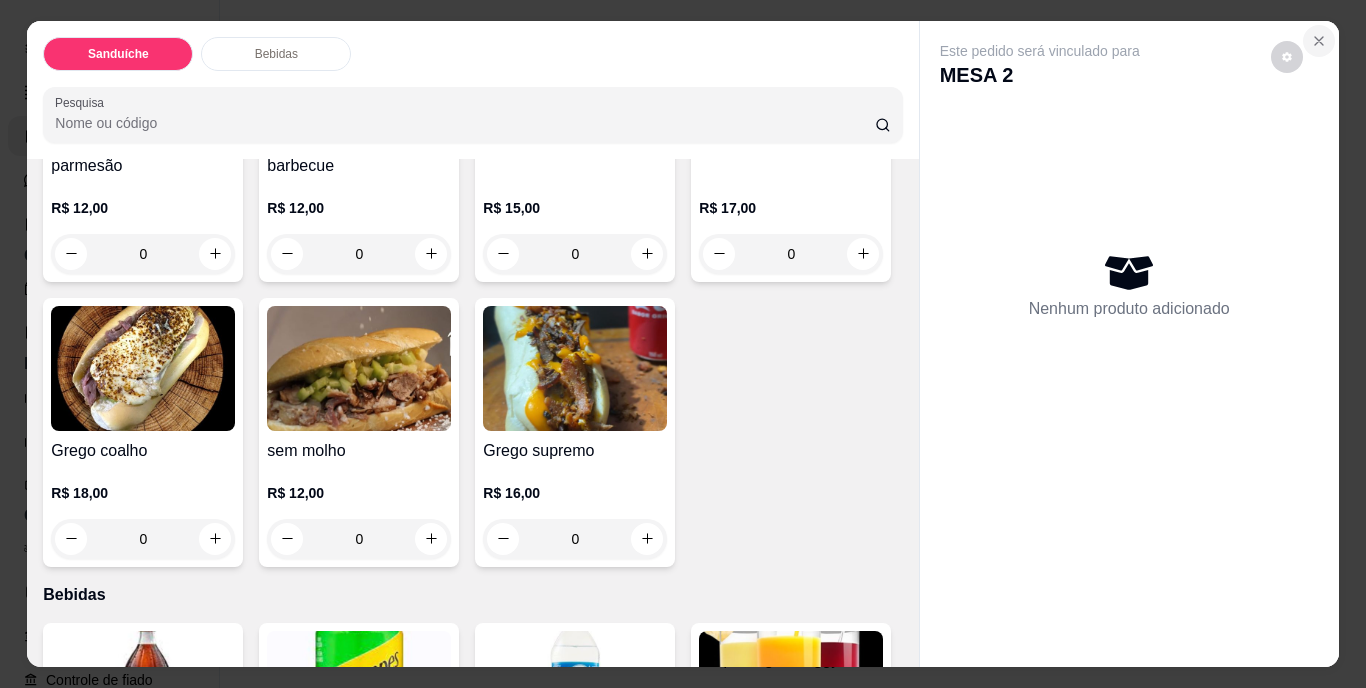 click 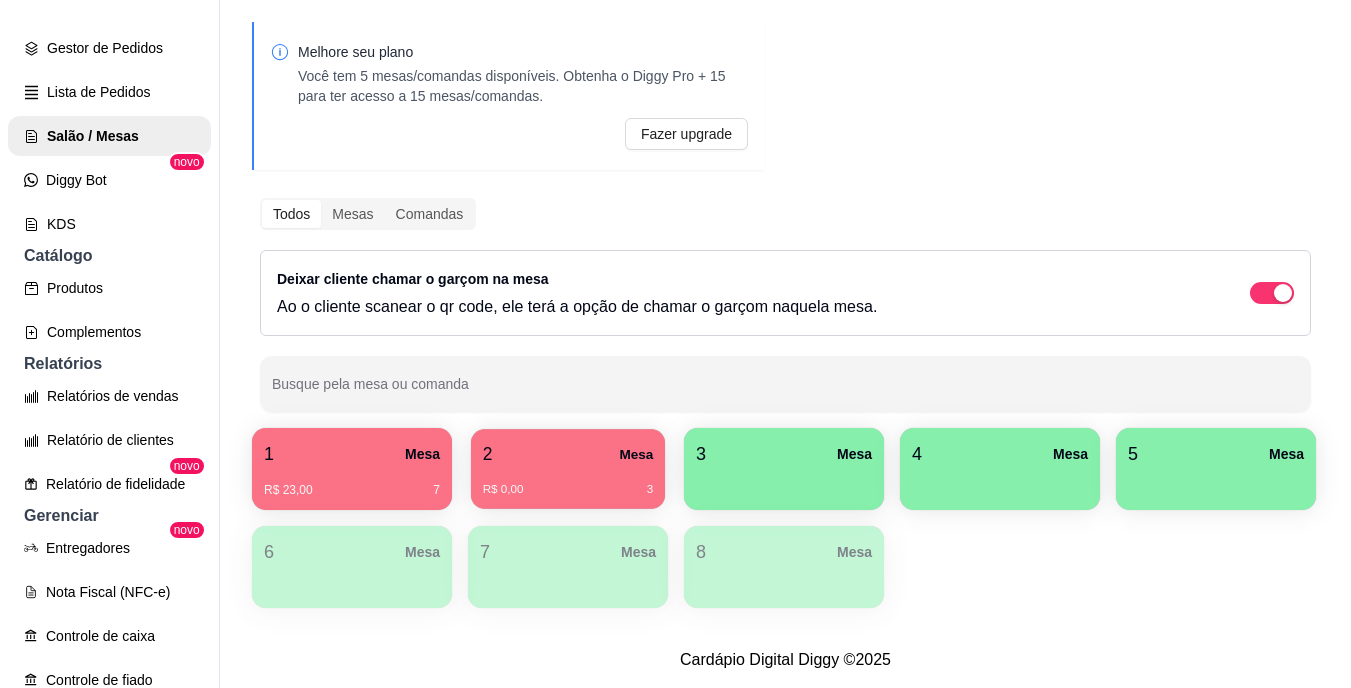click on "R$ 0,00" at bounding box center (503, 490) 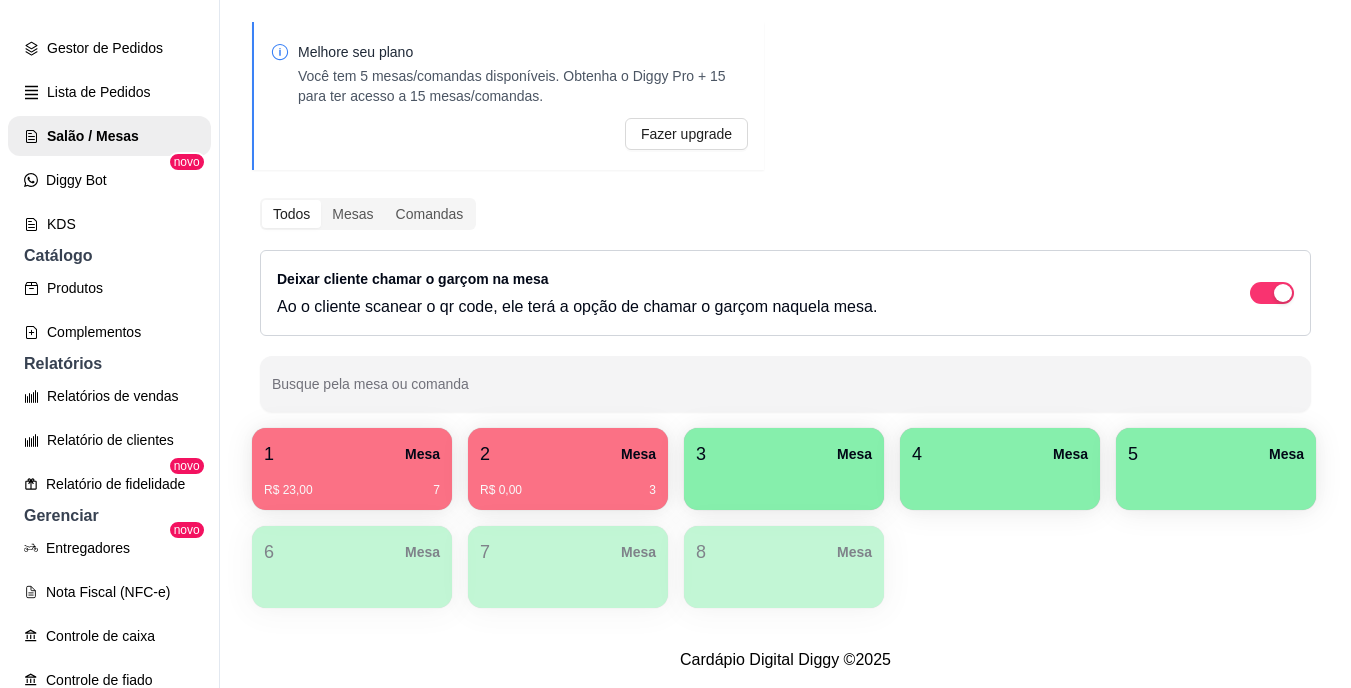 click on "1 Mesa" at bounding box center (352, 454) 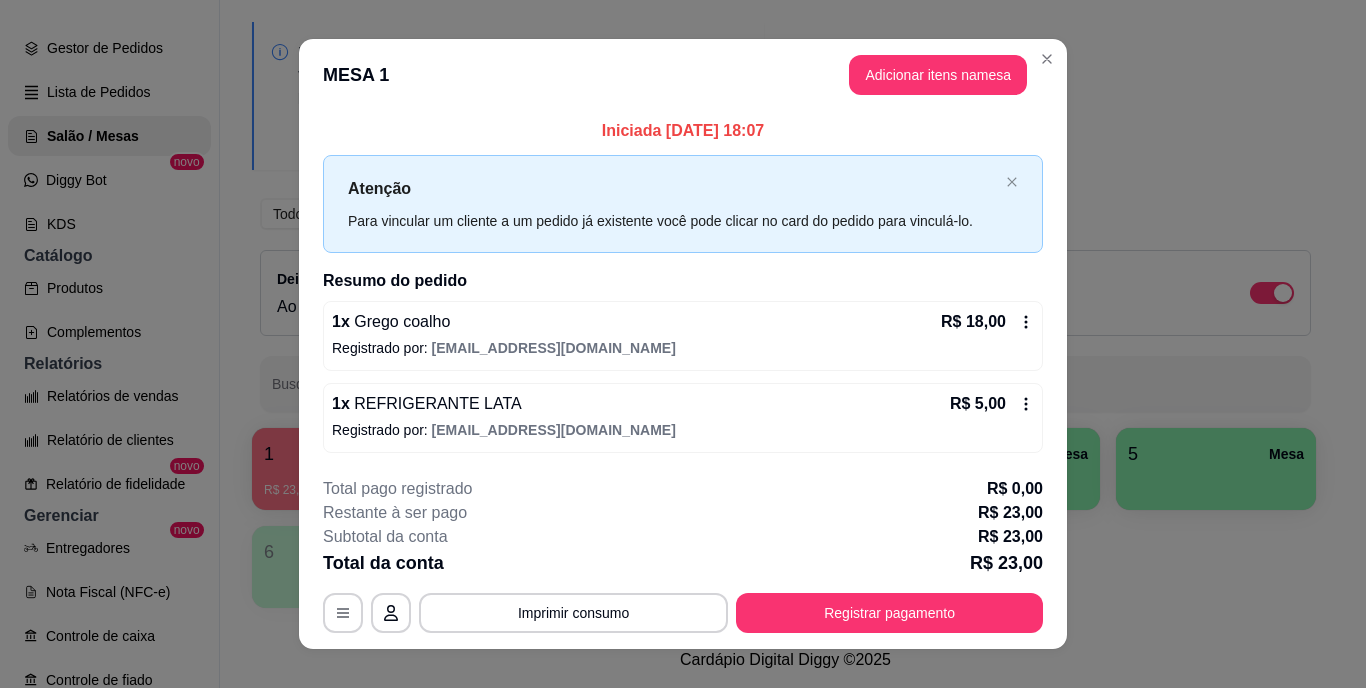 click 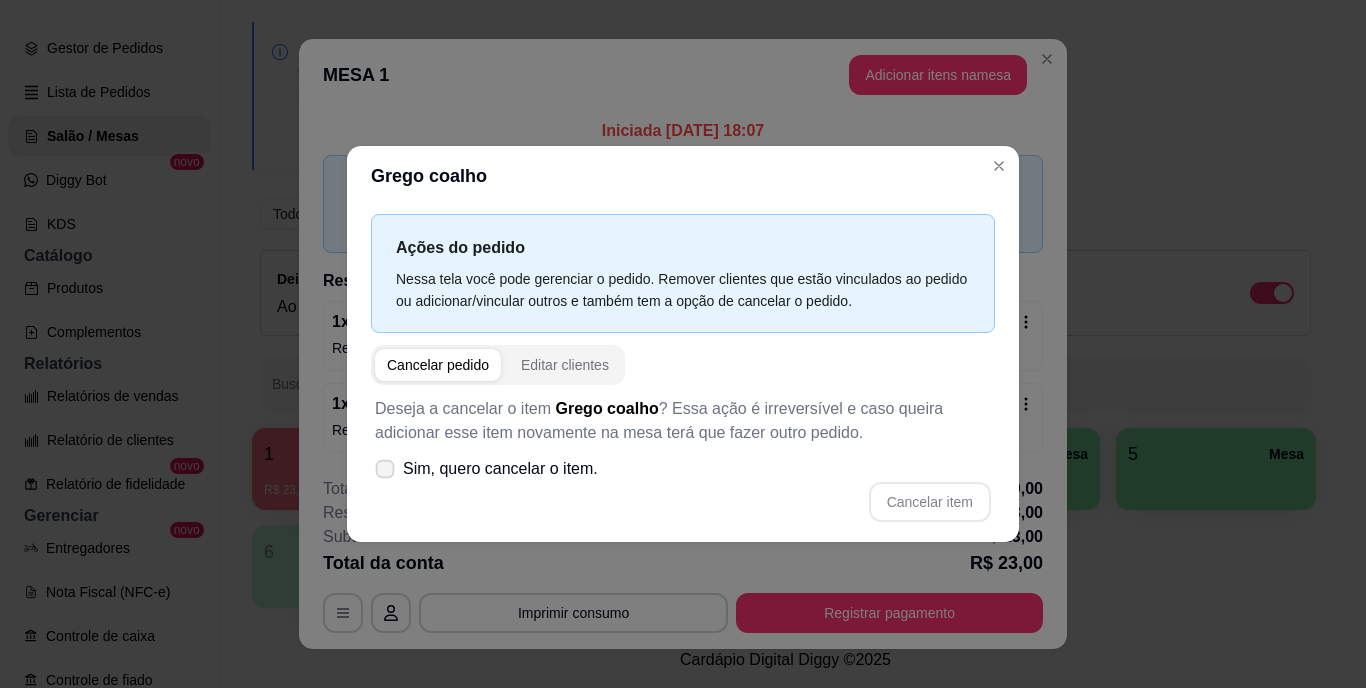 click on "Sim, quero cancelar o item." at bounding box center [486, 469] 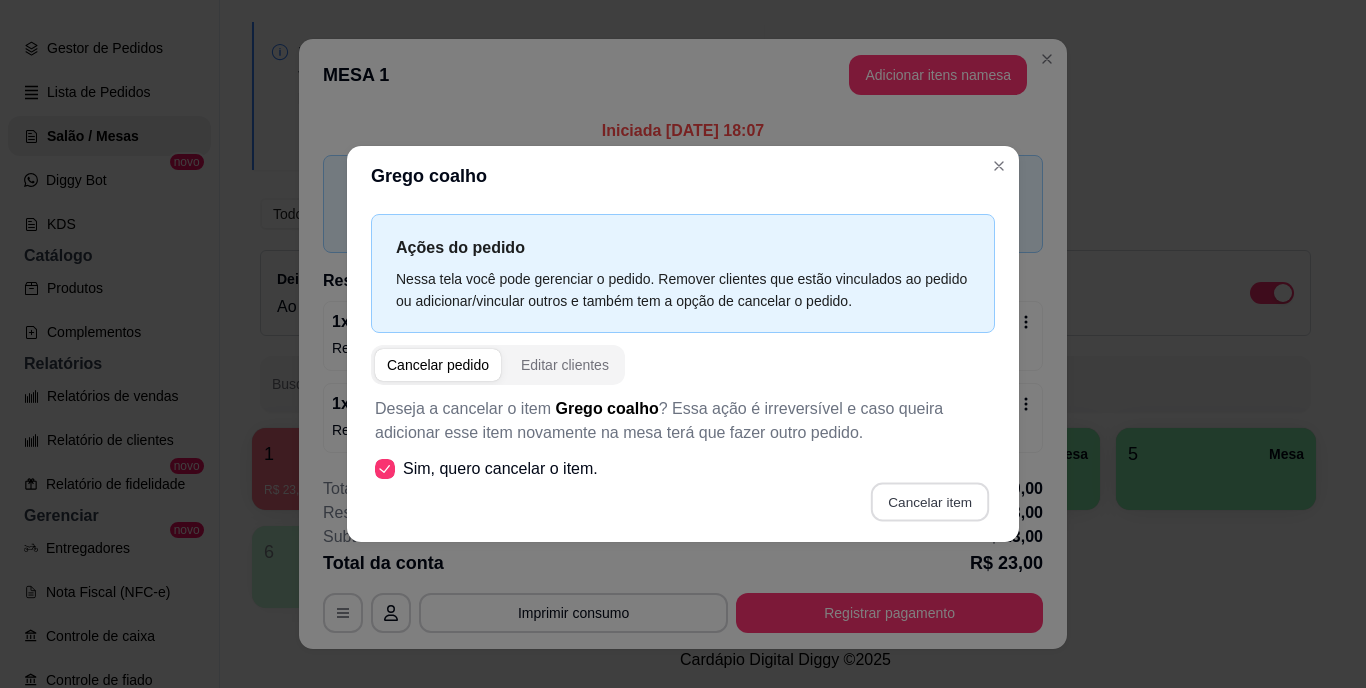 click on "Cancelar item" at bounding box center [929, 502] 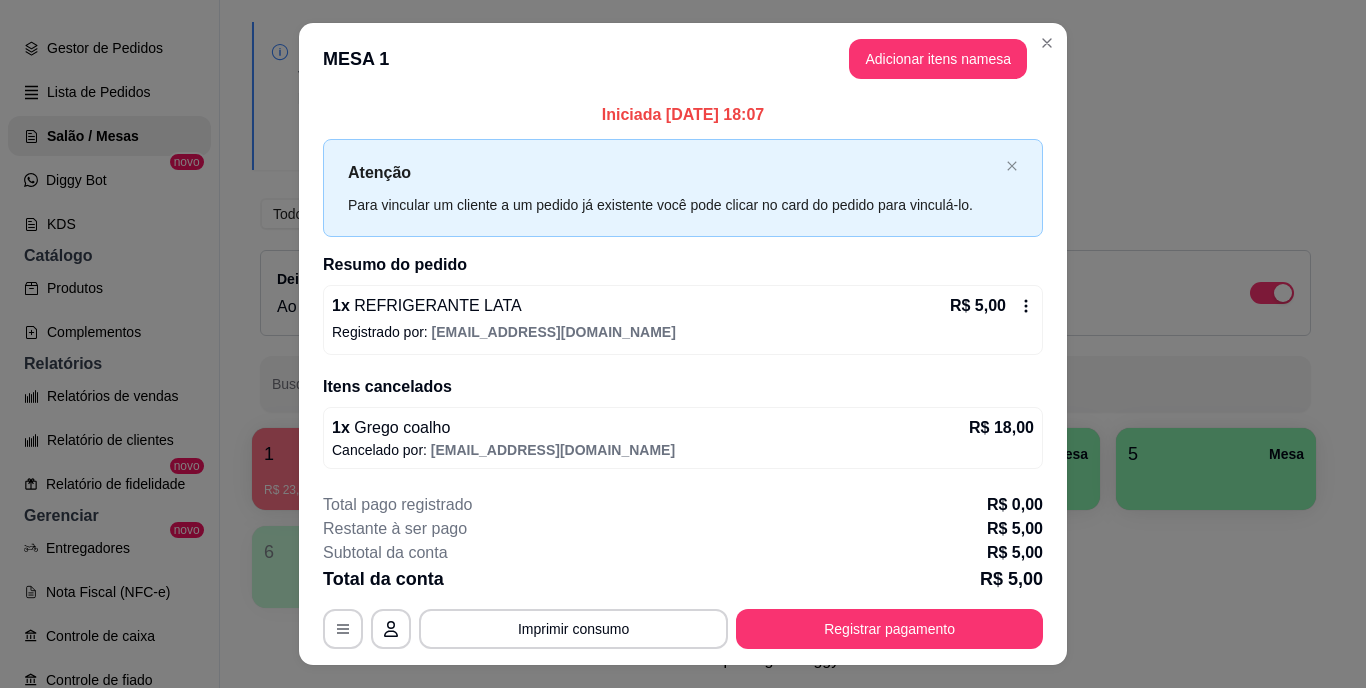 click on "Iniciada   22/07/2025 às 18:07 Atenção Para vincular um cliente a um pedido já existente você pode clicar no card do pedido para vinculá-lo. Resumo do pedido 1 x   REFRIGERANTE LATA R$ 5,00 Registrado por:   donerochurrascogrego@gmail.com Itens cancelados 1 x   Grego coalho R$ 18,00 Cancelado por:   donerochurrascogrego@gmail.com" at bounding box center [683, 285] 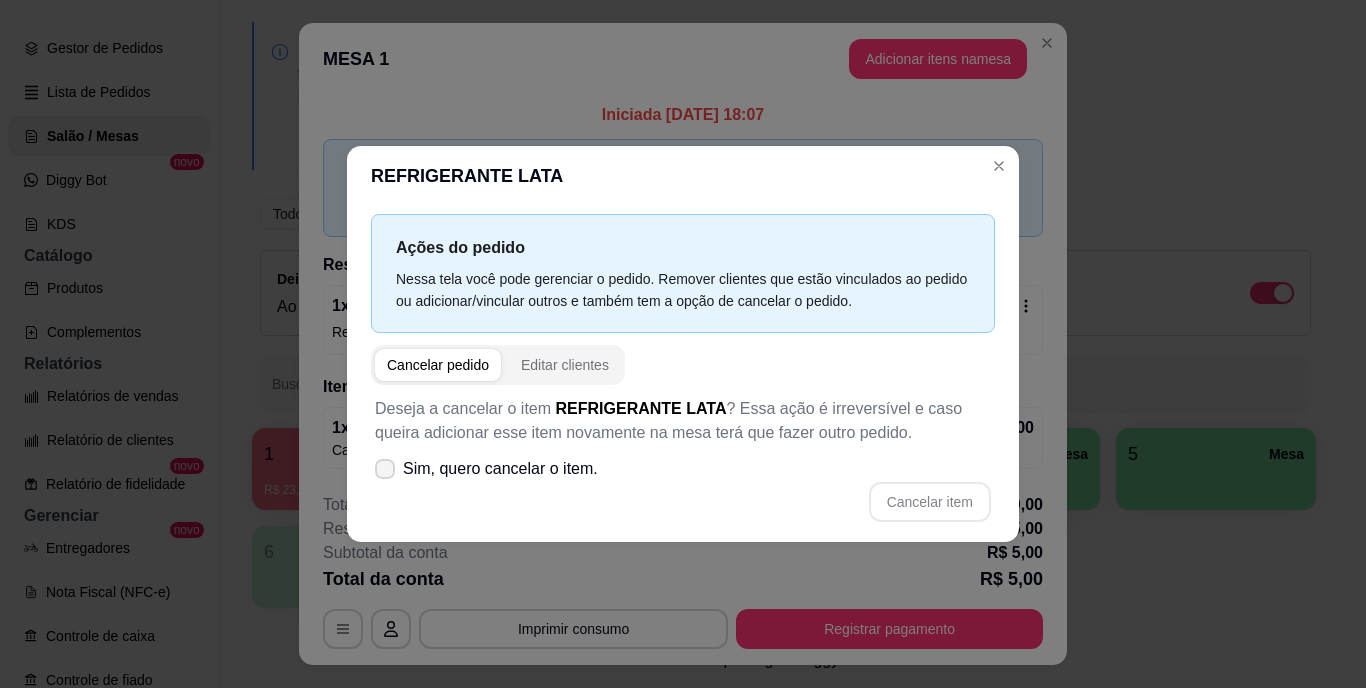 click on "Sim, quero cancelar o item." at bounding box center (486, 469) 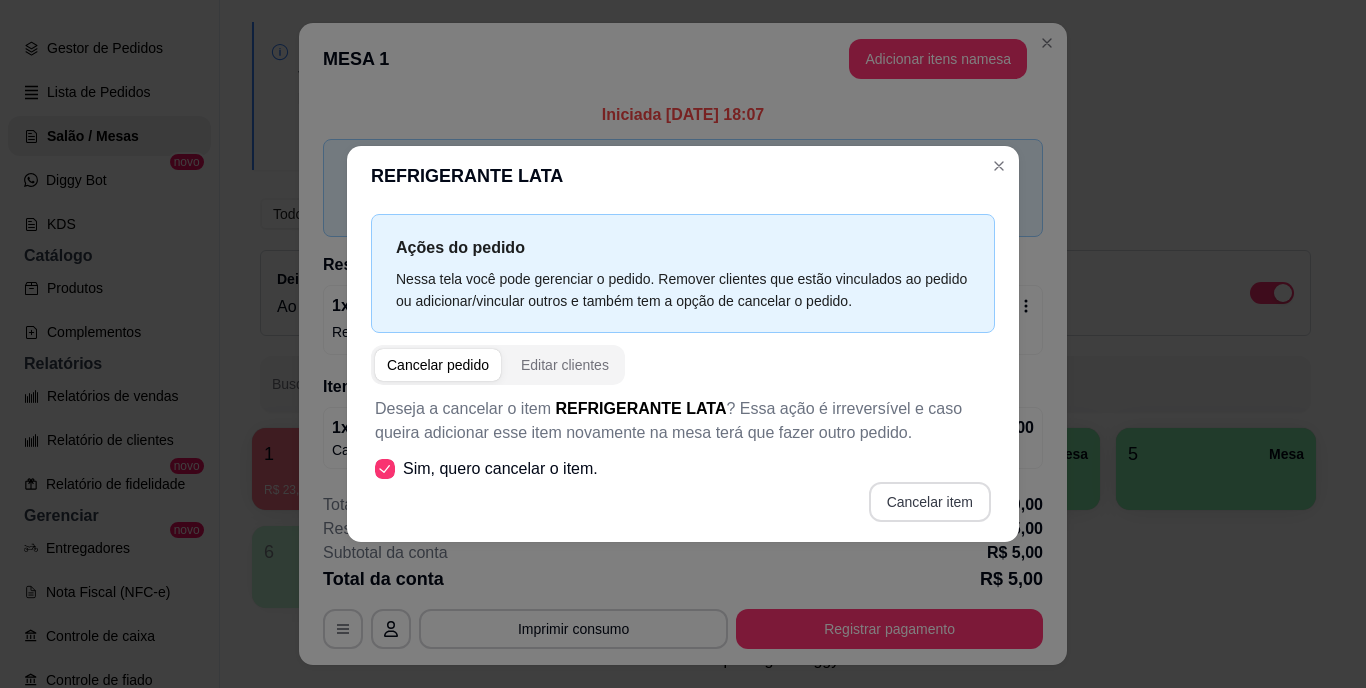 click on "Cancelar item" at bounding box center (930, 502) 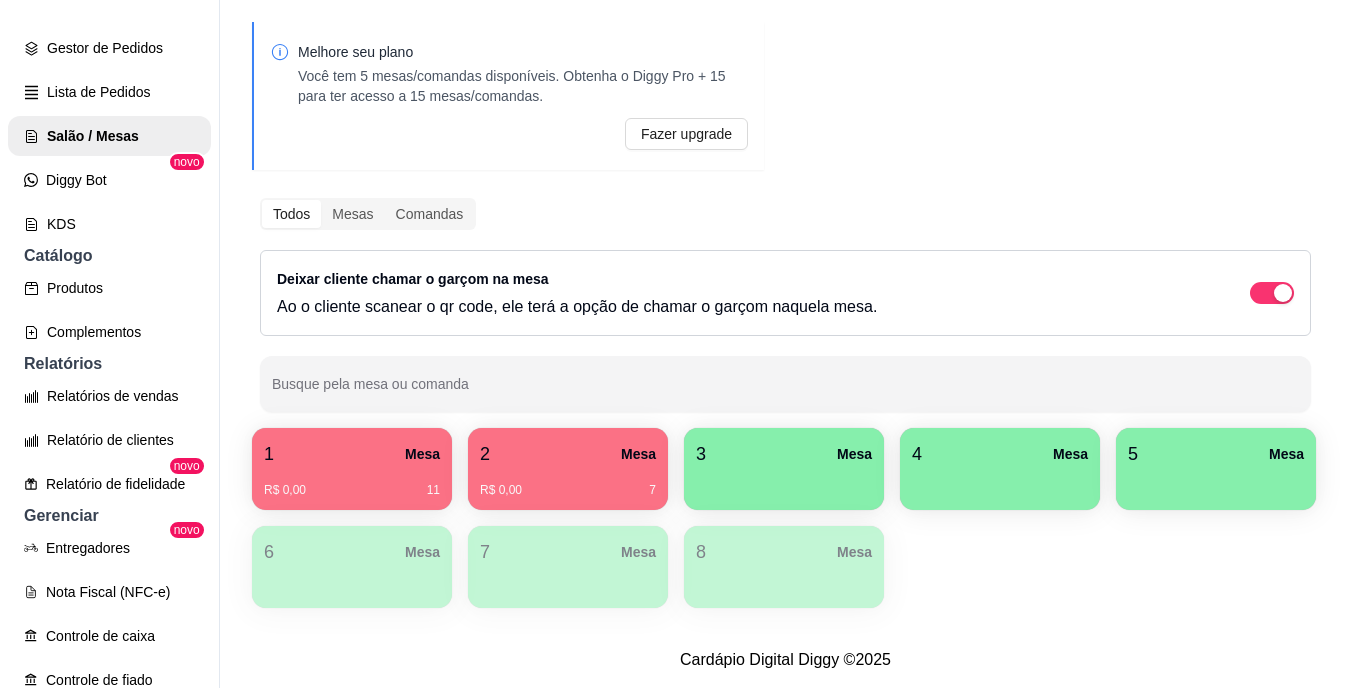 click on "2 Mesa" at bounding box center (568, 454) 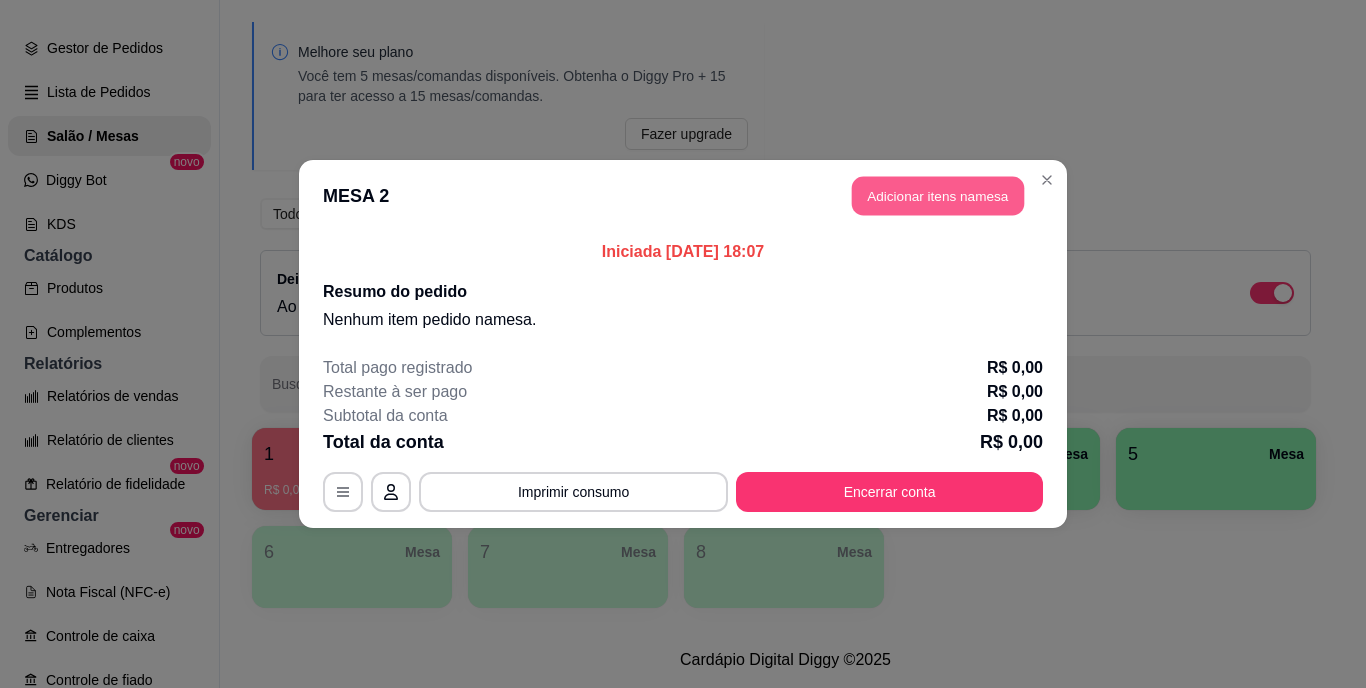click on "Adicionar itens na  mesa" at bounding box center [938, 196] 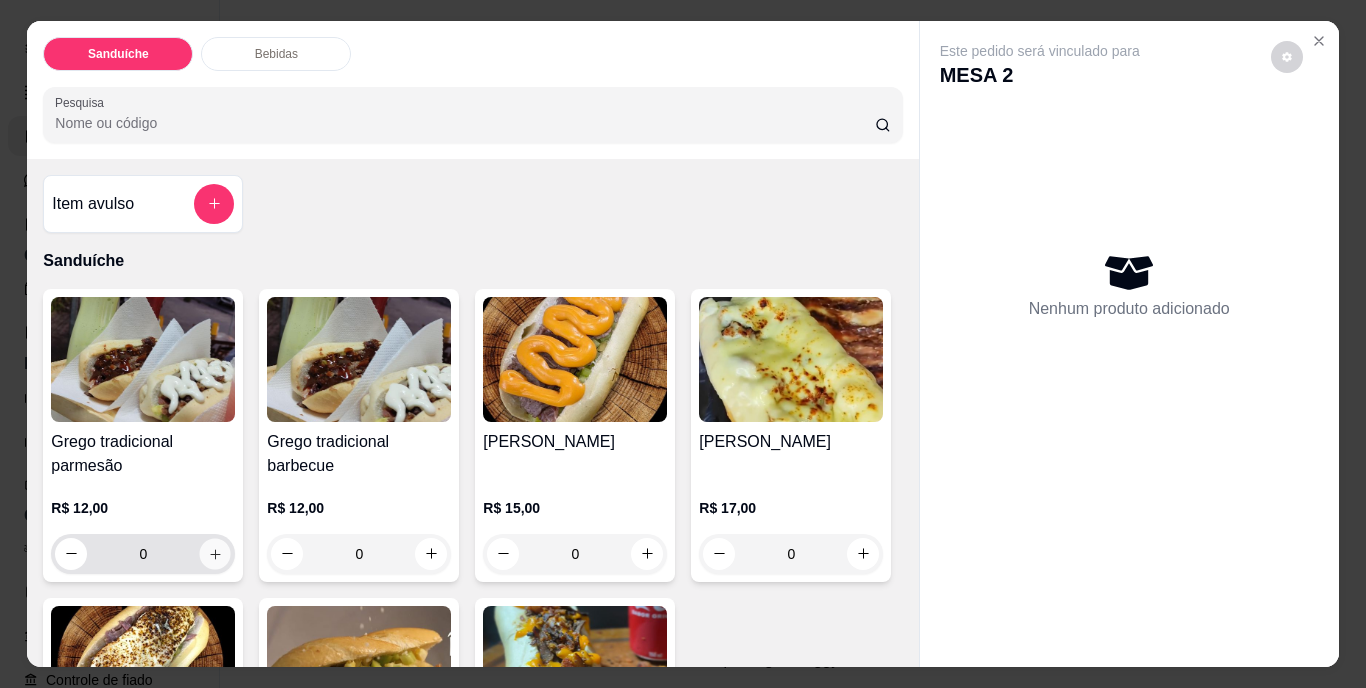 click at bounding box center [215, 553] 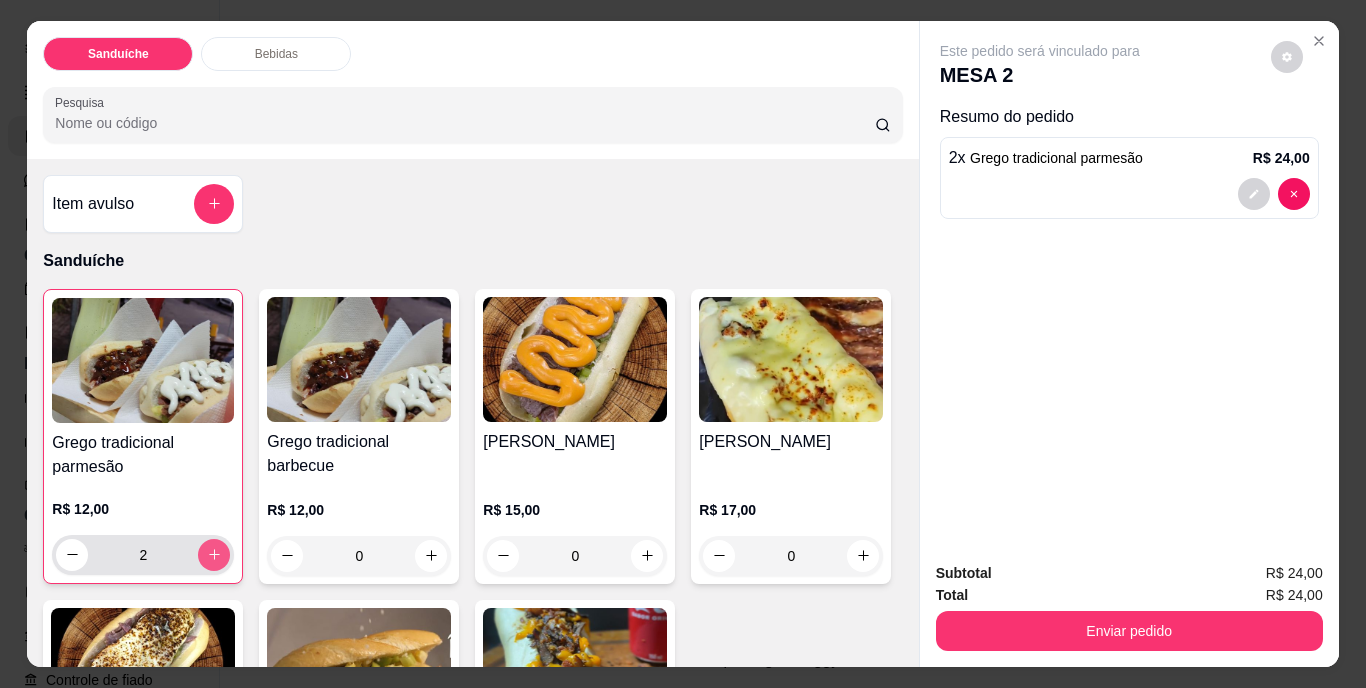 click at bounding box center (214, 555) 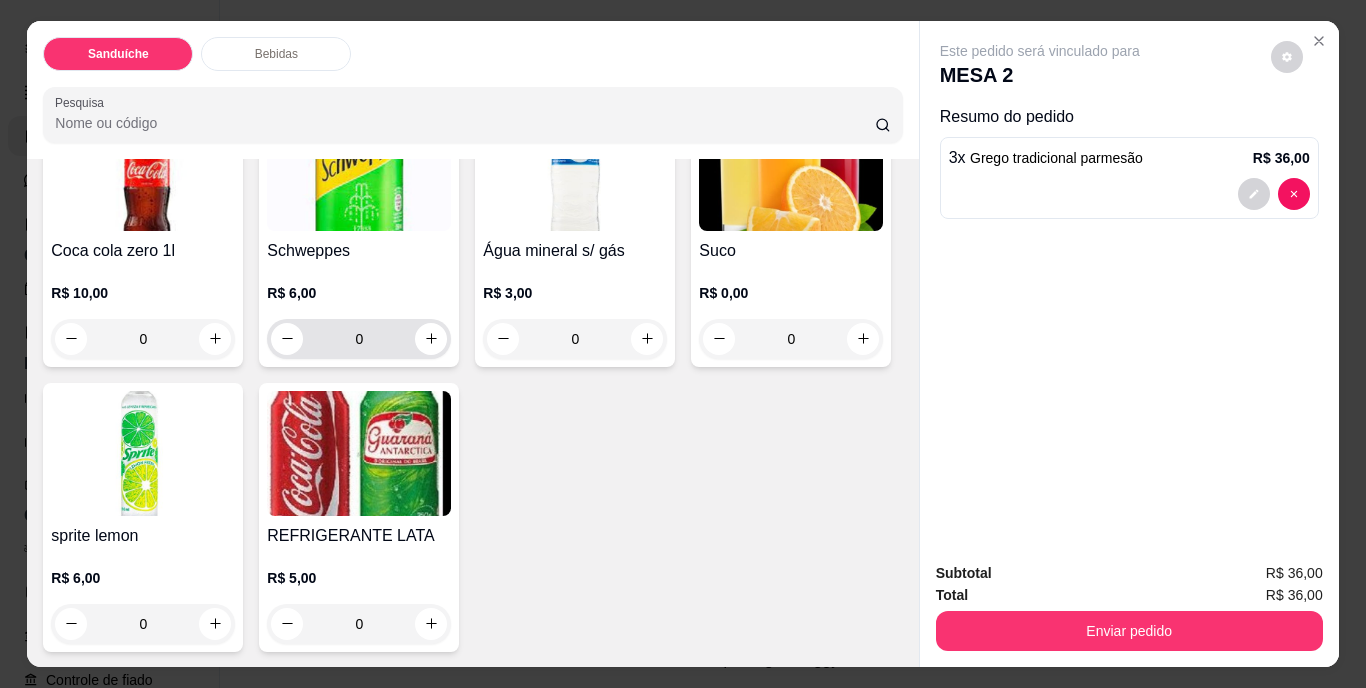 scroll, scrollTop: 1000, scrollLeft: 0, axis: vertical 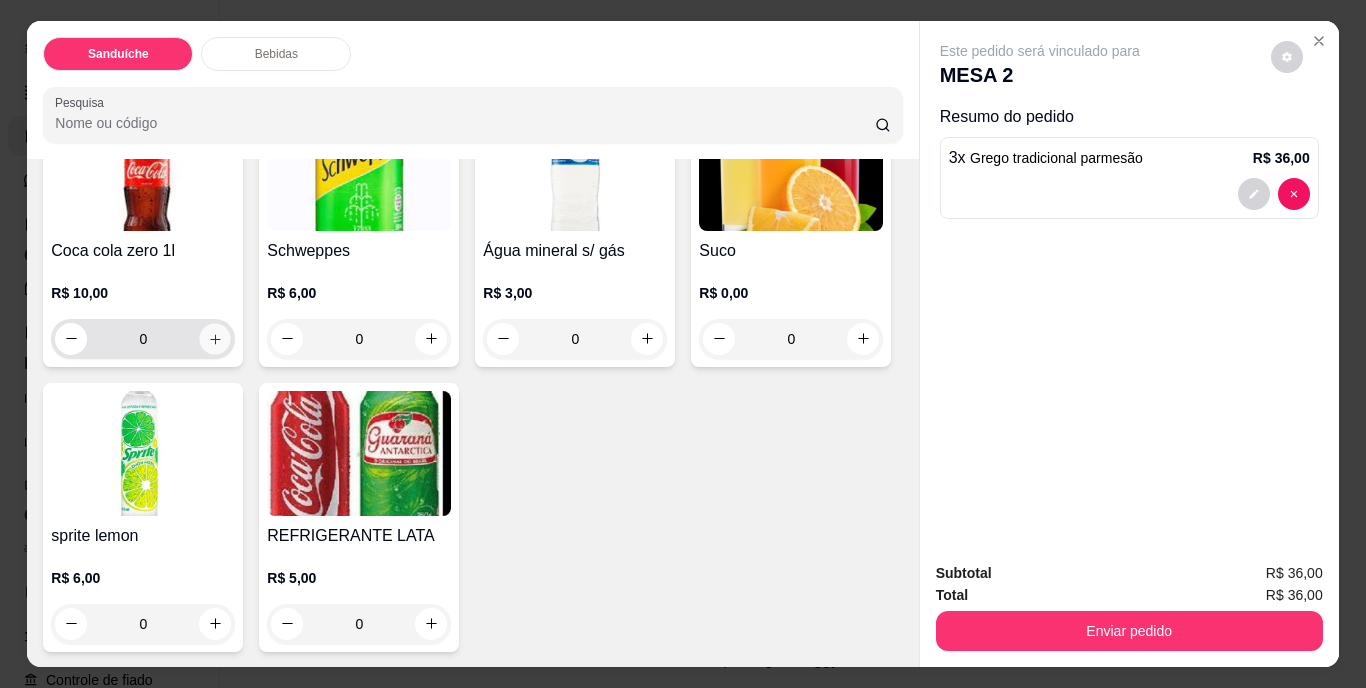click at bounding box center (215, 338) 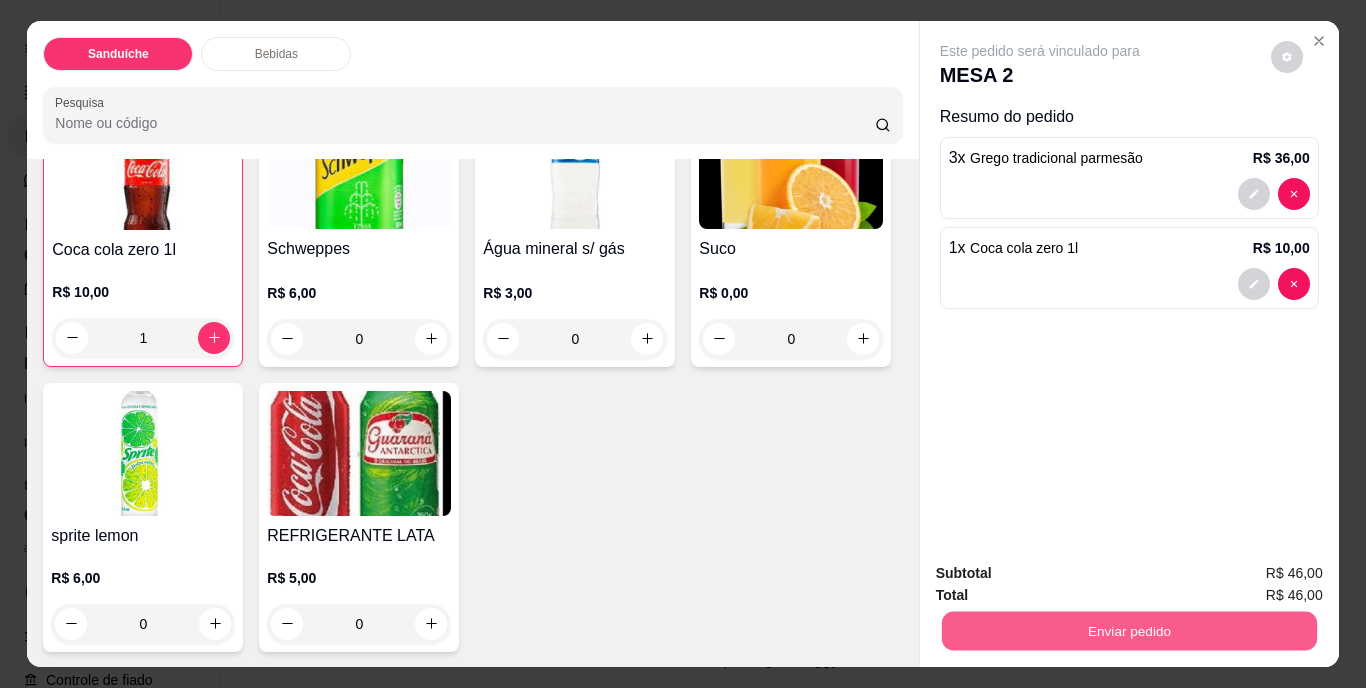 click on "Enviar pedido" at bounding box center (1128, 631) 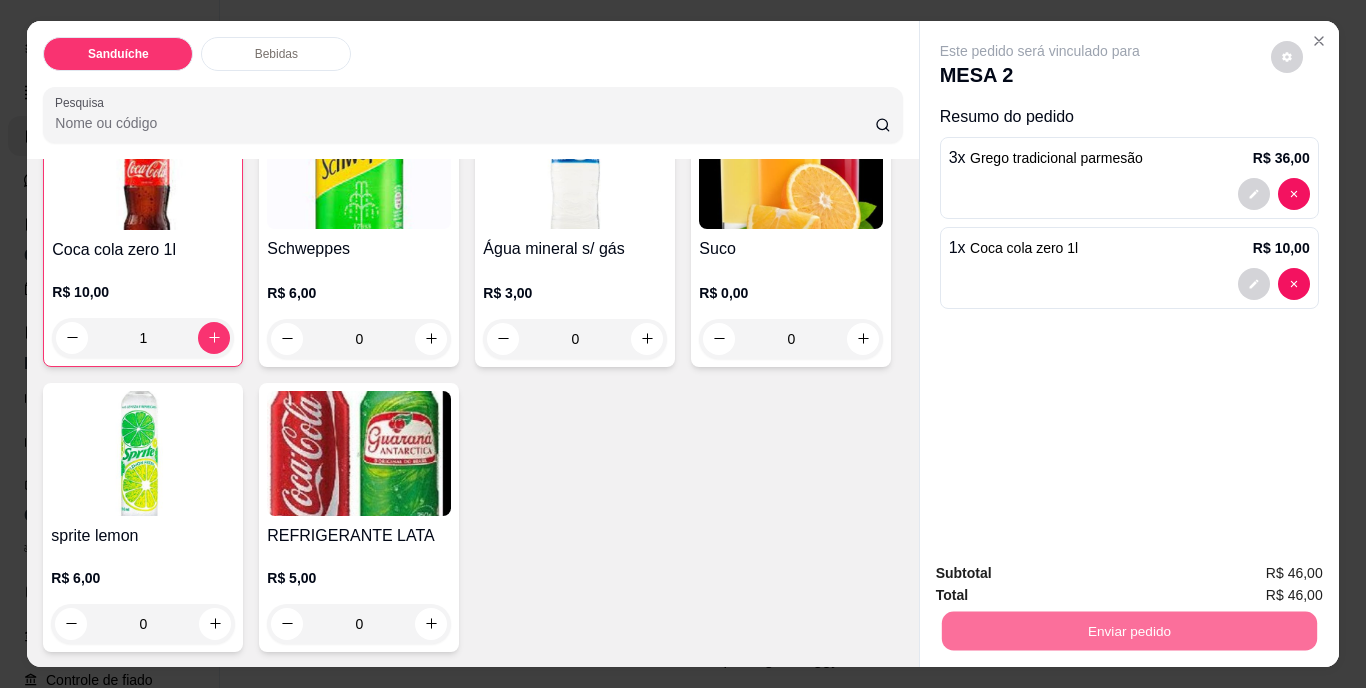 click on "Não registrar e enviar pedido" at bounding box center [1063, 575] 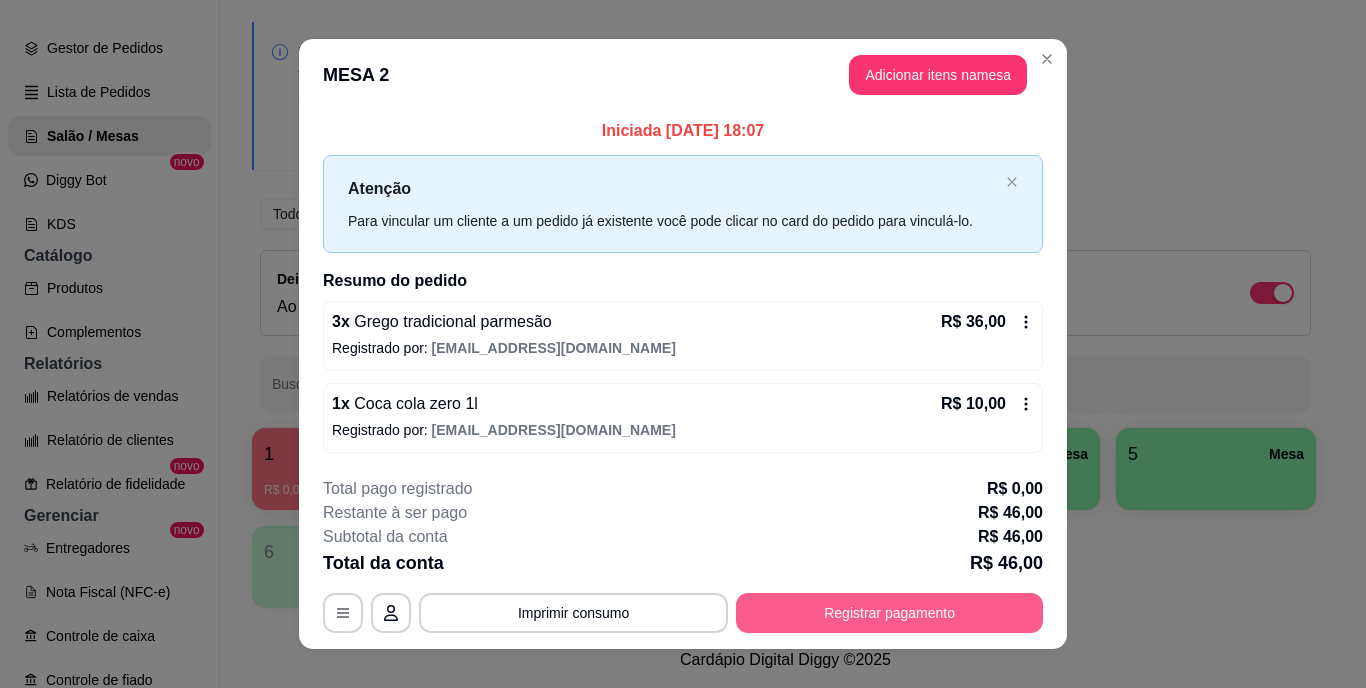 click on "Registrar pagamento" at bounding box center (889, 613) 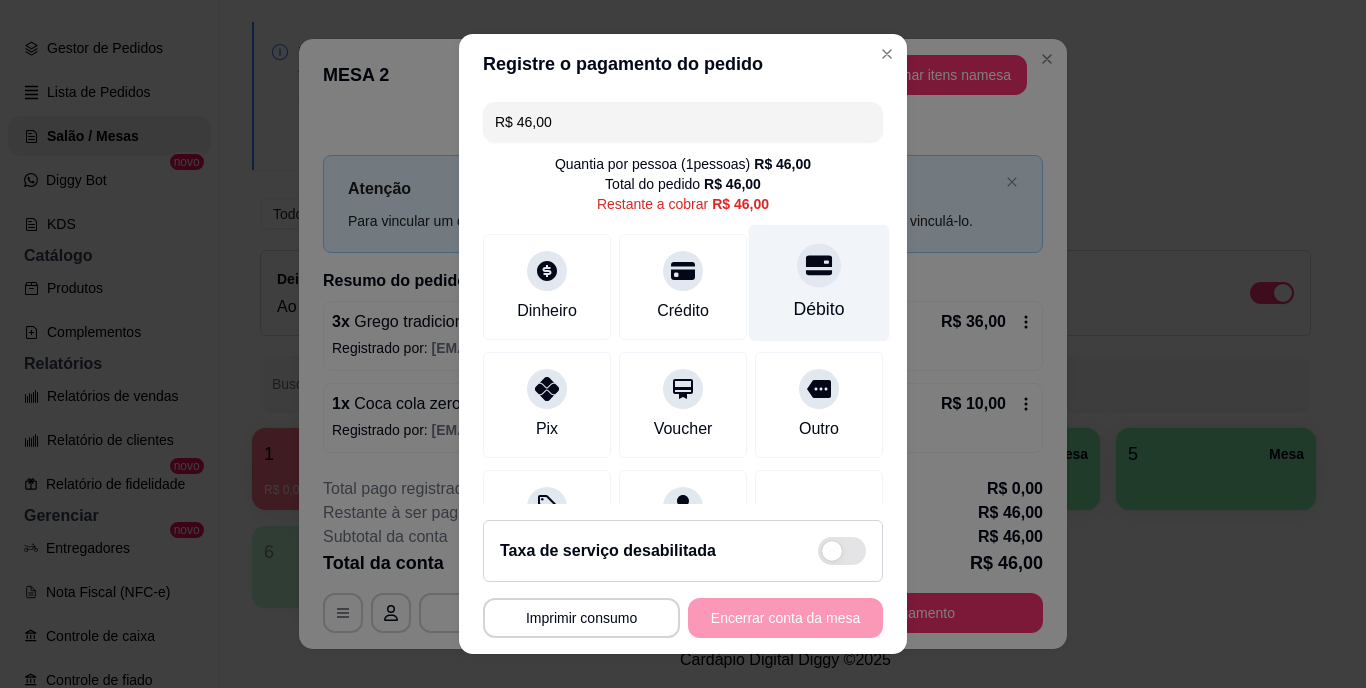 click on "Débito" at bounding box center (819, 310) 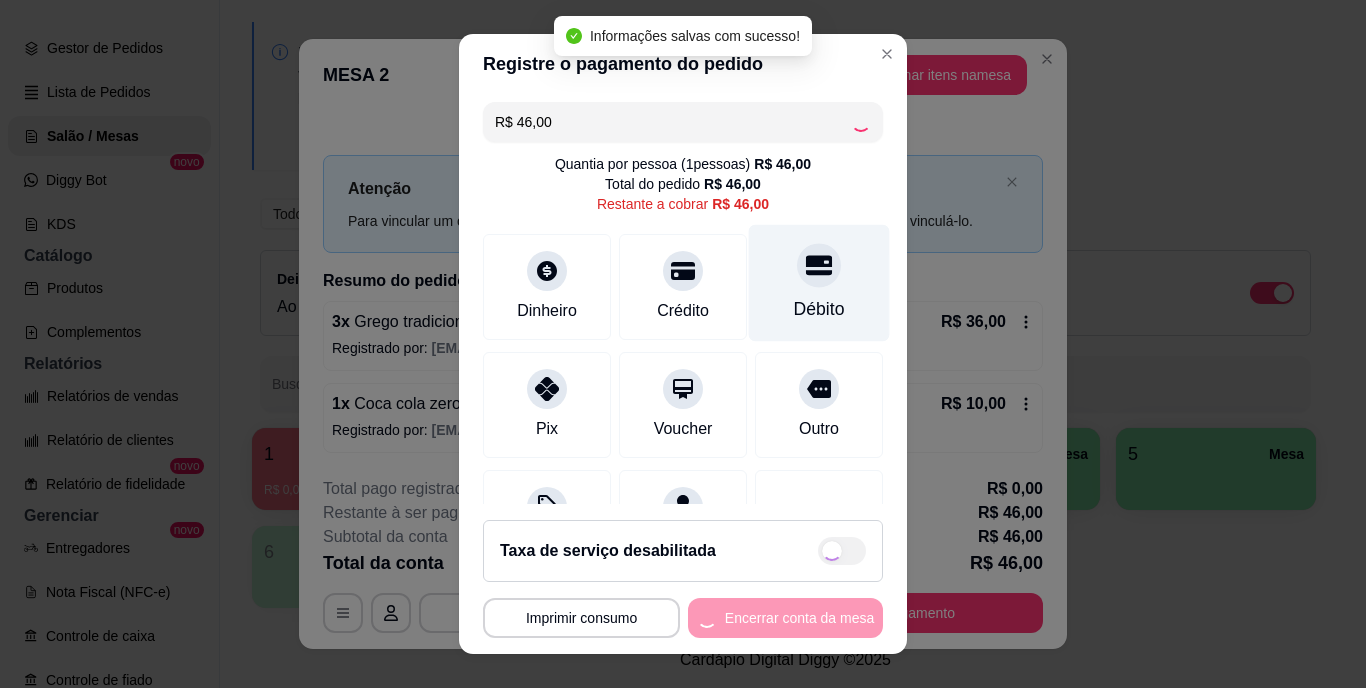 type on "R$ 0,00" 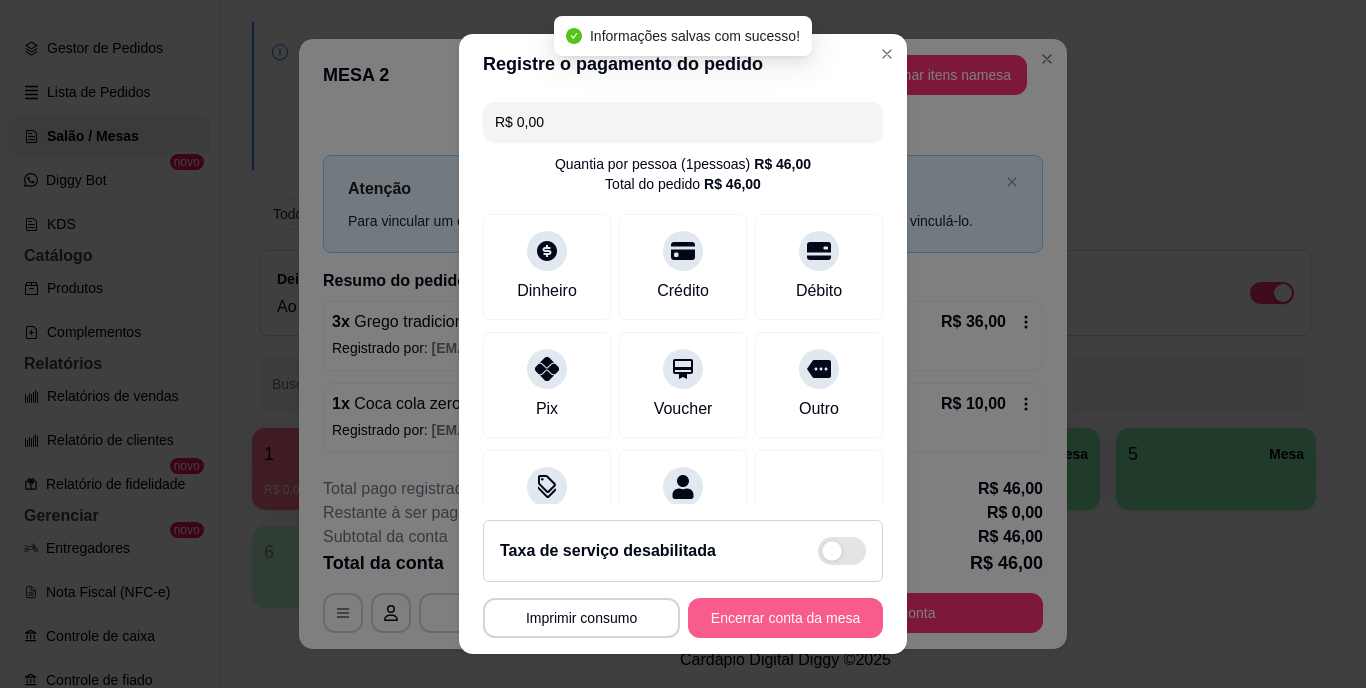 click on "Encerrar conta da mesa" at bounding box center (785, 618) 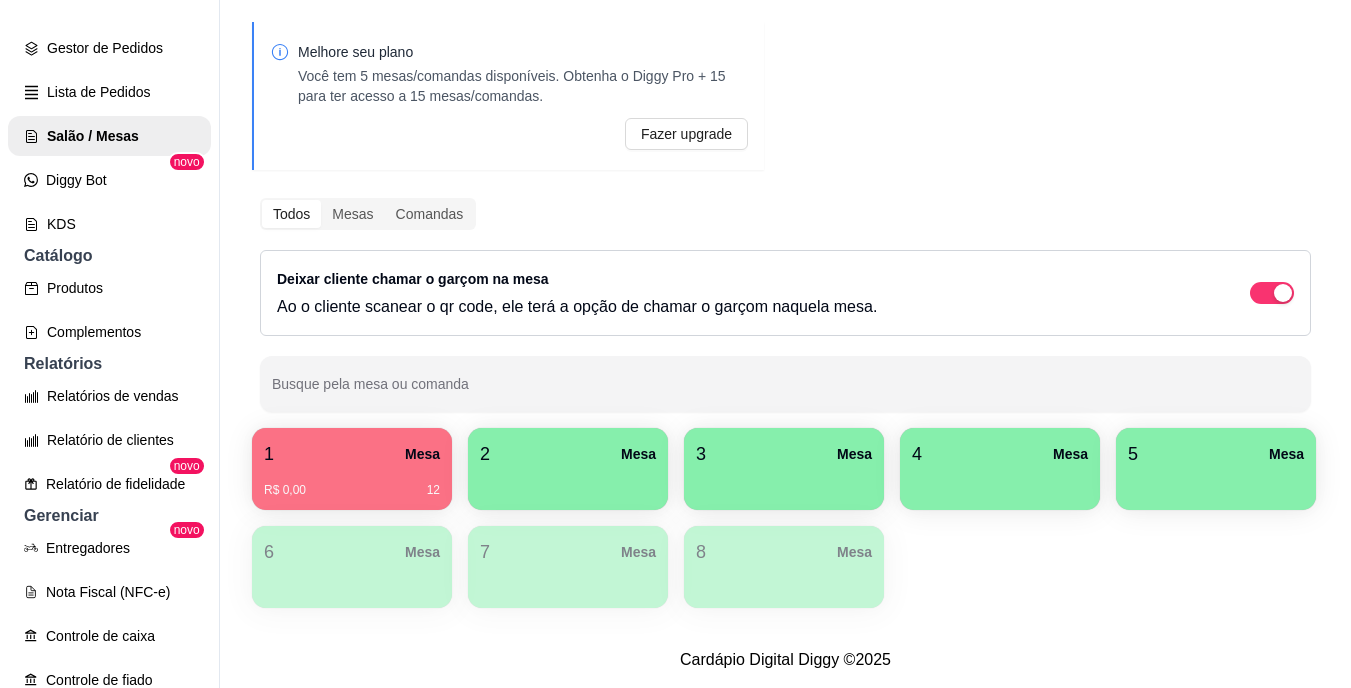 click on "1 Mesa R$ 0,00 12 2 Mesa 3 Mesa 4 Mesa 5 Mesa 6 Mesa 7 Mesa 8 Mesa" at bounding box center (785, 518) 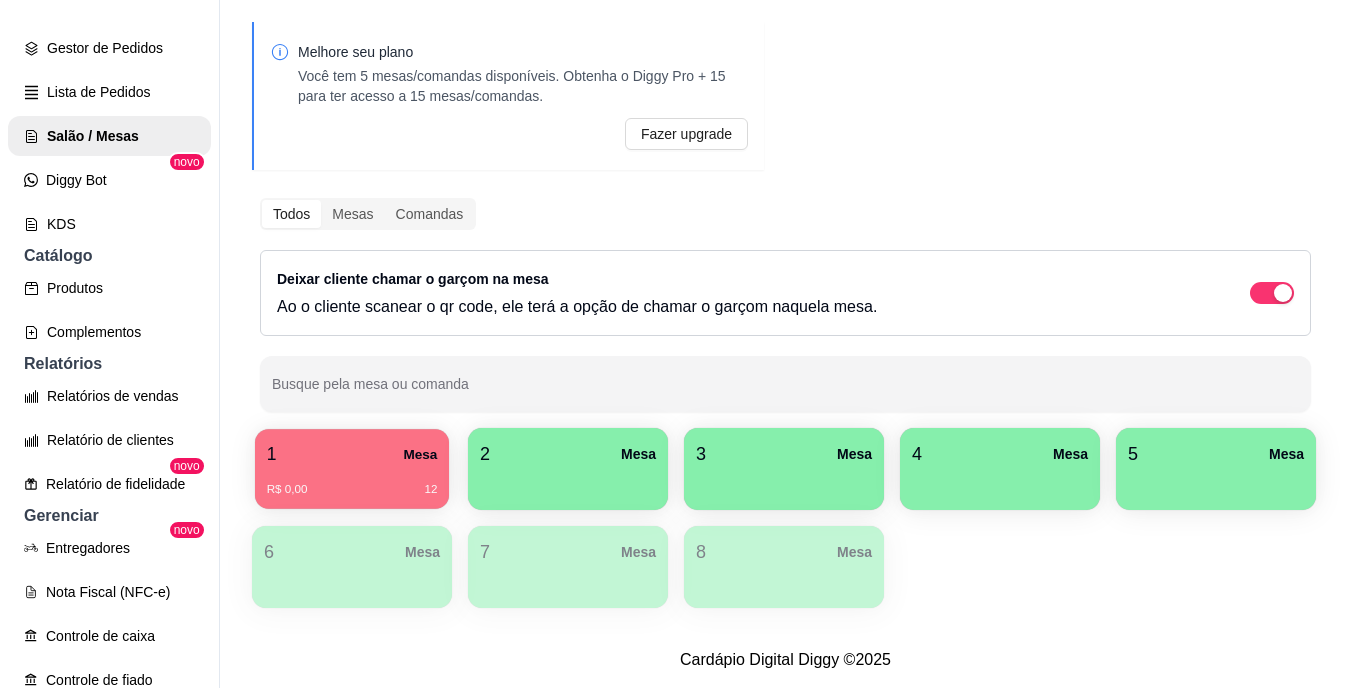 click on "R$ 0,00 12" at bounding box center [352, 482] 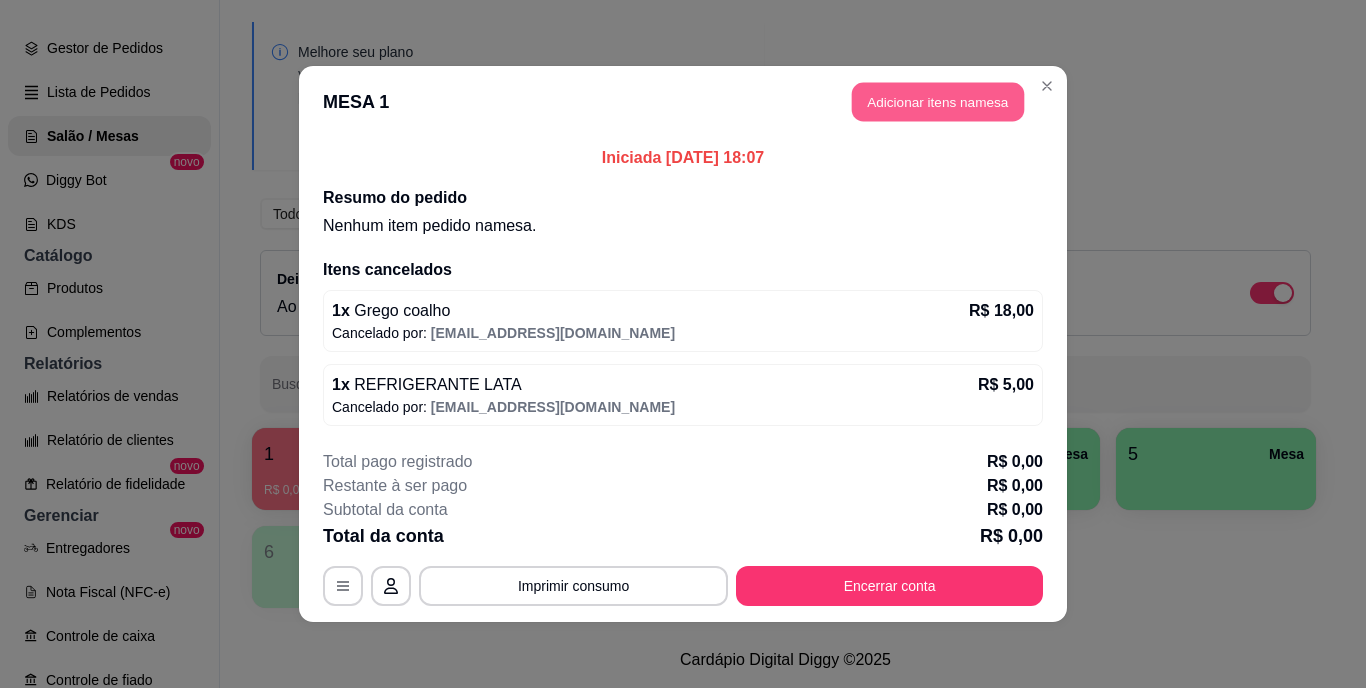 click on "Adicionar itens na  mesa" at bounding box center (938, 102) 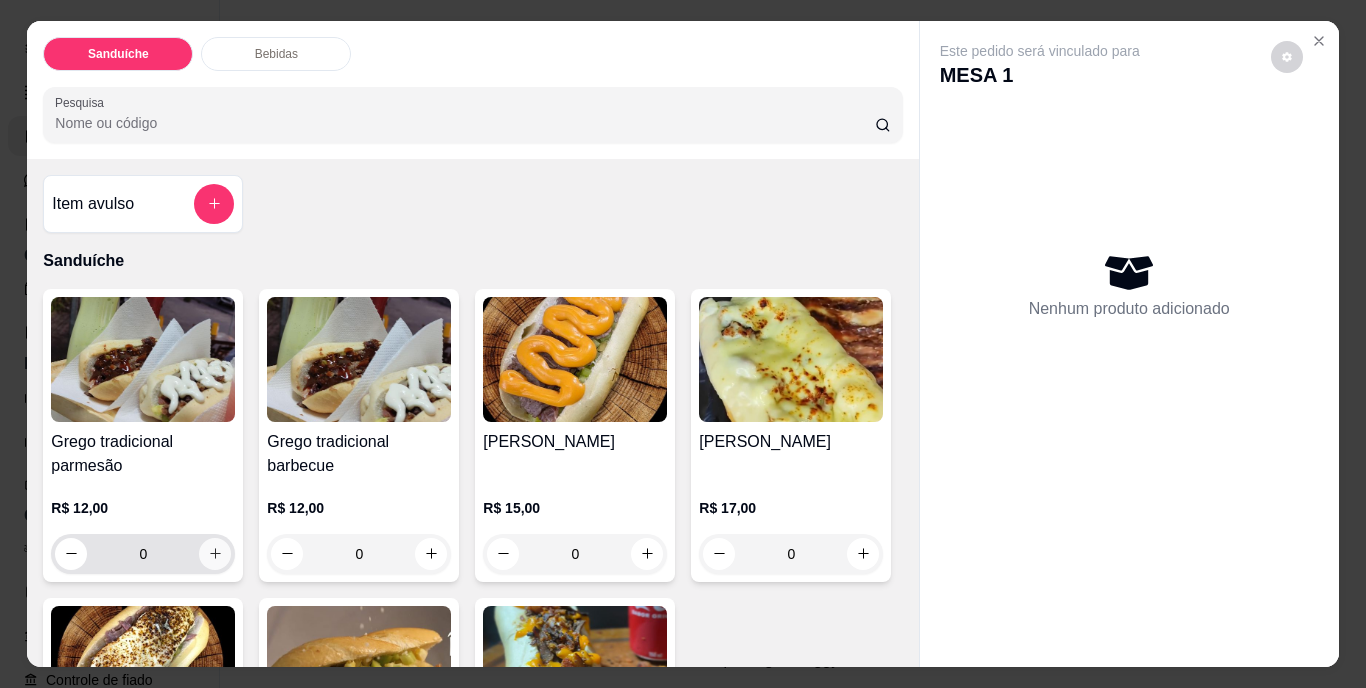 click 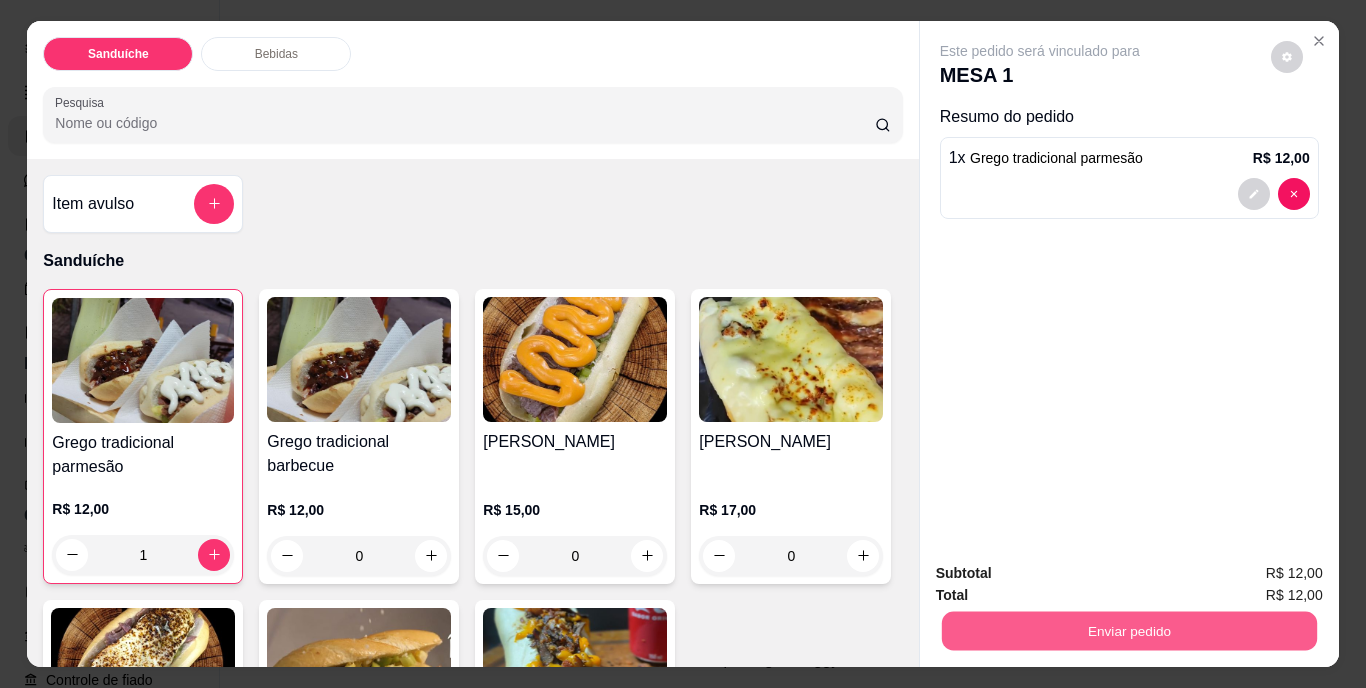 click on "Enviar pedido" at bounding box center (1128, 631) 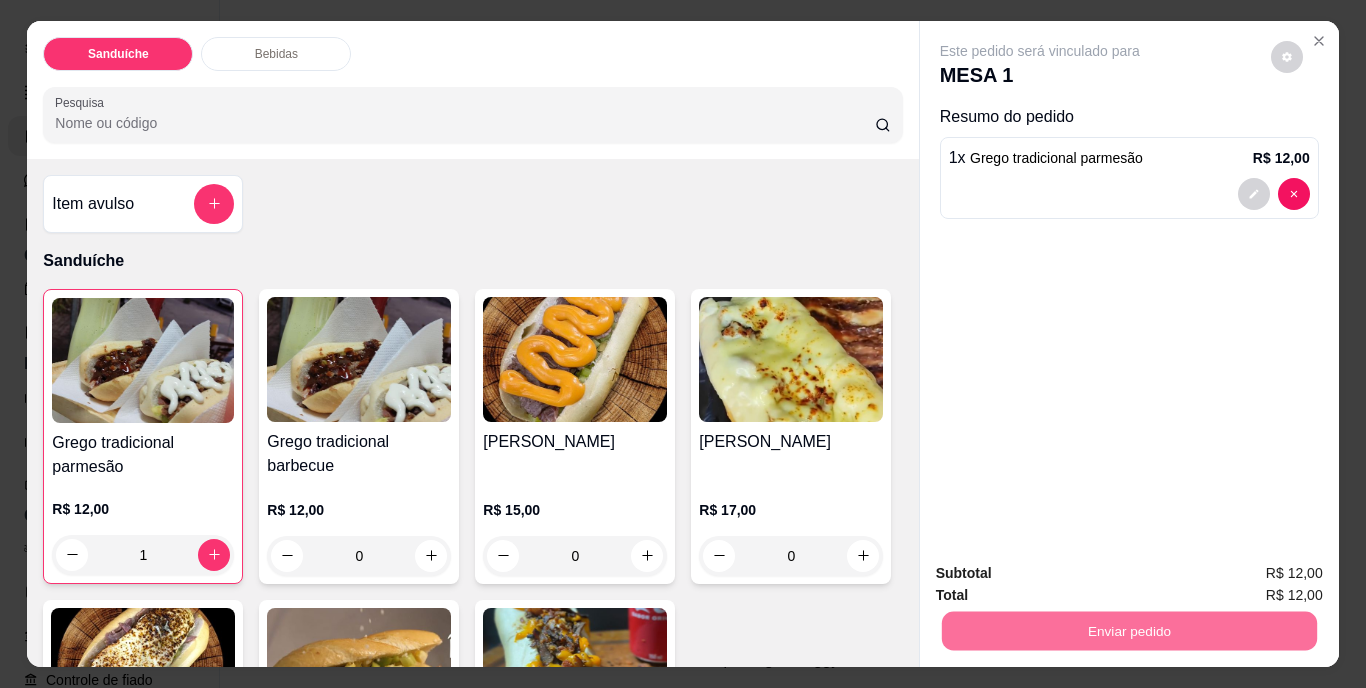 click on "Não registrar e enviar pedido" at bounding box center [1063, 574] 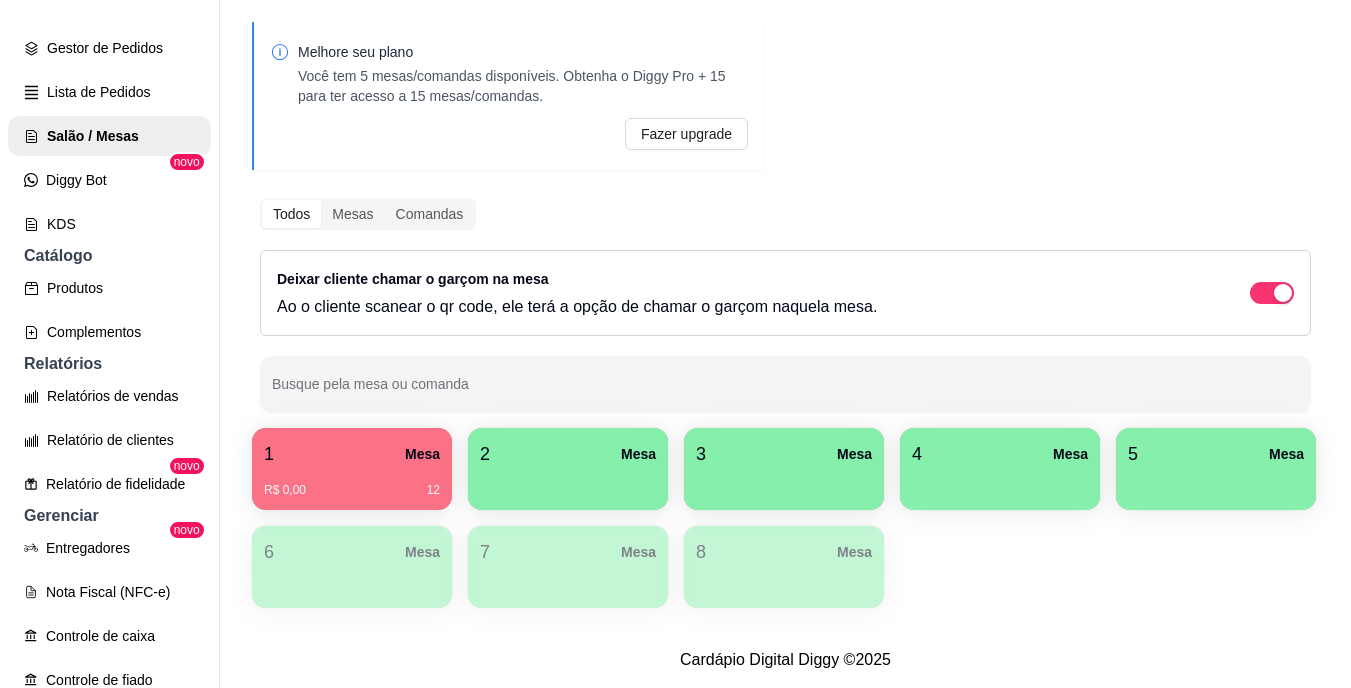 click on "Melhore seu plano
Você tem 5 mesas/comandas disponíveis. Obtenha o Diggy Pro + 15 para ter acesso a 15 mesas/comandas. Fazer upgrade Todos Mesas Comandas Deixar cliente chamar o garçom na mesa Ao o cliente scanear o qr code, ele terá a opção de chamar o garçom naquela mesa. Busque pela mesa ou comanda
1 Mesa R$ 0,00 12 2 Mesa 3 Mesa 4 Mesa 5 Mesa 6 Mesa 7 Mesa 8 Mesa" at bounding box center [785, 321] 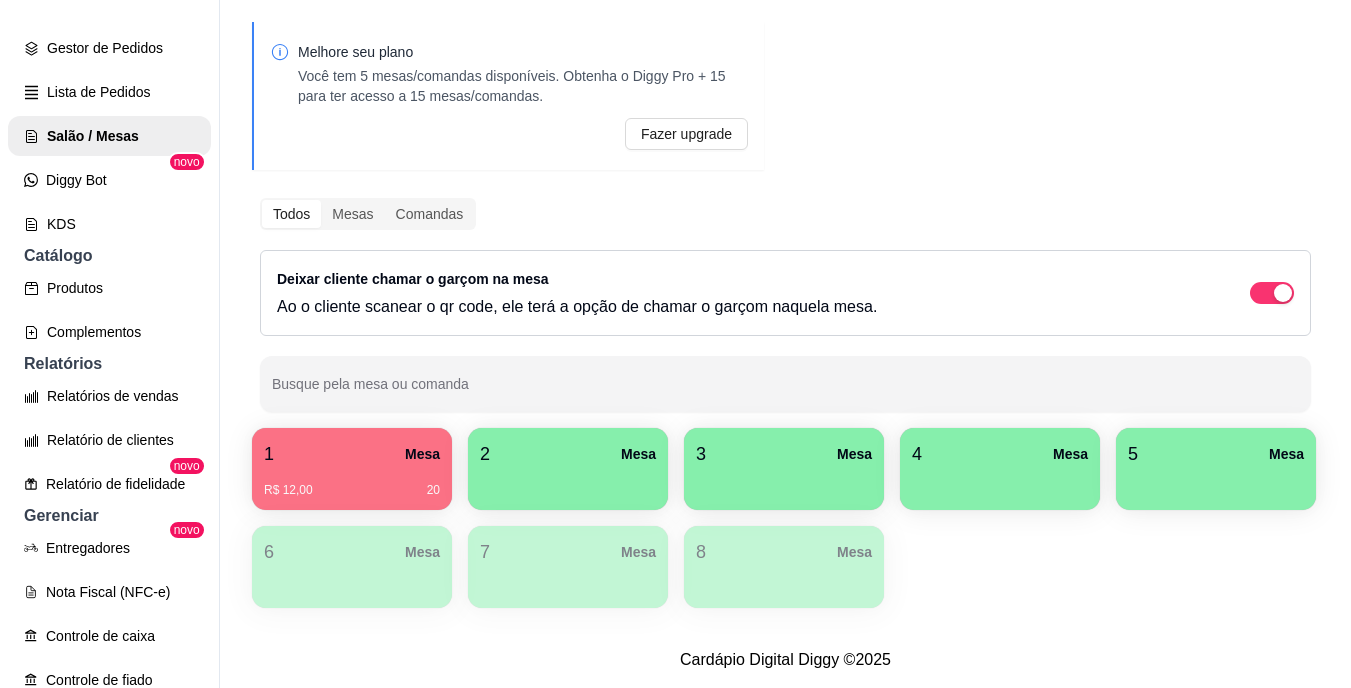 click on "6 Mesa" at bounding box center [352, 567] 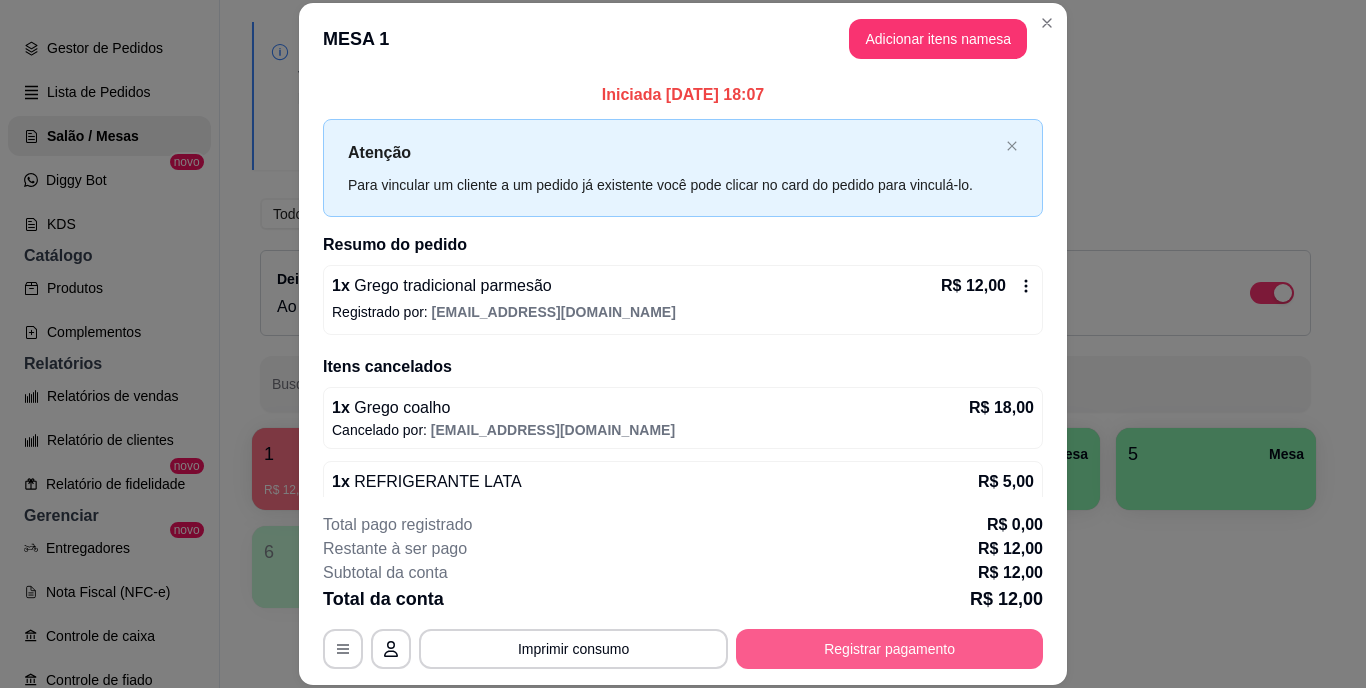 click on "Registrar pagamento" at bounding box center [889, 649] 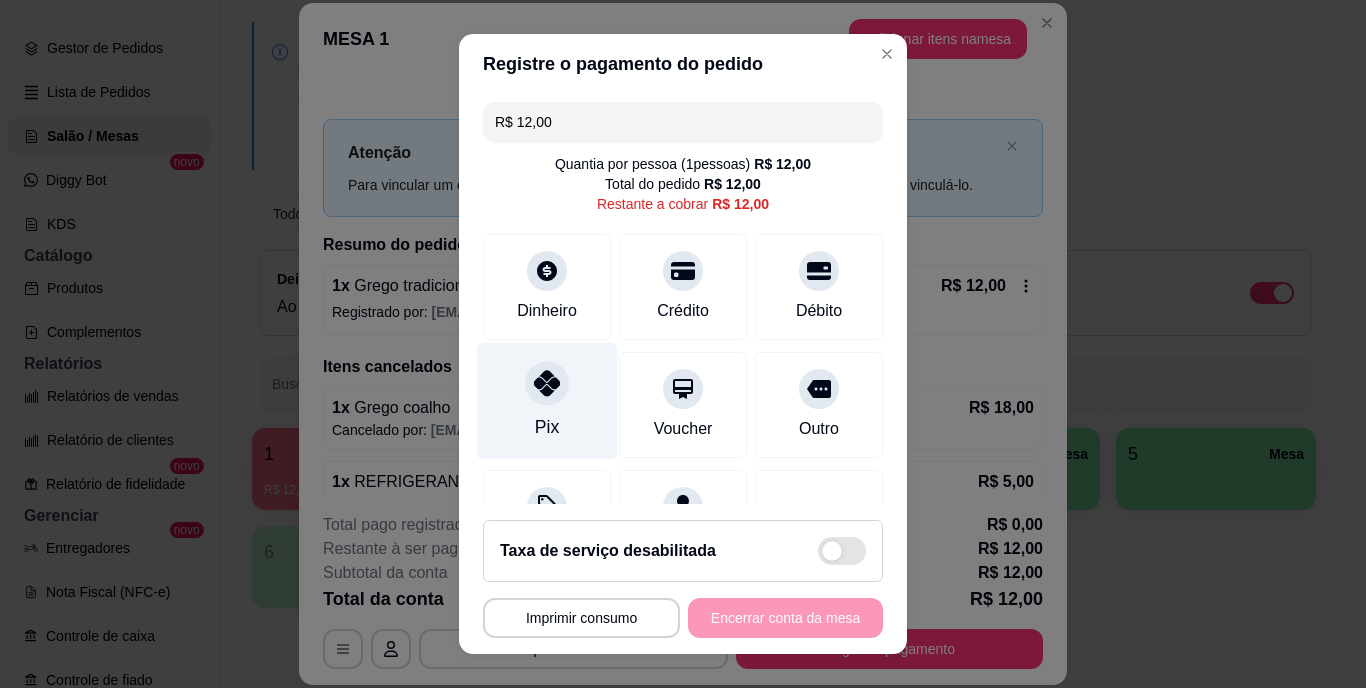 click 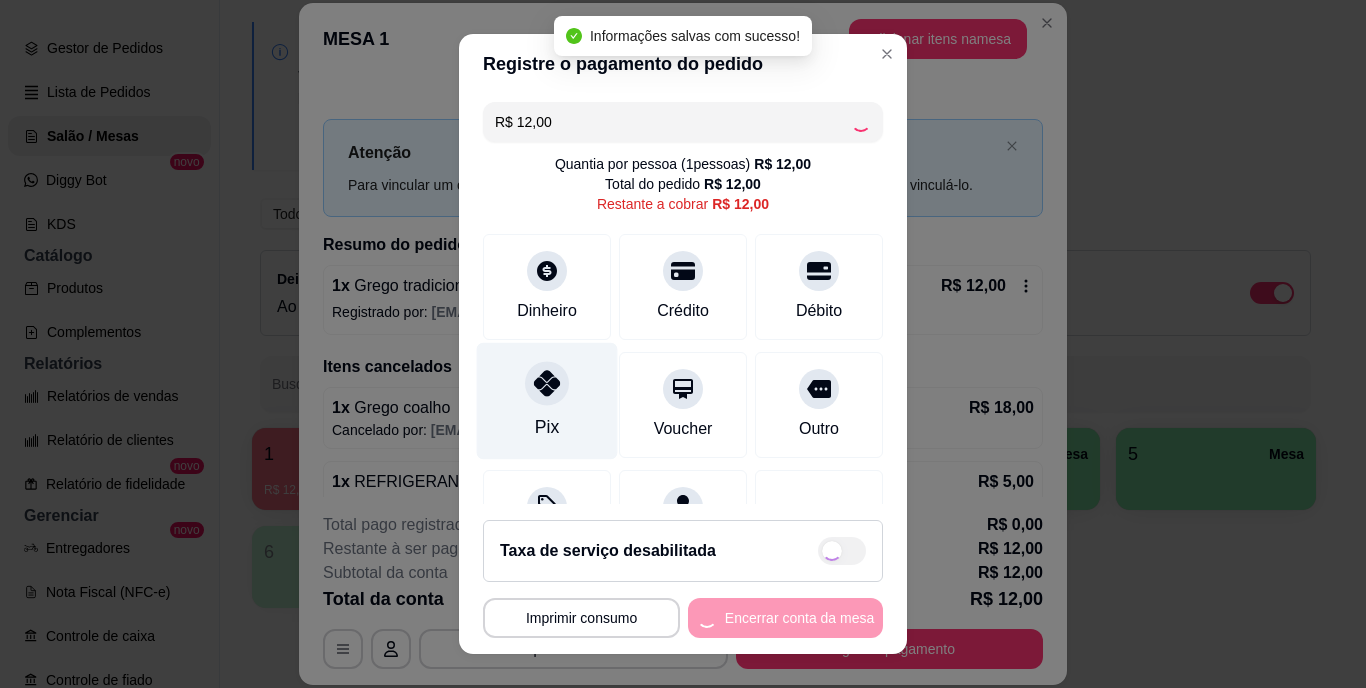 type on "R$ 0,00" 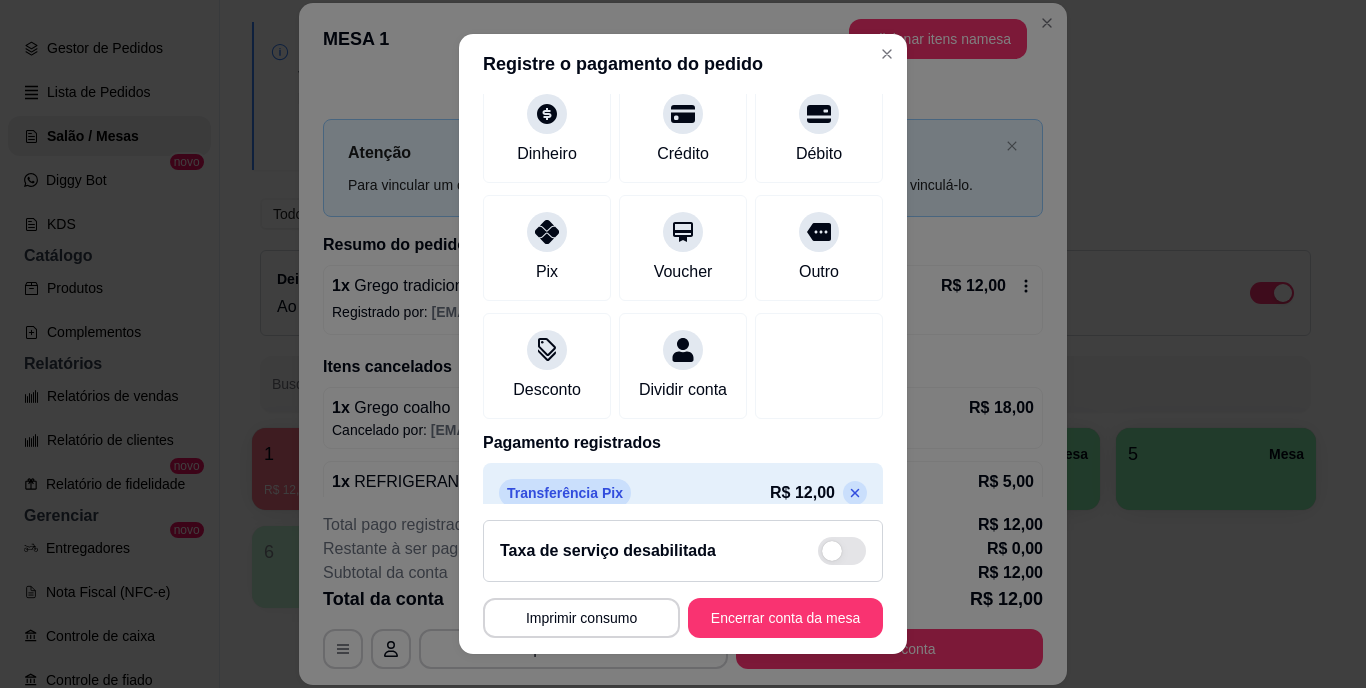 scroll, scrollTop: 188, scrollLeft: 0, axis: vertical 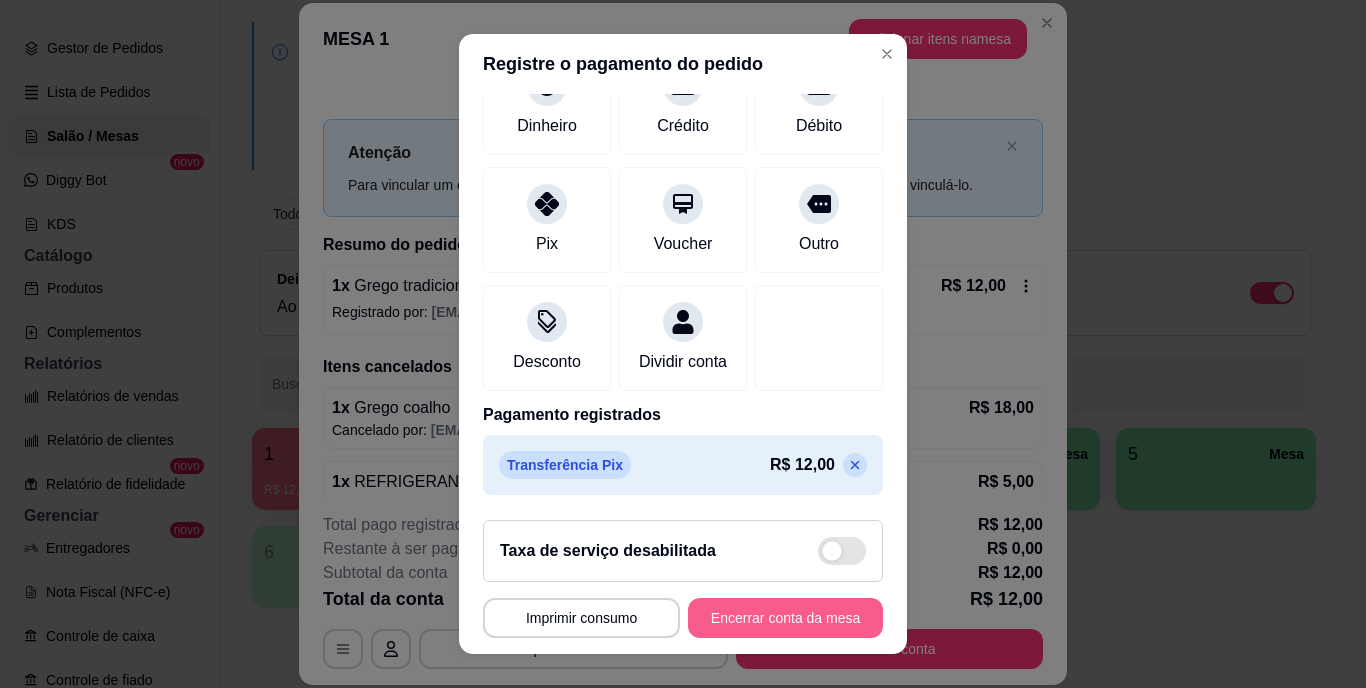 click on "Encerrar conta da mesa" at bounding box center (785, 618) 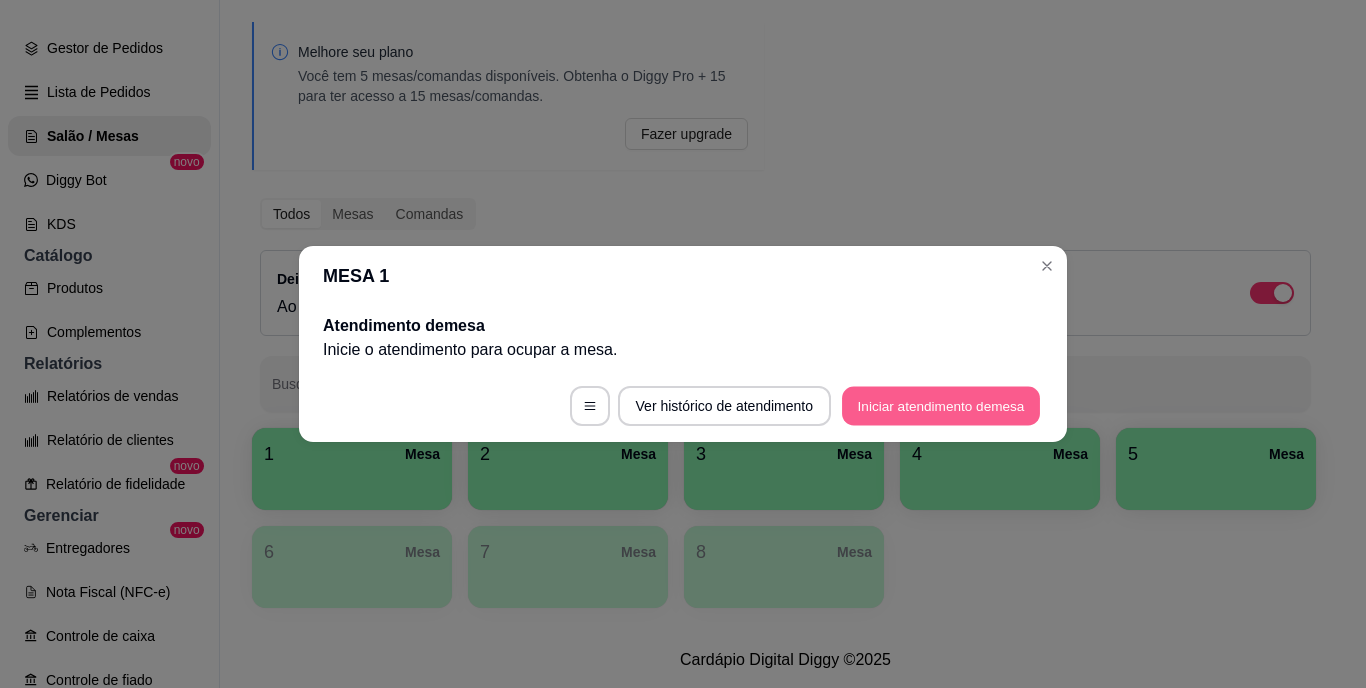 click on "Iniciar atendimento de  mesa" at bounding box center (941, 406) 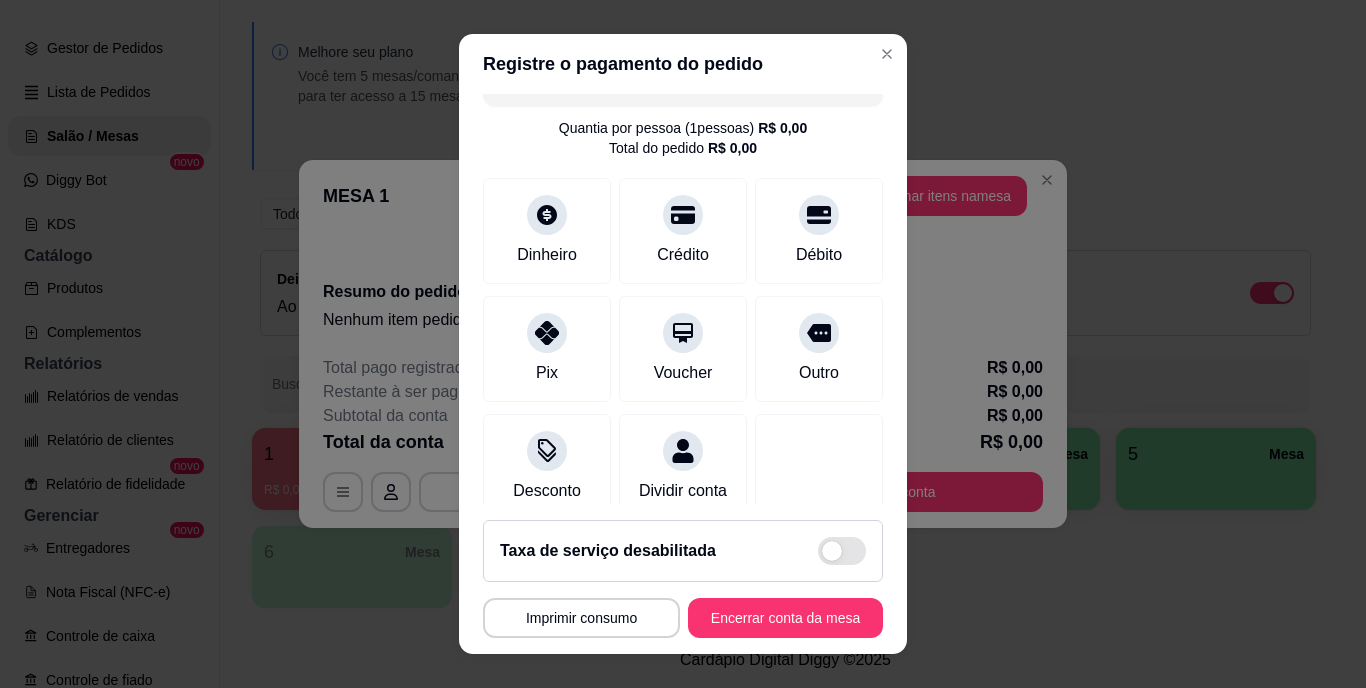 scroll, scrollTop: 84, scrollLeft: 0, axis: vertical 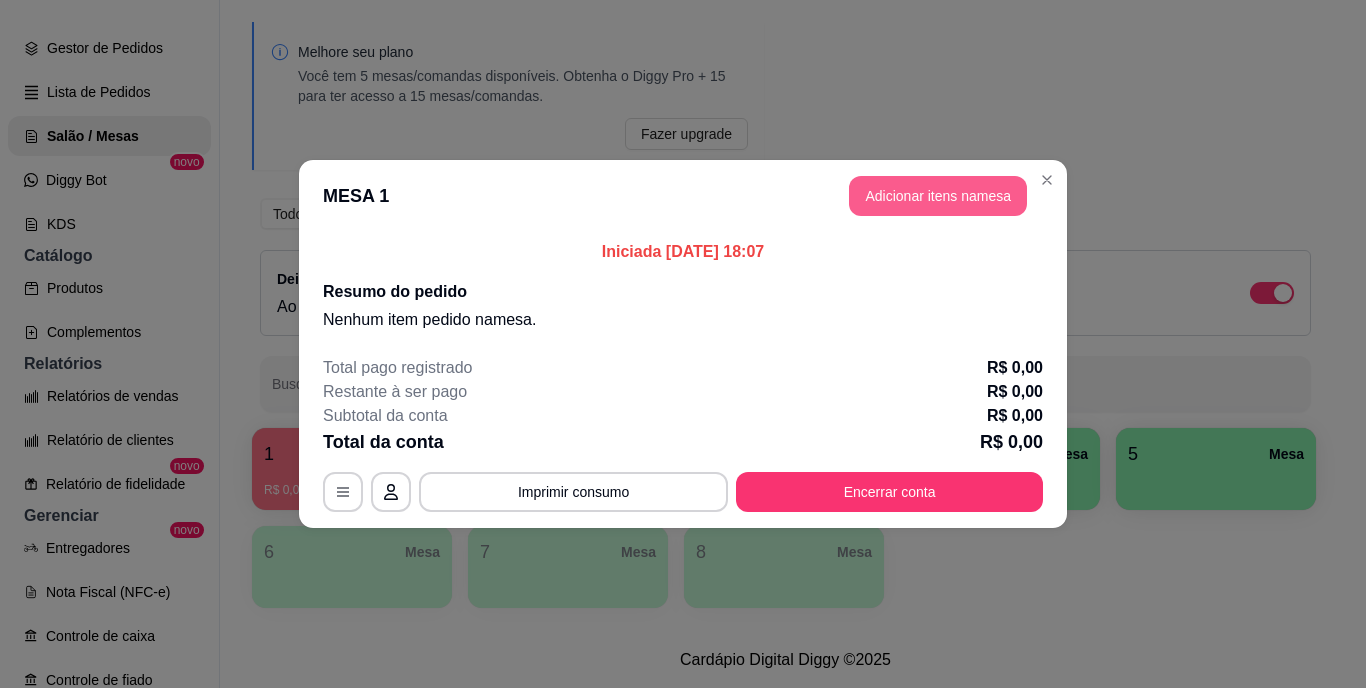 click on "Adicionar itens na  mesa" at bounding box center (938, 196) 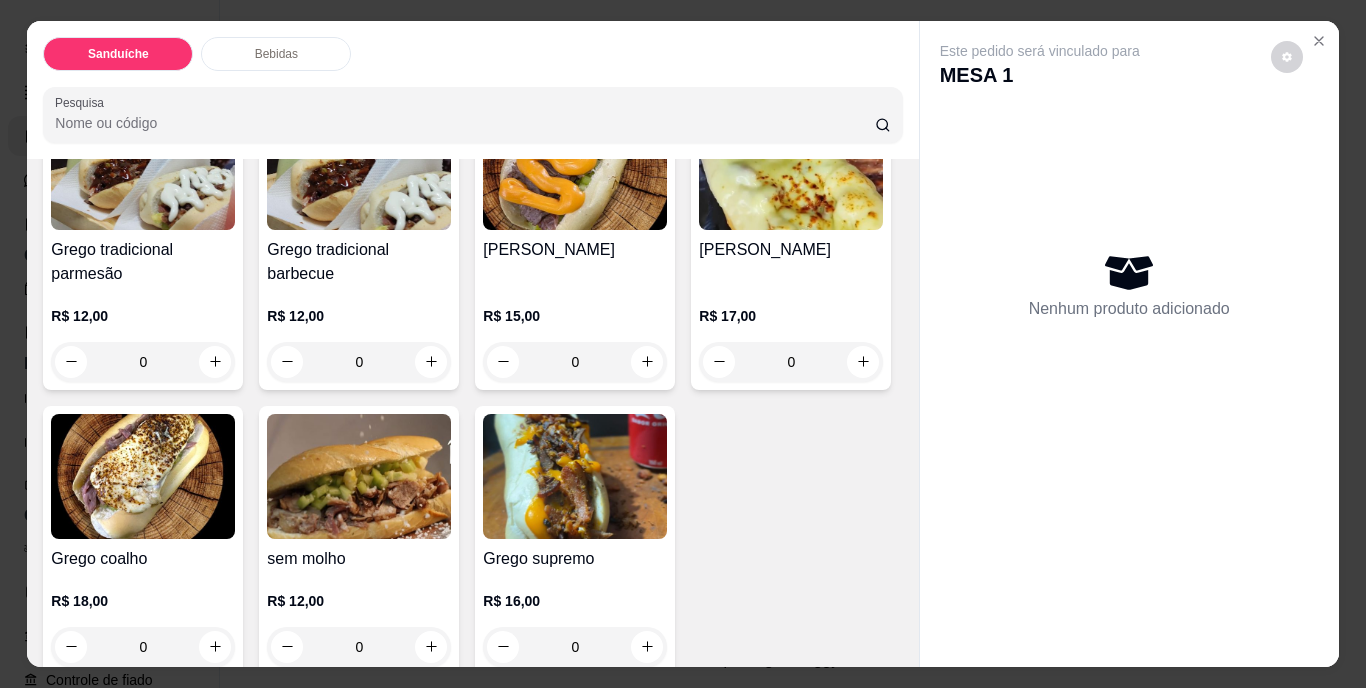 scroll, scrollTop: 200, scrollLeft: 0, axis: vertical 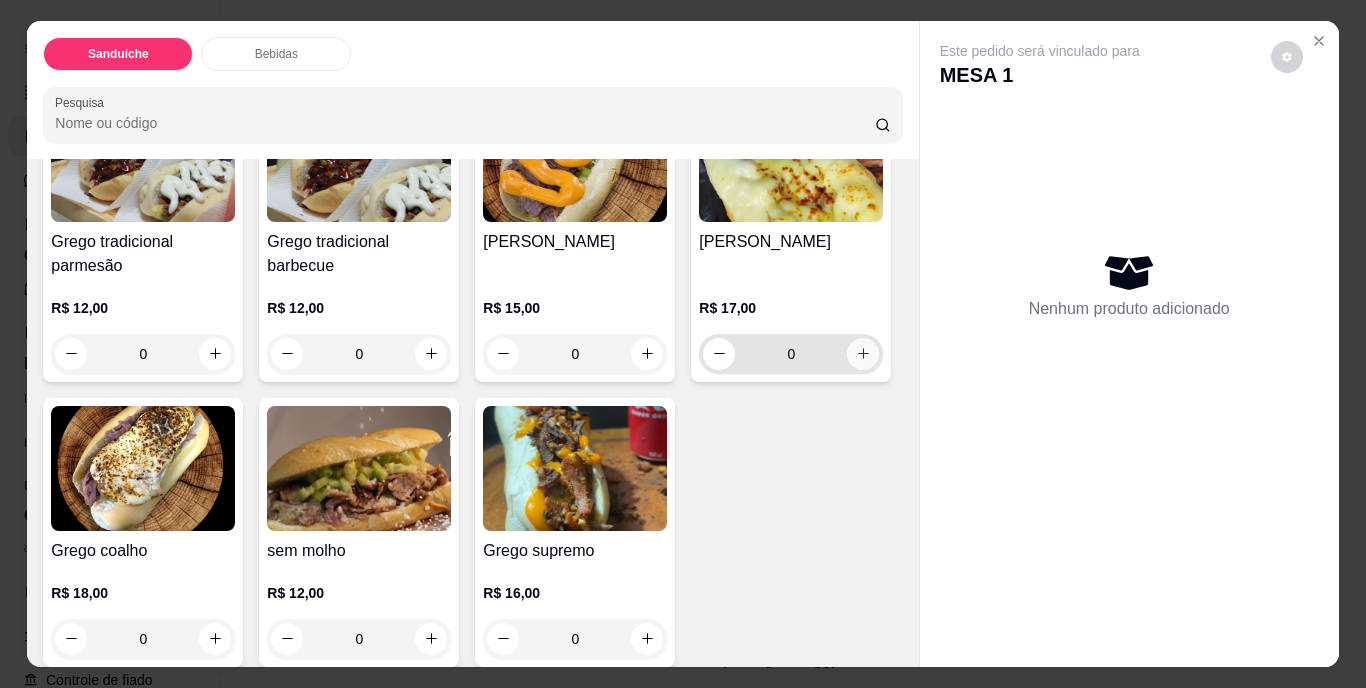 click 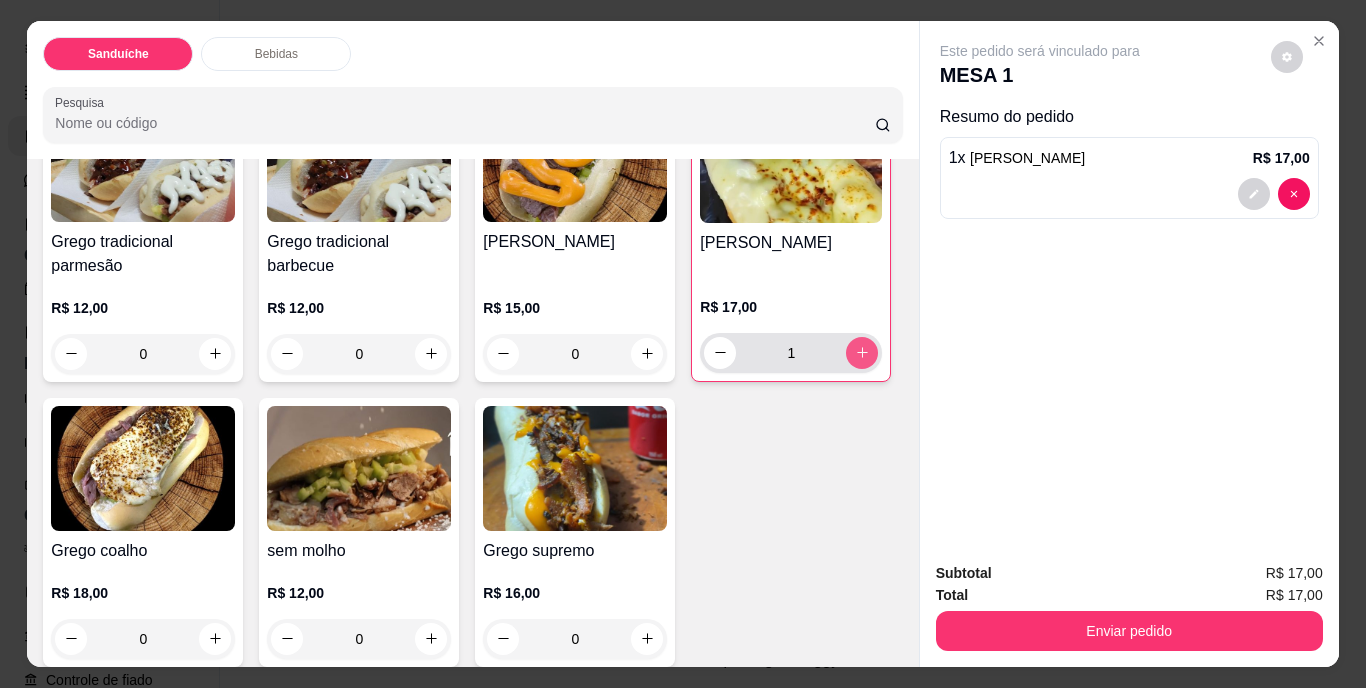 click 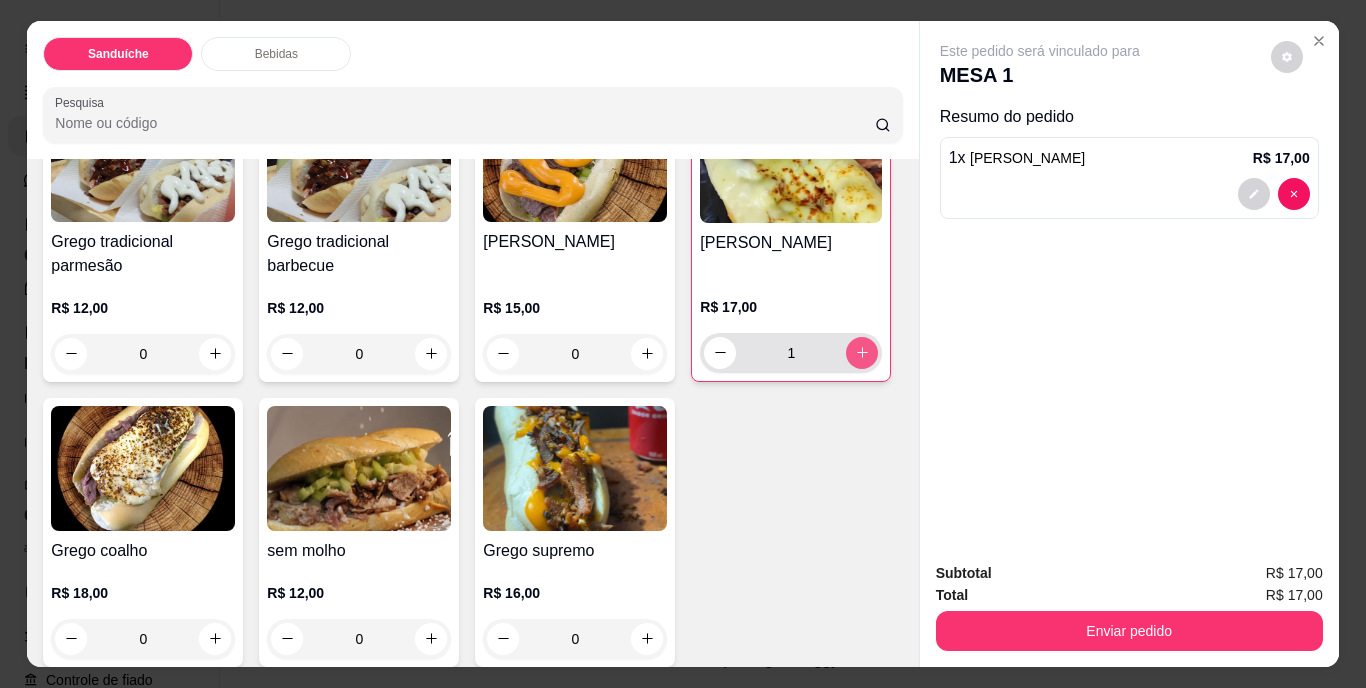 type on "2" 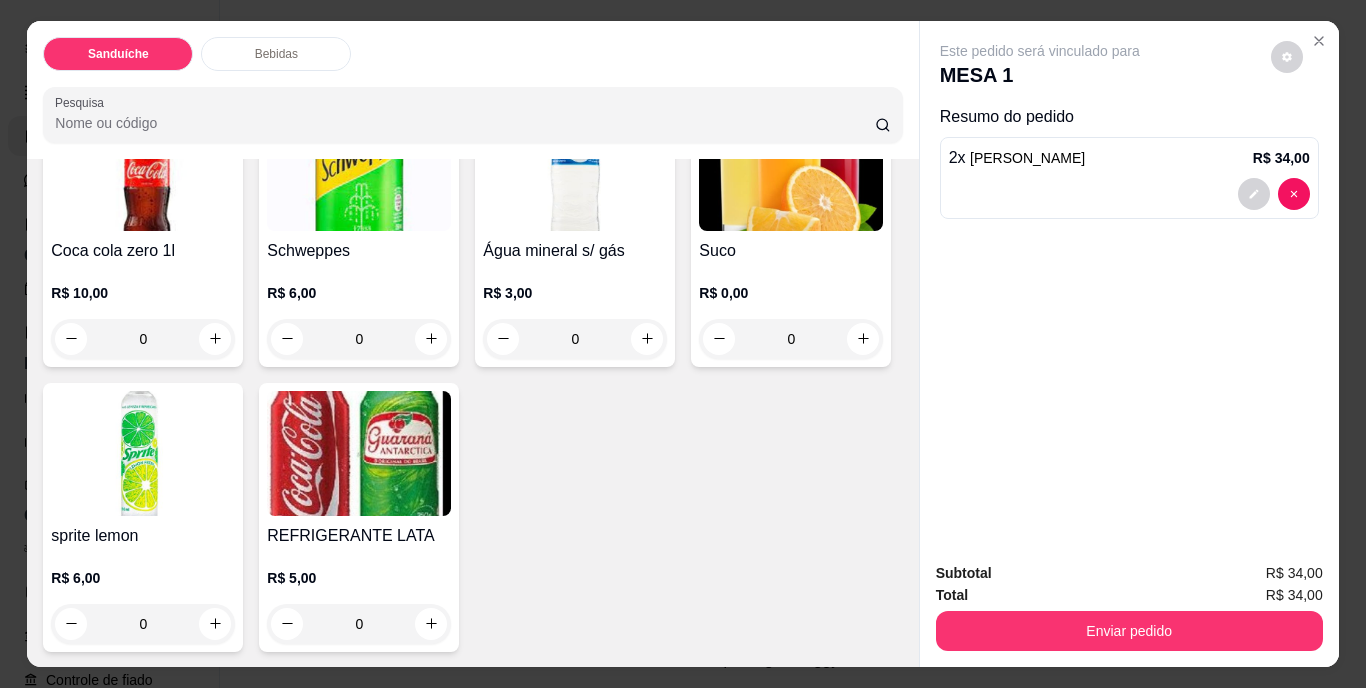 scroll, scrollTop: 900, scrollLeft: 0, axis: vertical 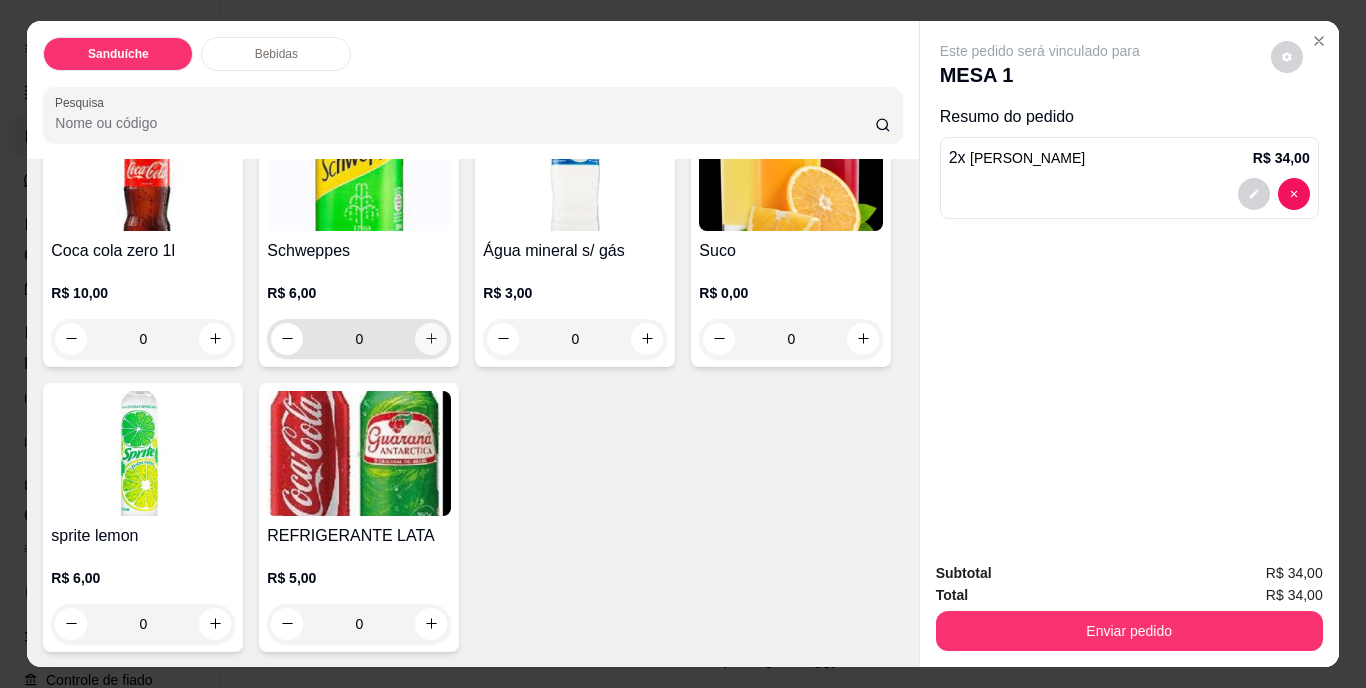 click at bounding box center [431, 339] 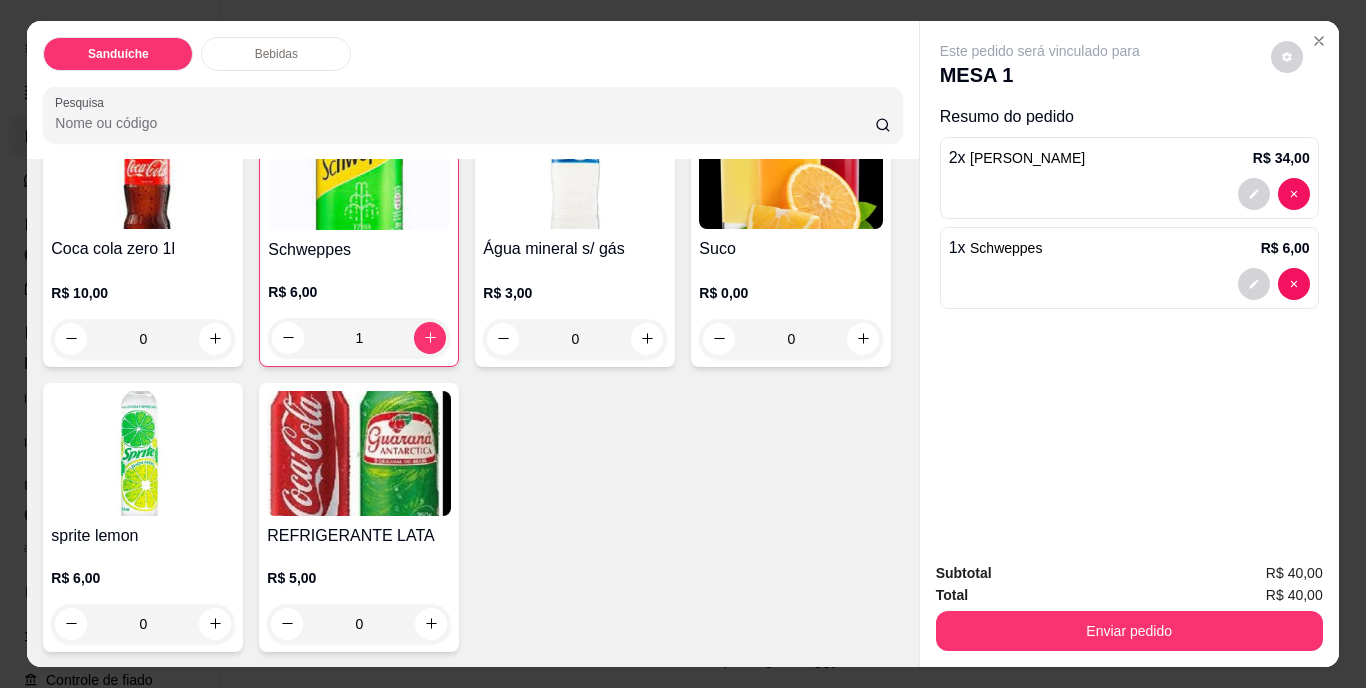 scroll, scrollTop: 1114, scrollLeft: 0, axis: vertical 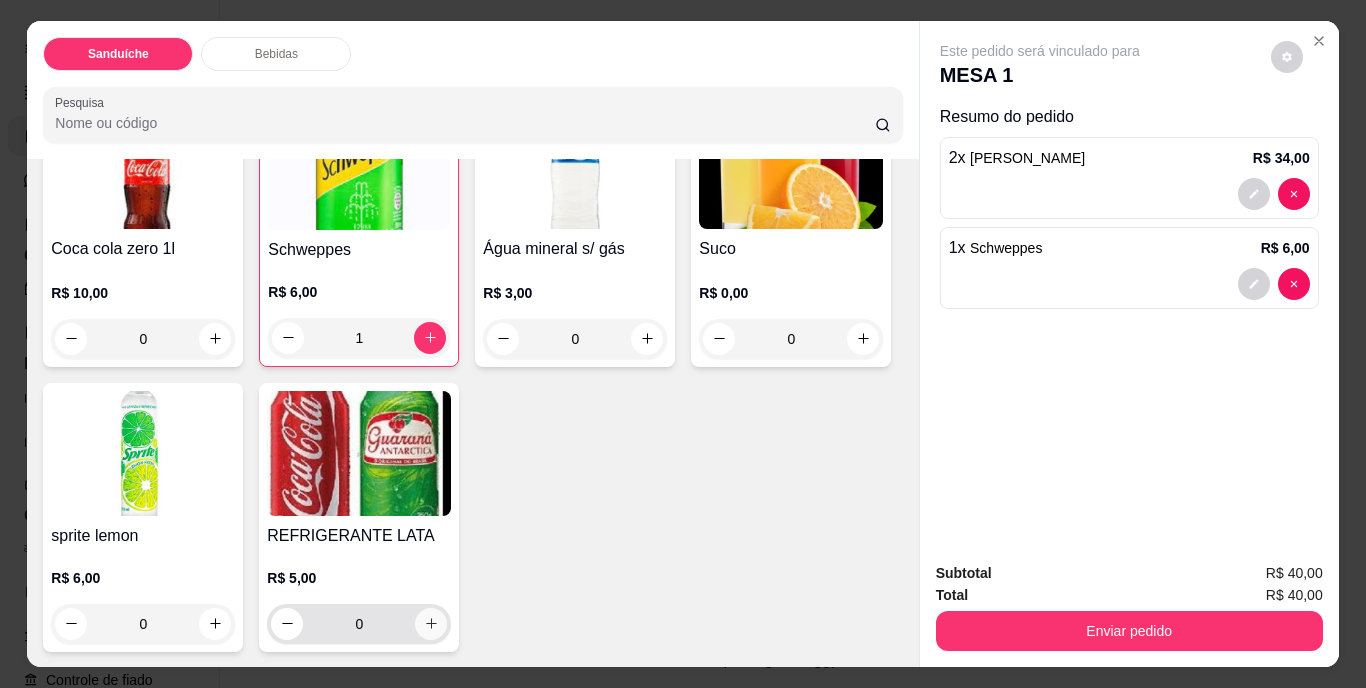 click 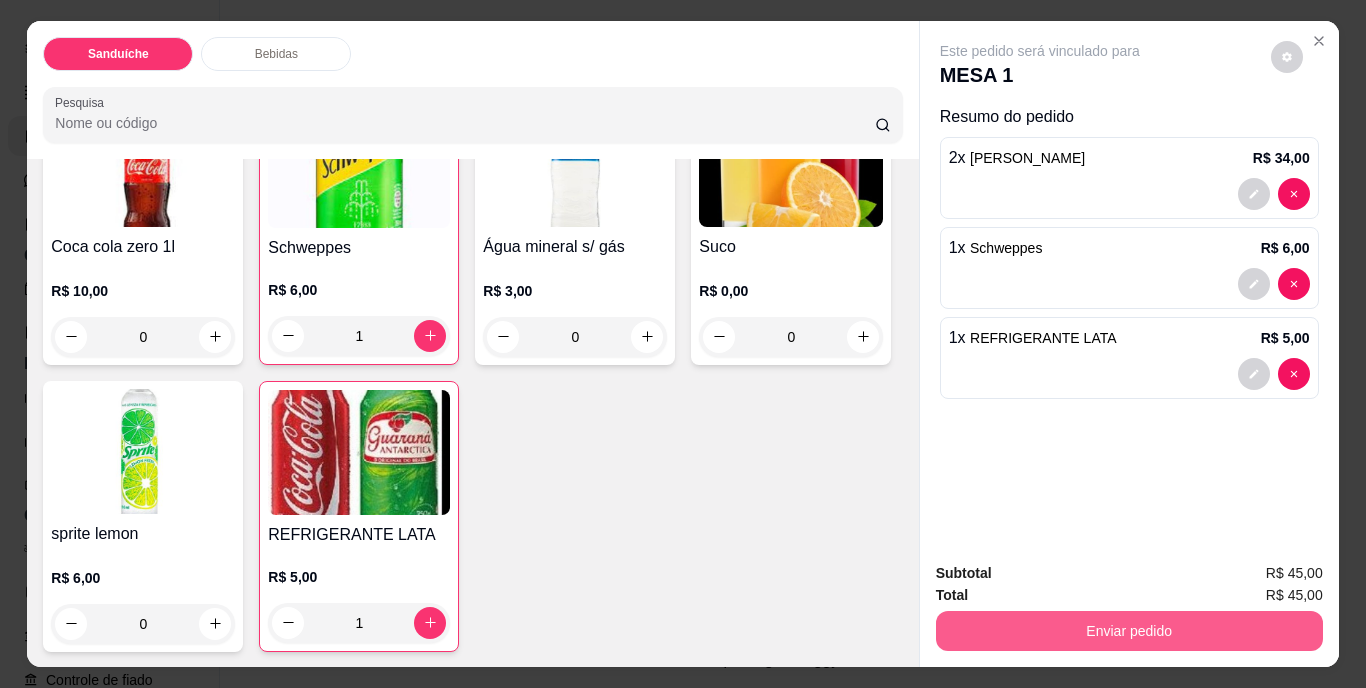 click on "Enviar pedido" at bounding box center (1129, 631) 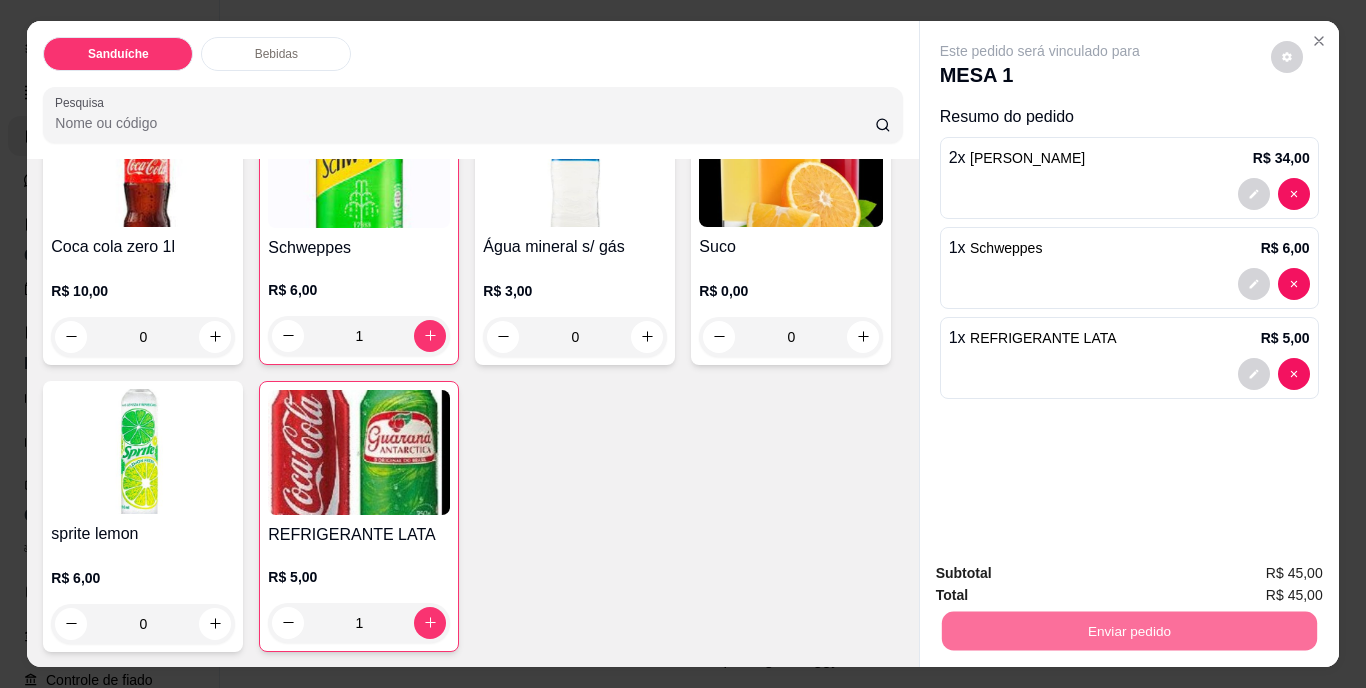 click on "Não registrar e enviar pedido" at bounding box center (1063, 575) 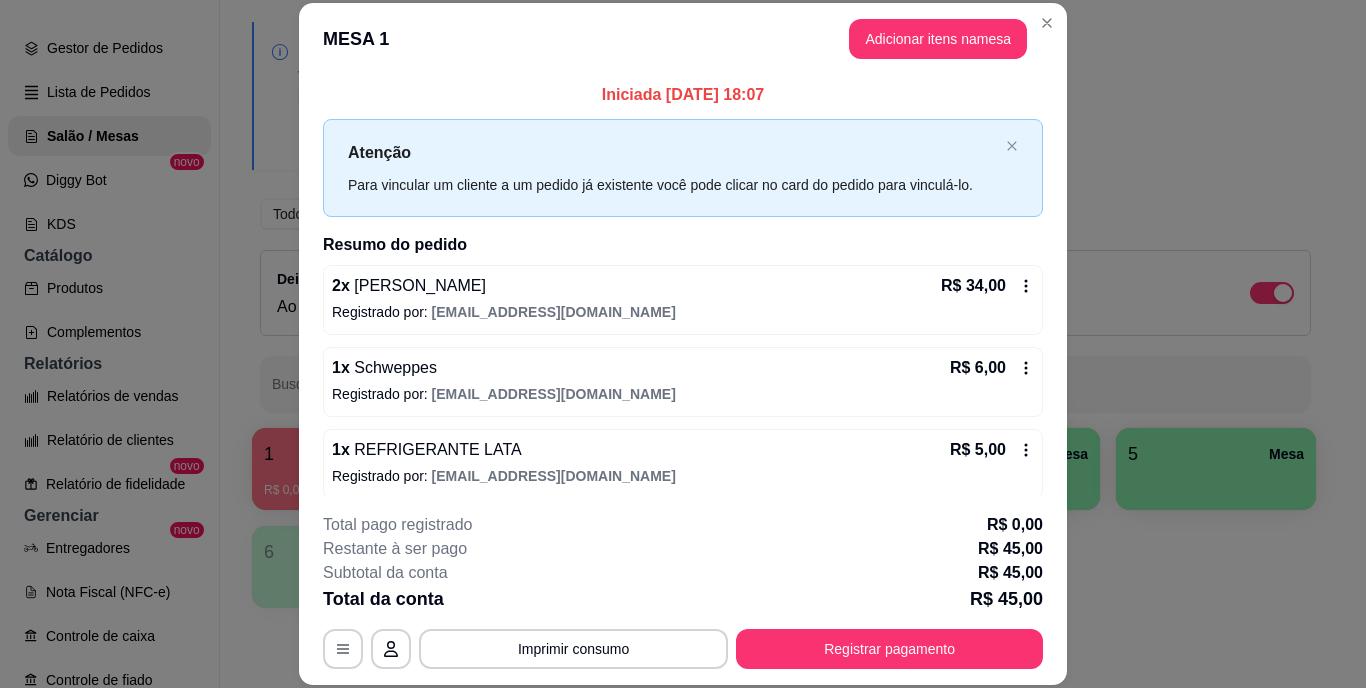 scroll, scrollTop: 10, scrollLeft: 0, axis: vertical 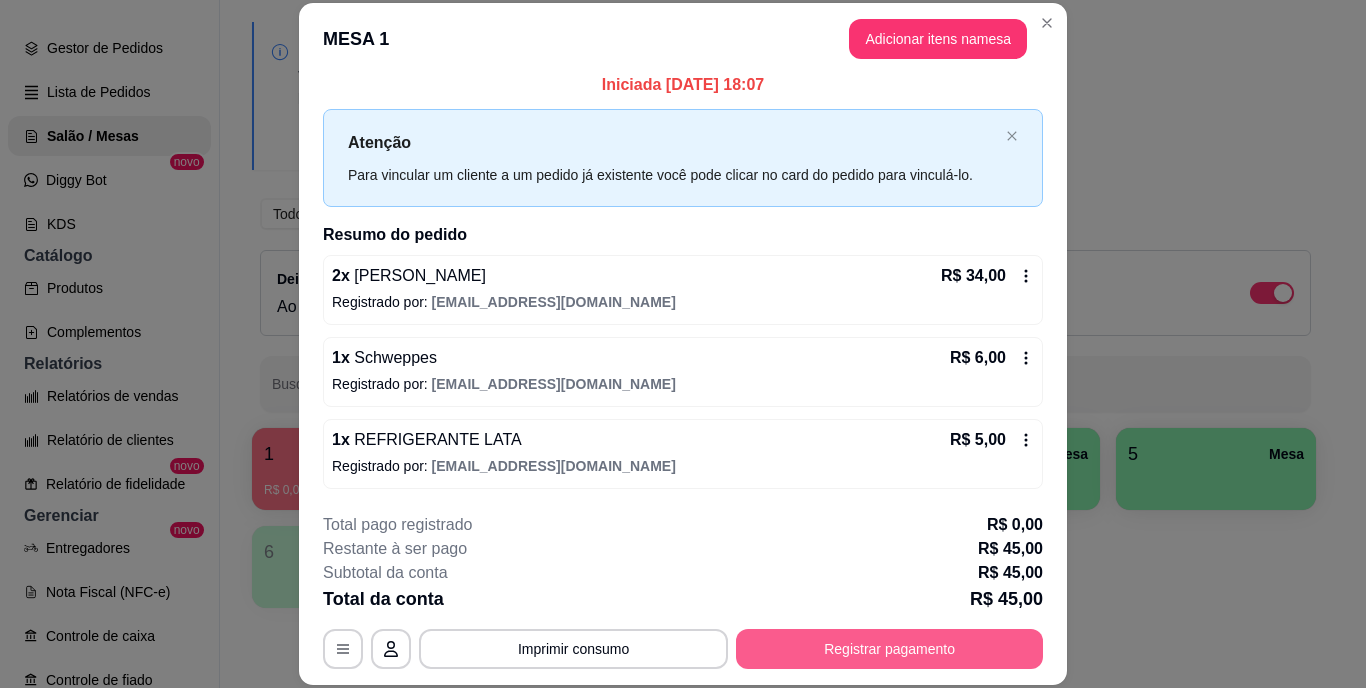 click on "Registrar pagamento" at bounding box center (889, 649) 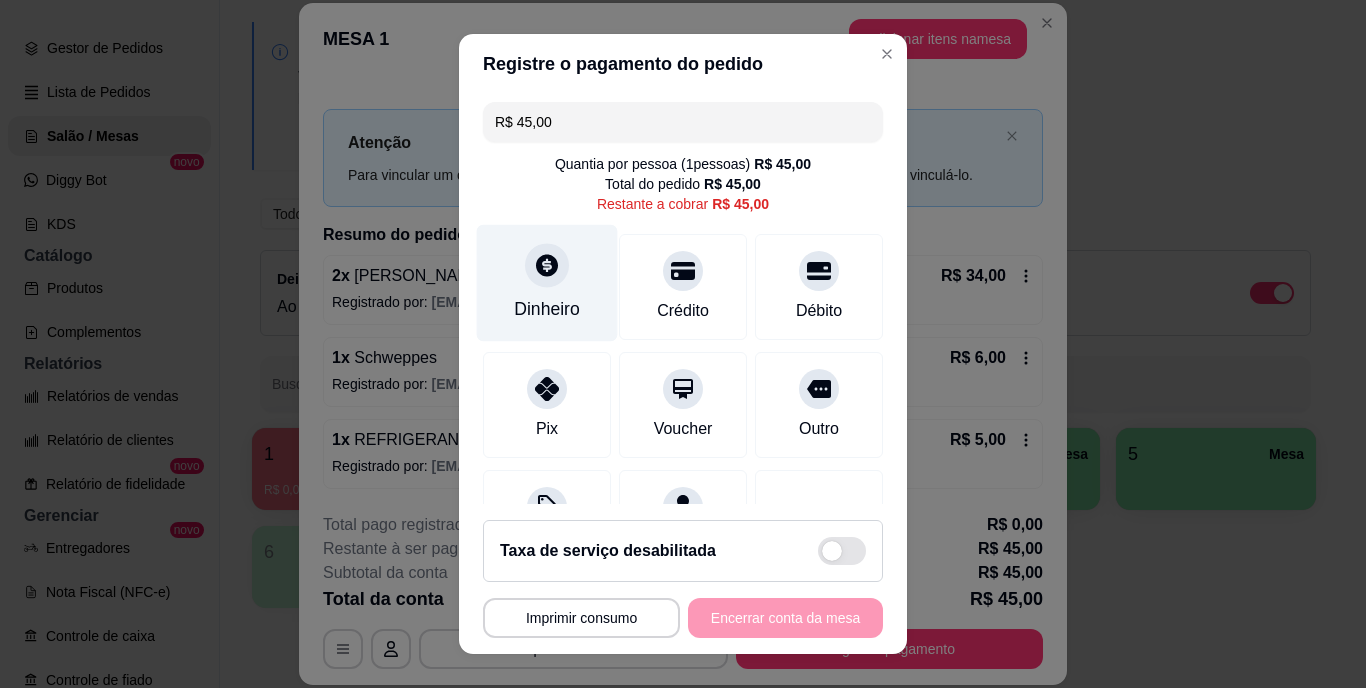 click on "Dinheiro" at bounding box center (547, 283) 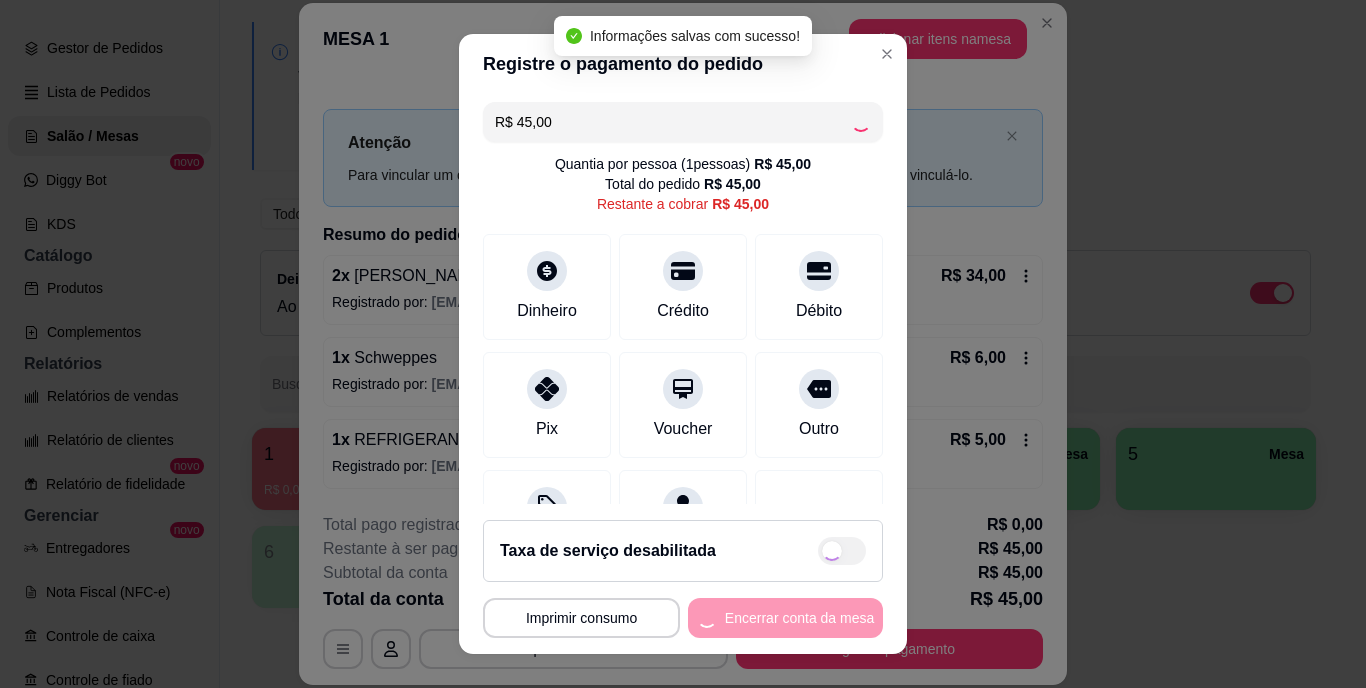 type on "R$ 0,00" 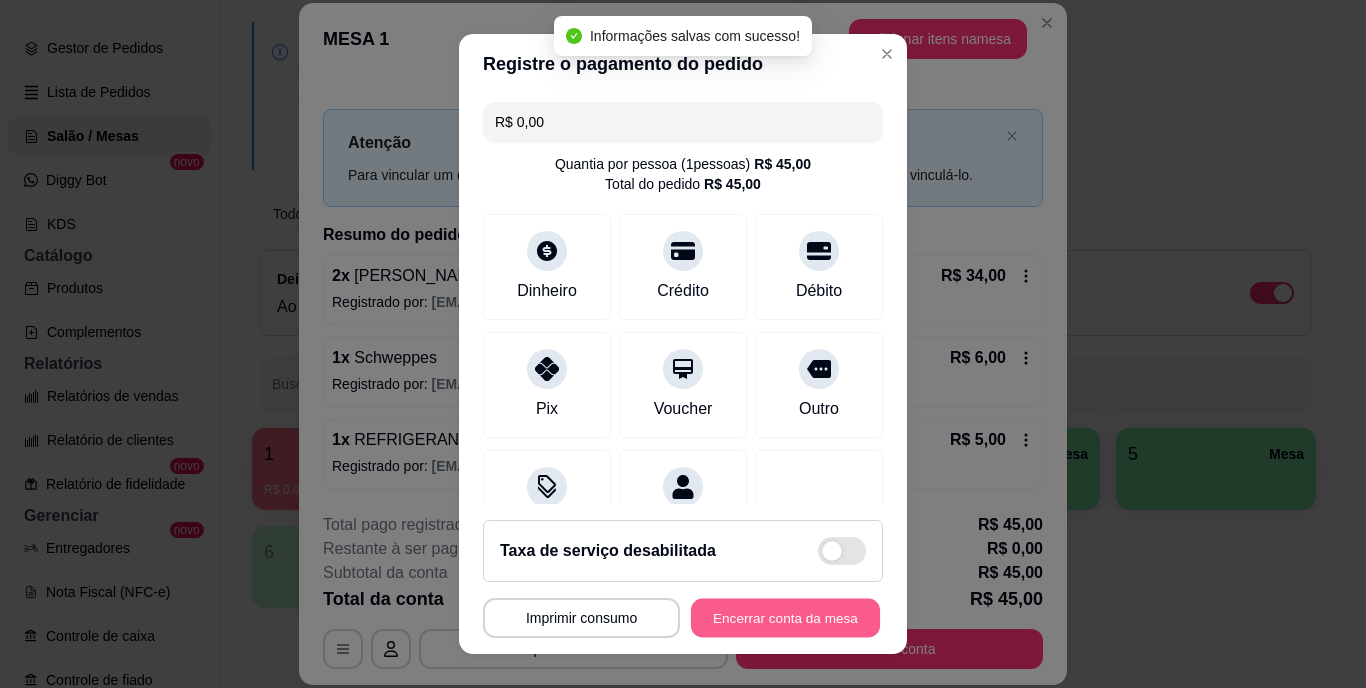 click on "Encerrar conta da mesa" at bounding box center (785, 617) 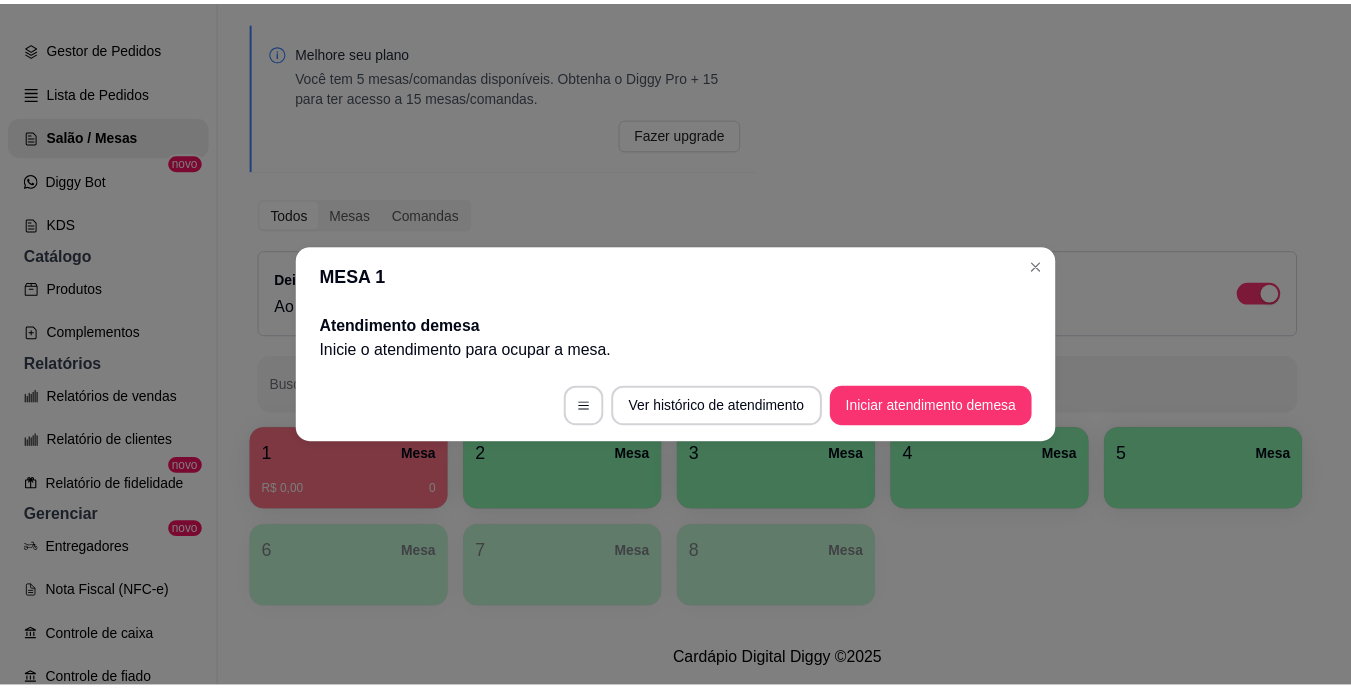 scroll, scrollTop: 0, scrollLeft: 0, axis: both 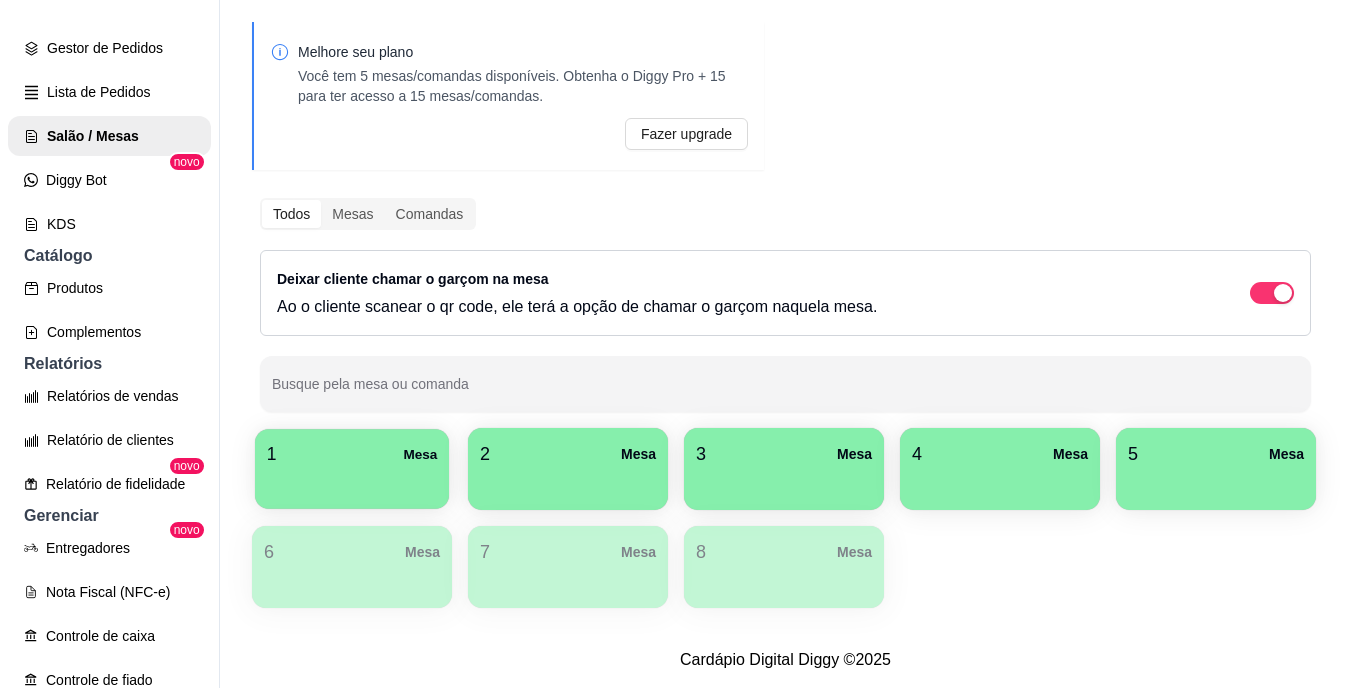 click at bounding box center (352, 482) 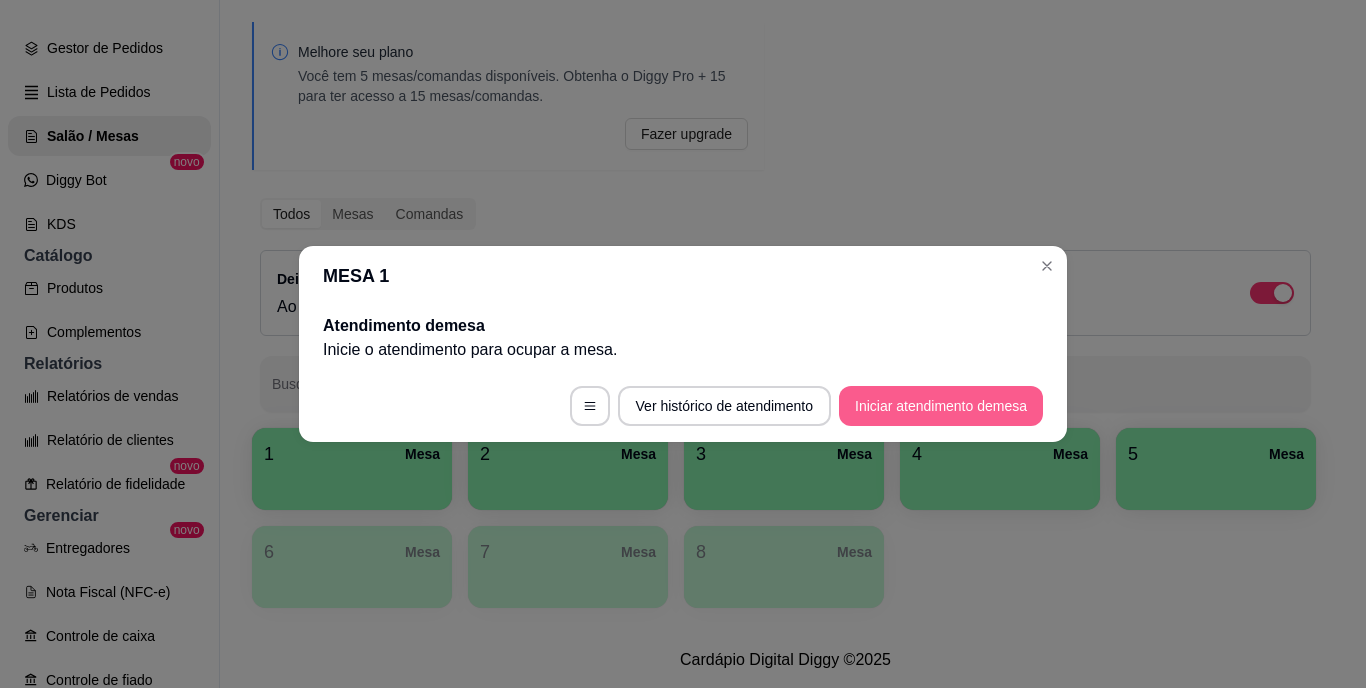 click on "Iniciar atendimento de  mesa" at bounding box center (941, 406) 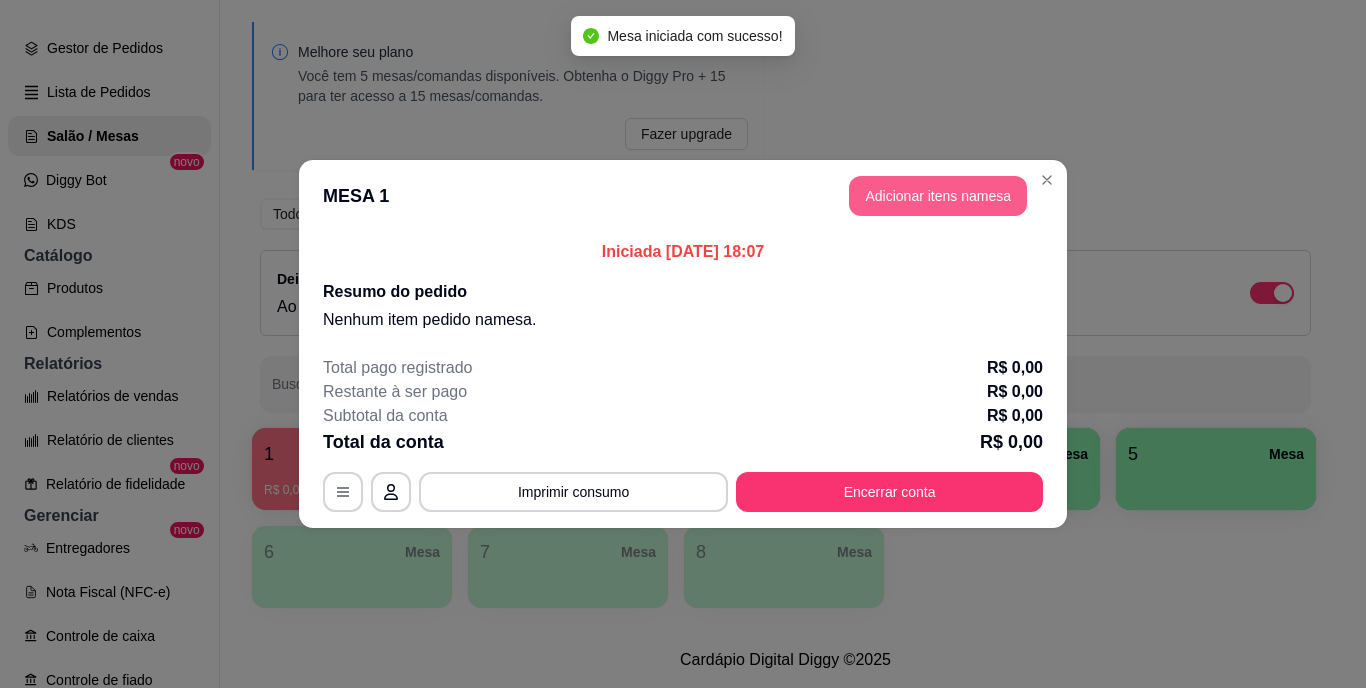 click on "Adicionar itens na  mesa" at bounding box center [938, 196] 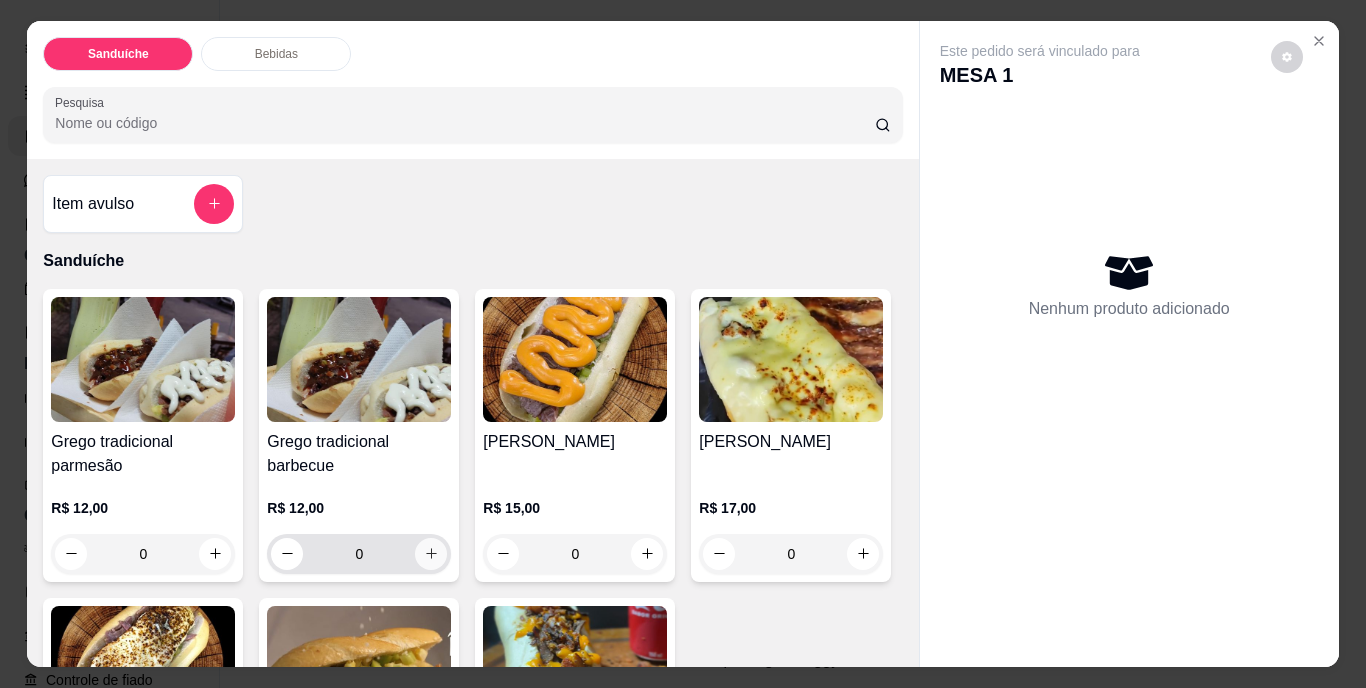 click at bounding box center [431, 554] 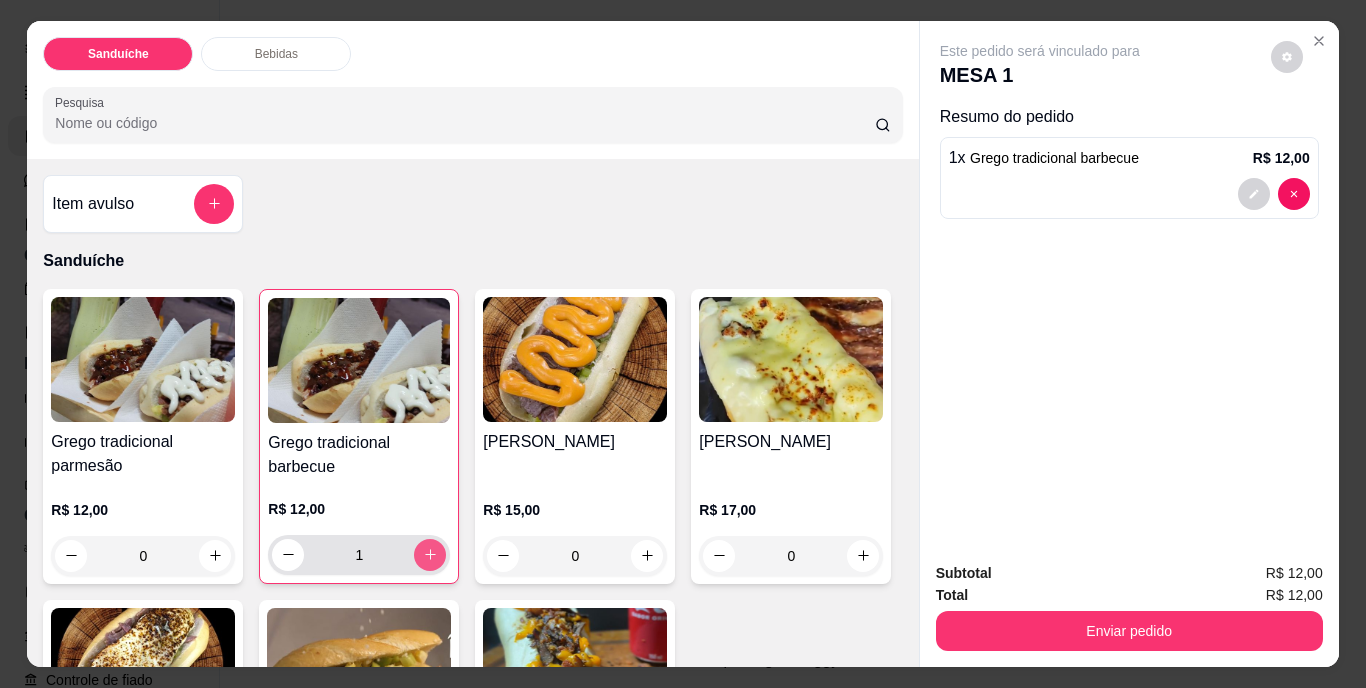 click 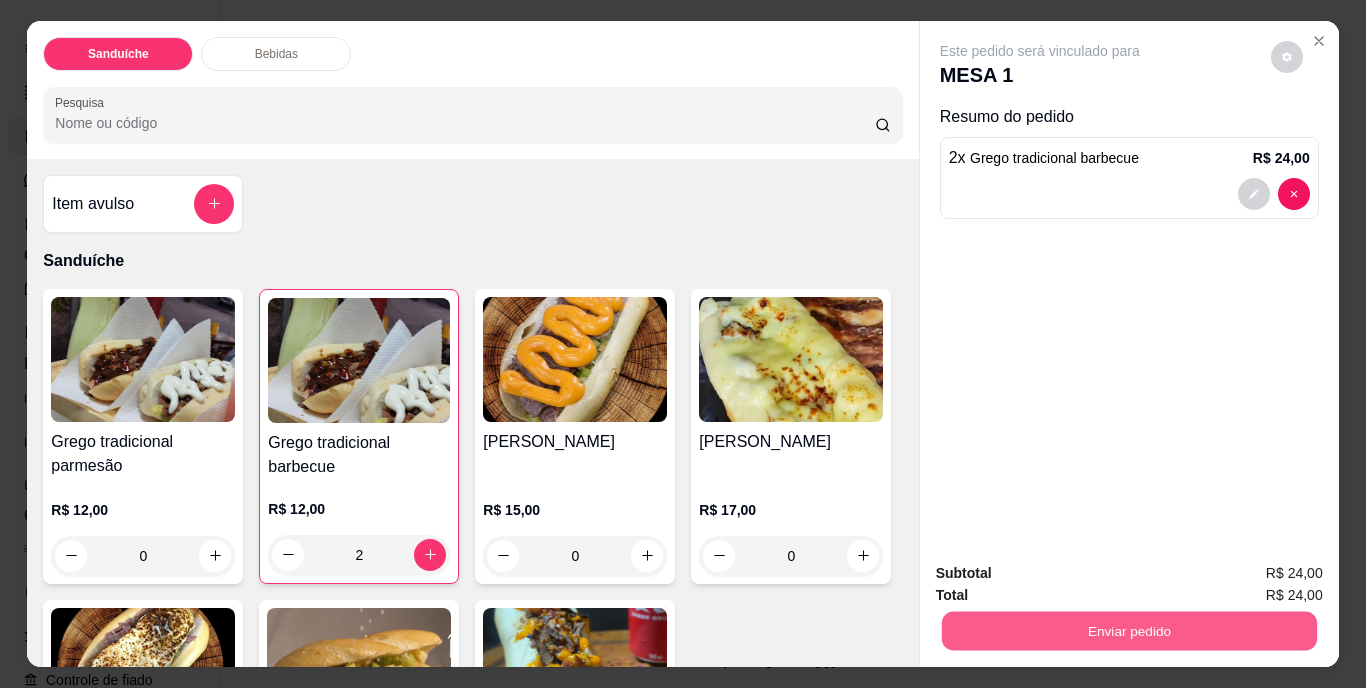 click on "Enviar pedido" at bounding box center (1128, 631) 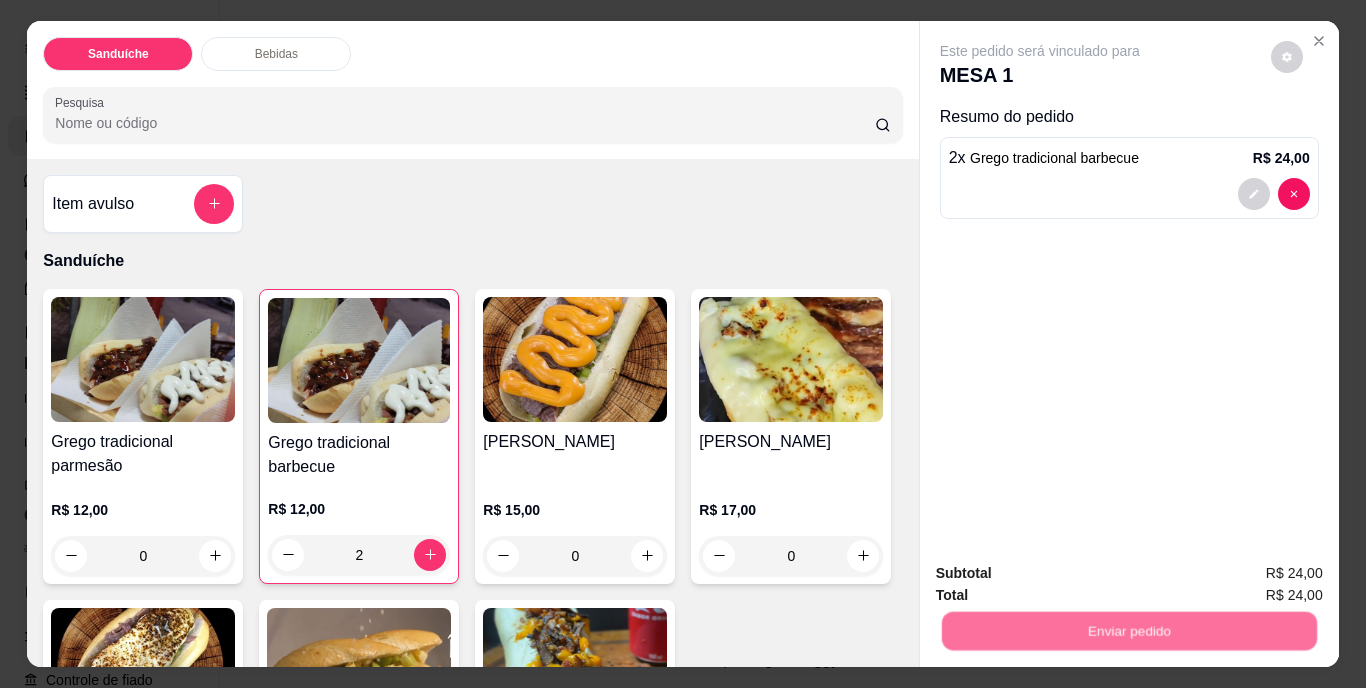 click on "Não registrar e enviar pedido" at bounding box center [1063, 574] 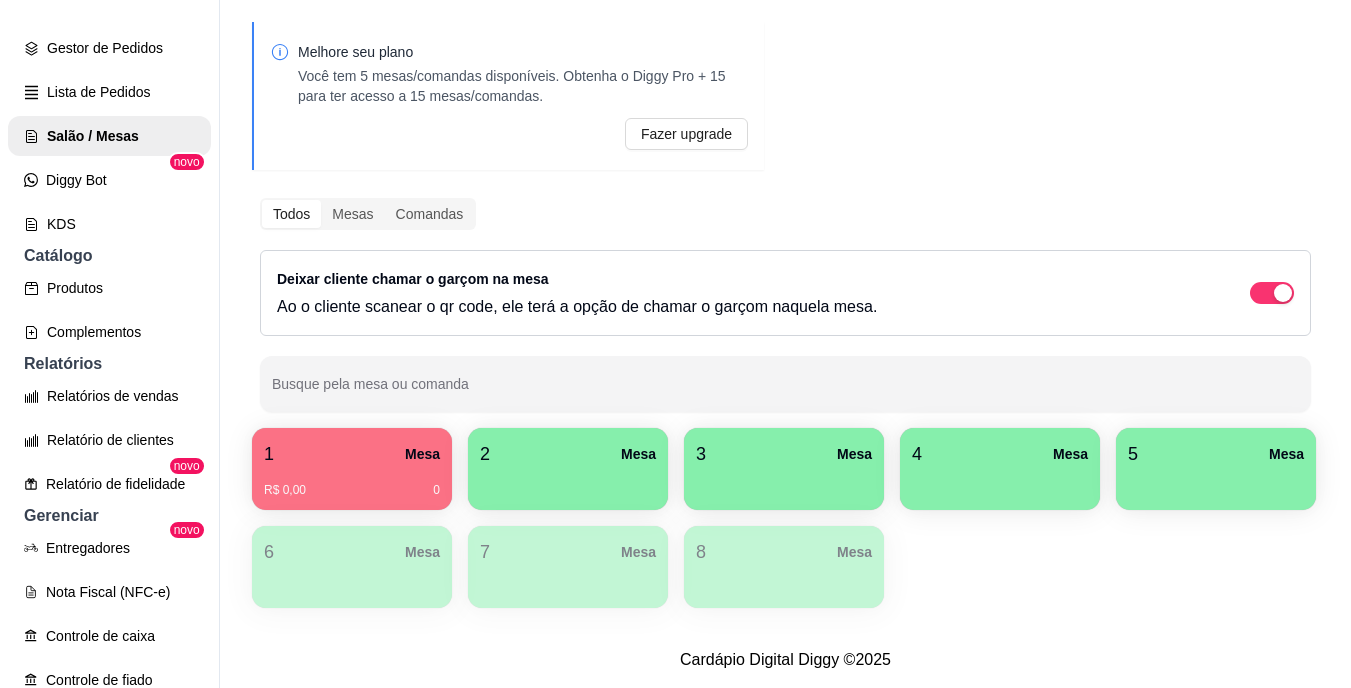 click on "Melhore seu plano
Você tem 5 mesas/comandas disponíveis. Obtenha o Diggy Pro + 15 para ter acesso a 15 mesas/comandas. Fazer upgrade Todos Mesas Comandas Deixar cliente chamar o garçom na mesa Ao o cliente scanear o qr code, ele terá a opção de chamar o garçom naquela mesa. Busque pela mesa ou comanda
1 Mesa R$ 0,00 0 2 Mesa 3 Mesa 4 Mesa 5 Mesa 6 Mesa 7 Mesa 8 Mesa" at bounding box center [785, 321] 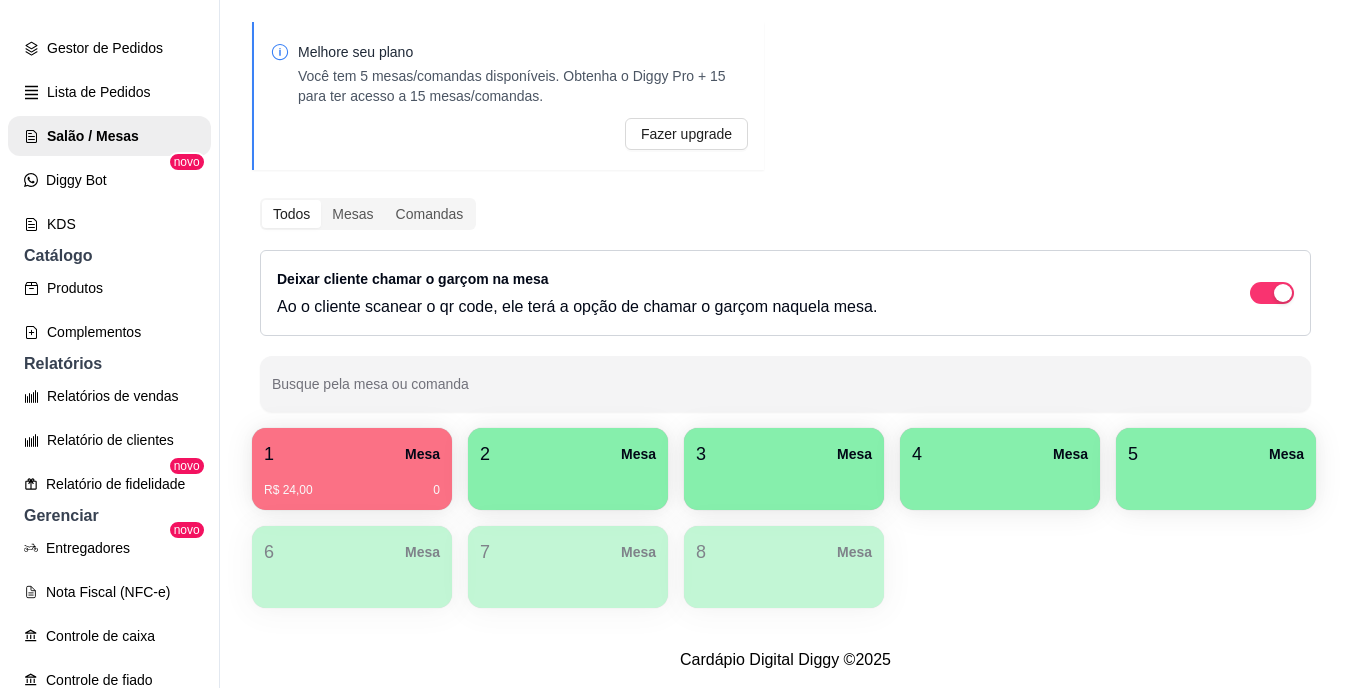 click on "Cardápio Digital Diggy © 2025" at bounding box center (785, 660) 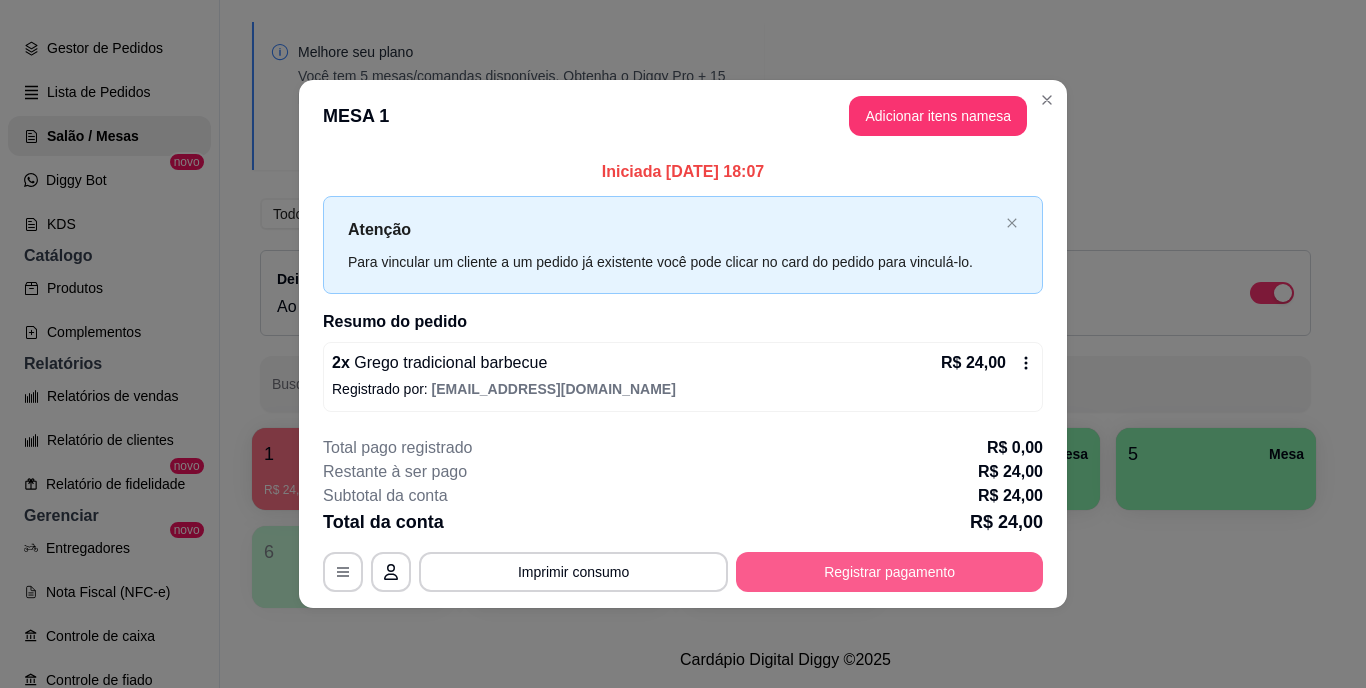 click on "Registrar pagamento" at bounding box center (889, 572) 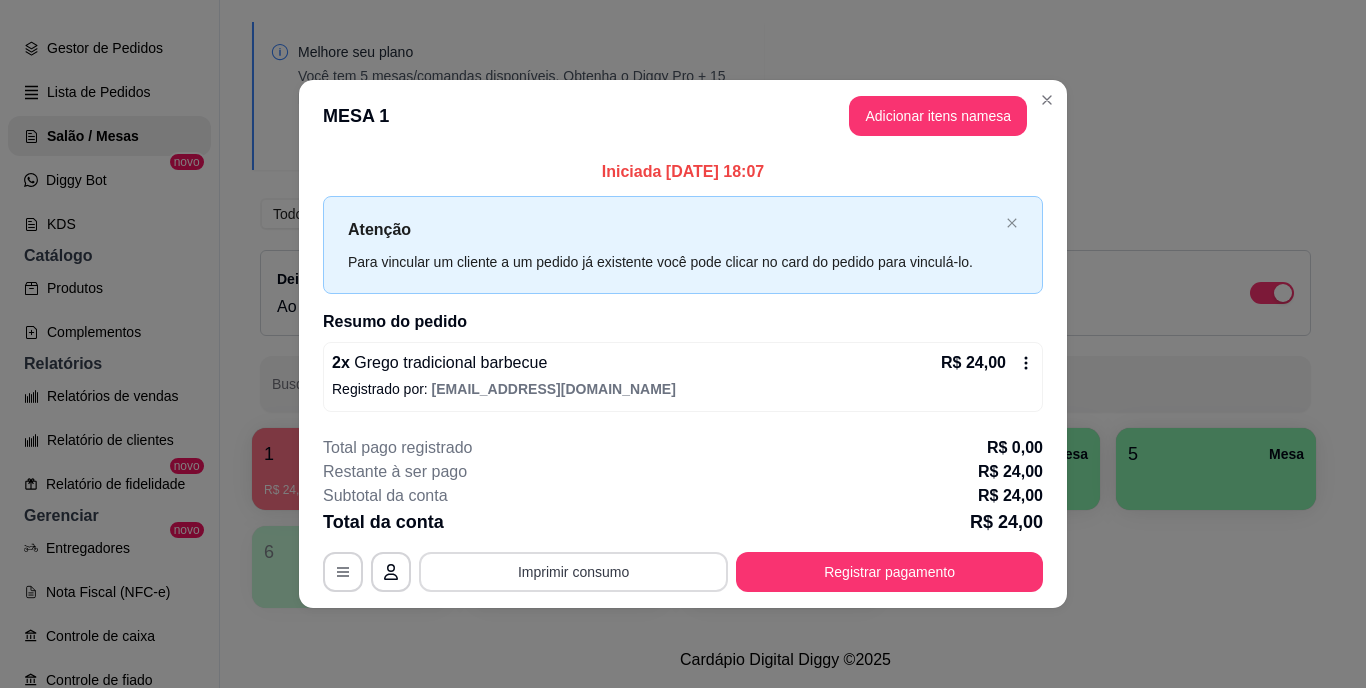 click on "Imprimir consumo" at bounding box center (573, 572) 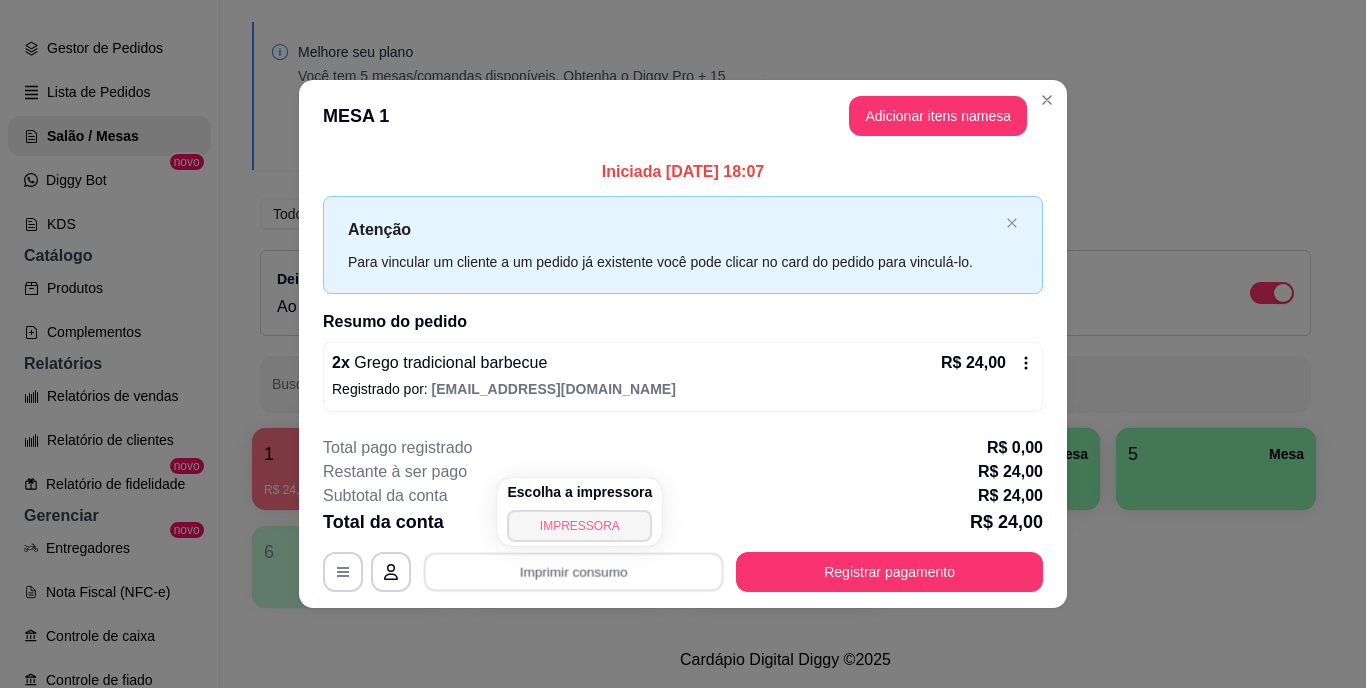 click on "IMPRESSORA" at bounding box center (579, 526) 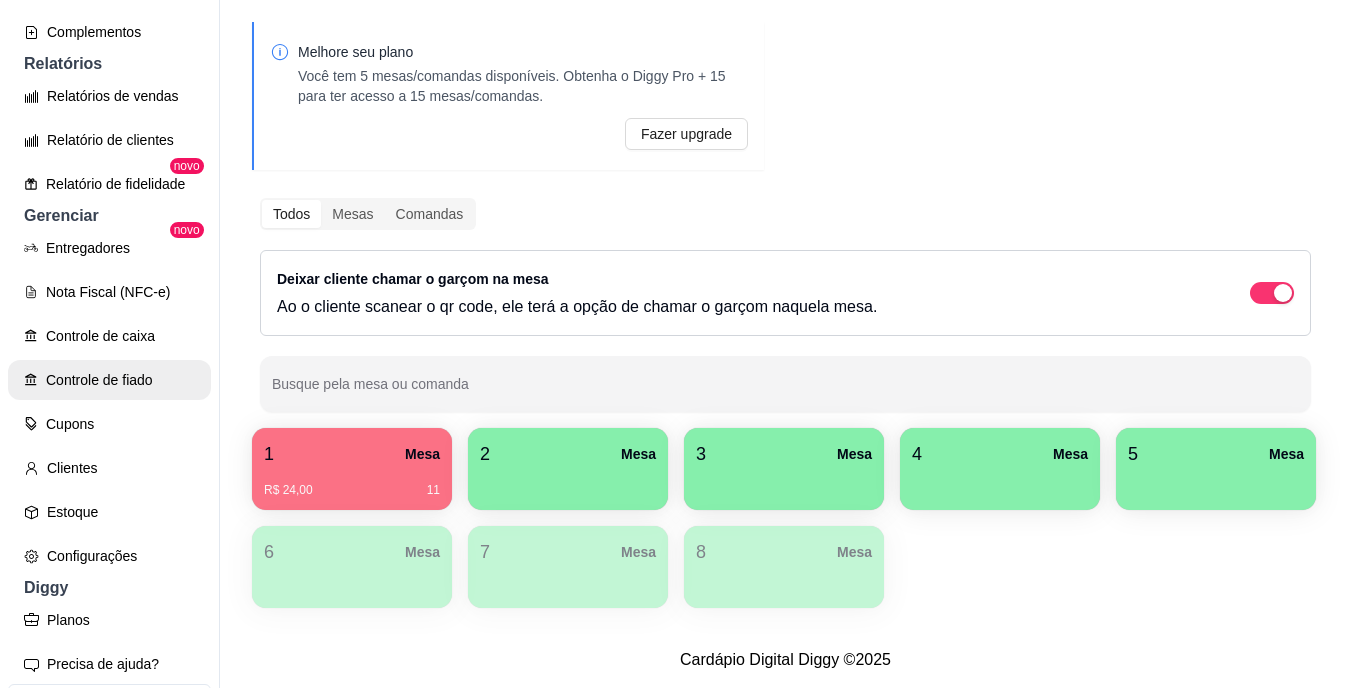scroll, scrollTop: 682, scrollLeft: 0, axis: vertical 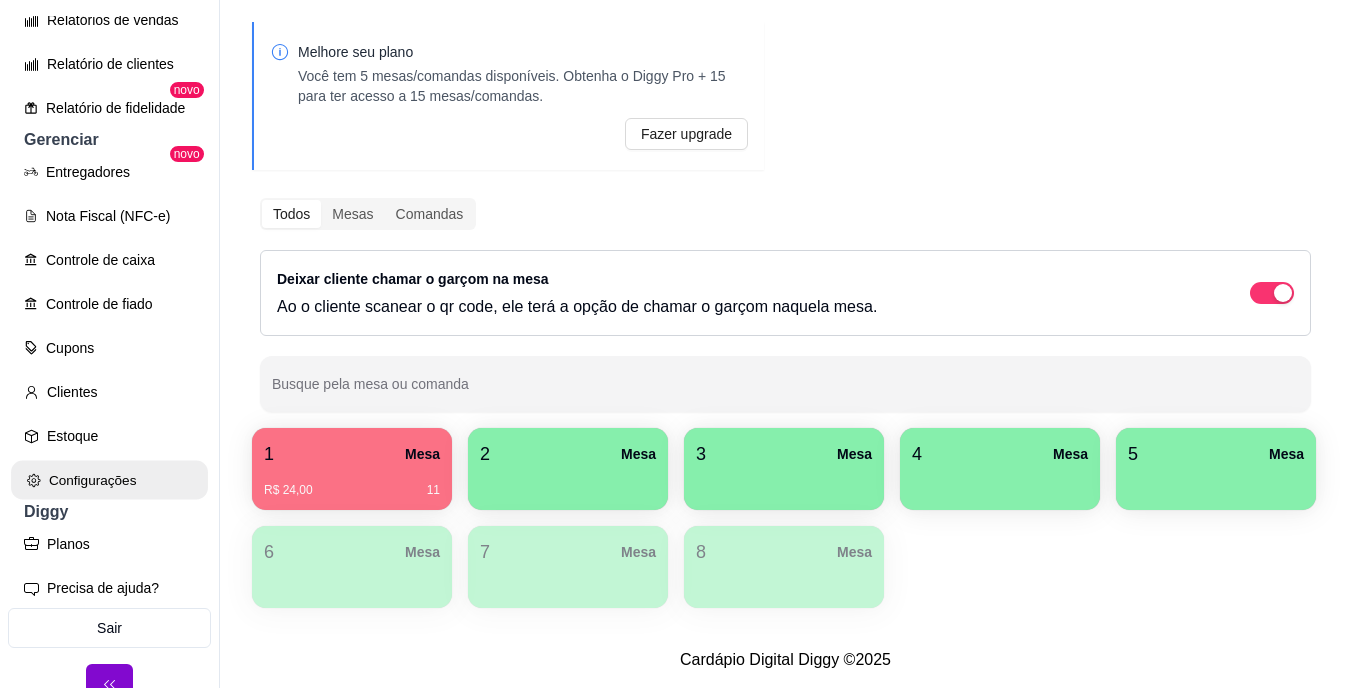 click on "Configurações" at bounding box center (109, 480) 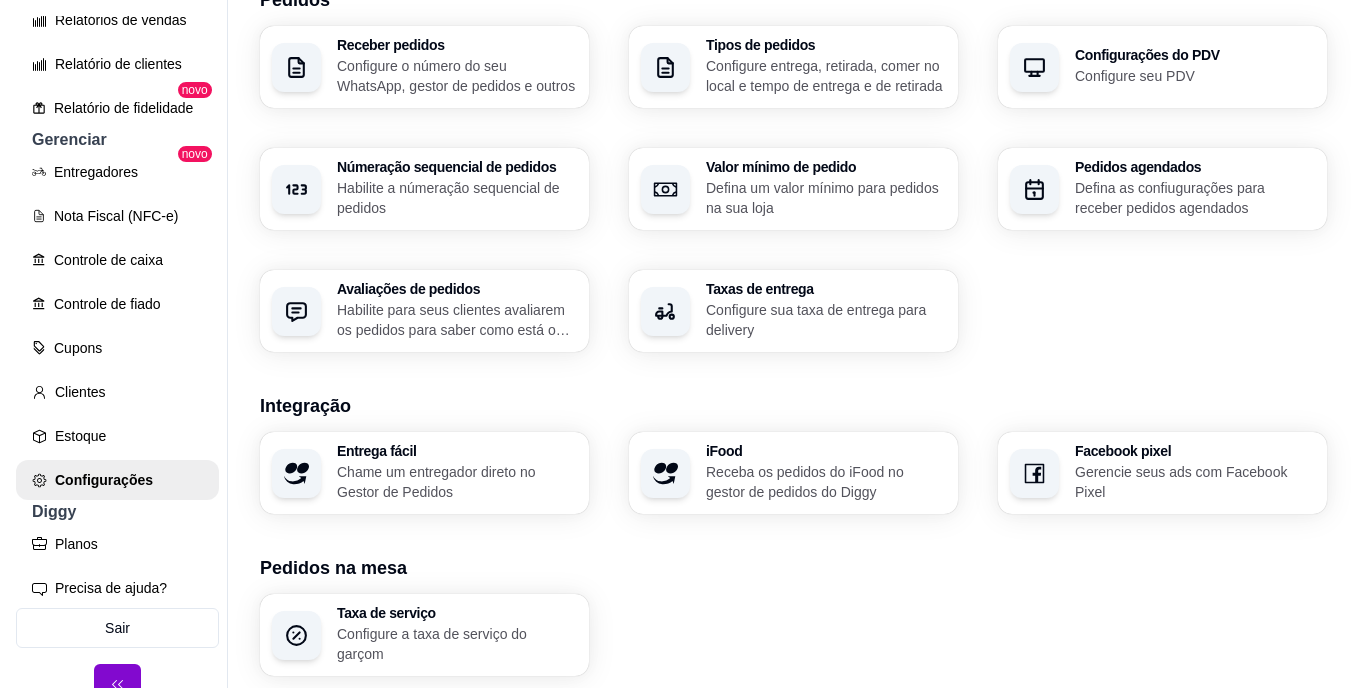 scroll, scrollTop: 736, scrollLeft: 0, axis: vertical 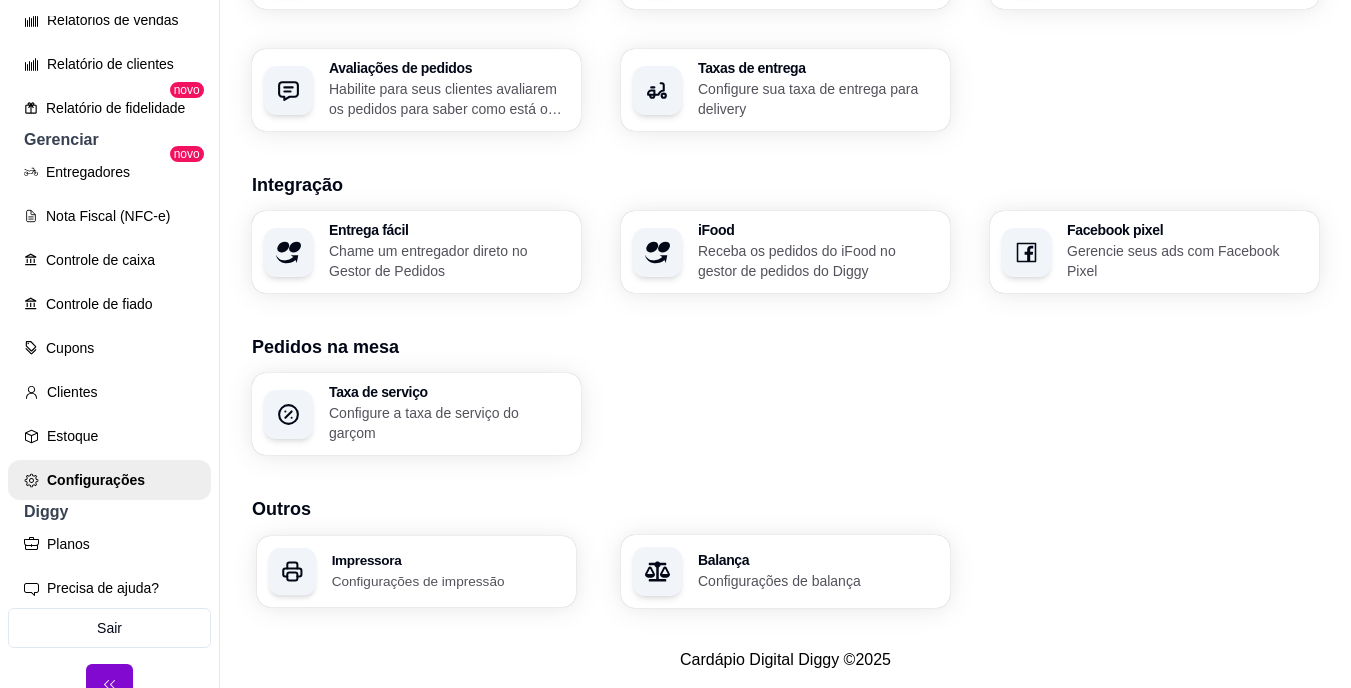 click on "Impressora Configurações de impressão" at bounding box center [416, 571] 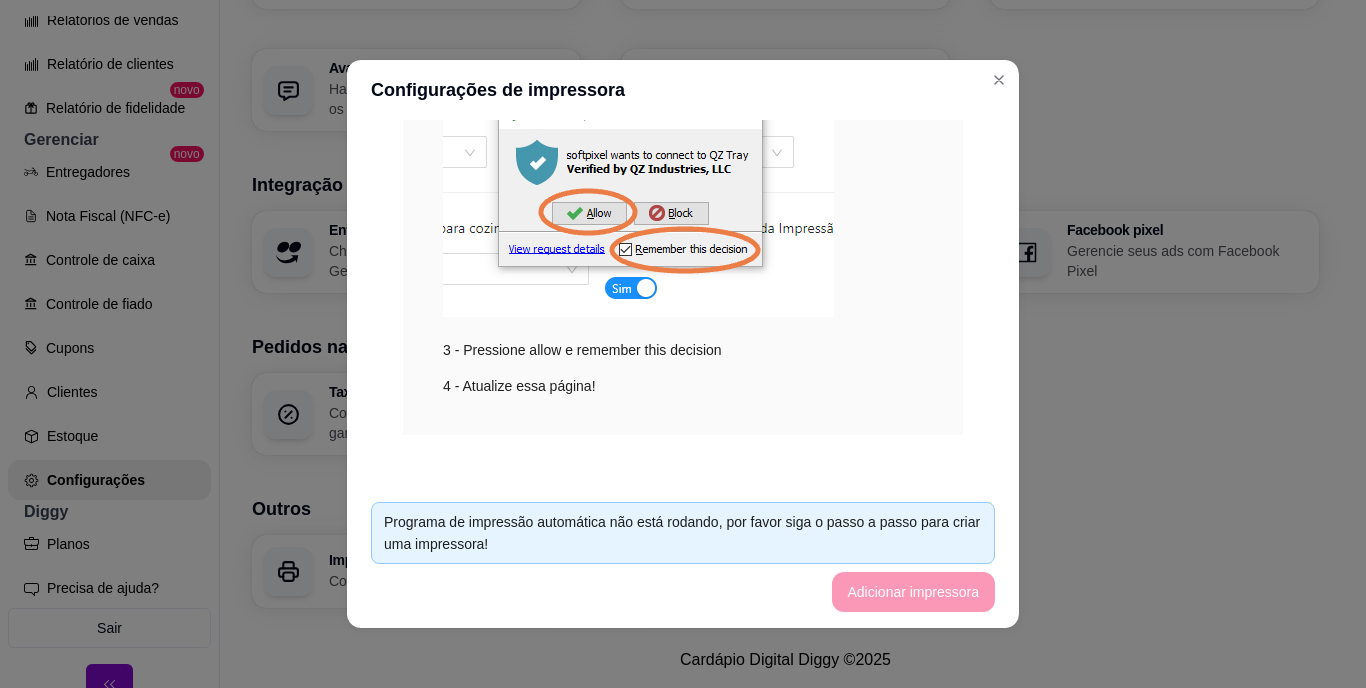 scroll, scrollTop: 723, scrollLeft: 0, axis: vertical 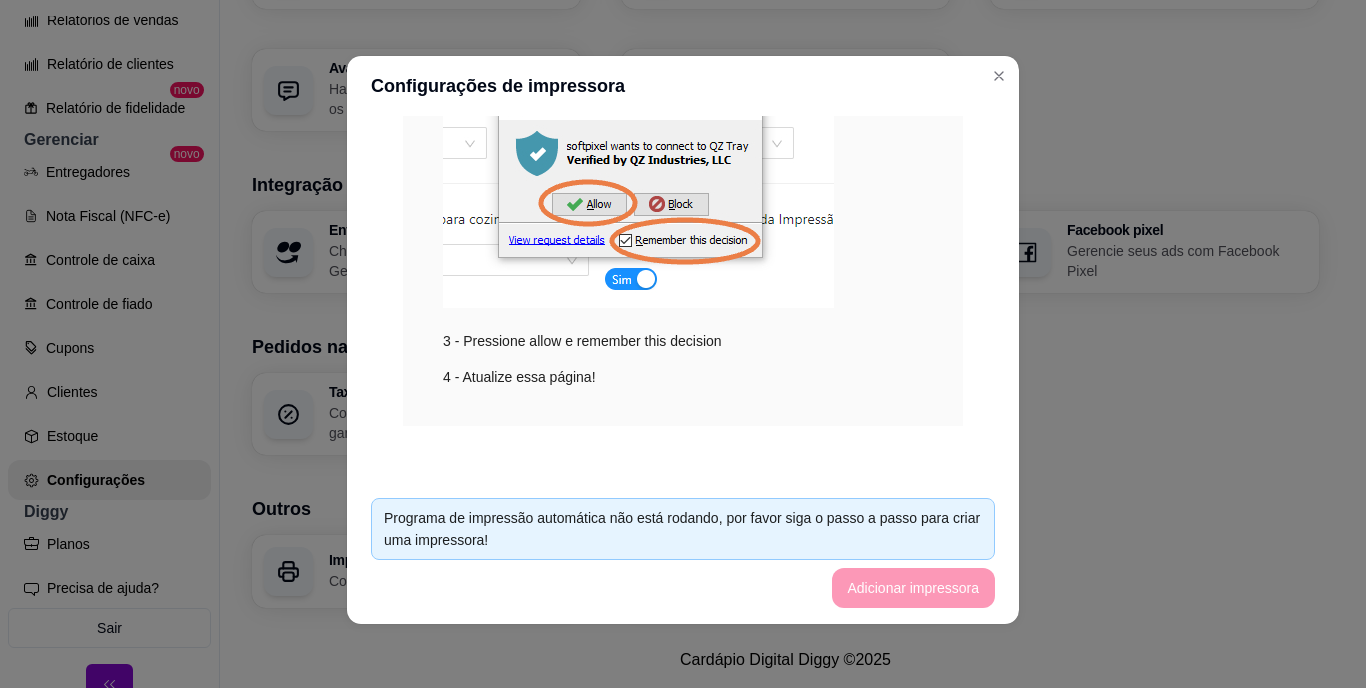 click on "Programa de impressão automática não está rodando, por favor siga o passo a passo para criar uma impressora! Adicionar impressora" at bounding box center (683, 553) 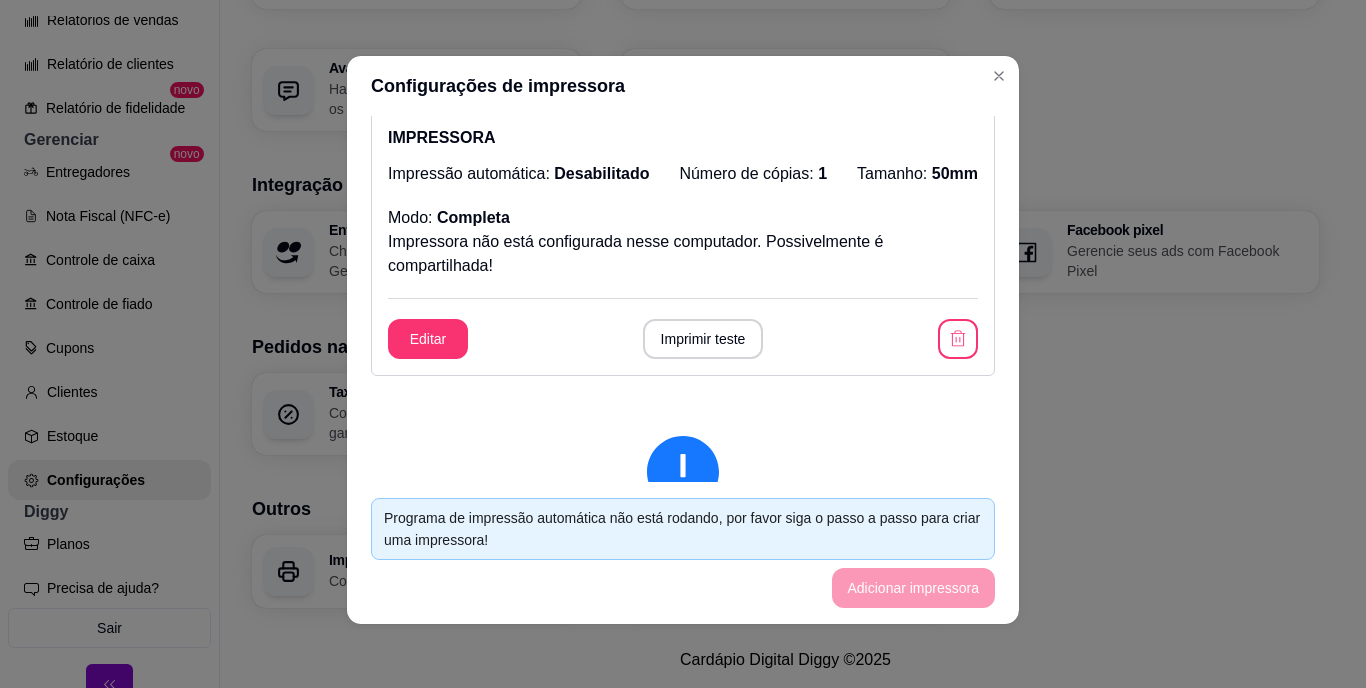 scroll, scrollTop: 0, scrollLeft: 0, axis: both 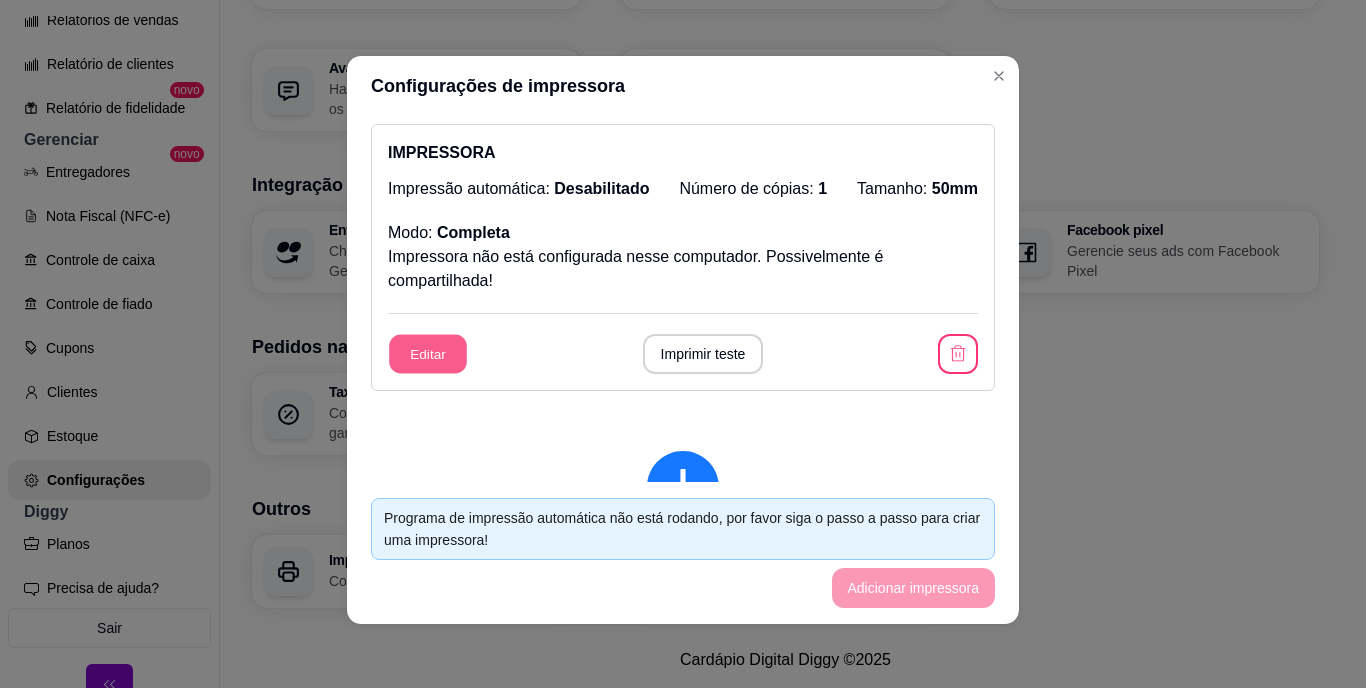 click on "Editar" at bounding box center (428, 354) 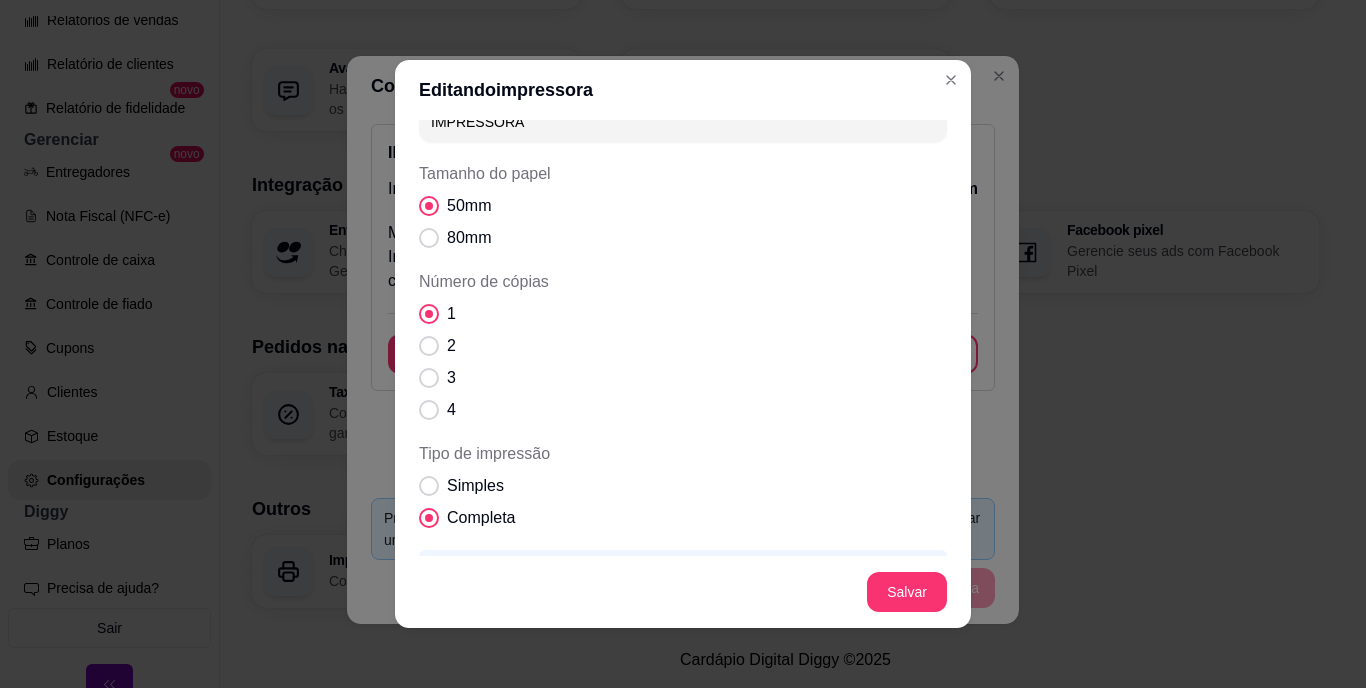 scroll, scrollTop: 100, scrollLeft: 0, axis: vertical 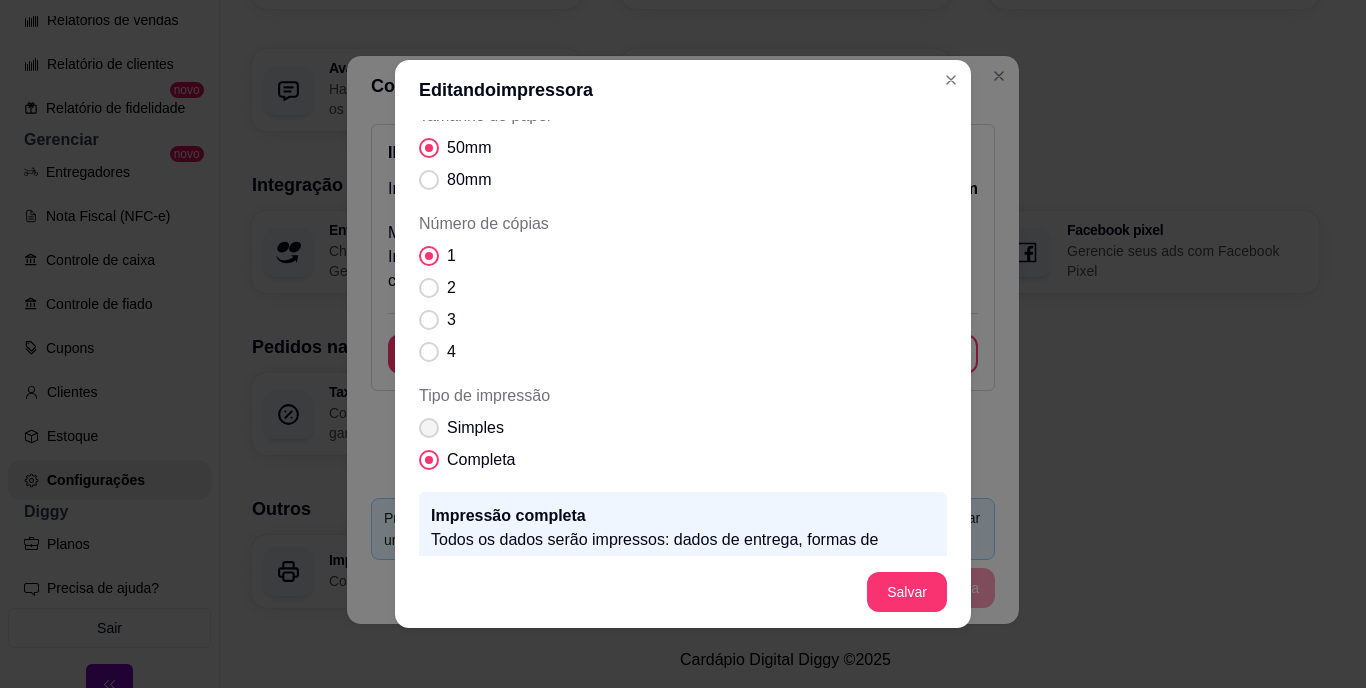 click on "Simples" at bounding box center (461, 428) 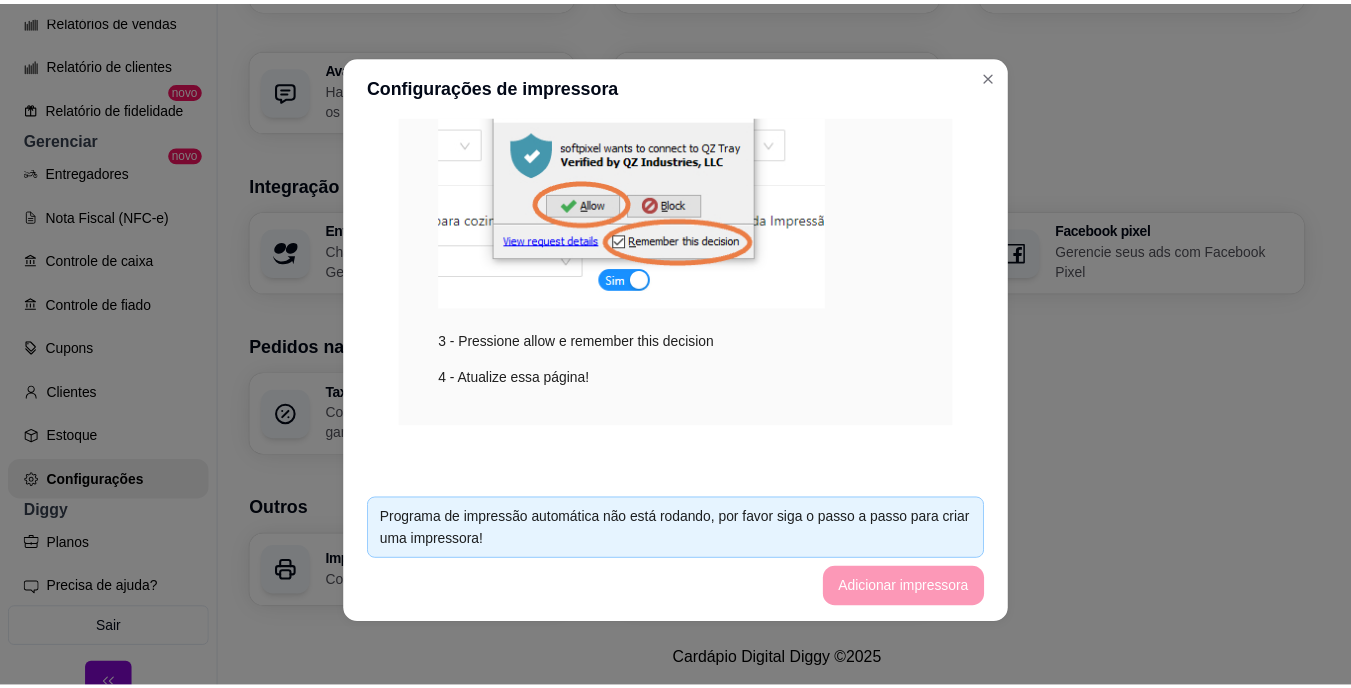 scroll, scrollTop: 623, scrollLeft: 0, axis: vertical 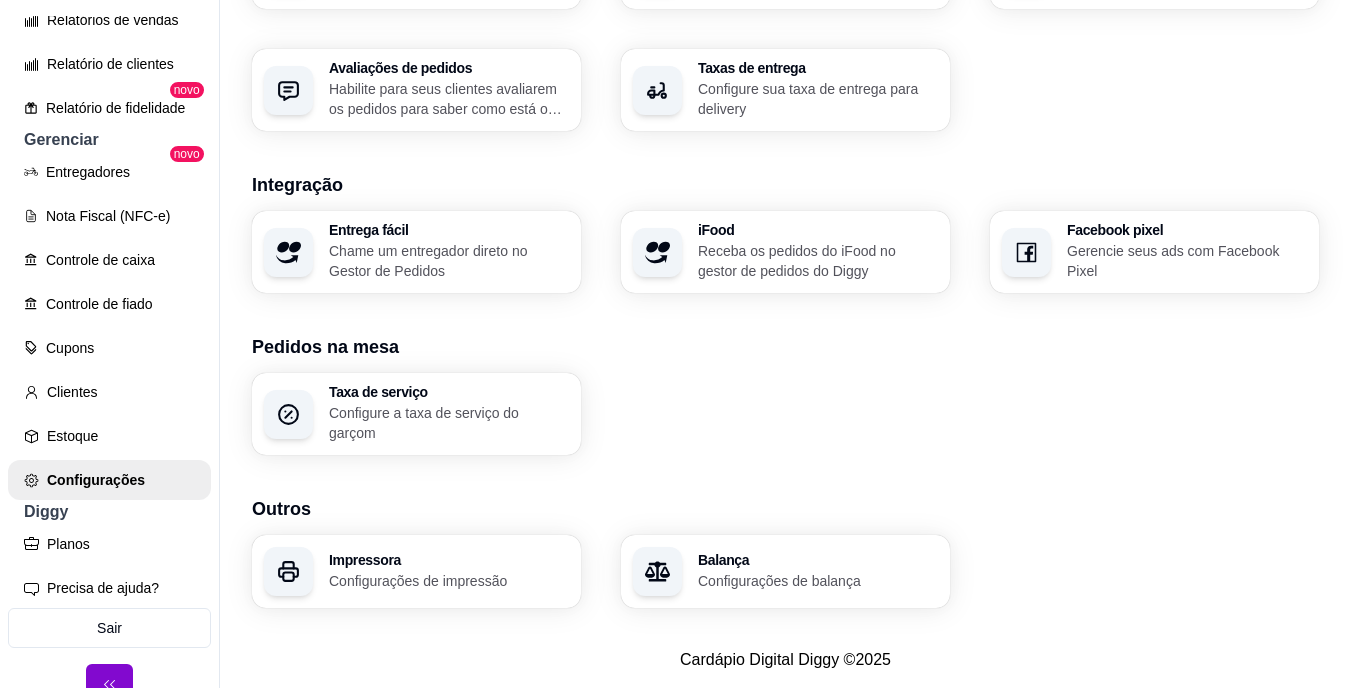 click on "Impressora" at bounding box center (449, 560) 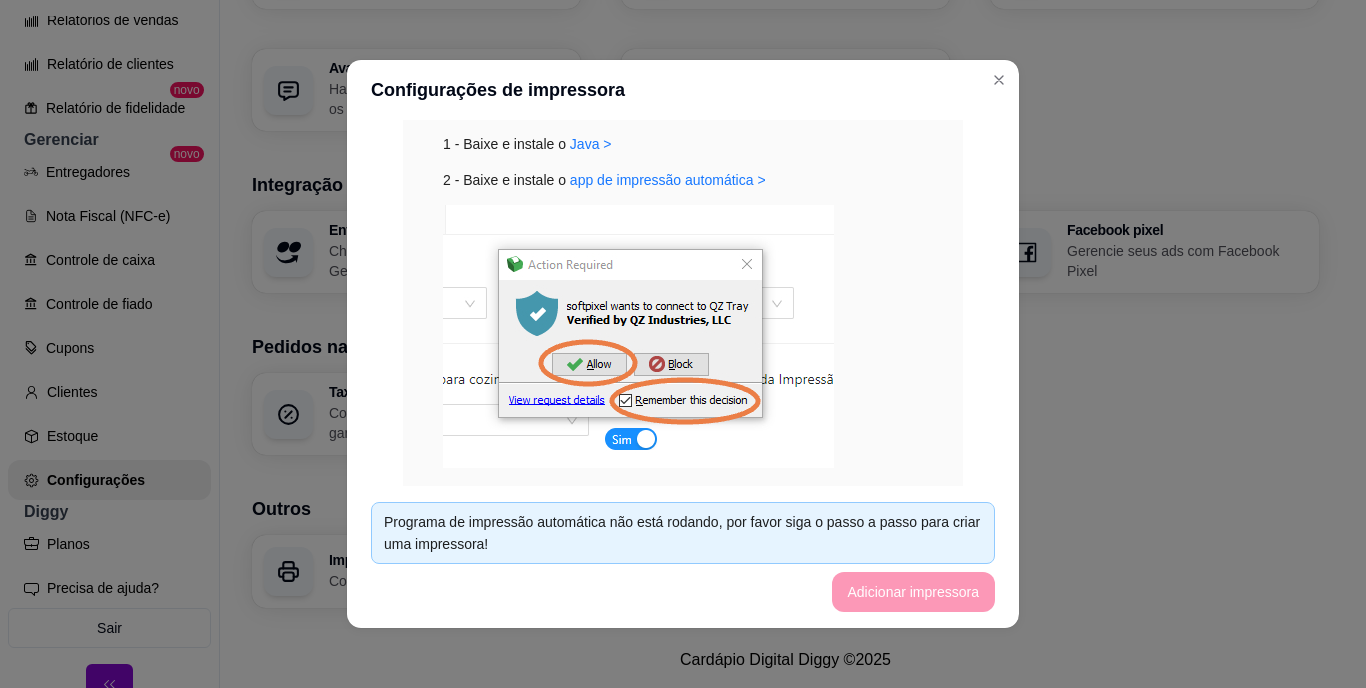 scroll, scrollTop: 600, scrollLeft: 0, axis: vertical 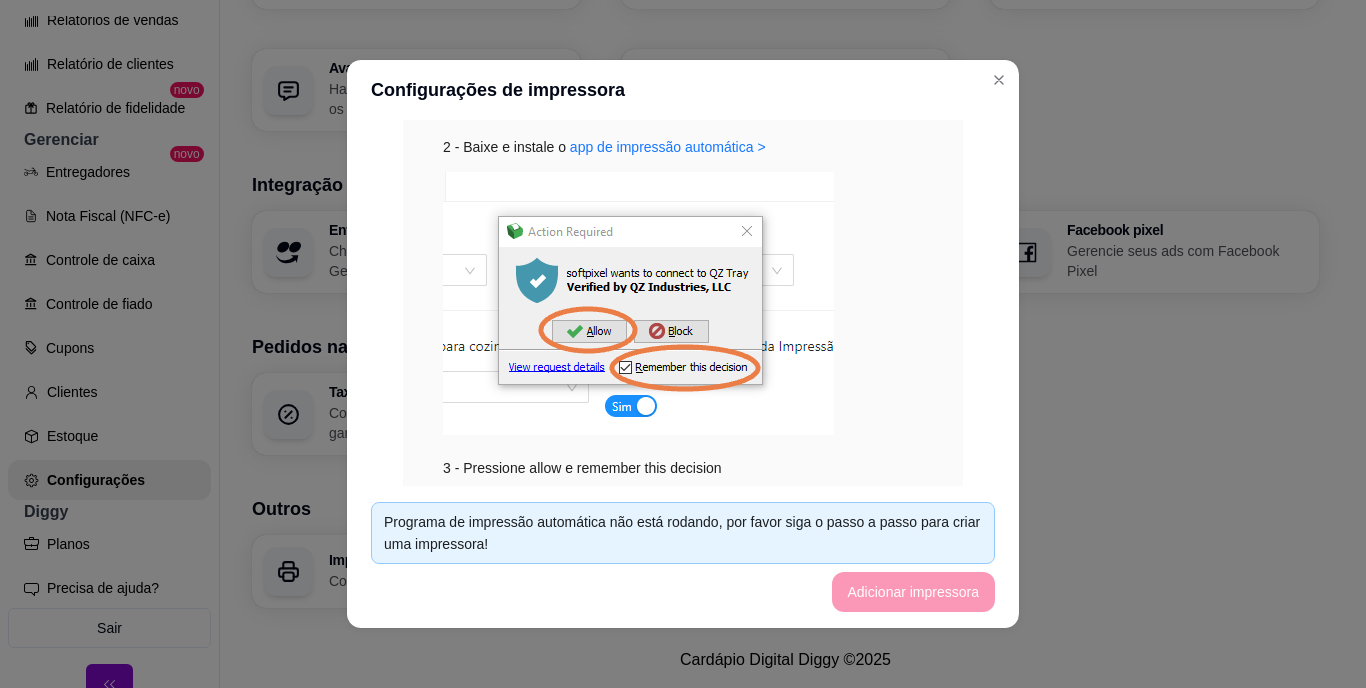 click at bounding box center [638, 303] 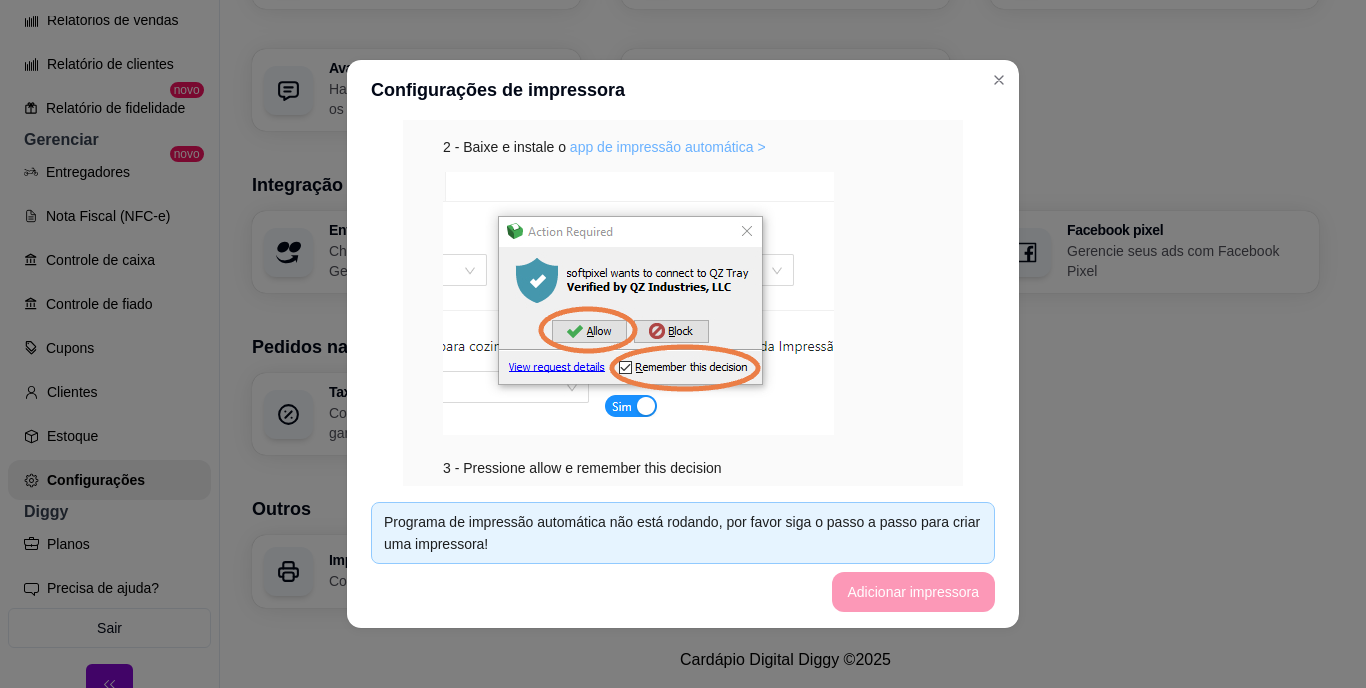 click on "app de impressão automática >" at bounding box center (668, 147) 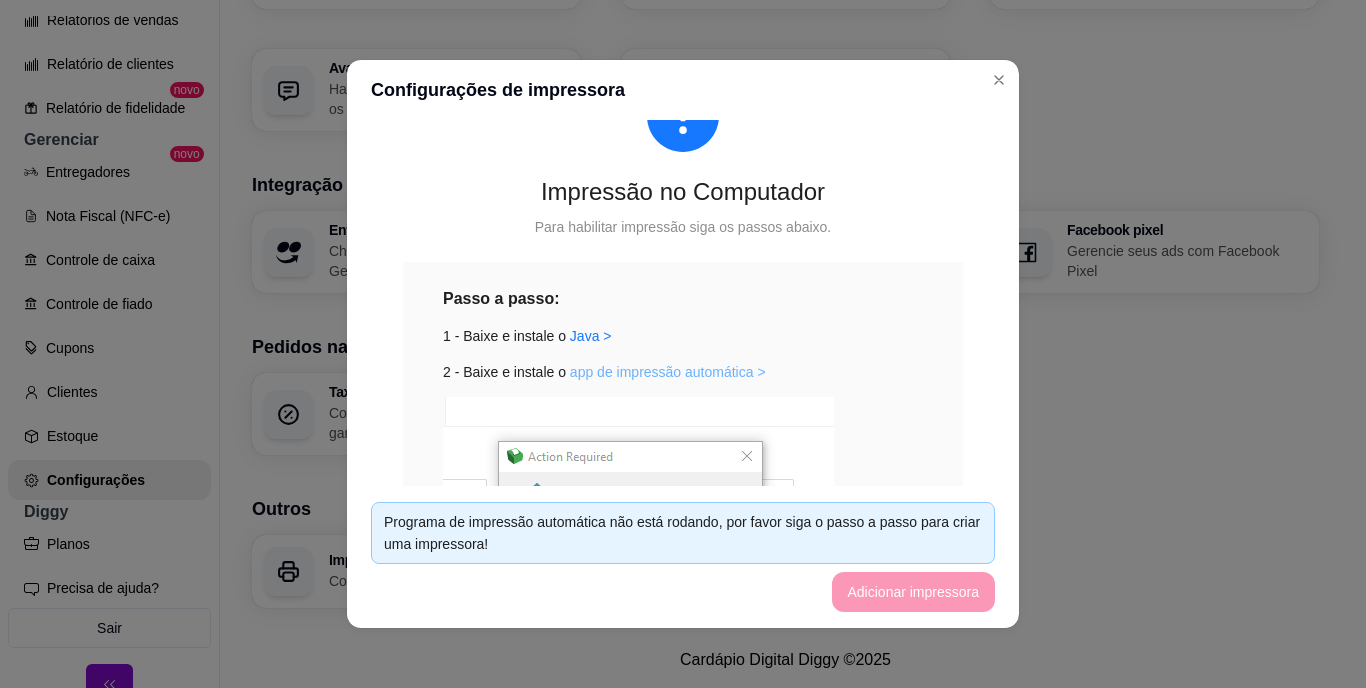 scroll, scrollTop: 500, scrollLeft: 0, axis: vertical 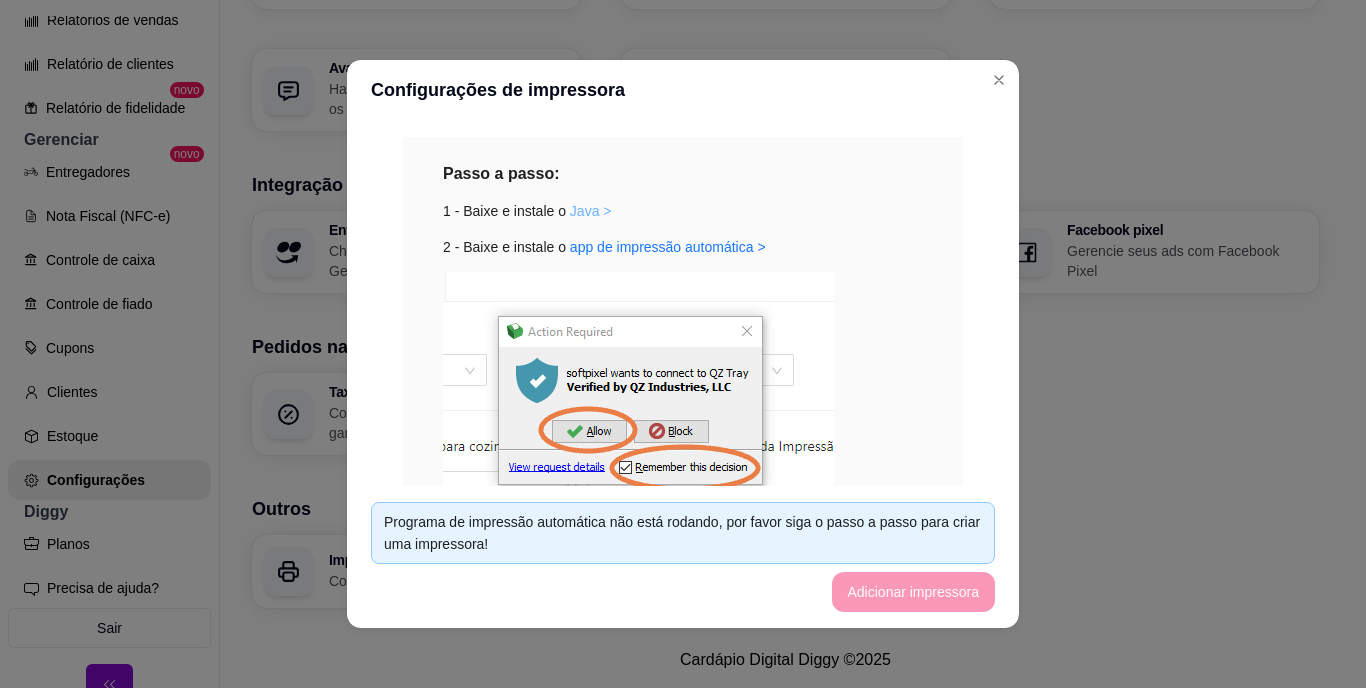click on "Java >" at bounding box center [591, 211] 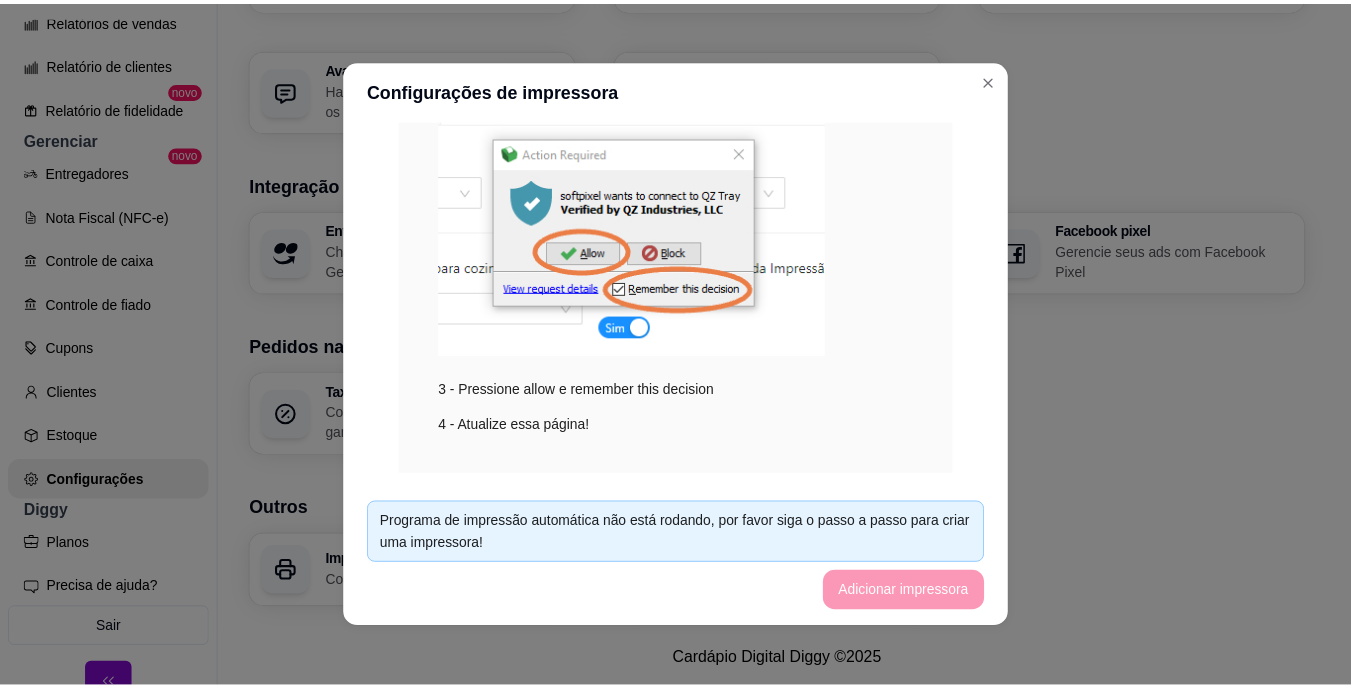 scroll, scrollTop: 723, scrollLeft: 0, axis: vertical 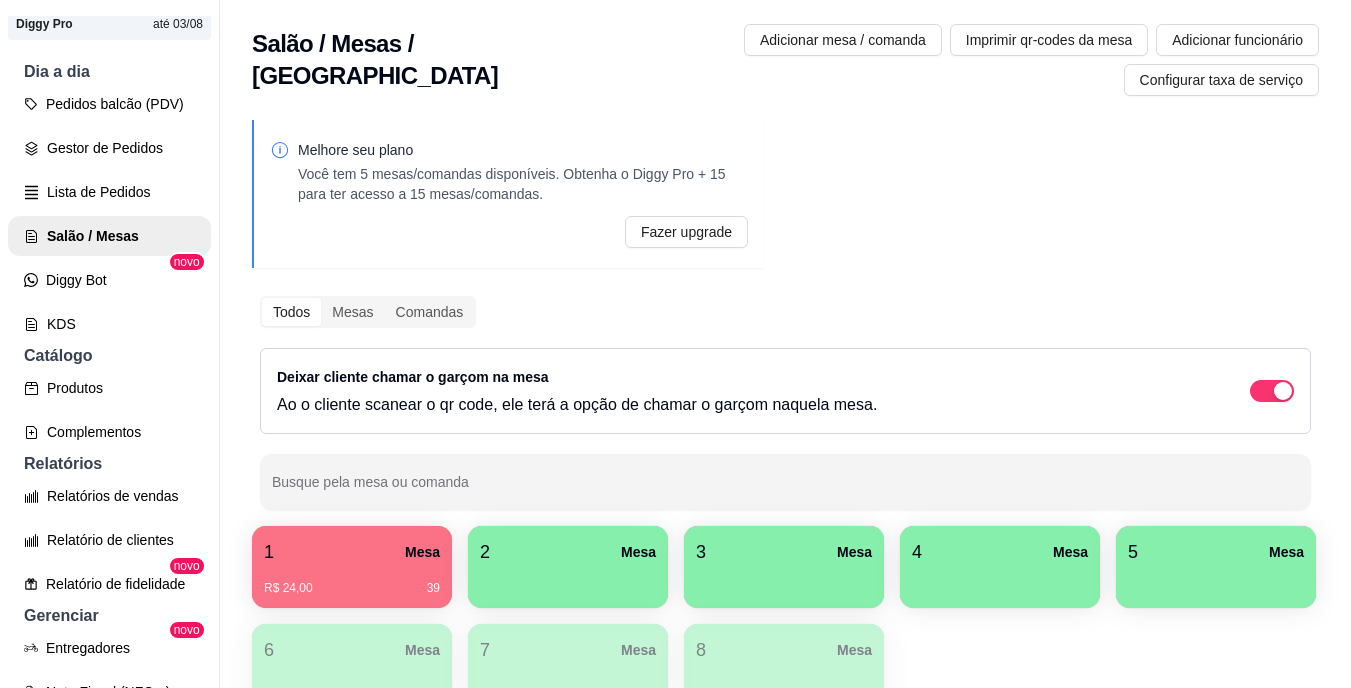 click on "R$ 24,00 39" at bounding box center (352, 581) 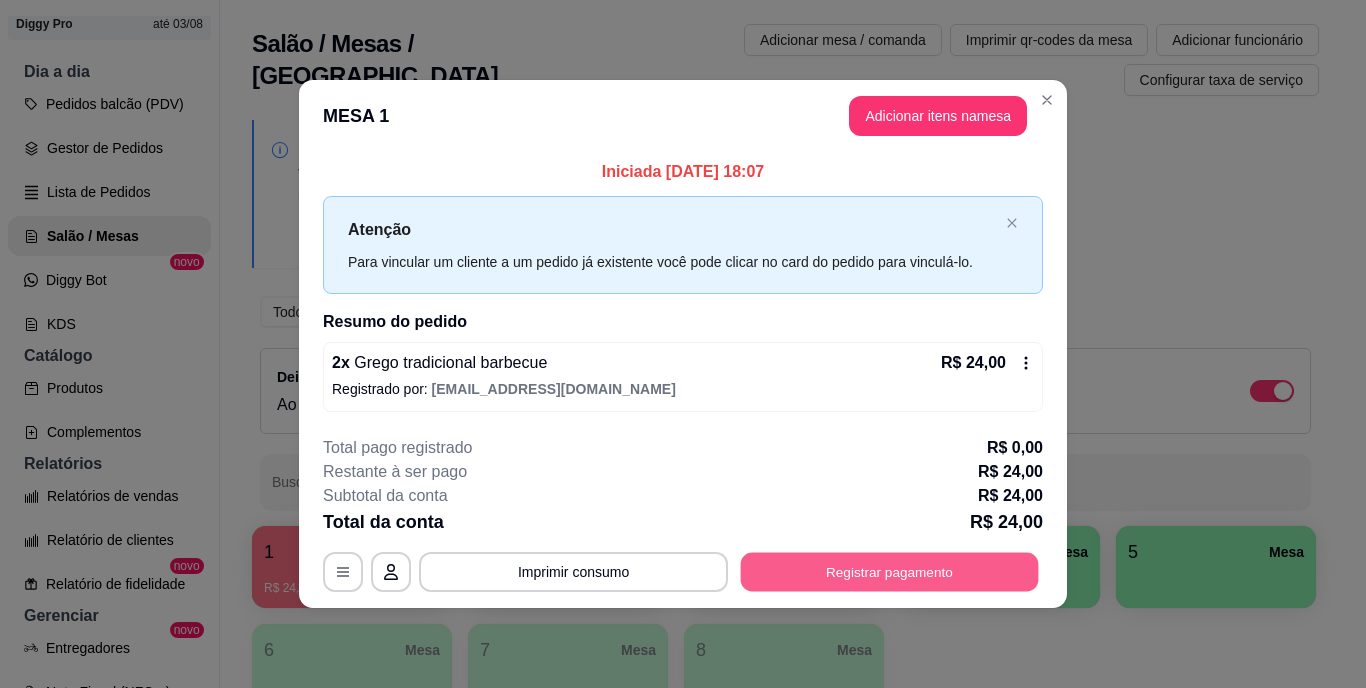 click on "Registrar pagamento" at bounding box center [890, 571] 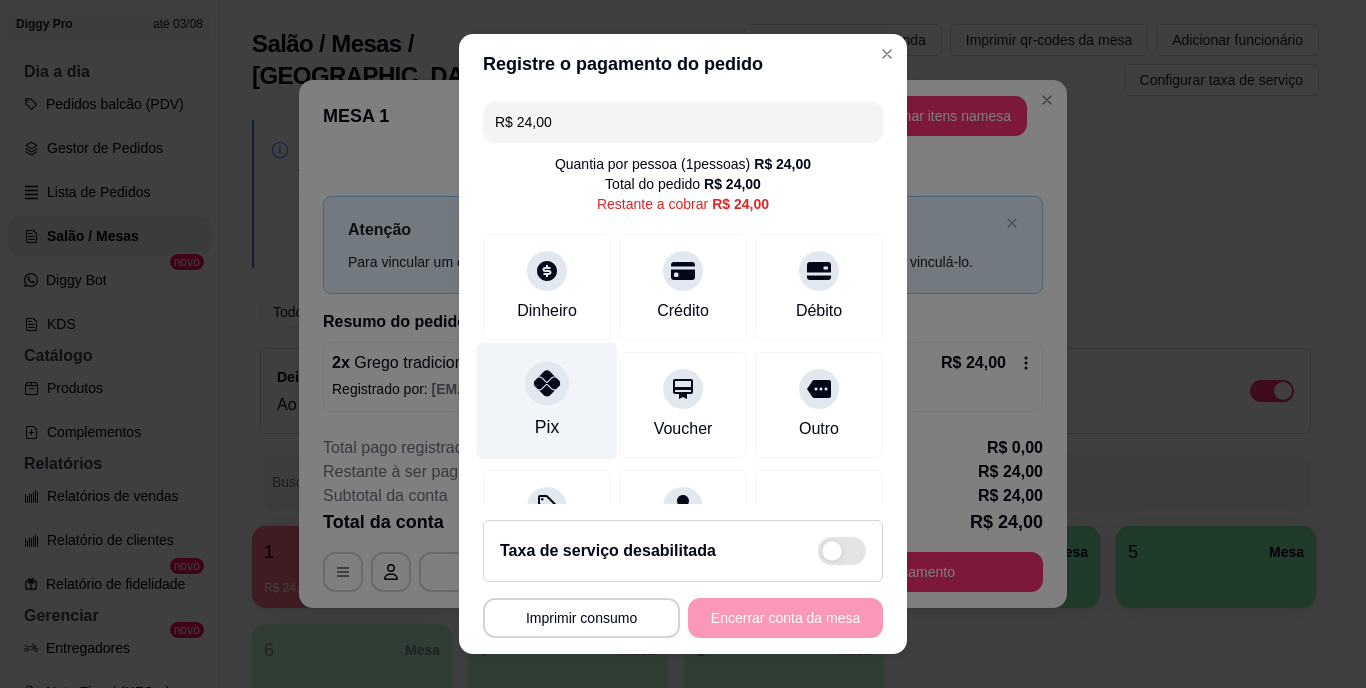 click 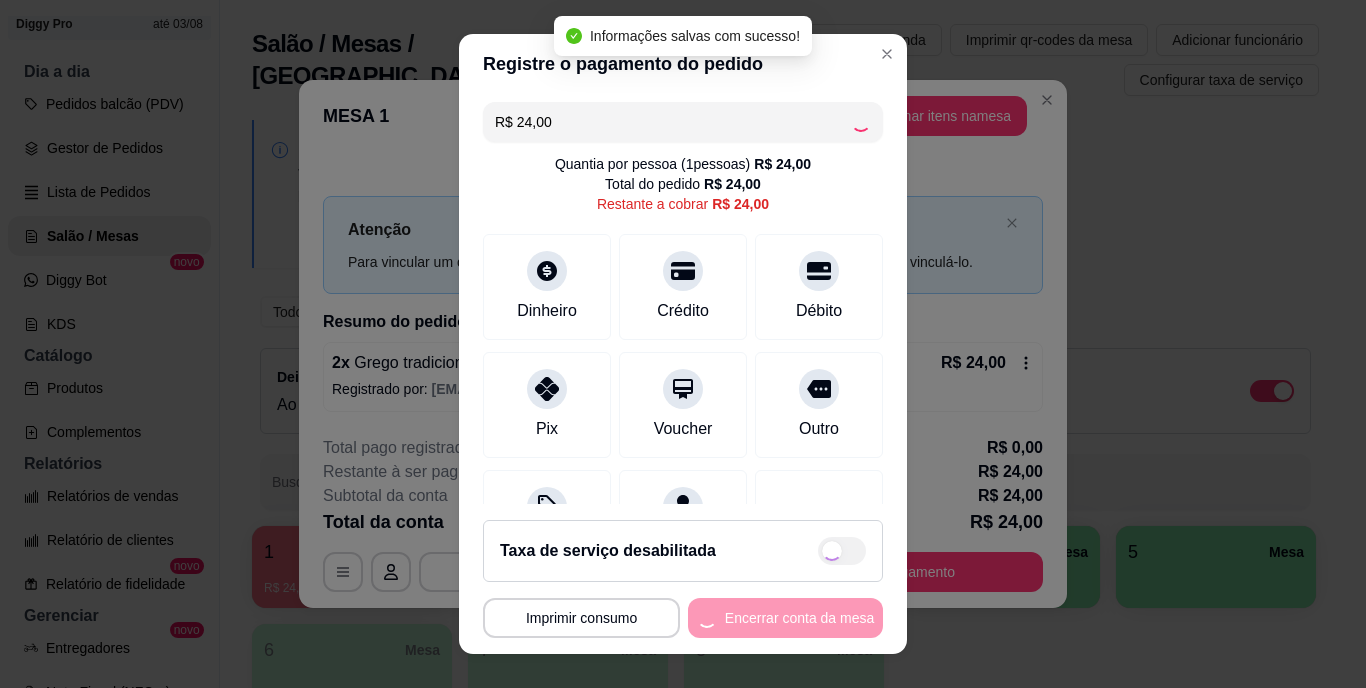 type on "R$ 0,00" 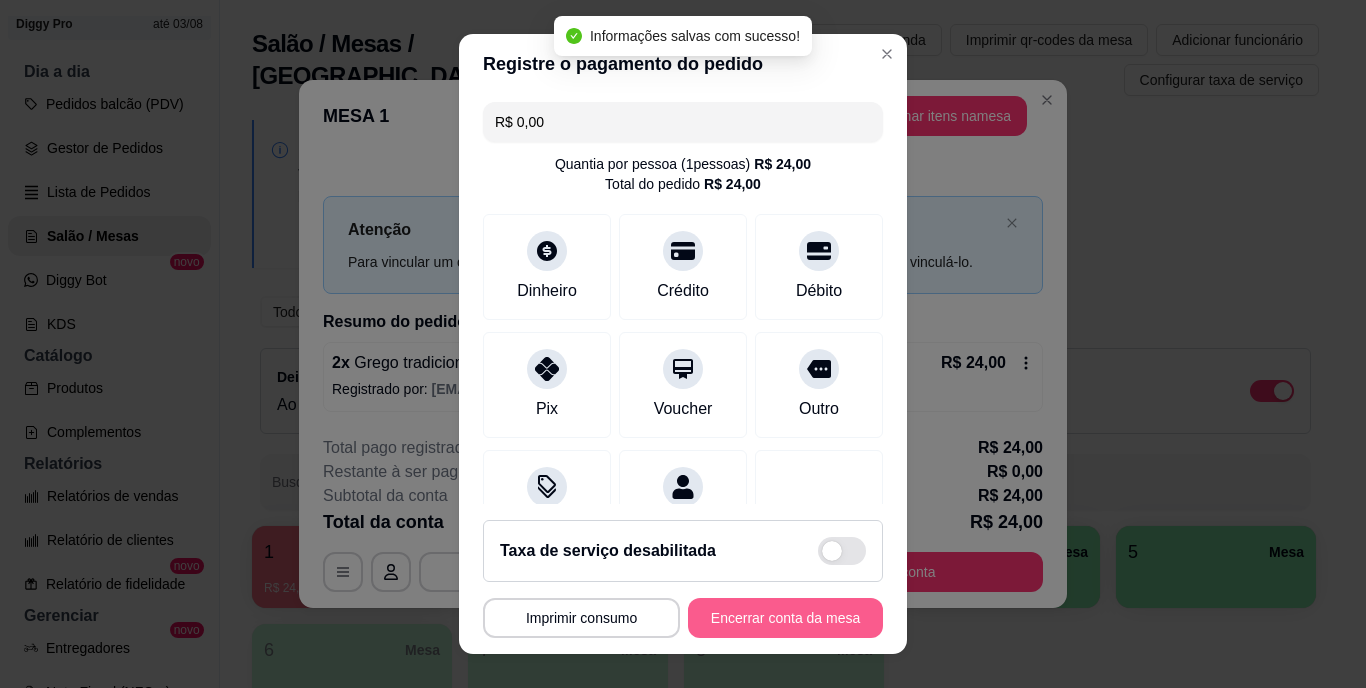 click on "Encerrar conta da mesa" at bounding box center (785, 618) 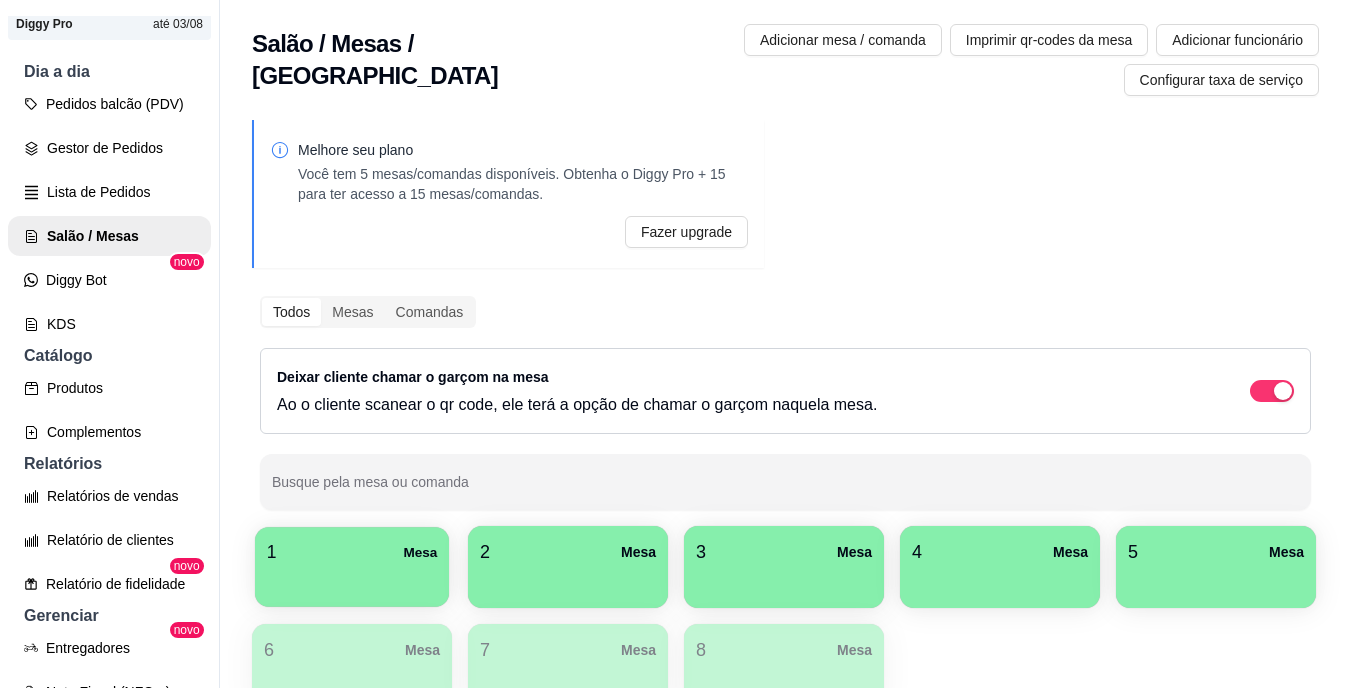 click at bounding box center [352, 580] 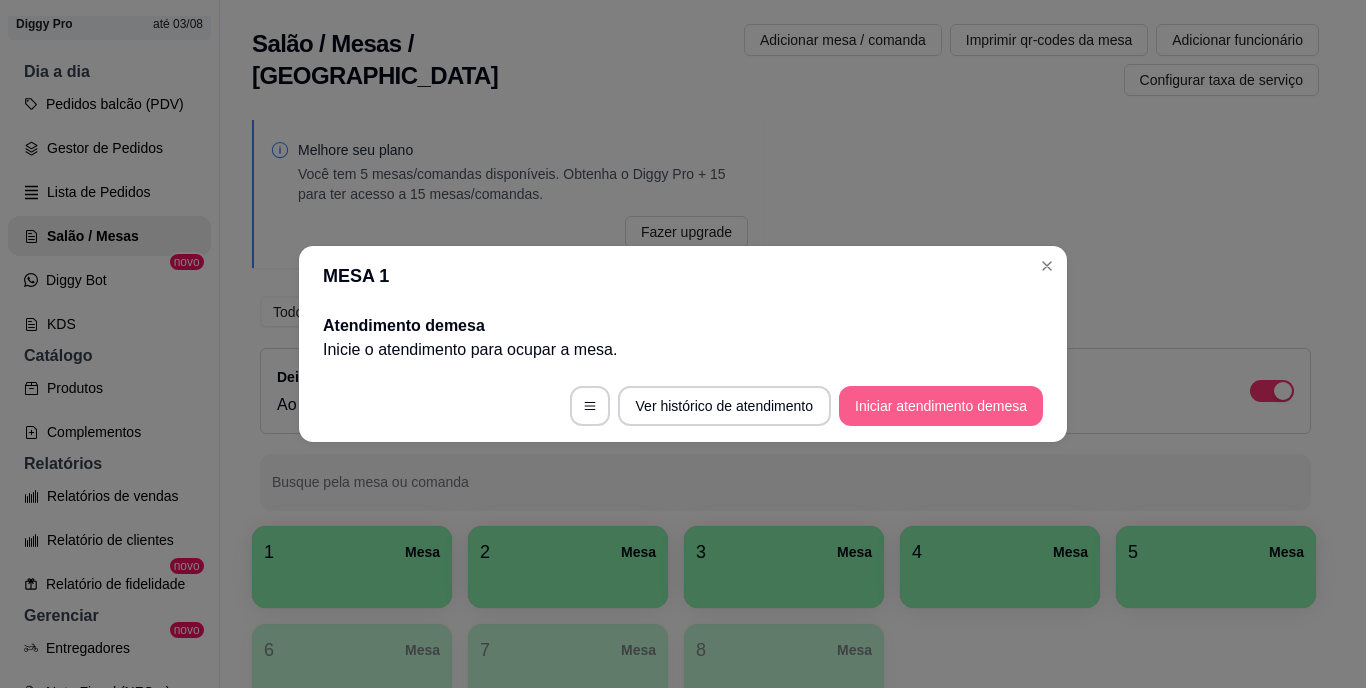 click on "Iniciar atendimento de  mesa" at bounding box center (941, 406) 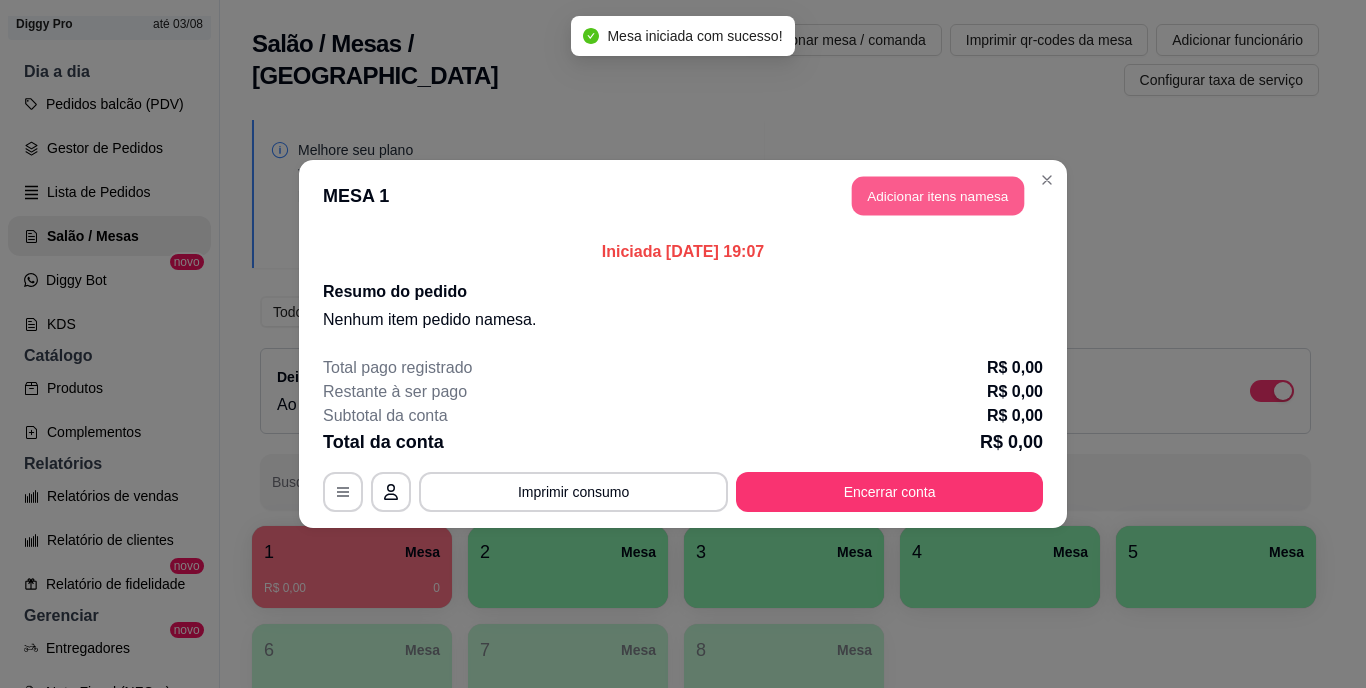 click on "Adicionar itens na  mesa" at bounding box center [938, 196] 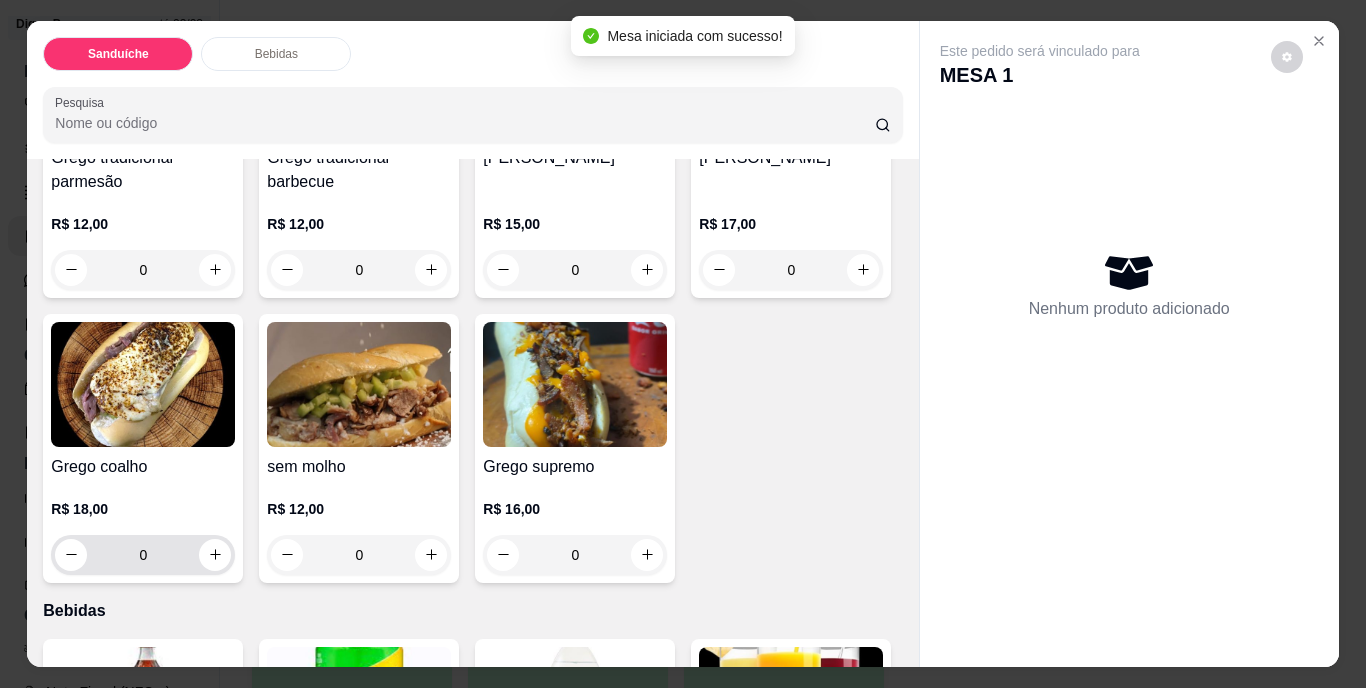 scroll, scrollTop: 300, scrollLeft: 0, axis: vertical 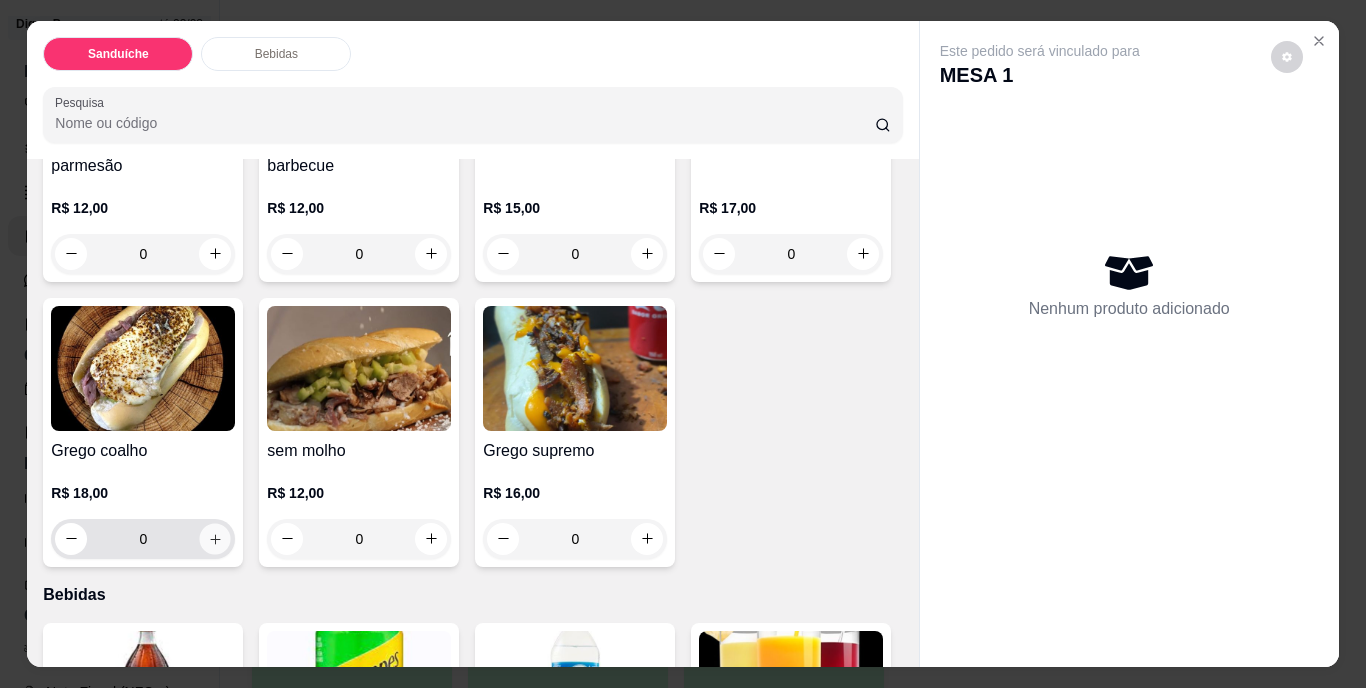 click 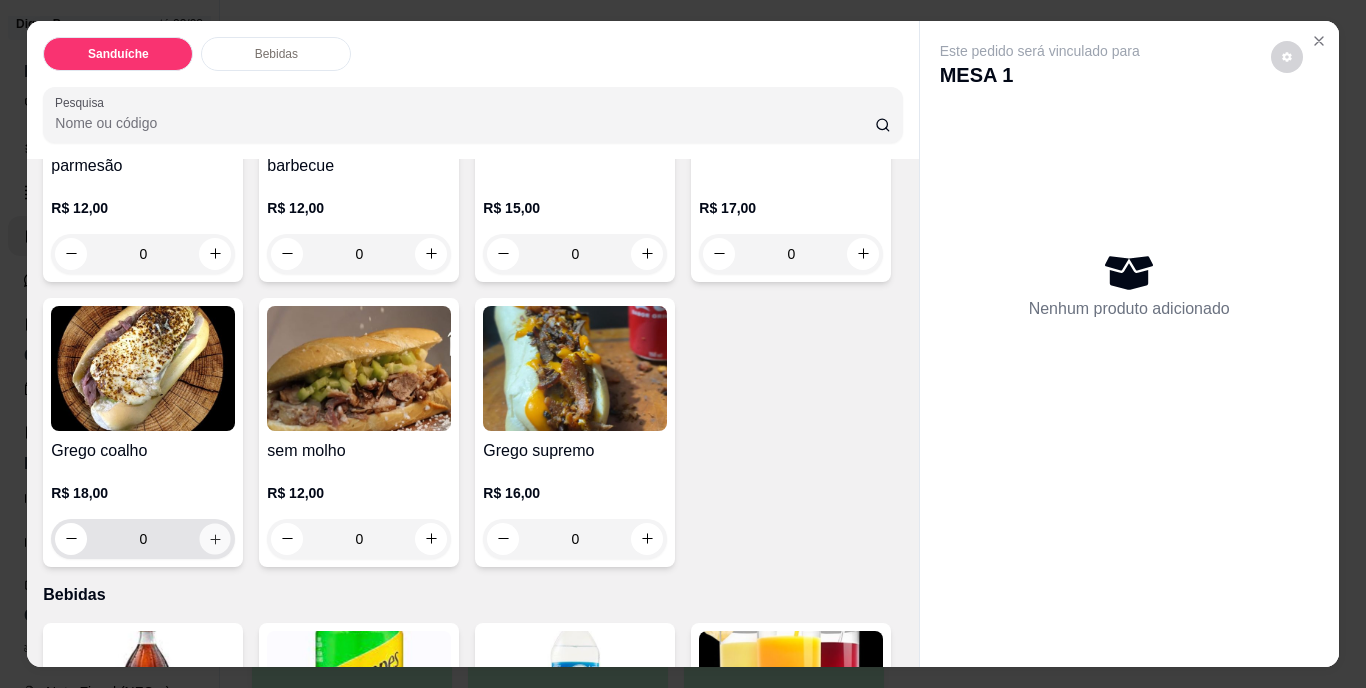 type on "1" 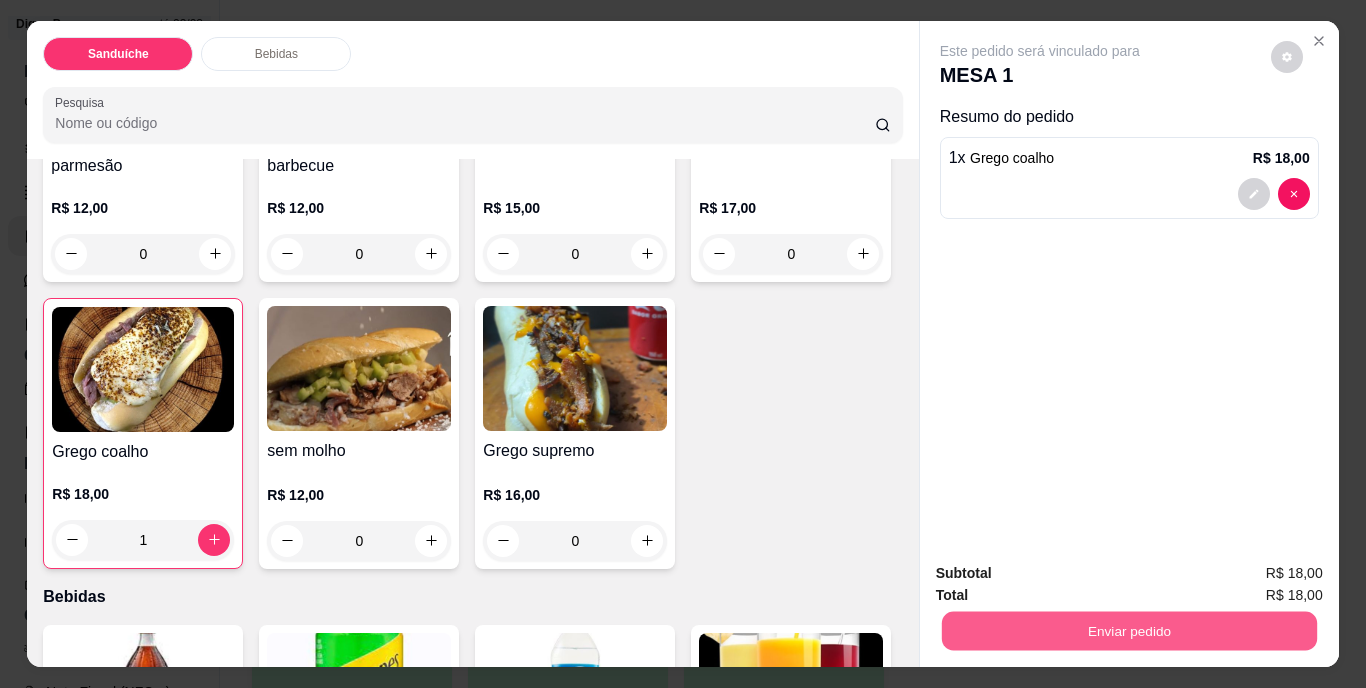 click on "Enviar pedido" at bounding box center (1128, 631) 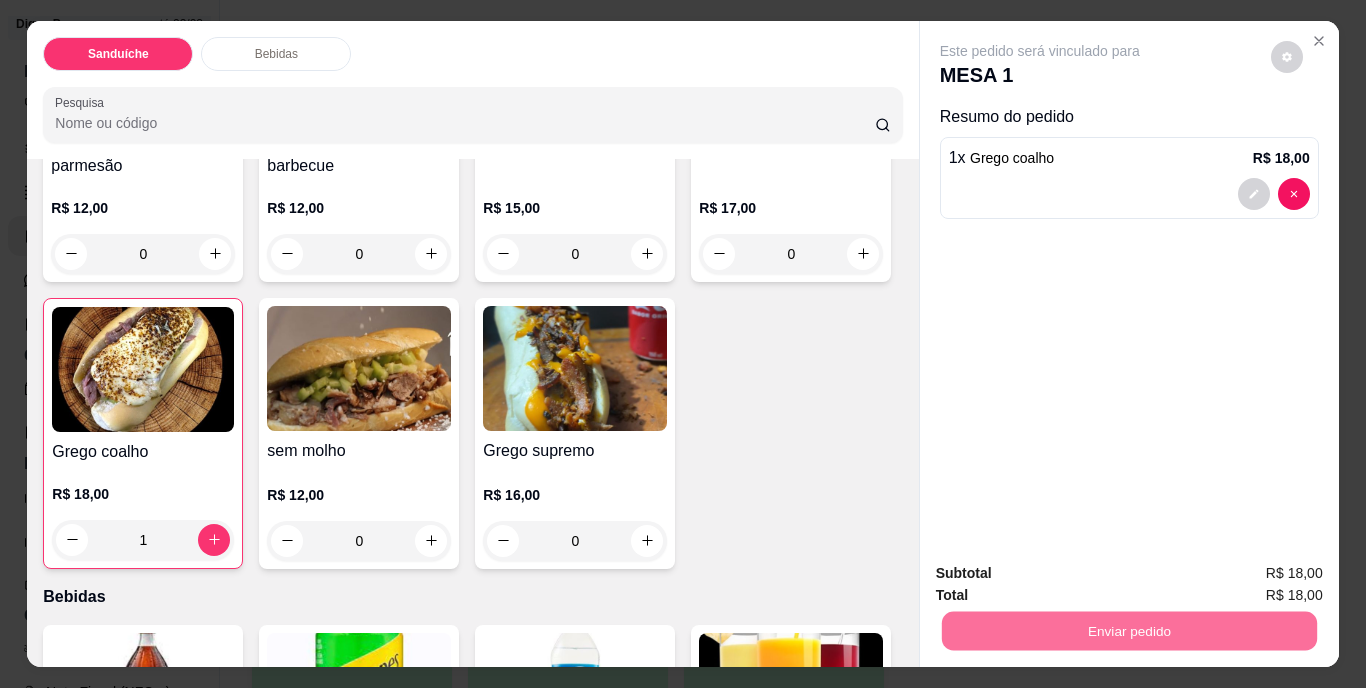 click on "Não registrar e enviar pedido" at bounding box center (1063, 574) 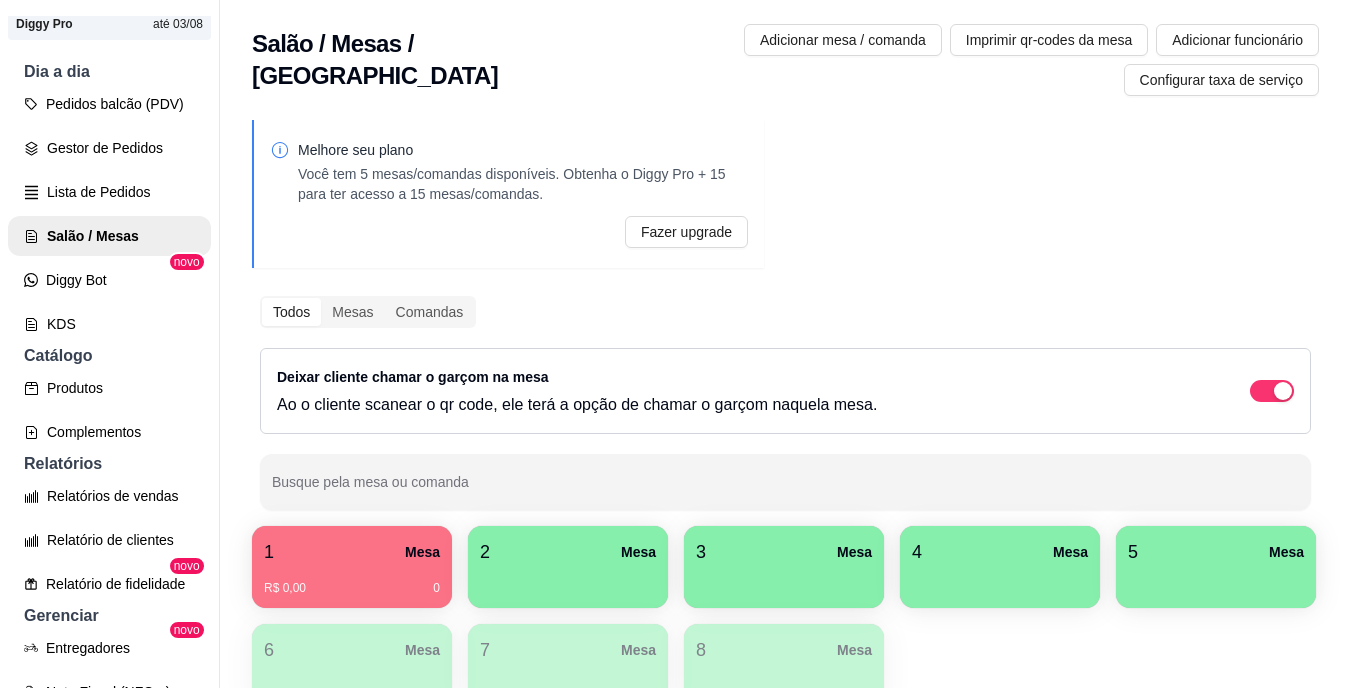 click on "2 Mesa" at bounding box center (568, 552) 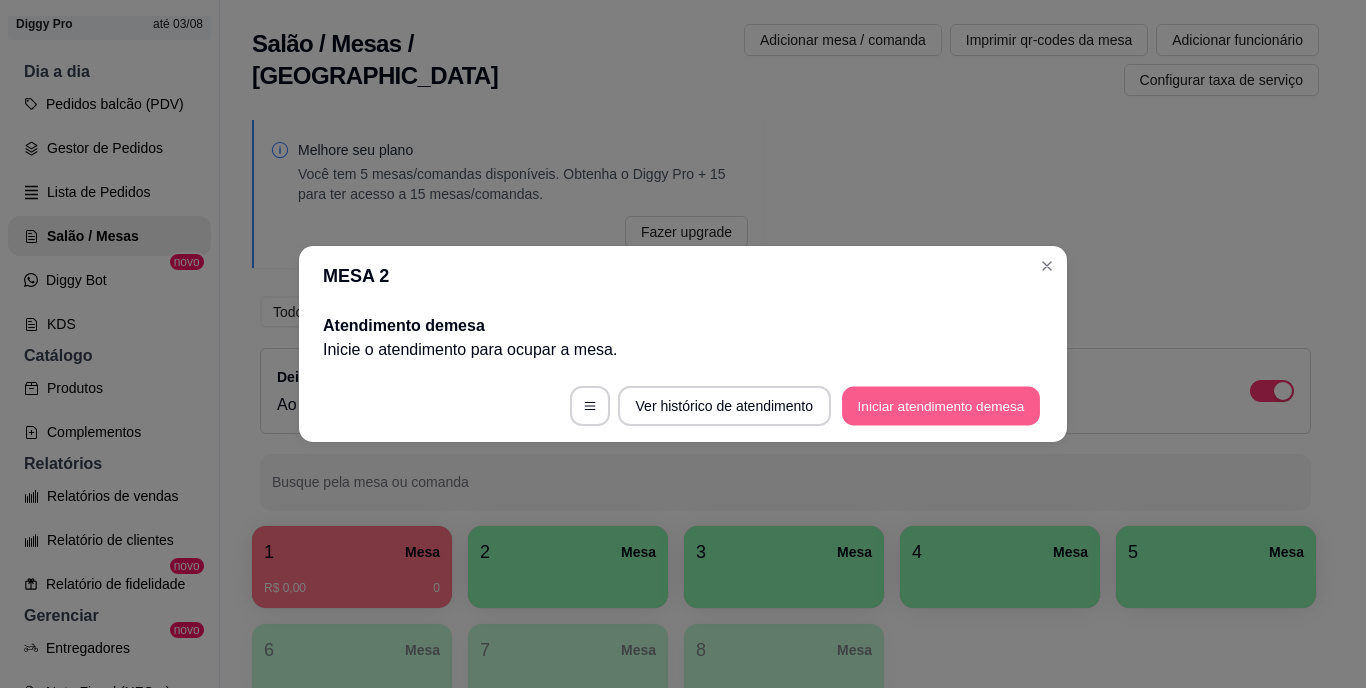 click on "Iniciar atendimento de  mesa" at bounding box center [941, 406] 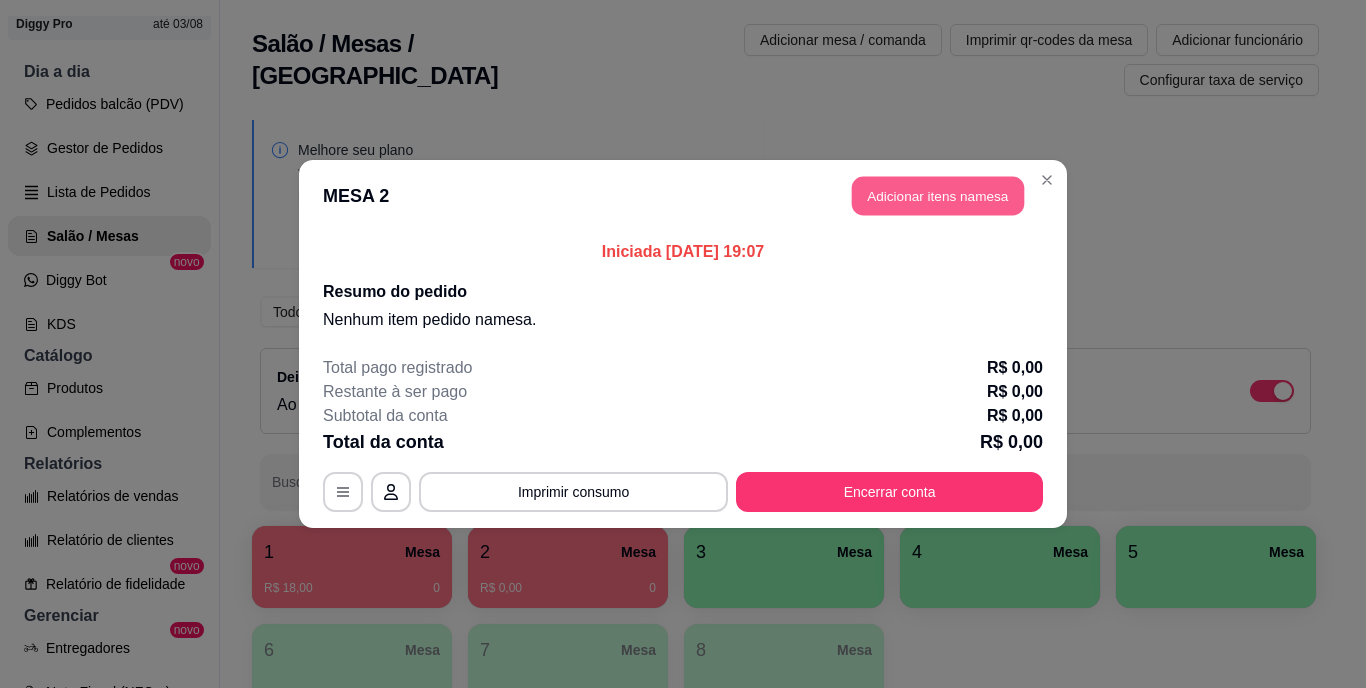 click on "Adicionar itens na  mesa" at bounding box center (938, 196) 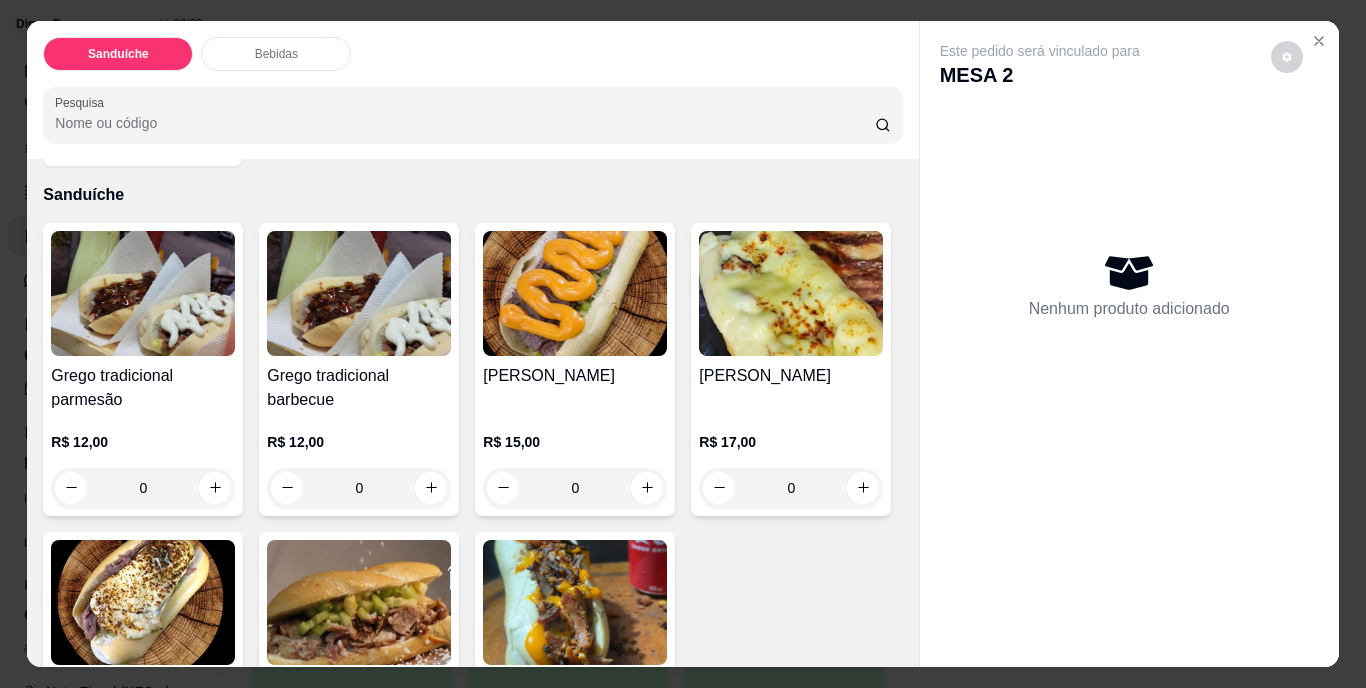 scroll, scrollTop: 100, scrollLeft: 0, axis: vertical 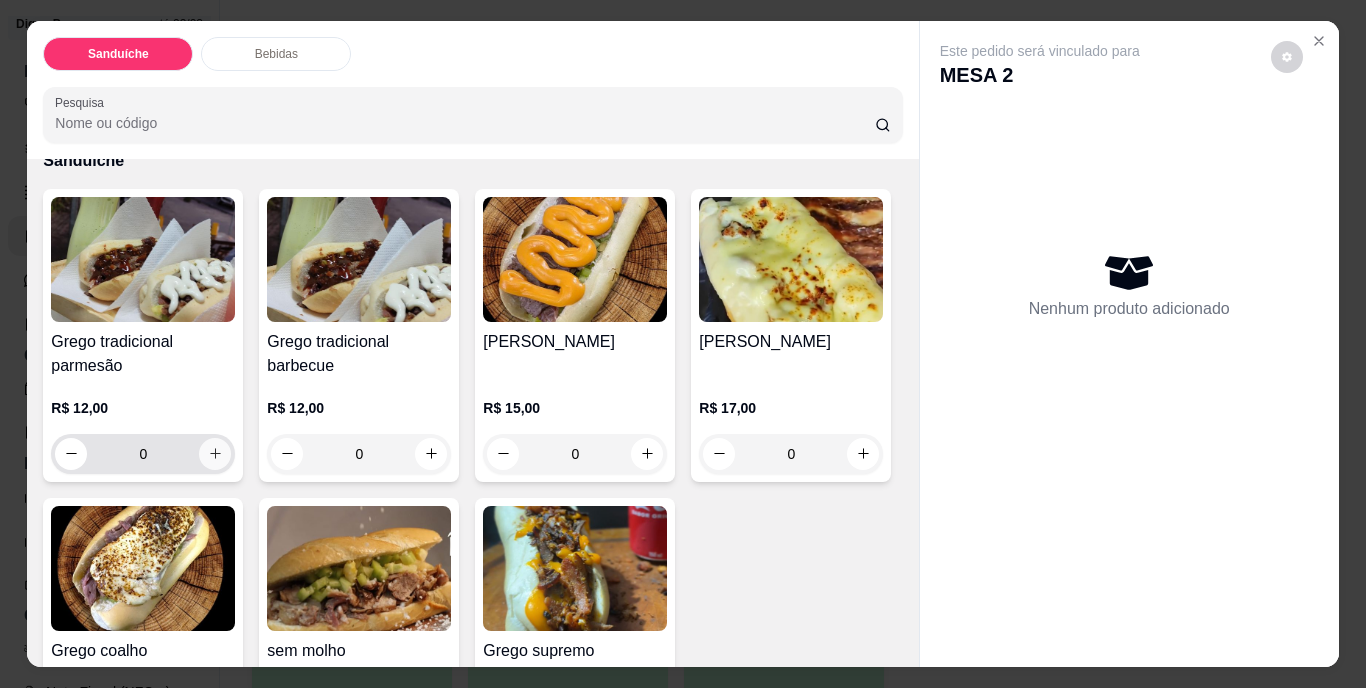 click 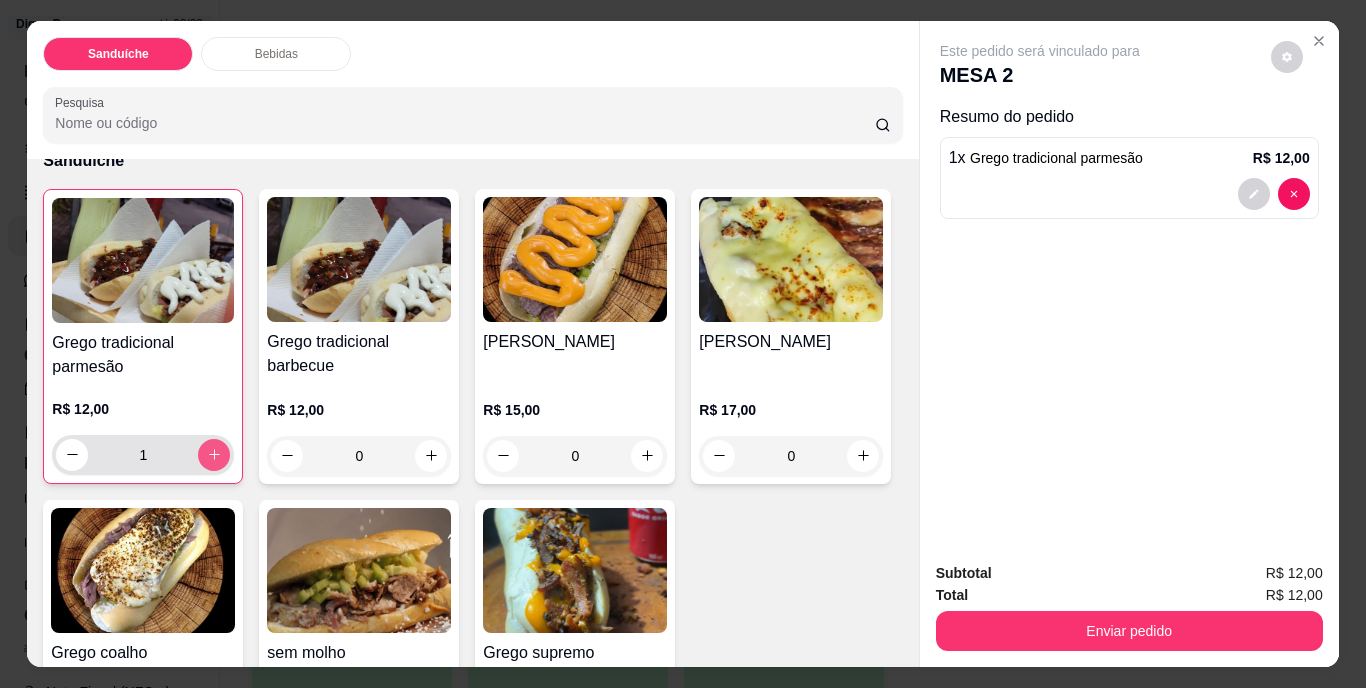 click 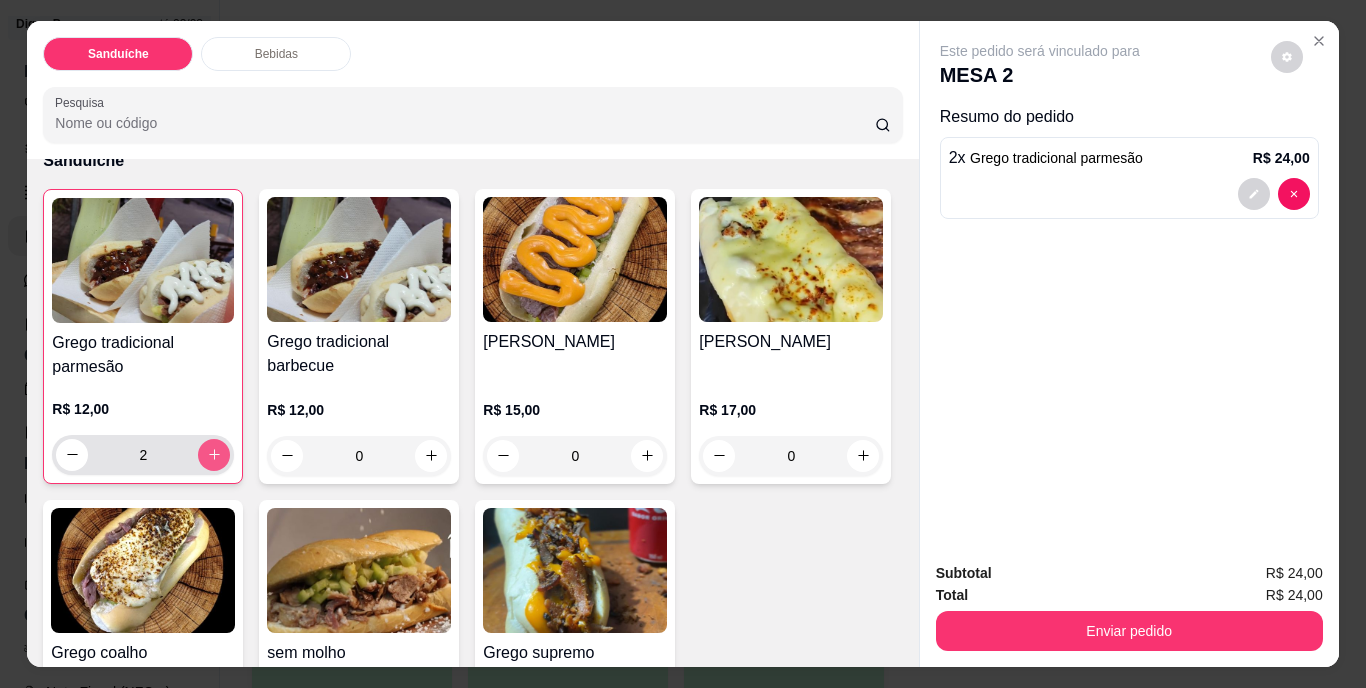 click 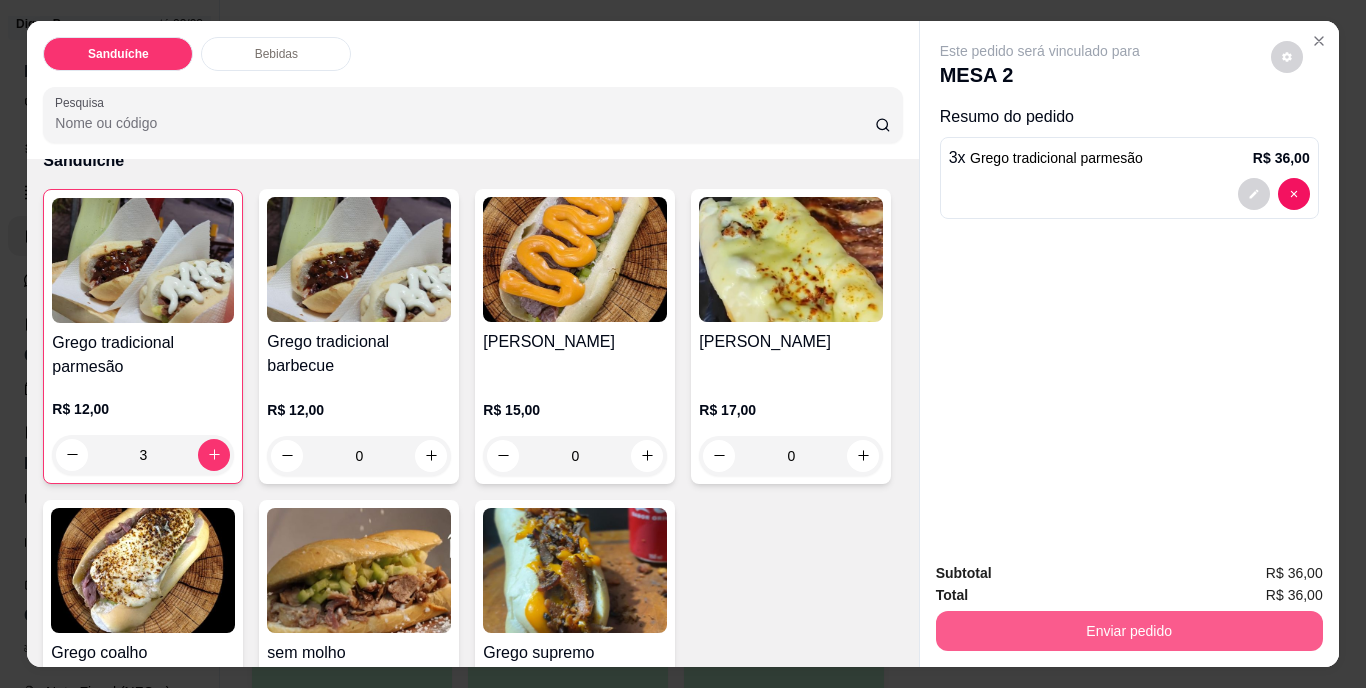 click on "Enviar pedido" at bounding box center (1129, 631) 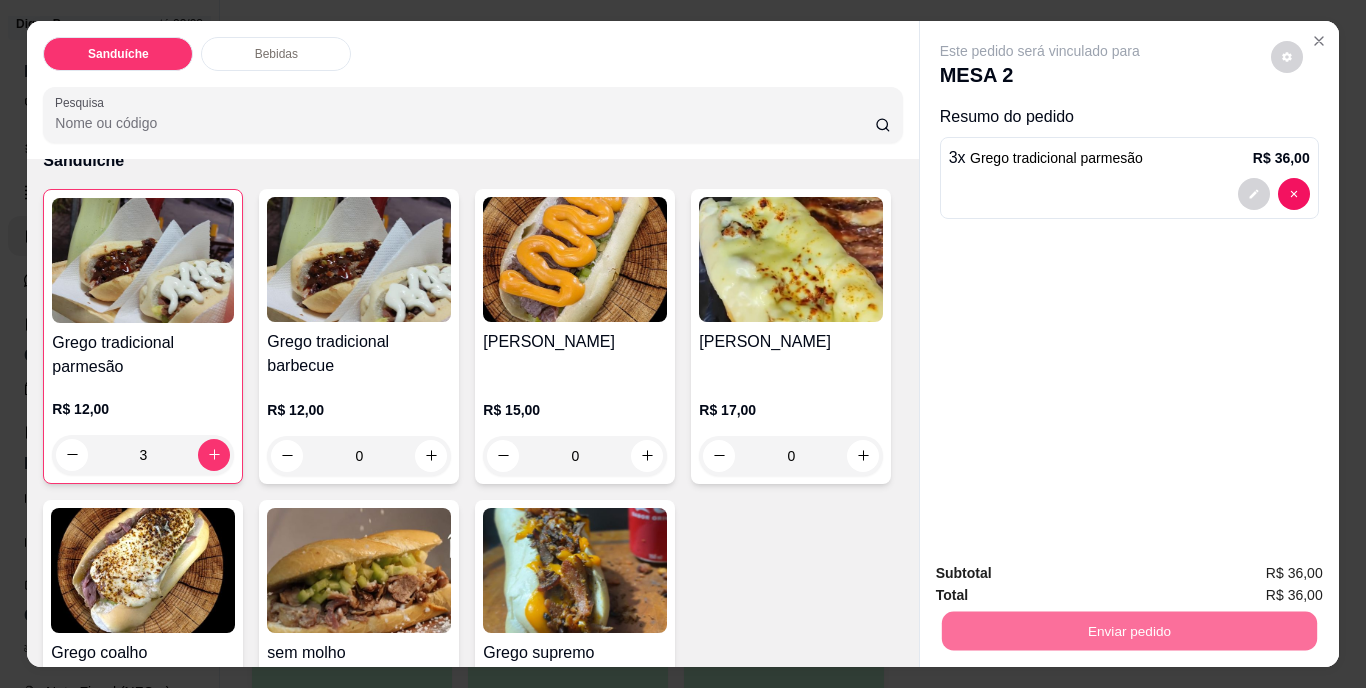 click on "Não registrar e enviar pedido" at bounding box center [1063, 574] 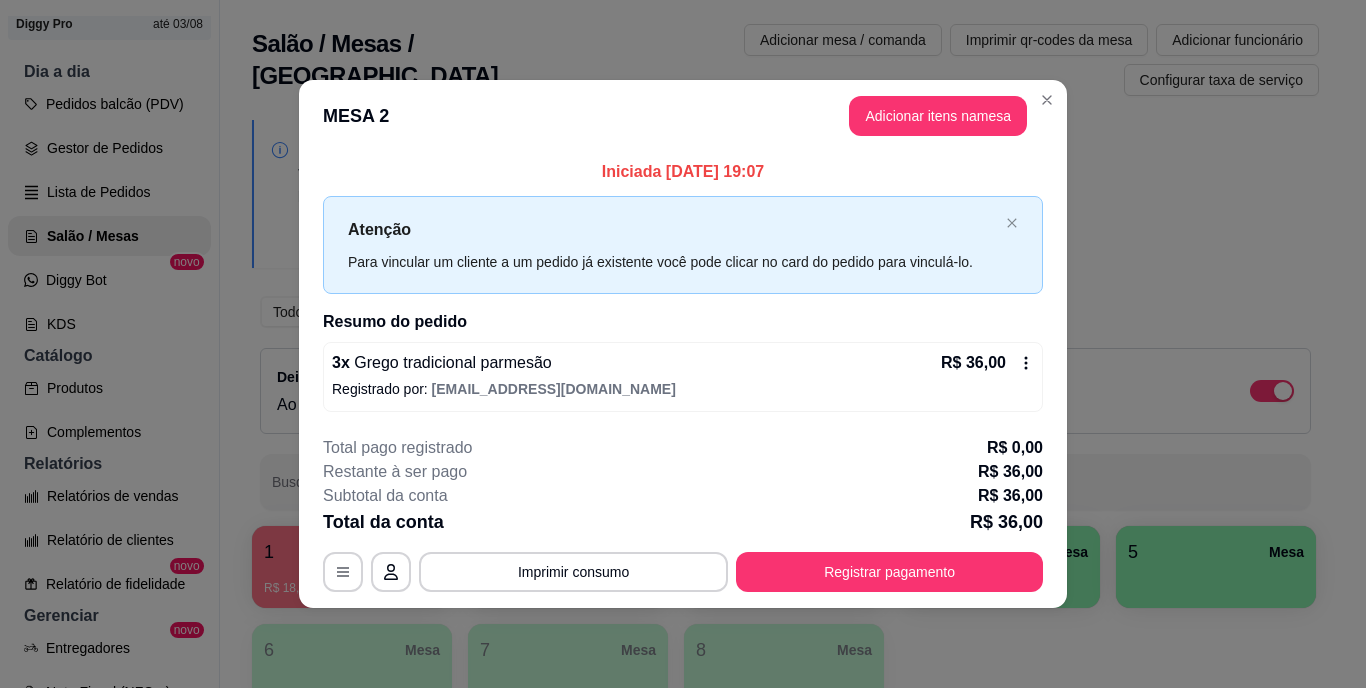 click on "Registrar pagamento" at bounding box center [889, 572] 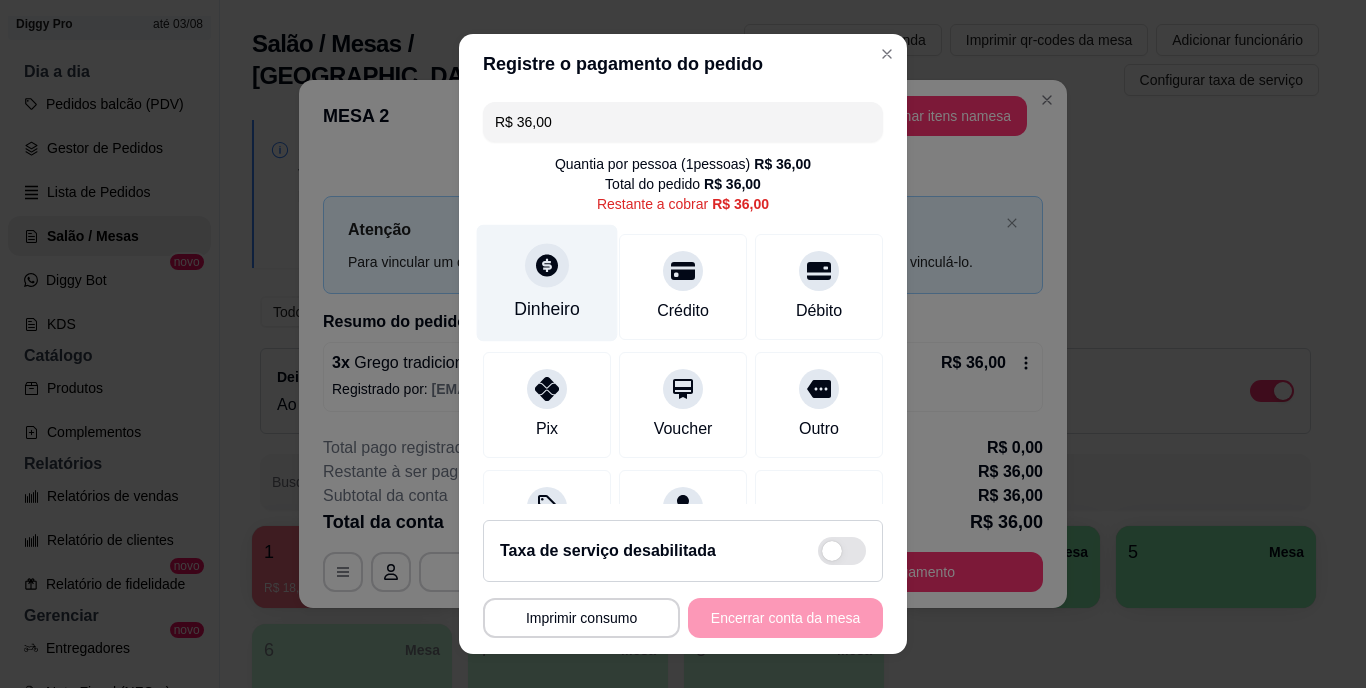 click on "Dinheiro" at bounding box center (547, 310) 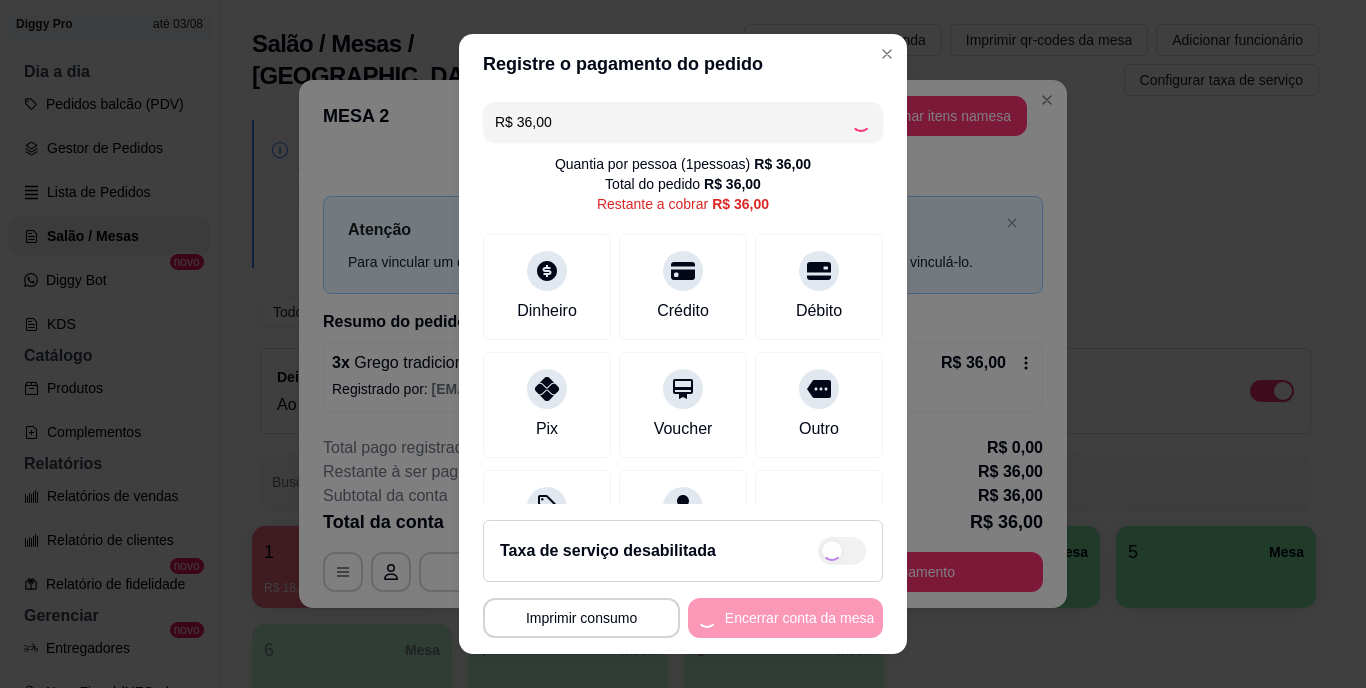 type on "R$ 0,00" 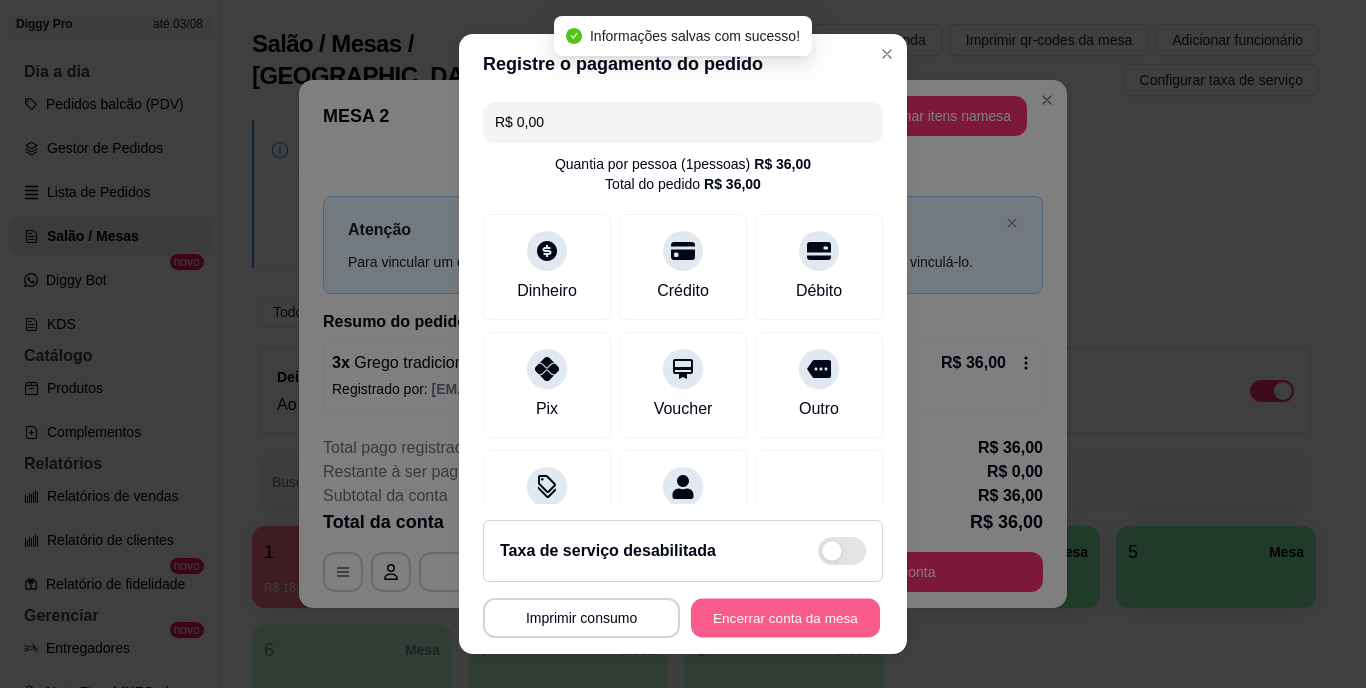 click on "Encerrar conta da mesa" at bounding box center (785, 617) 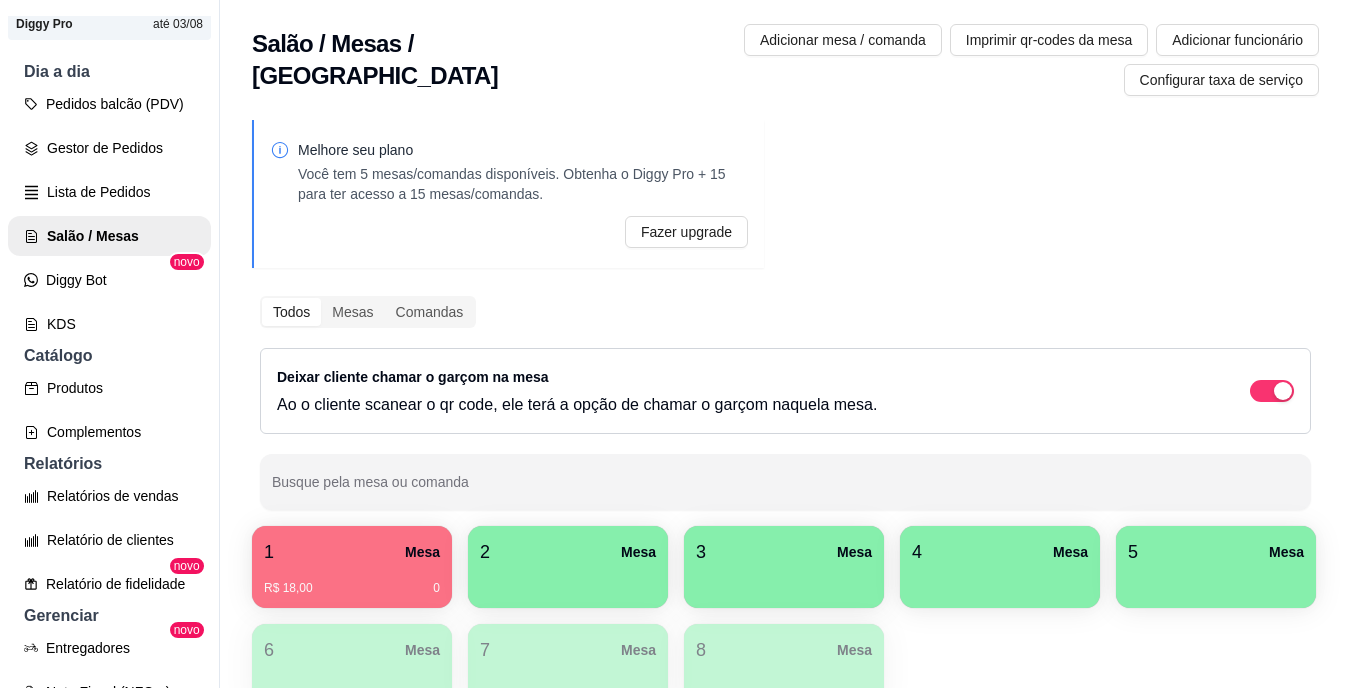 click on "R$ 18,00 0" at bounding box center [352, 588] 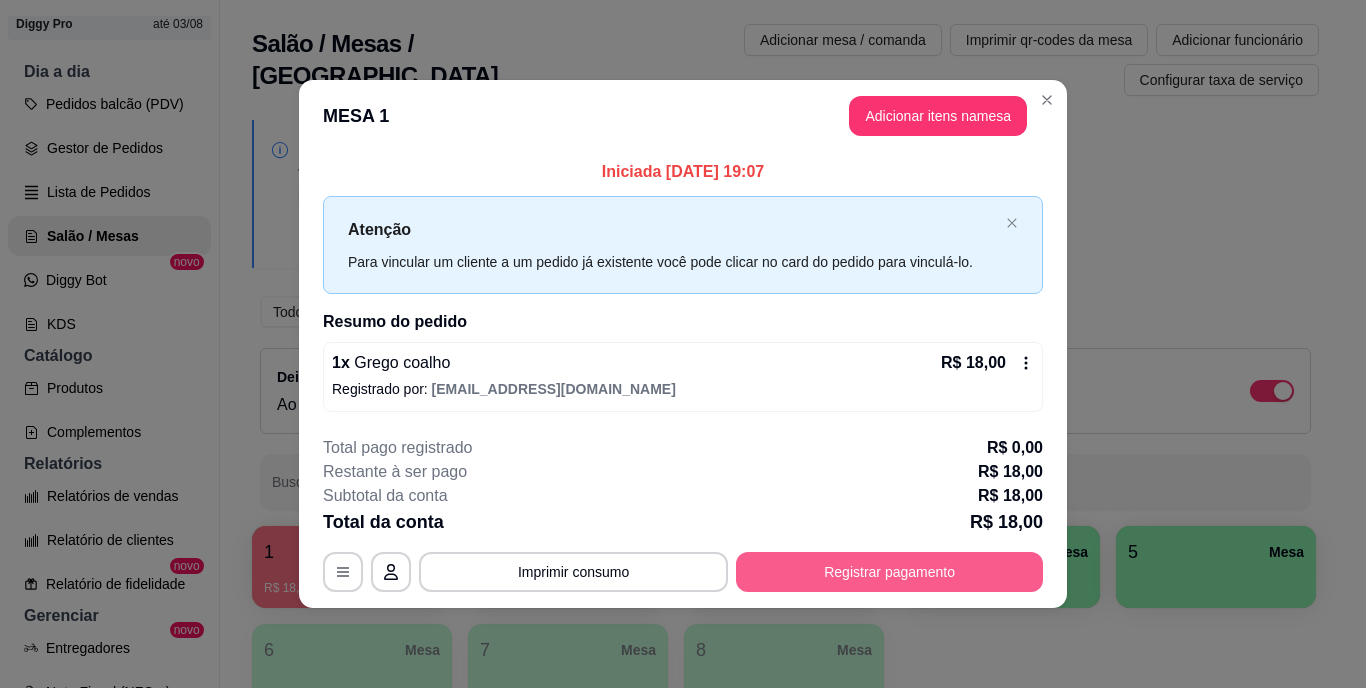 click on "Registrar pagamento" at bounding box center (889, 572) 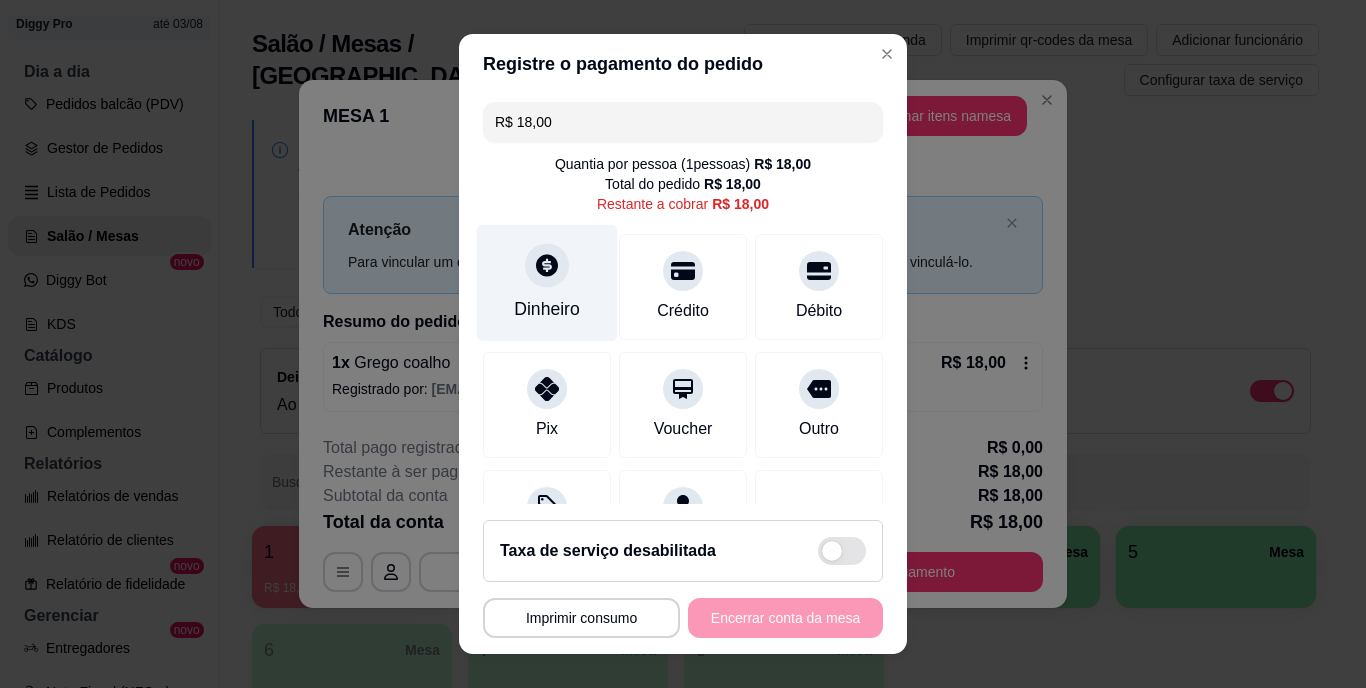 click on "Dinheiro" at bounding box center (547, 310) 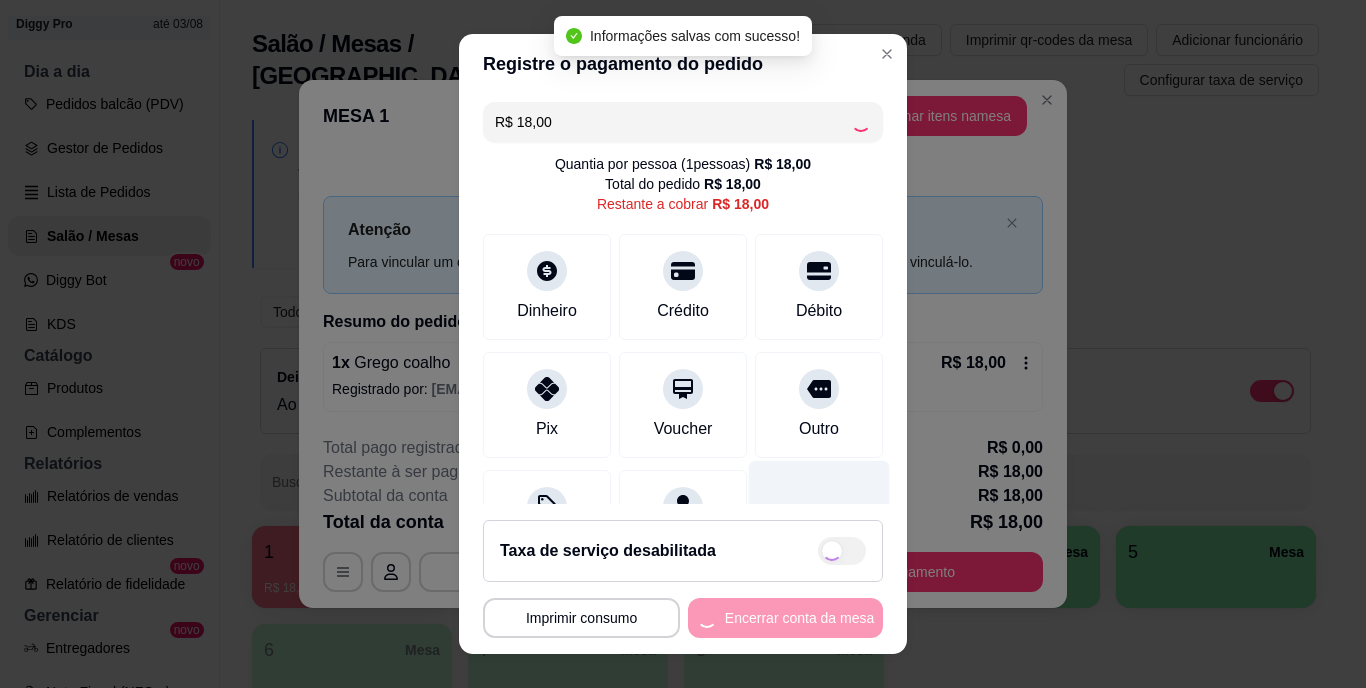 type on "R$ 0,00" 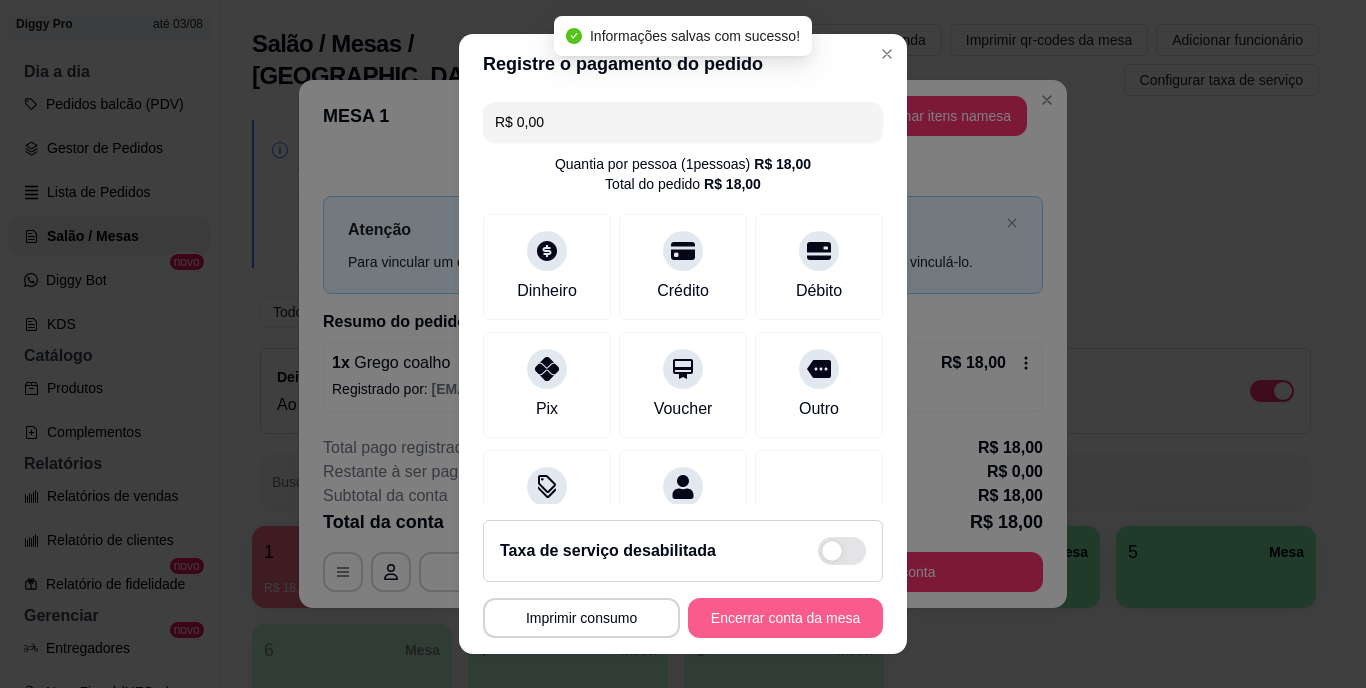 click on "Encerrar conta da mesa" at bounding box center [785, 618] 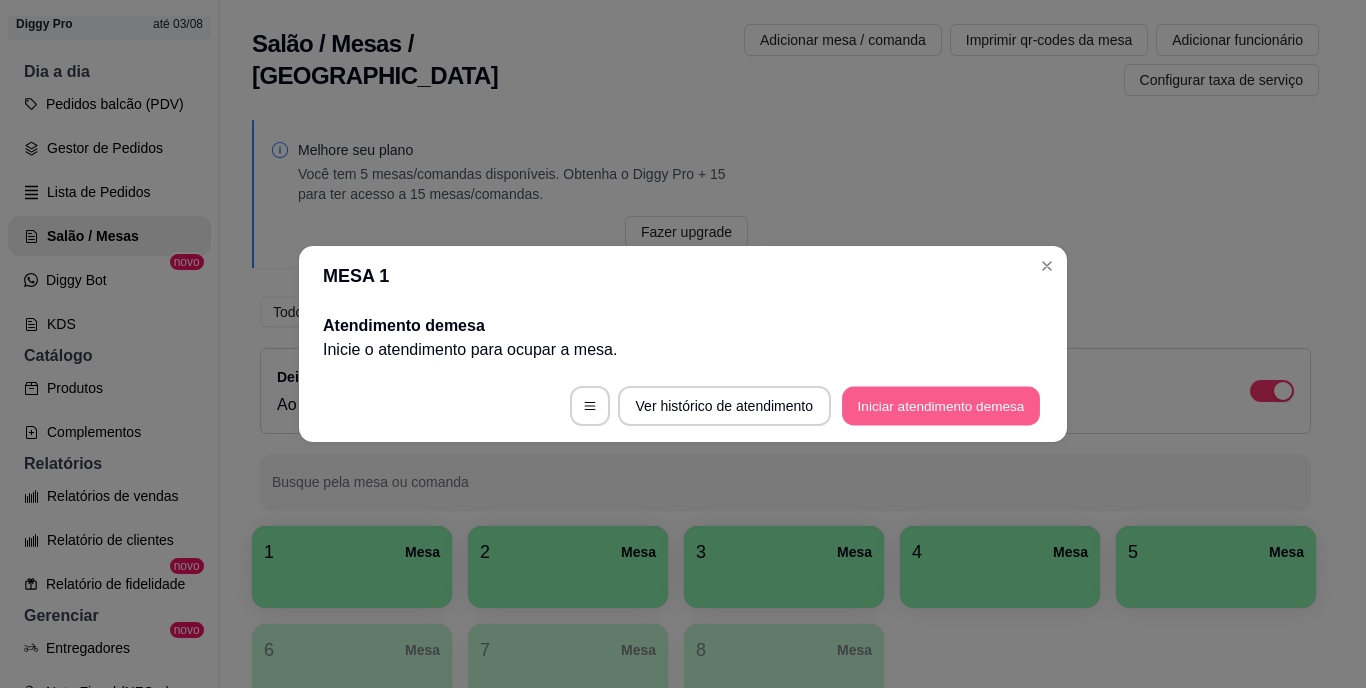click on "Iniciar atendimento de  mesa" at bounding box center [941, 406] 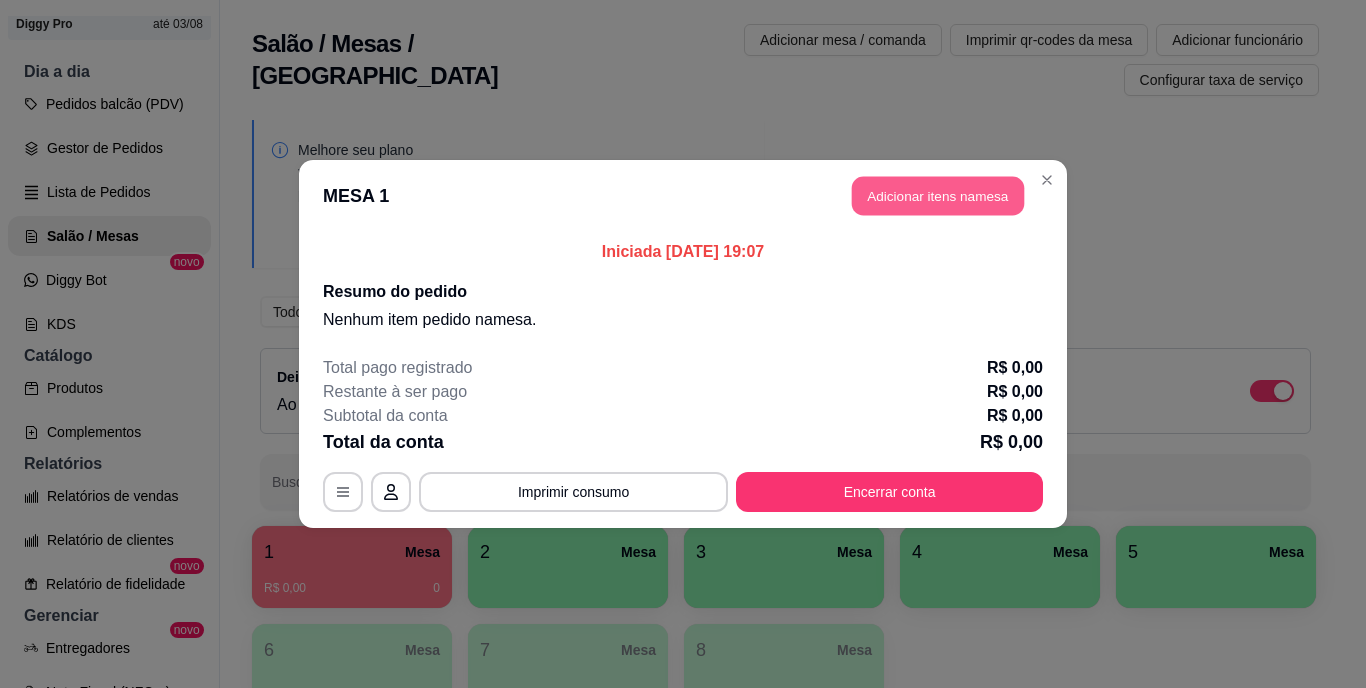 click on "Adicionar itens na  mesa" at bounding box center [938, 196] 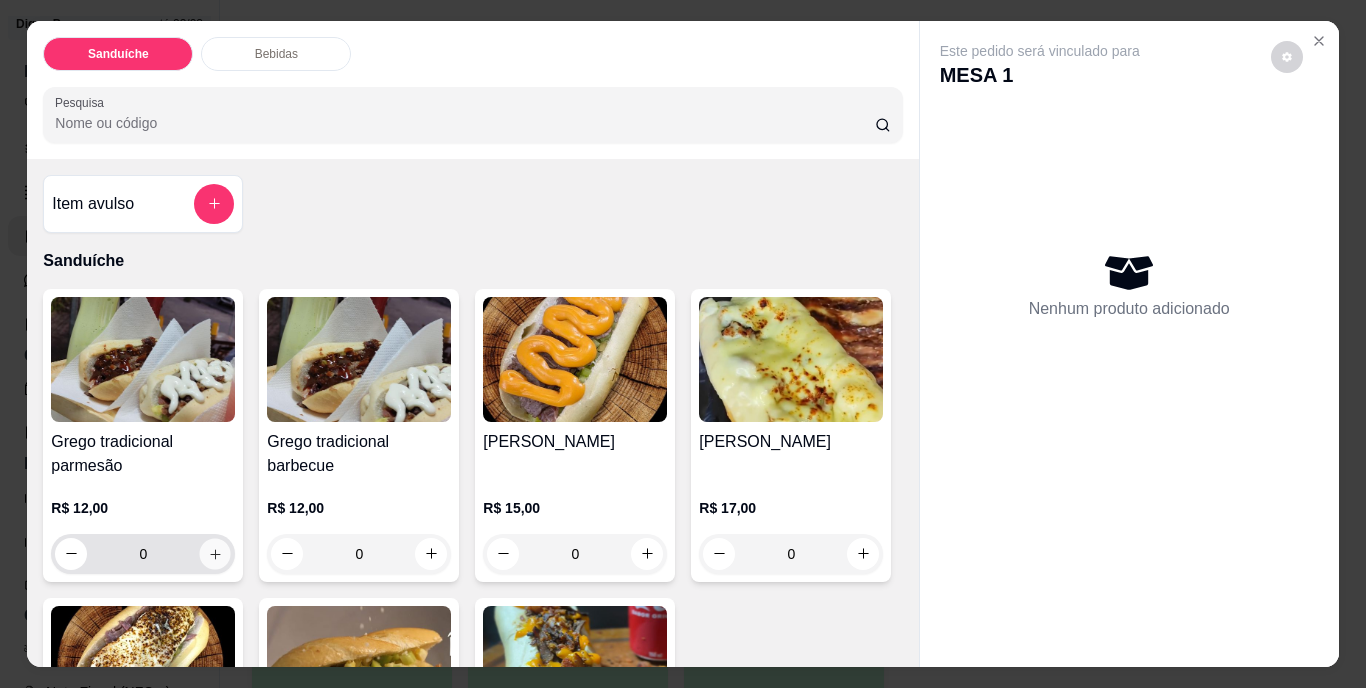 click at bounding box center [215, 553] 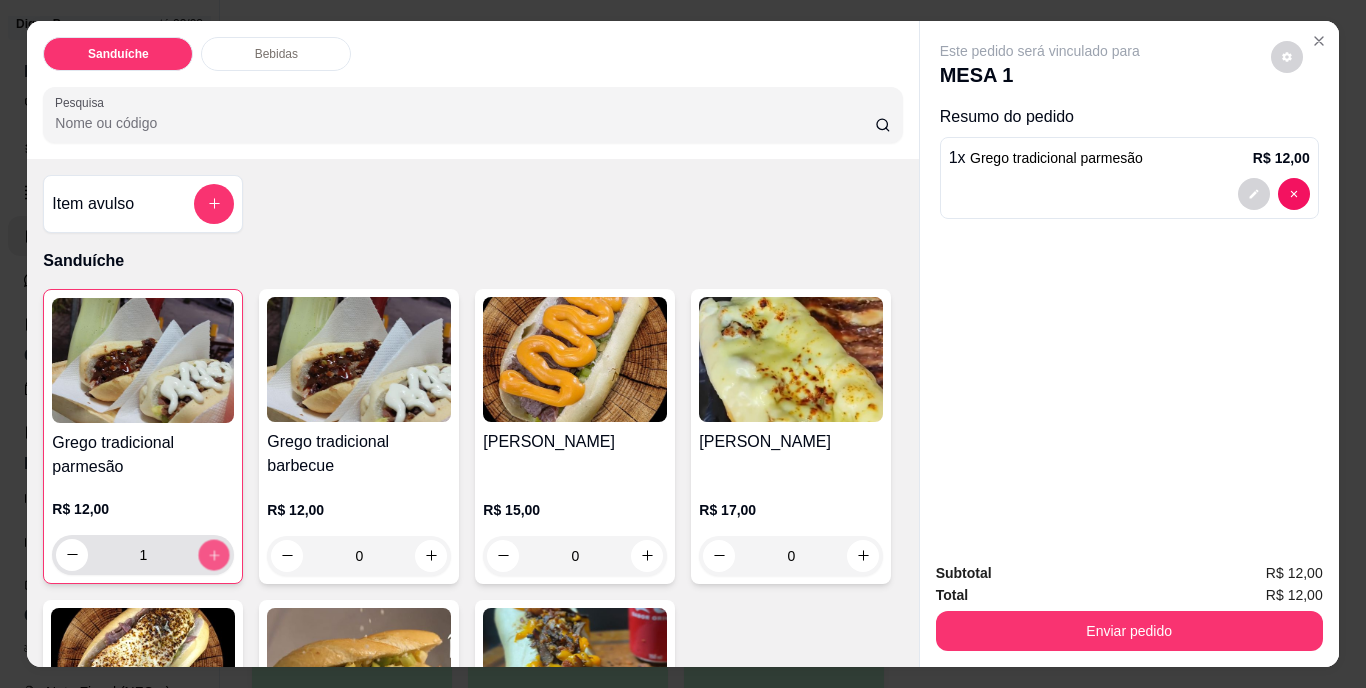 click at bounding box center [214, 554] 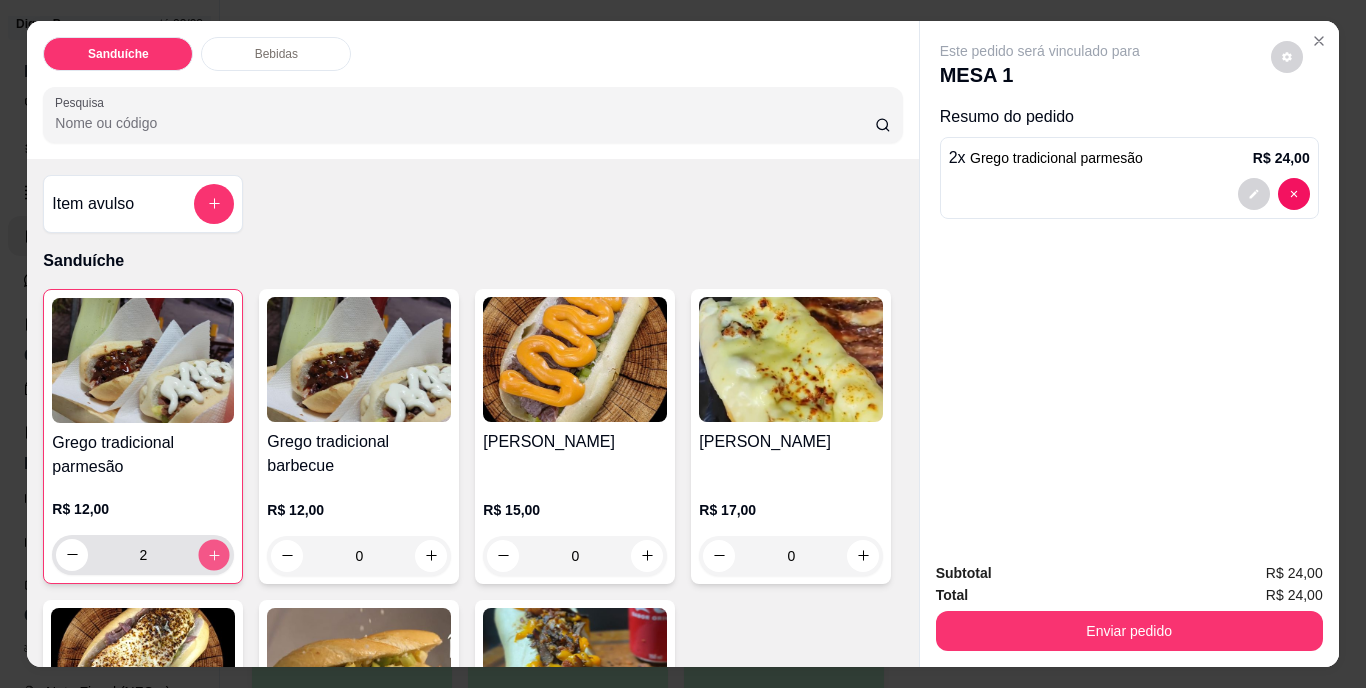 click at bounding box center (214, 554) 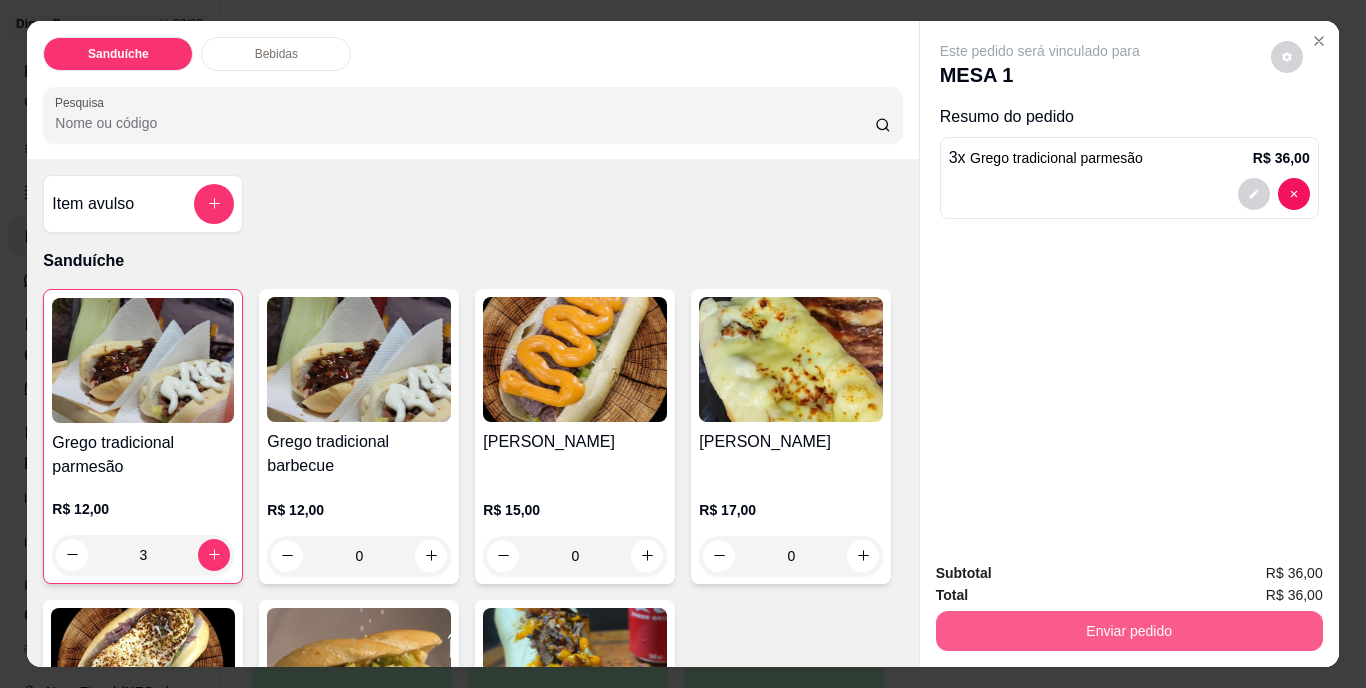 click on "Enviar pedido" at bounding box center (1129, 631) 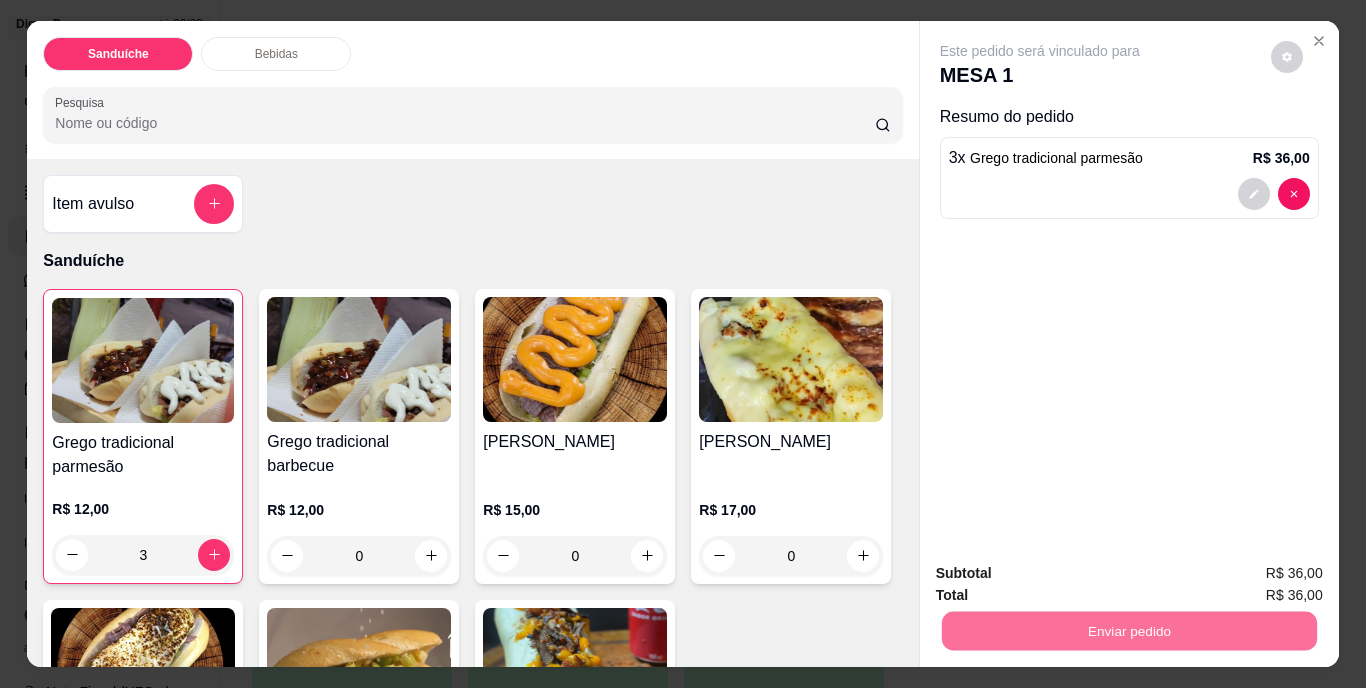click on "Não registrar e enviar pedido" at bounding box center (1063, 575) 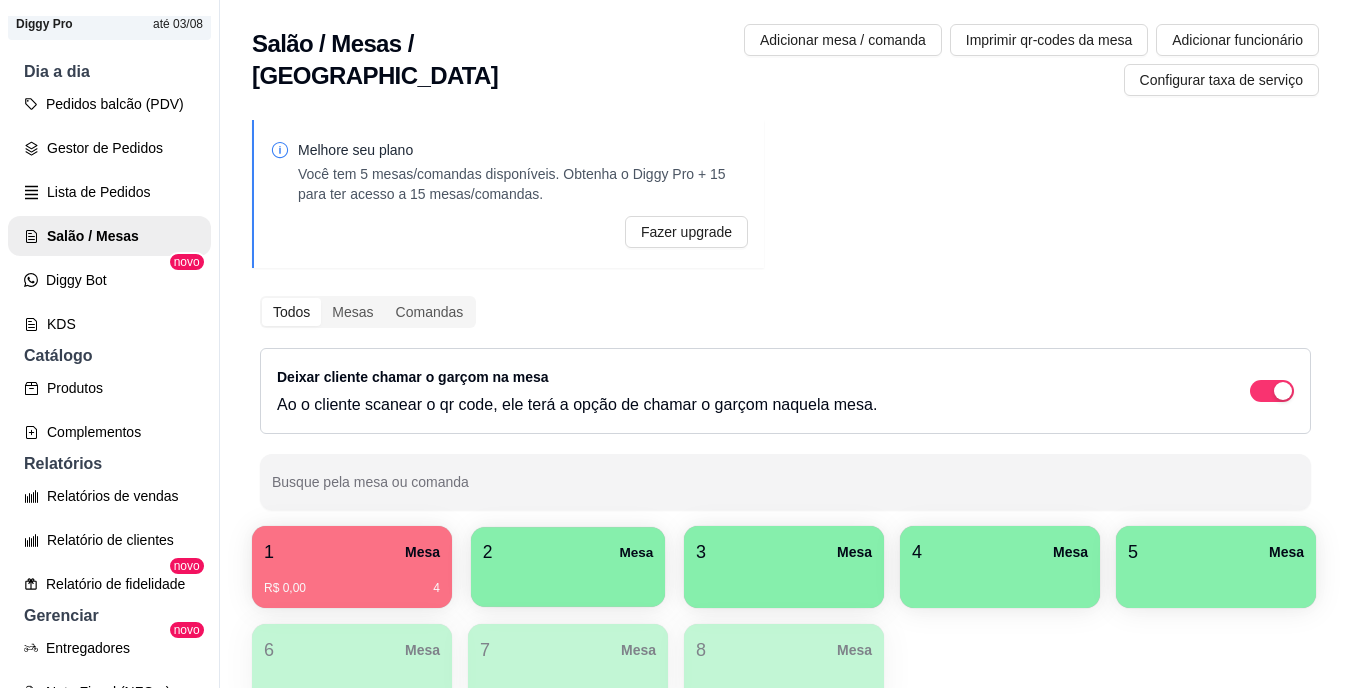 click at bounding box center [568, 580] 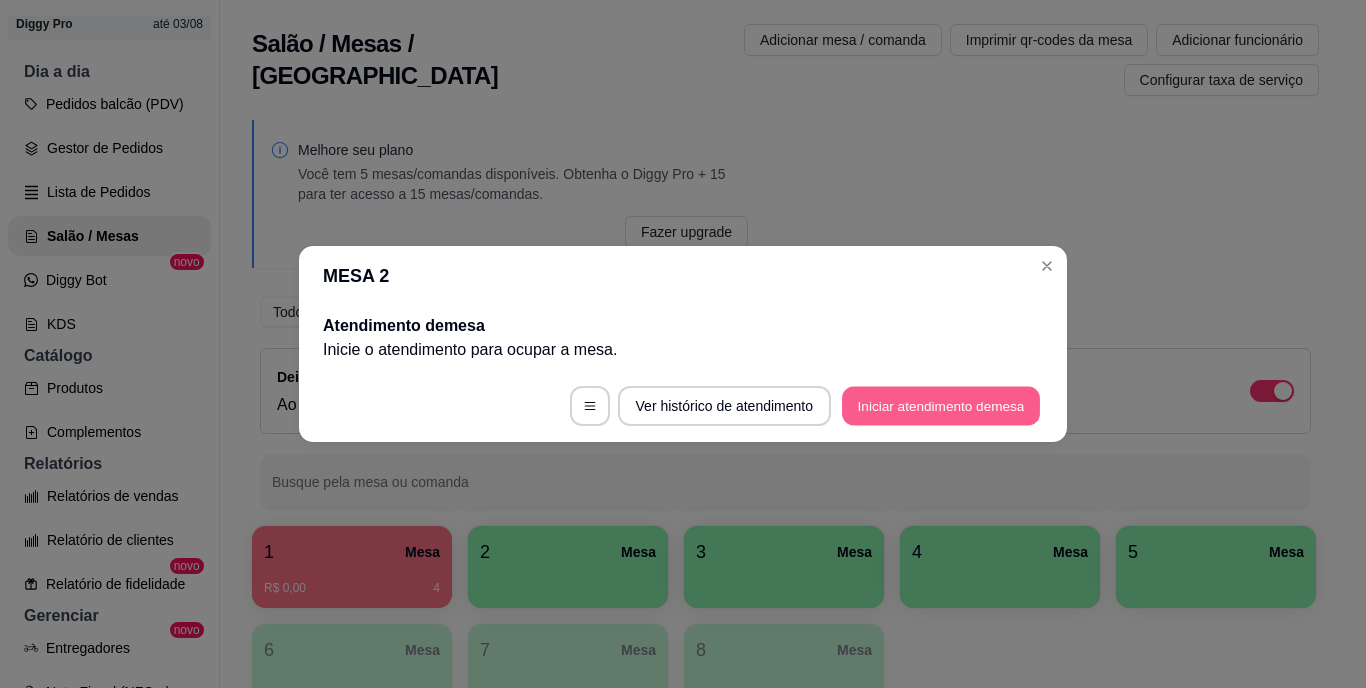 click on "Iniciar atendimento de  mesa" at bounding box center (941, 406) 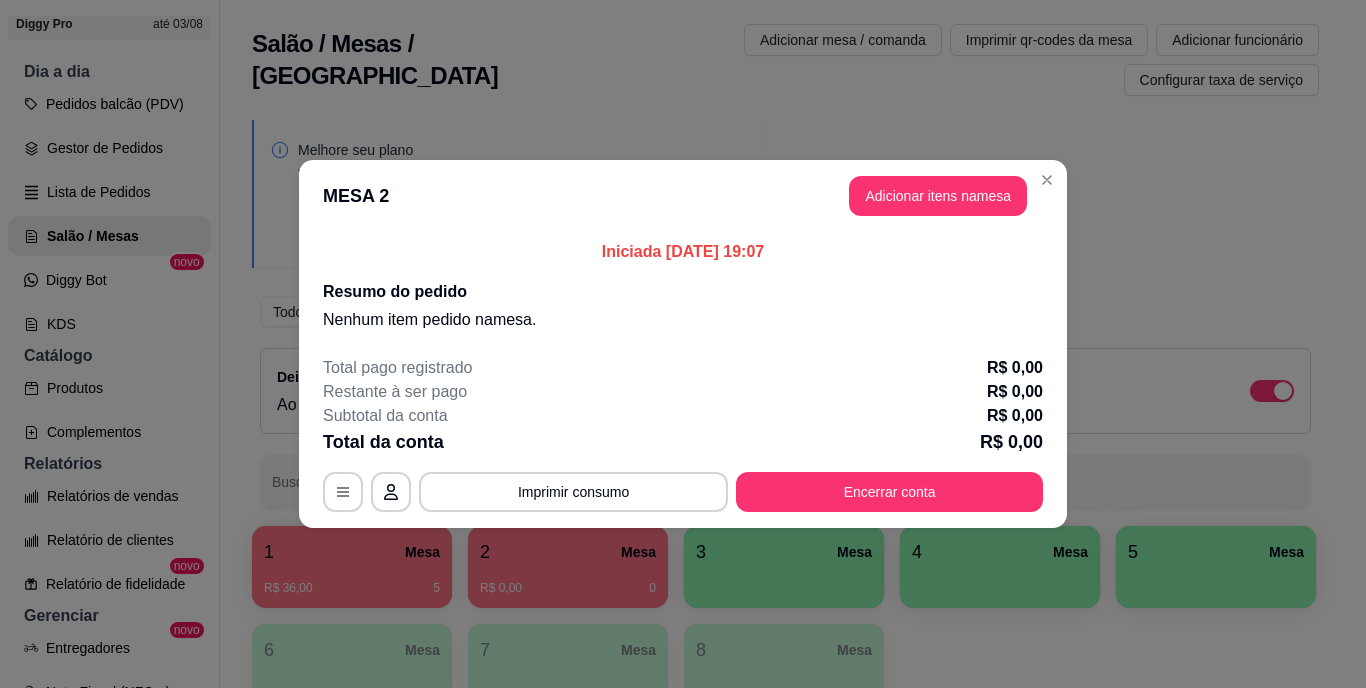 click on "Restante à ser pago R$ 0,00" at bounding box center (683, 392) 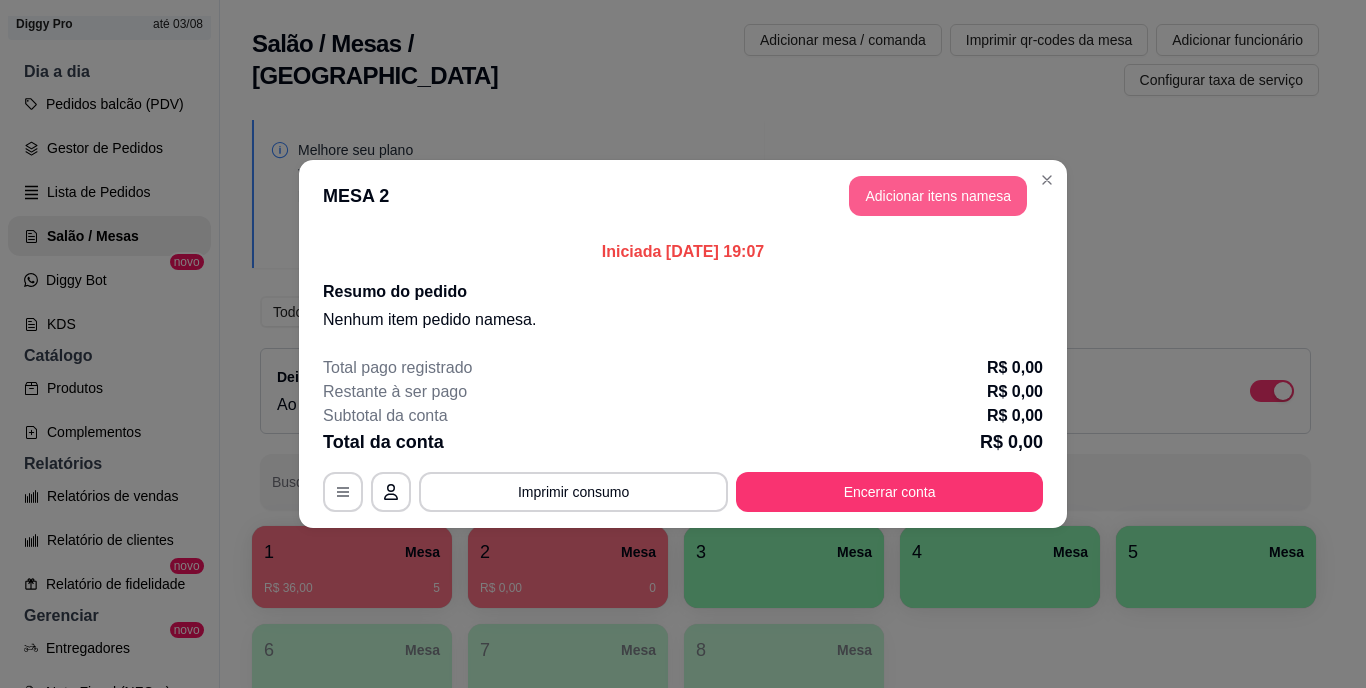 click on "Adicionar itens na  mesa" at bounding box center (938, 196) 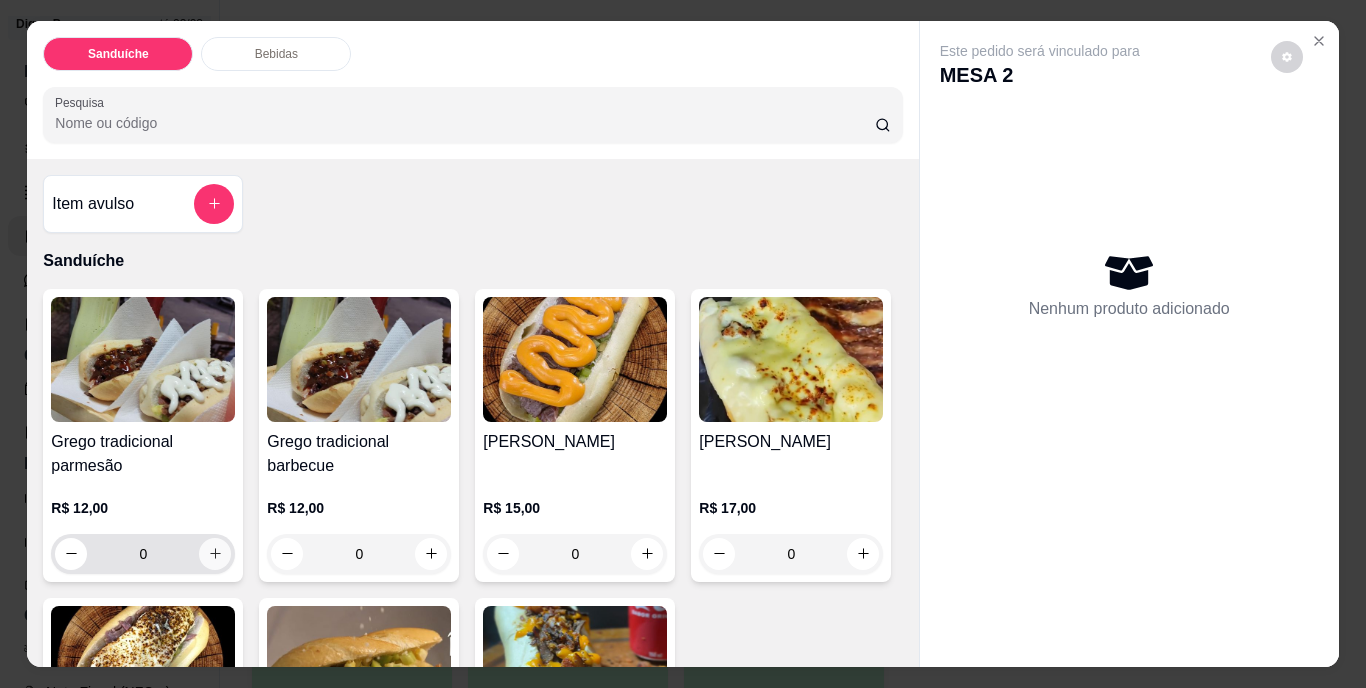 click at bounding box center [215, 554] 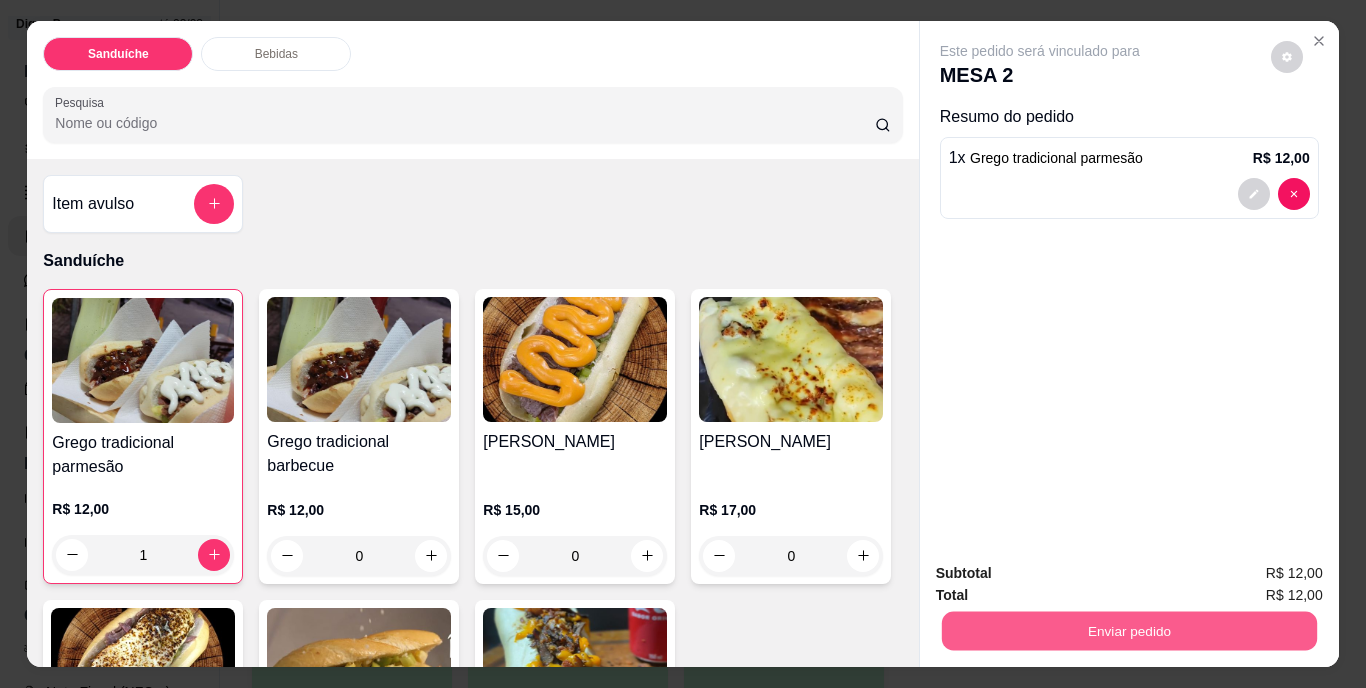 click on "Enviar pedido" at bounding box center [1128, 631] 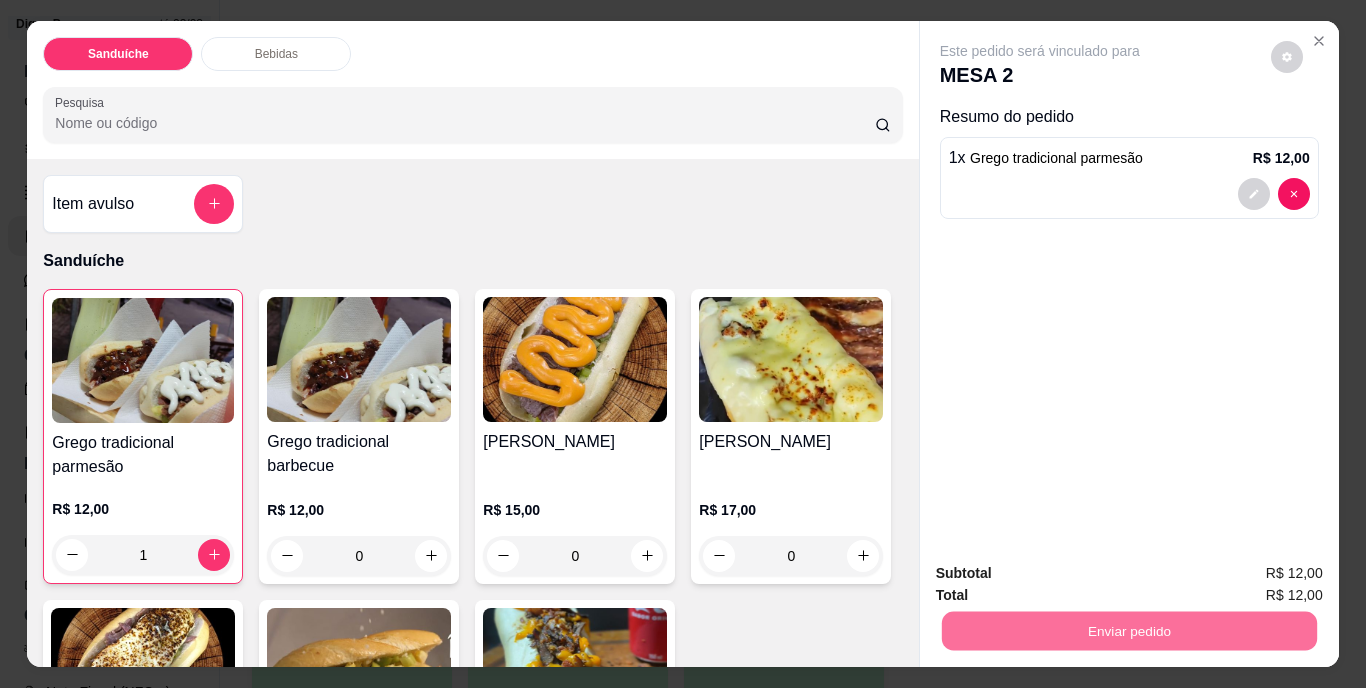 click on "Não registrar e enviar pedido" at bounding box center (1063, 575) 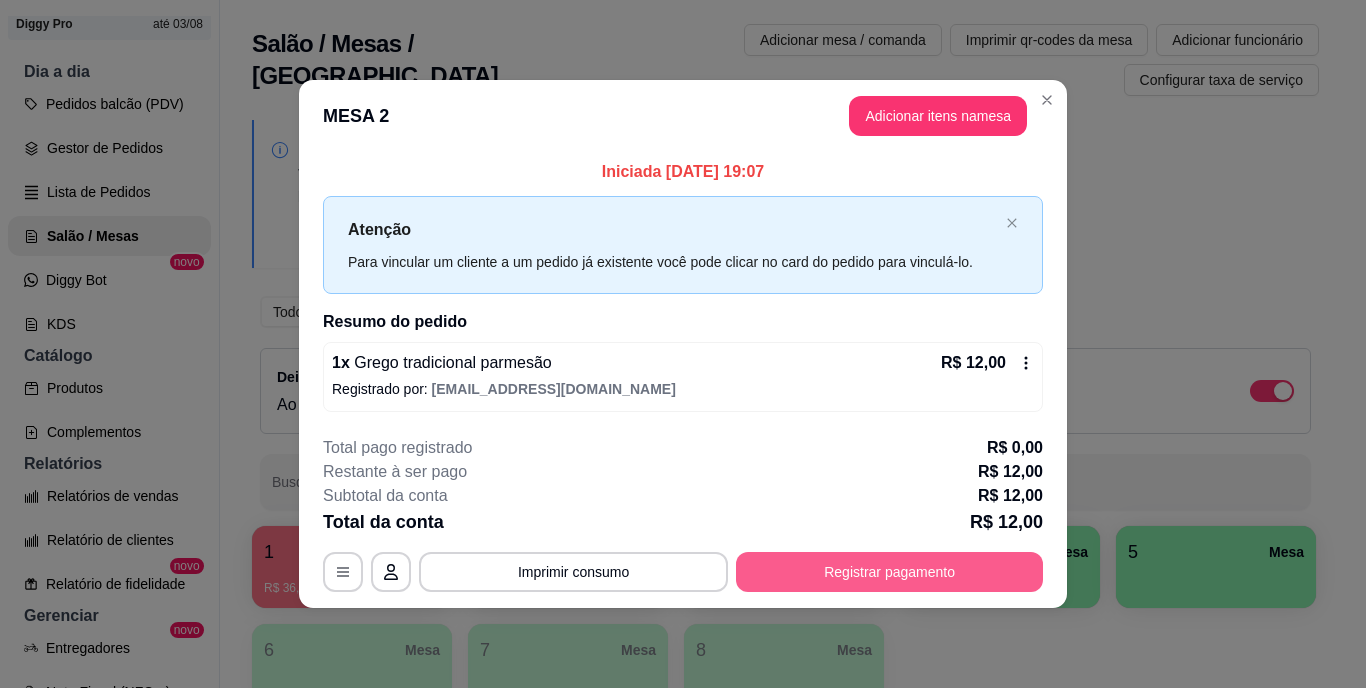 click on "Registrar pagamento" at bounding box center [889, 572] 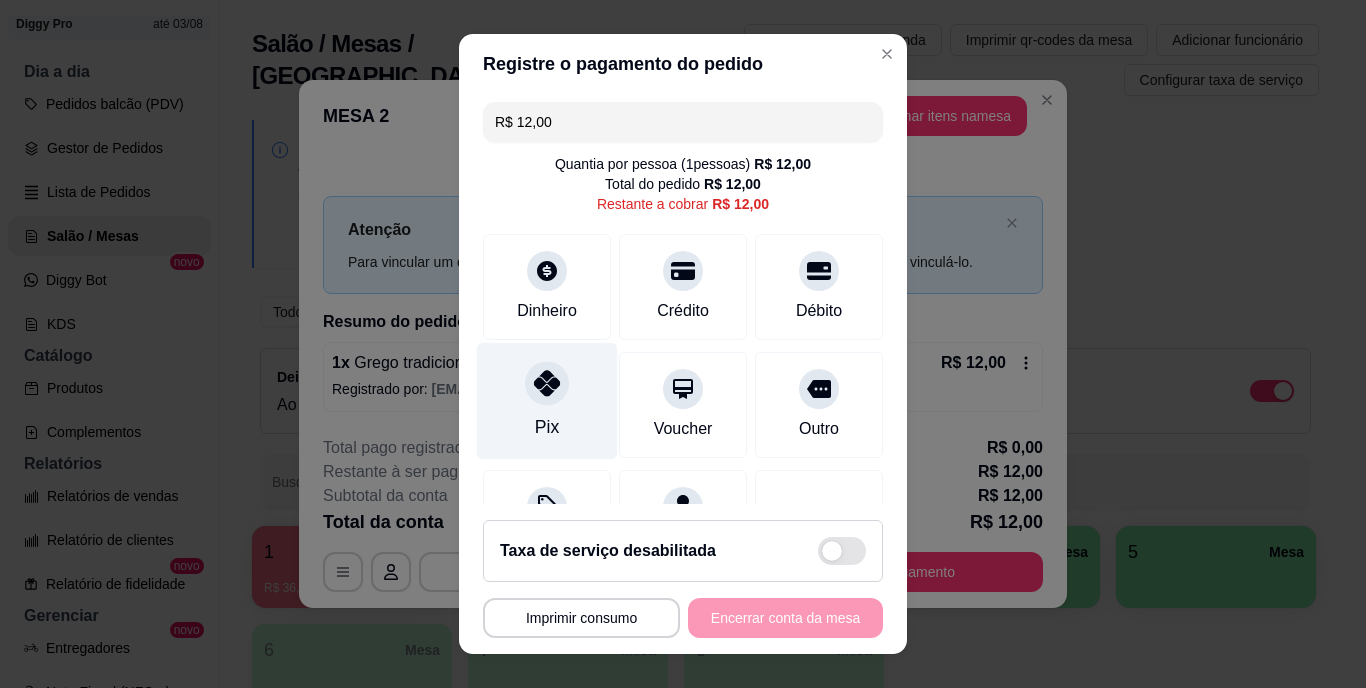 click 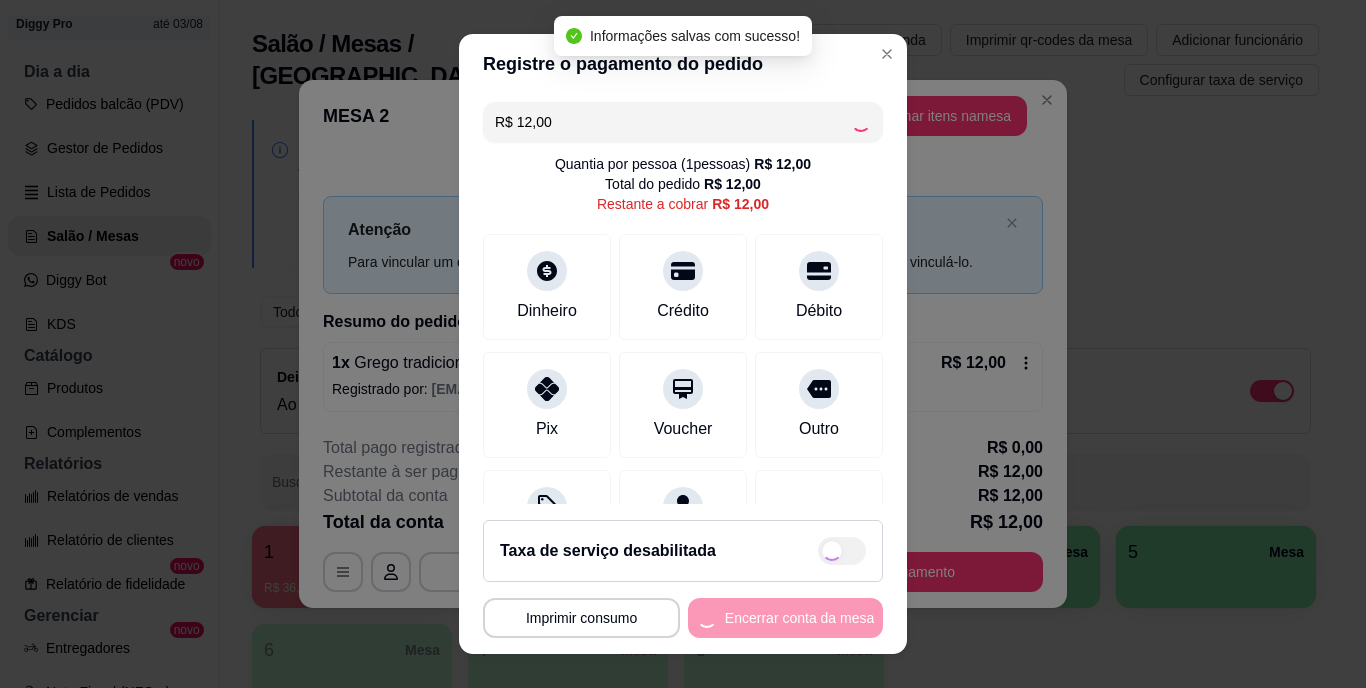 type on "R$ 0,00" 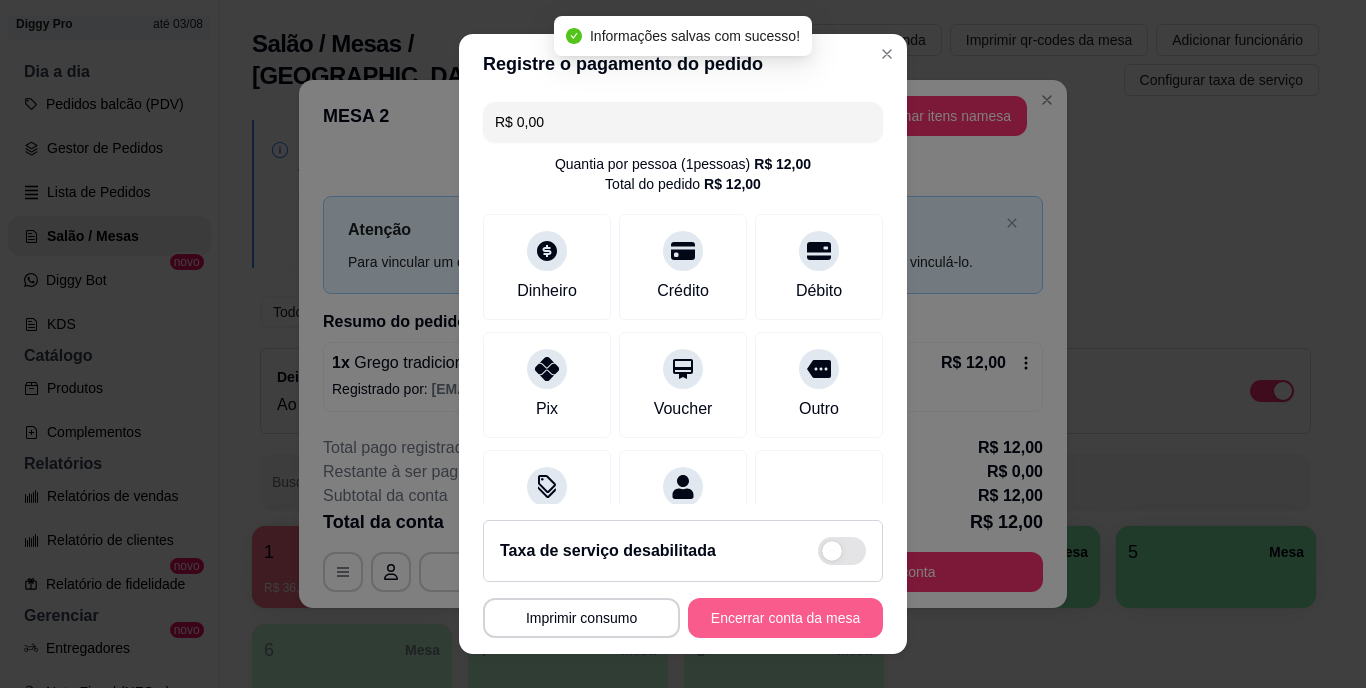 click on "Encerrar conta da mesa" at bounding box center (785, 618) 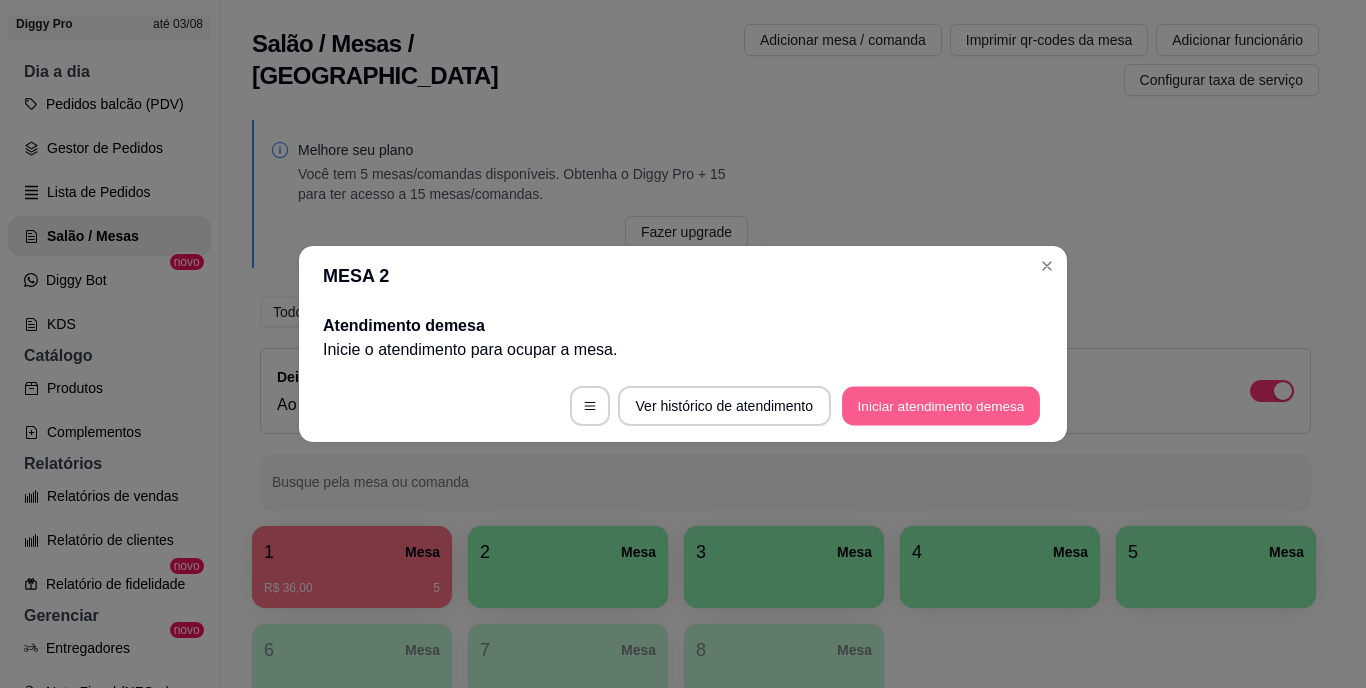 click on "Iniciar atendimento de  mesa" at bounding box center [941, 406] 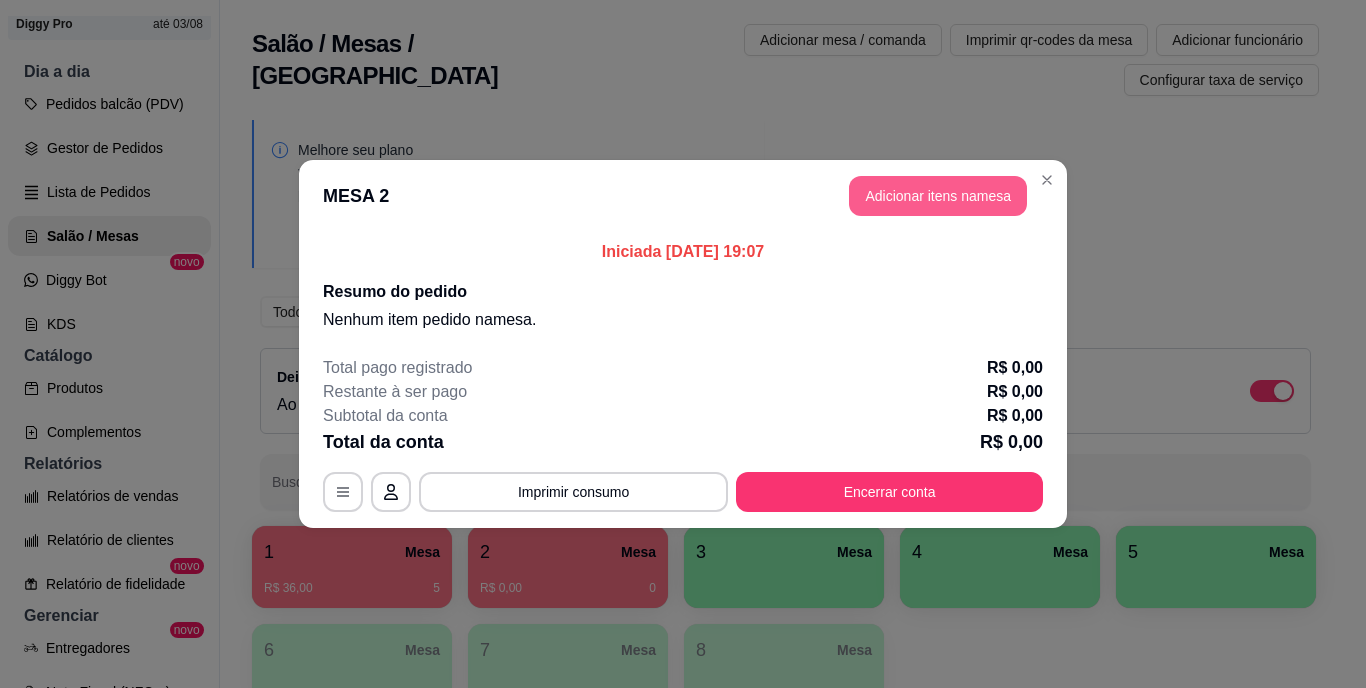 click on "Adicionar itens na  mesa" at bounding box center (938, 196) 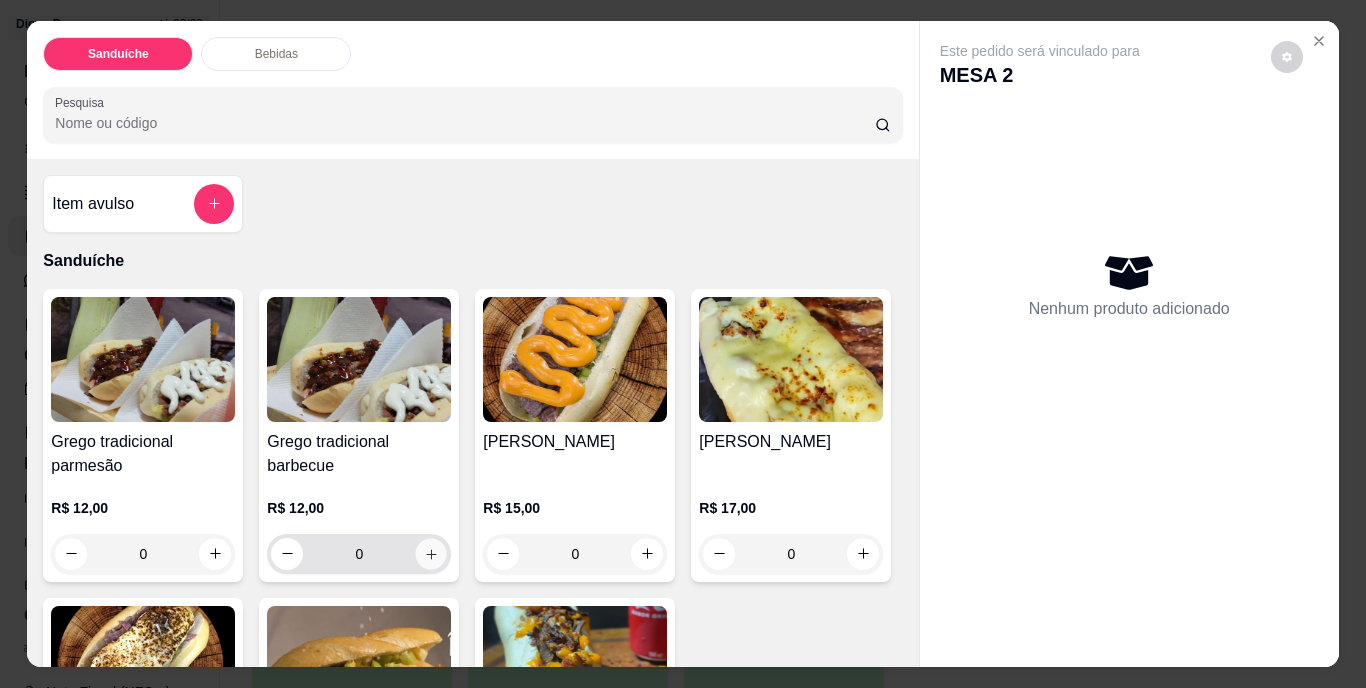 click 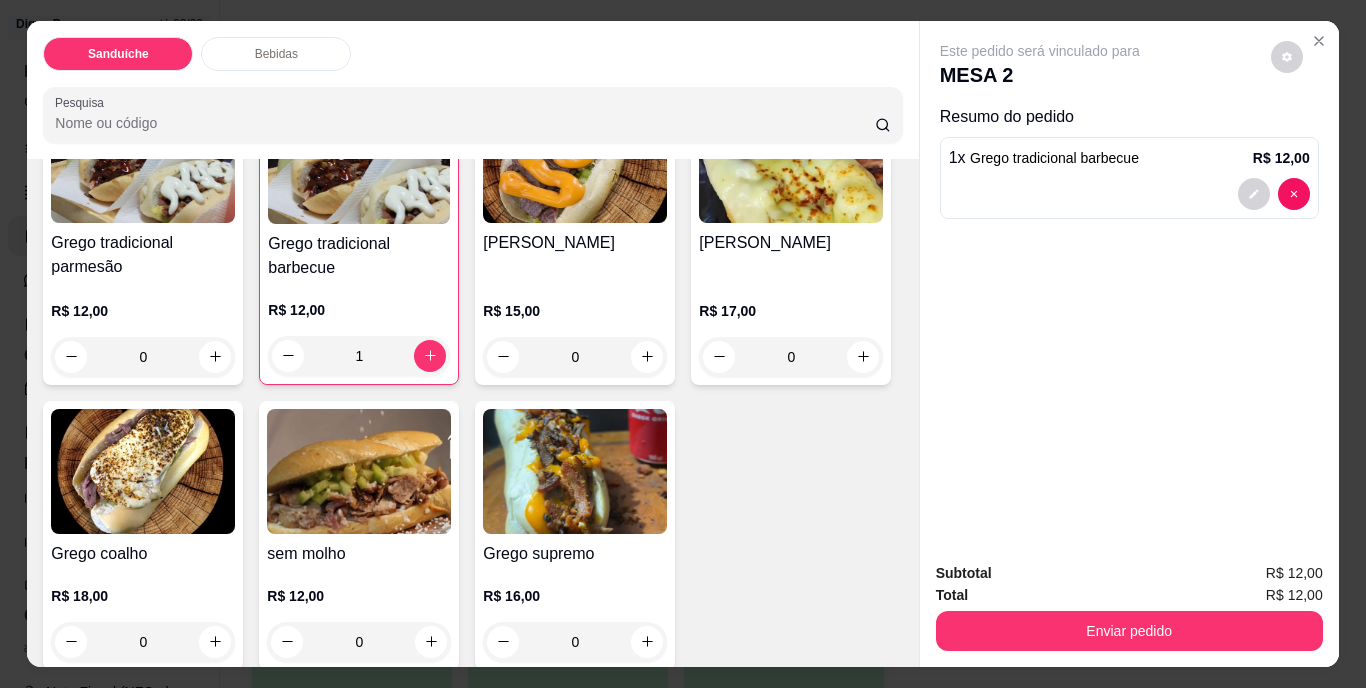 scroll, scrollTop: 200, scrollLeft: 0, axis: vertical 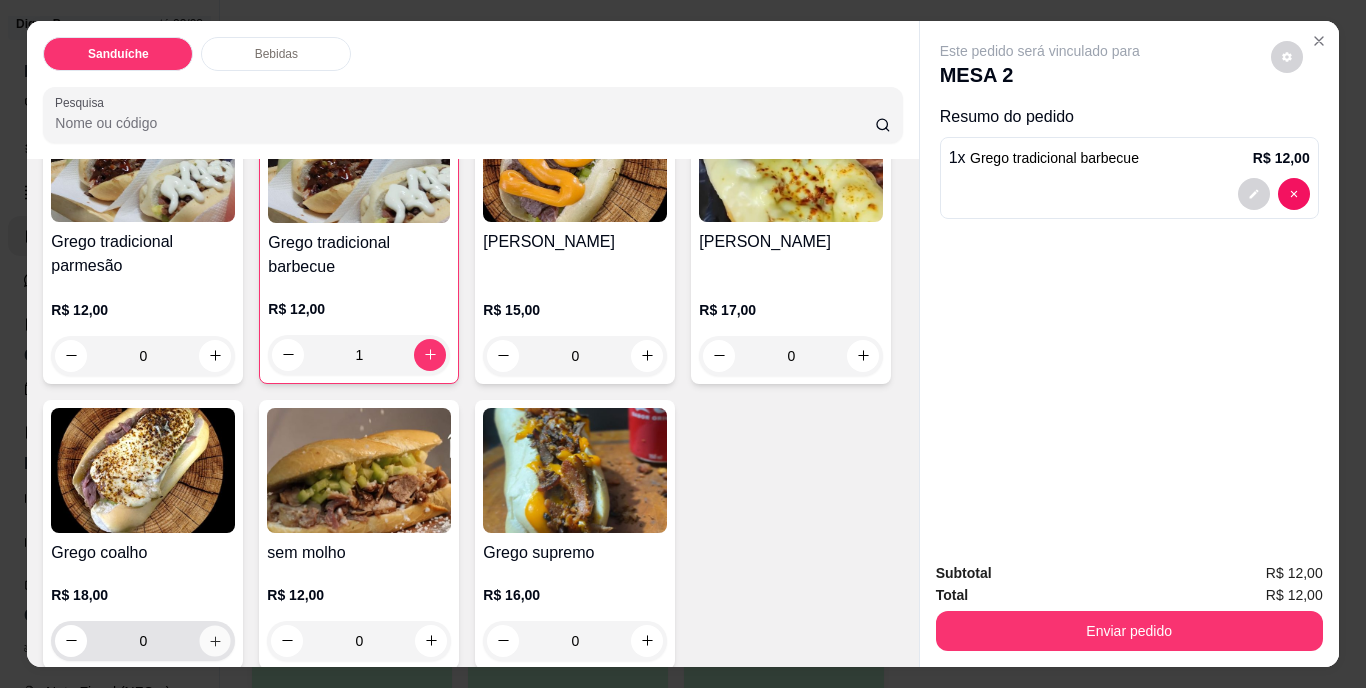 click at bounding box center [215, 640] 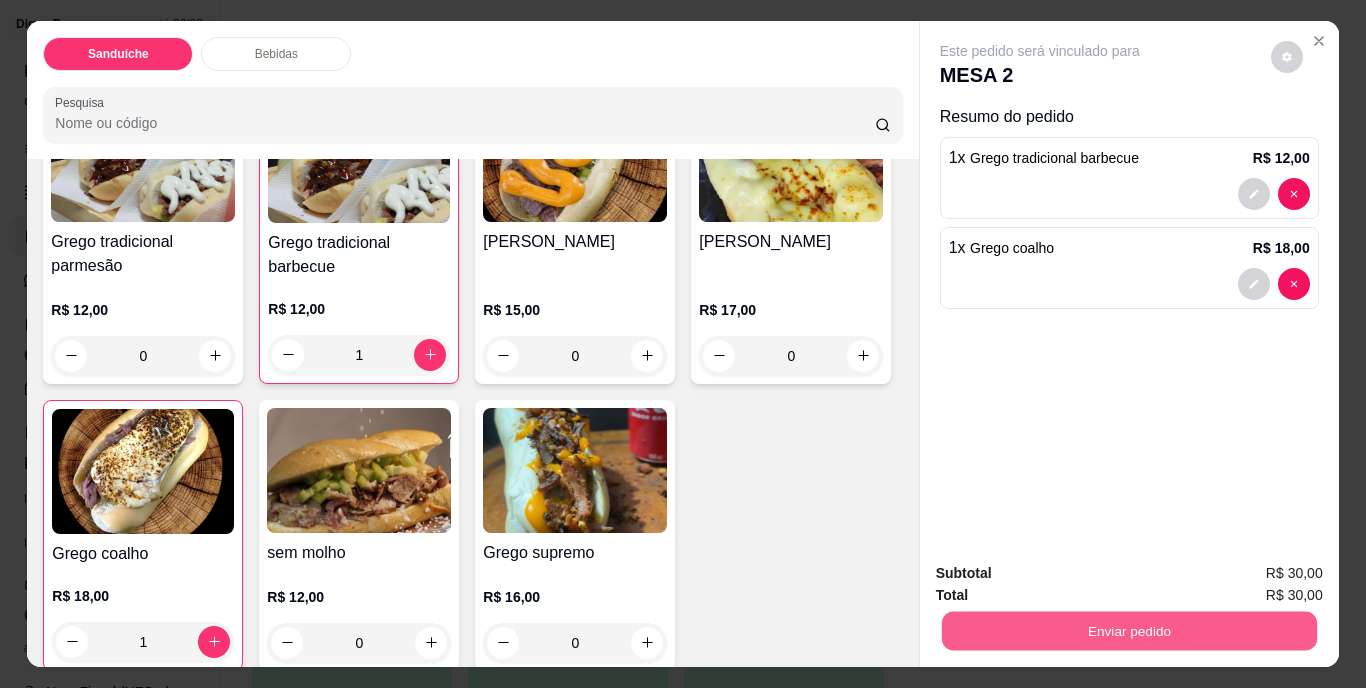 click on "Enviar pedido" at bounding box center [1128, 631] 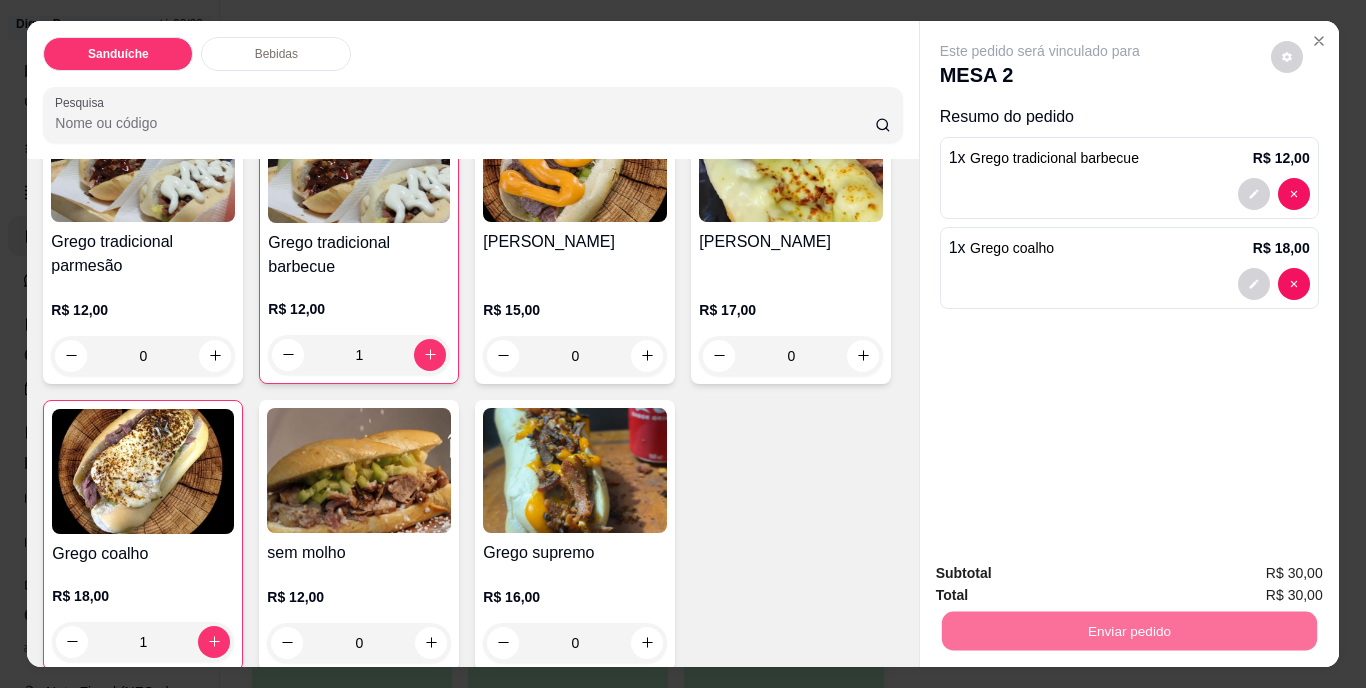 click on "Não registrar e enviar pedido" at bounding box center [1063, 574] 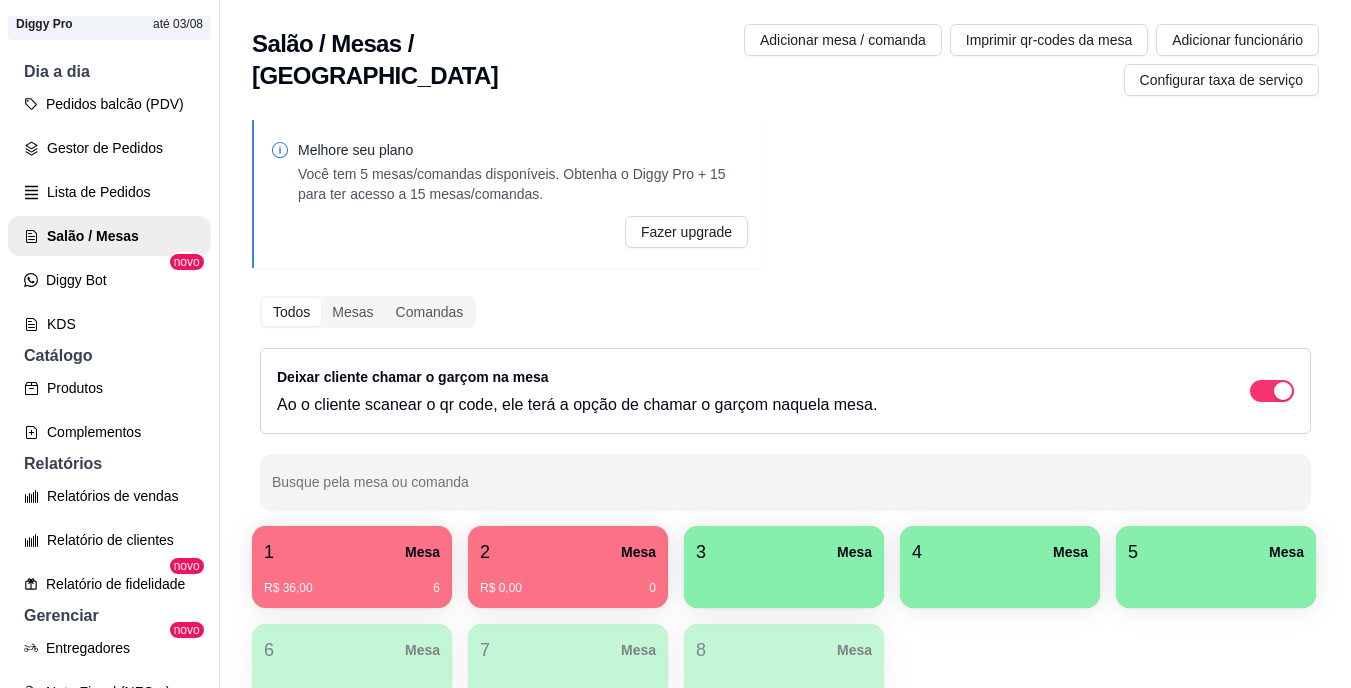 click on "R$ 36,00 6" at bounding box center [352, 581] 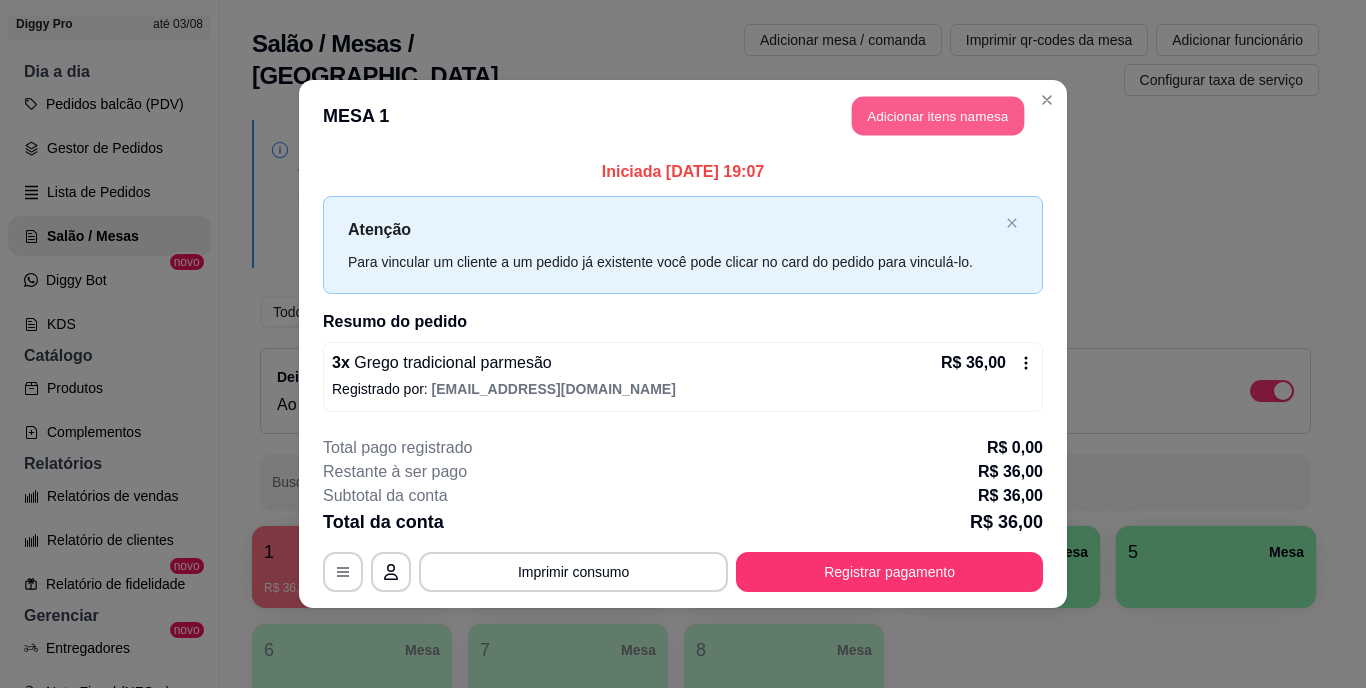 click on "Adicionar itens na  mesa" at bounding box center [938, 116] 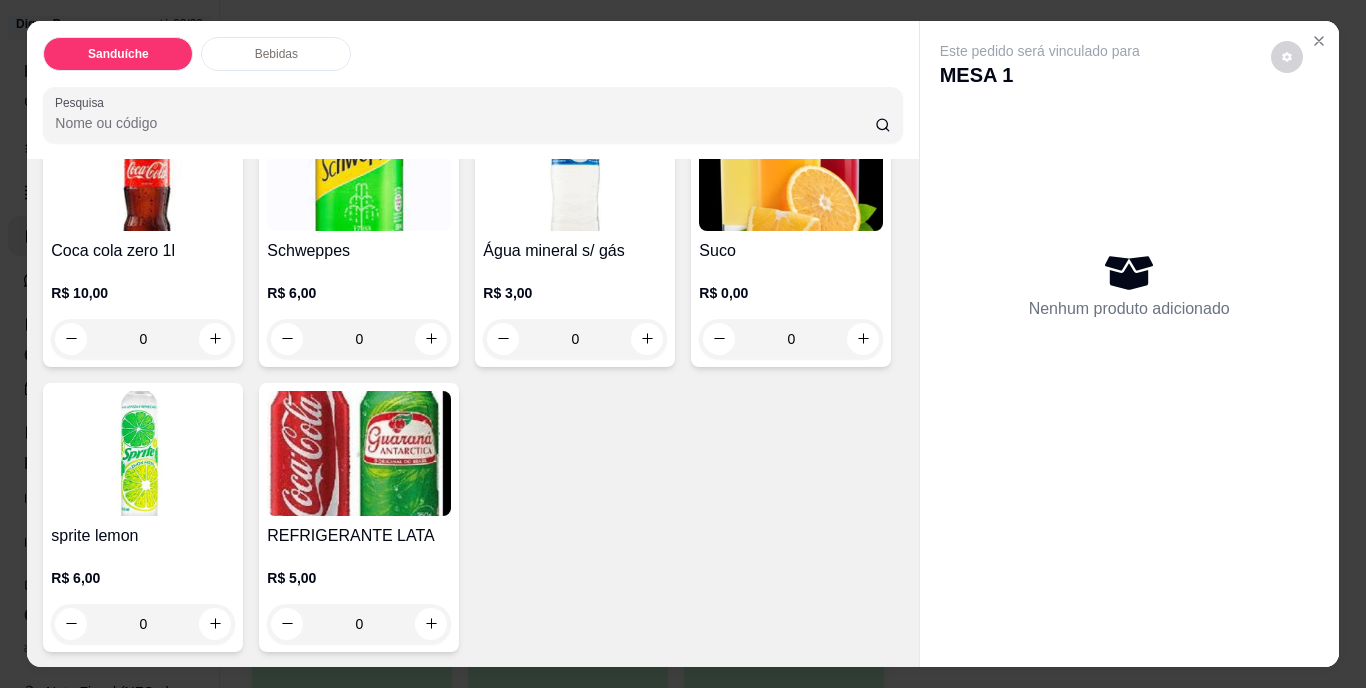 scroll, scrollTop: 900, scrollLeft: 0, axis: vertical 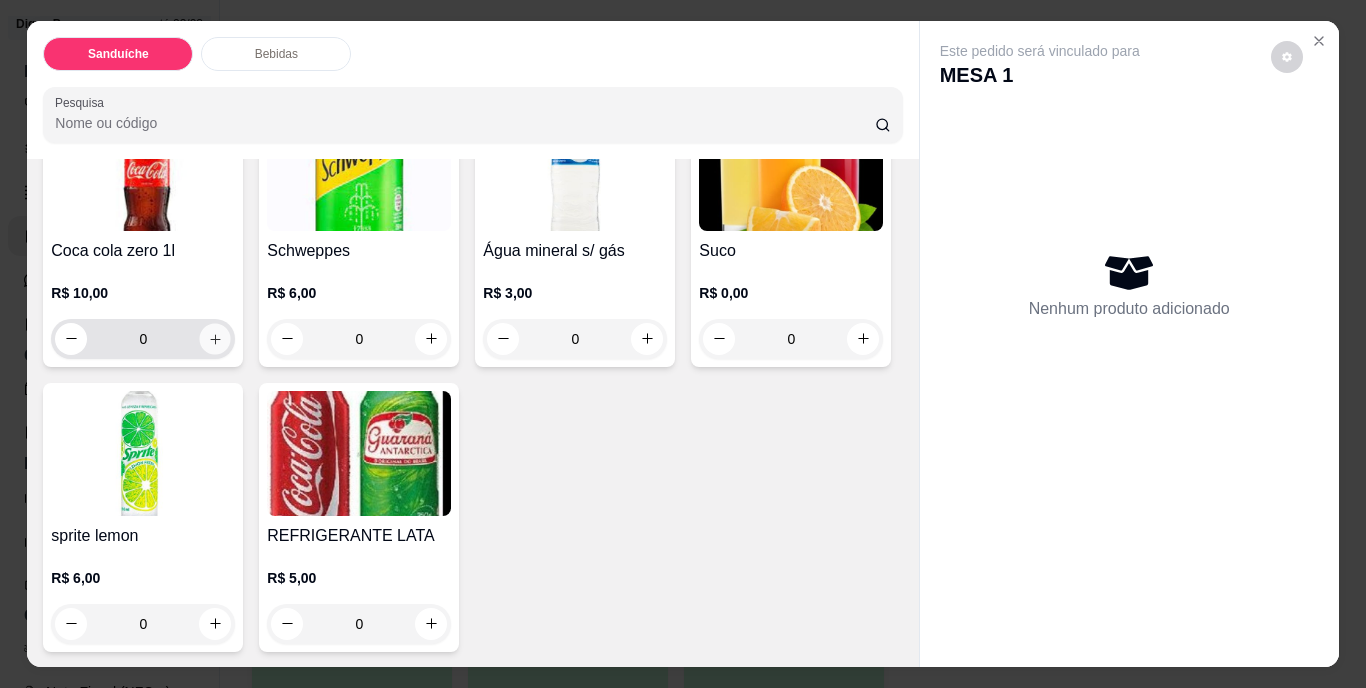 click 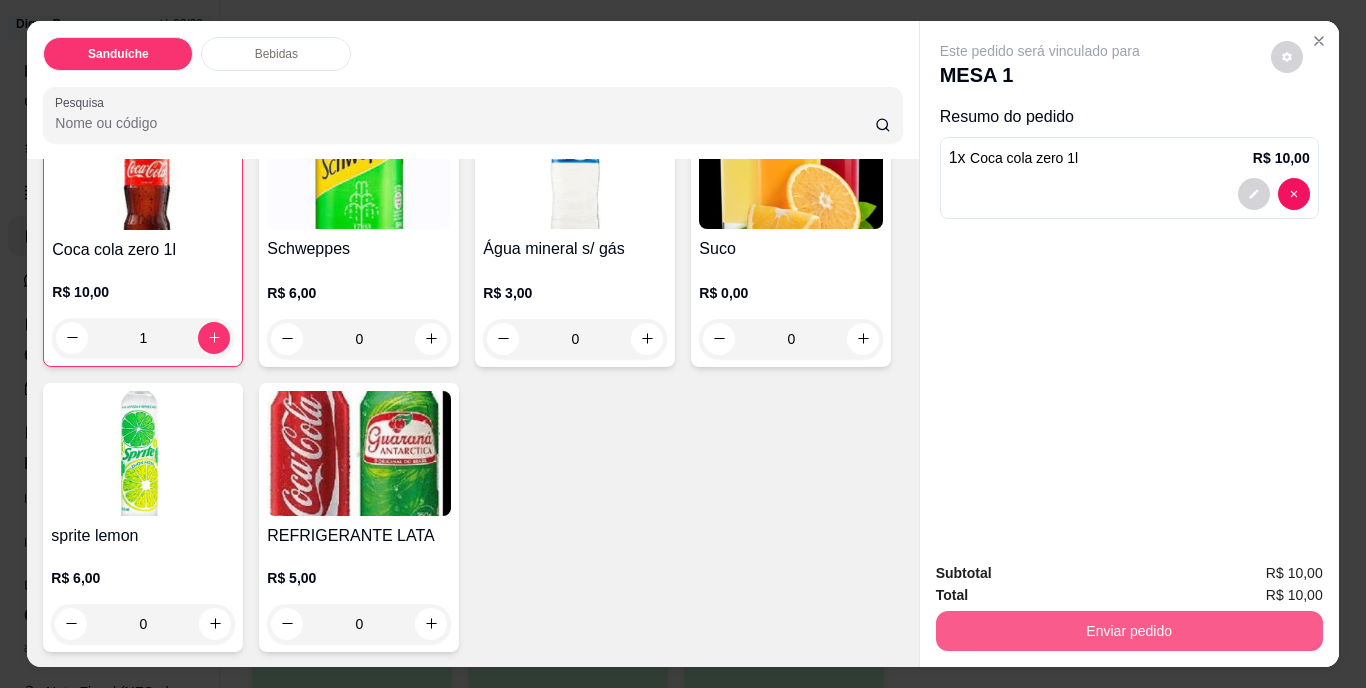 click on "Enviar pedido" at bounding box center (1129, 631) 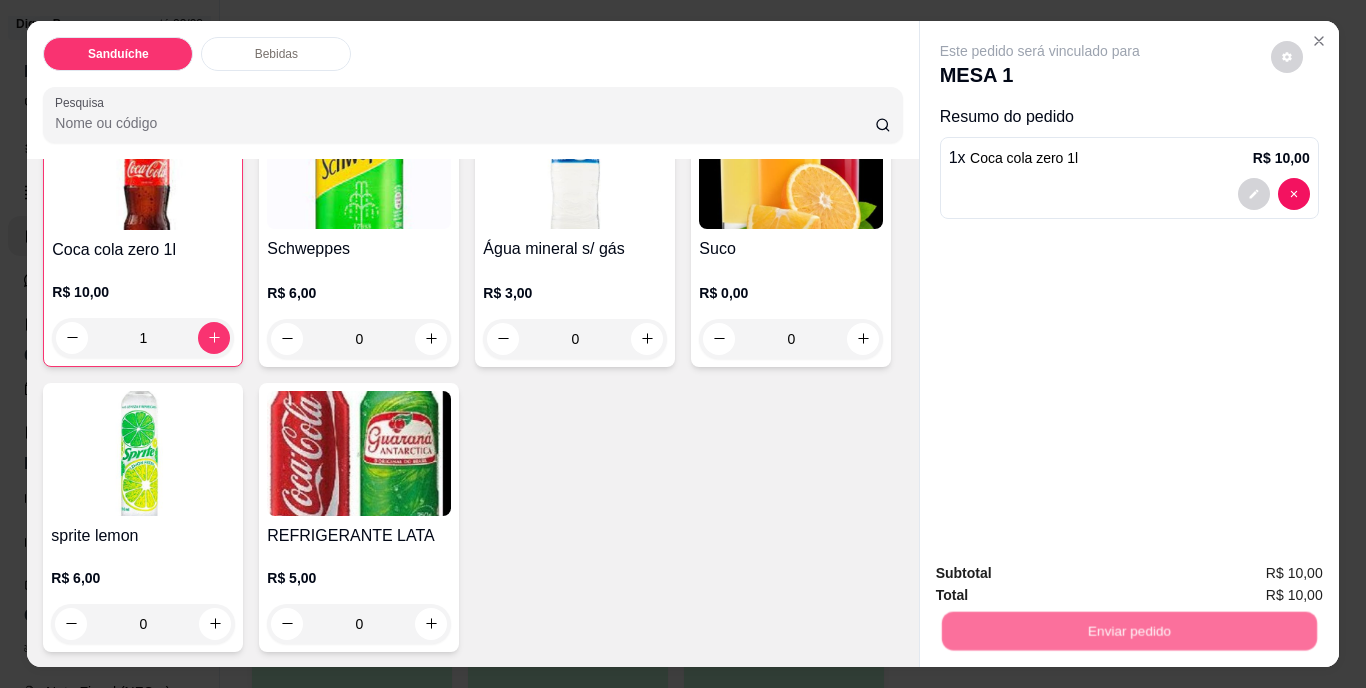click on "Não registrar e enviar pedido" at bounding box center [1063, 574] 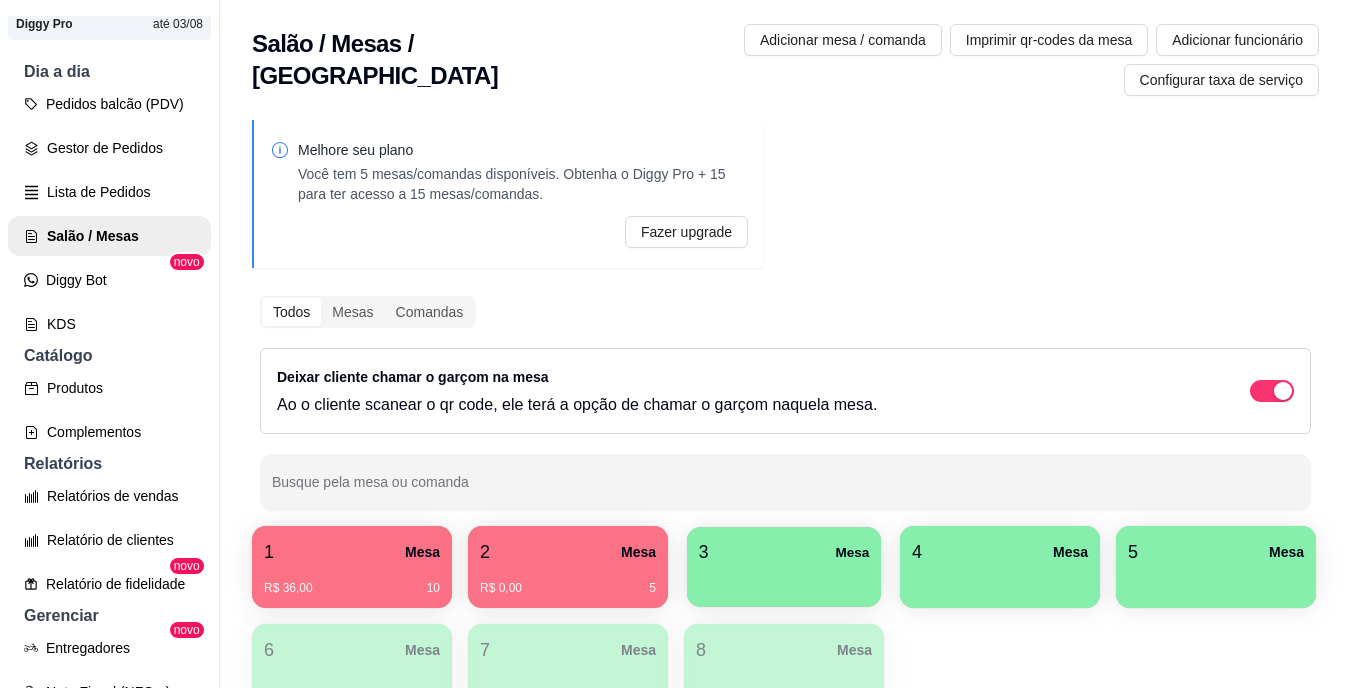 click on "3 Mesa" at bounding box center [784, 567] 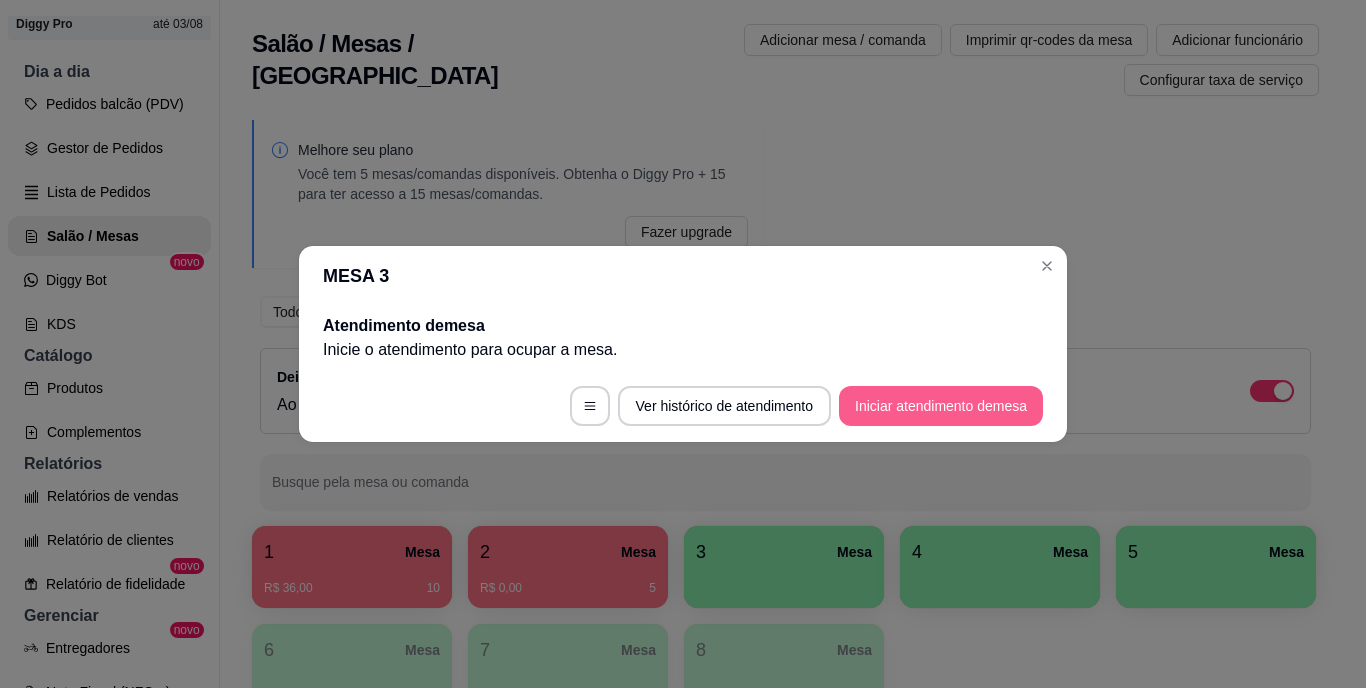 click on "Iniciar atendimento de  mesa" at bounding box center (941, 406) 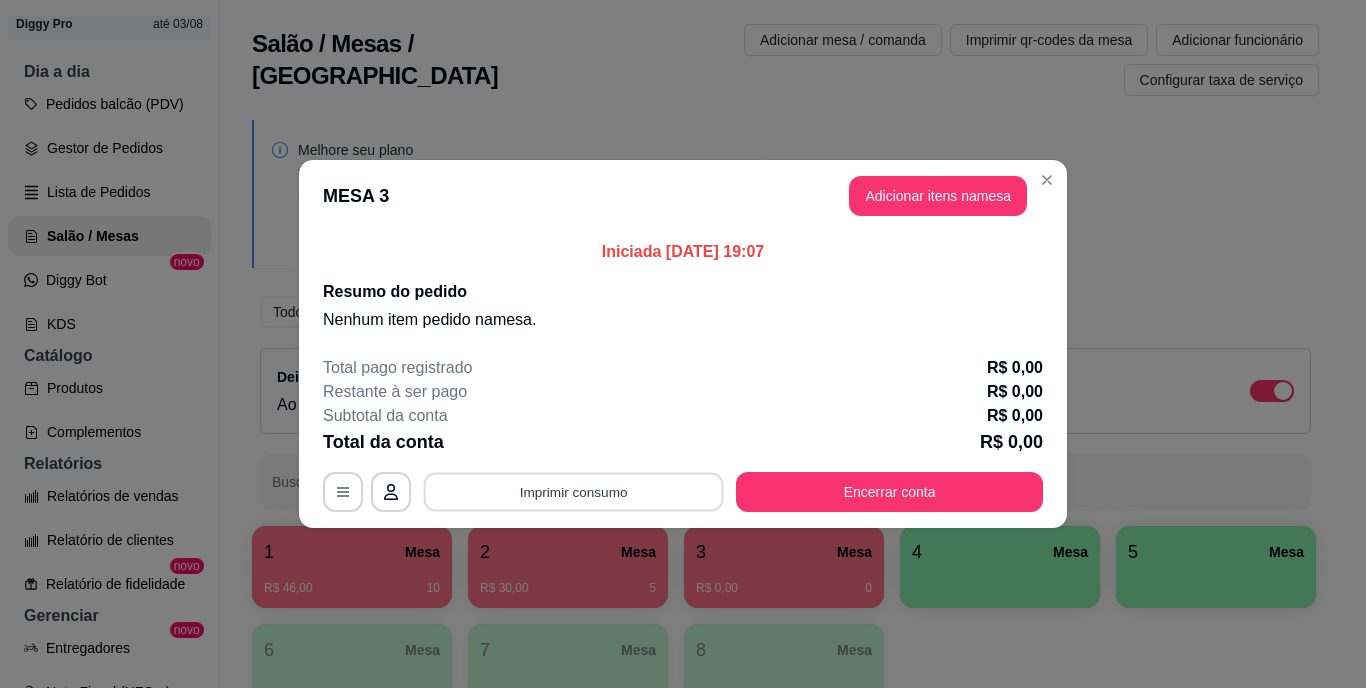 click on "Imprimir consumo" at bounding box center [574, 492] 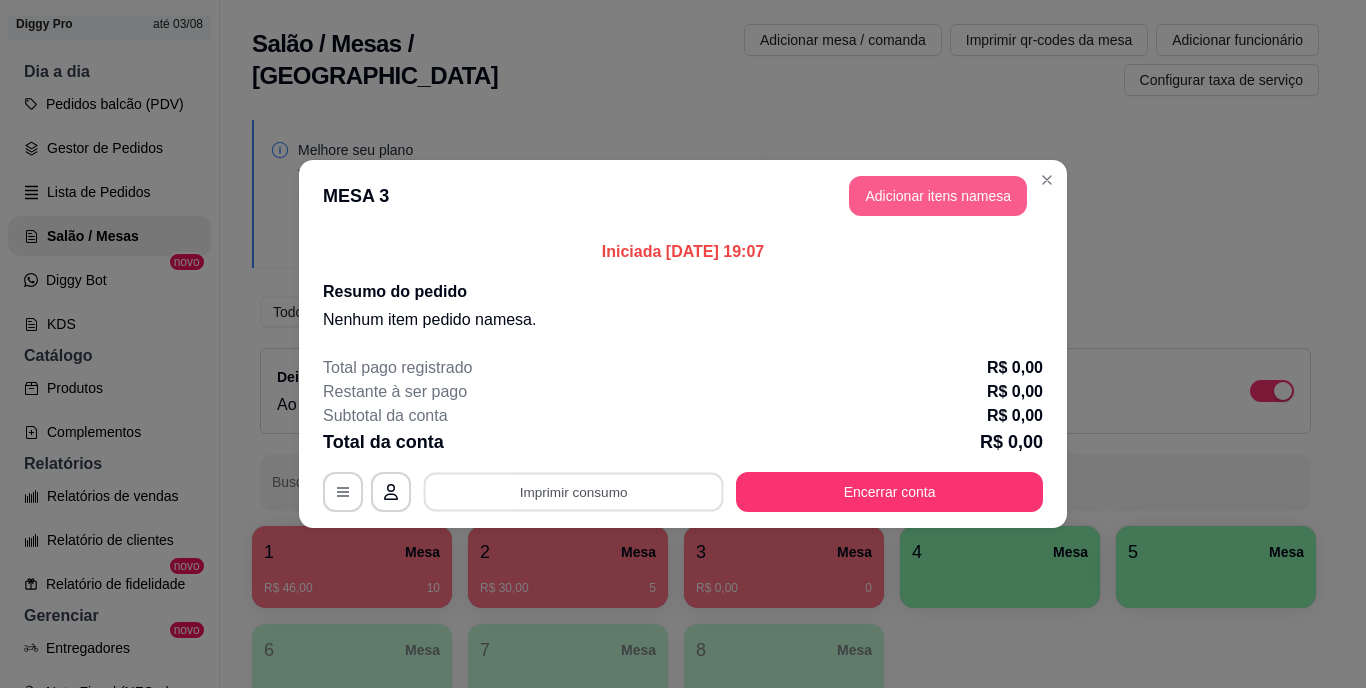 click on "Adicionar itens na  mesa" at bounding box center [938, 196] 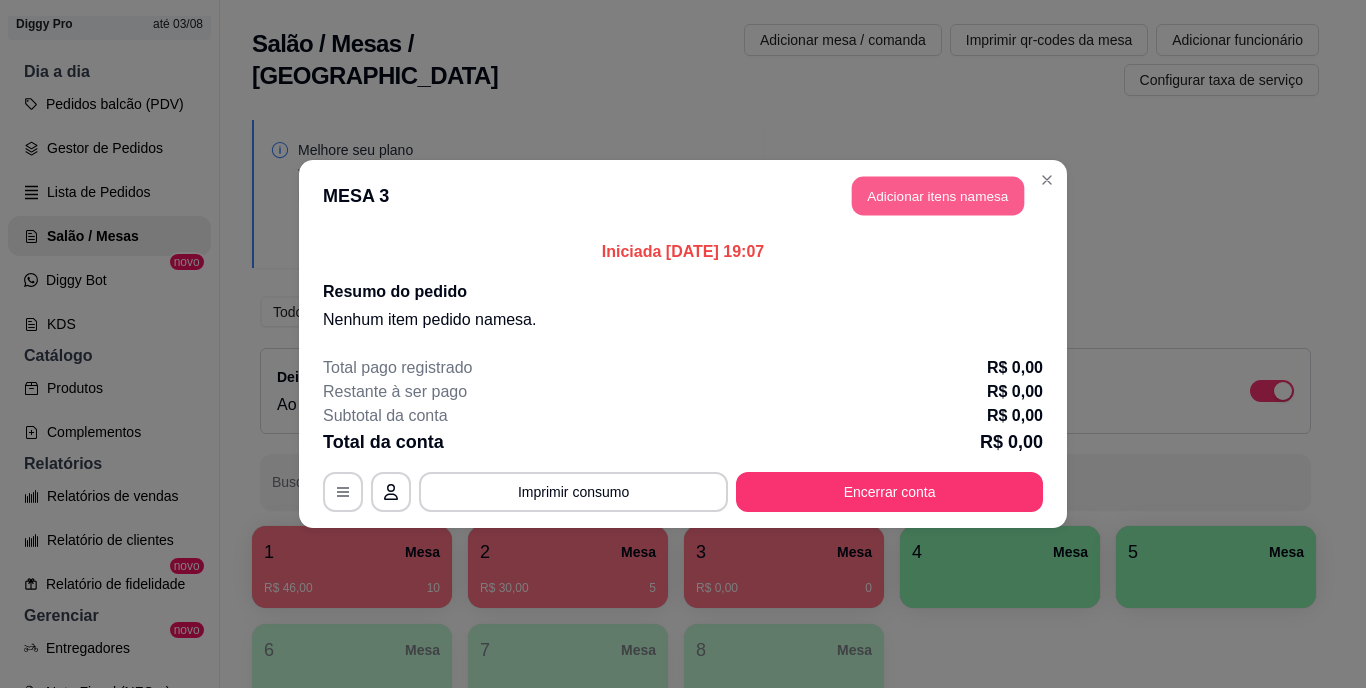 click on "Adicionar itens na  mesa" at bounding box center [938, 196] 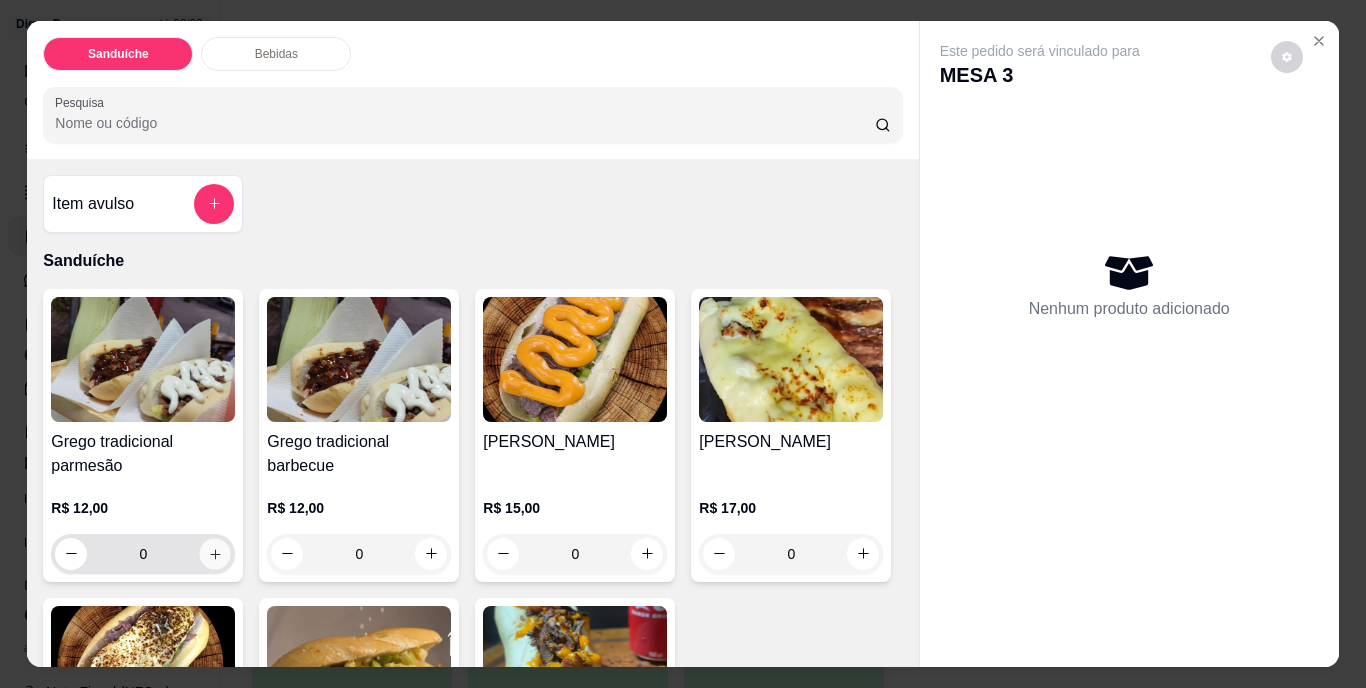 click at bounding box center (215, 553) 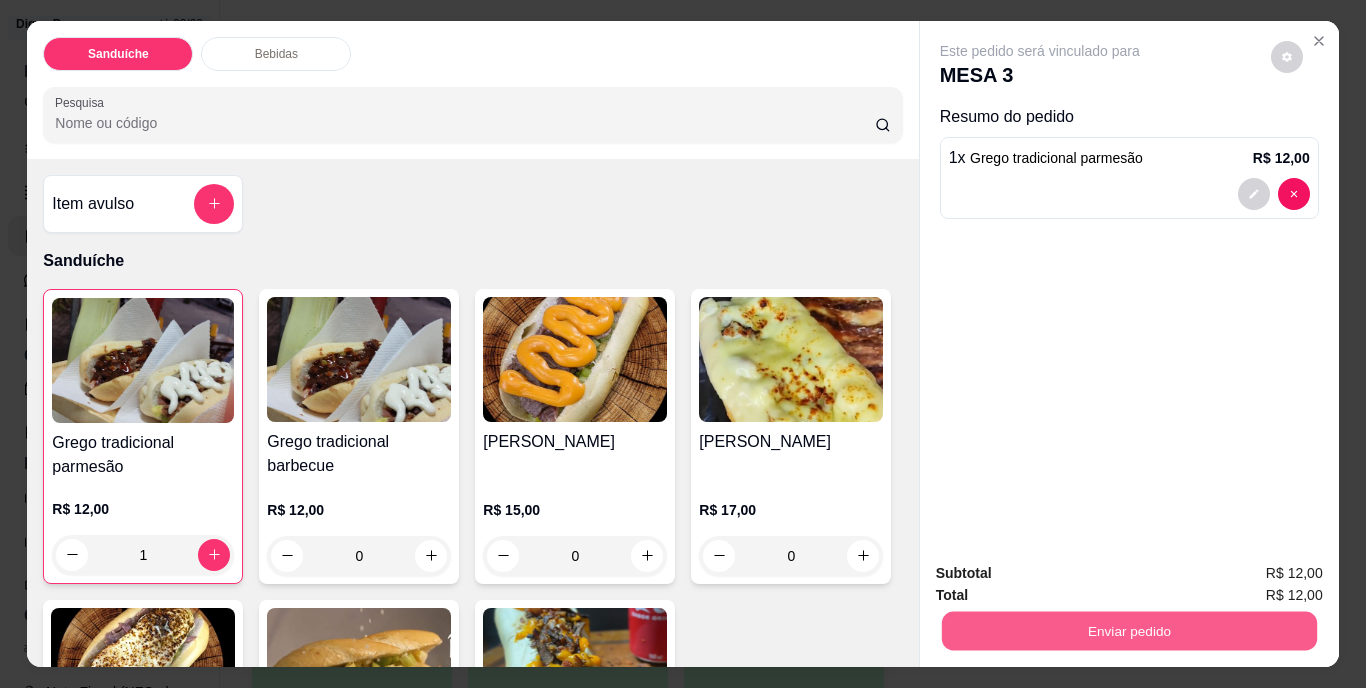 click on "Enviar pedido" at bounding box center (1128, 631) 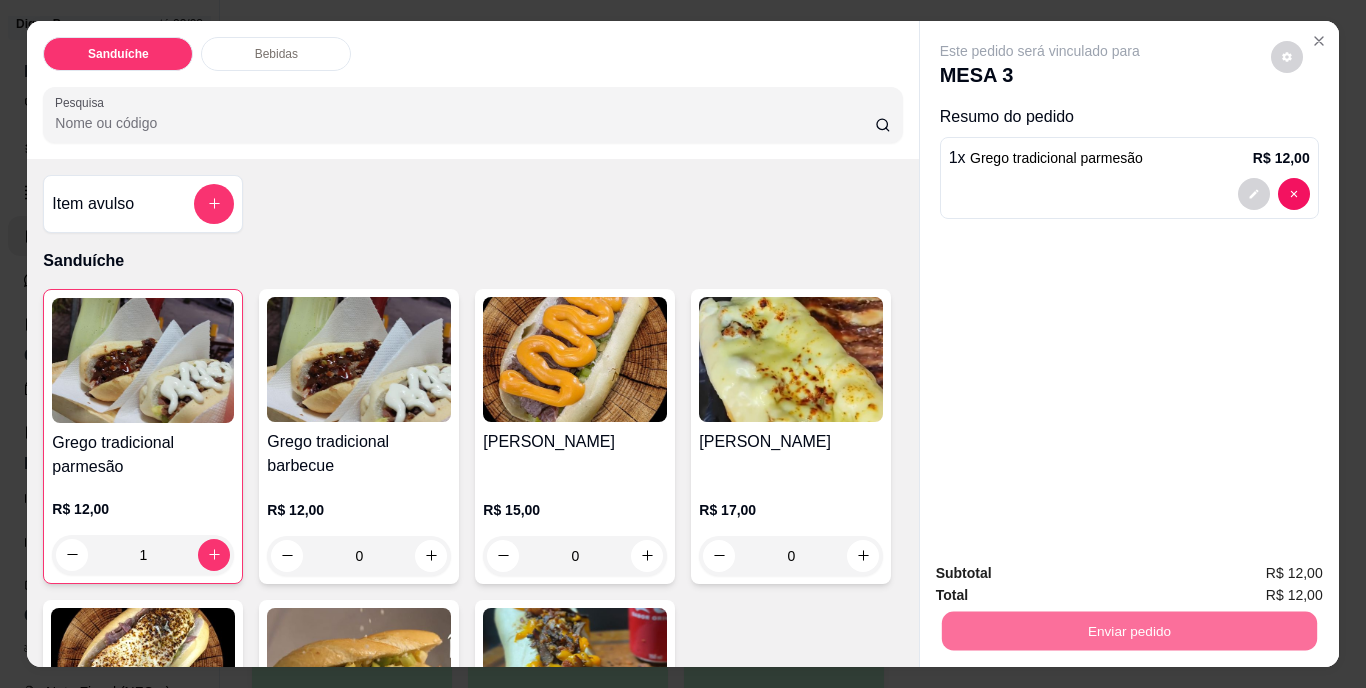 click on "Não registrar e enviar pedido" at bounding box center (1063, 575) 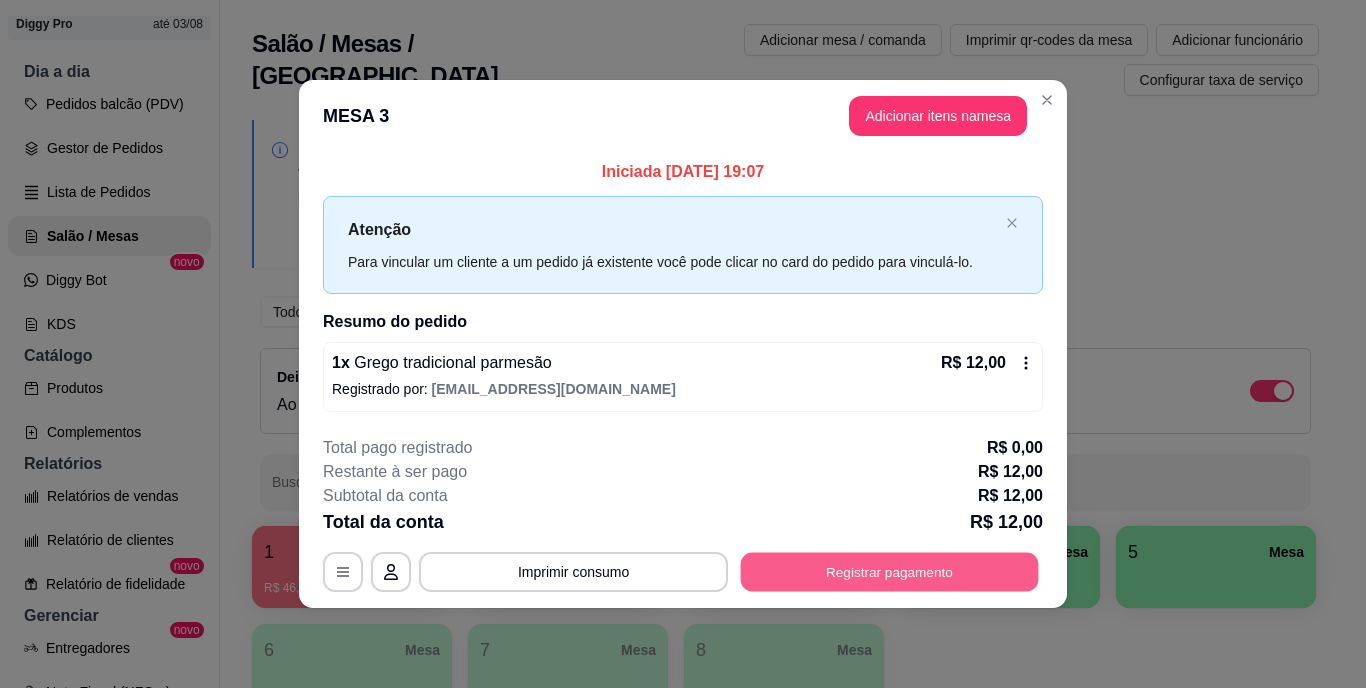 click on "Registrar pagamento" at bounding box center [890, 571] 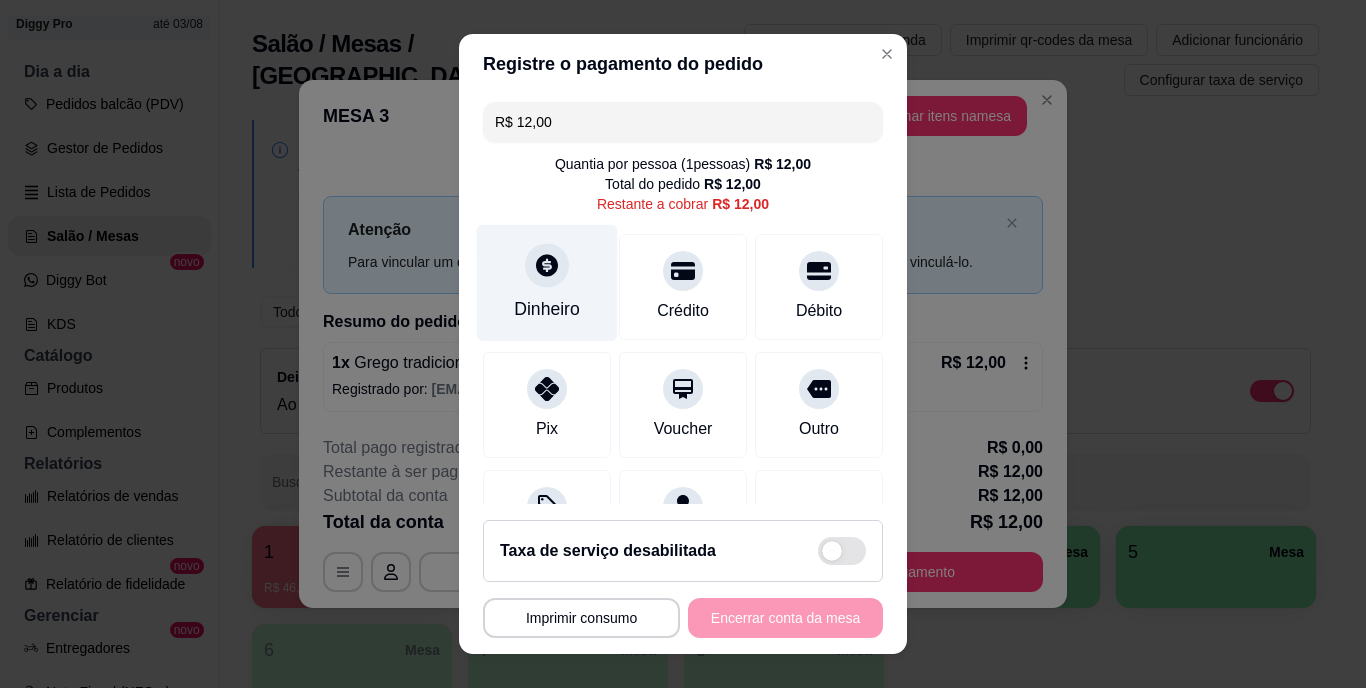 click on "Dinheiro" at bounding box center (547, 283) 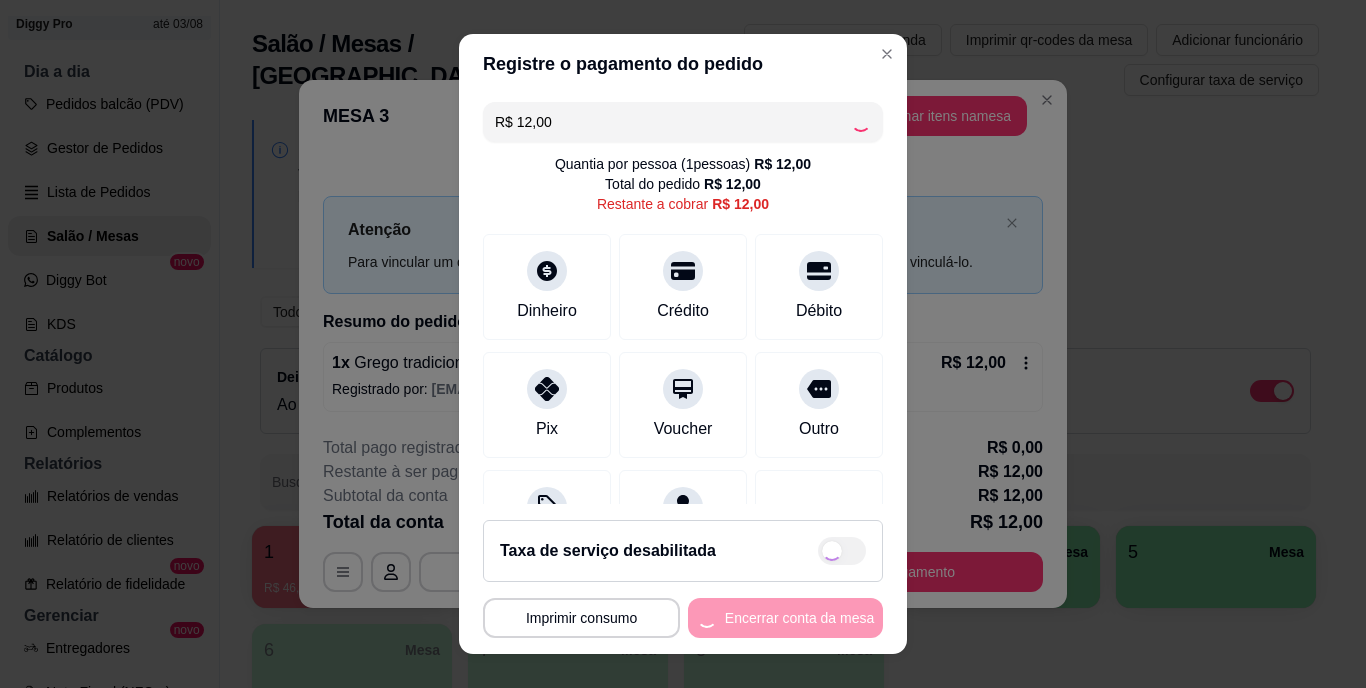 type on "R$ 0,00" 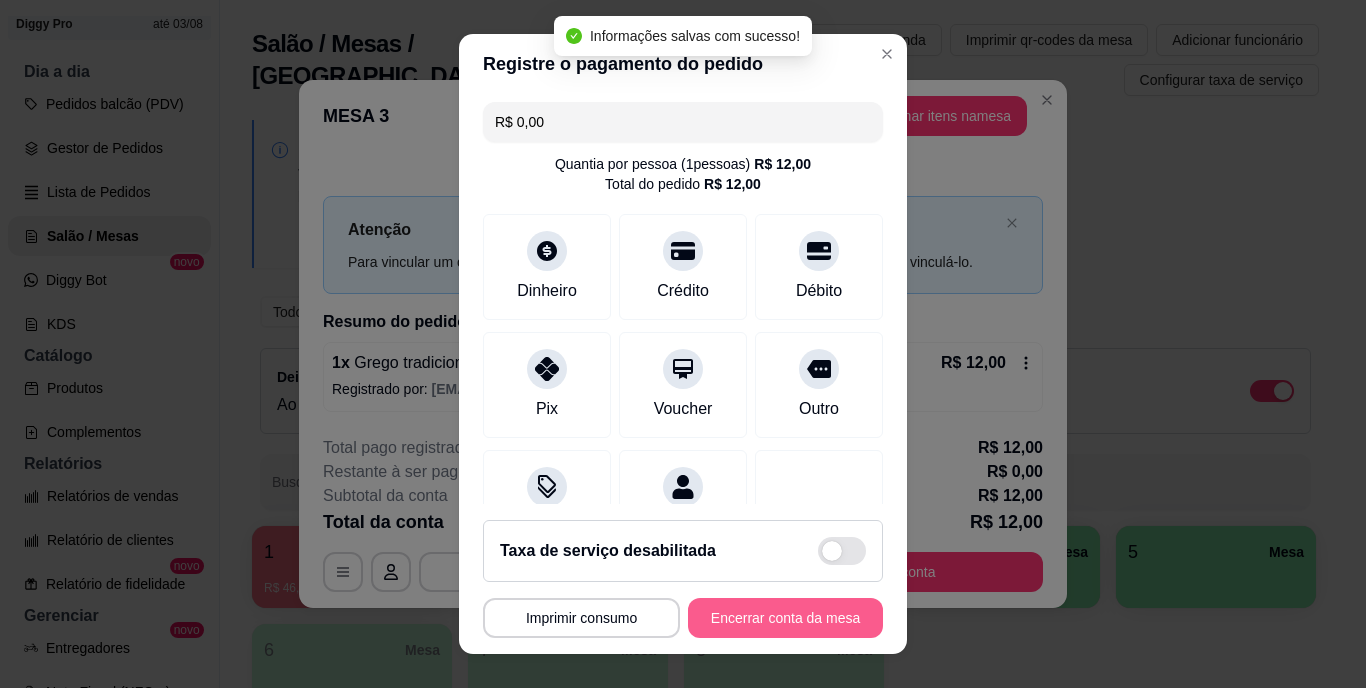 click on "Encerrar conta da mesa" at bounding box center [785, 618] 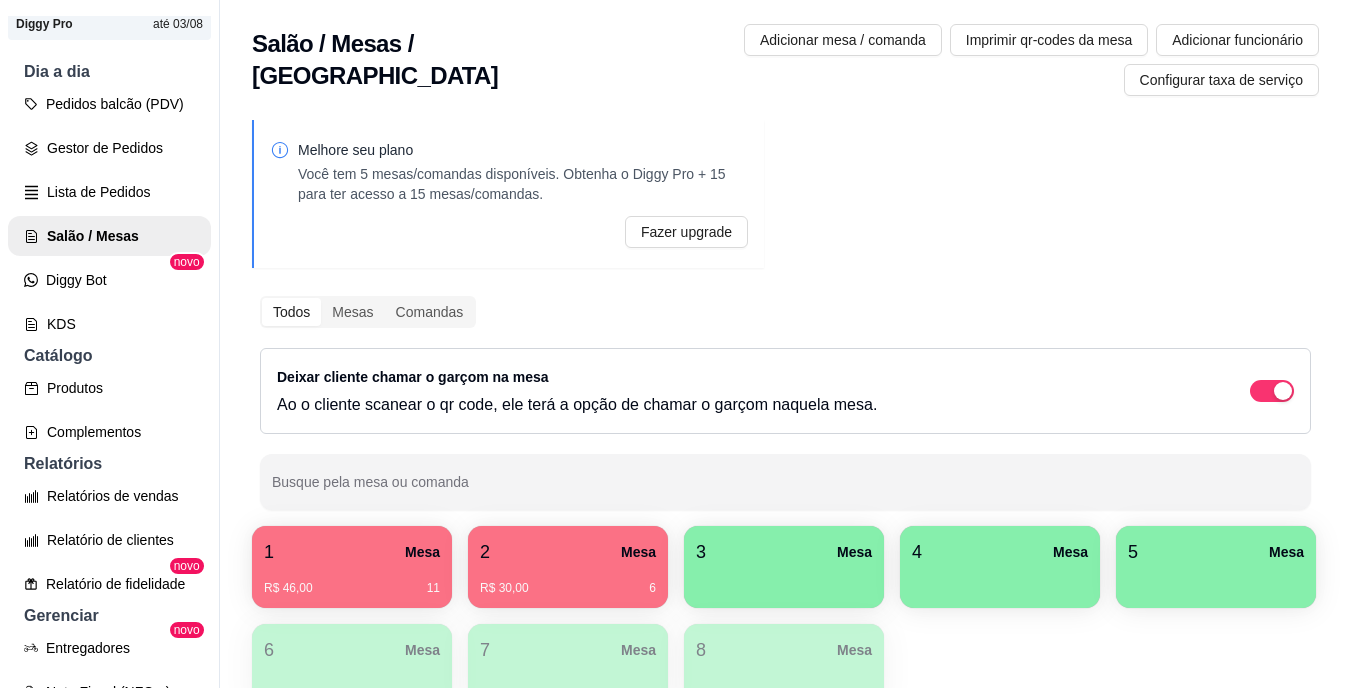 click at bounding box center (784, 581) 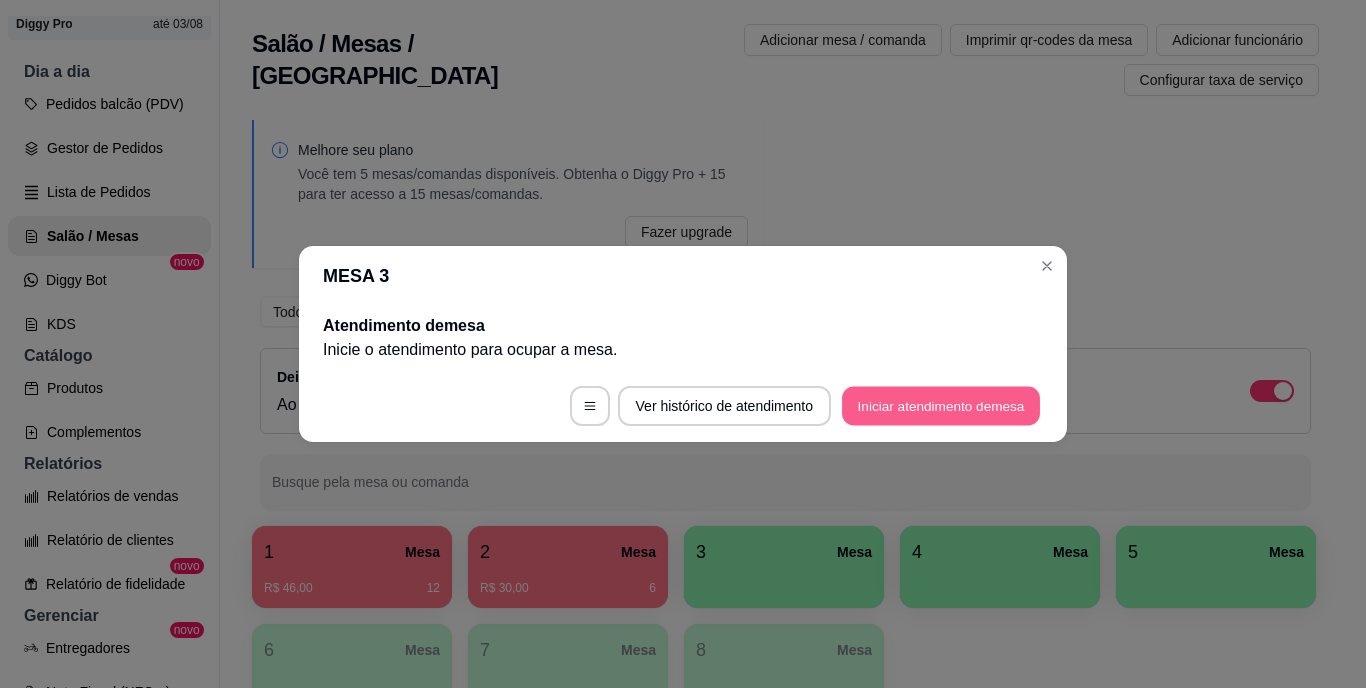 click on "Iniciar atendimento de  mesa" at bounding box center (941, 406) 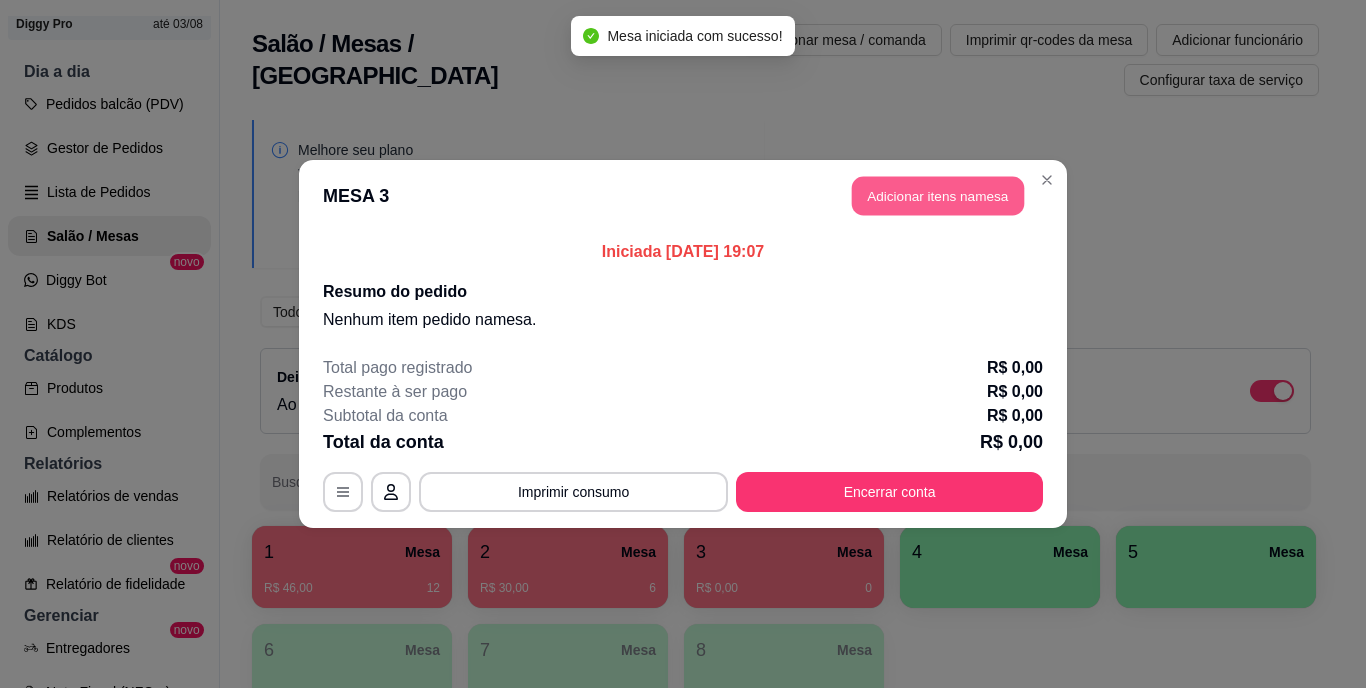 click on "Adicionar itens na  mesa" at bounding box center [938, 196] 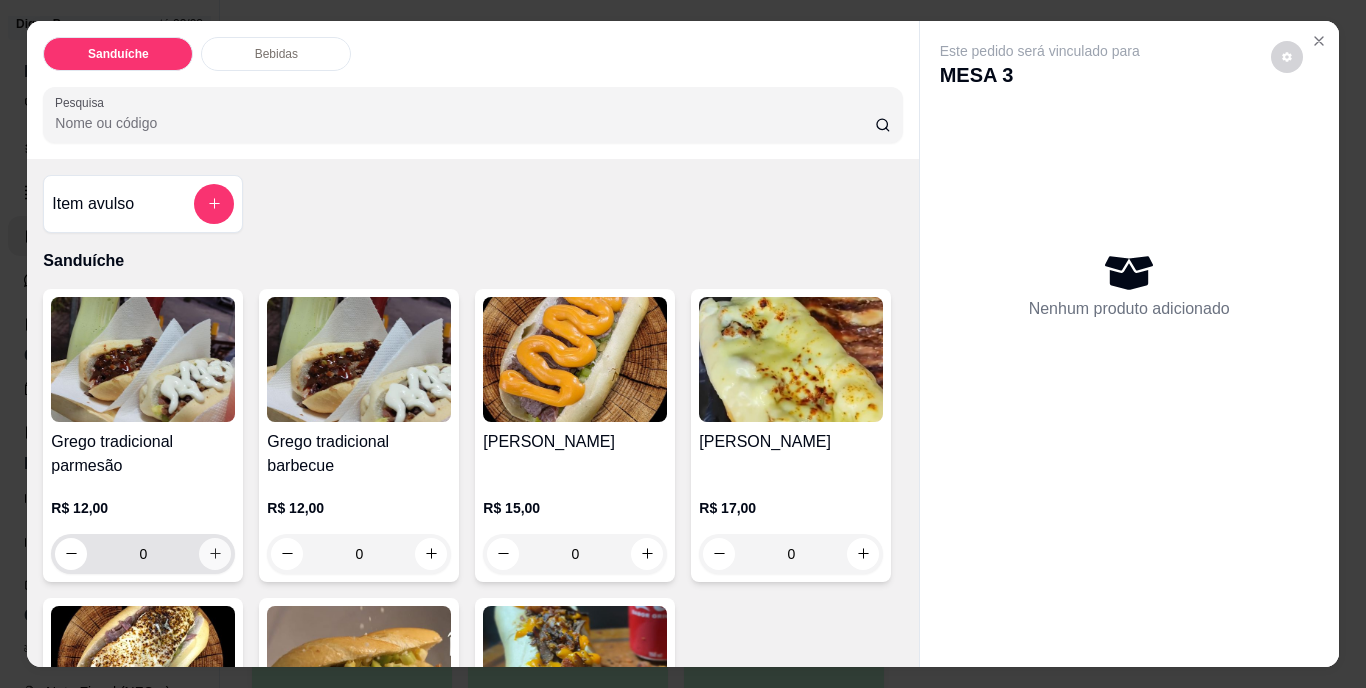 click 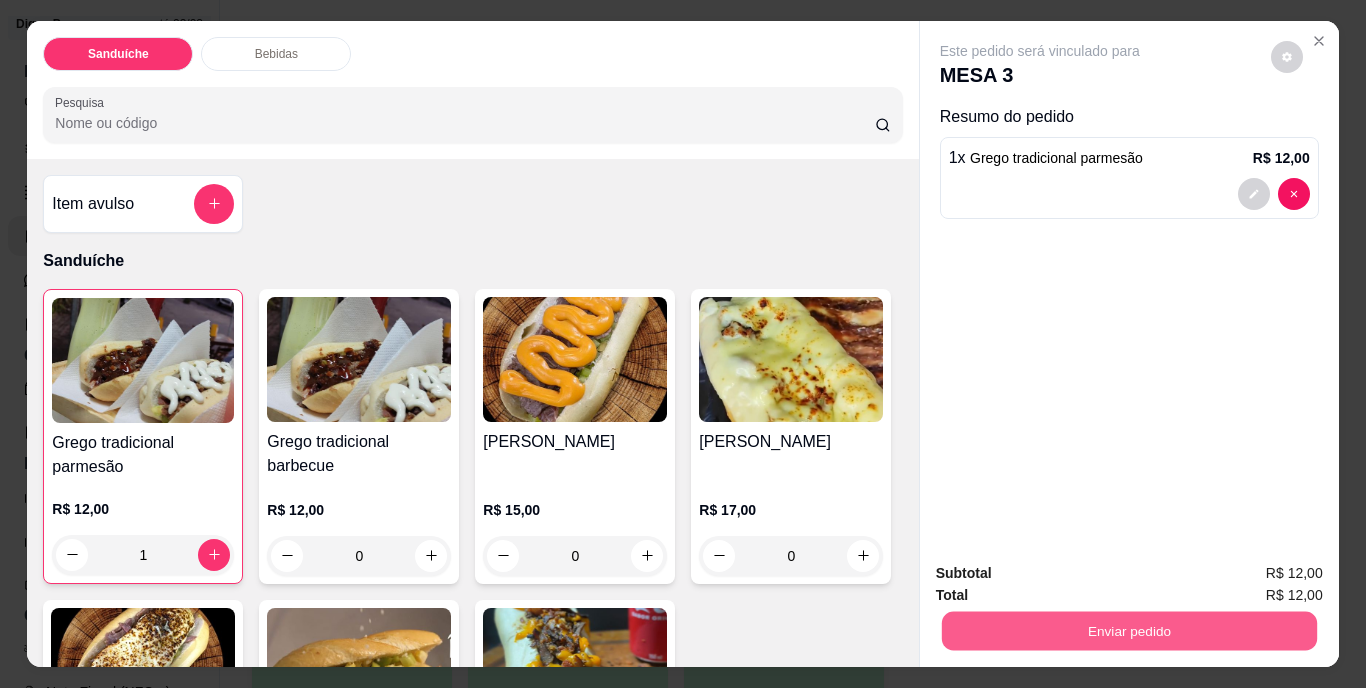 click on "Enviar pedido" at bounding box center [1128, 631] 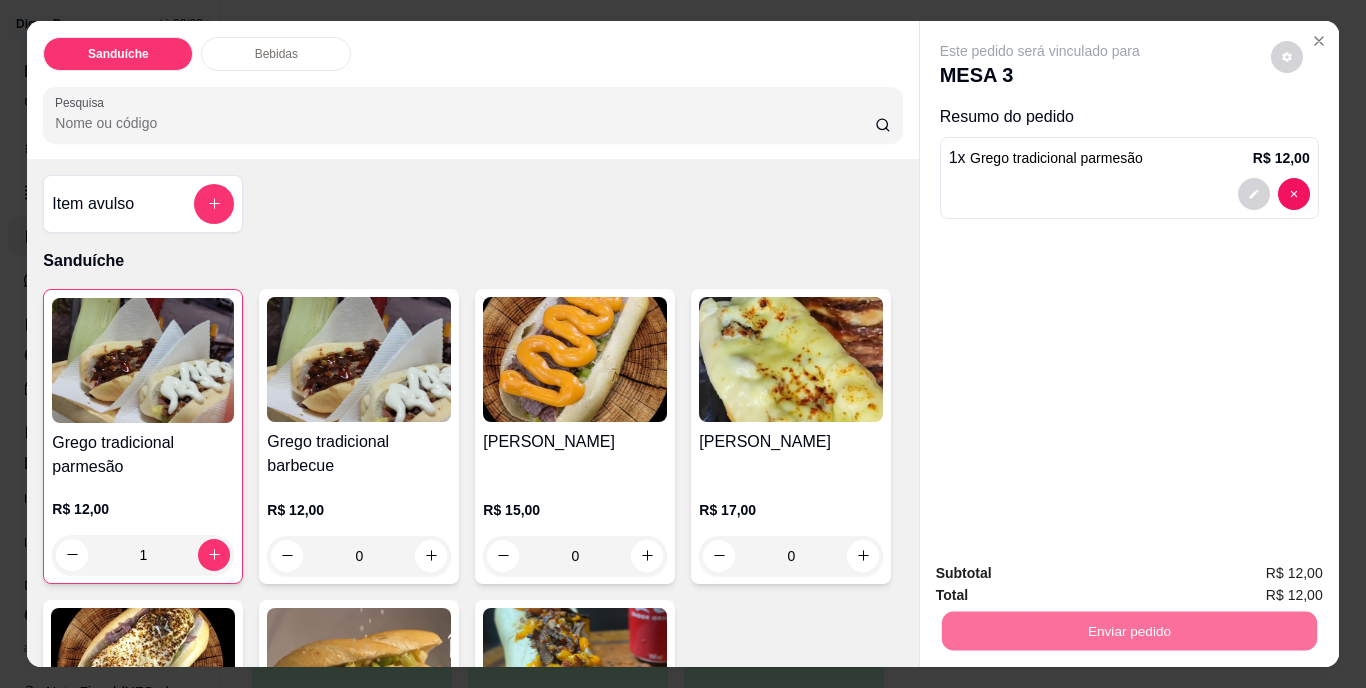 click on "Não registrar e enviar pedido" at bounding box center [1063, 574] 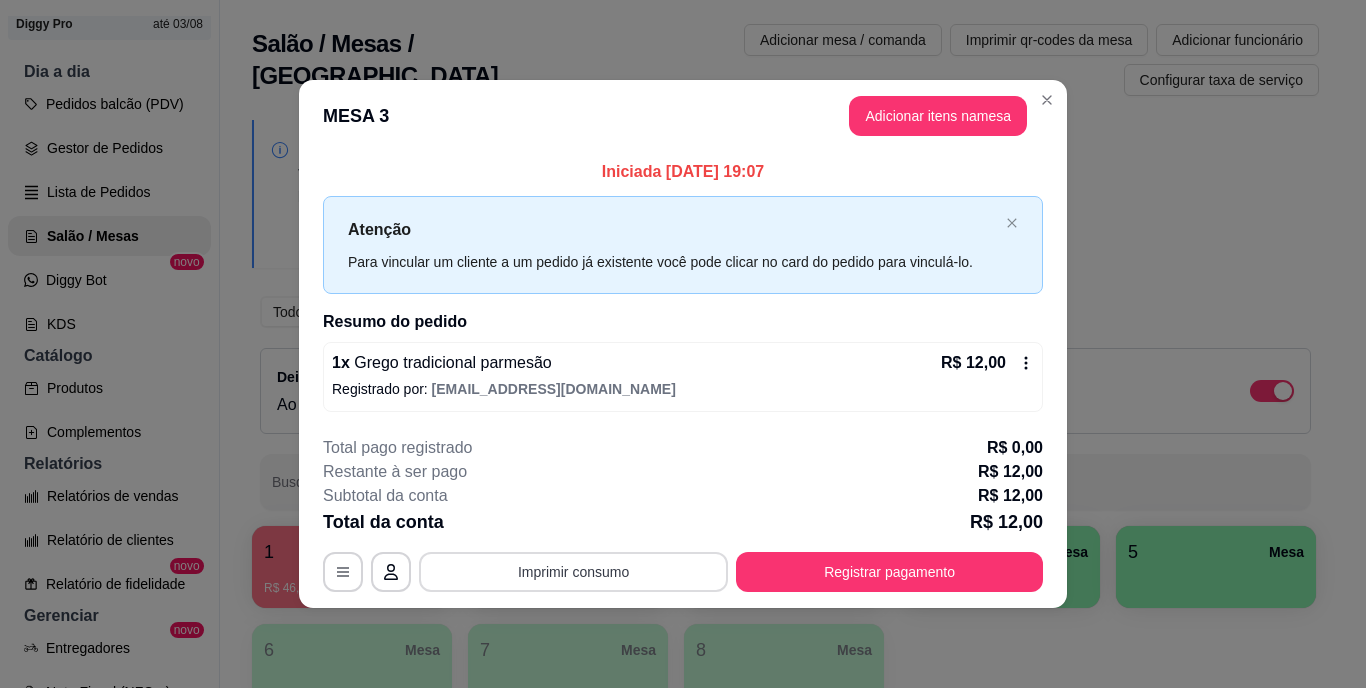 click on "Imprimir consumo" at bounding box center (573, 572) 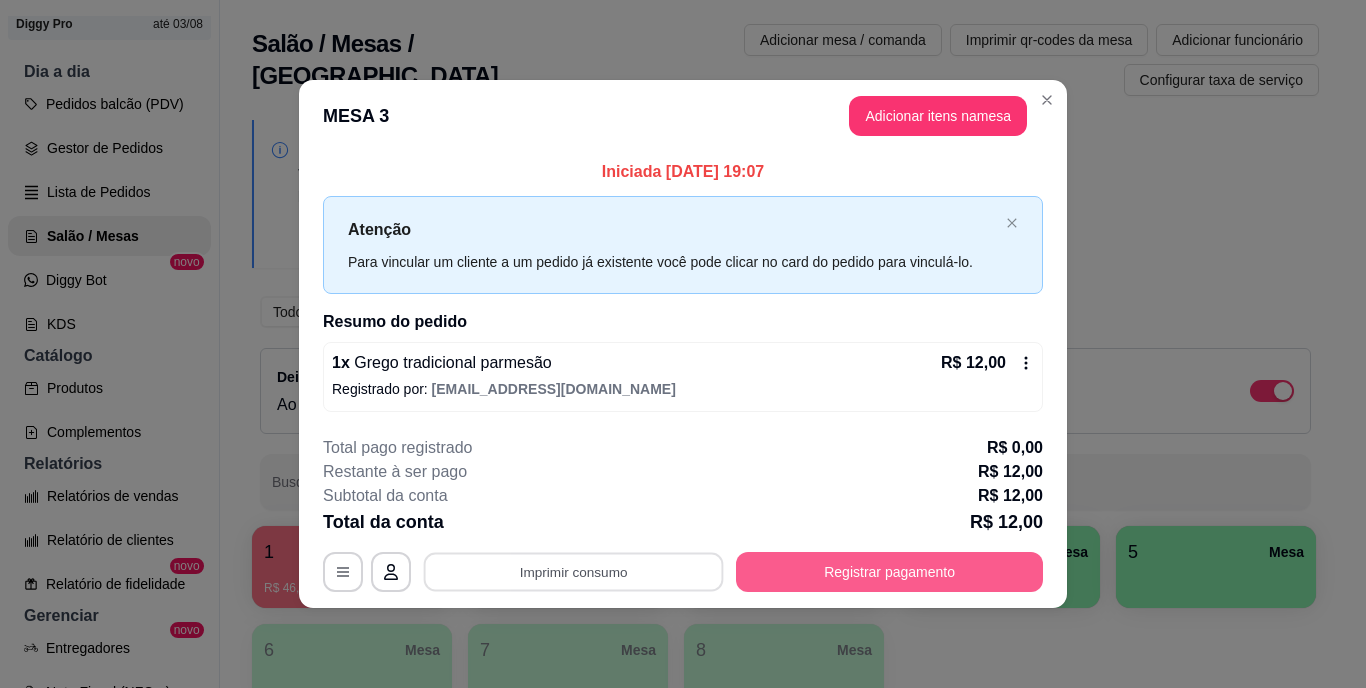 click on "Registrar pagamento" at bounding box center (889, 572) 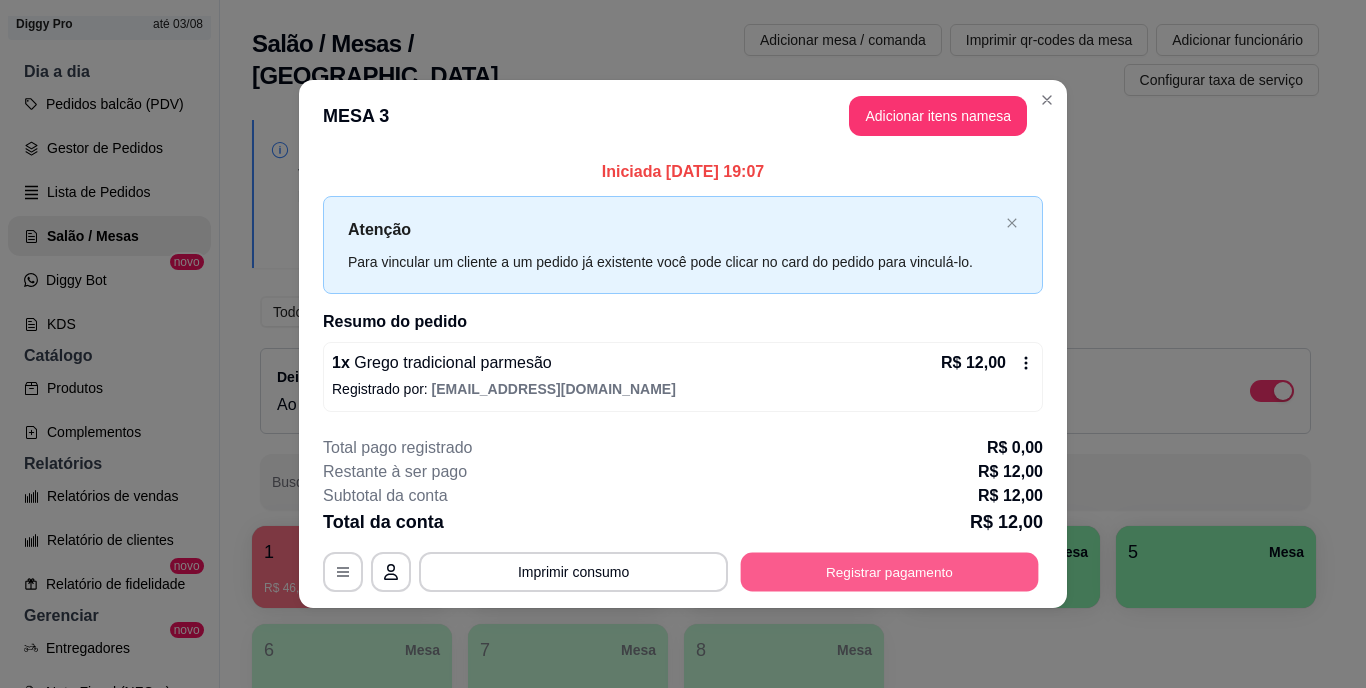 click on "Registrar pagamento" at bounding box center [890, 571] 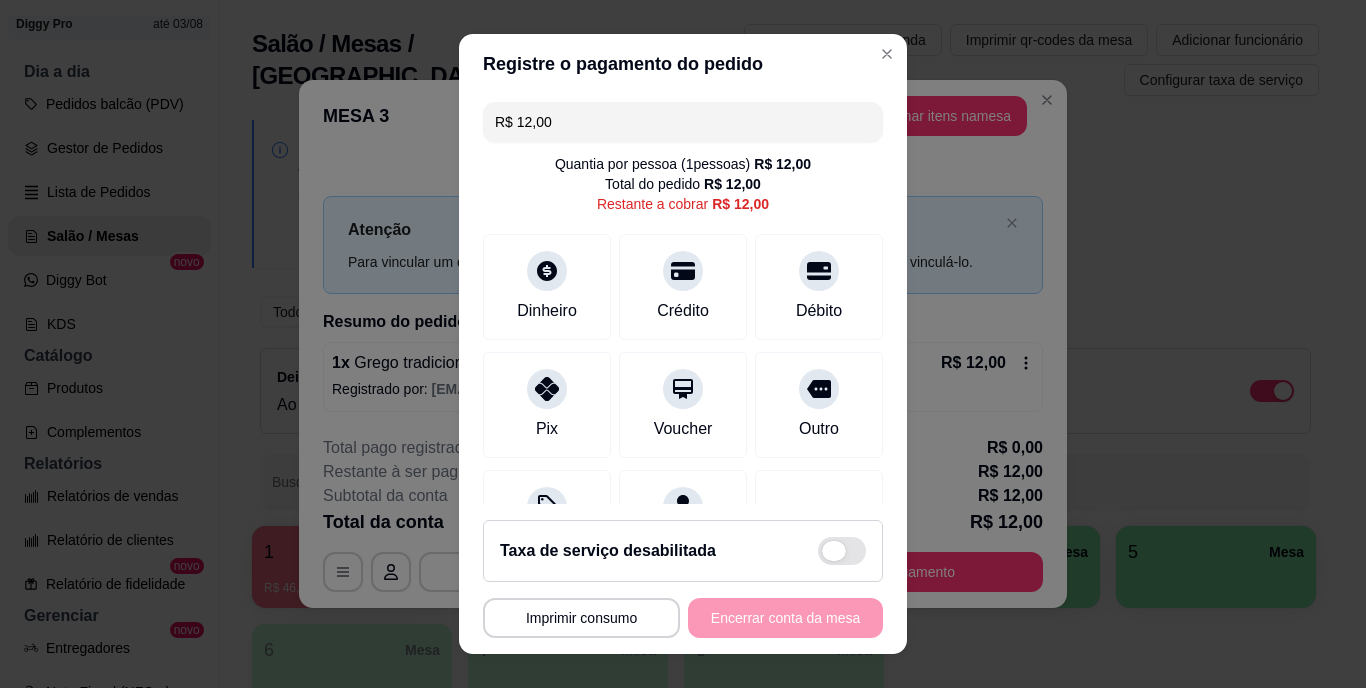 click at bounding box center [834, 551] 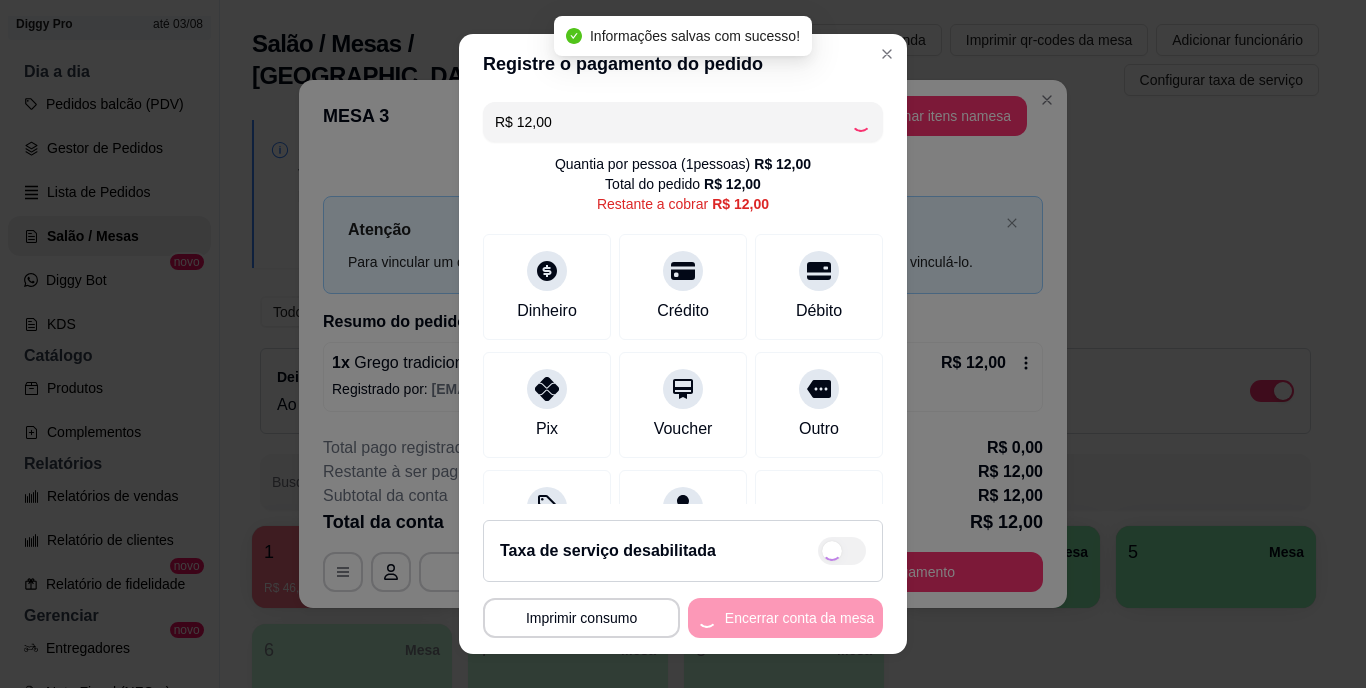 checkbox on "true" 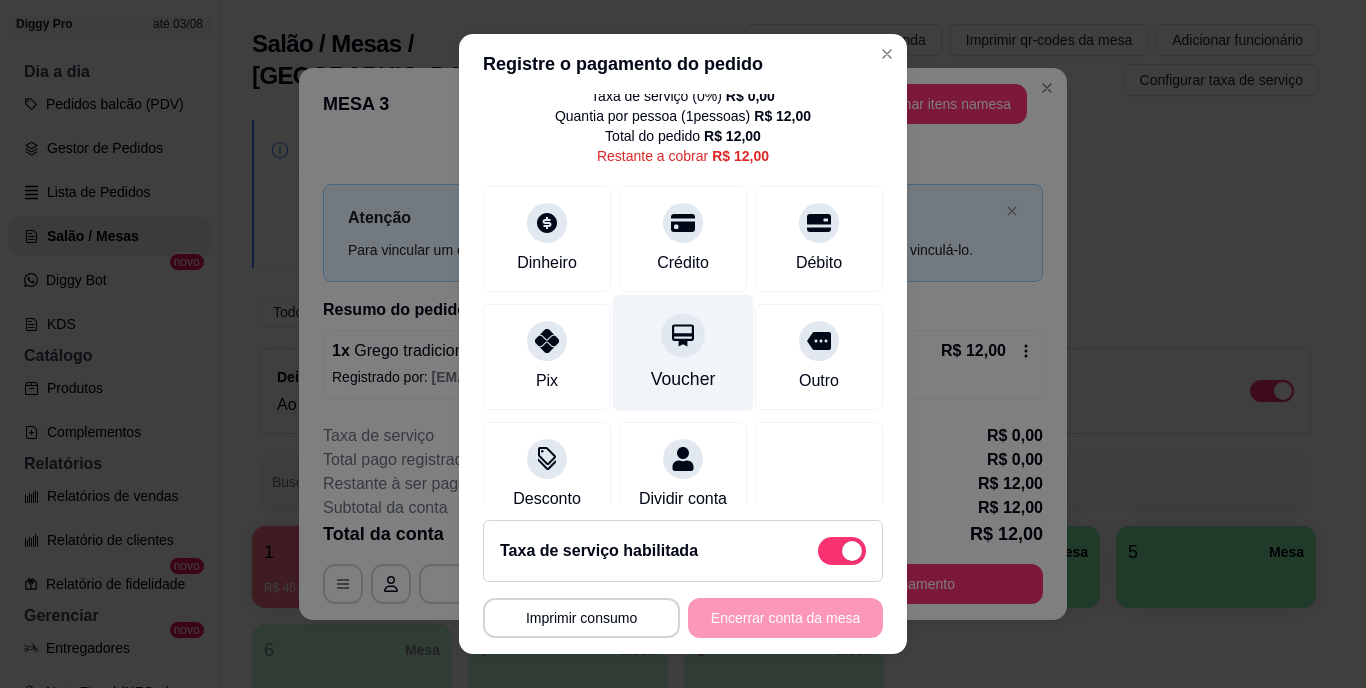 scroll, scrollTop: 124, scrollLeft: 0, axis: vertical 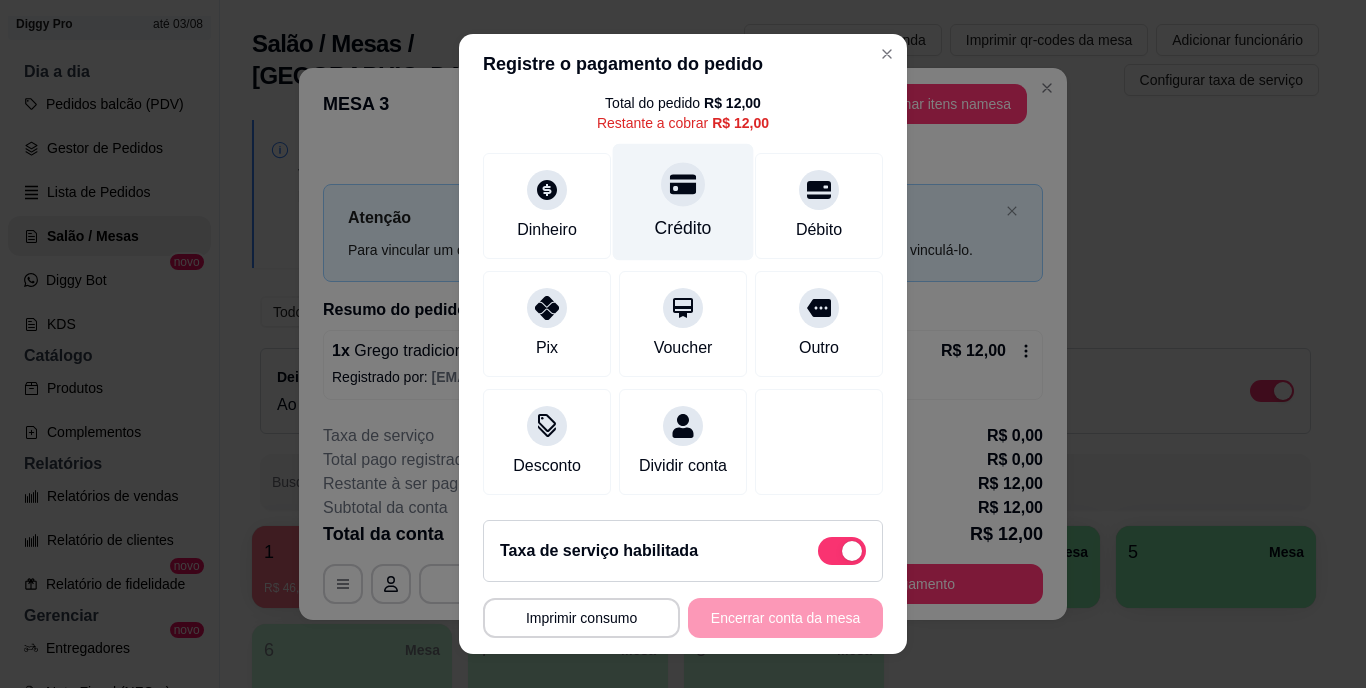 click on "Crédito" at bounding box center (683, 202) 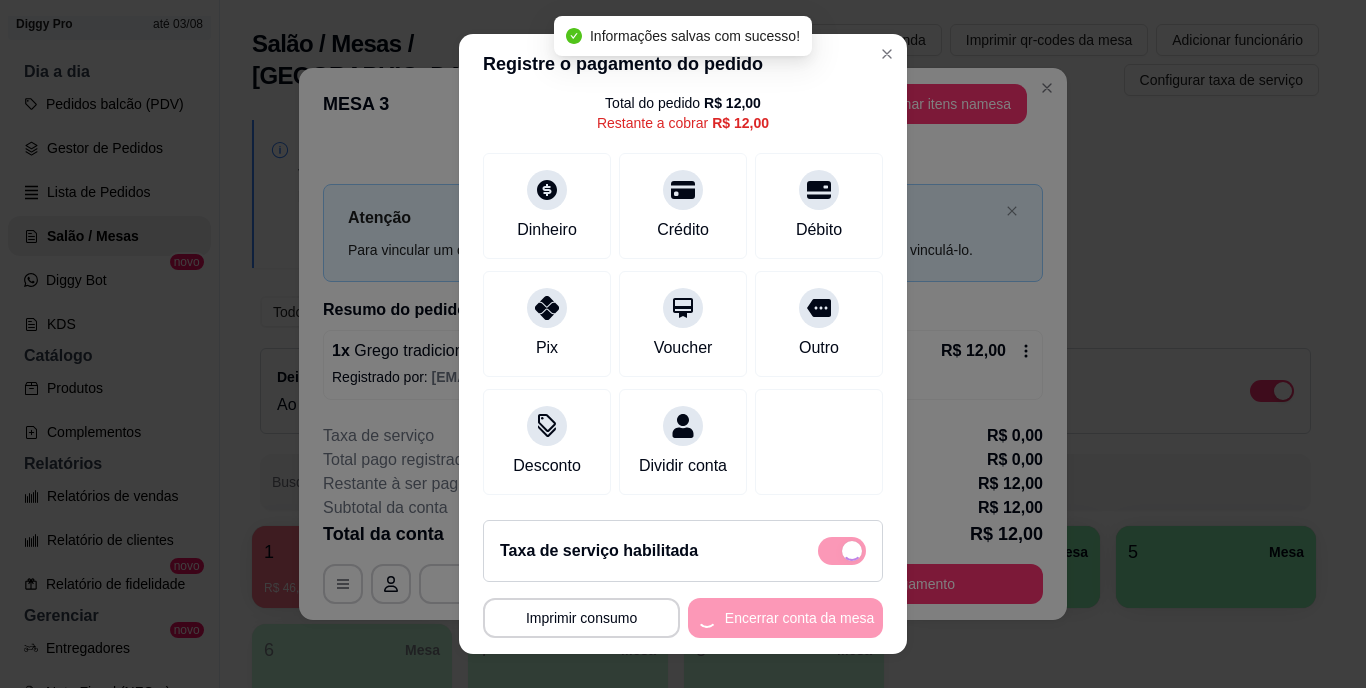 type on "R$ 0,00" 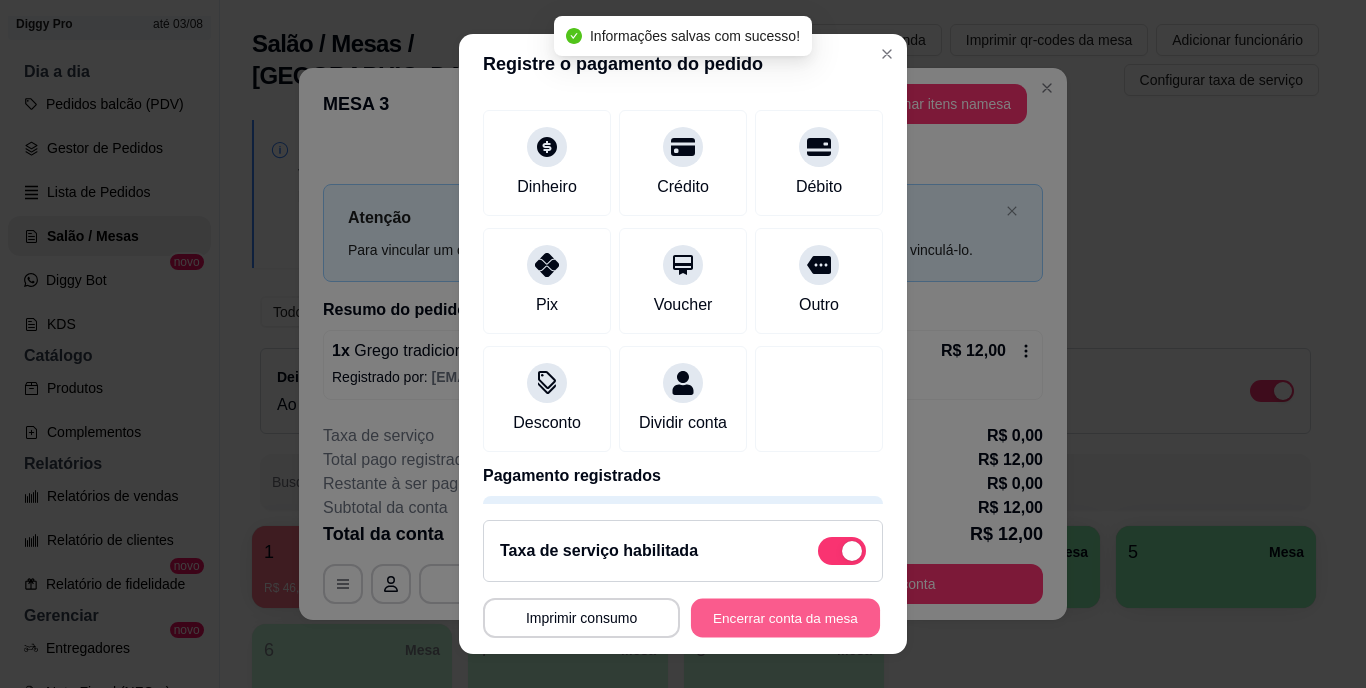 click on "Encerrar conta da mesa" at bounding box center [785, 617] 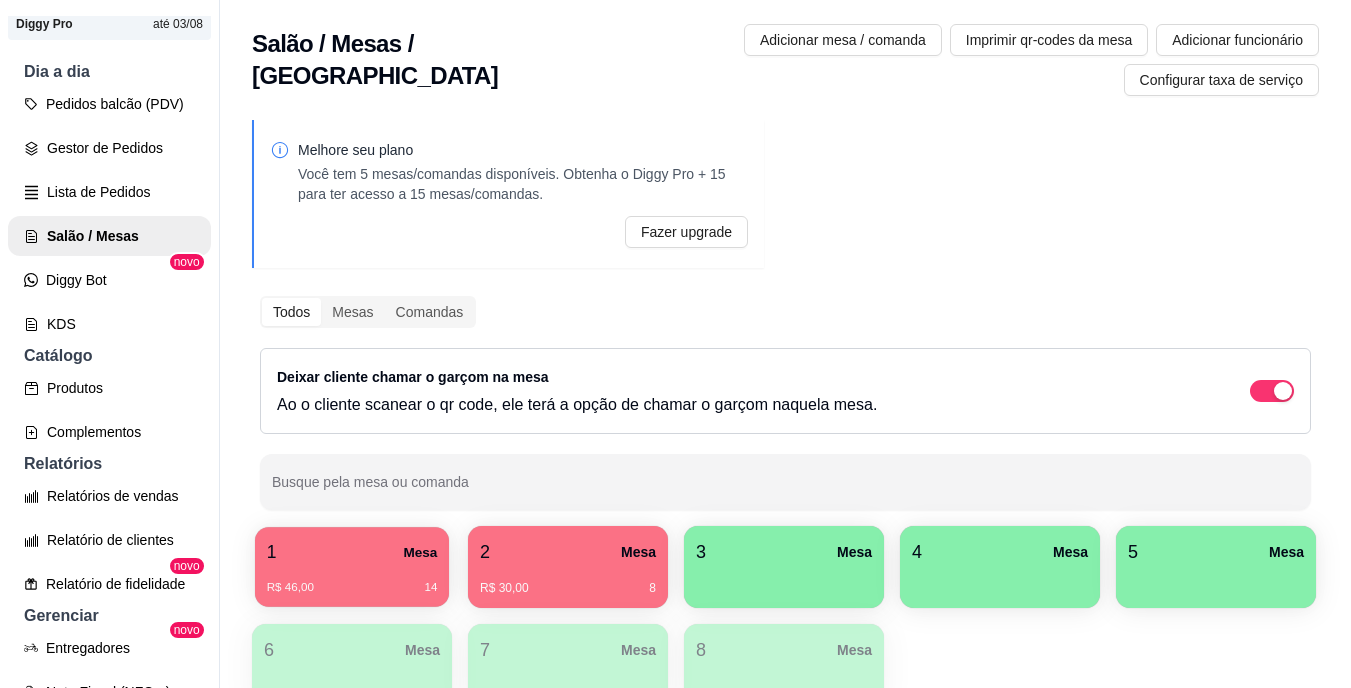 click on "1 Mesa" at bounding box center (352, 552) 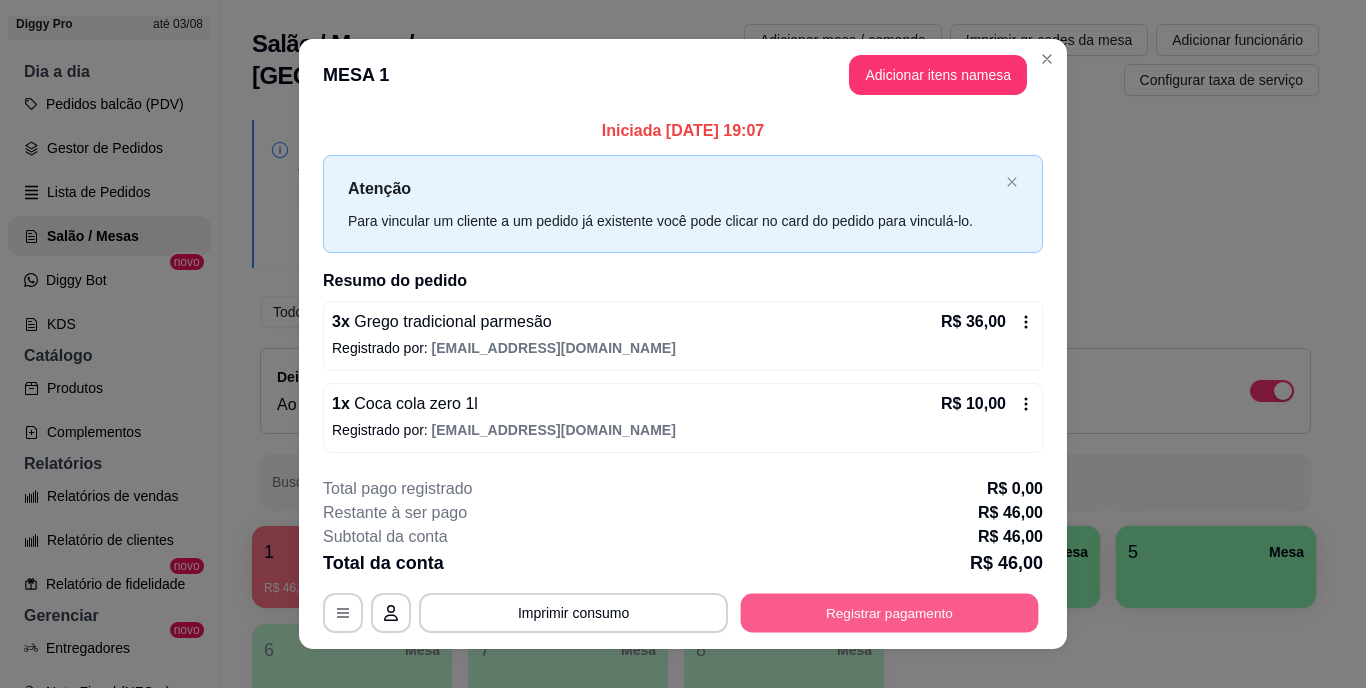 click on "Registrar pagamento" at bounding box center [890, 612] 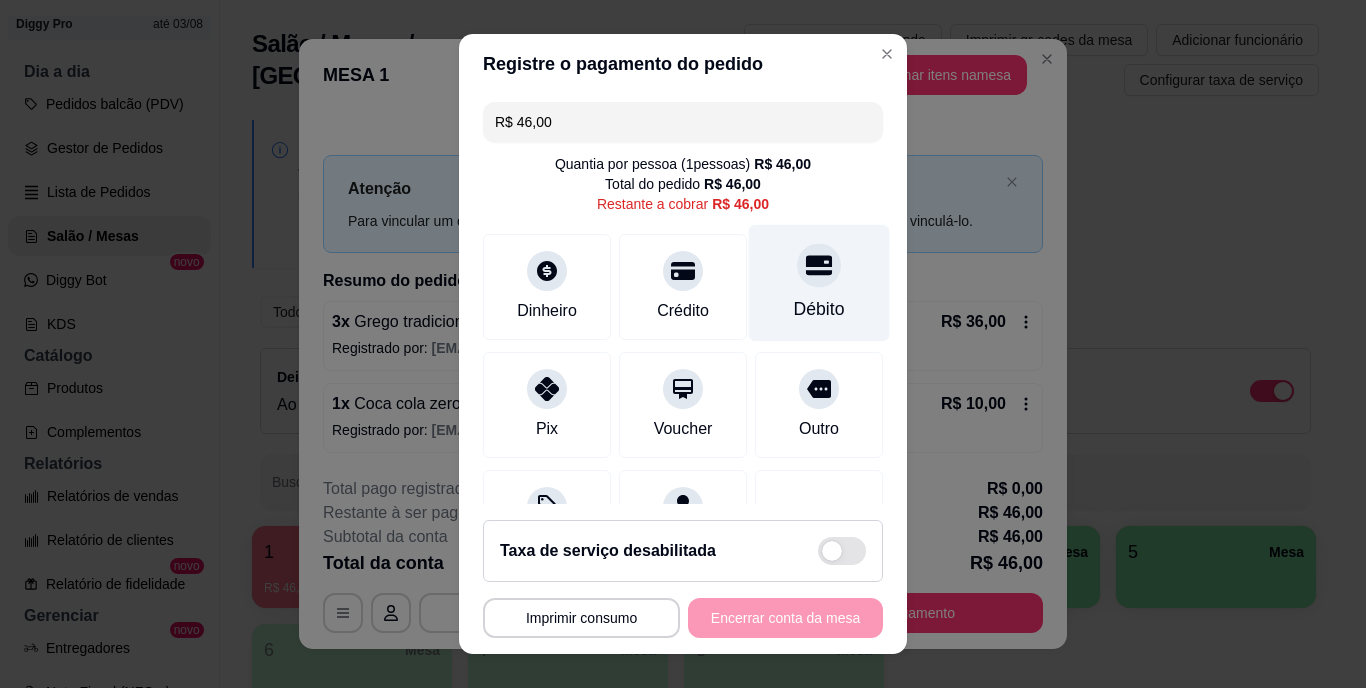 click on "Débito" at bounding box center [819, 283] 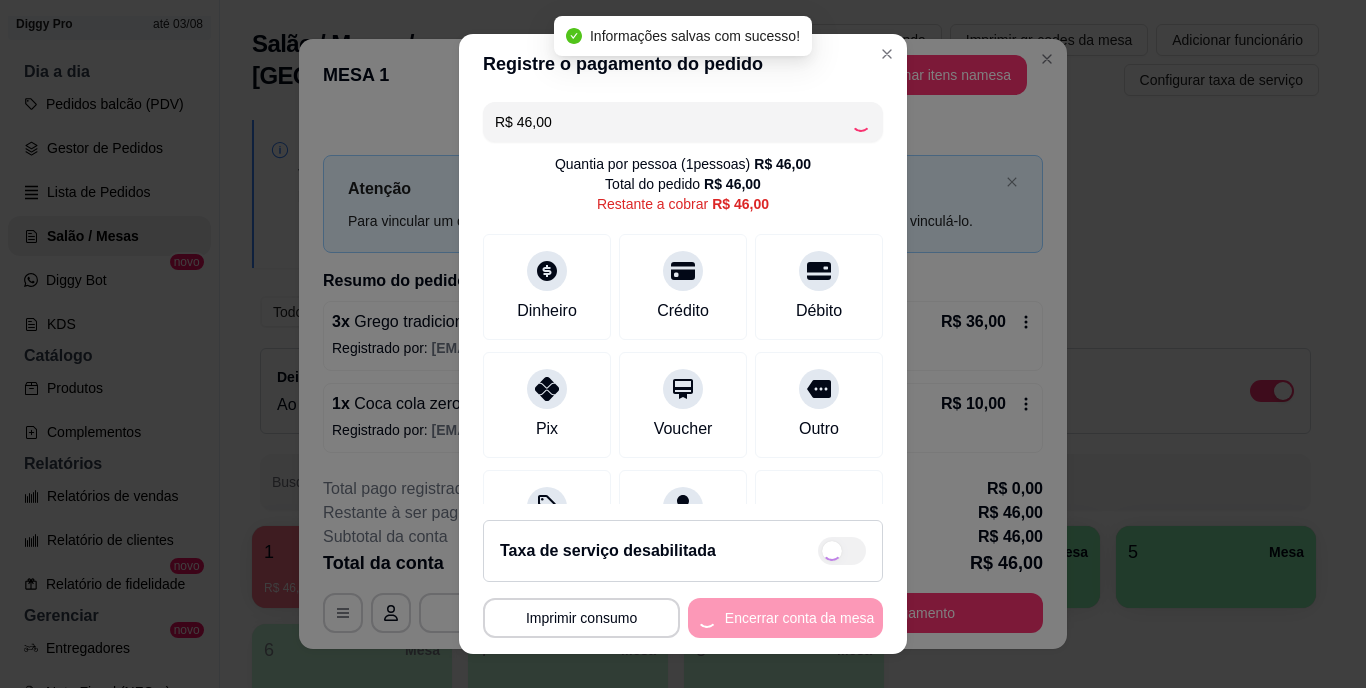 type on "R$ 0,00" 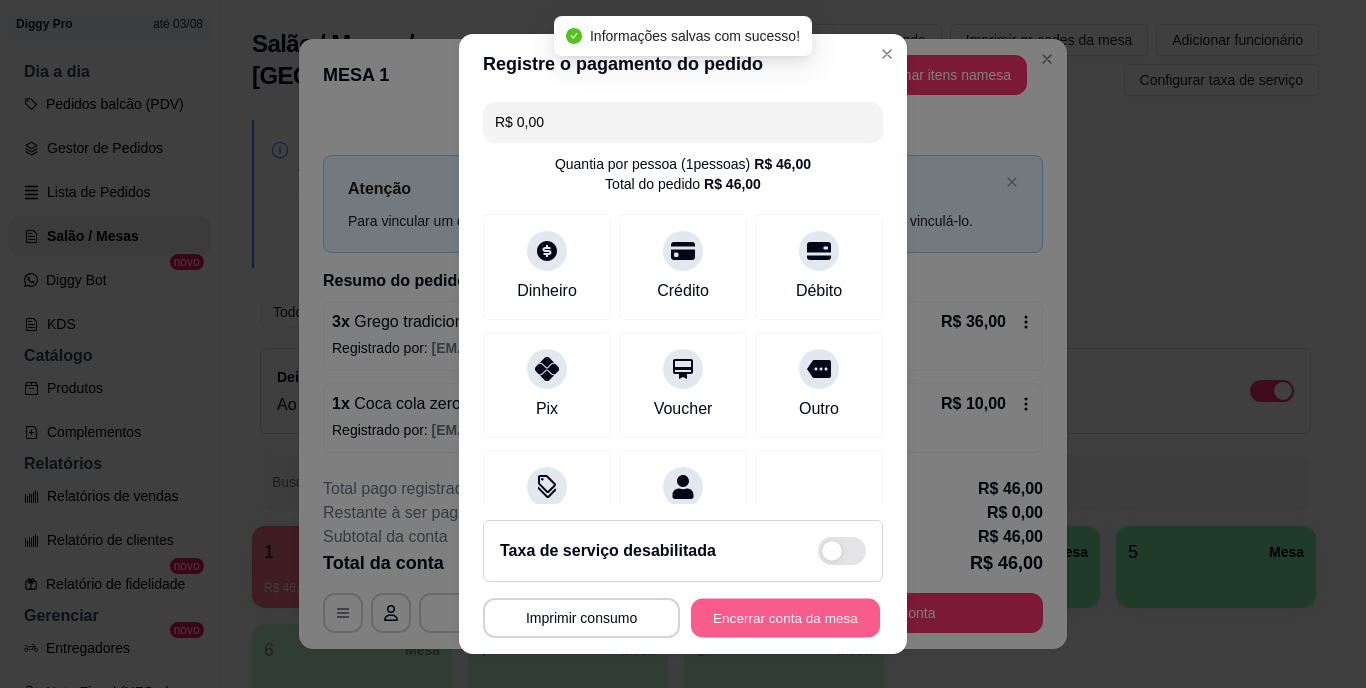 click on "Encerrar conta da mesa" at bounding box center [785, 617] 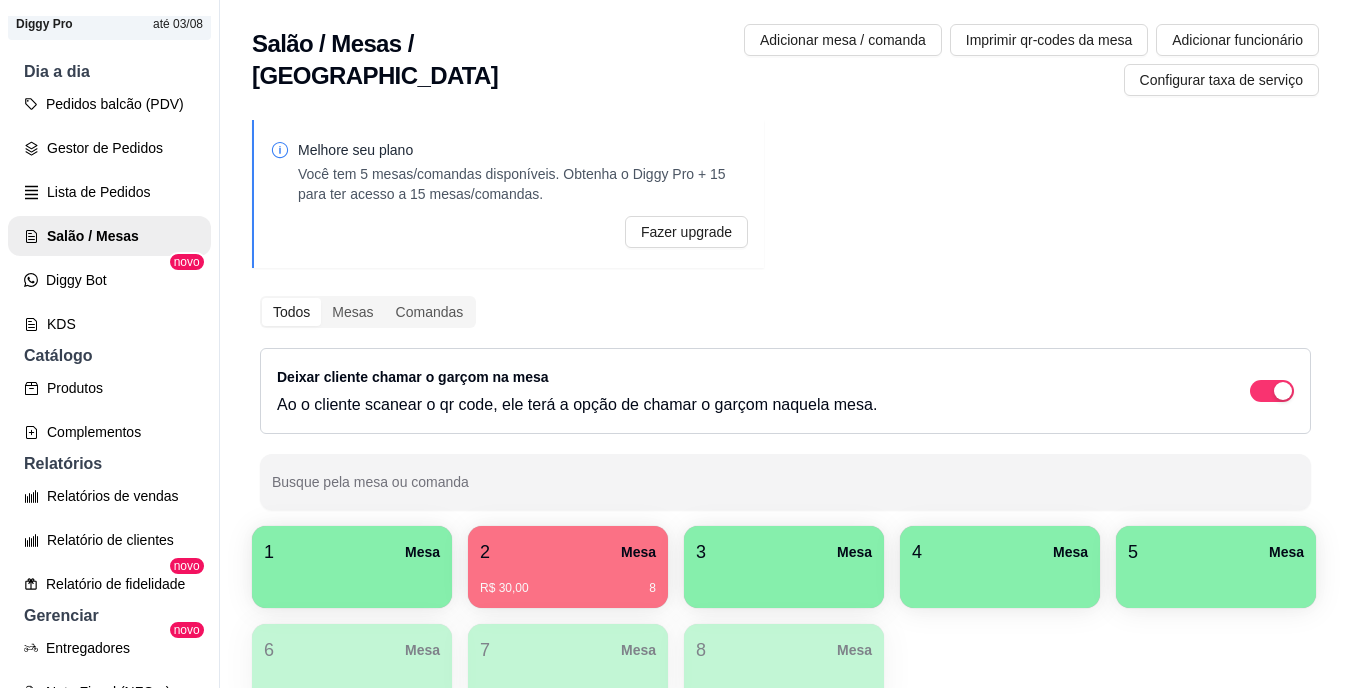 click on "R$ 30,00 8" at bounding box center (568, 588) 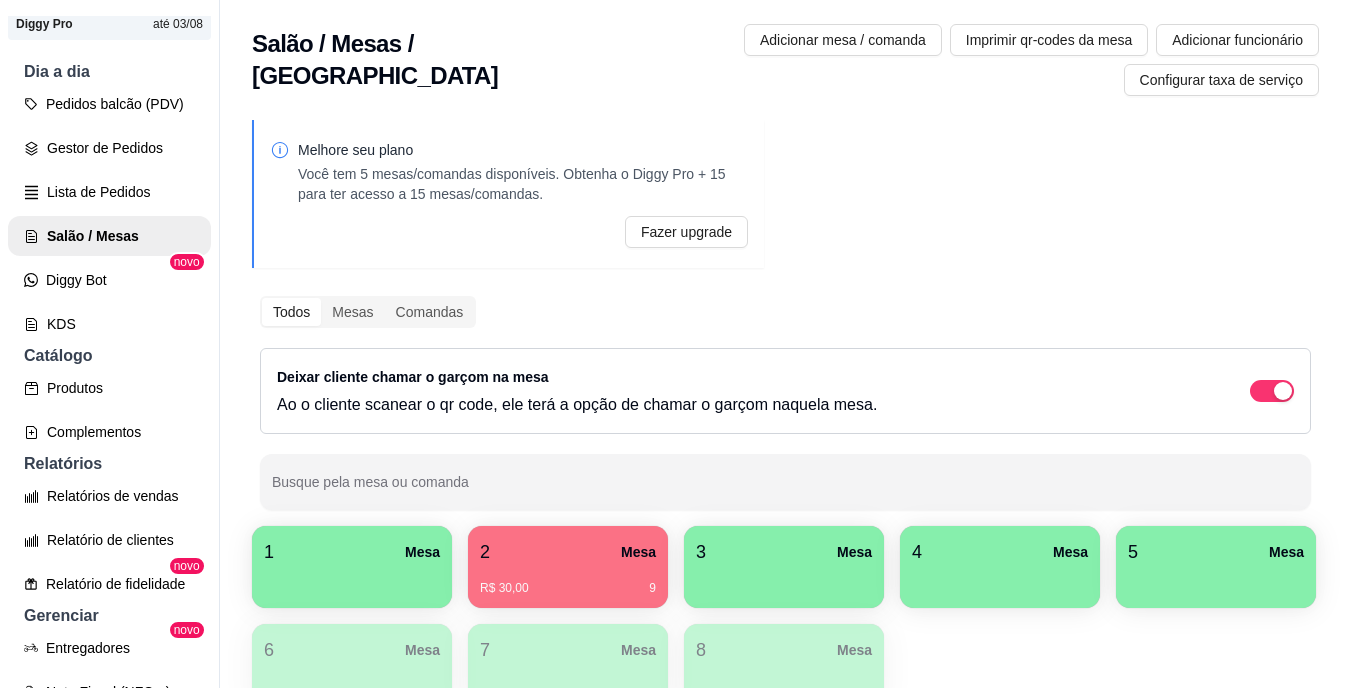 click on "R$ 30,00" at bounding box center [504, 588] 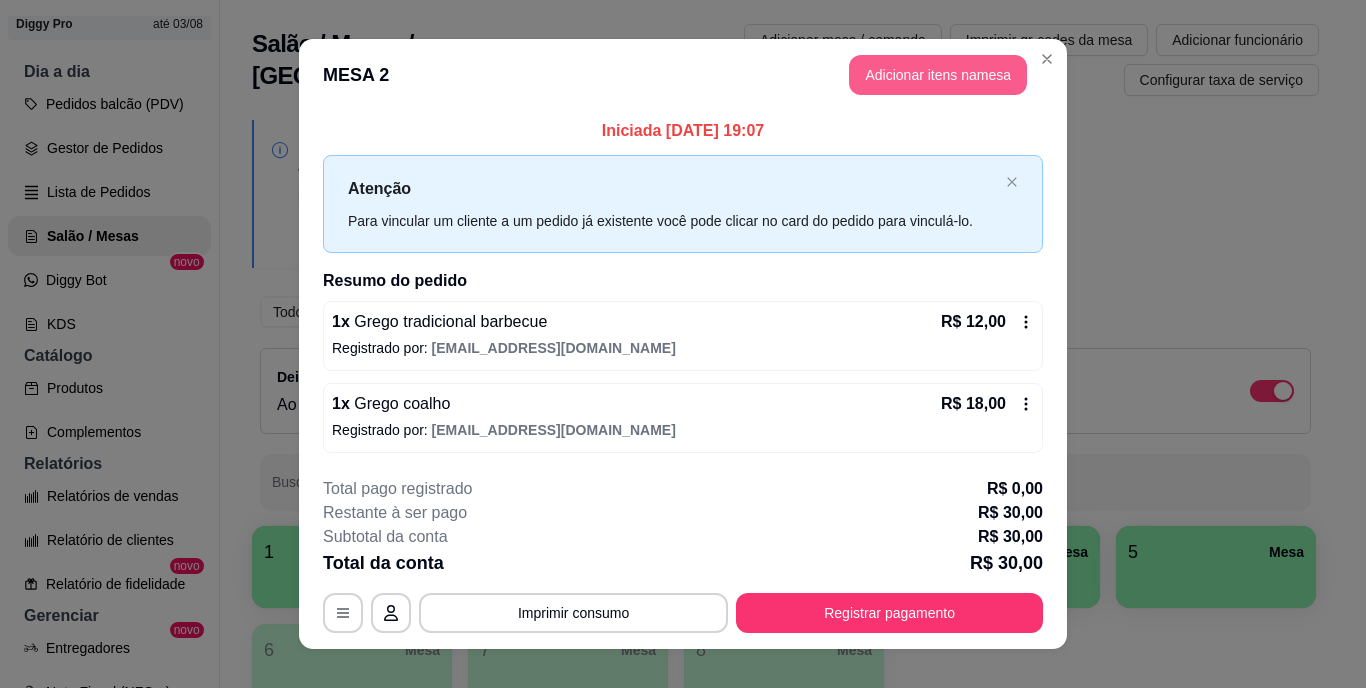 click on "Adicionar itens na  mesa" at bounding box center (938, 75) 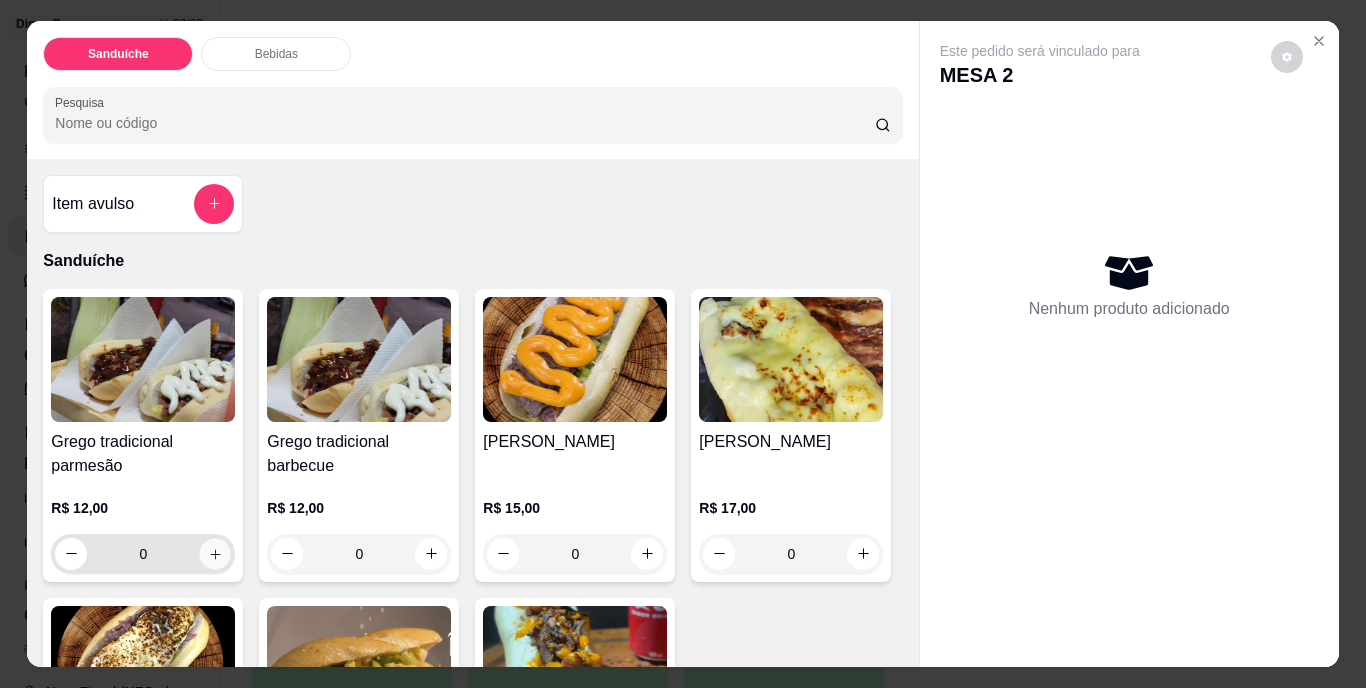 click 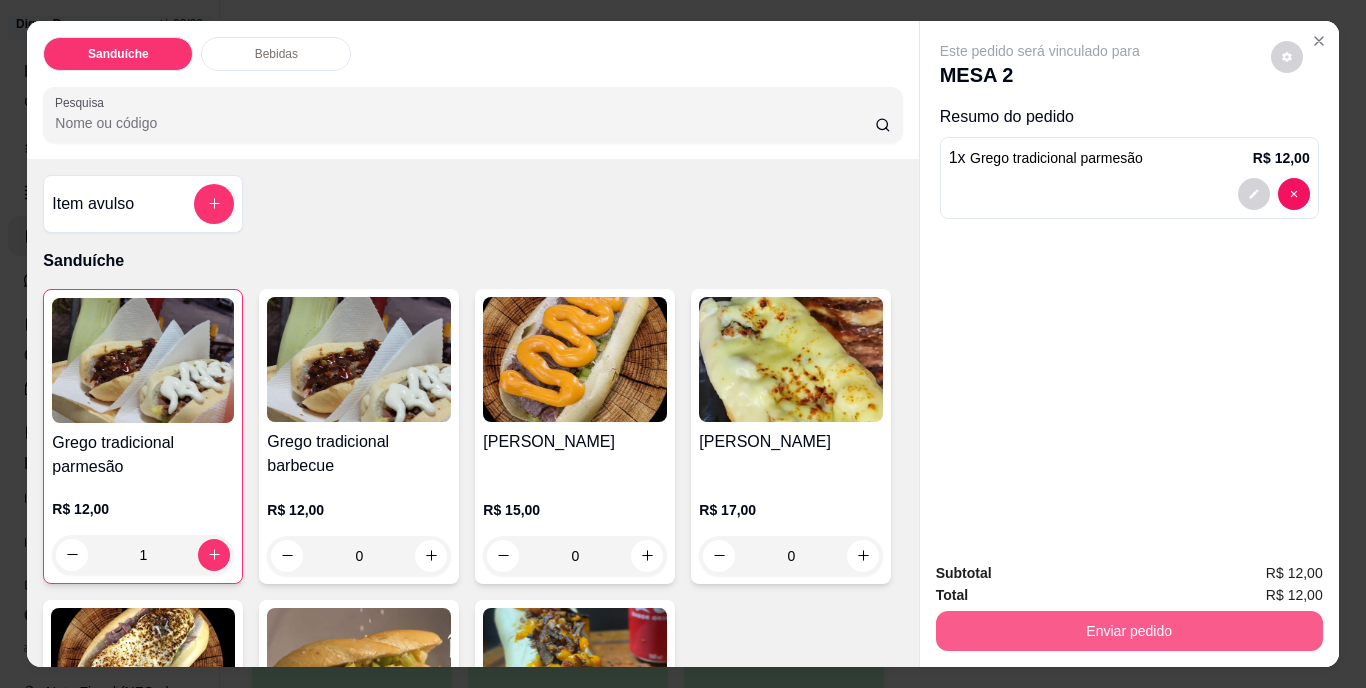 click on "Enviar pedido" at bounding box center [1129, 631] 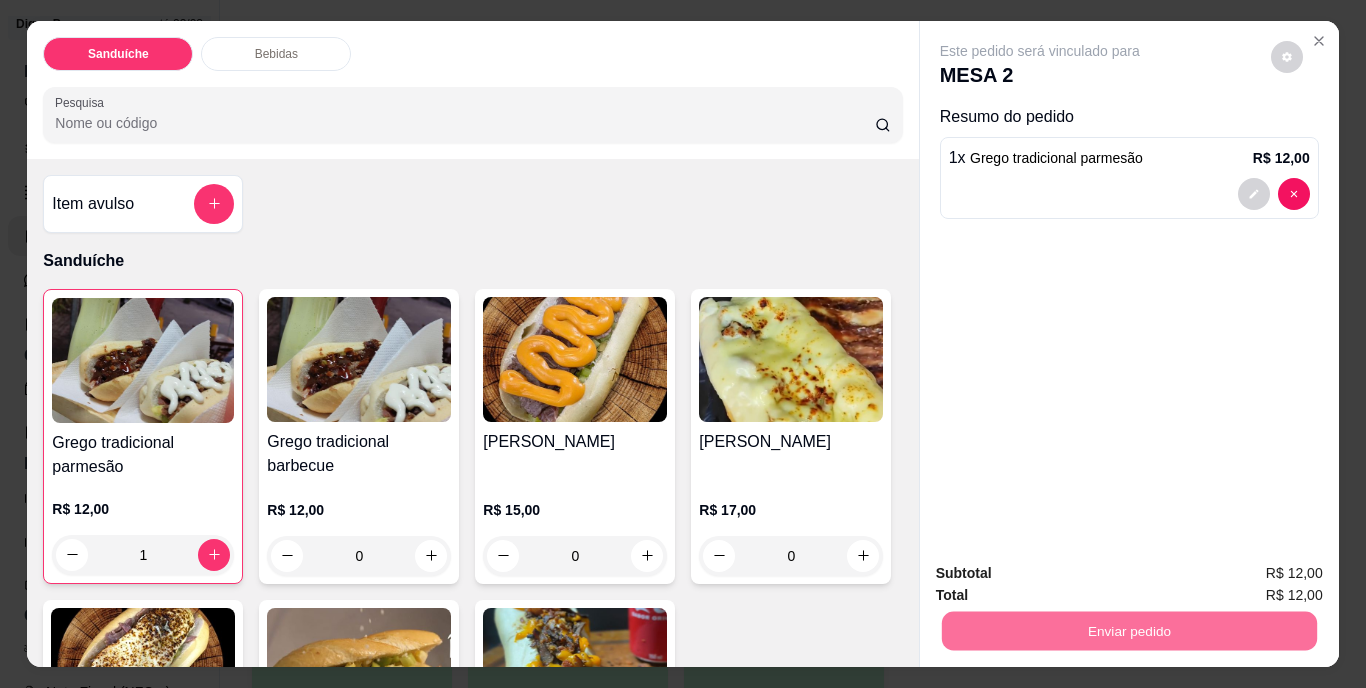 click on "Não registrar e enviar pedido" at bounding box center (1063, 574) 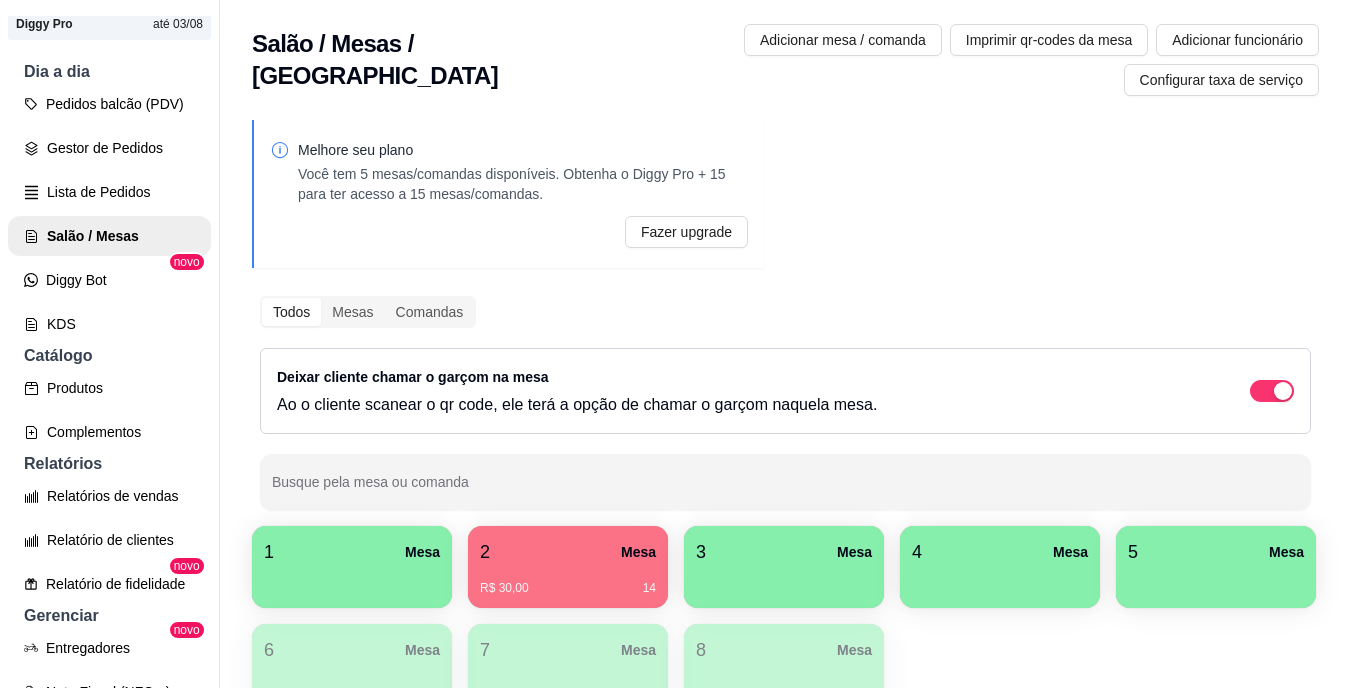 click on "2 Mesa" at bounding box center [568, 552] 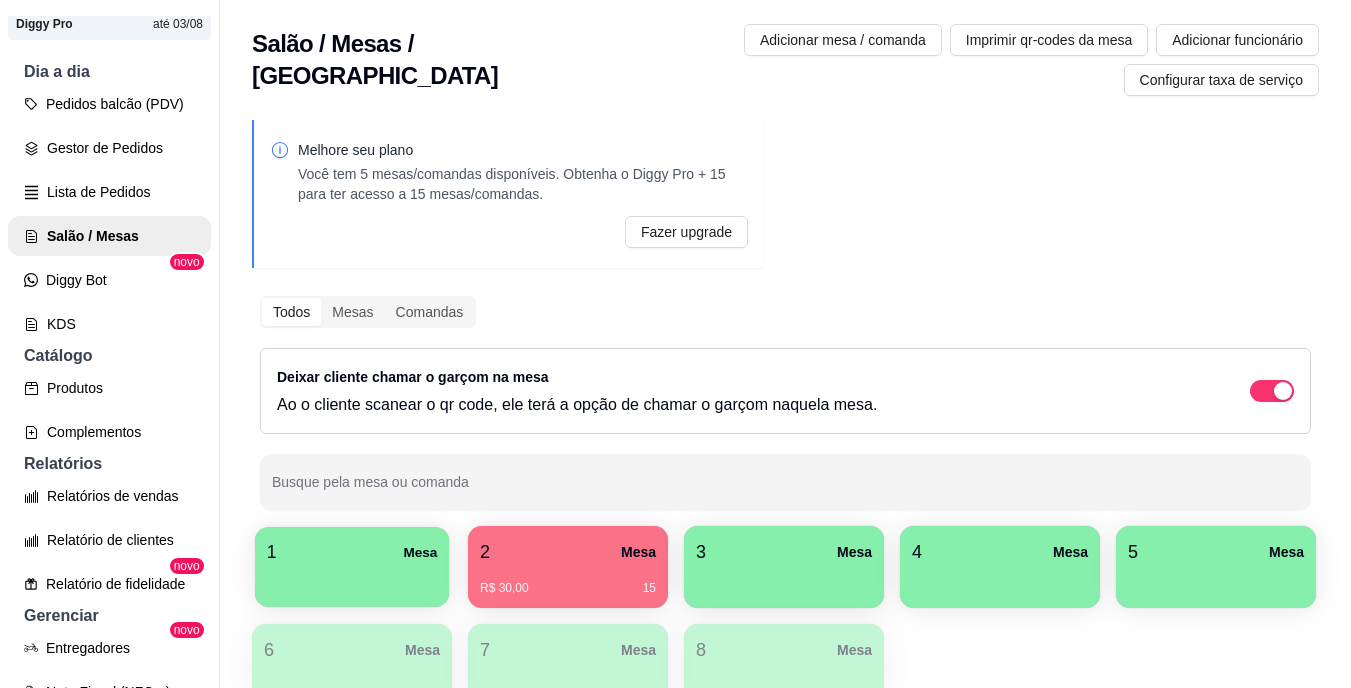 click at bounding box center (352, 580) 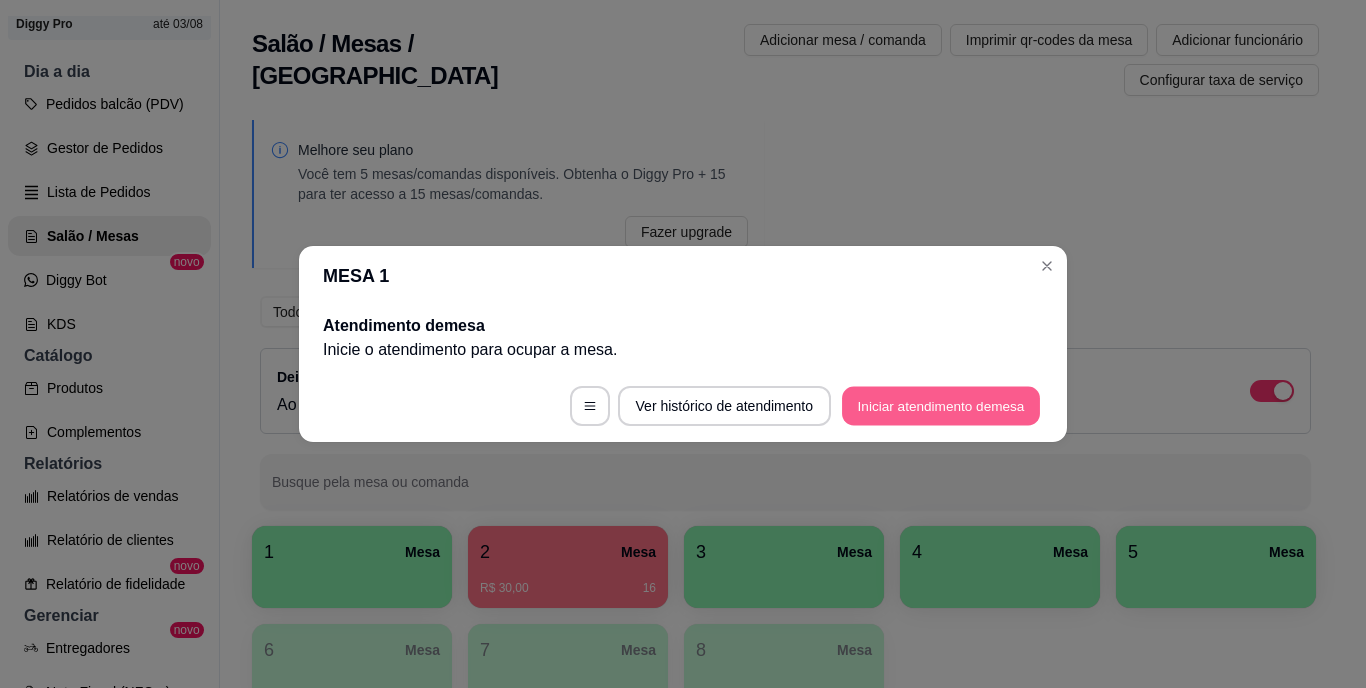 click on "Iniciar atendimento de  mesa" at bounding box center [941, 406] 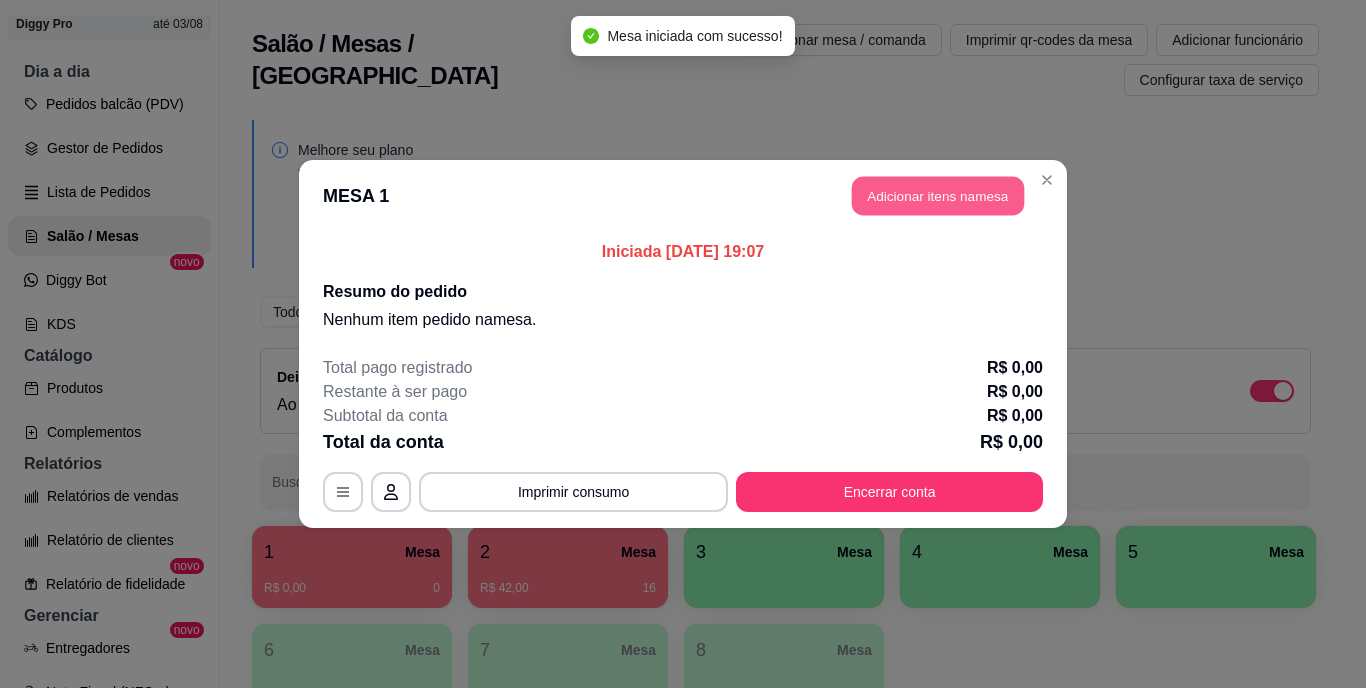 click on "Adicionar itens na  mesa" at bounding box center [938, 196] 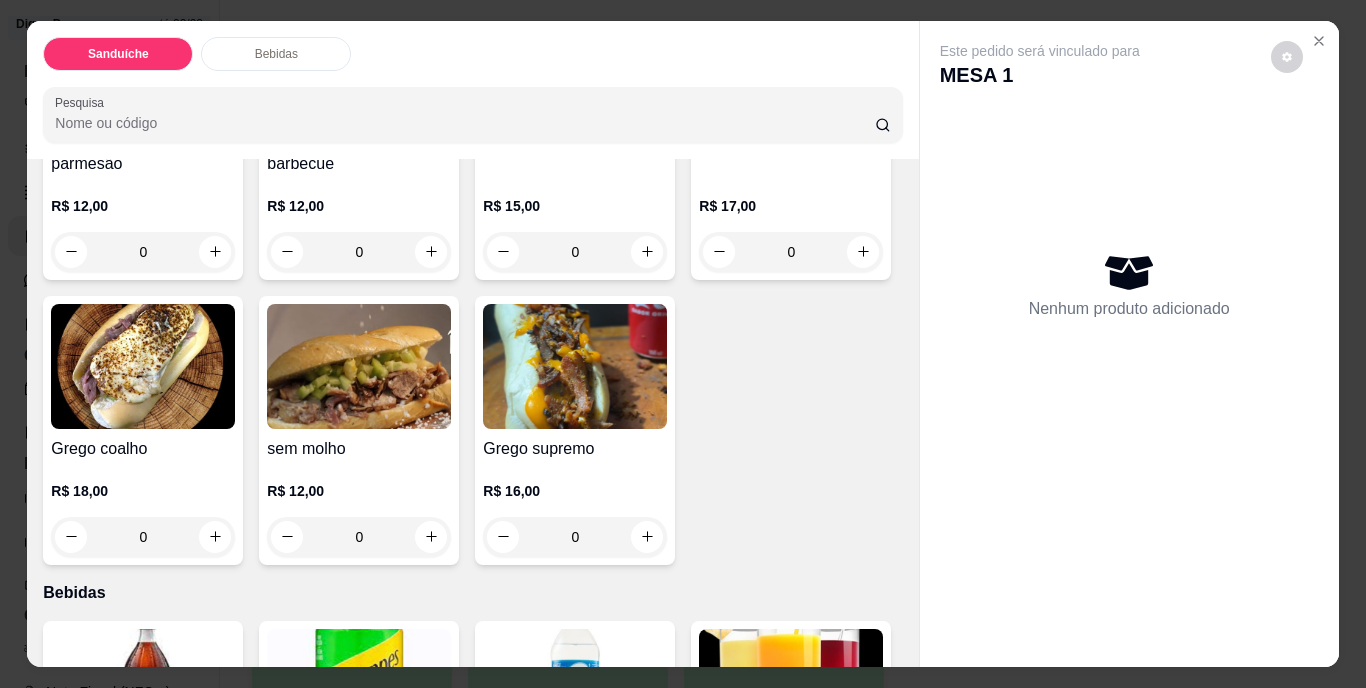scroll, scrollTop: 300, scrollLeft: 0, axis: vertical 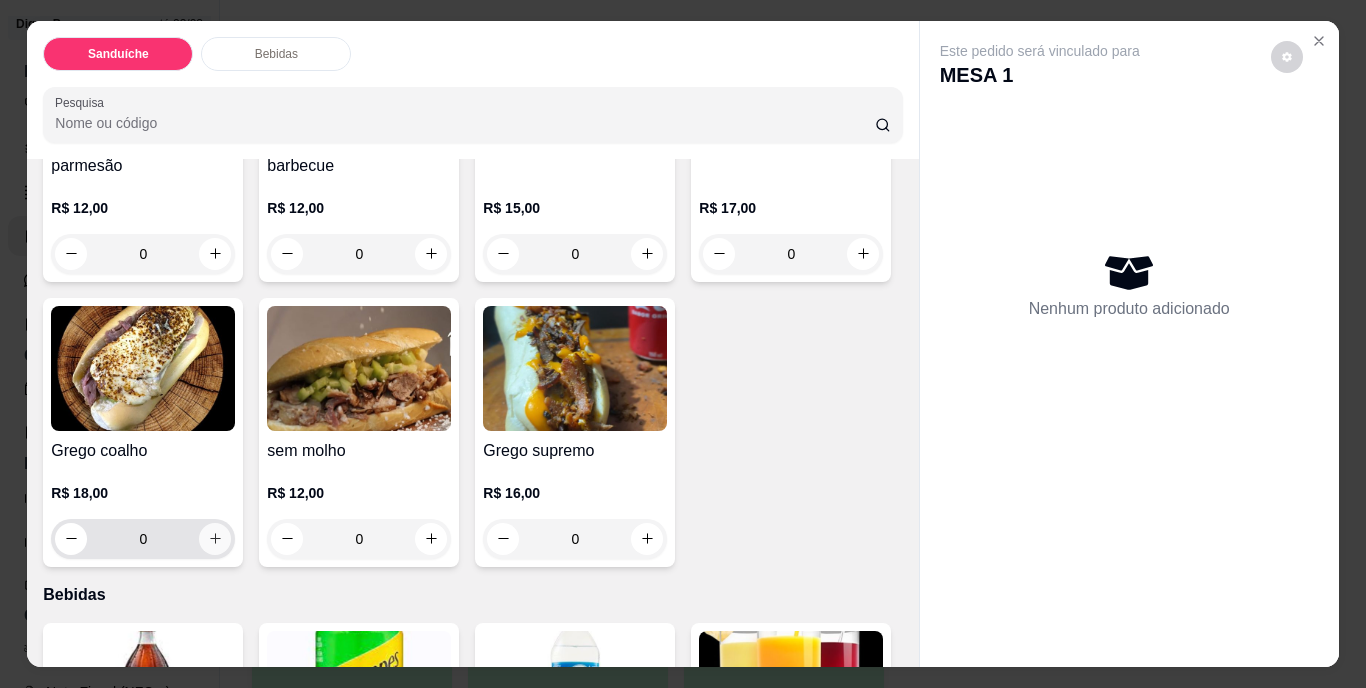 click 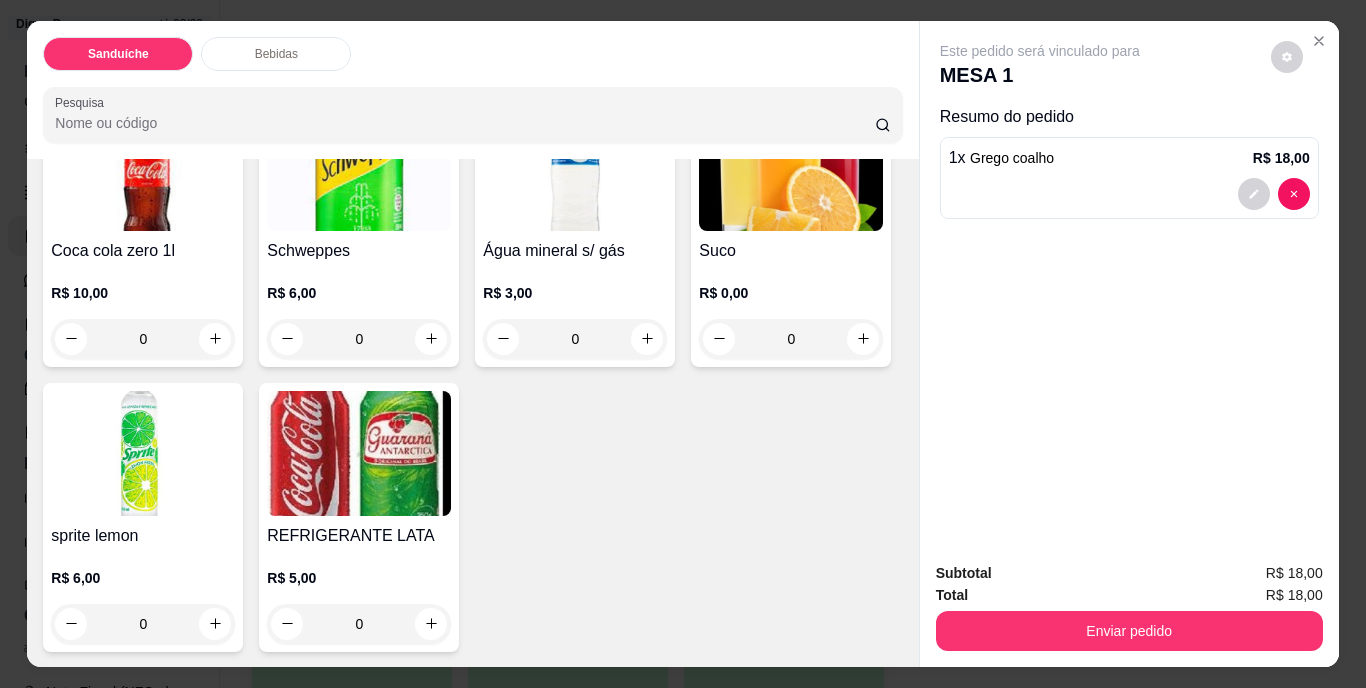 scroll, scrollTop: 1112, scrollLeft: 0, axis: vertical 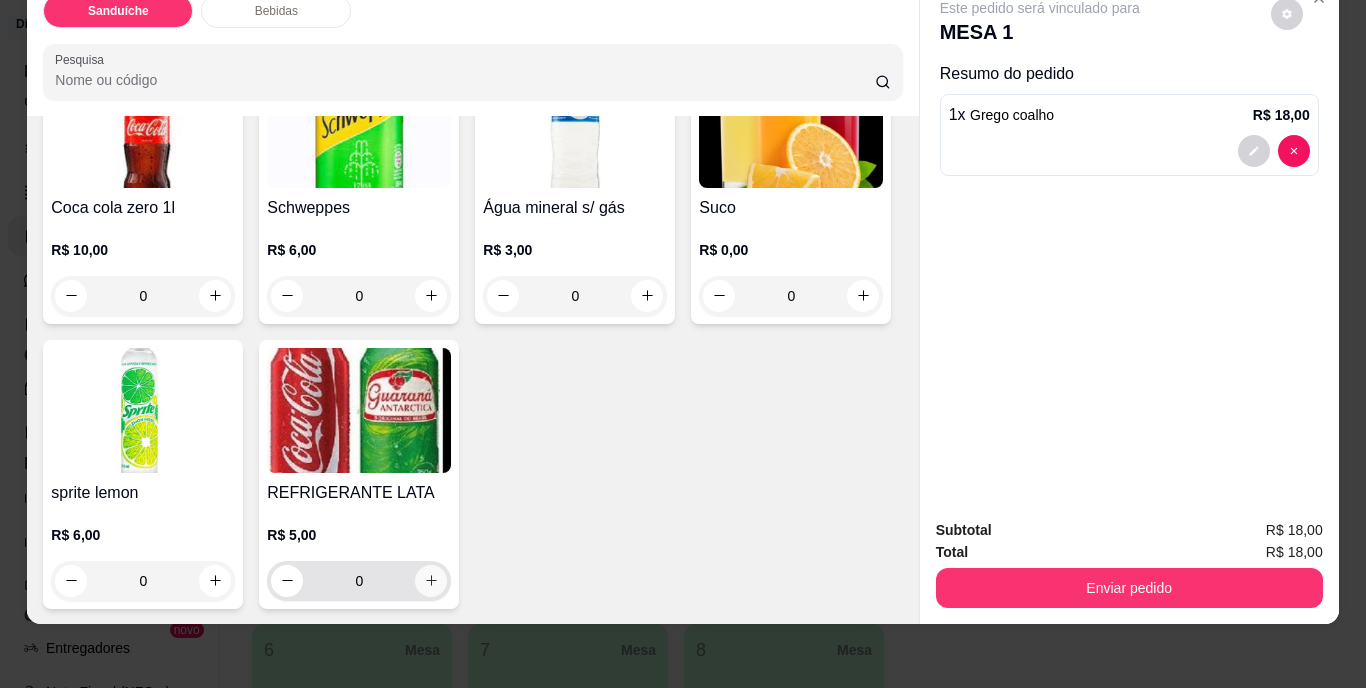 click 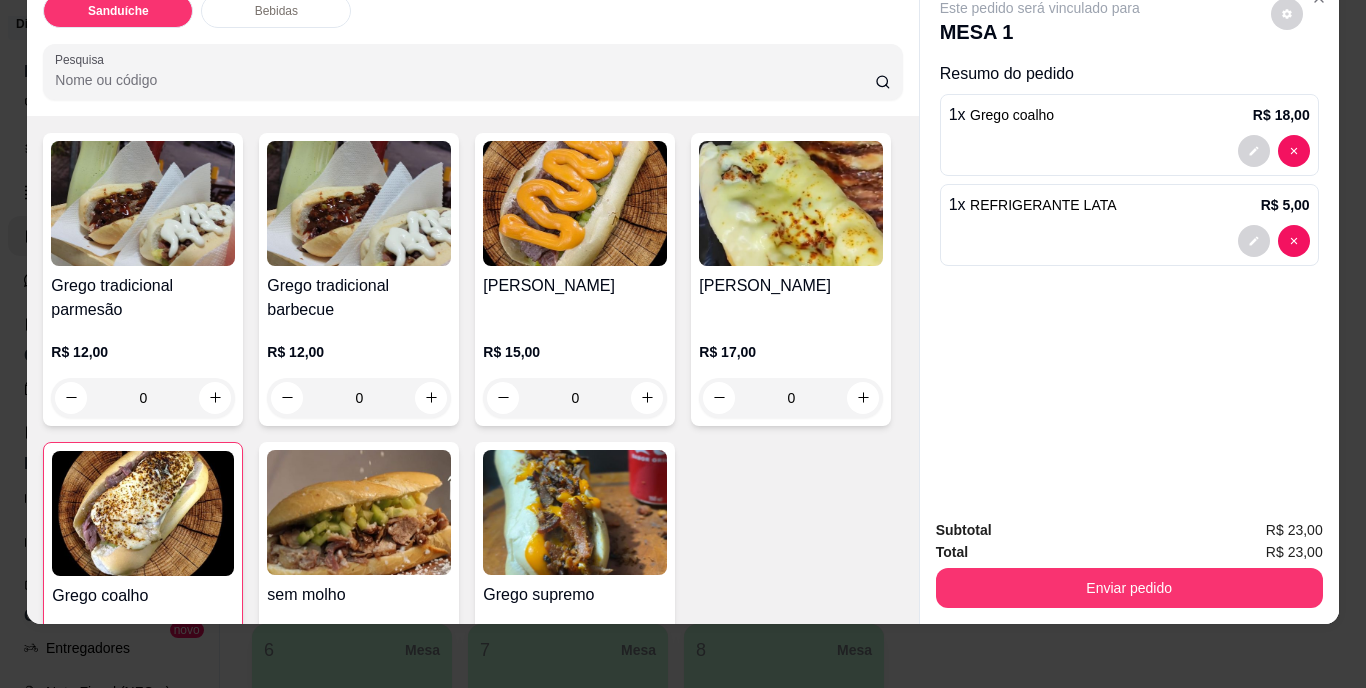 scroll, scrollTop: 112, scrollLeft: 0, axis: vertical 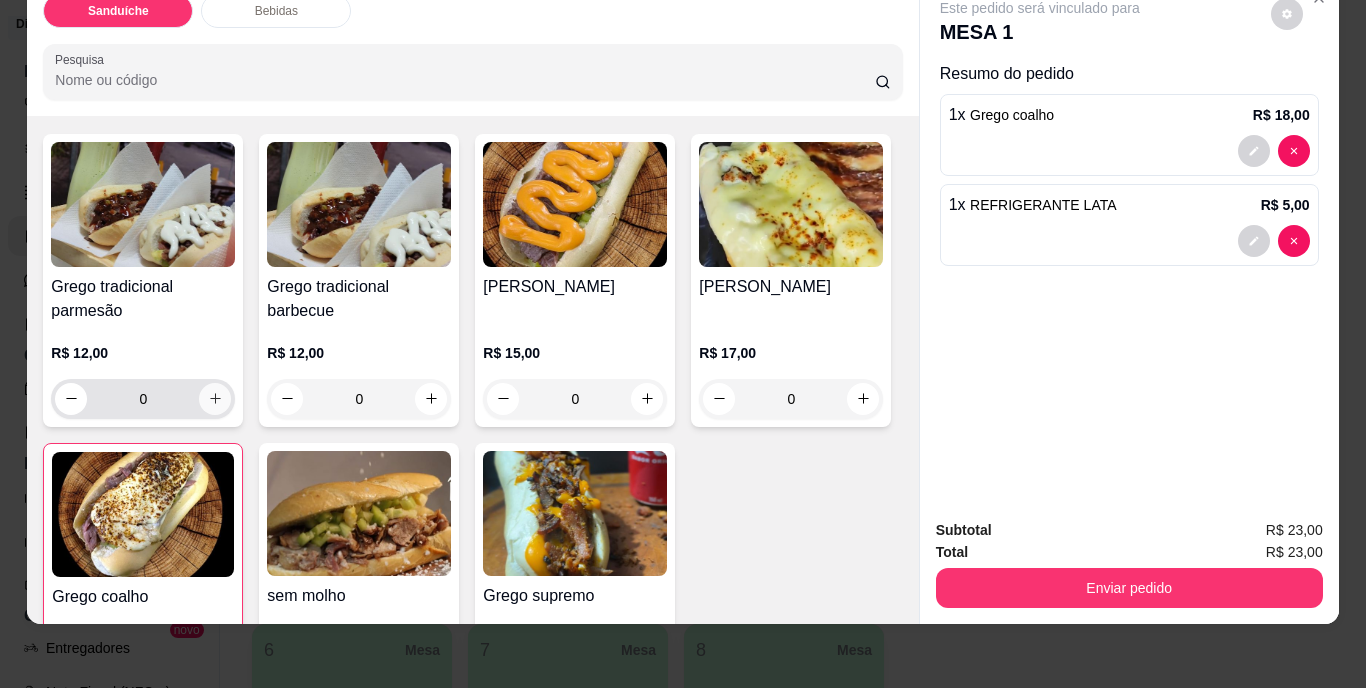 click 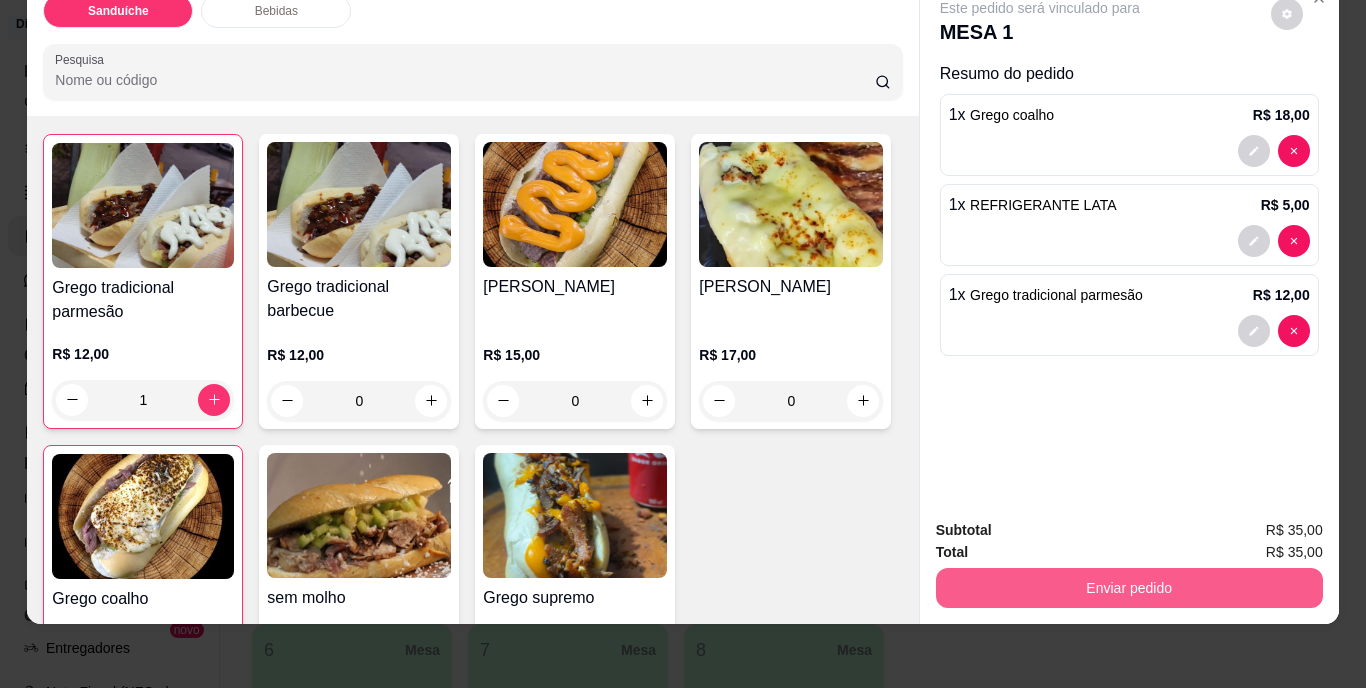 click on "Enviar pedido" at bounding box center (1129, 588) 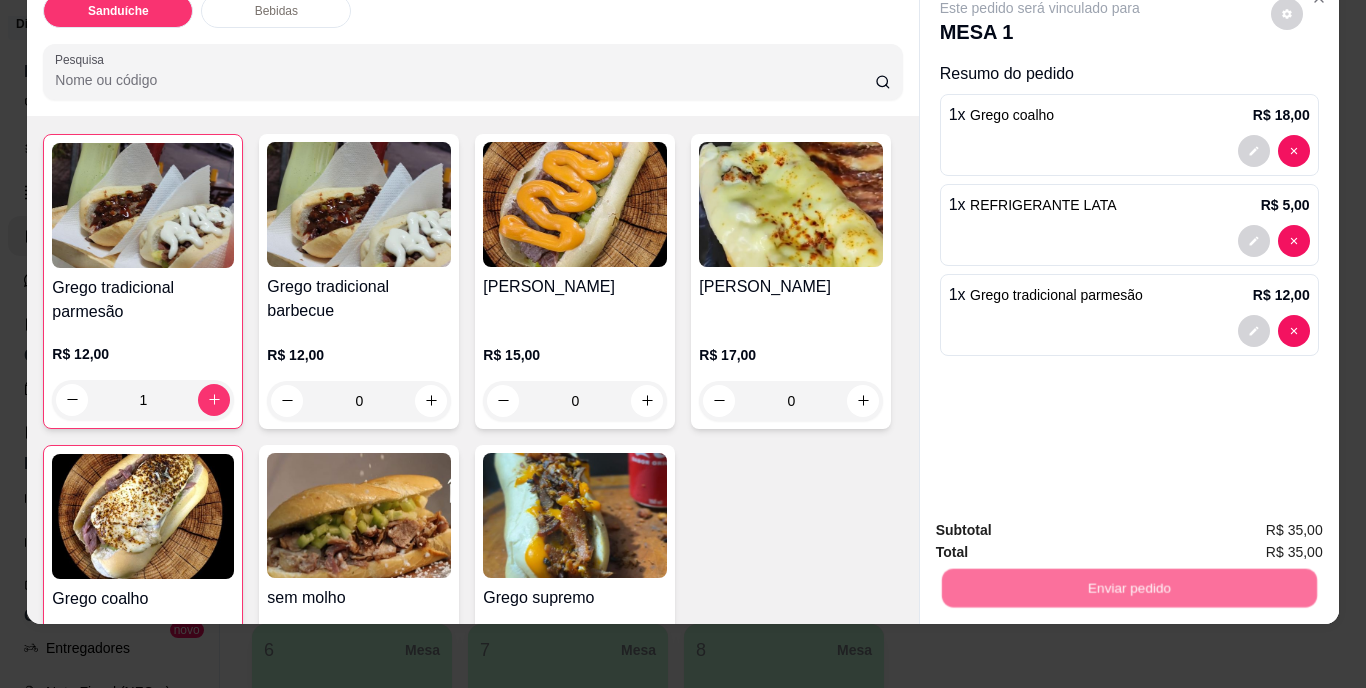 click on "Não registrar e enviar pedido" at bounding box center (1063, 524) 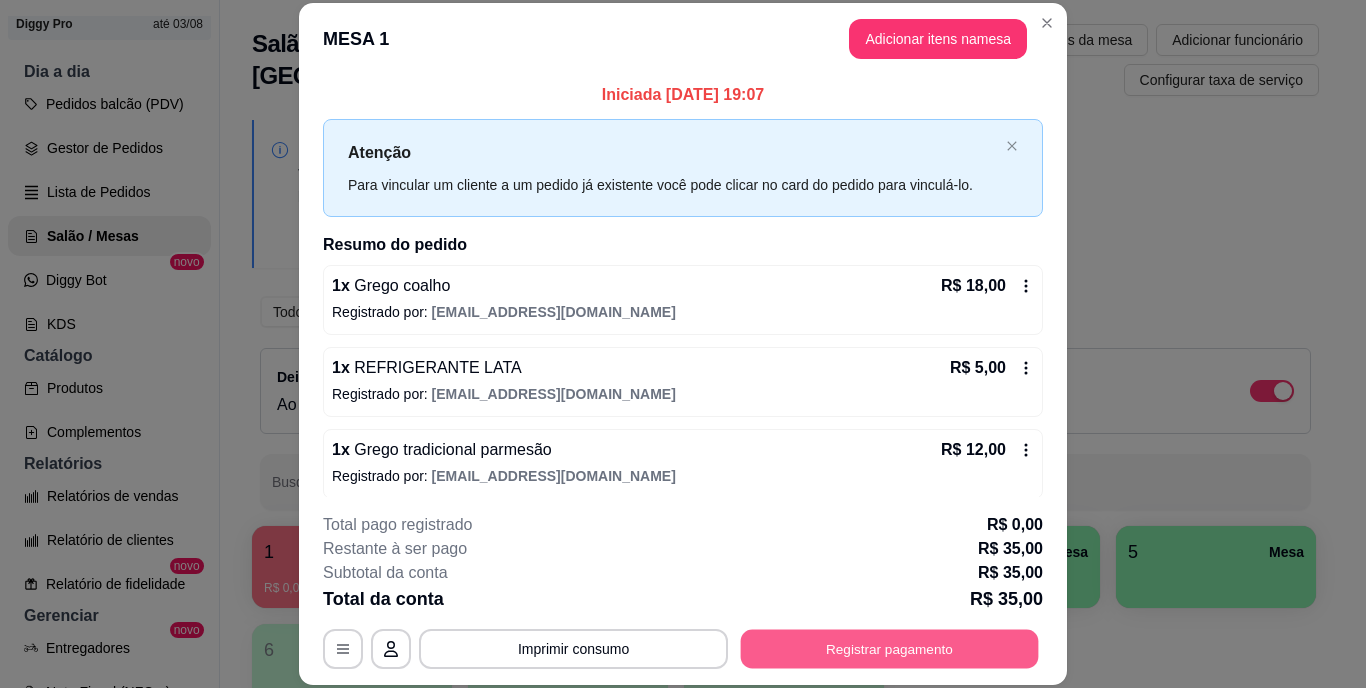 click on "Registrar pagamento" at bounding box center (890, 648) 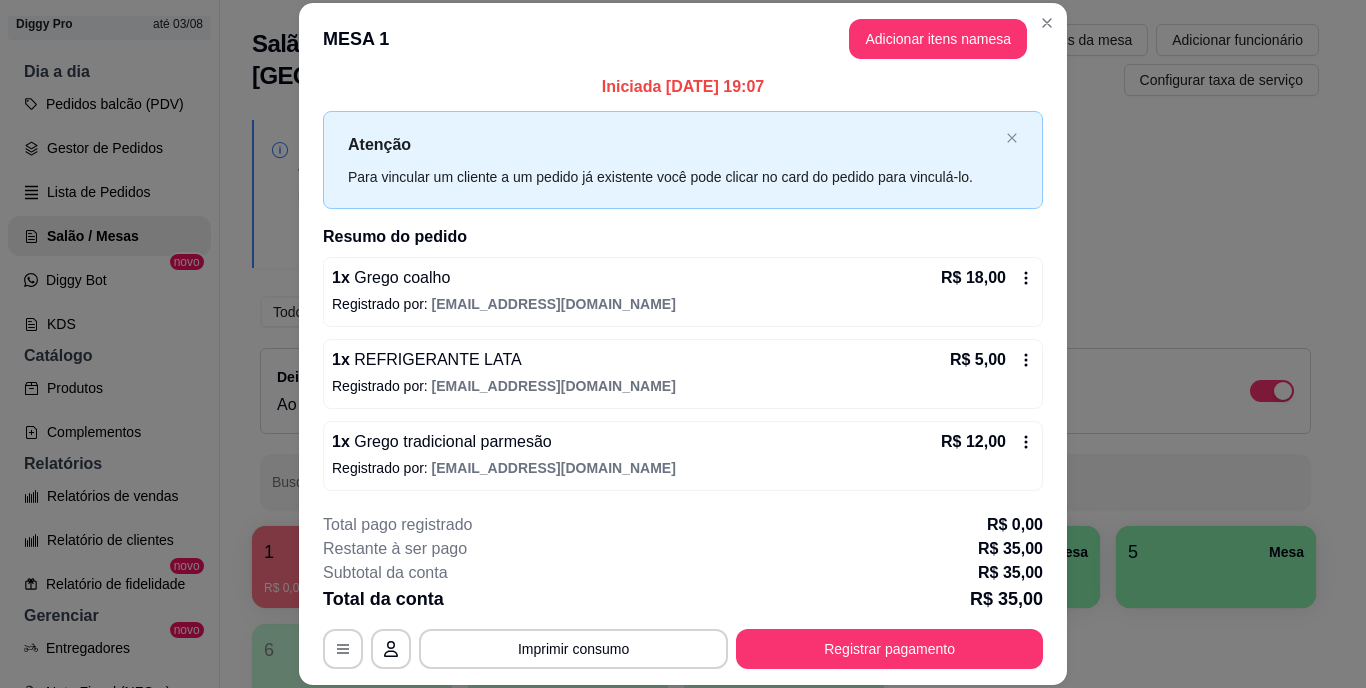 scroll, scrollTop: 10, scrollLeft: 0, axis: vertical 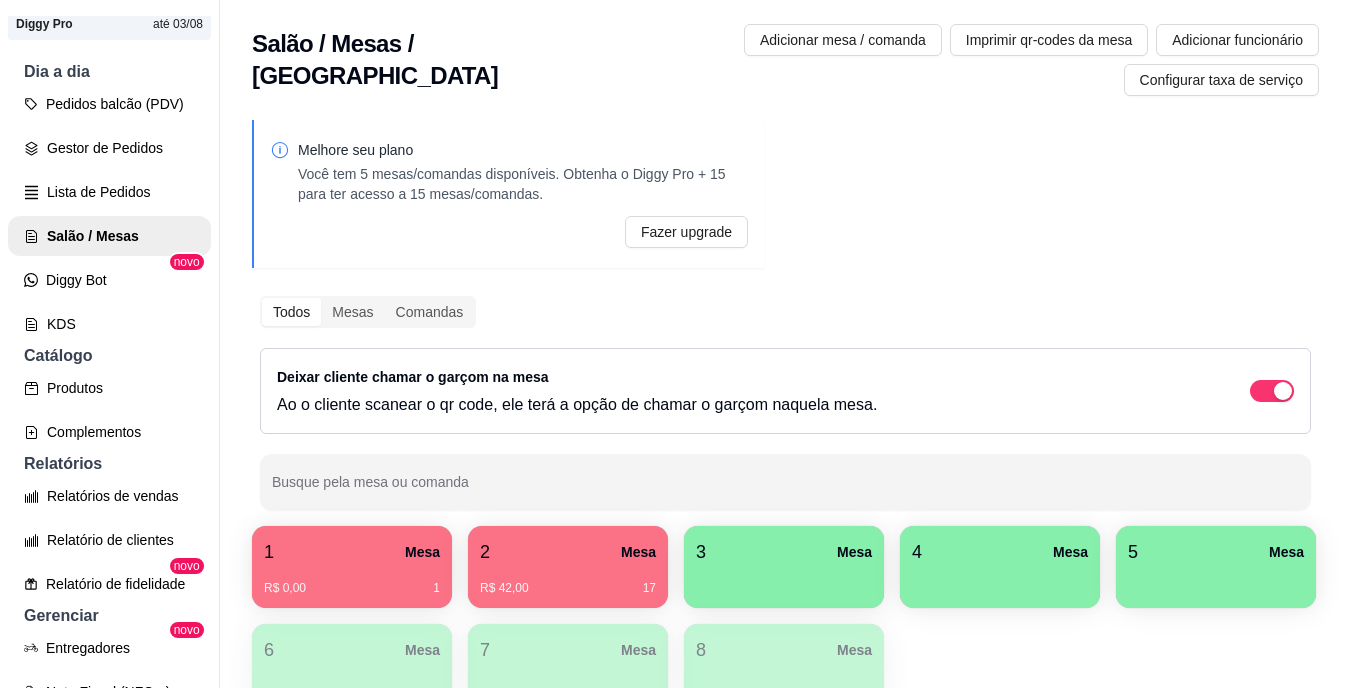click on "1 Mesa" at bounding box center (352, 552) 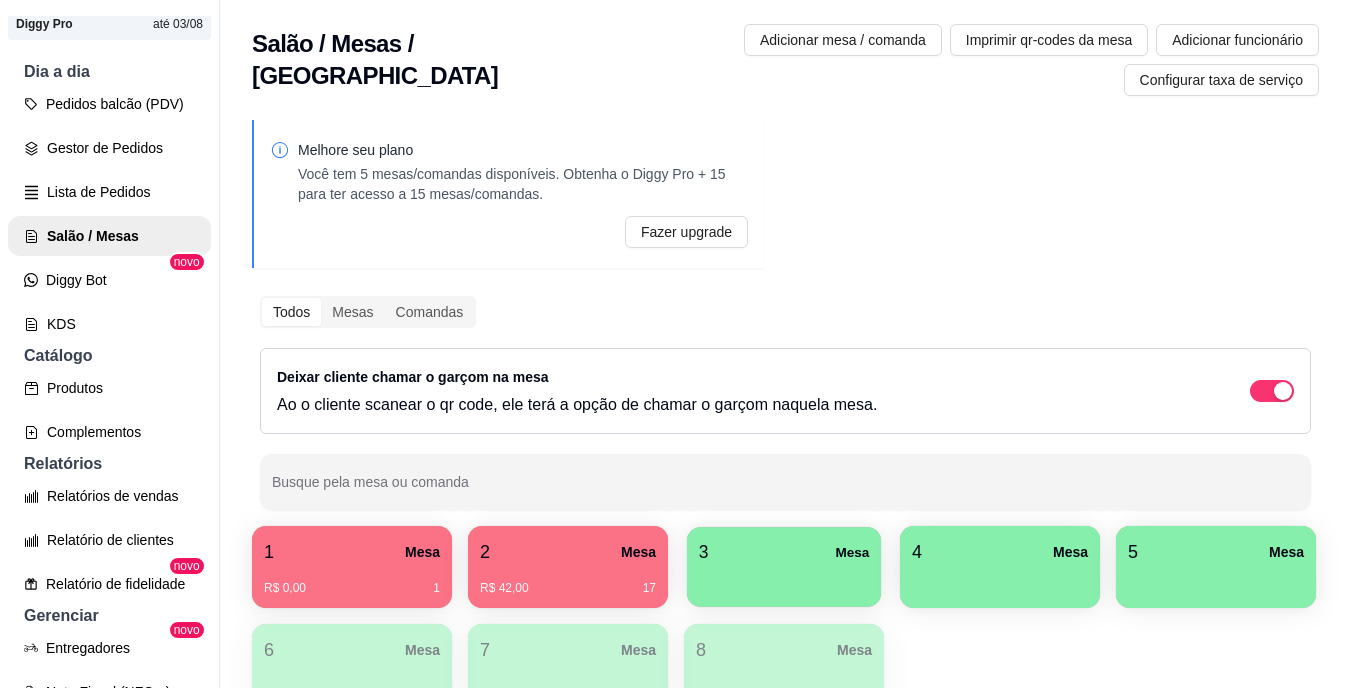 click at bounding box center (784, 580) 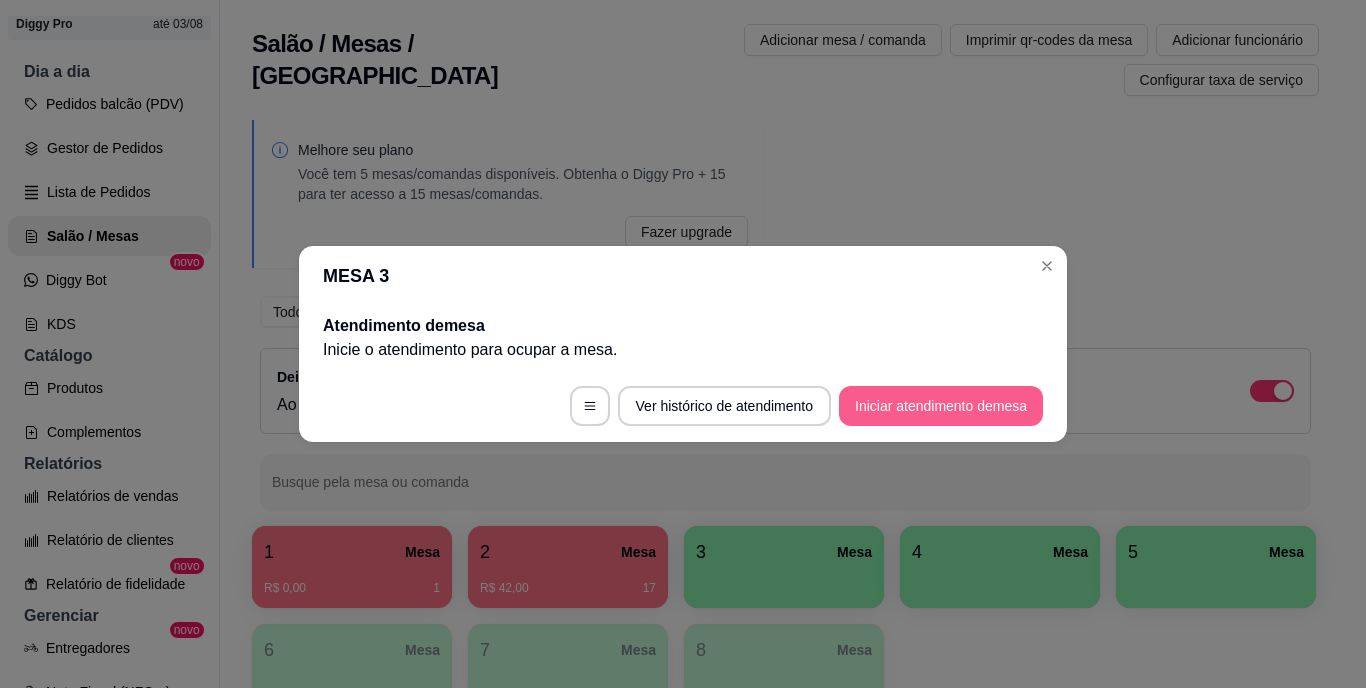 click on "Iniciar atendimento de  mesa" at bounding box center [941, 406] 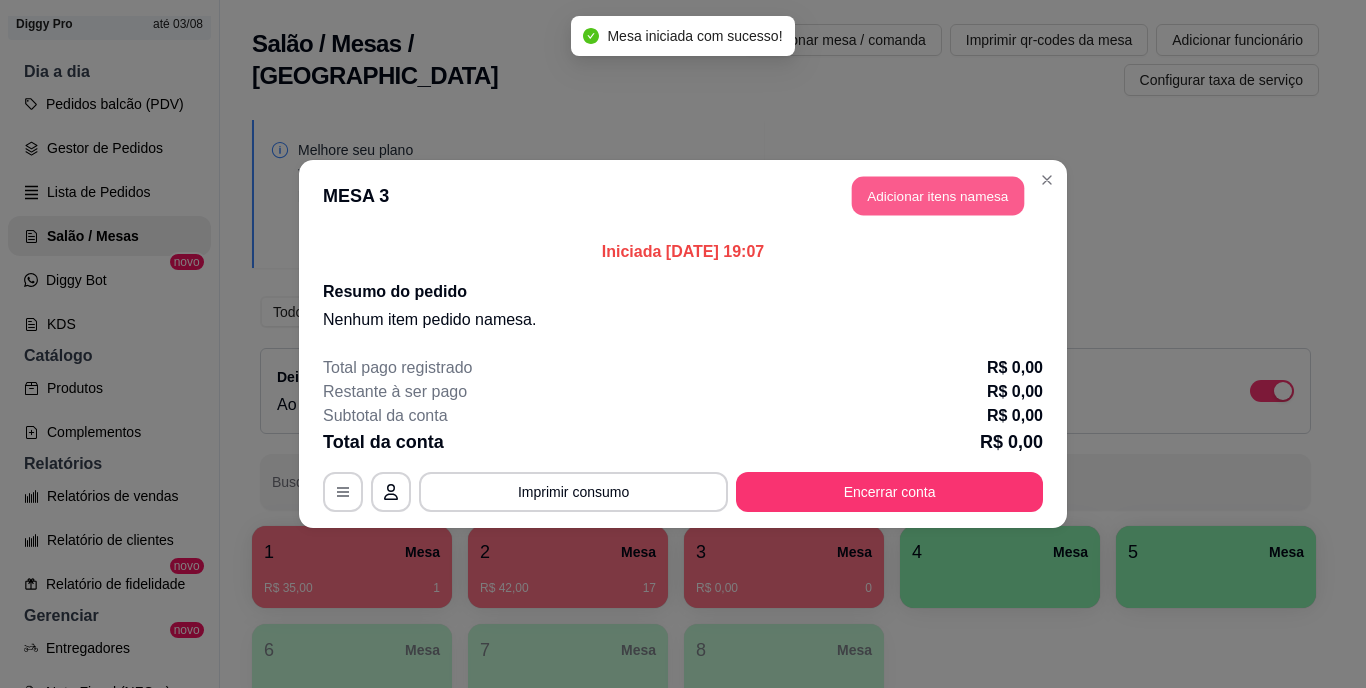 click on "Adicionar itens na  mesa" at bounding box center (938, 196) 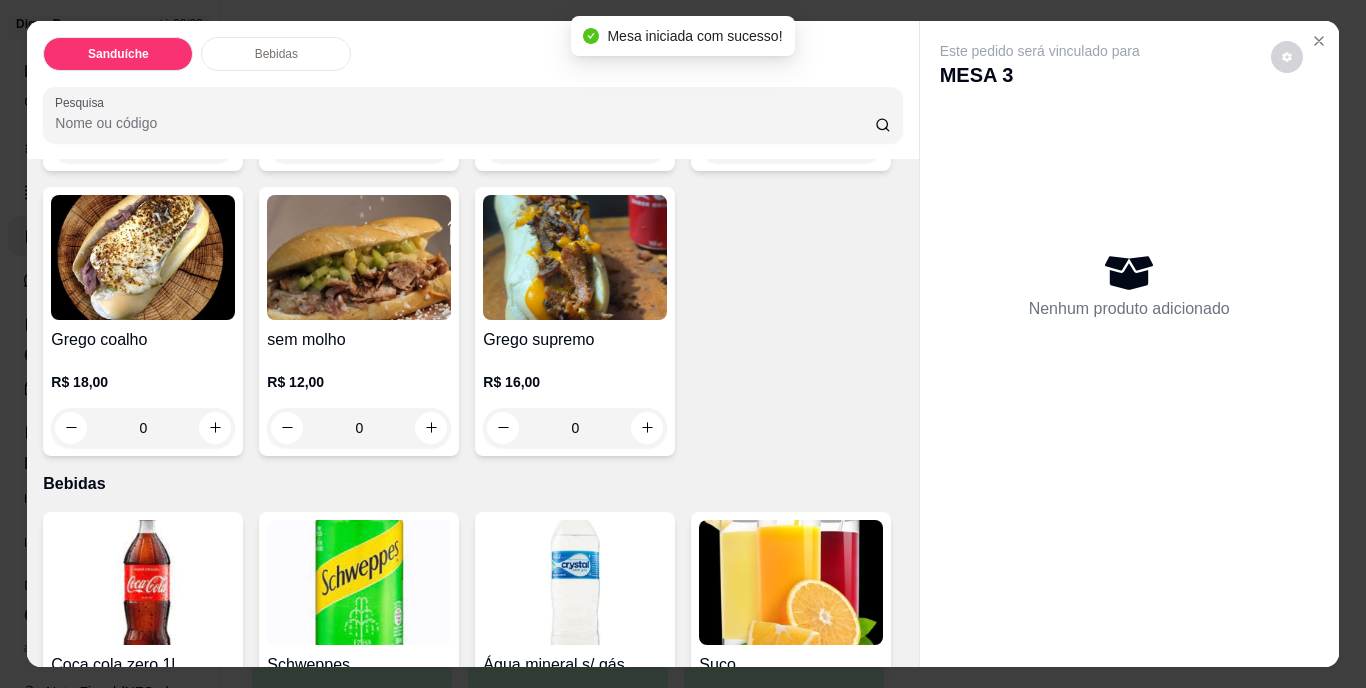 scroll, scrollTop: 500, scrollLeft: 0, axis: vertical 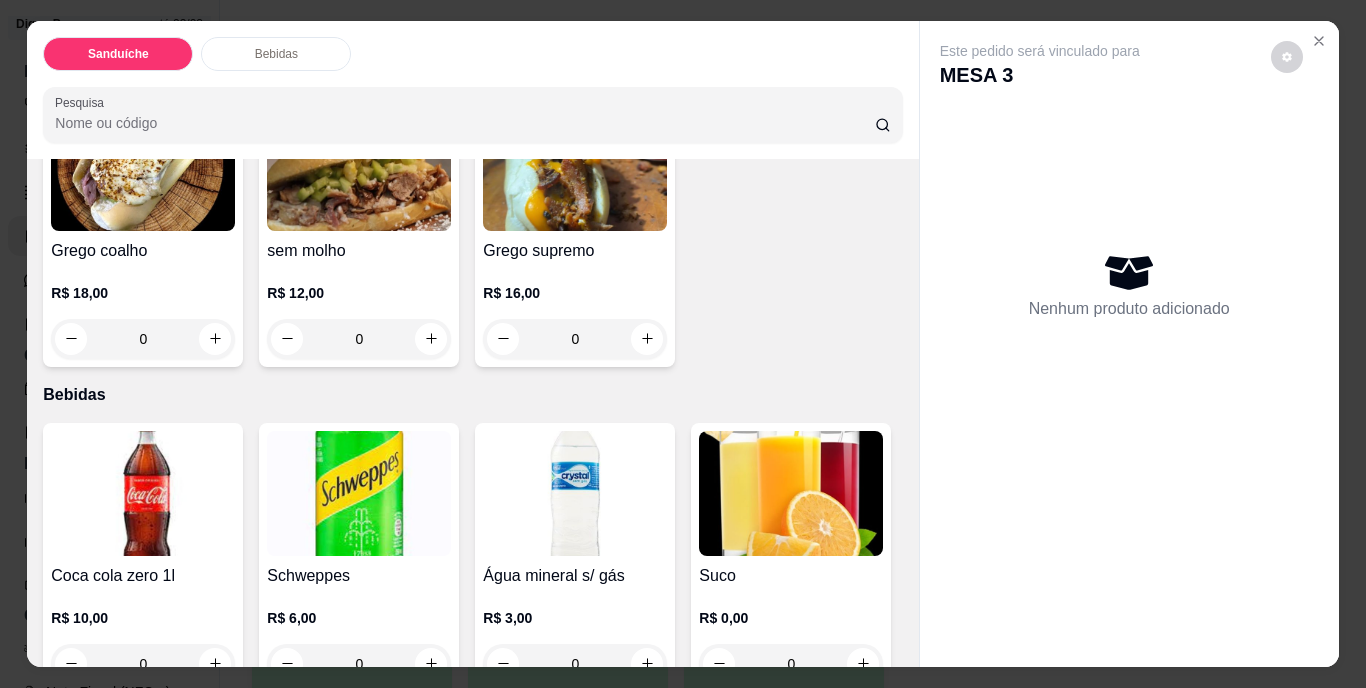click at bounding box center (863, 54) 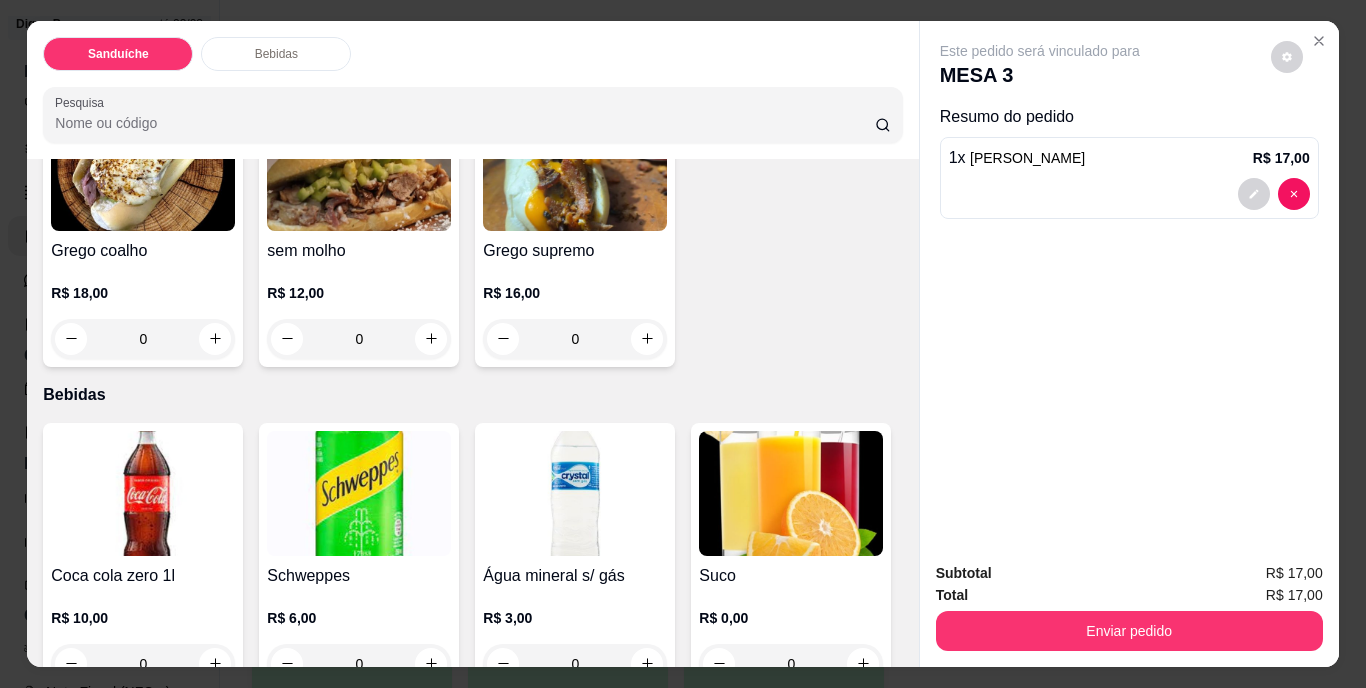 scroll, scrollTop: 501, scrollLeft: 0, axis: vertical 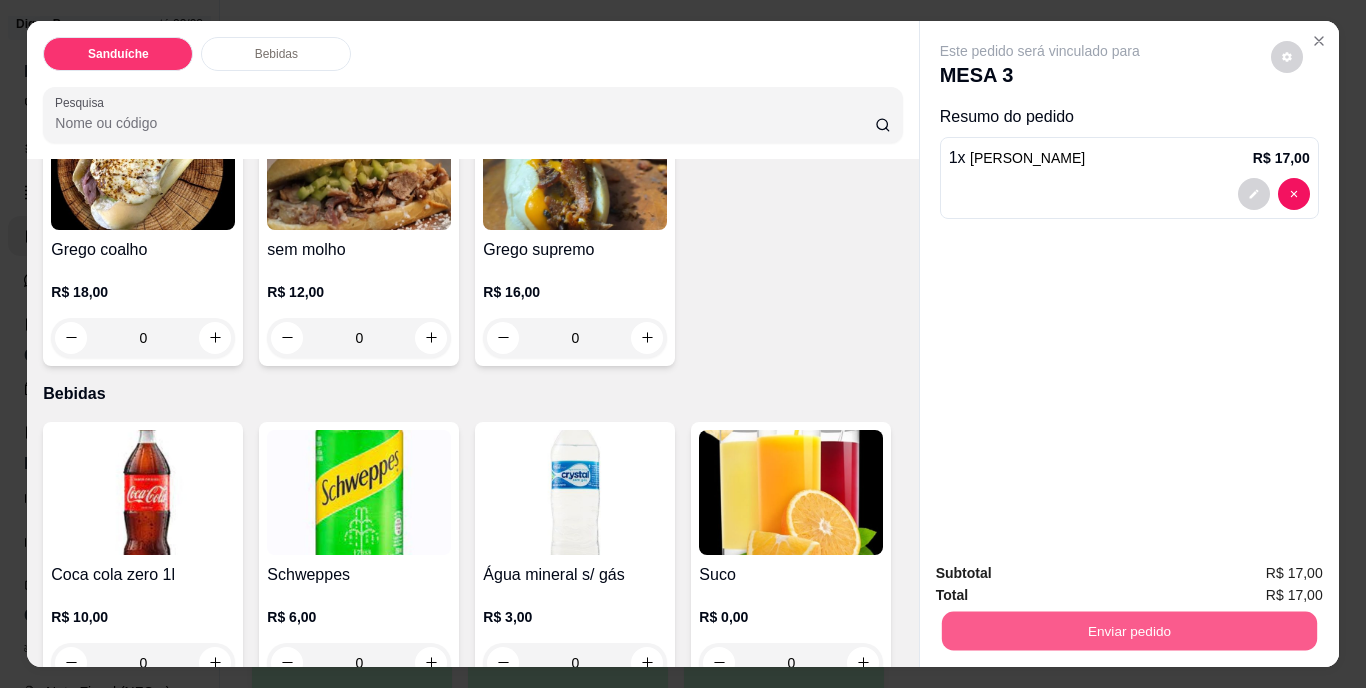 click on "Enviar pedido" at bounding box center [1128, 631] 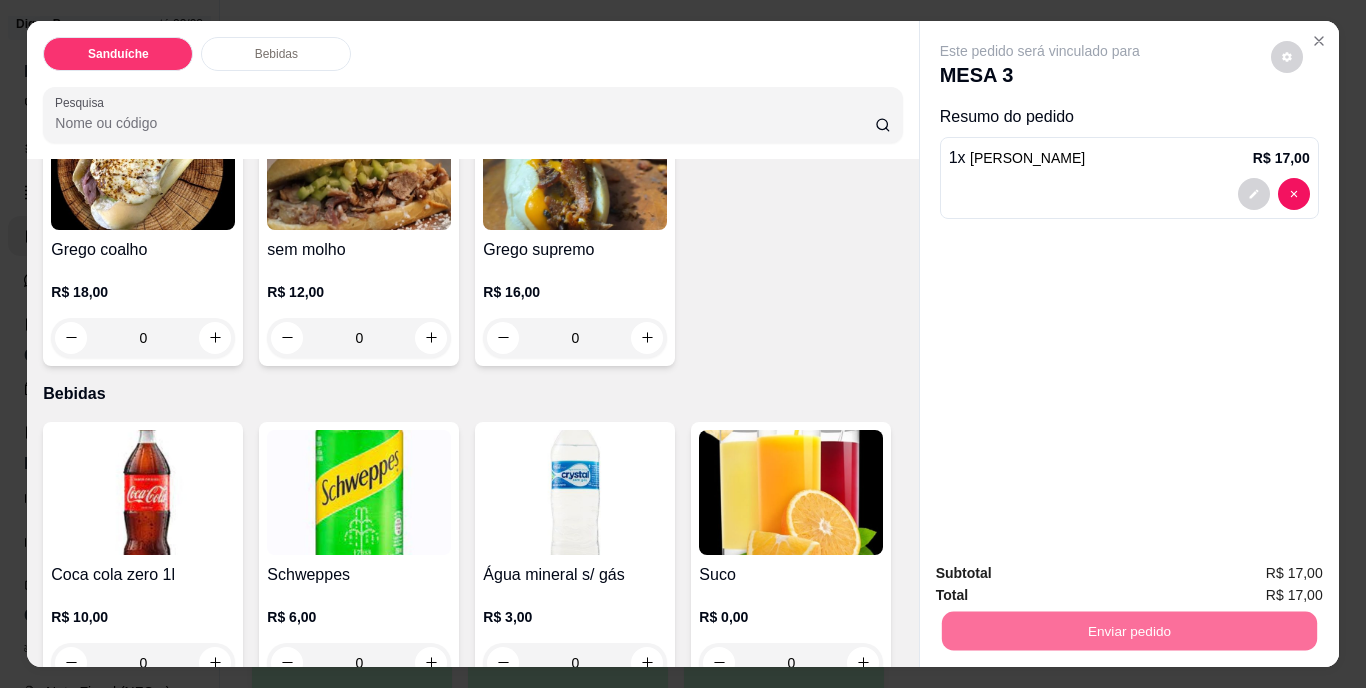 click on "Não registrar e enviar pedido" at bounding box center (1063, 575) 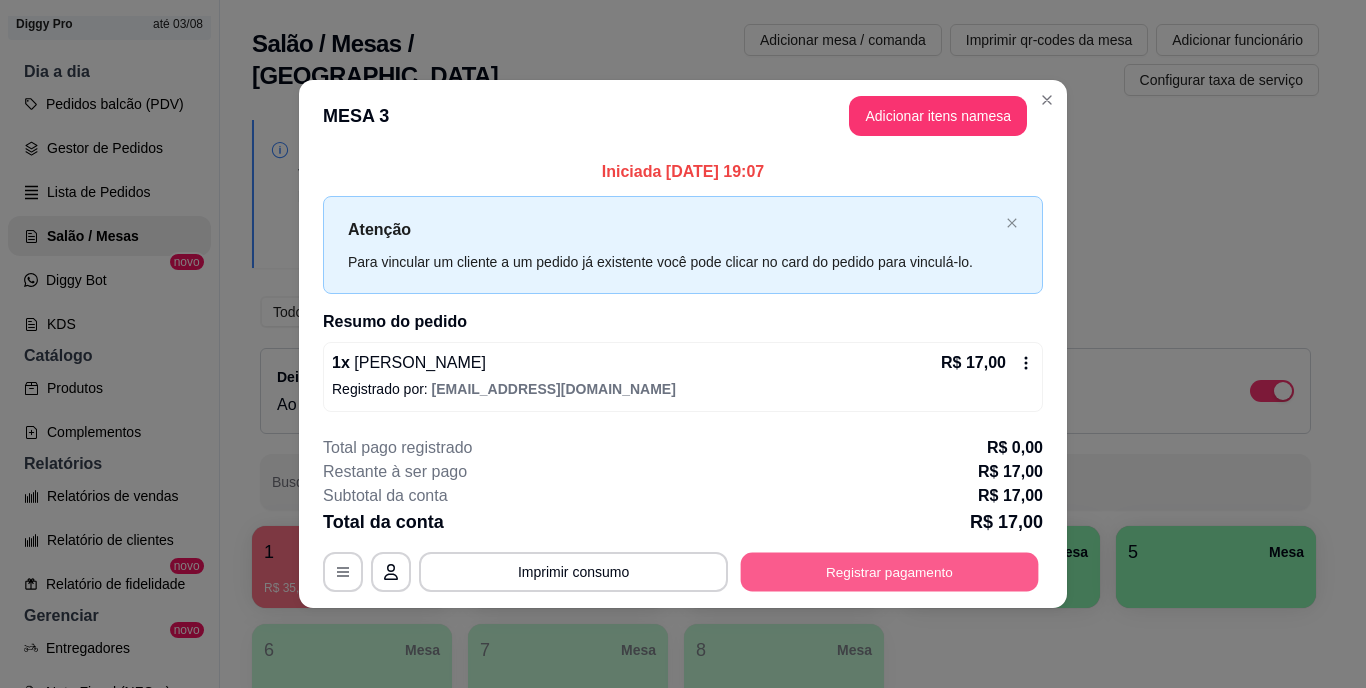 click on "Registrar pagamento" at bounding box center [890, 571] 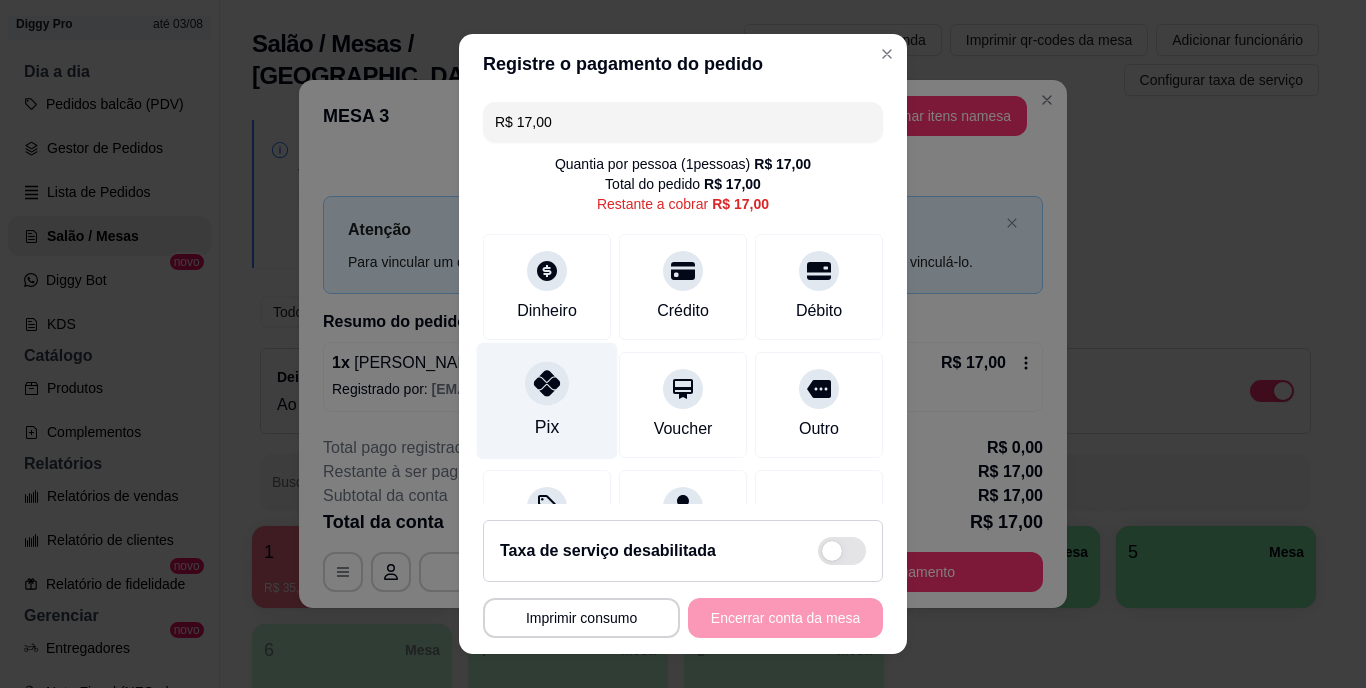 click 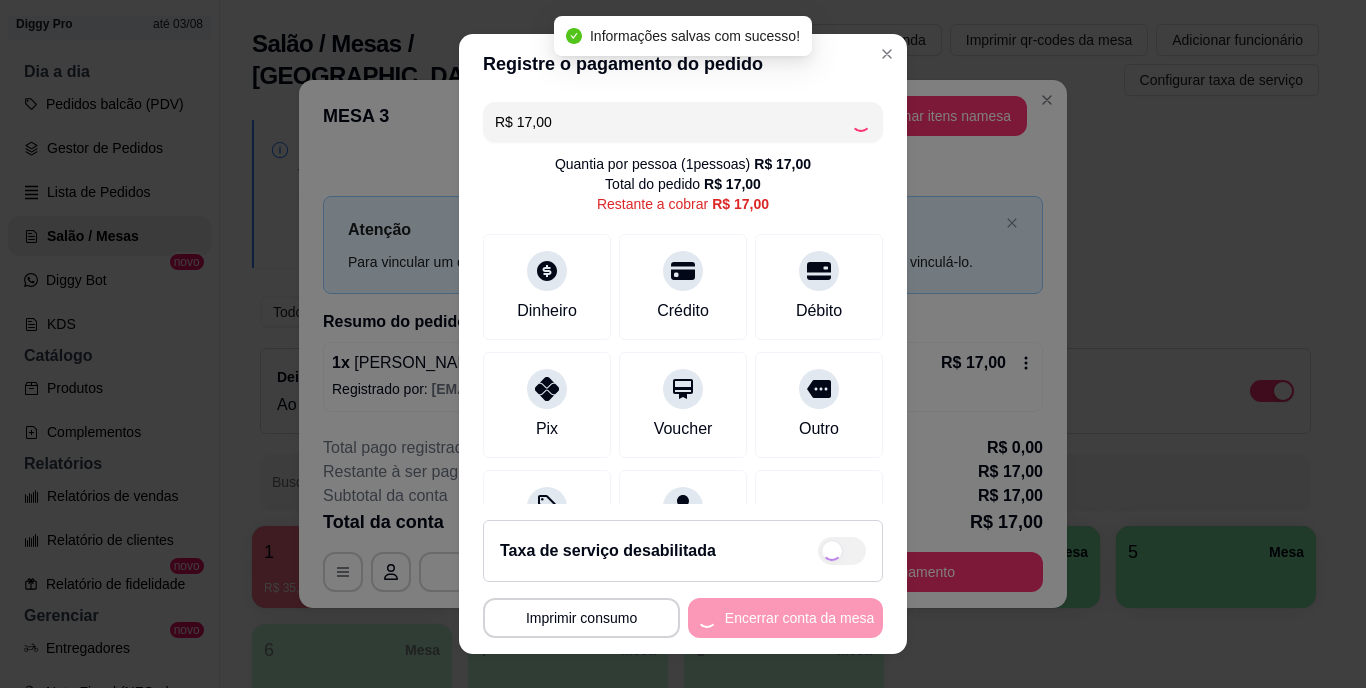 type on "R$ 0,00" 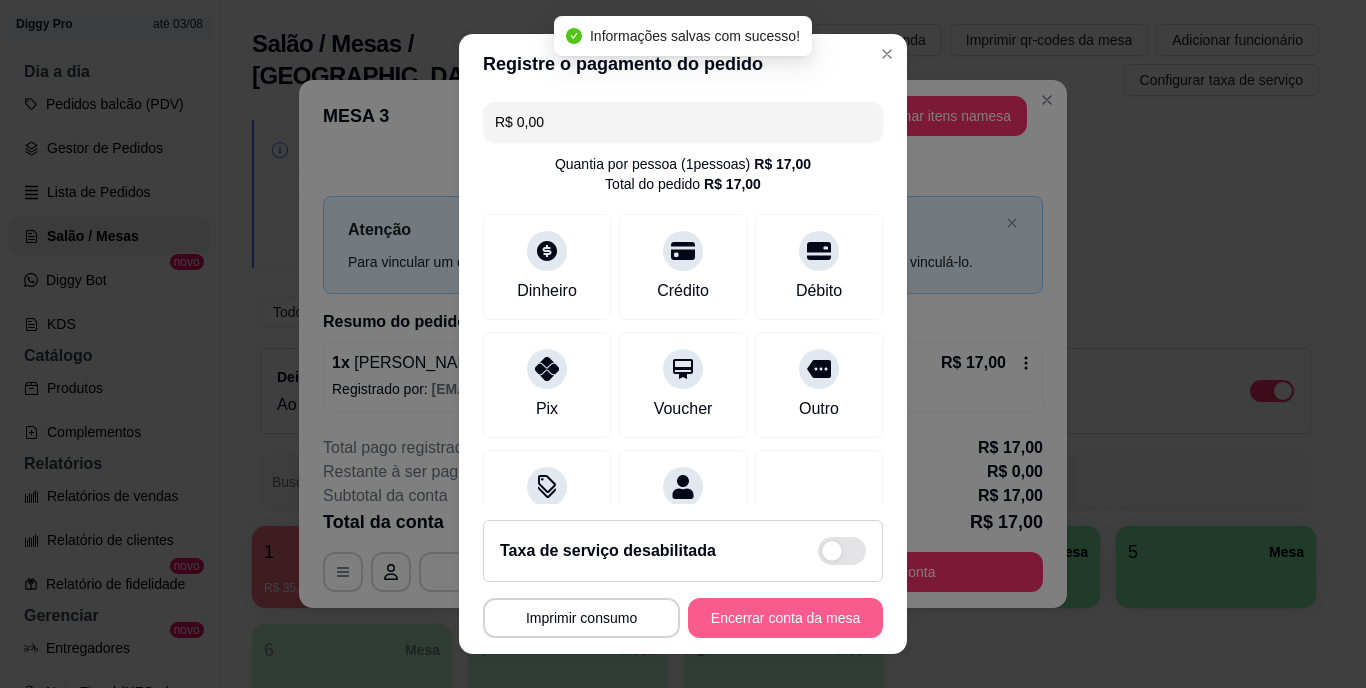 click on "Encerrar conta da mesa" at bounding box center (785, 618) 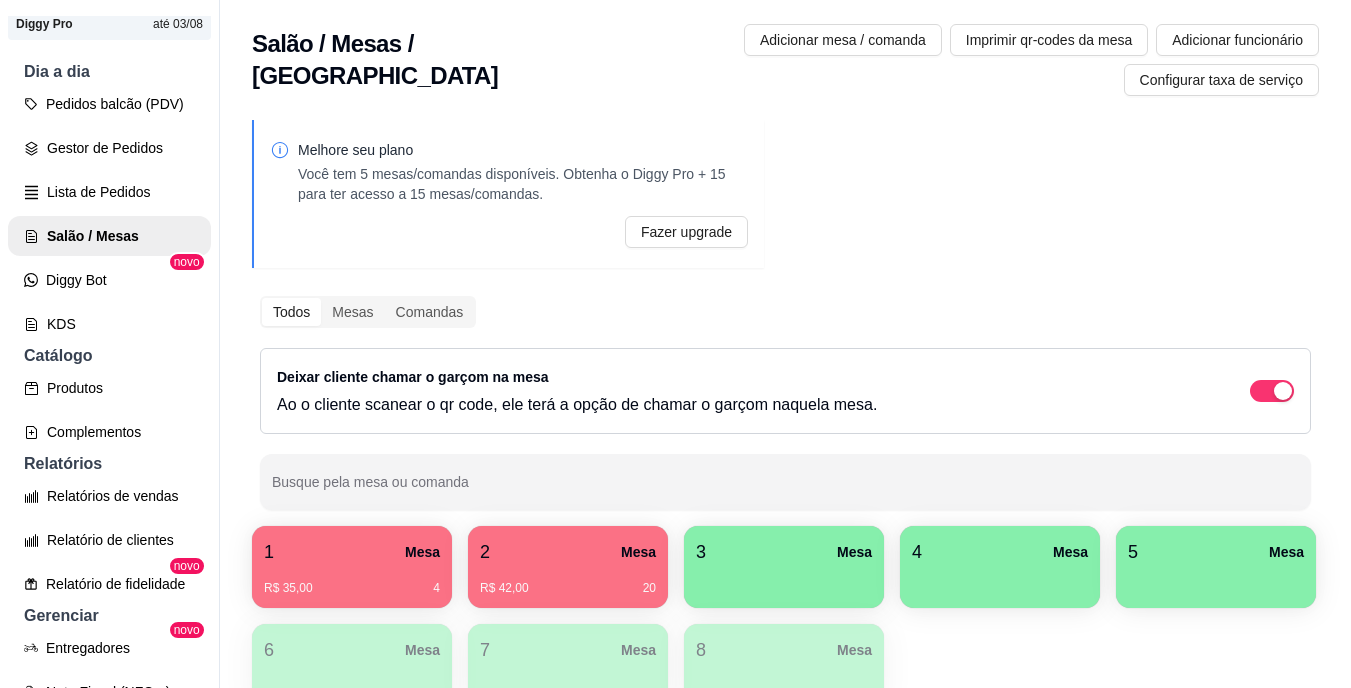 click on "3 Mesa" at bounding box center [784, 552] 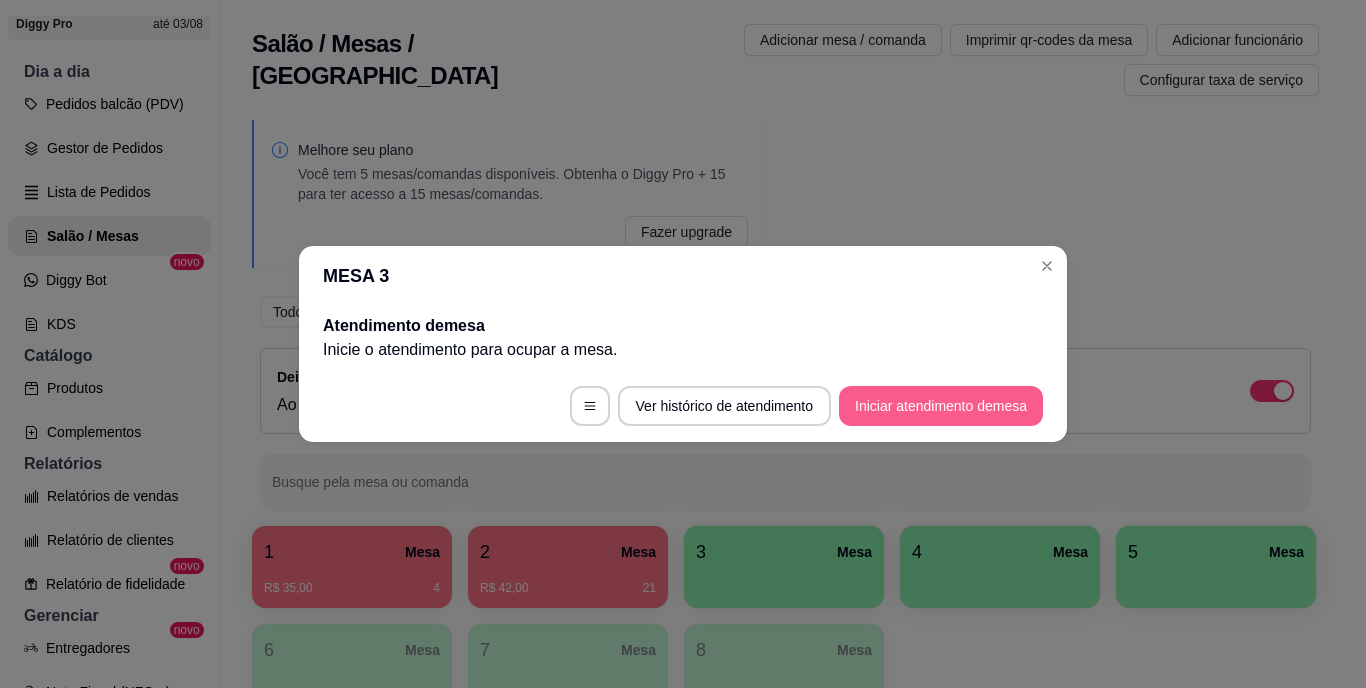click on "Iniciar atendimento de  mesa" at bounding box center (941, 406) 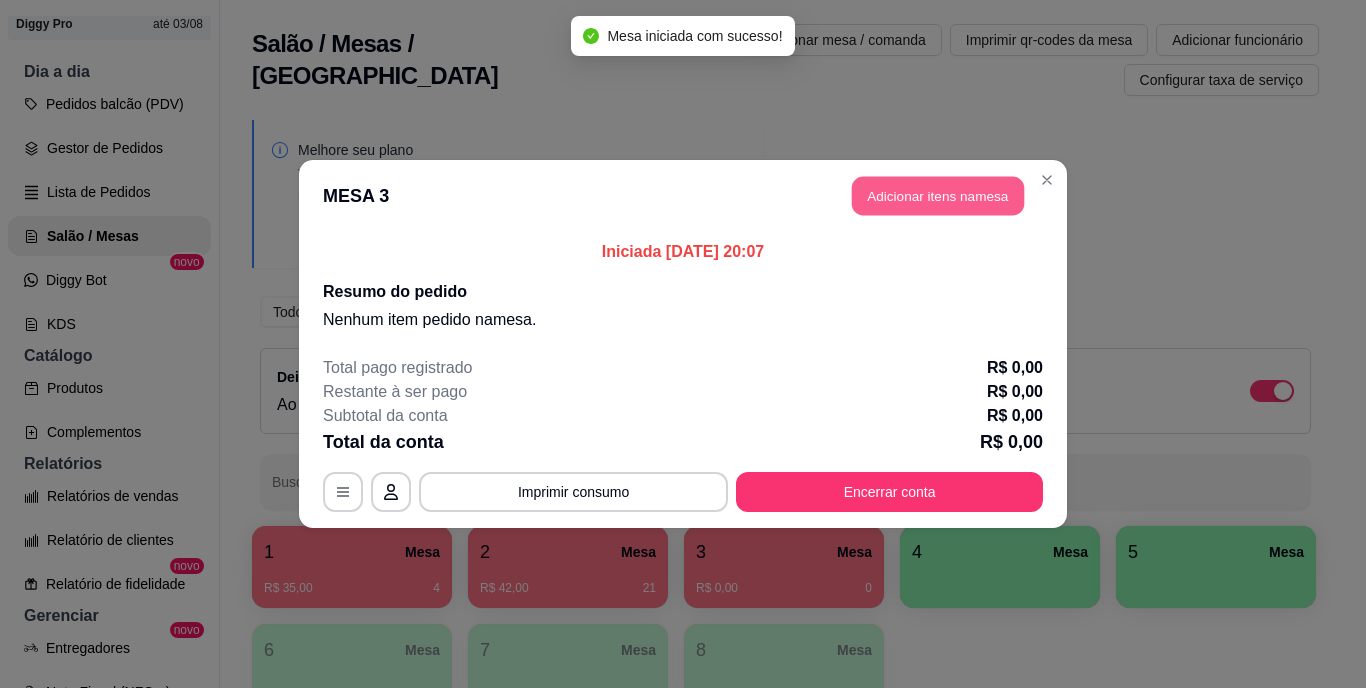 click on "Adicionar itens na  mesa" at bounding box center (938, 196) 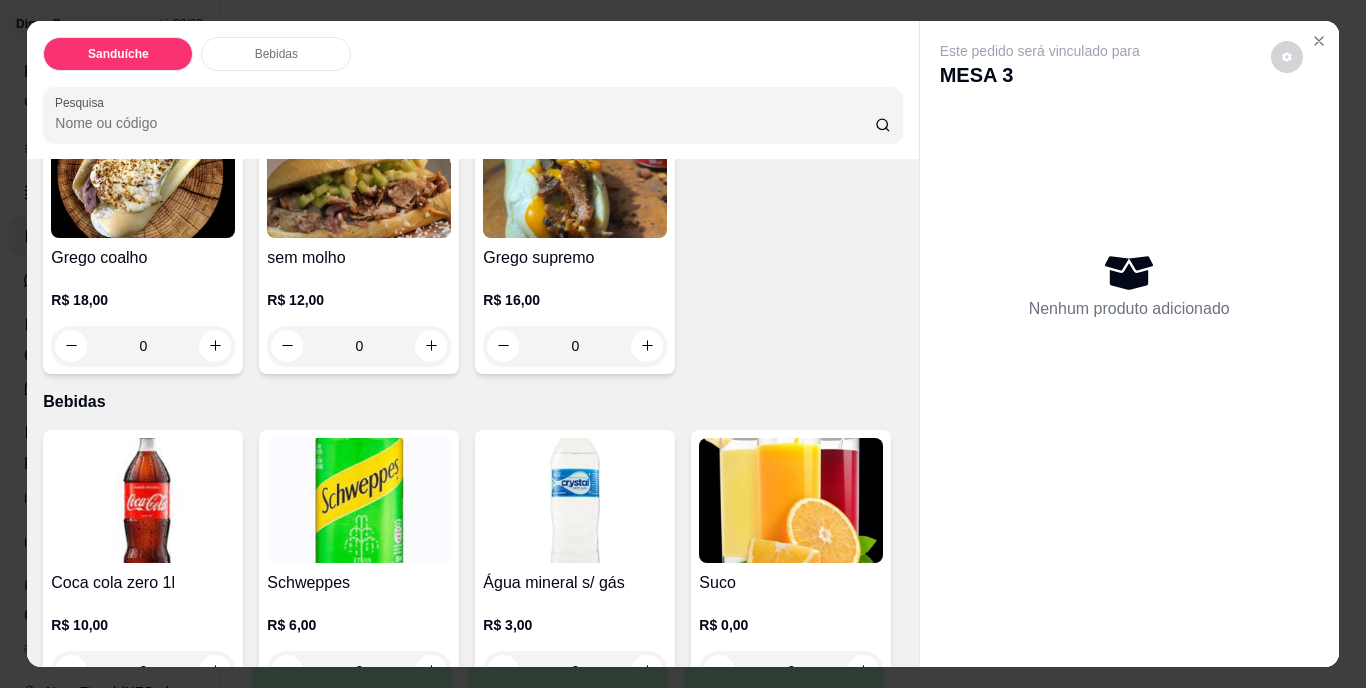 scroll, scrollTop: 500, scrollLeft: 0, axis: vertical 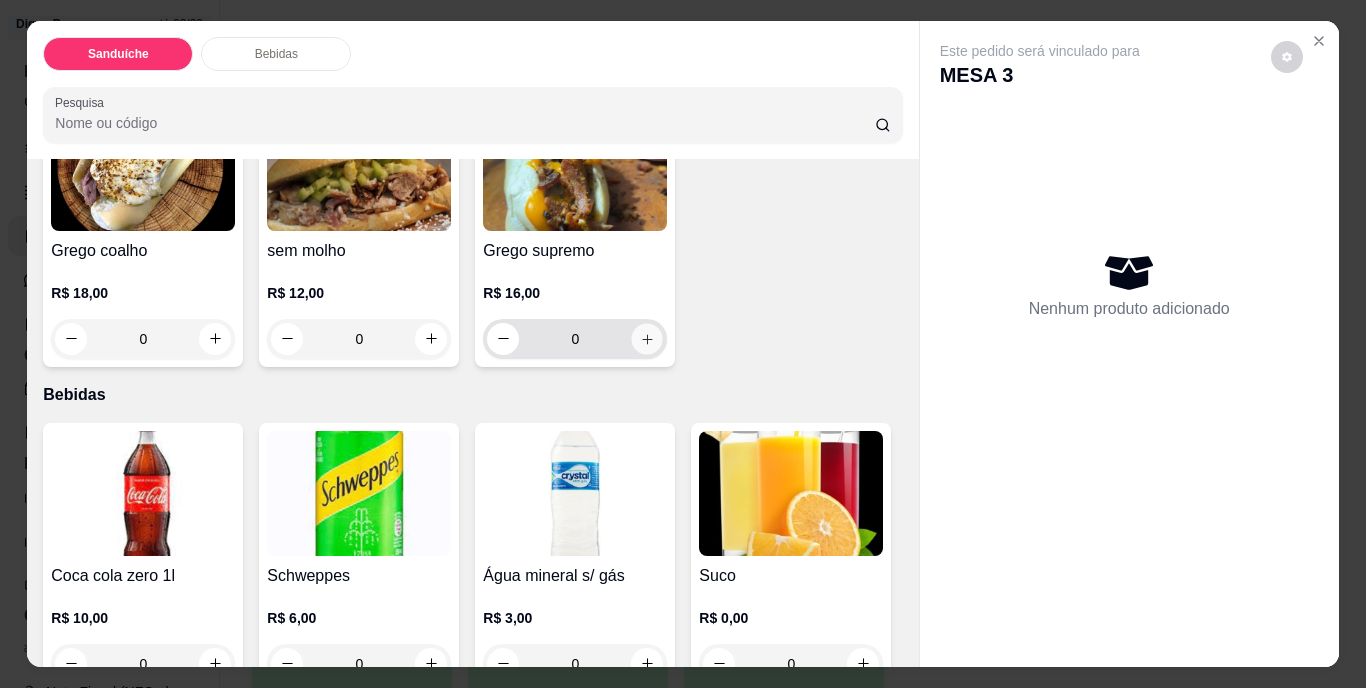 click at bounding box center [647, 338] 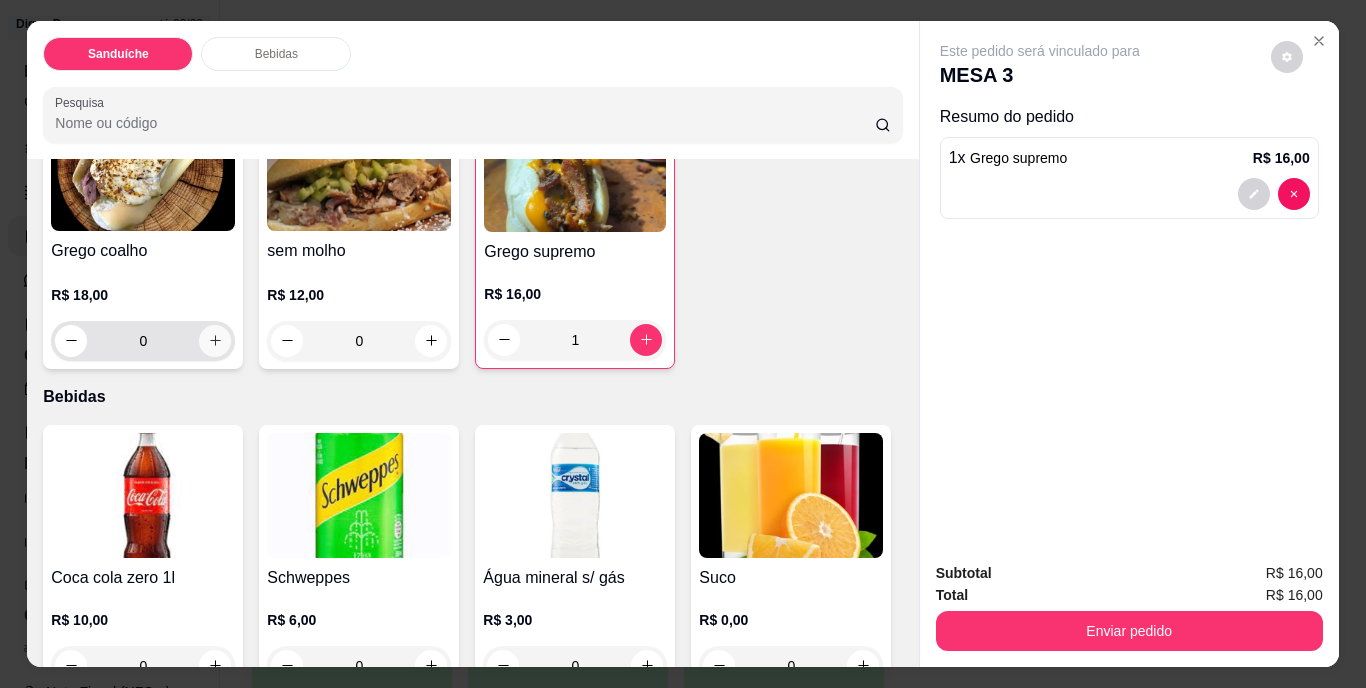 click 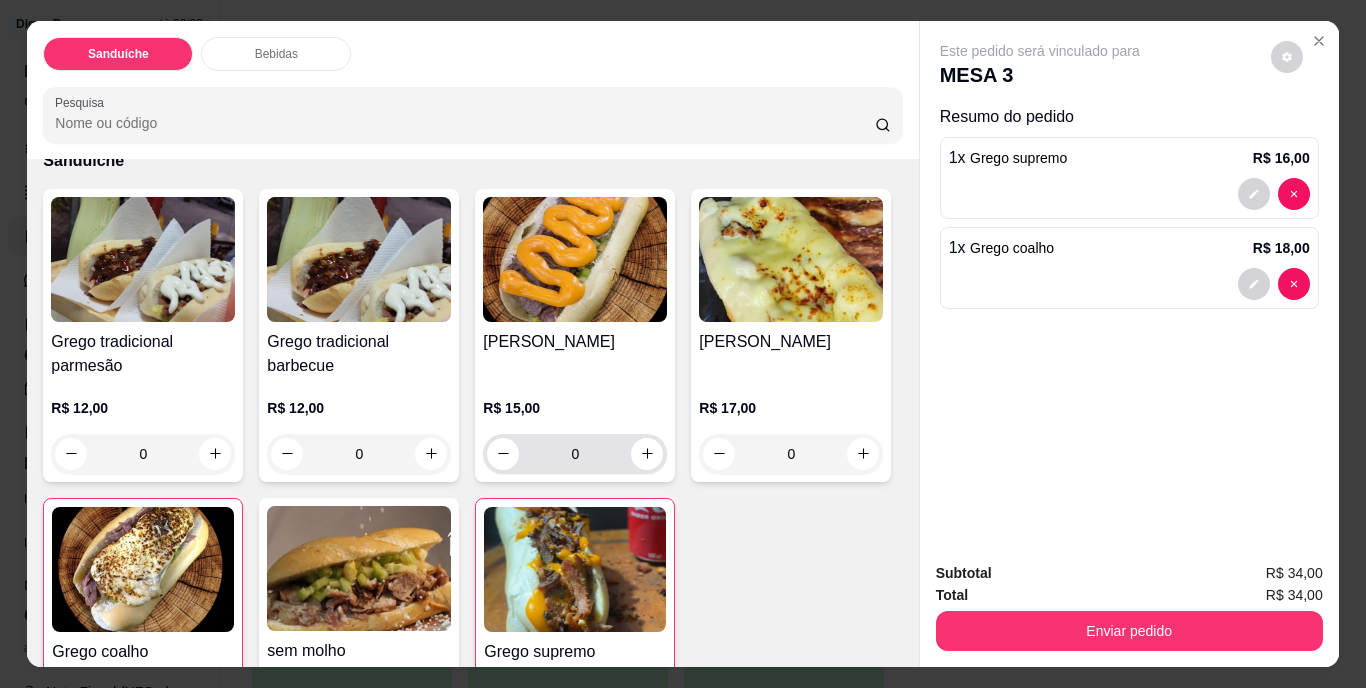 scroll, scrollTop: 0, scrollLeft: 0, axis: both 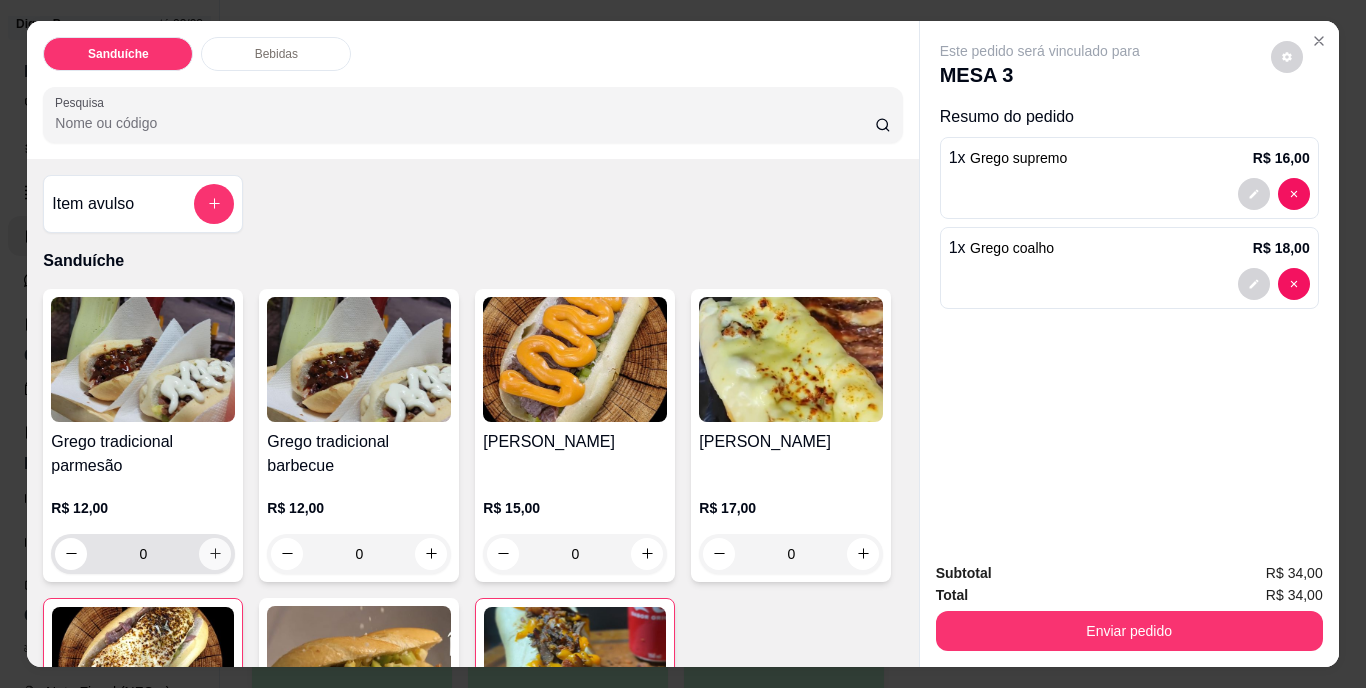 click 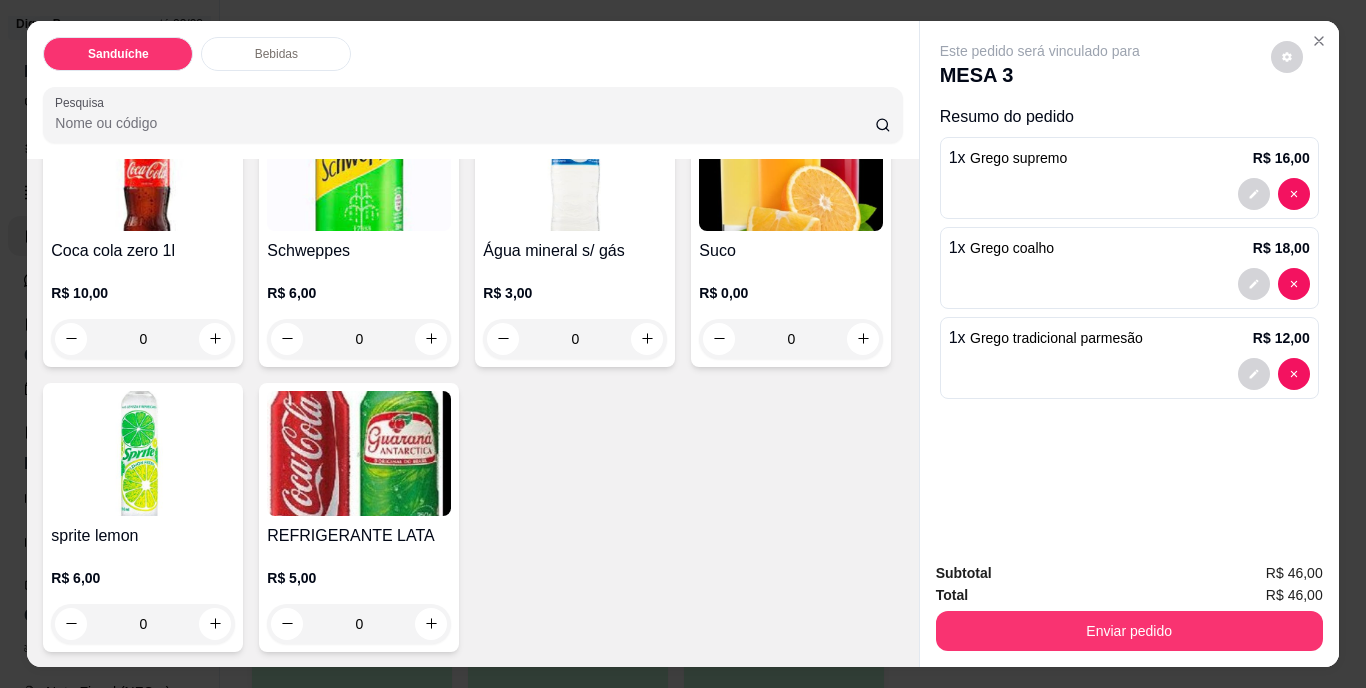 scroll, scrollTop: 1100, scrollLeft: 0, axis: vertical 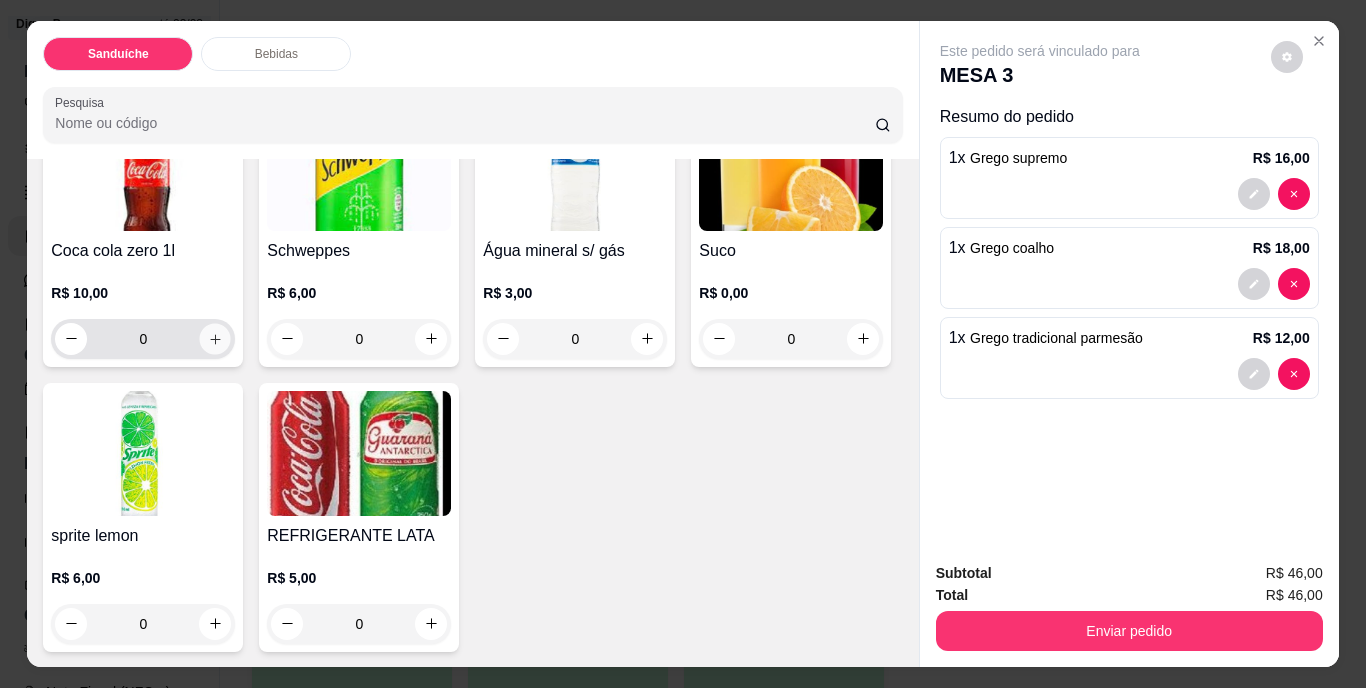 click at bounding box center (215, 338) 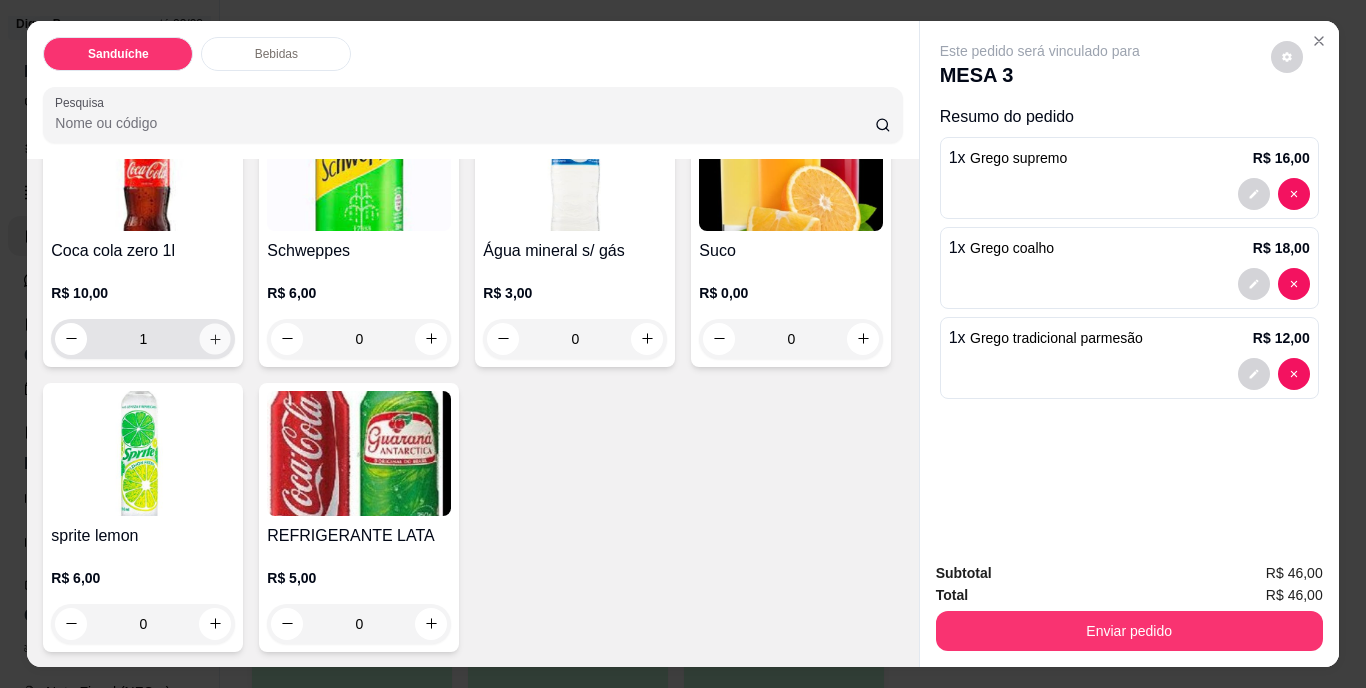 scroll, scrollTop: 1101, scrollLeft: 0, axis: vertical 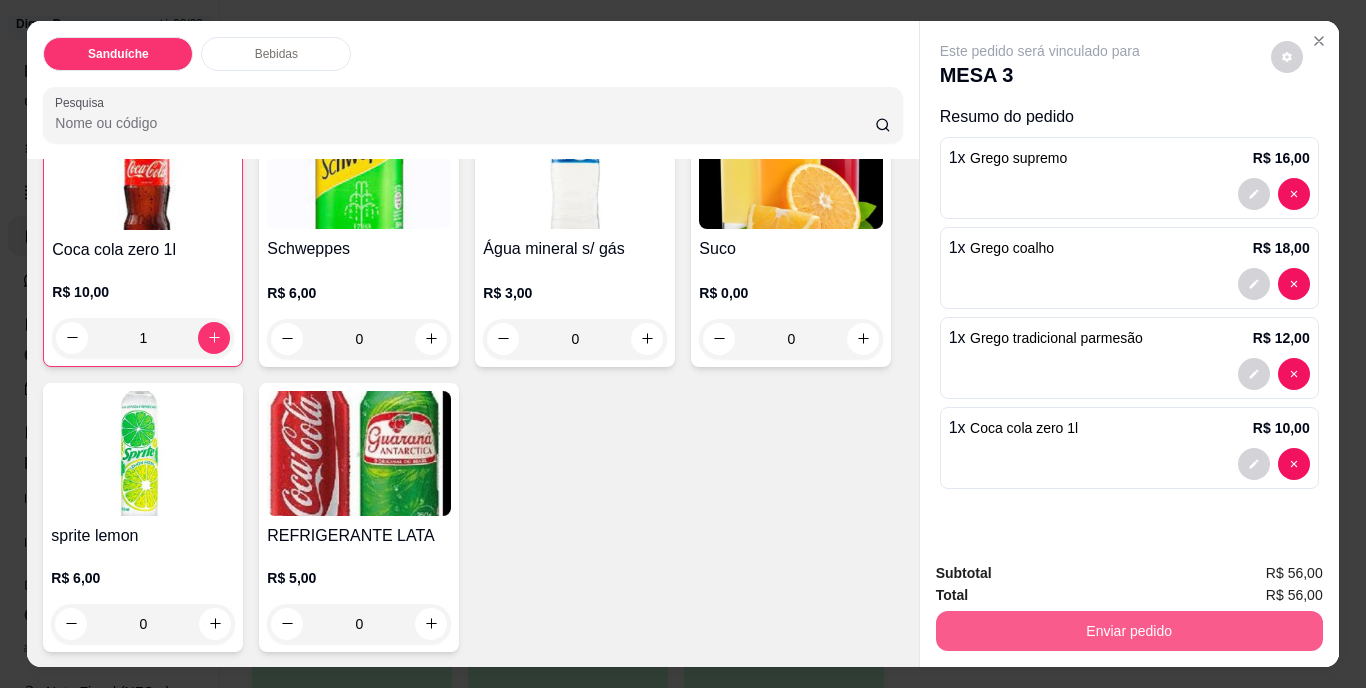 click on "Enviar pedido" at bounding box center [1129, 631] 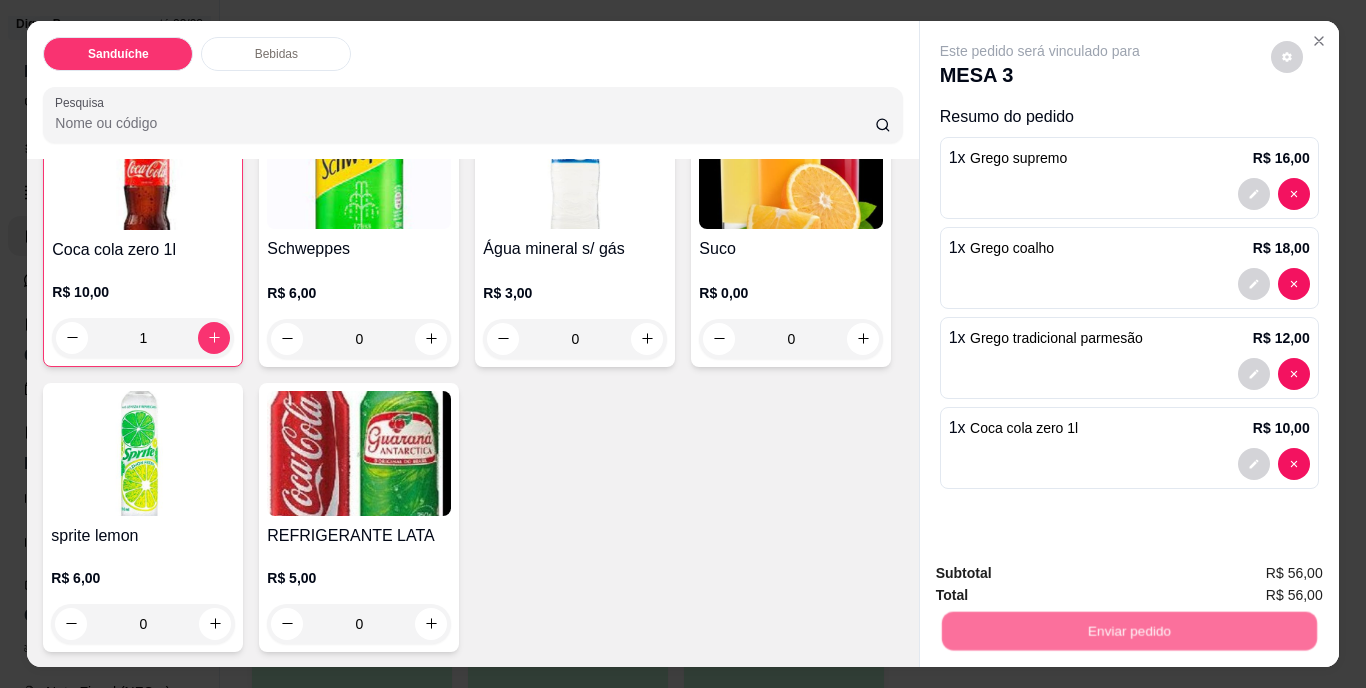 click on "Não registrar e enviar pedido" at bounding box center [1063, 574] 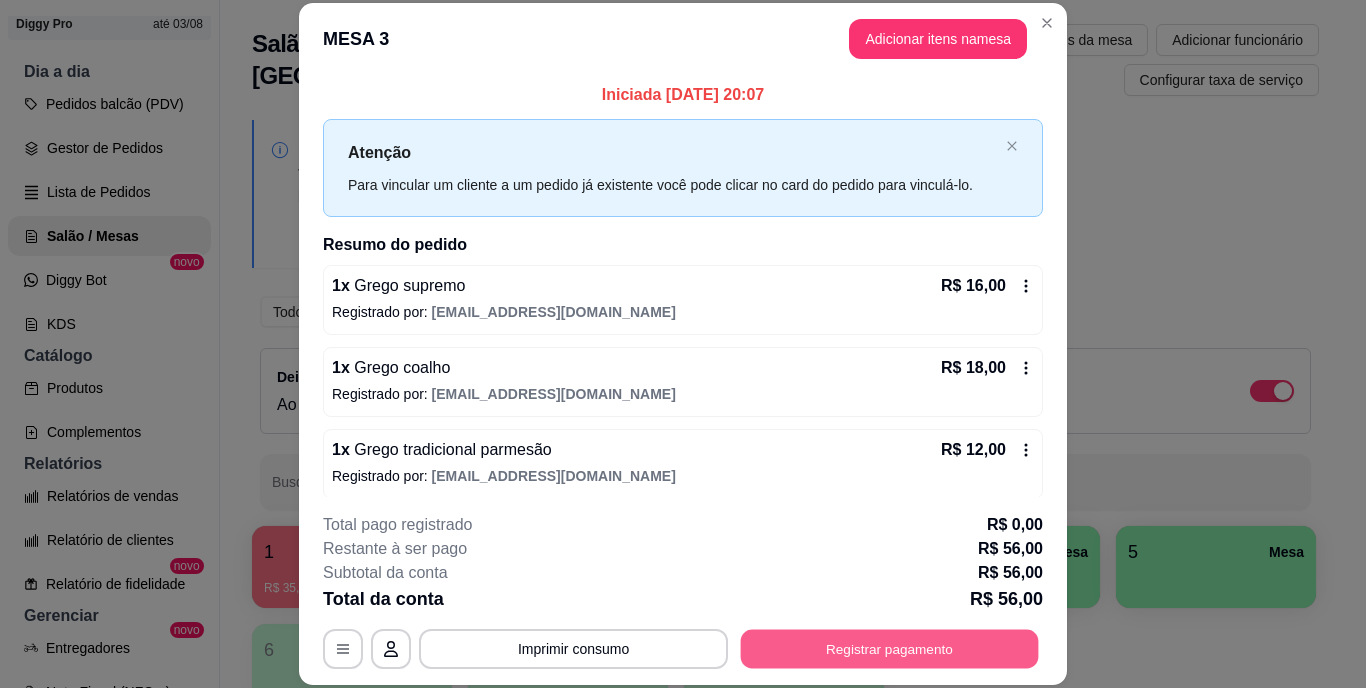 click on "Registrar pagamento" at bounding box center [890, 648] 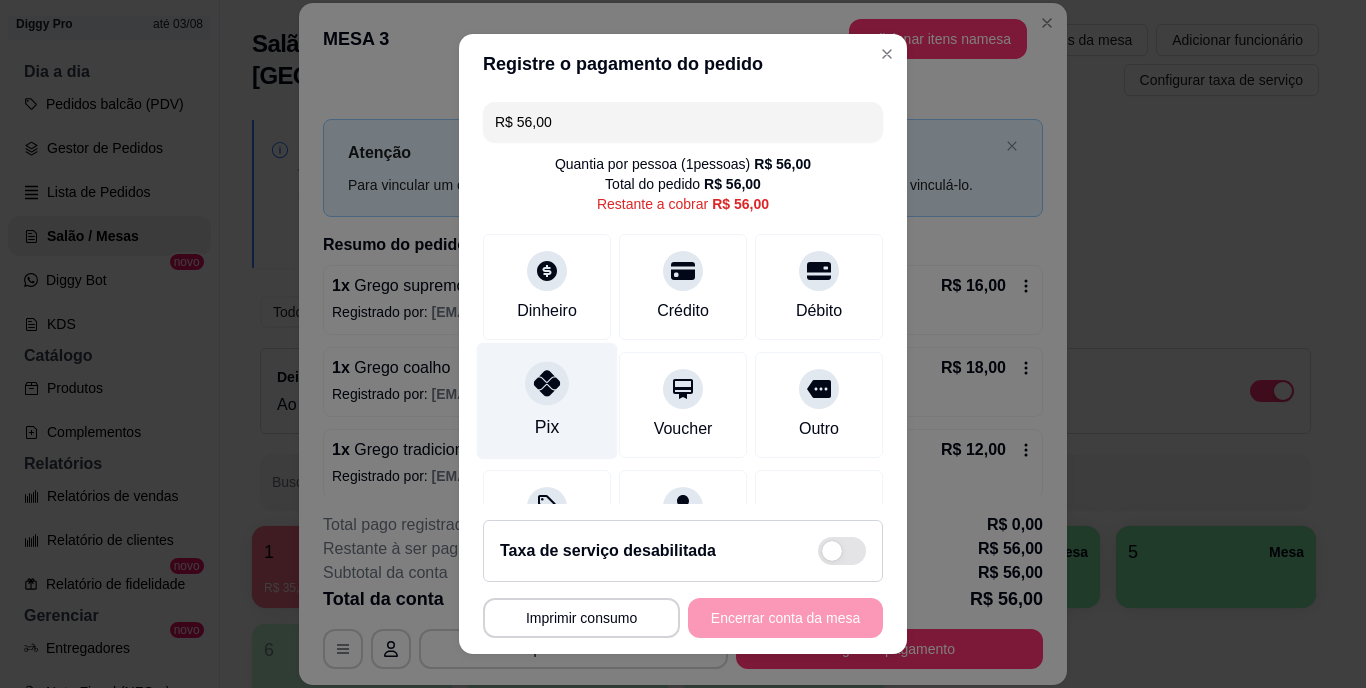 click at bounding box center [547, 384] 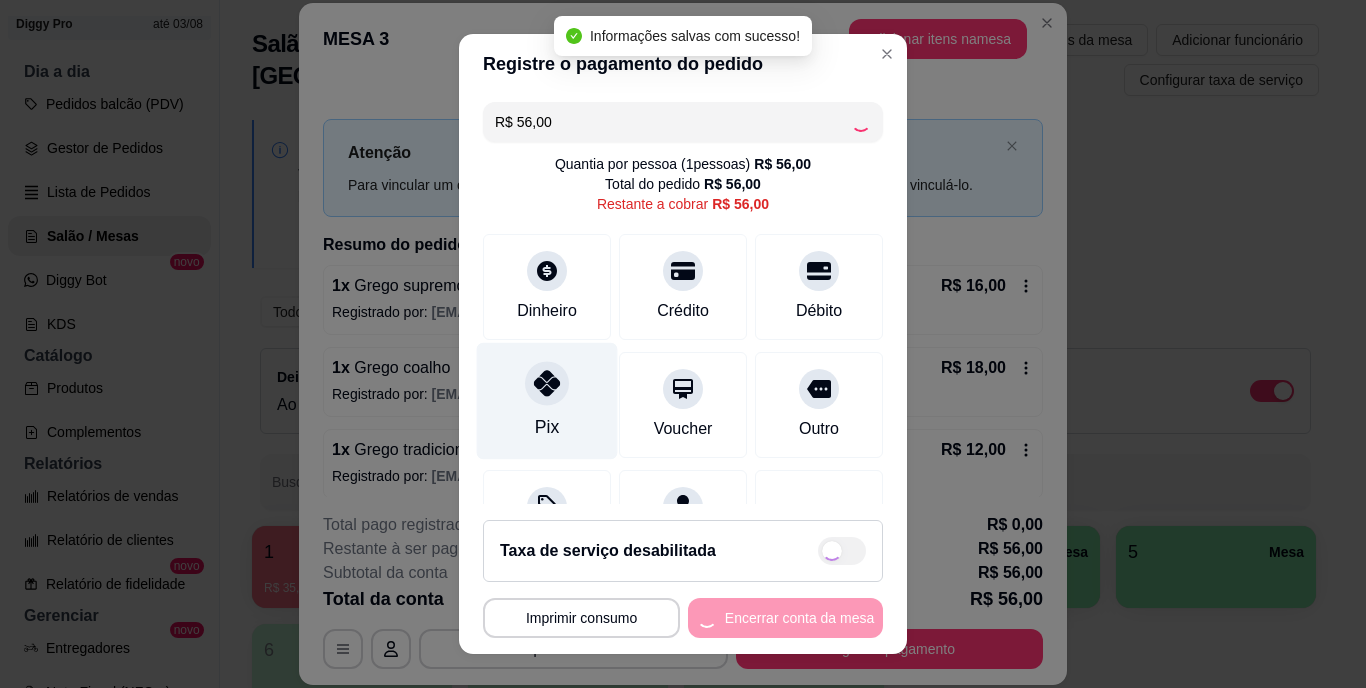 type on "R$ 0,00" 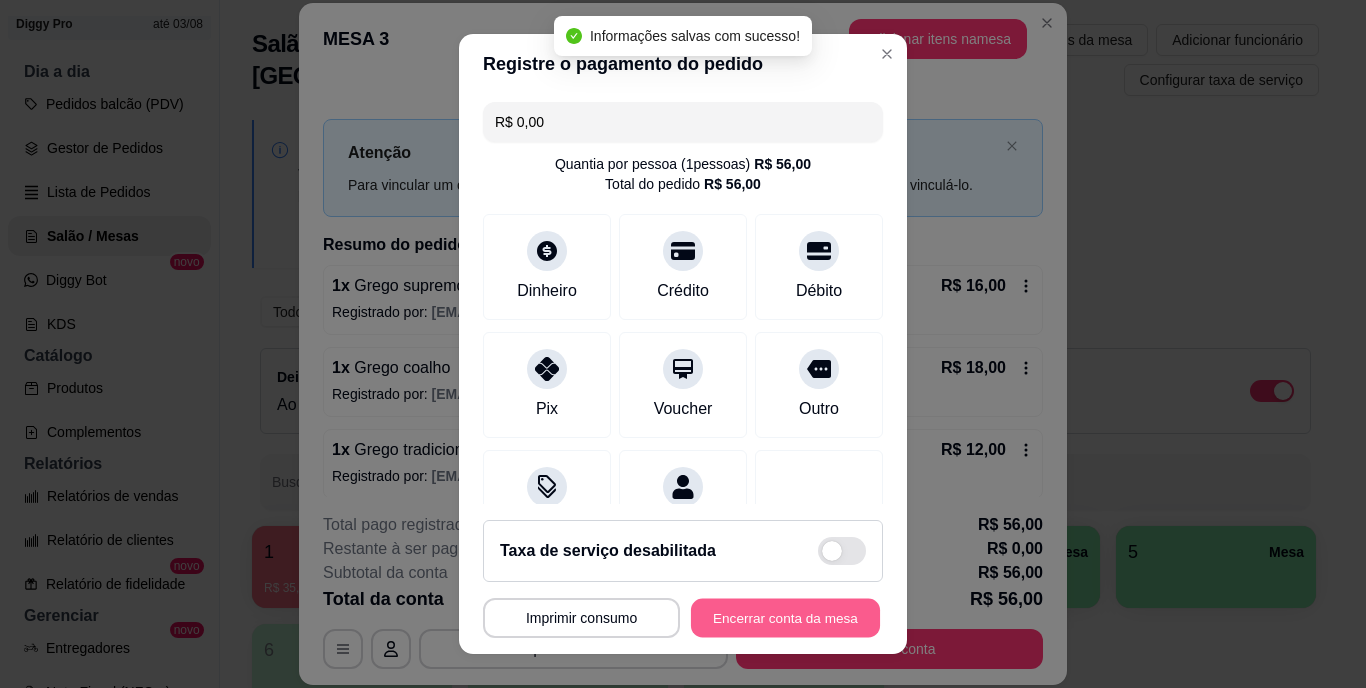 click on "Encerrar conta da mesa" at bounding box center [785, 617] 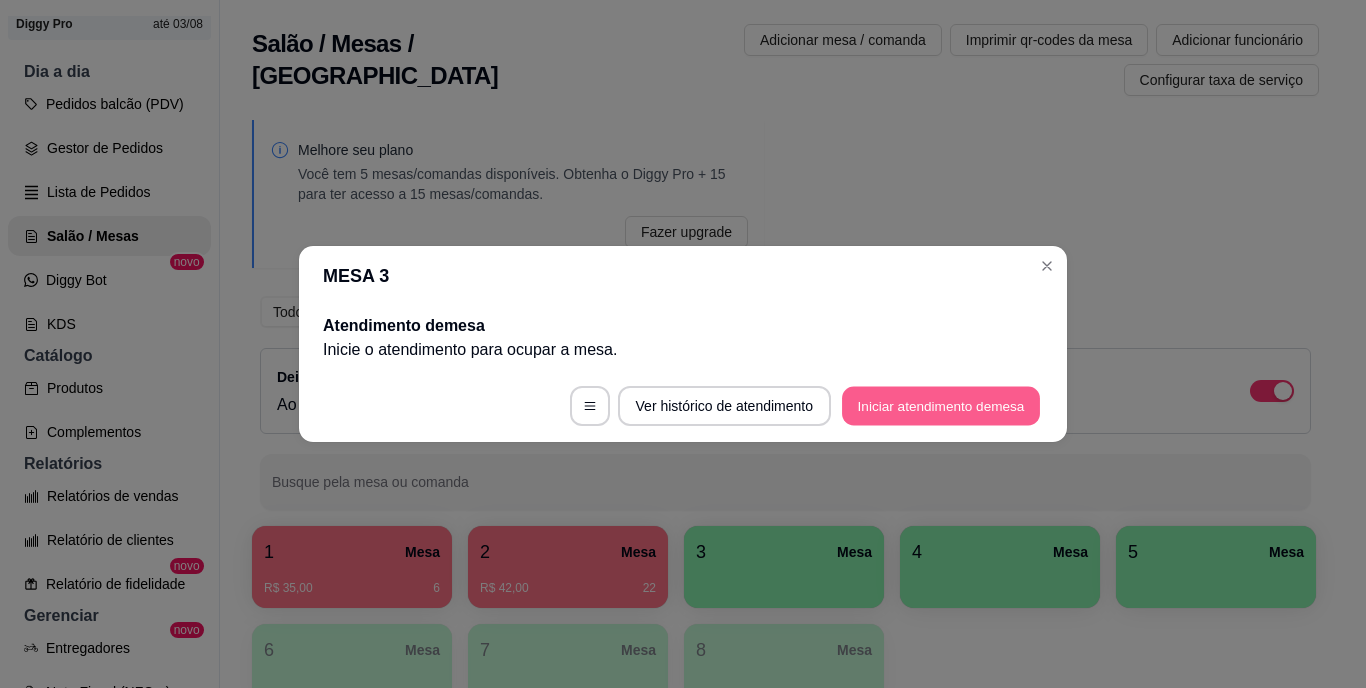 click on "Iniciar atendimento de  mesa" at bounding box center (941, 406) 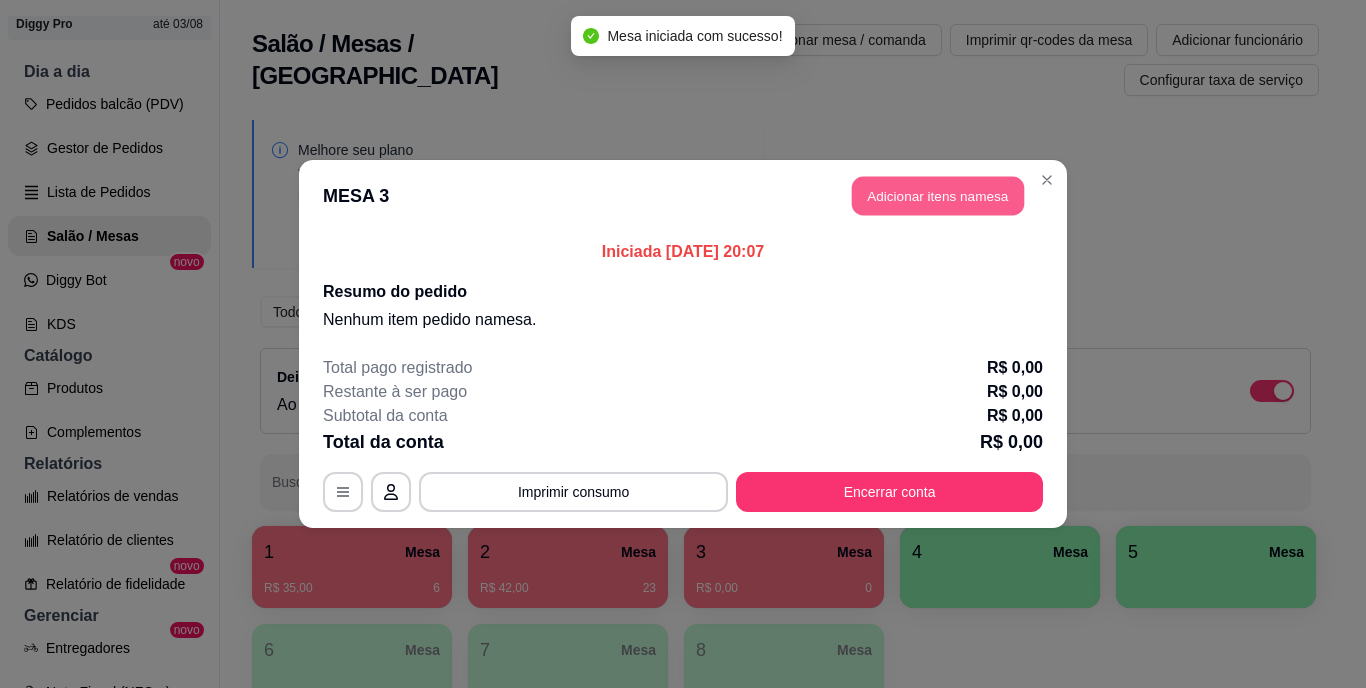click on "Adicionar itens na  mesa" at bounding box center [938, 196] 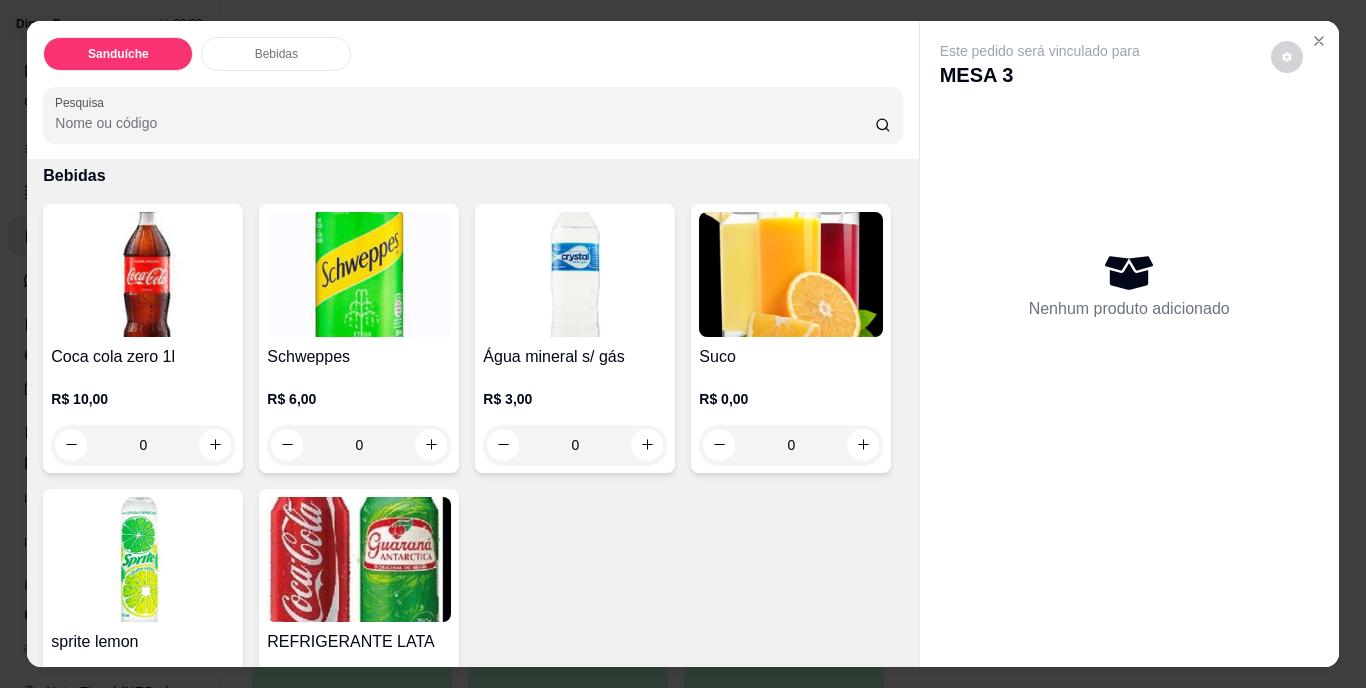 scroll, scrollTop: 800, scrollLeft: 0, axis: vertical 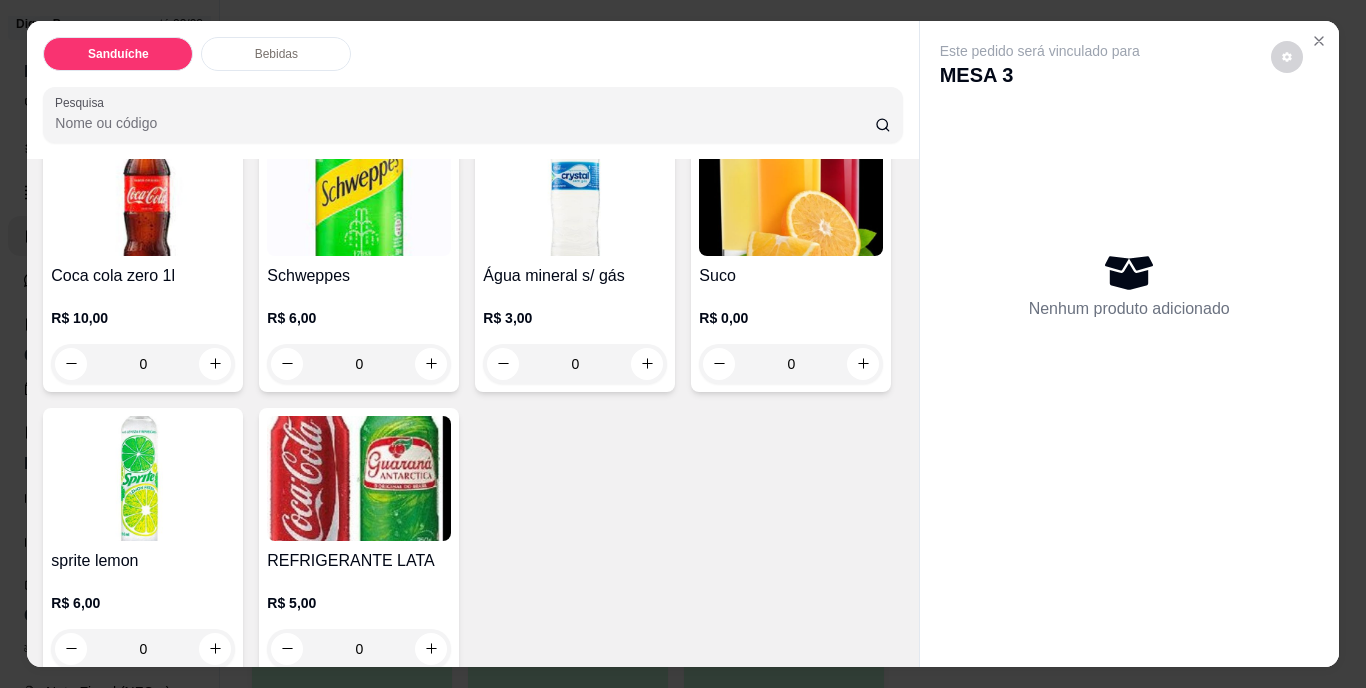 click at bounding box center (647, 39) 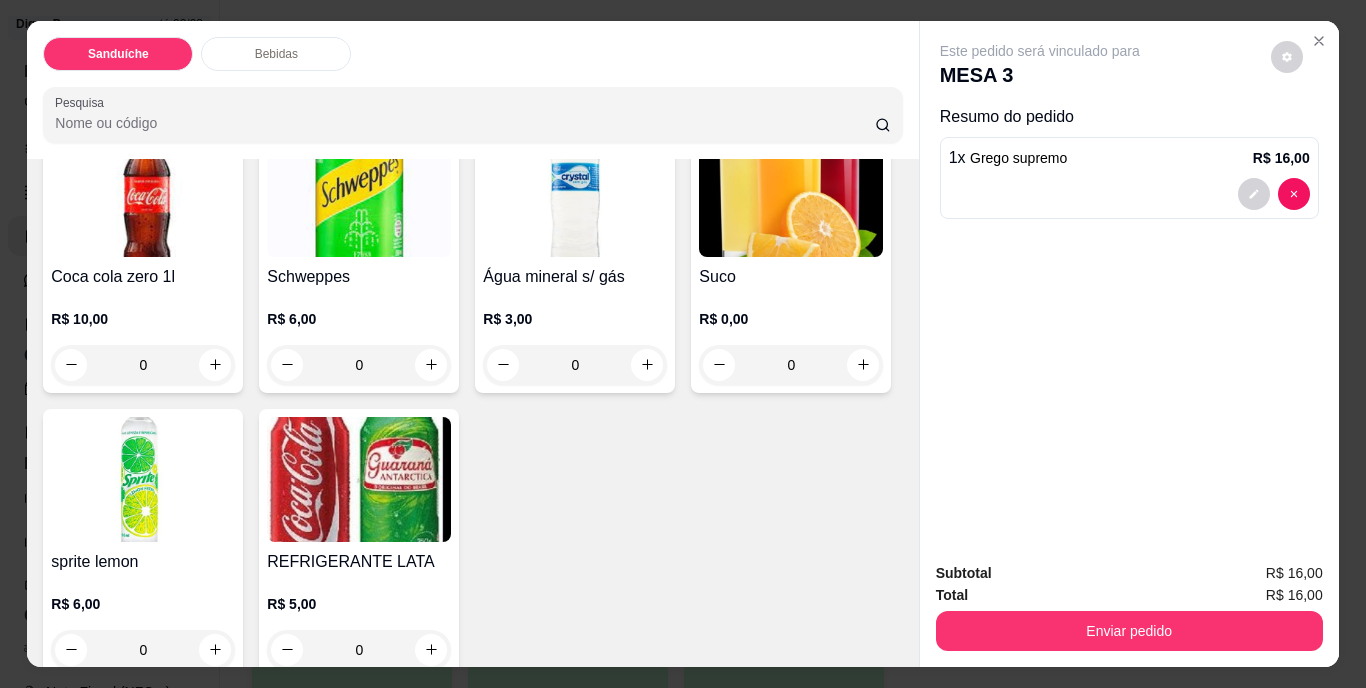 click at bounding box center (646, 39) 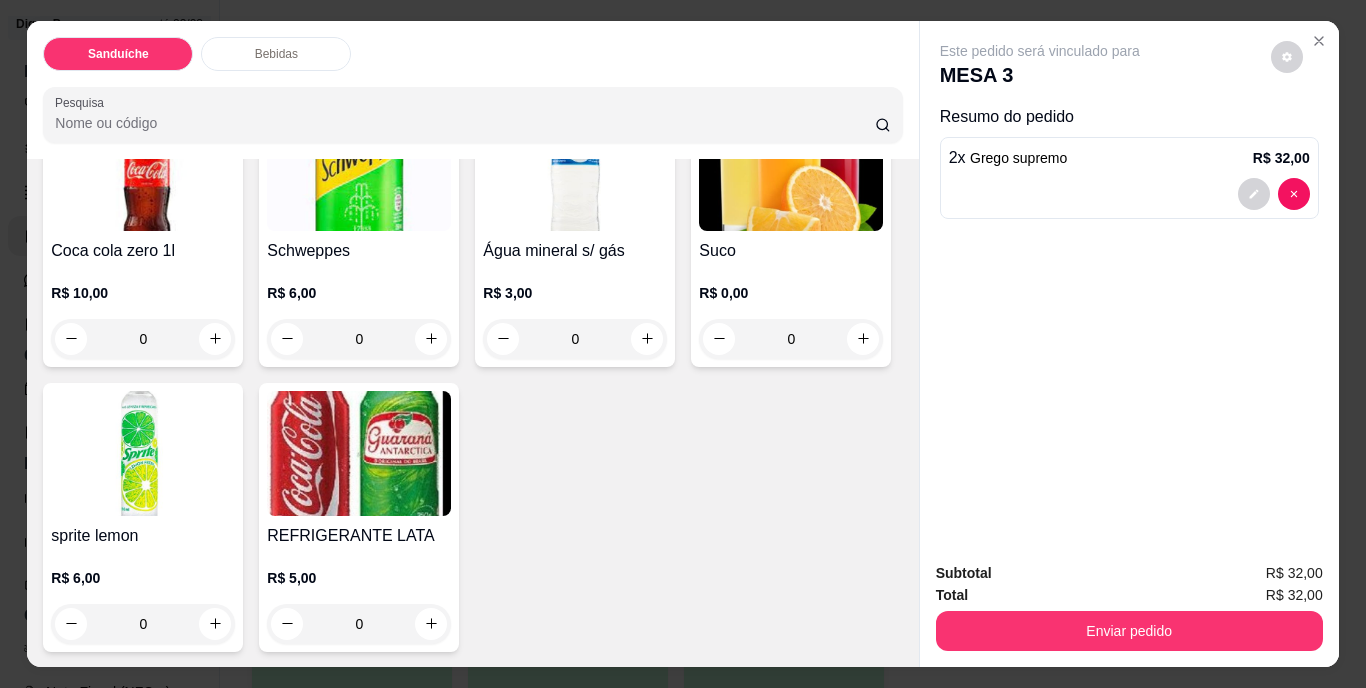 scroll, scrollTop: 1001, scrollLeft: 0, axis: vertical 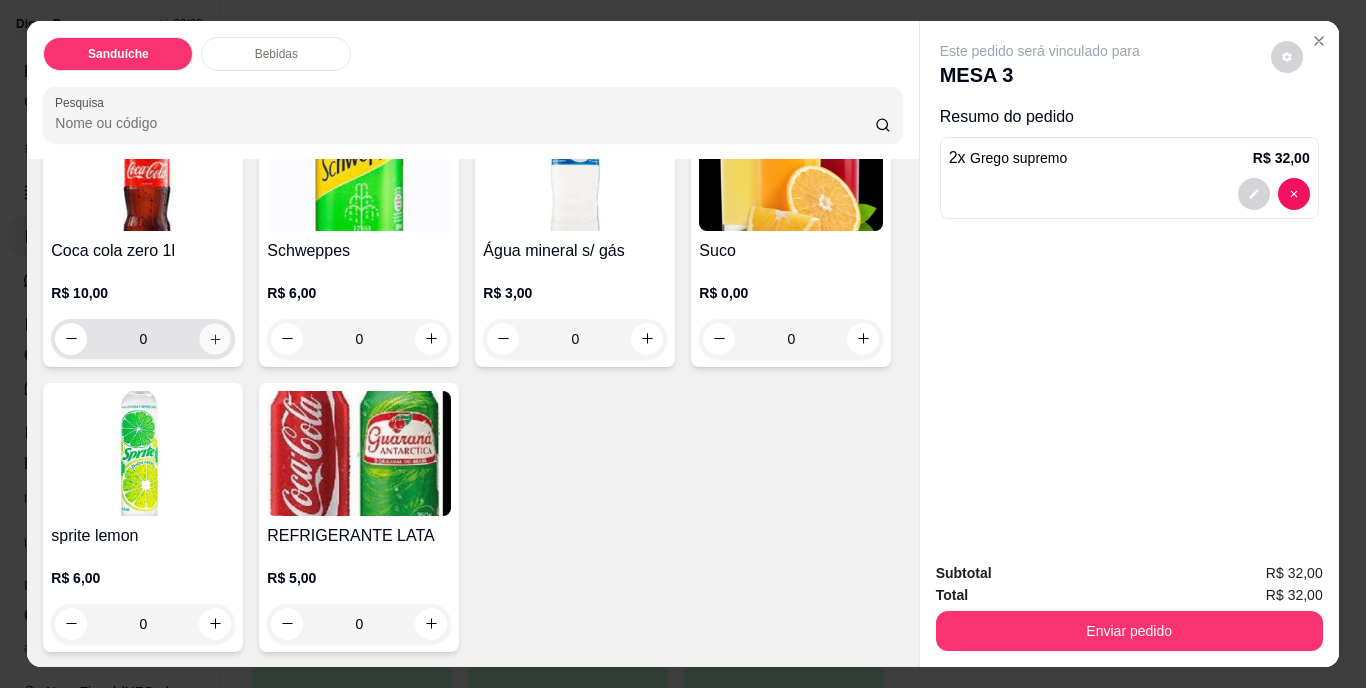 click 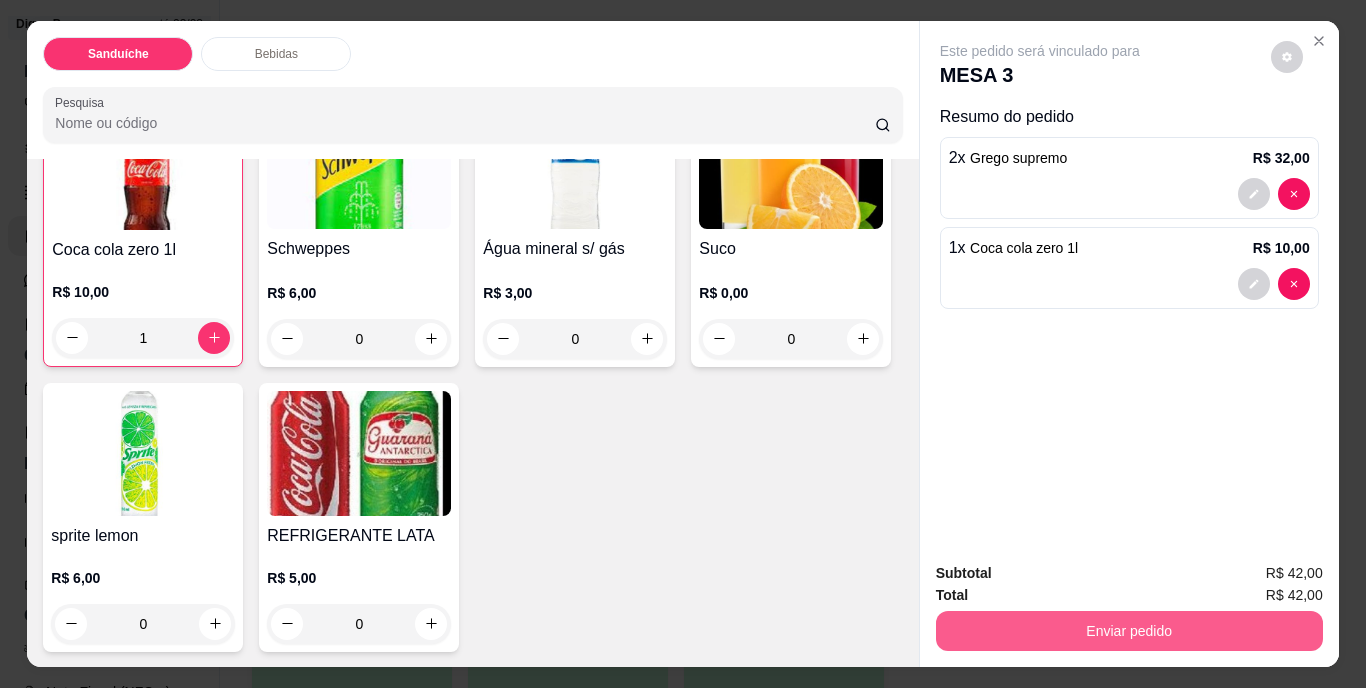click on "Enviar pedido" at bounding box center (1129, 631) 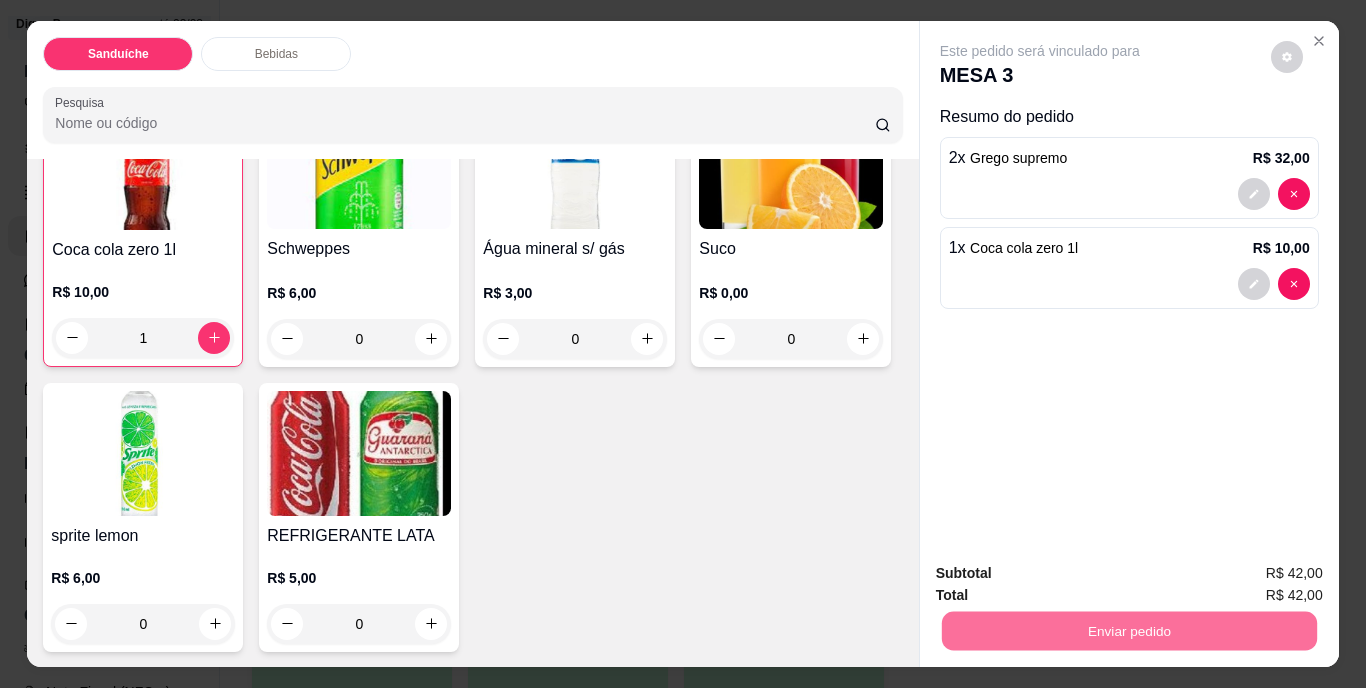 click on "Não registrar e enviar pedido" at bounding box center [1063, 575] 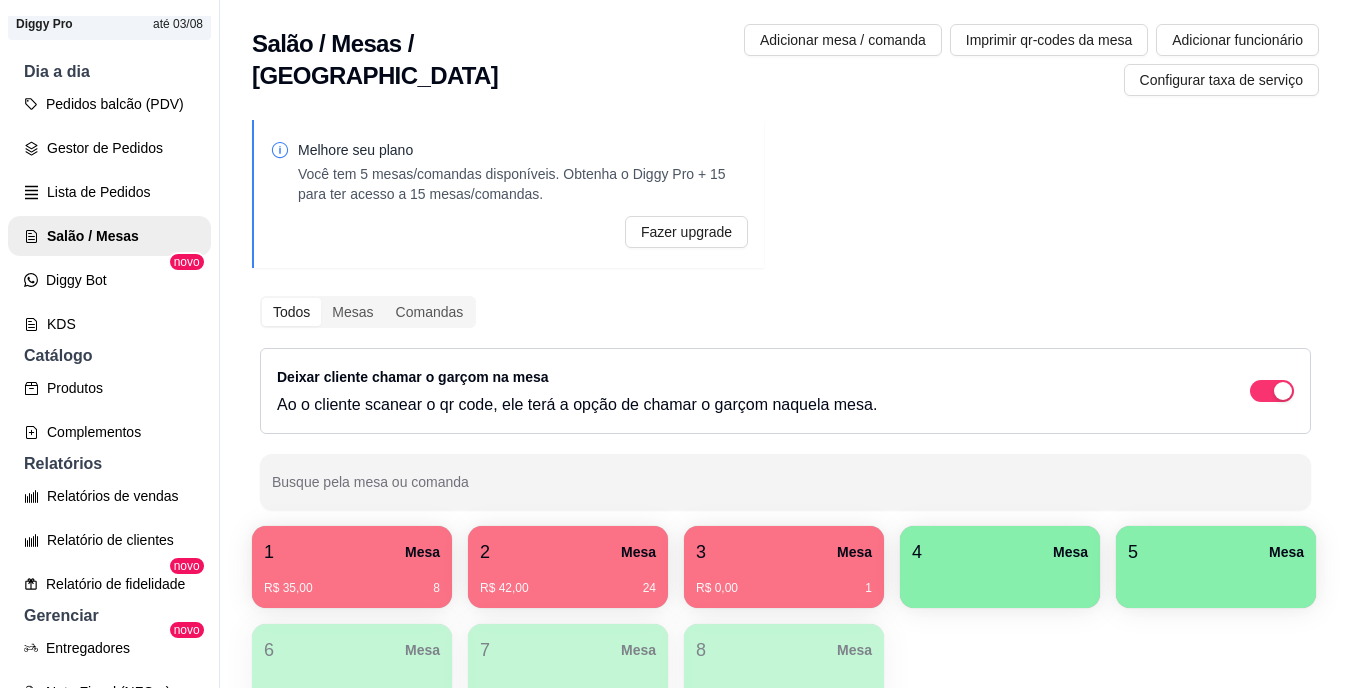 click on "R$ 35,00 8" at bounding box center (352, 581) 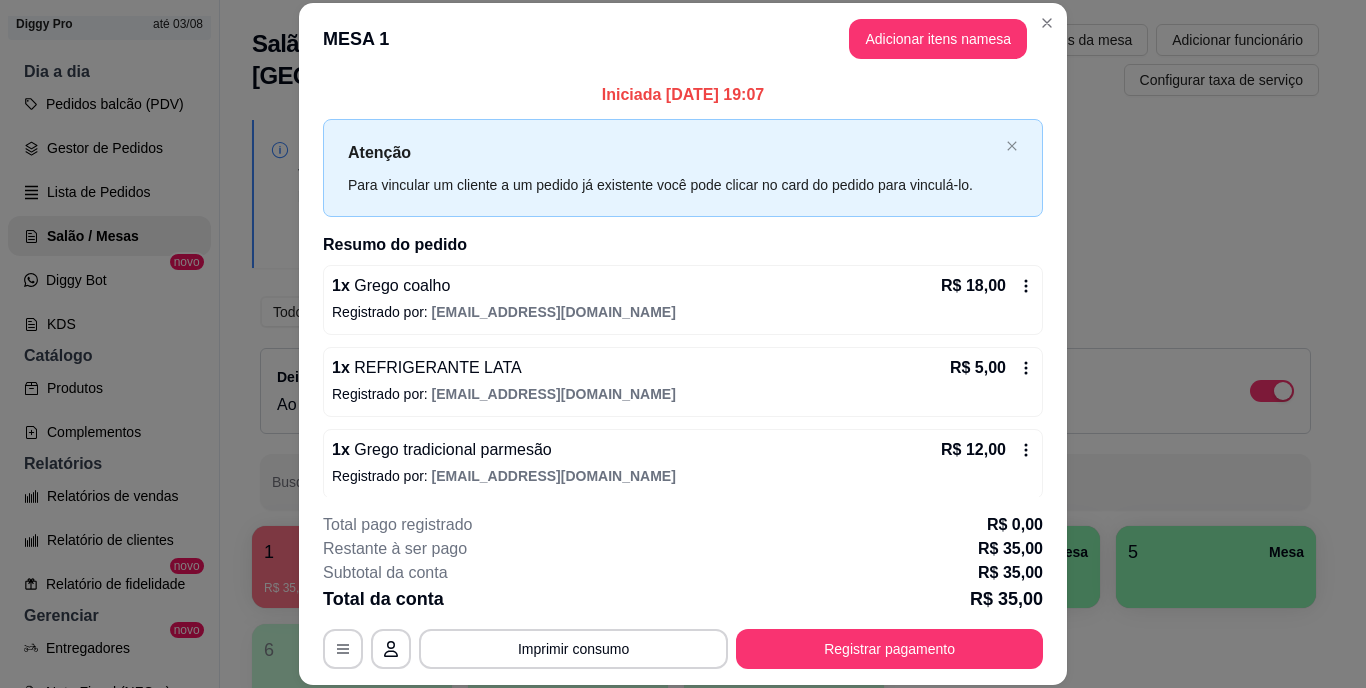 scroll, scrollTop: 10, scrollLeft: 0, axis: vertical 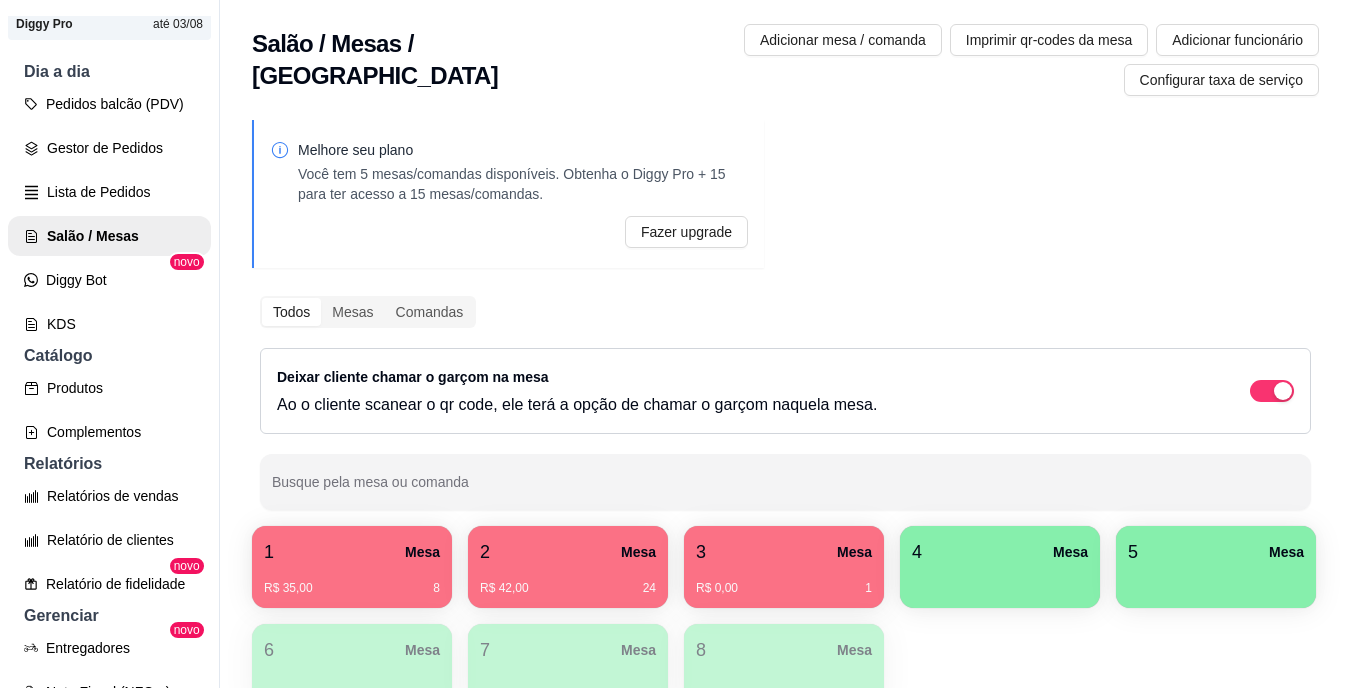 click on "R$ 42,00 24" at bounding box center [568, 581] 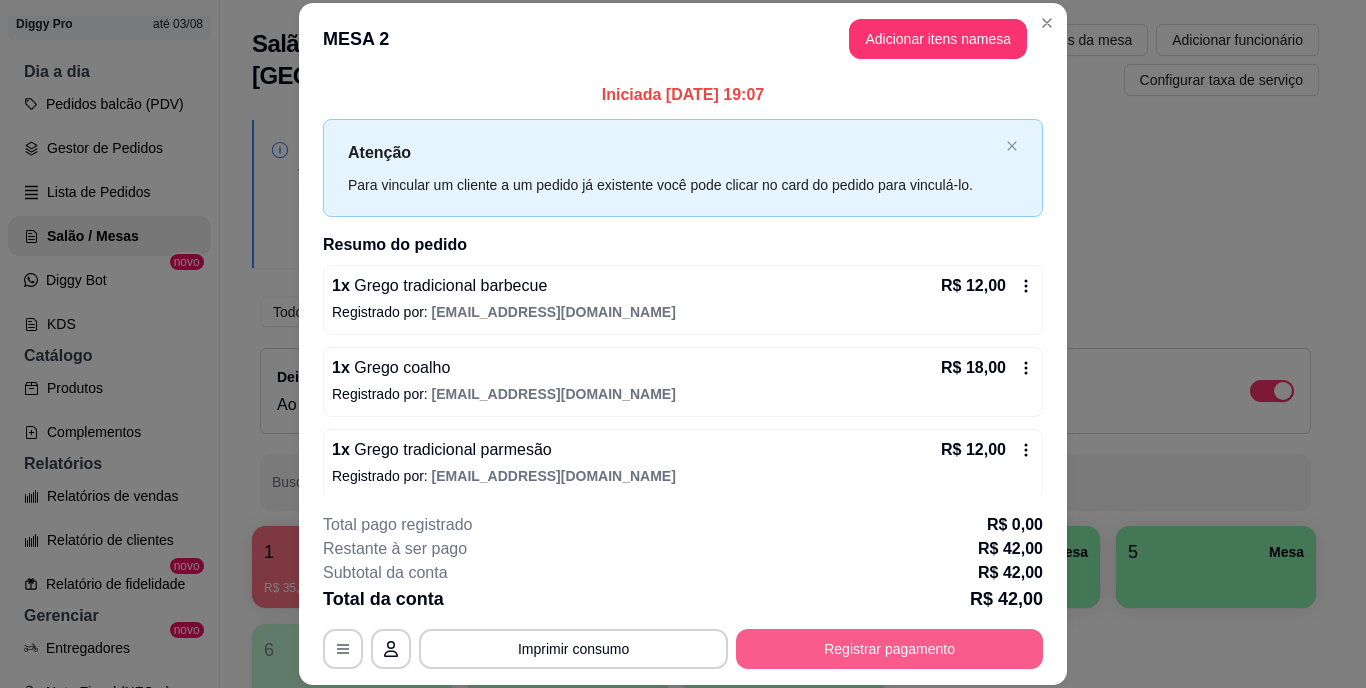 click on "Registrar pagamento" at bounding box center [889, 649] 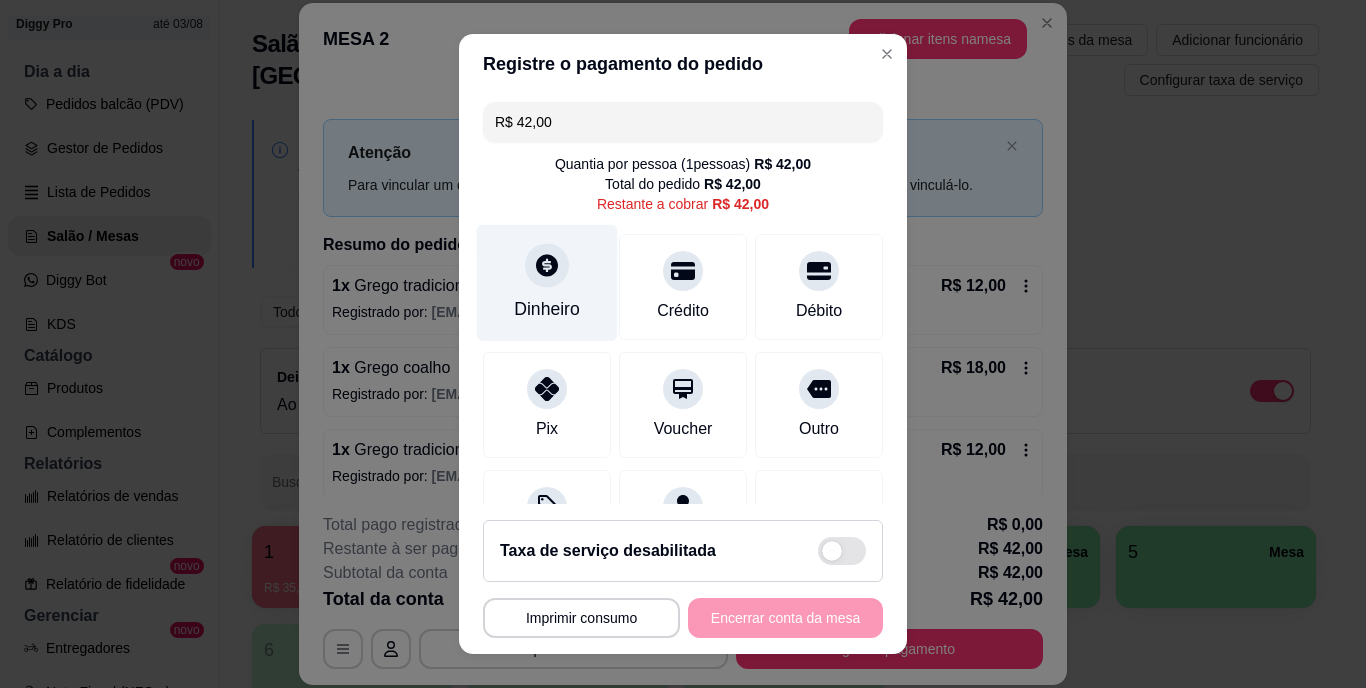 click at bounding box center [547, 266] 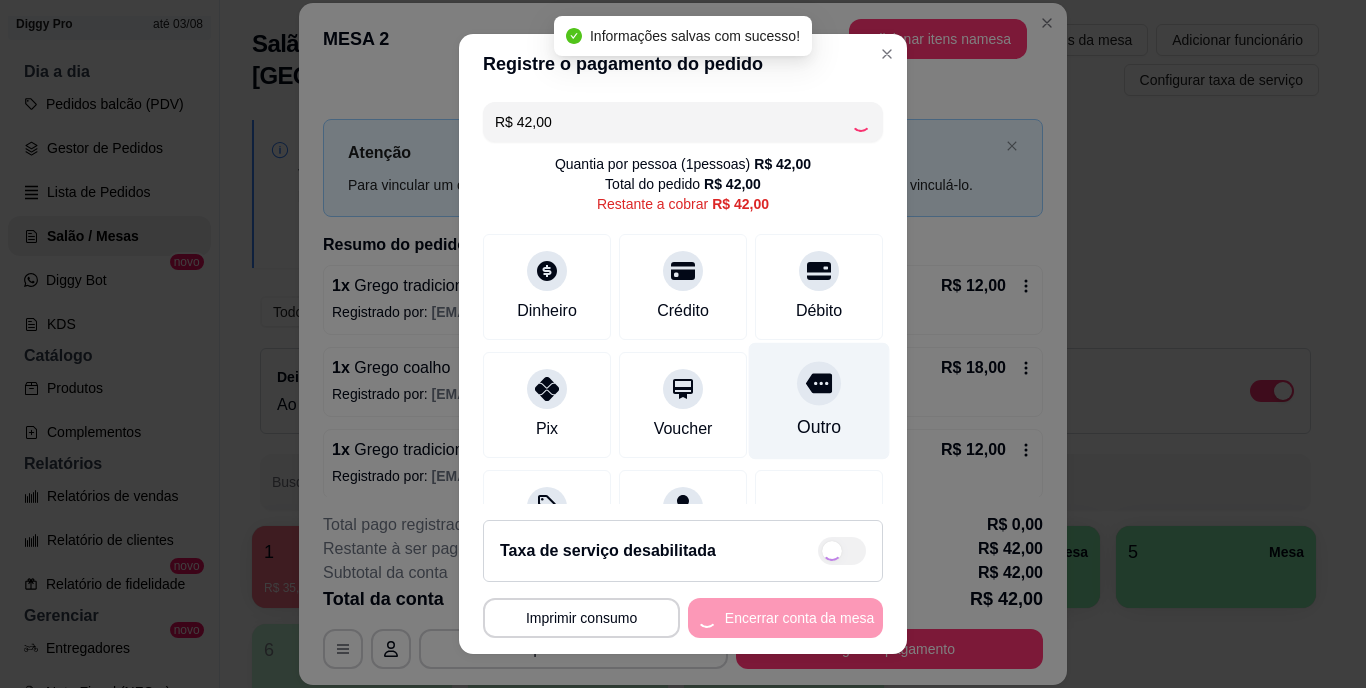 type on "R$ 0,00" 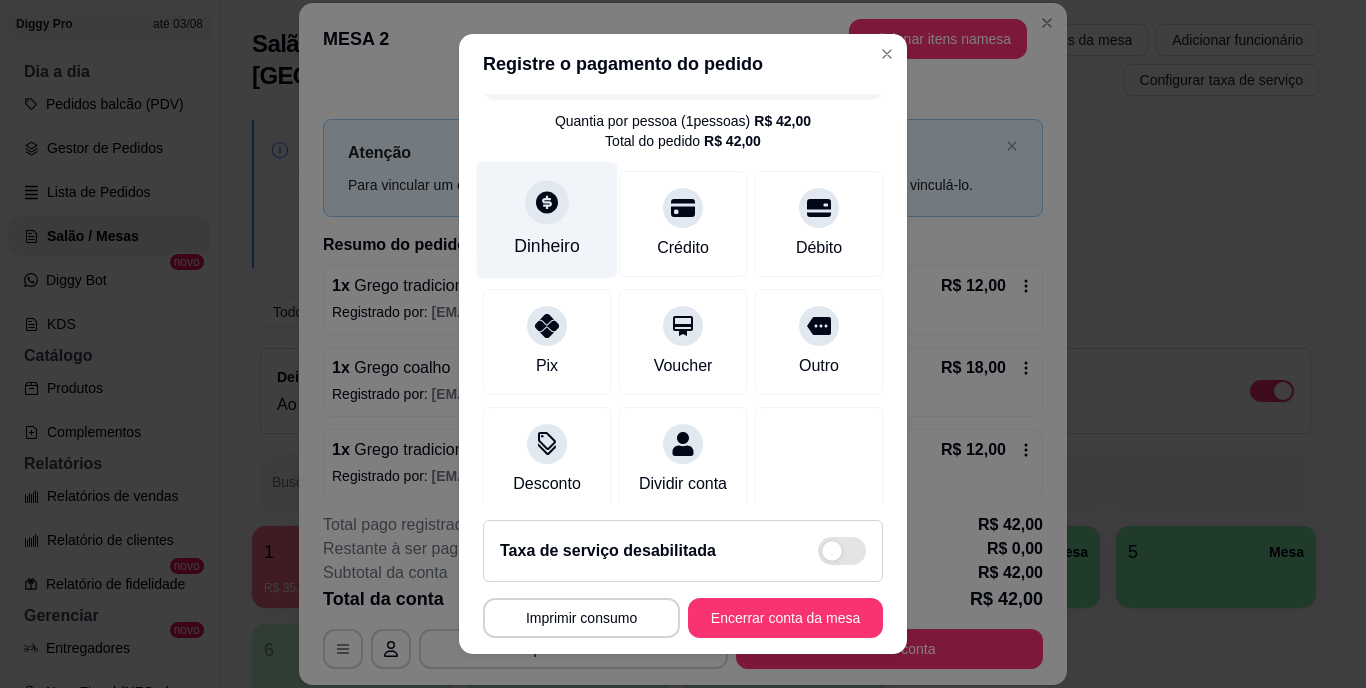 scroll, scrollTop: 0, scrollLeft: 0, axis: both 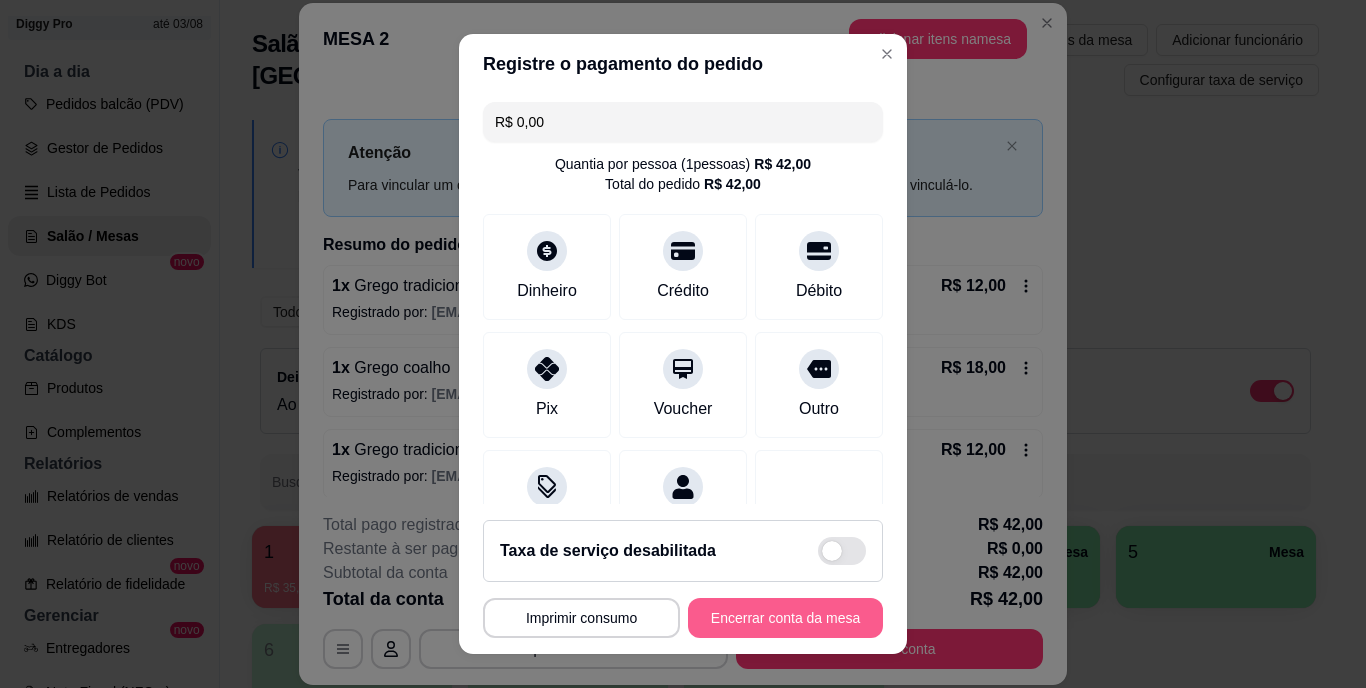 click on "Encerrar conta da mesa" at bounding box center [785, 618] 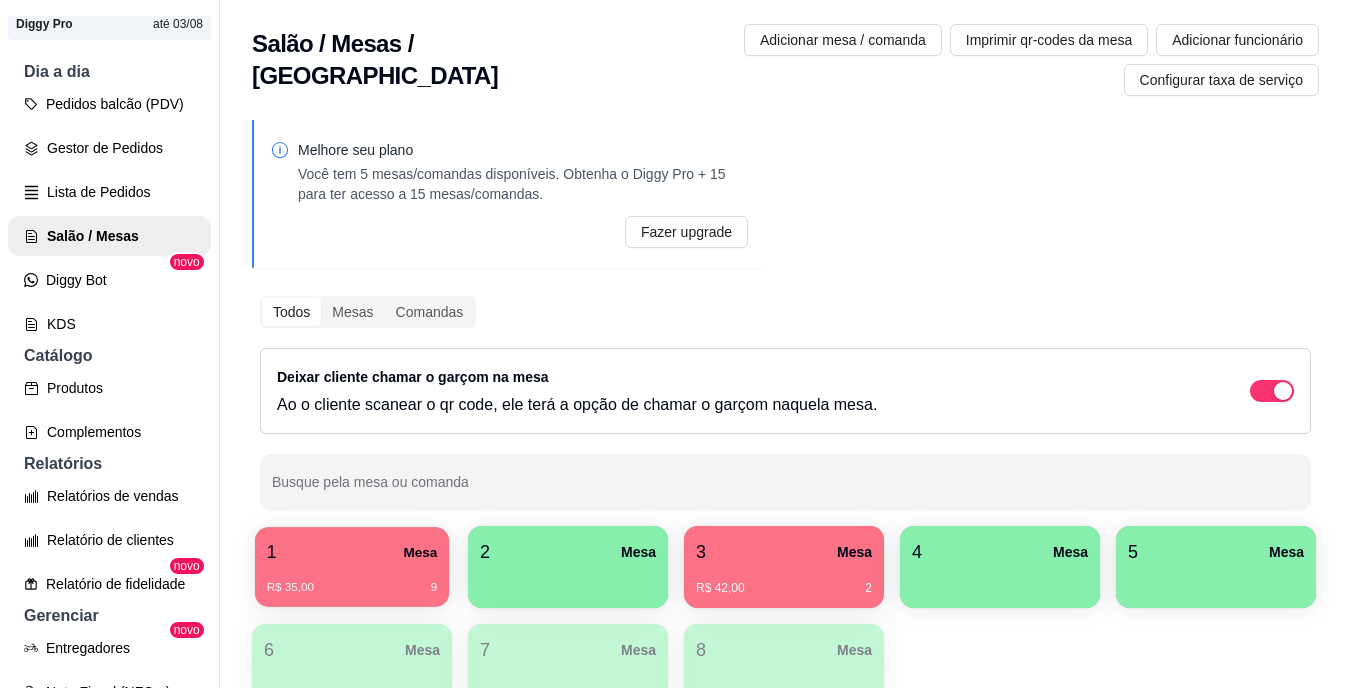 click on "R$ 35,00 9" at bounding box center (352, 580) 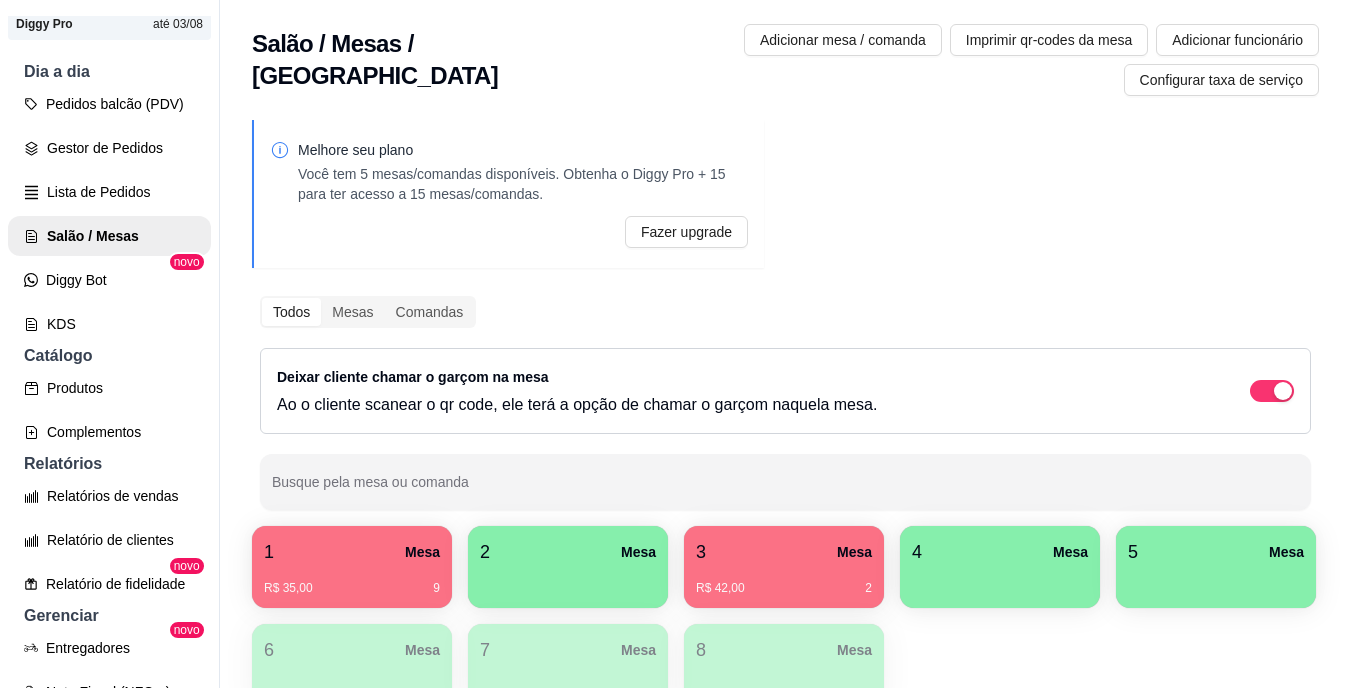 click on "3 Mesa" at bounding box center [784, 552] 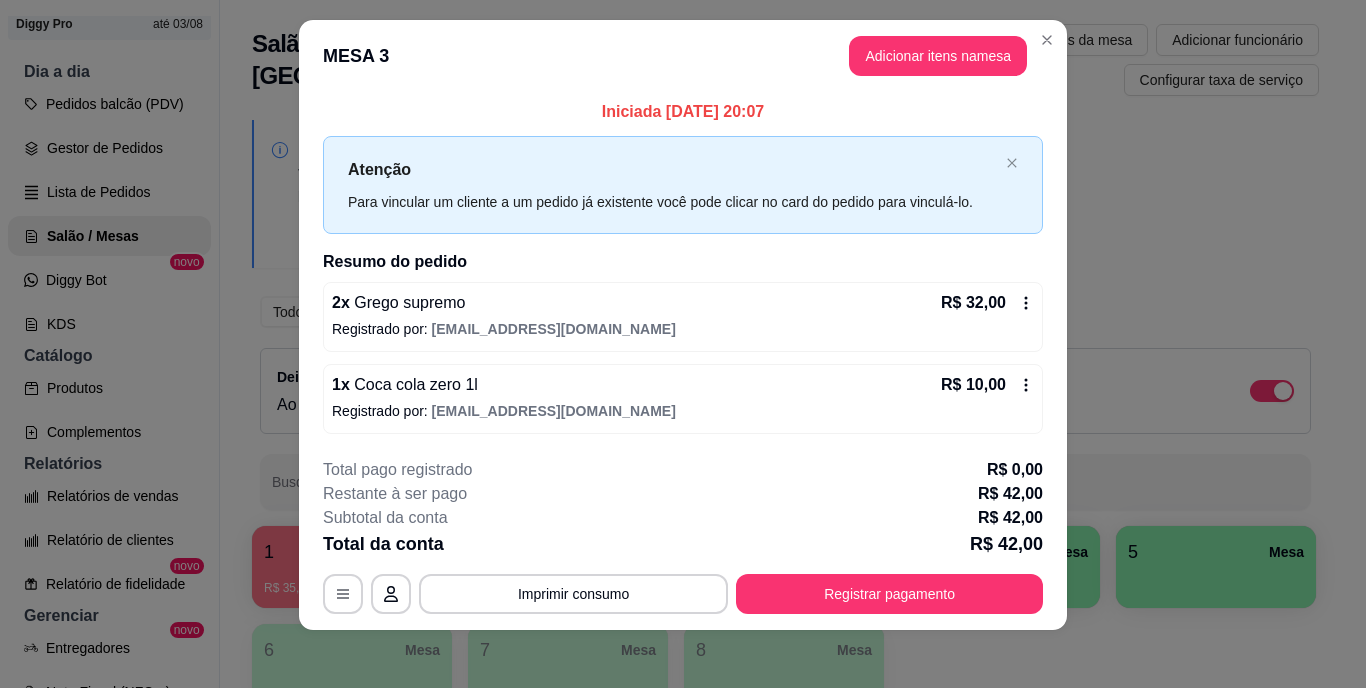 scroll, scrollTop: 25, scrollLeft: 0, axis: vertical 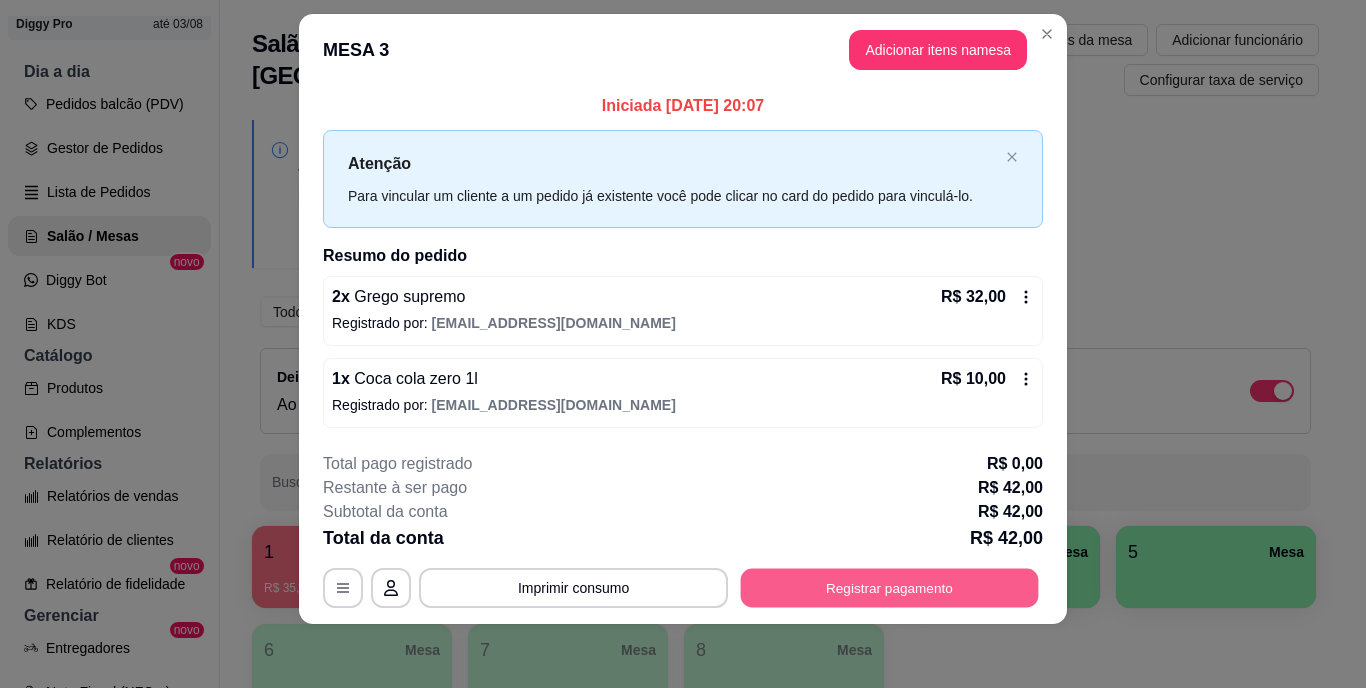 click on "Registrar pagamento" at bounding box center [890, 587] 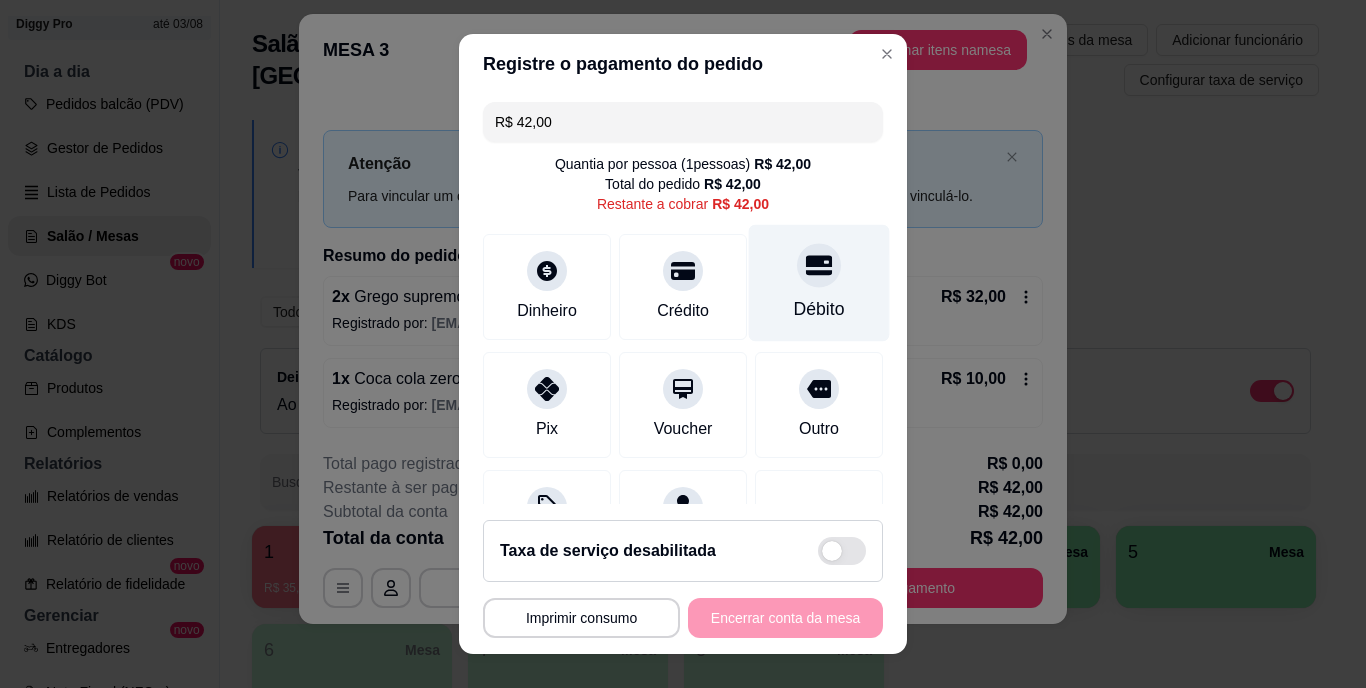 click on "Débito" at bounding box center [819, 283] 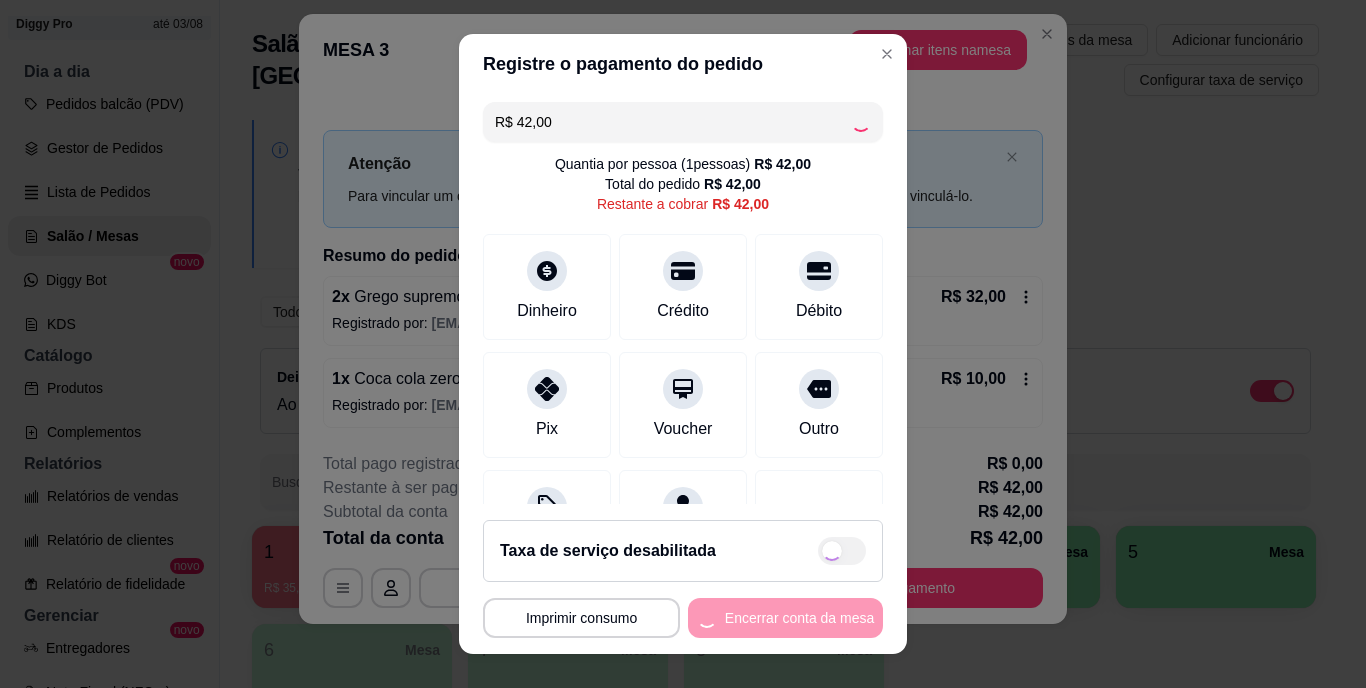 type on "R$ 0,00" 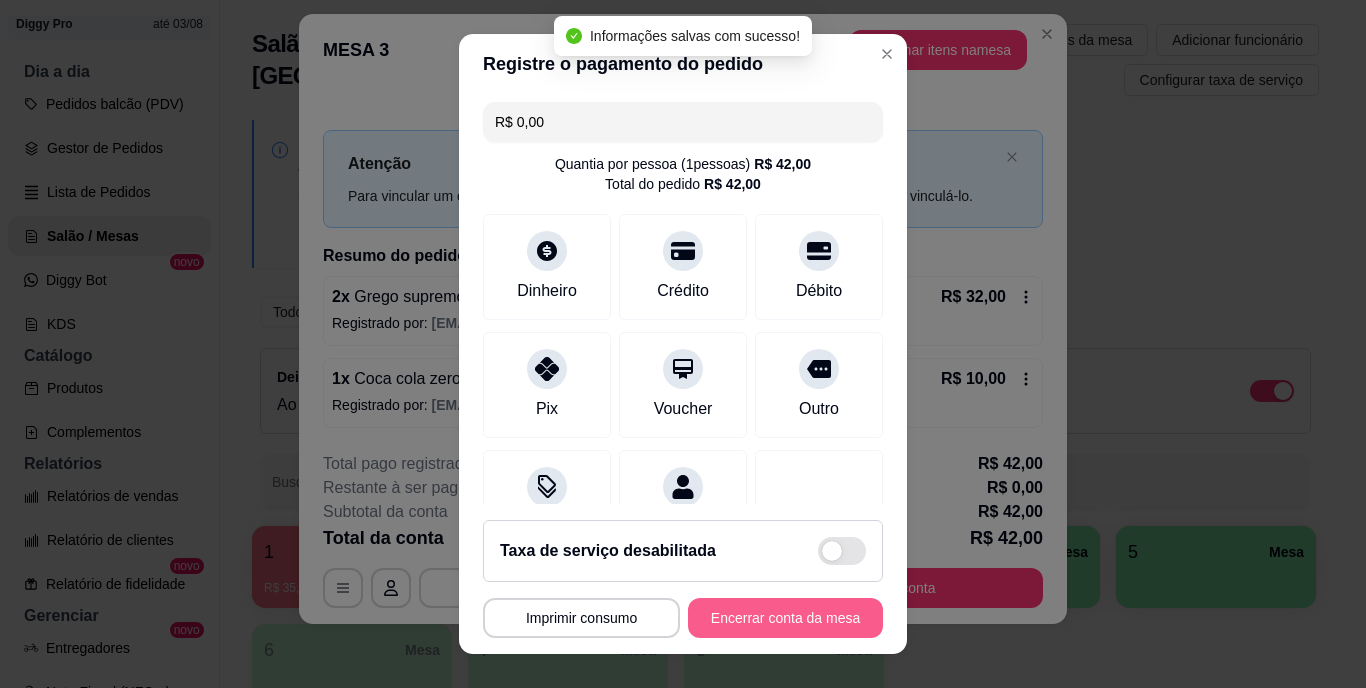click on "Encerrar conta da mesa" at bounding box center (785, 618) 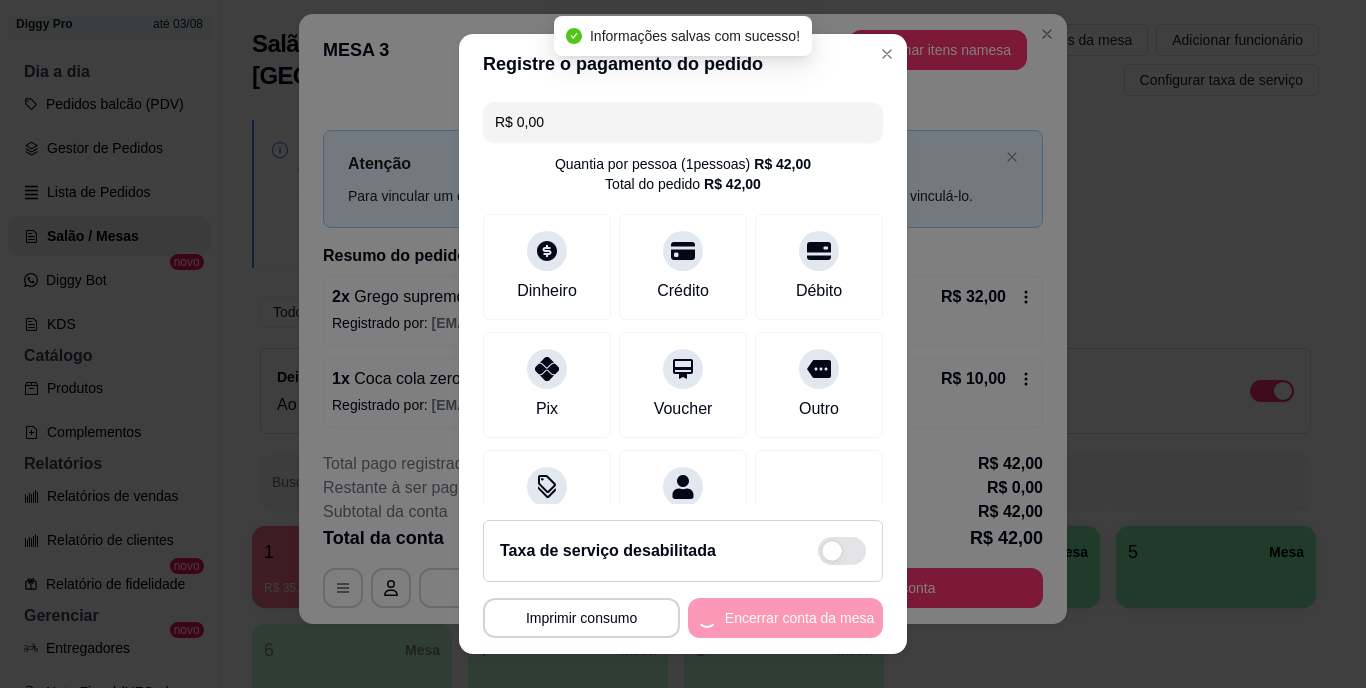 scroll, scrollTop: 0, scrollLeft: 0, axis: both 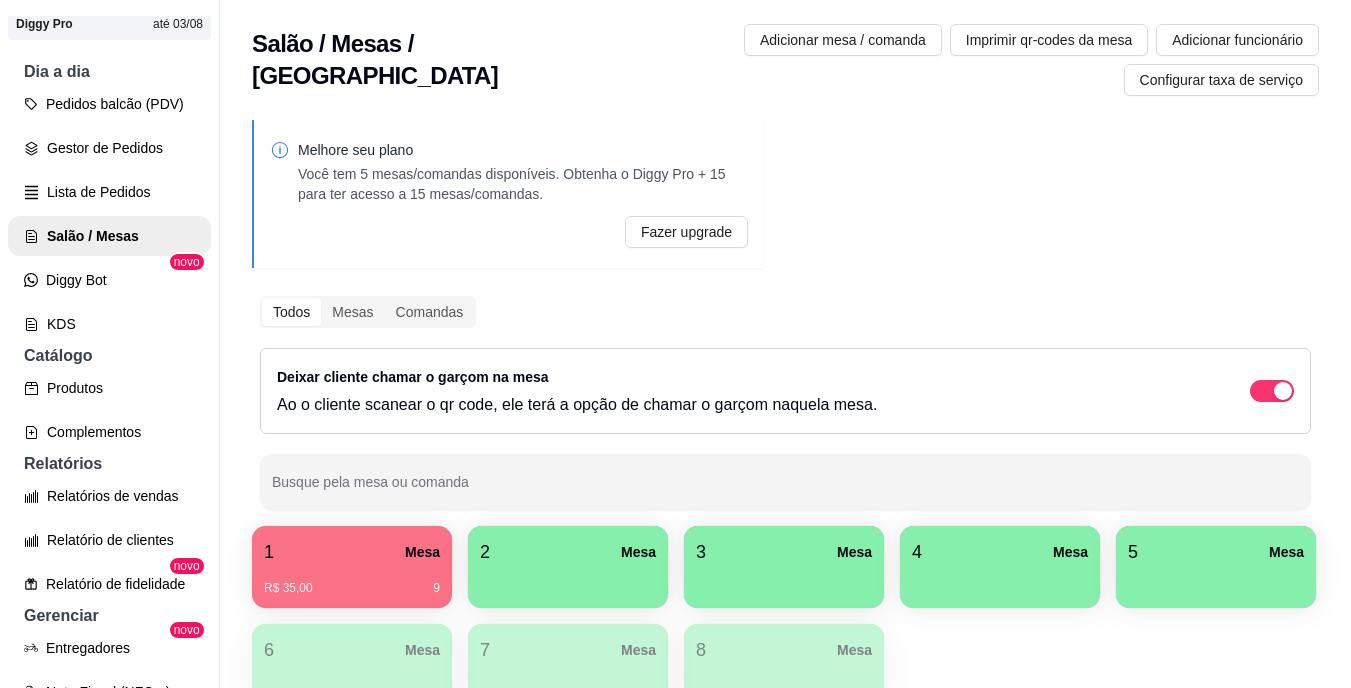 click on "2 Mesa" at bounding box center [568, 552] 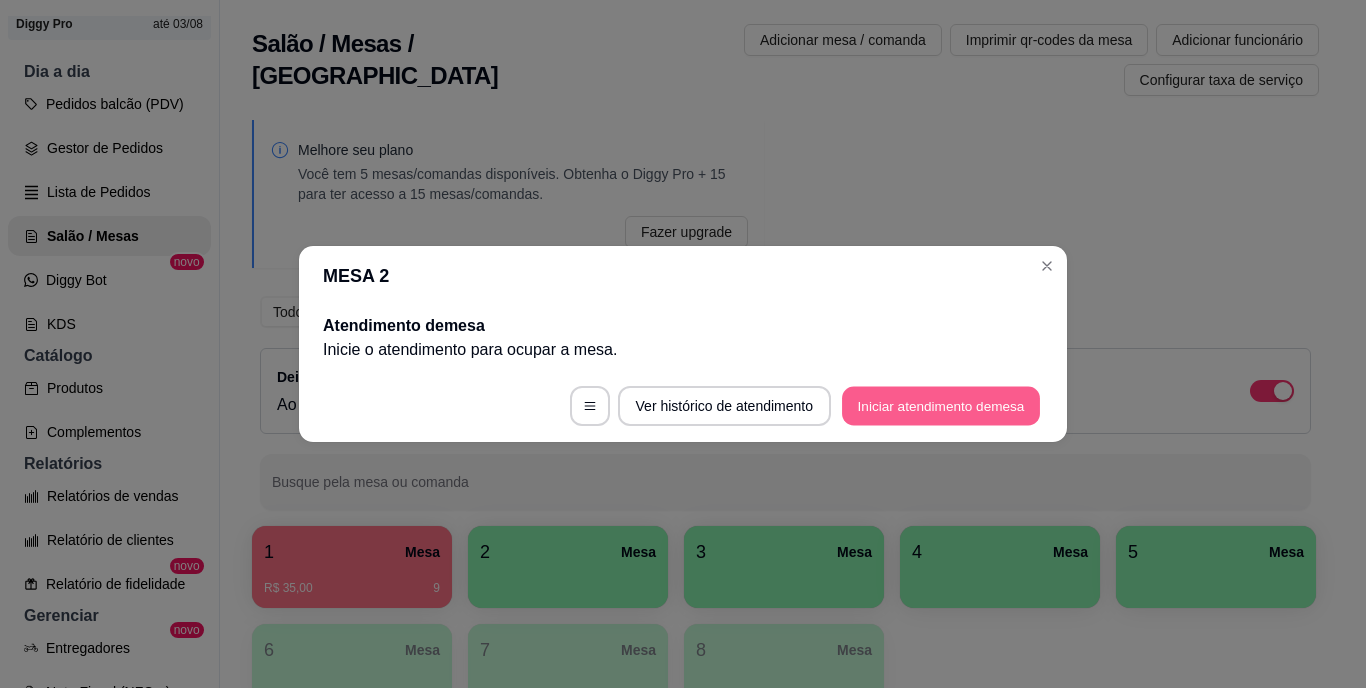 click on "Iniciar atendimento de  mesa" at bounding box center [941, 406] 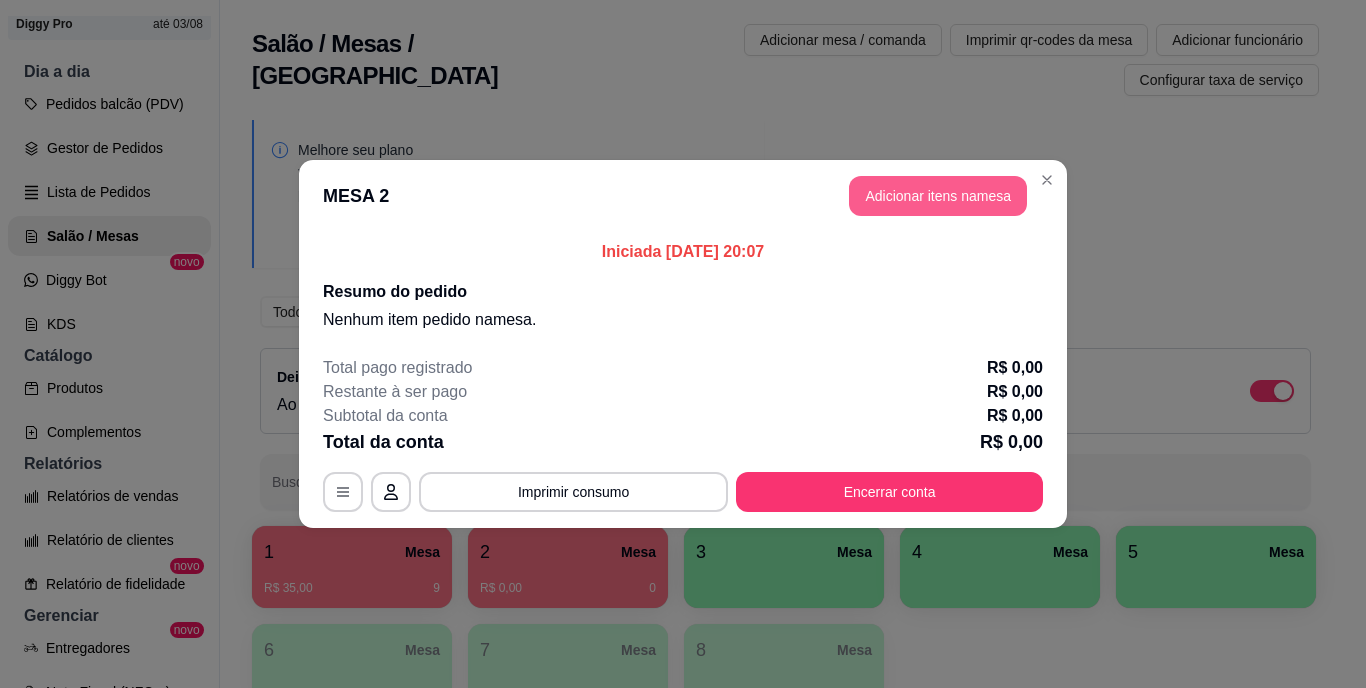 click on "Adicionar itens na  mesa" at bounding box center (938, 196) 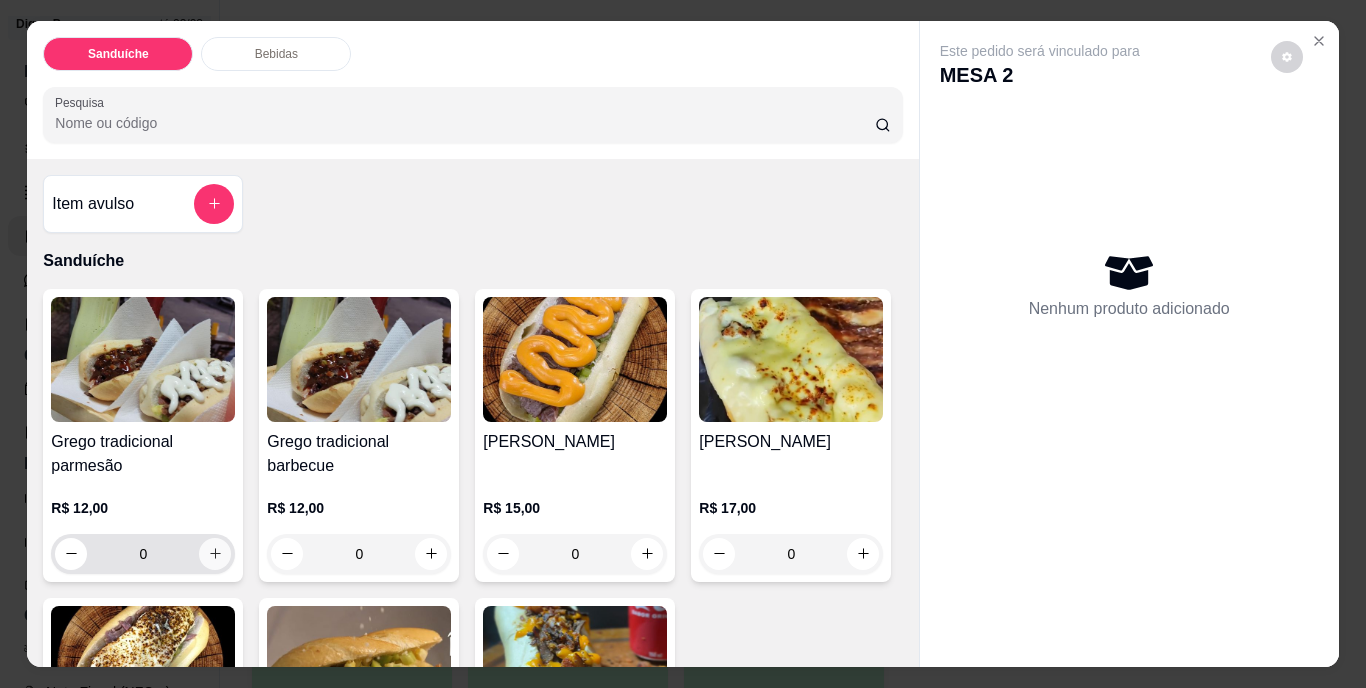 click 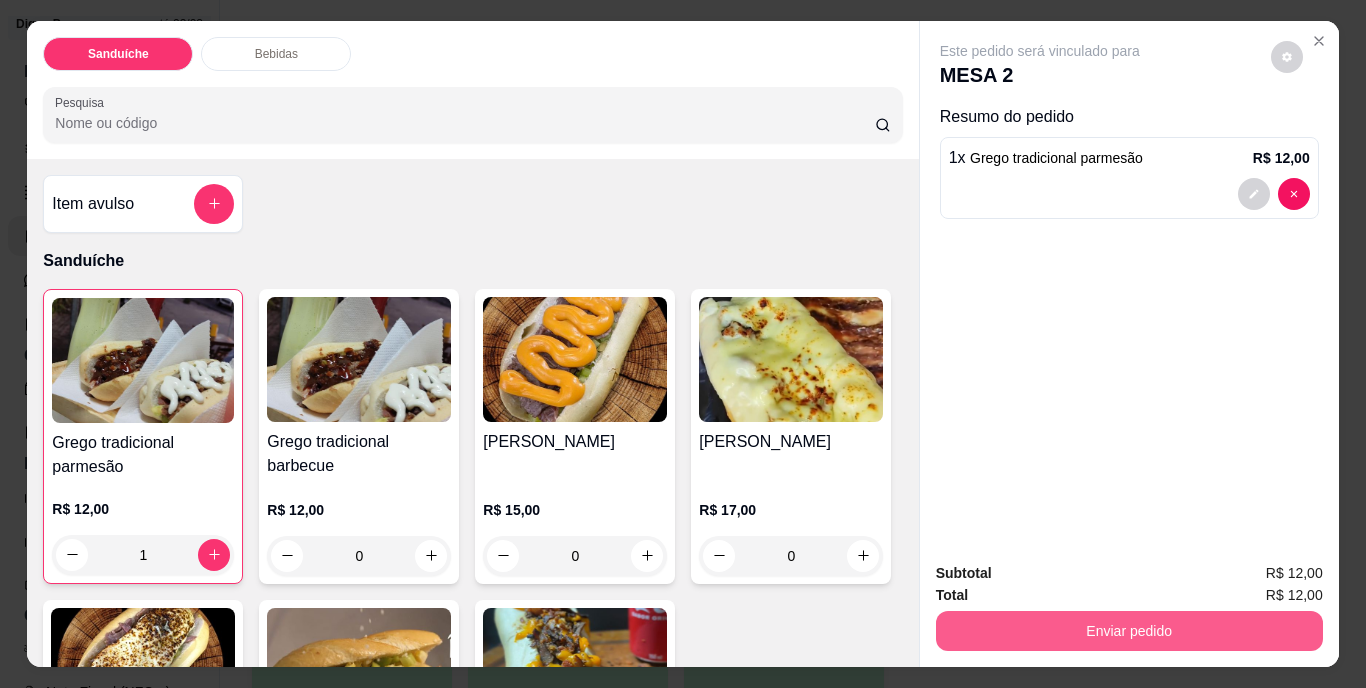 click on "Enviar pedido" at bounding box center (1129, 631) 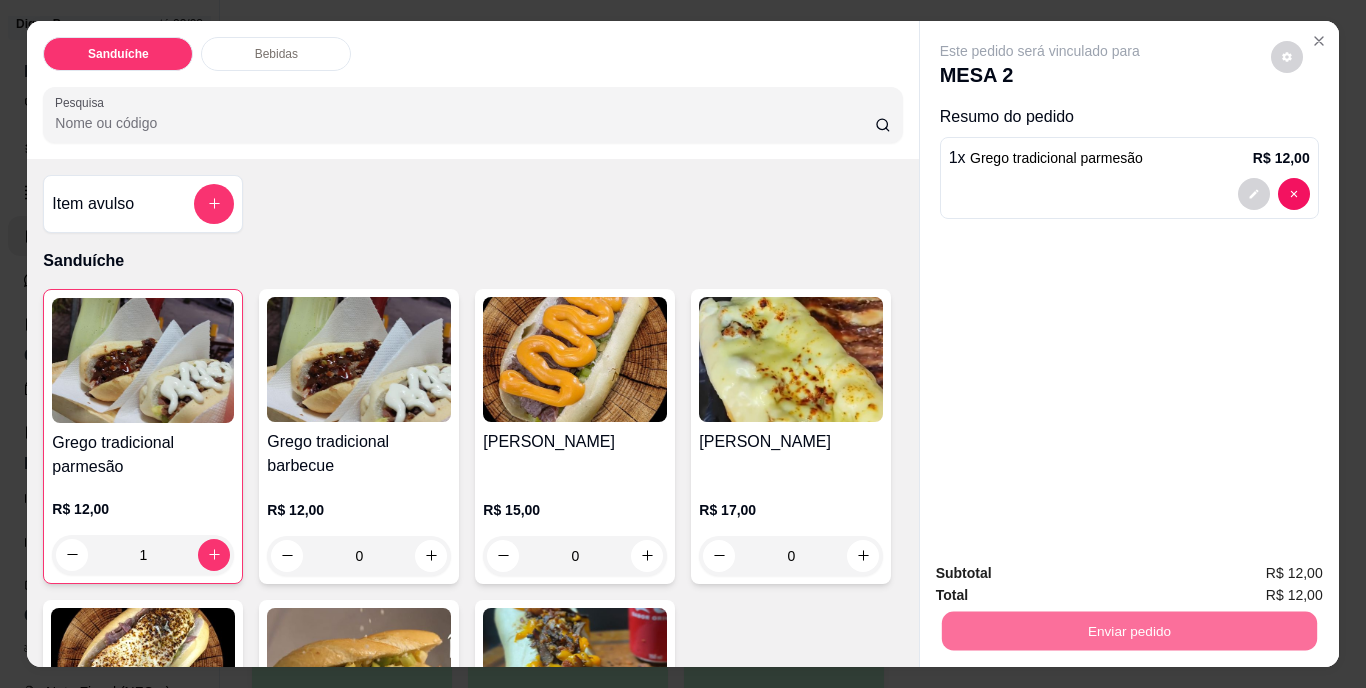 click on "Não registrar e enviar pedido" at bounding box center [1063, 575] 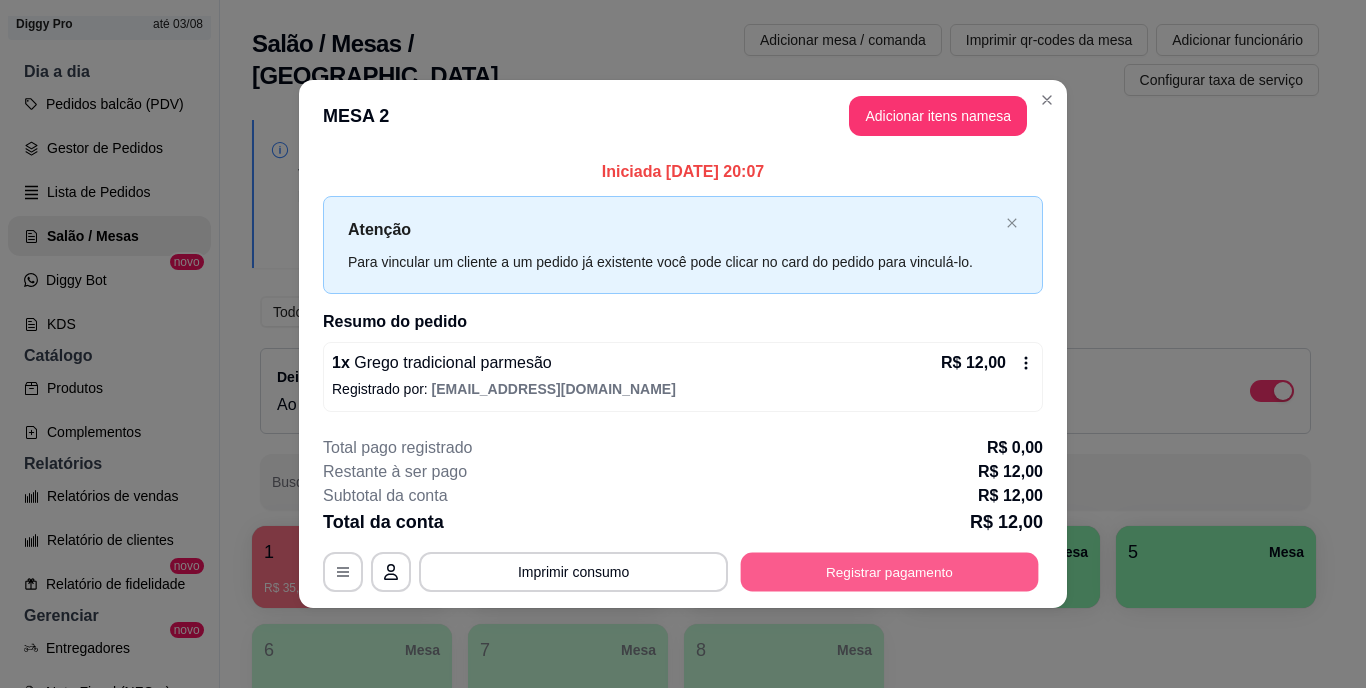 click on "Registrar pagamento" at bounding box center (890, 571) 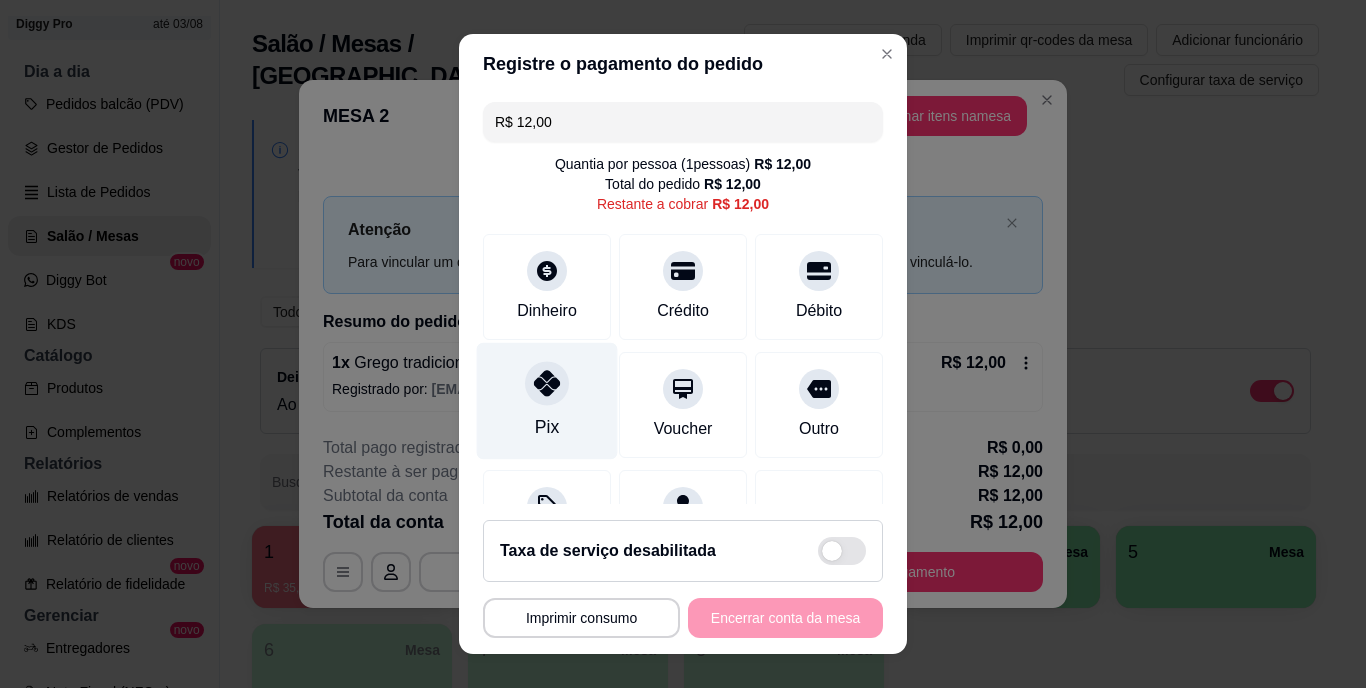 click at bounding box center [547, 384] 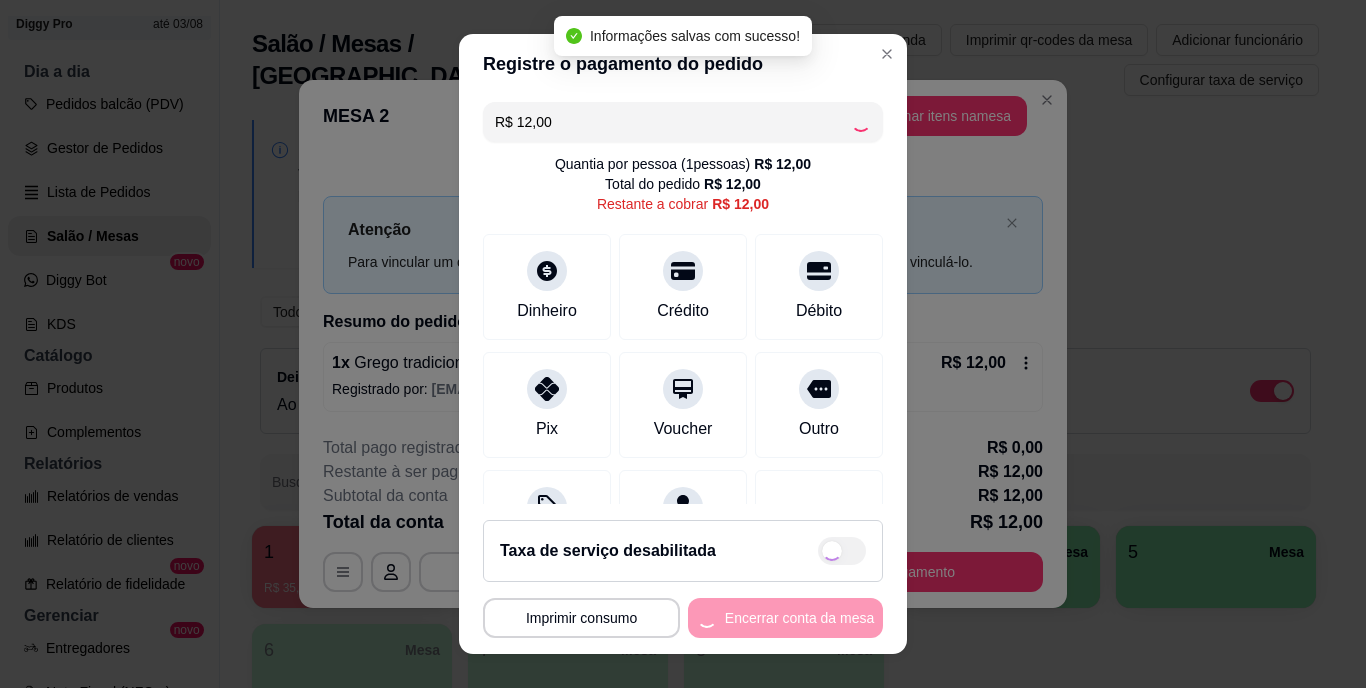type on "R$ 0,00" 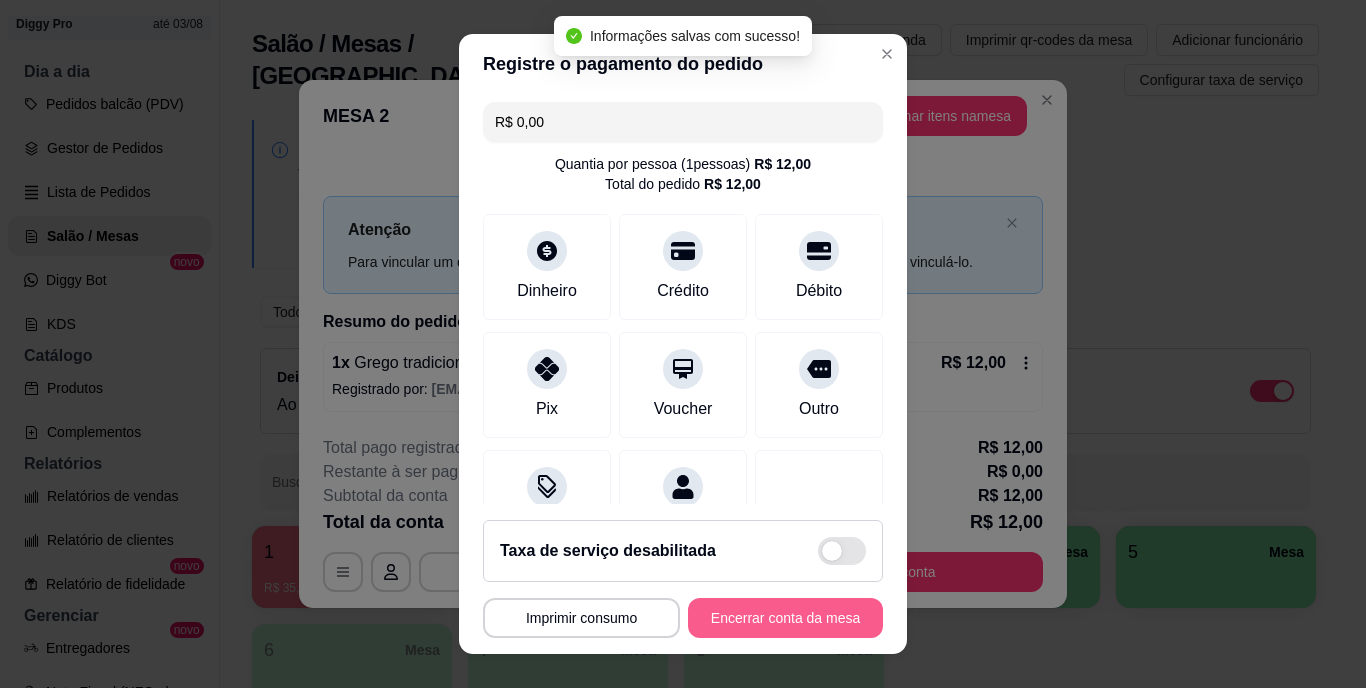 click on "Encerrar conta da mesa" at bounding box center [785, 618] 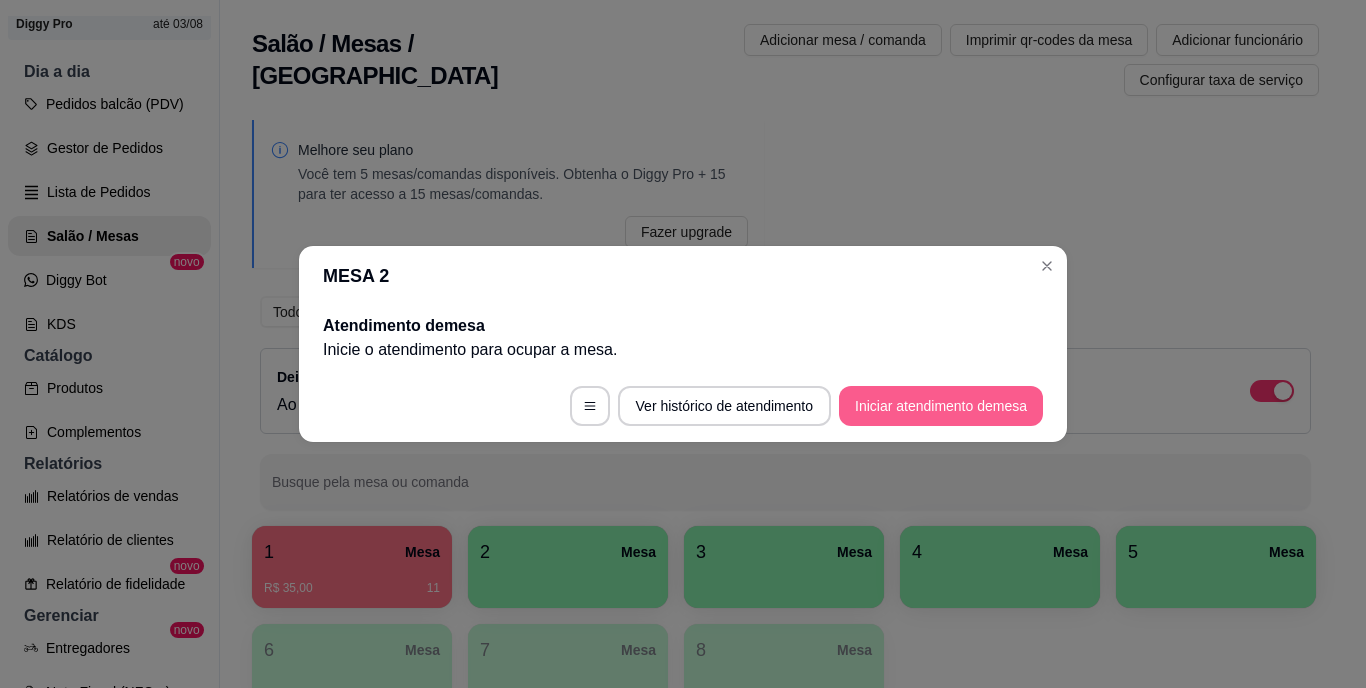 click on "Iniciar atendimento de  mesa" at bounding box center [941, 406] 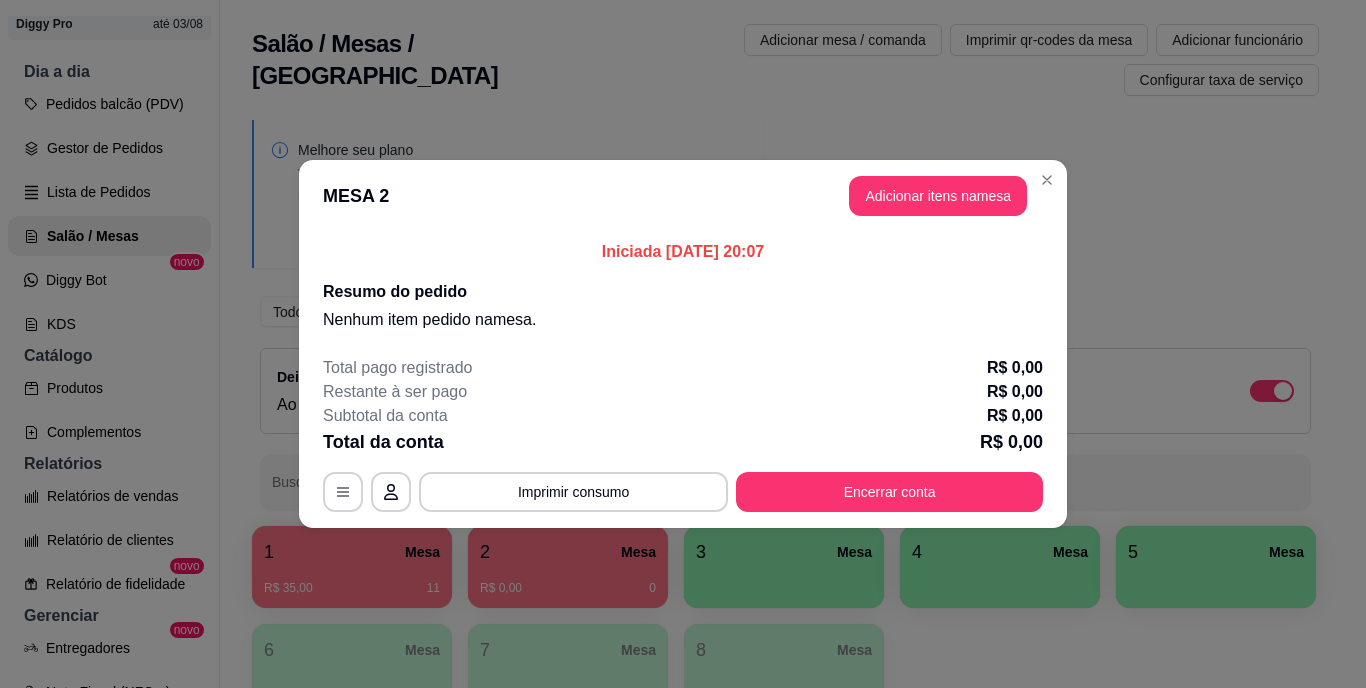 click on "MESA 2 Adicionar itens na  mesa" at bounding box center (683, 196) 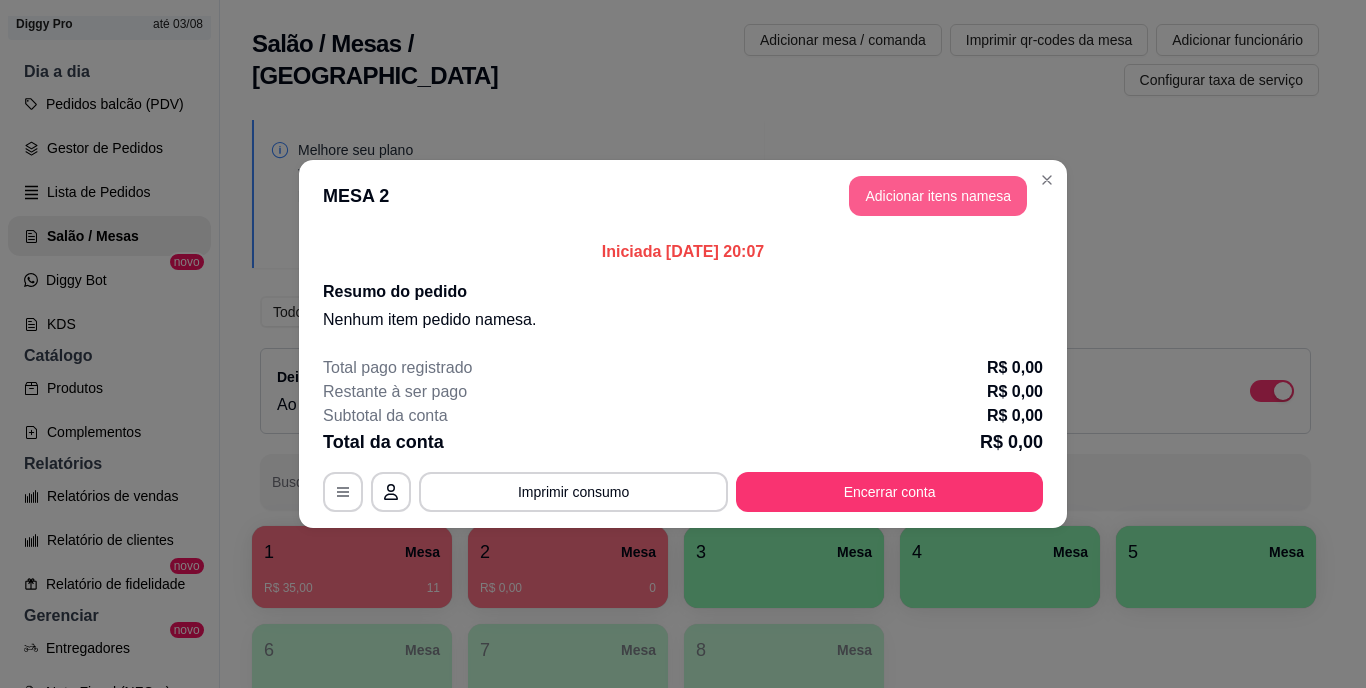 click on "Adicionar itens na  mesa" at bounding box center (938, 196) 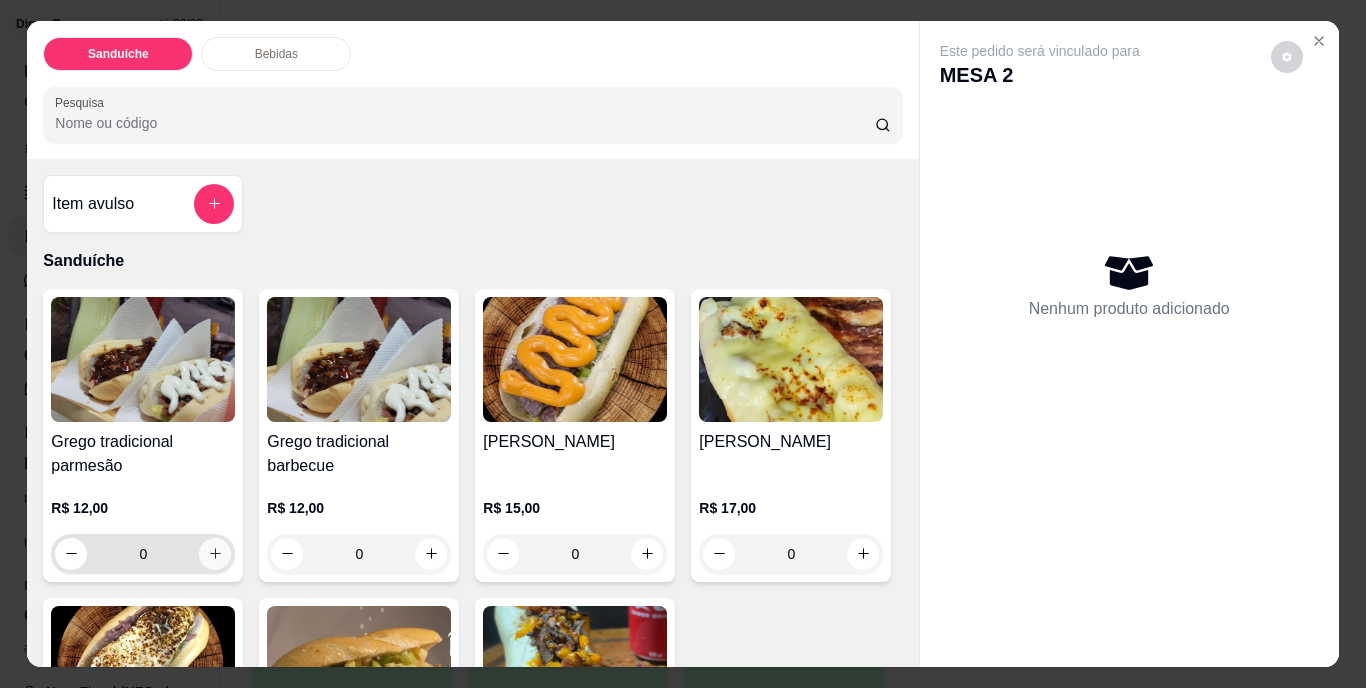 click 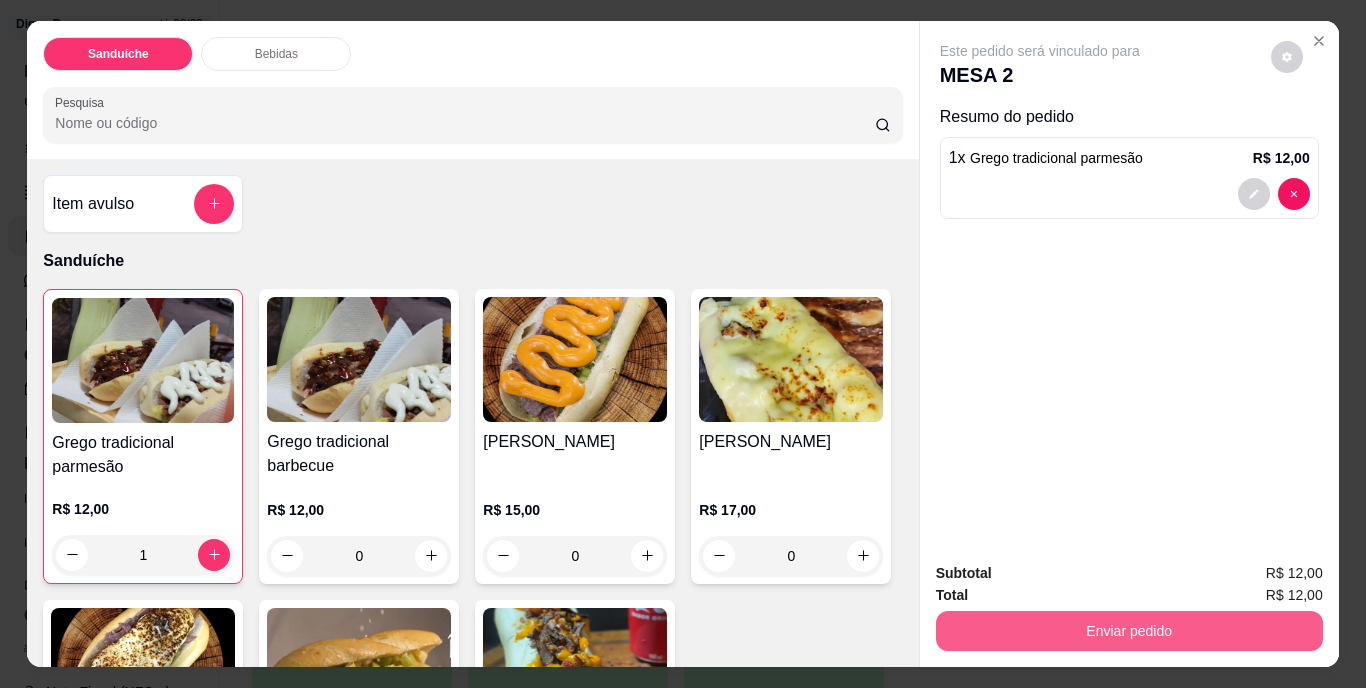 click on "Enviar pedido" at bounding box center (1129, 631) 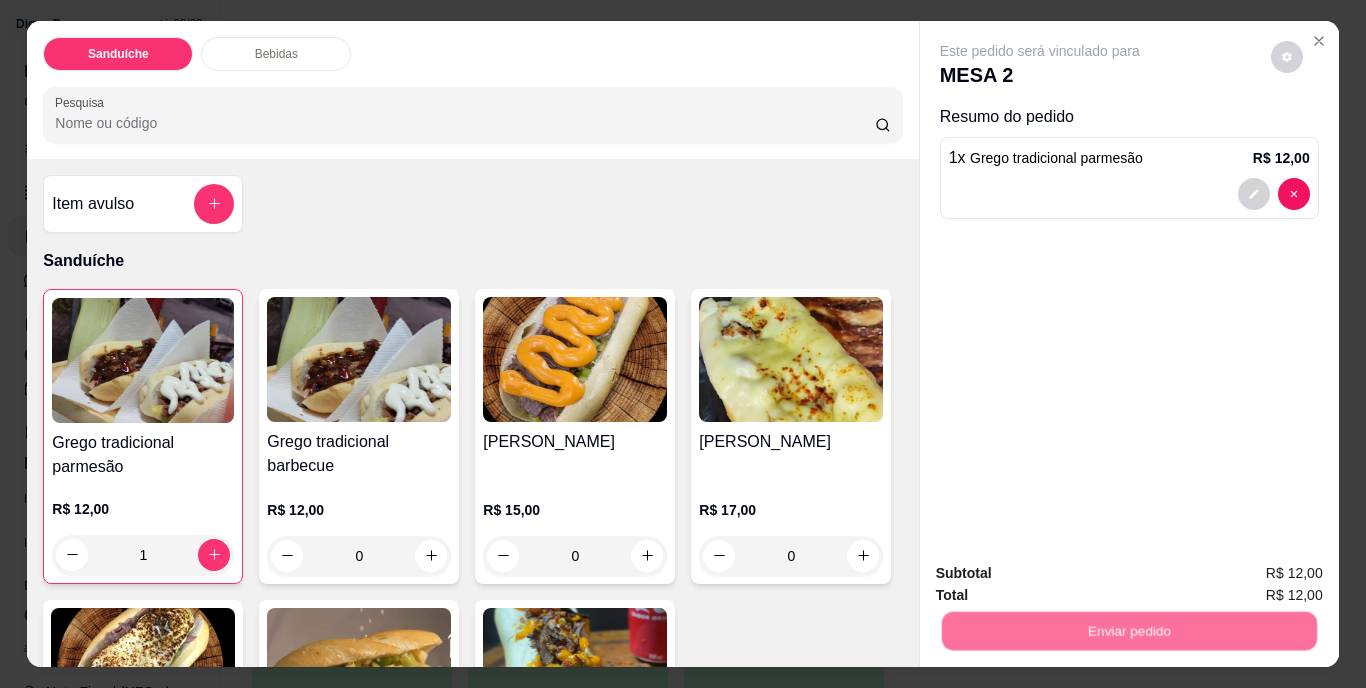 click on "Não registrar e enviar pedido" at bounding box center [1063, 575] 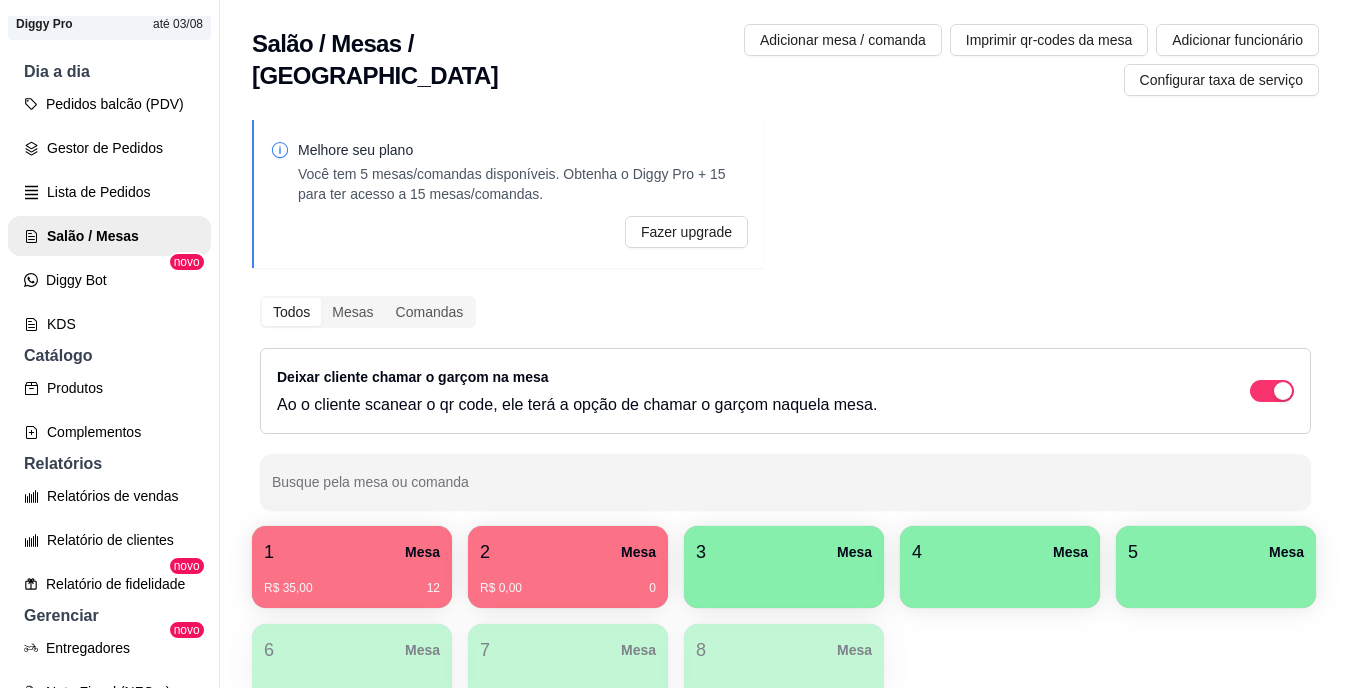 click on "1 Mesa" at bounding box center [352, 552] 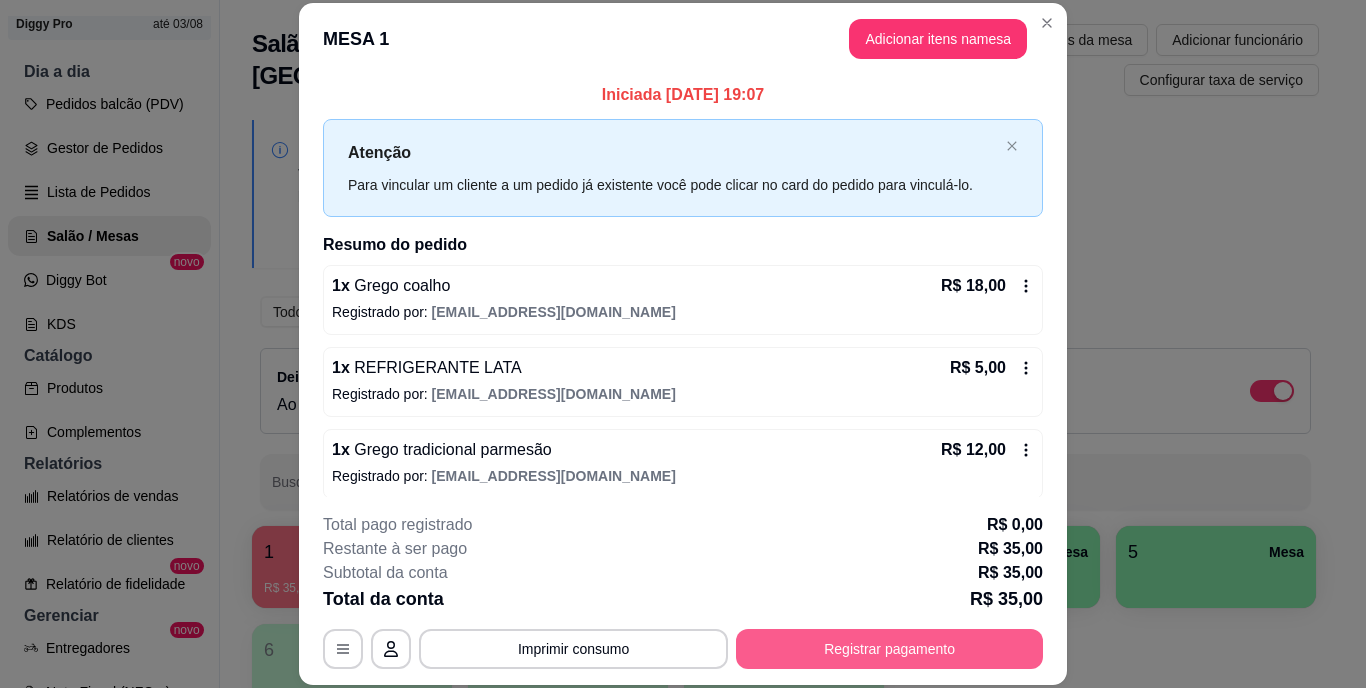 click on "Registrar pagamento" at bounding box center [889, 649] 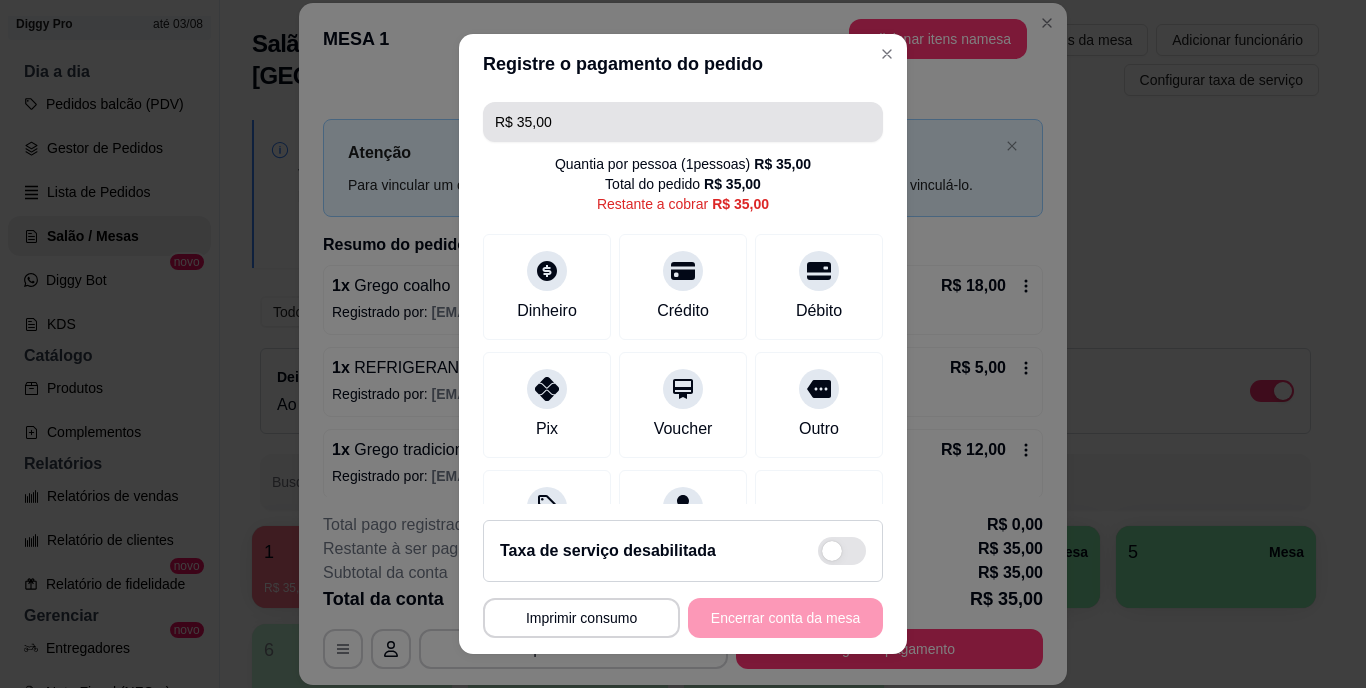click on "R$ 35,00" at bounding box center [683, 122] 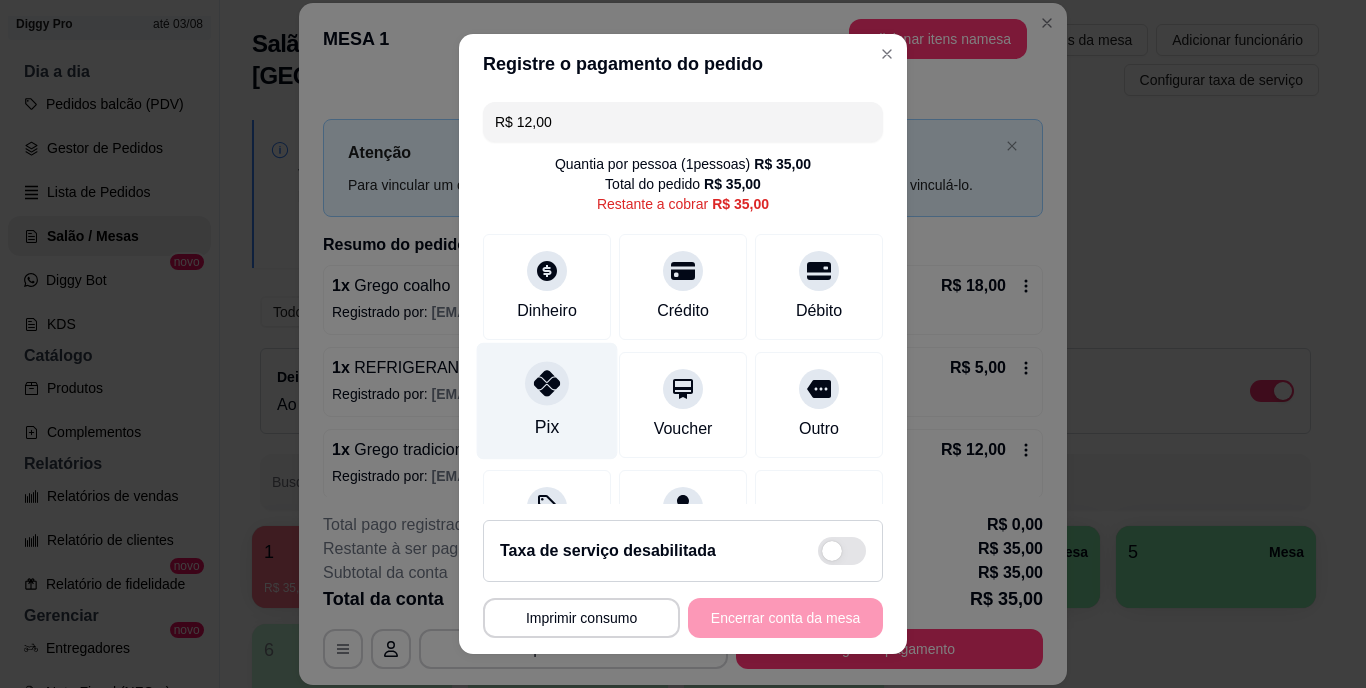 click at bounding box center (547, 384) 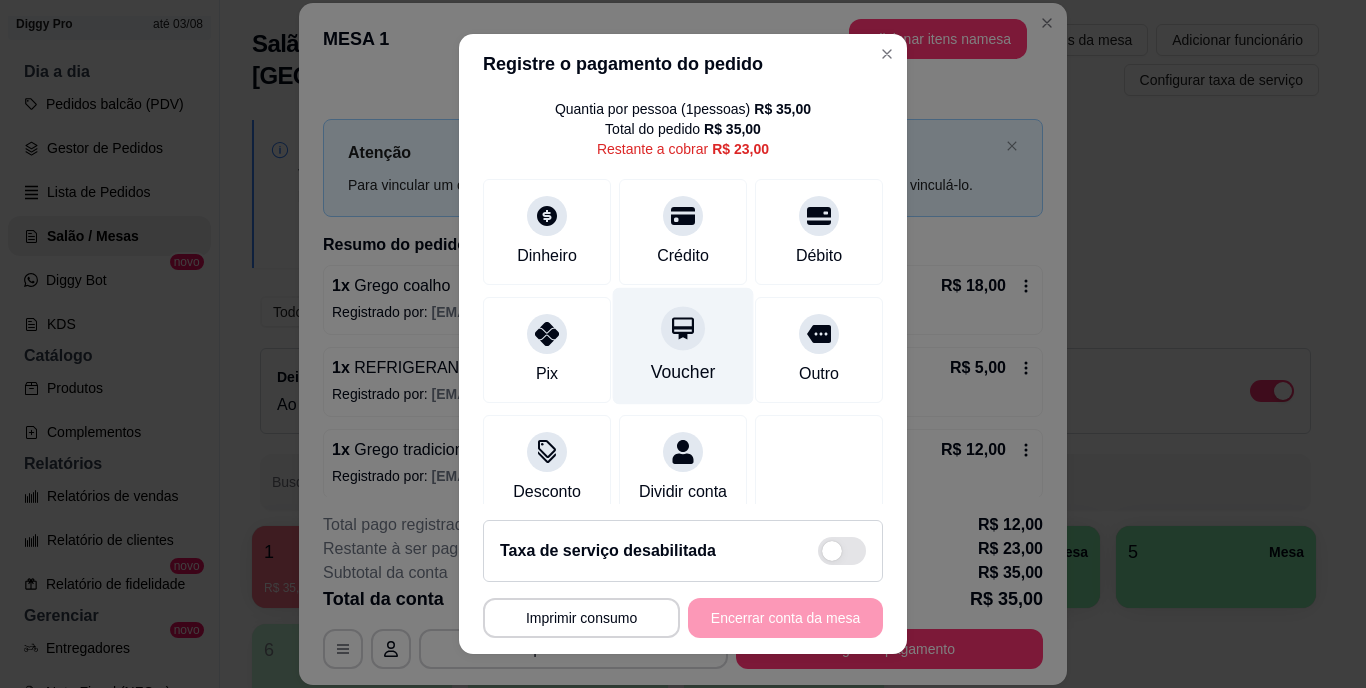 scroll, scrollTop: 0, scrollLeft: 0, axis: both 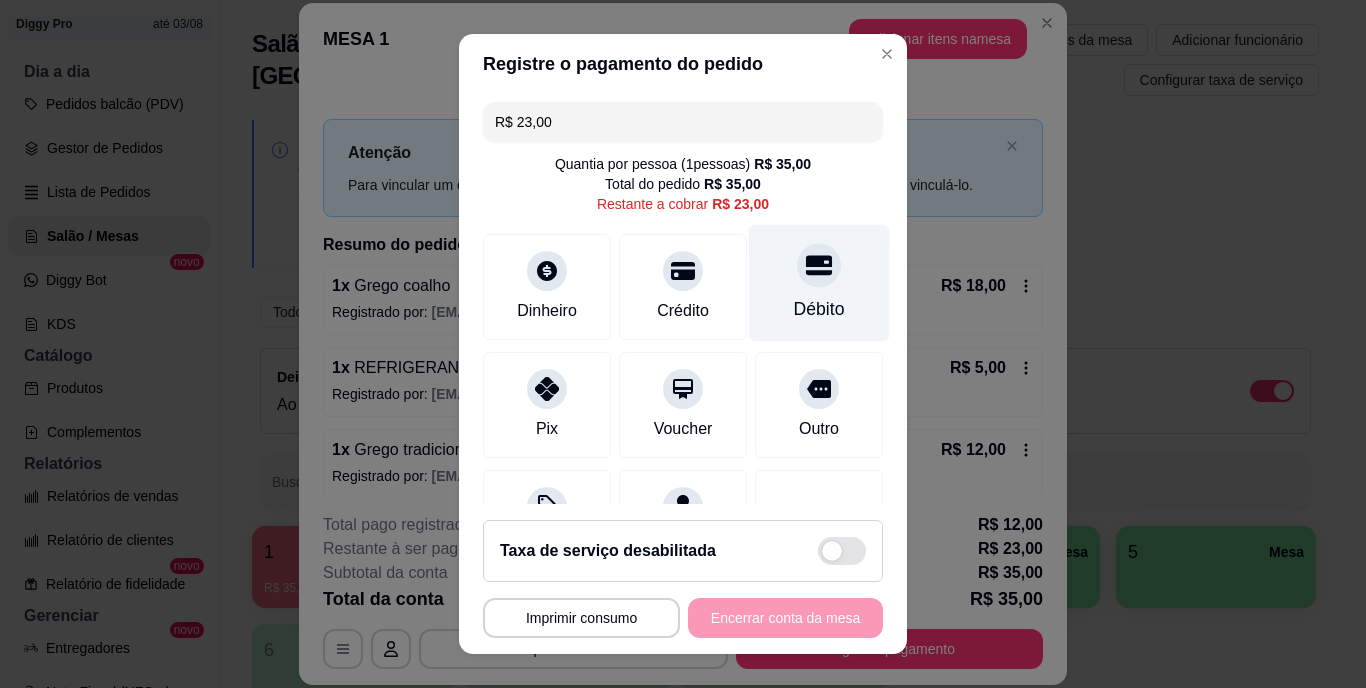 click on "Débito" at bounding box center [819, 310] 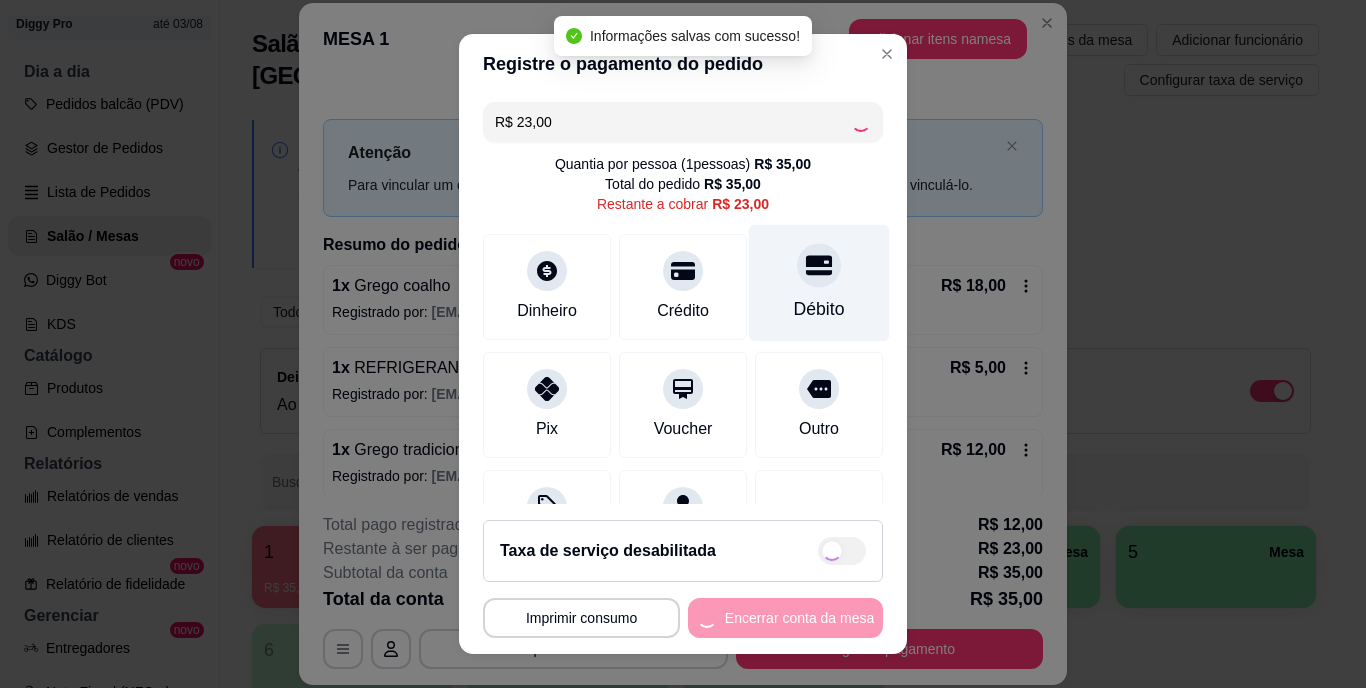 type on "R$ 0,00" 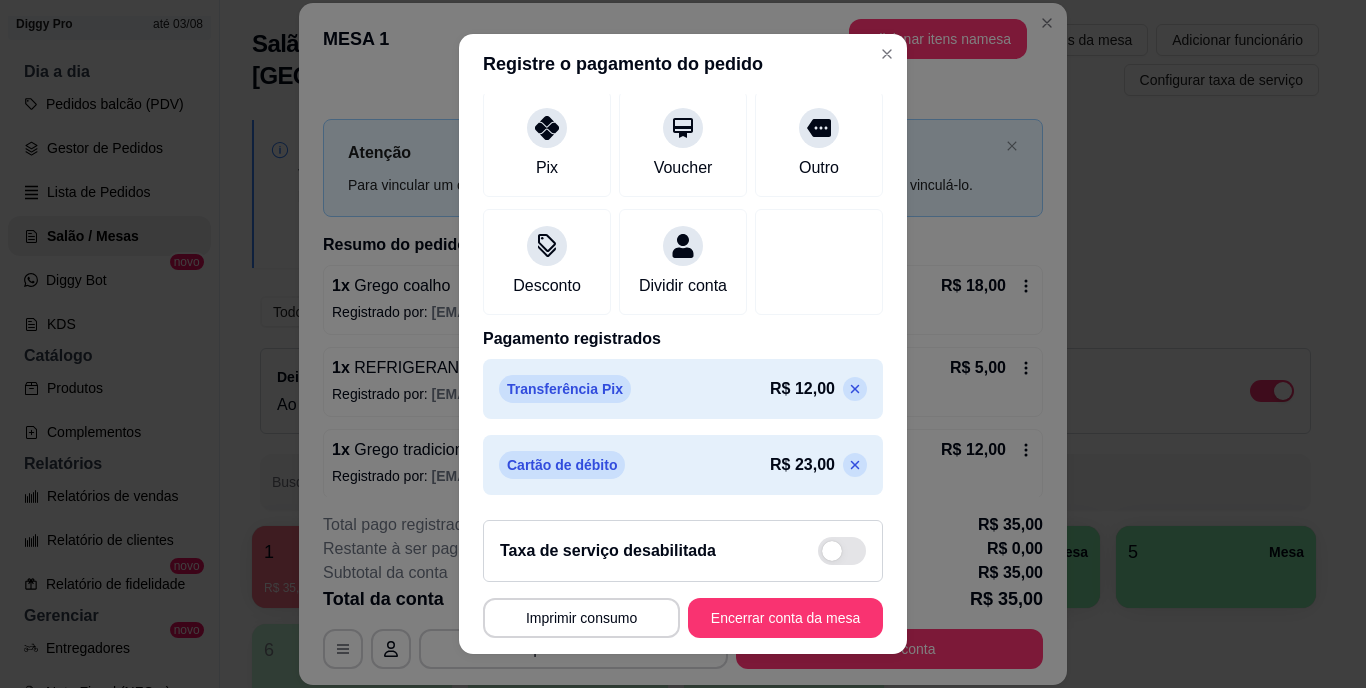 scroll, scrollTop: 264, scrollLeft: 0, axis: vertical 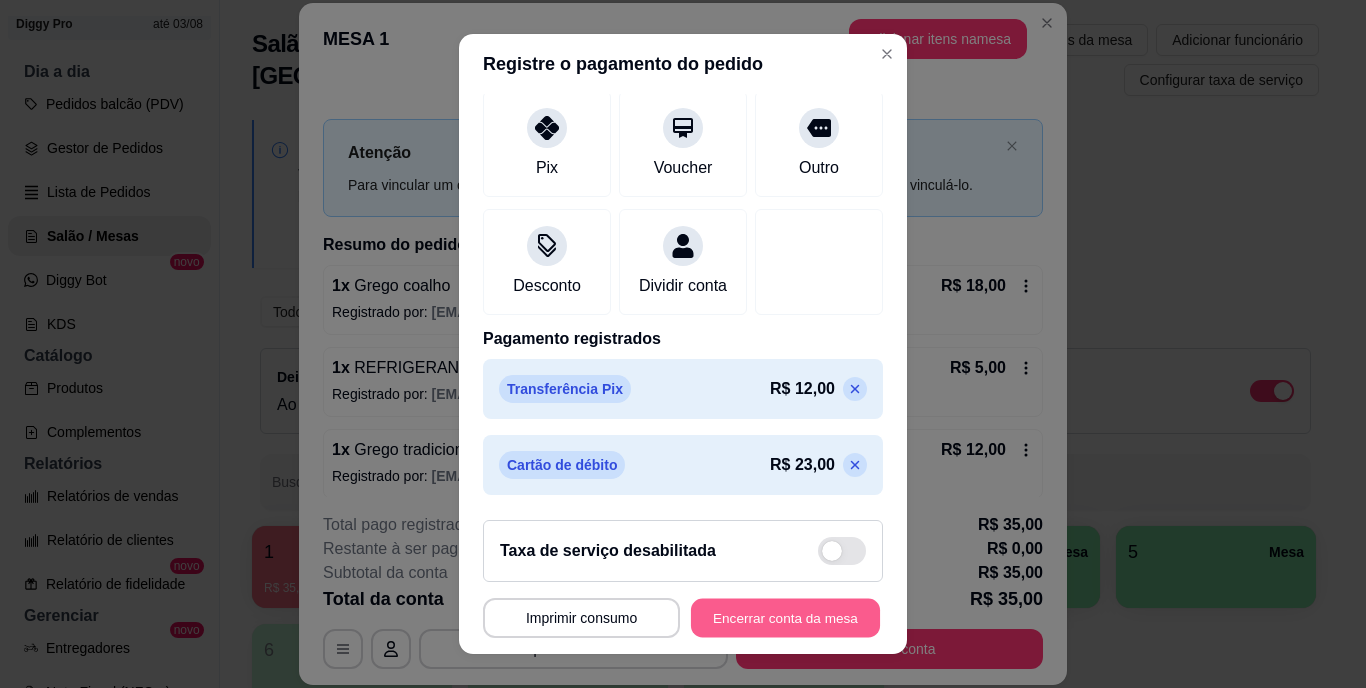 click on "Encerrar conta da mesa" at bounding box center [785, 617] 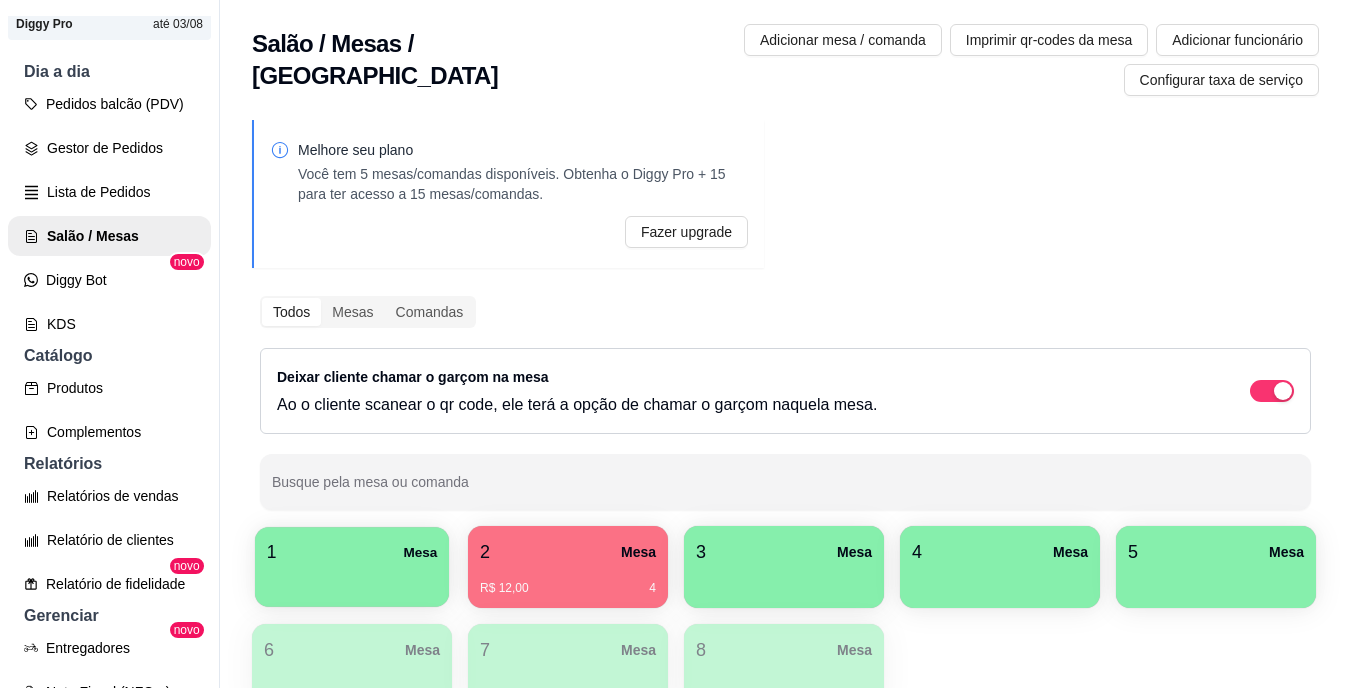 click at bounding box center [352, 580] 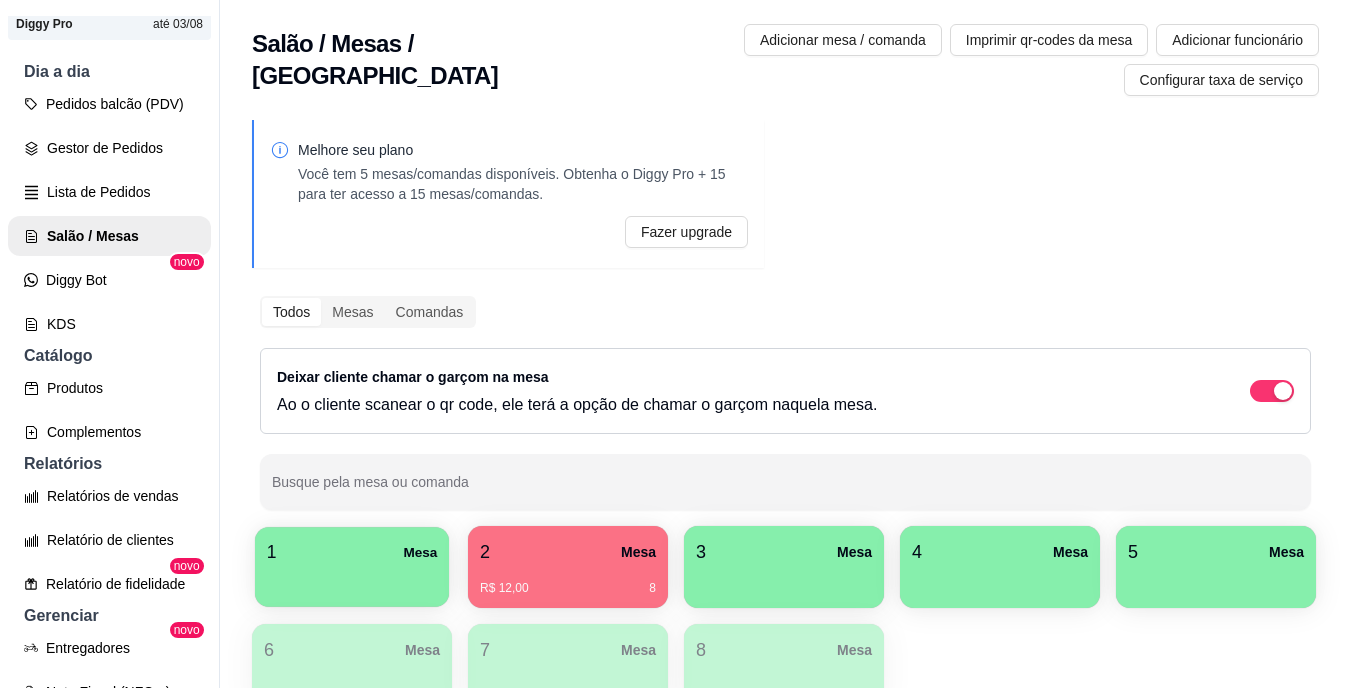 click on "1 Mesa" at bounding box center [352, 552] 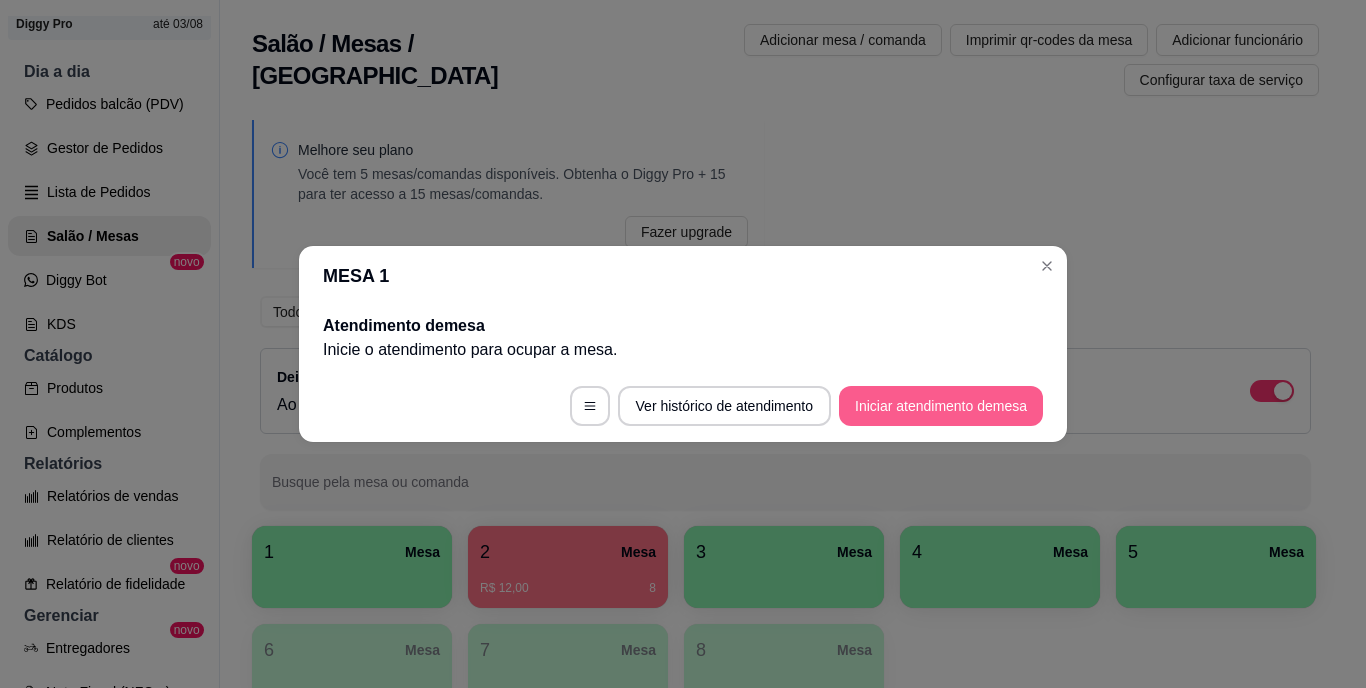click on "Iniciar atendimento de  mesa" at bounding box center (941, 406) 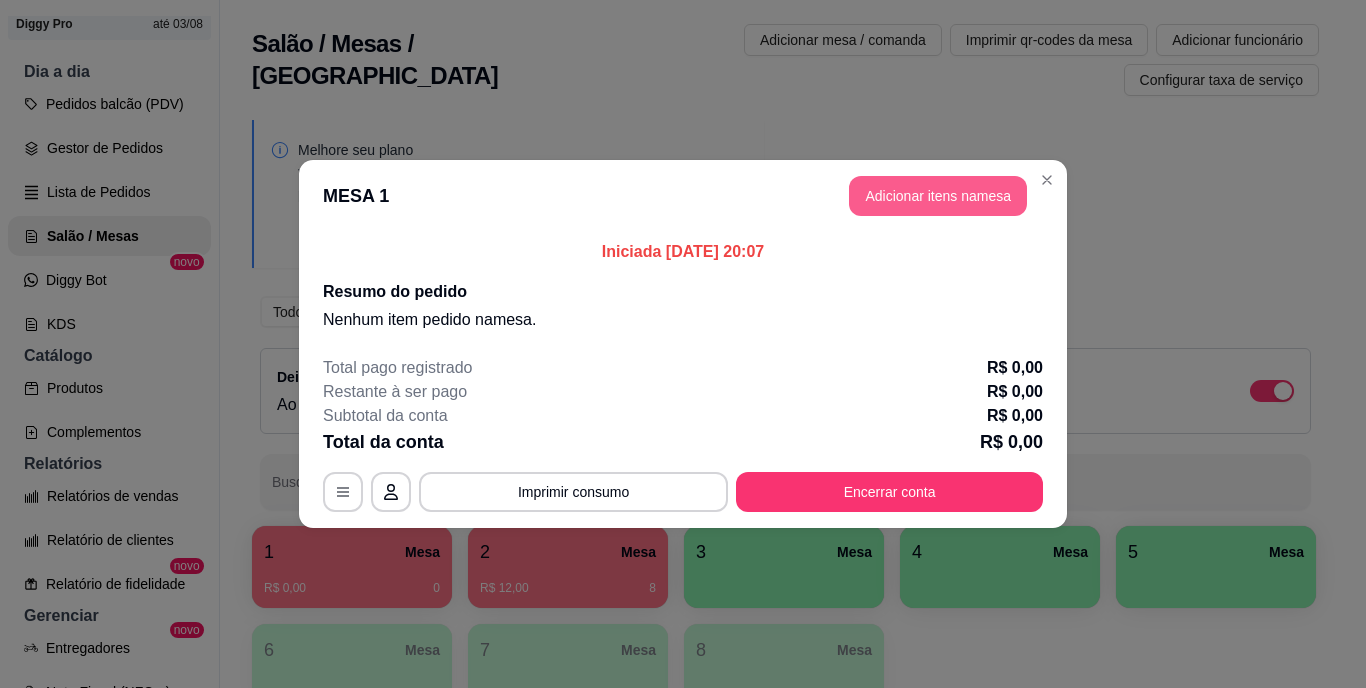 click on "Adicionar itens na  mesa" at bounding box center (938, 196) 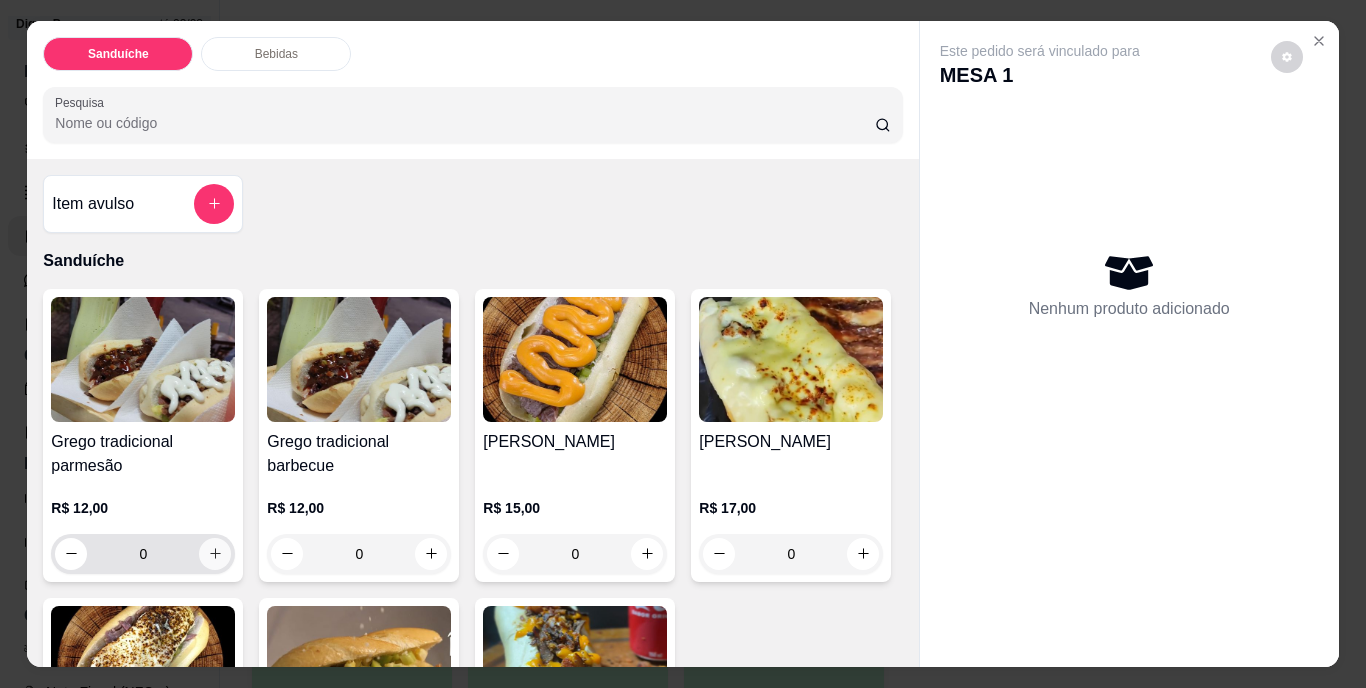 click 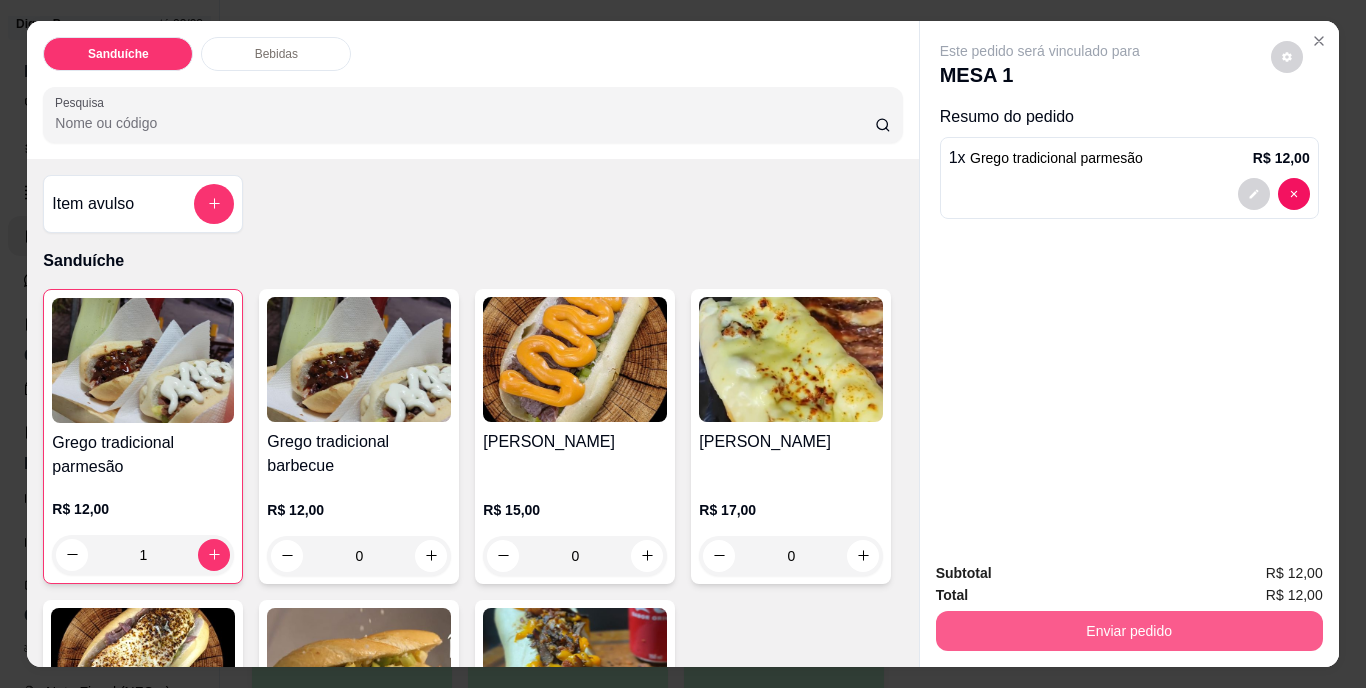 click on "Enviar pedido" at bounding box center [1129, 631] 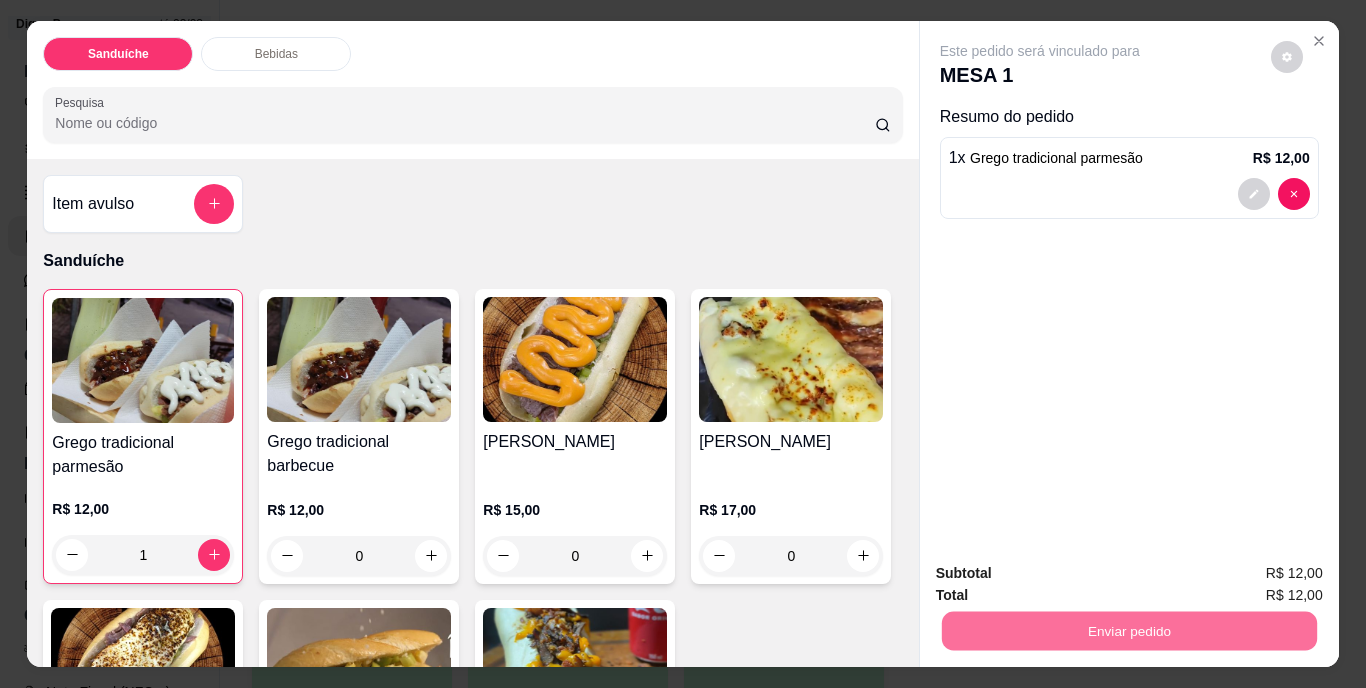 click on "Não registrar e enviar pedido" at bounding box center [1063, 574] 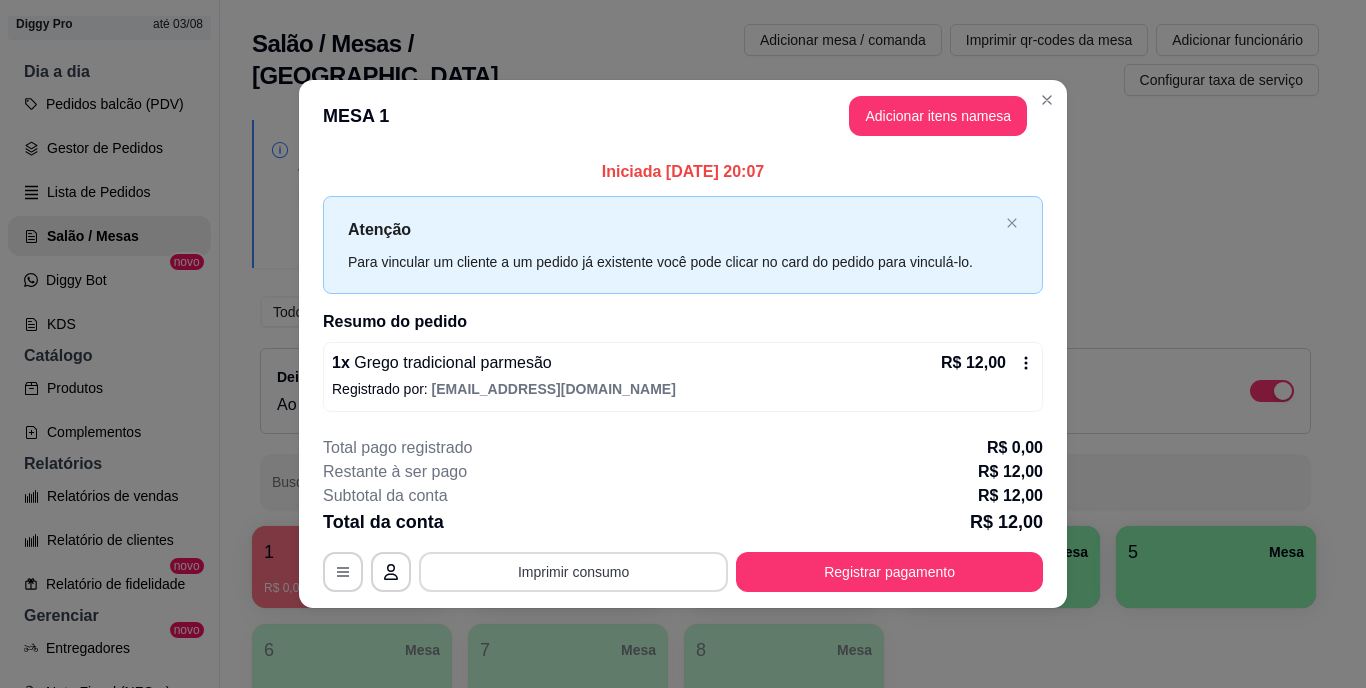 click on "Imprimir consumo" at bounding box center [573, 572] 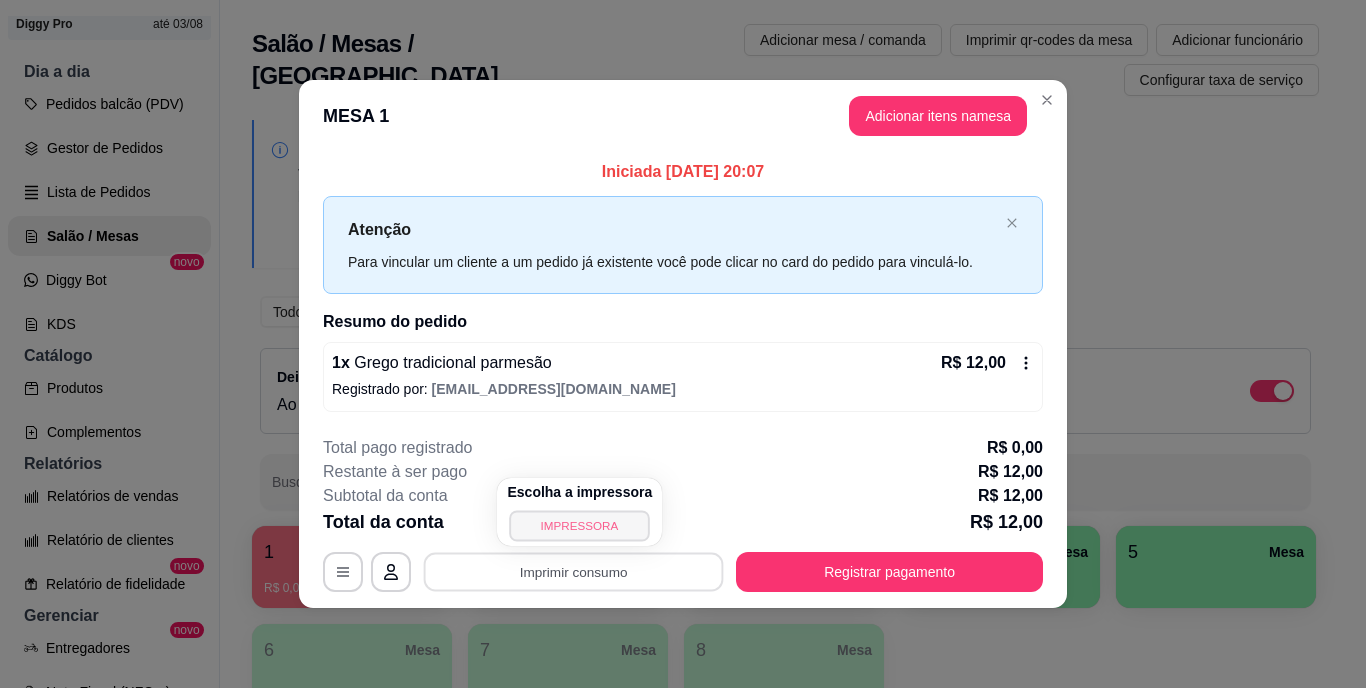 click on "IMPRESSORA" at bounding box center [580, 525] 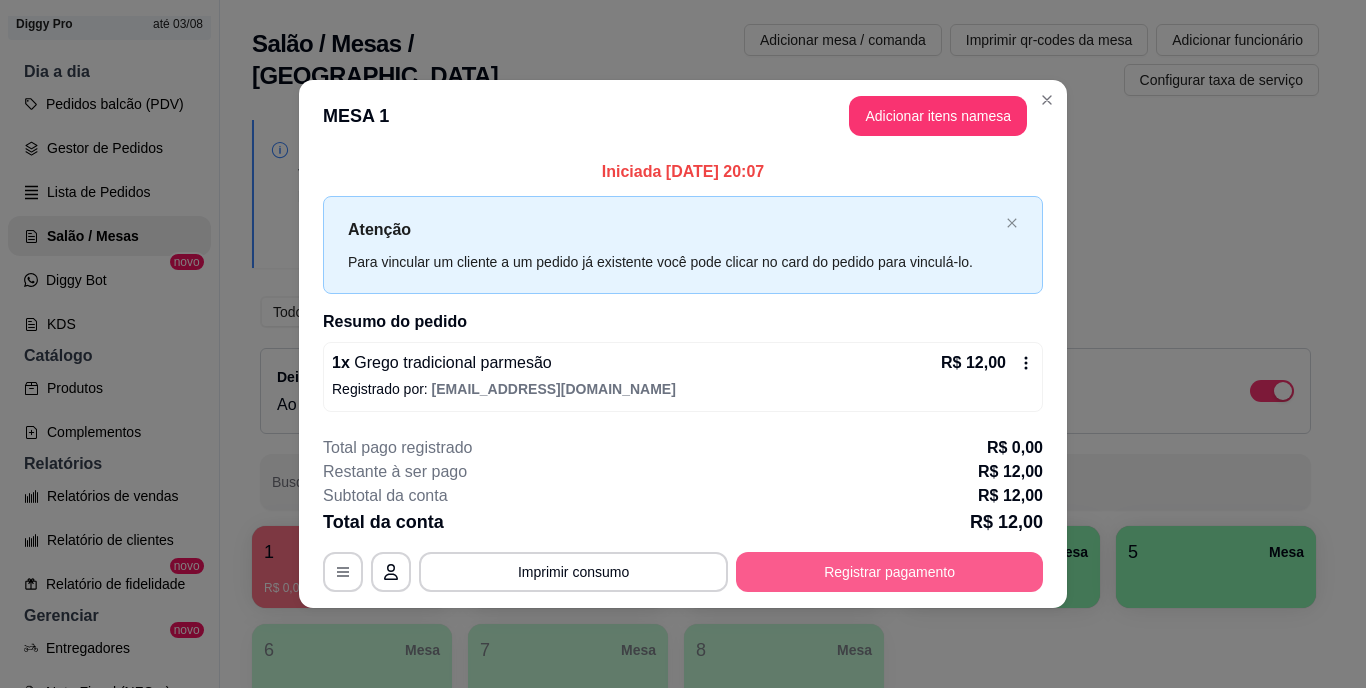 click on "Registrar pagamento" at bounding box center (889, 572) 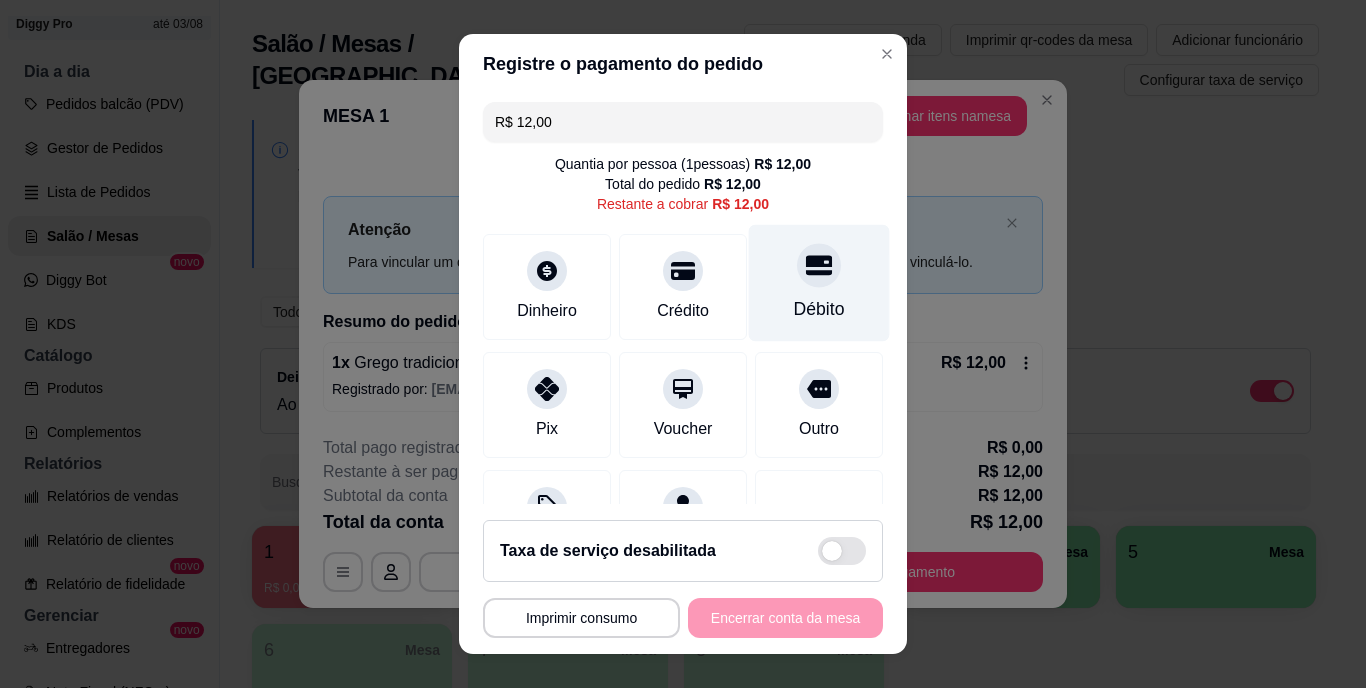 click on "Débito" at bounding box center (819, 310) 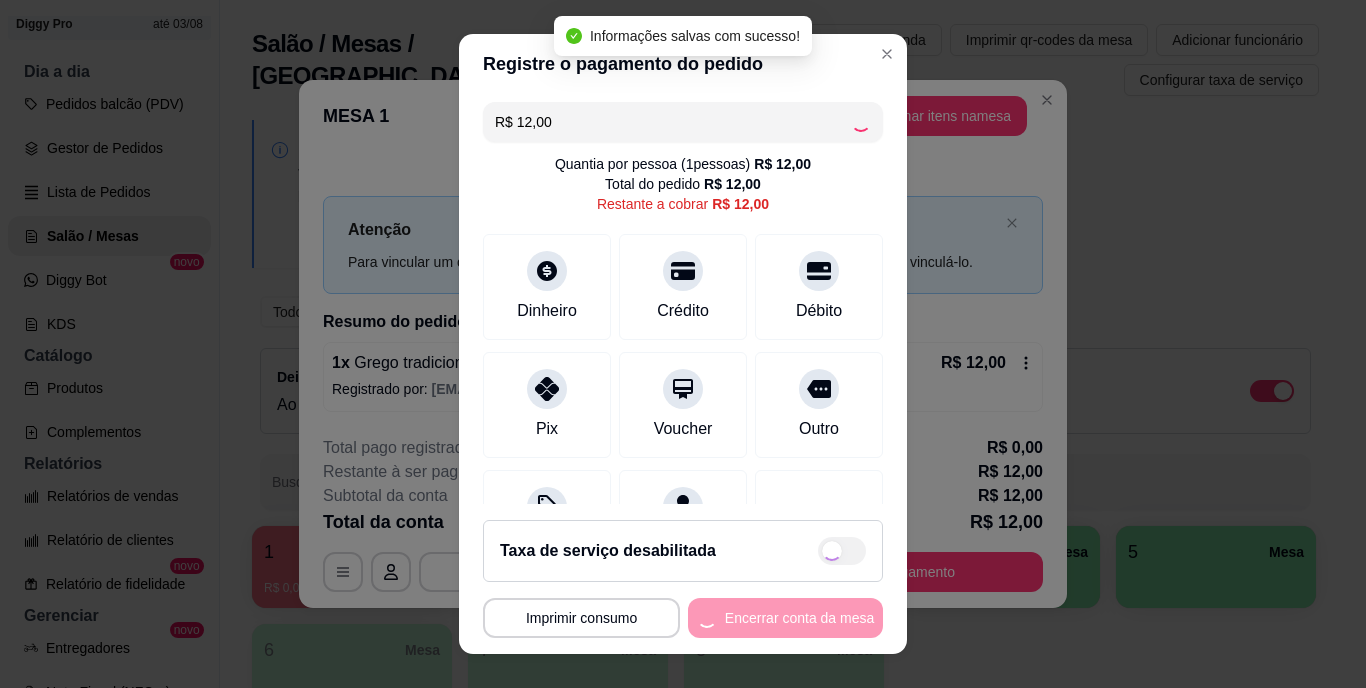 type on "R$ 0,00" 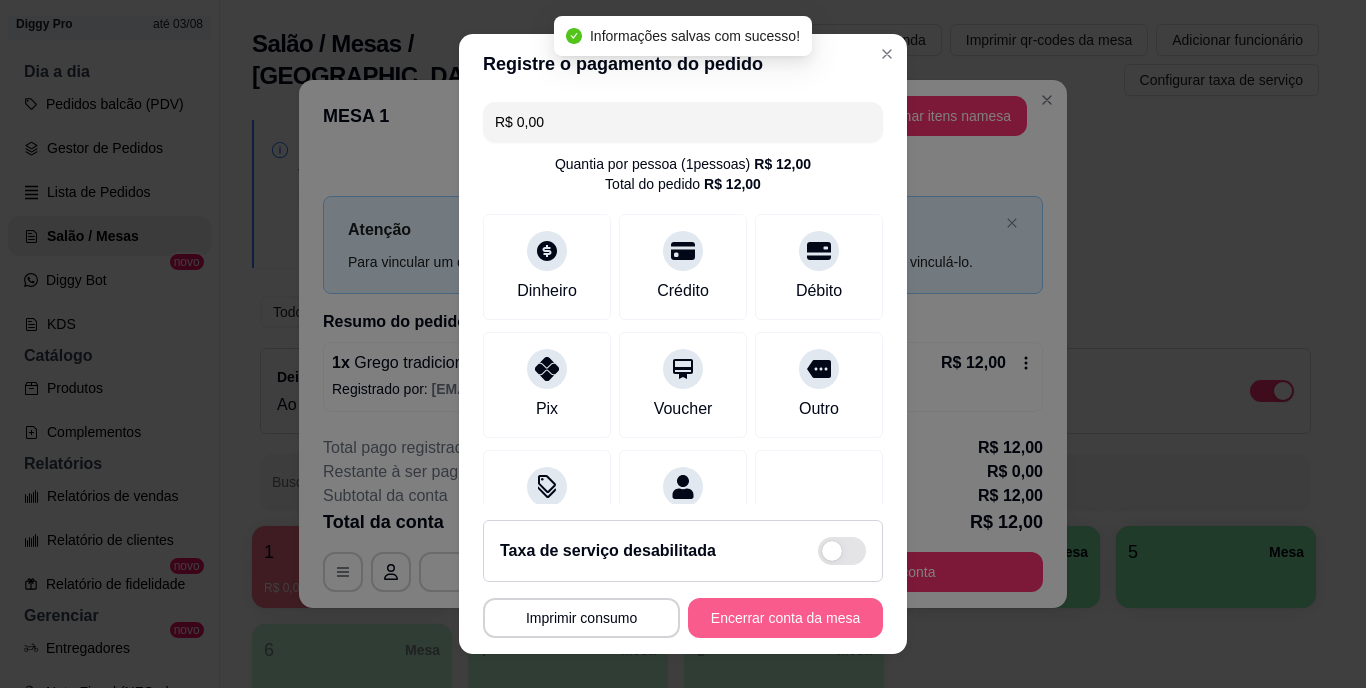 click on "Encerrar conta da mesa" at bounding box center (785, 618) 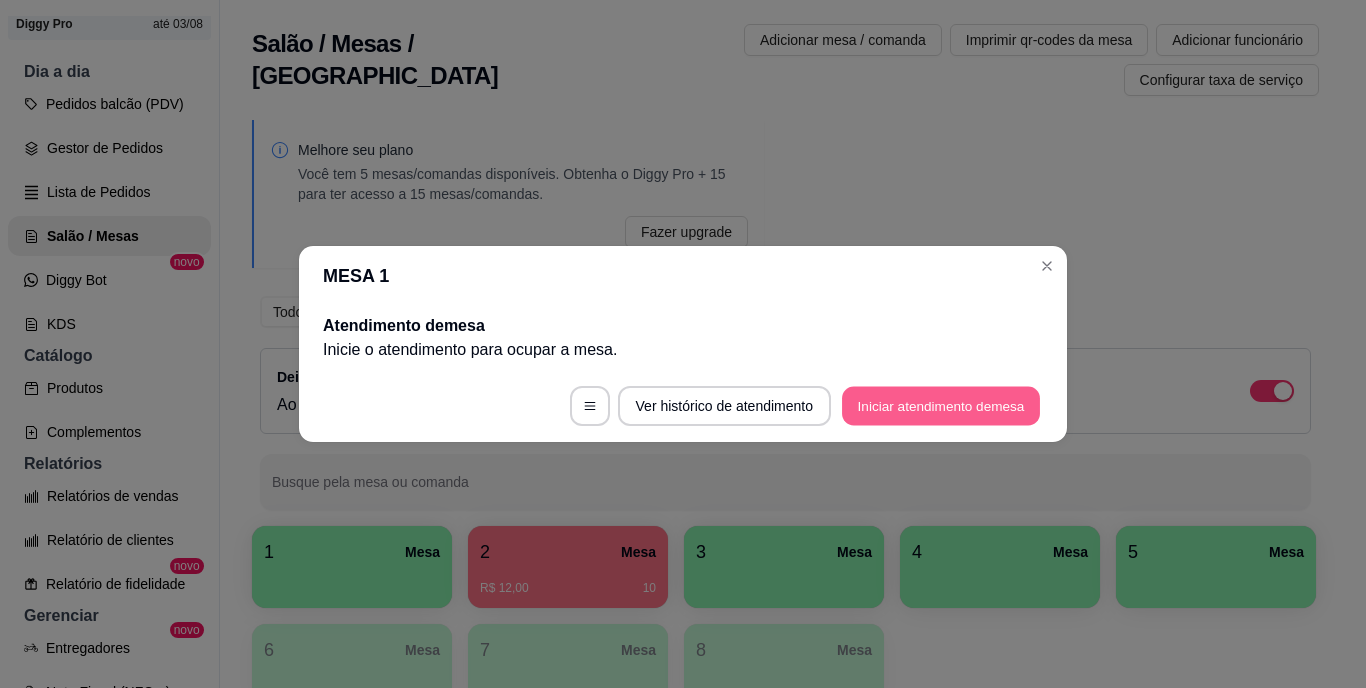 click on "Iniciar atendimento de  mesa" at bounding box center [941, 406] 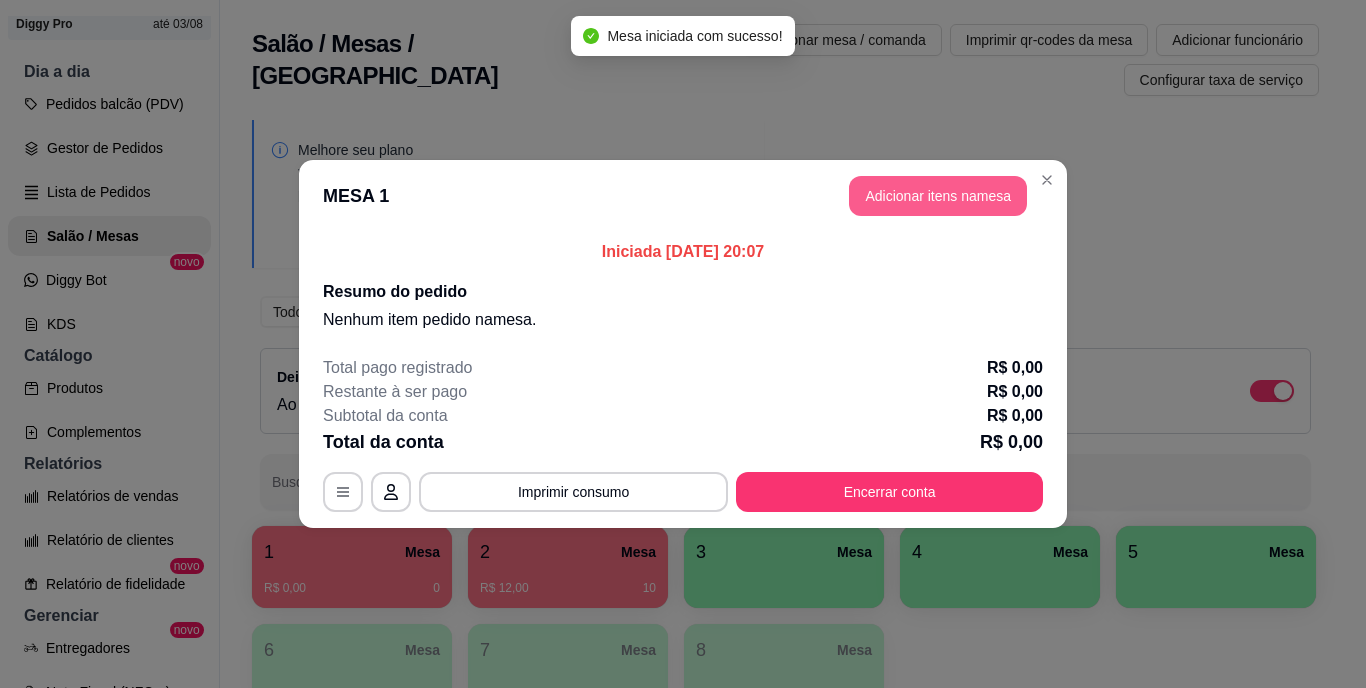 click on "Adicionar itens na  mesa" at bounding box center [938, 196] 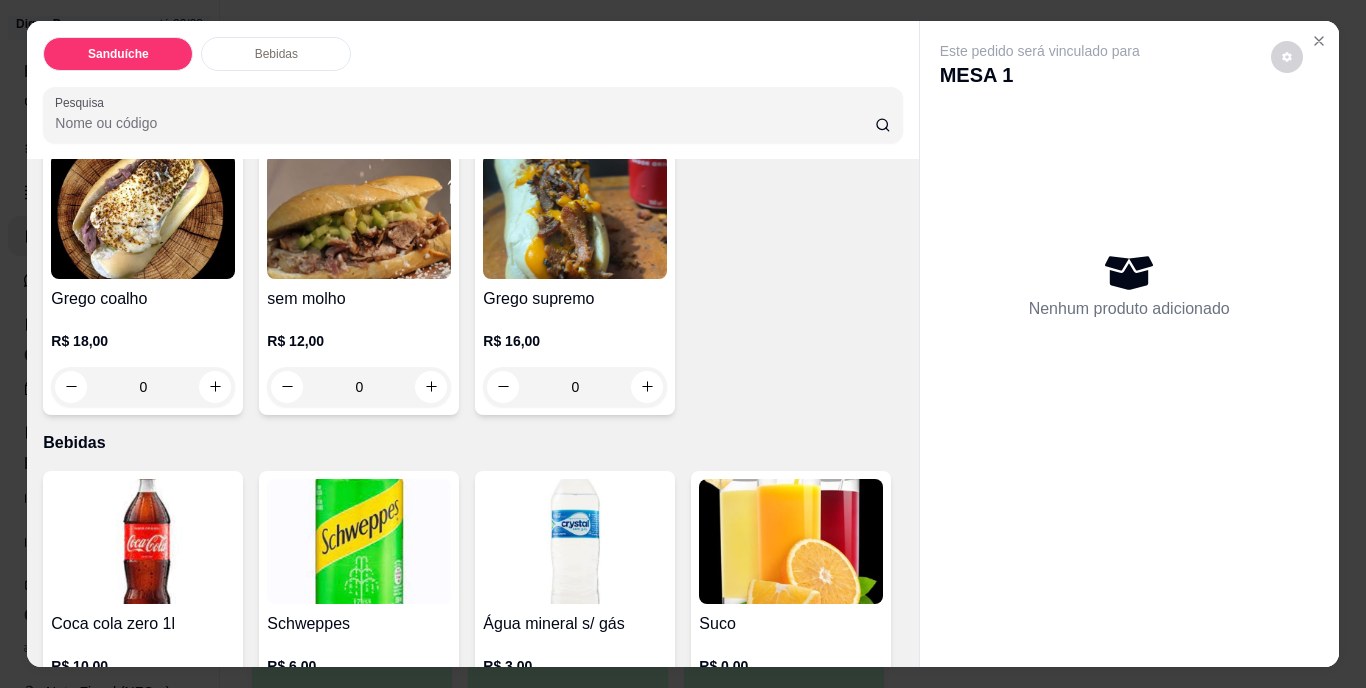 scroll, scrollTop: 500, scrollLeft: 0, axis: vertical 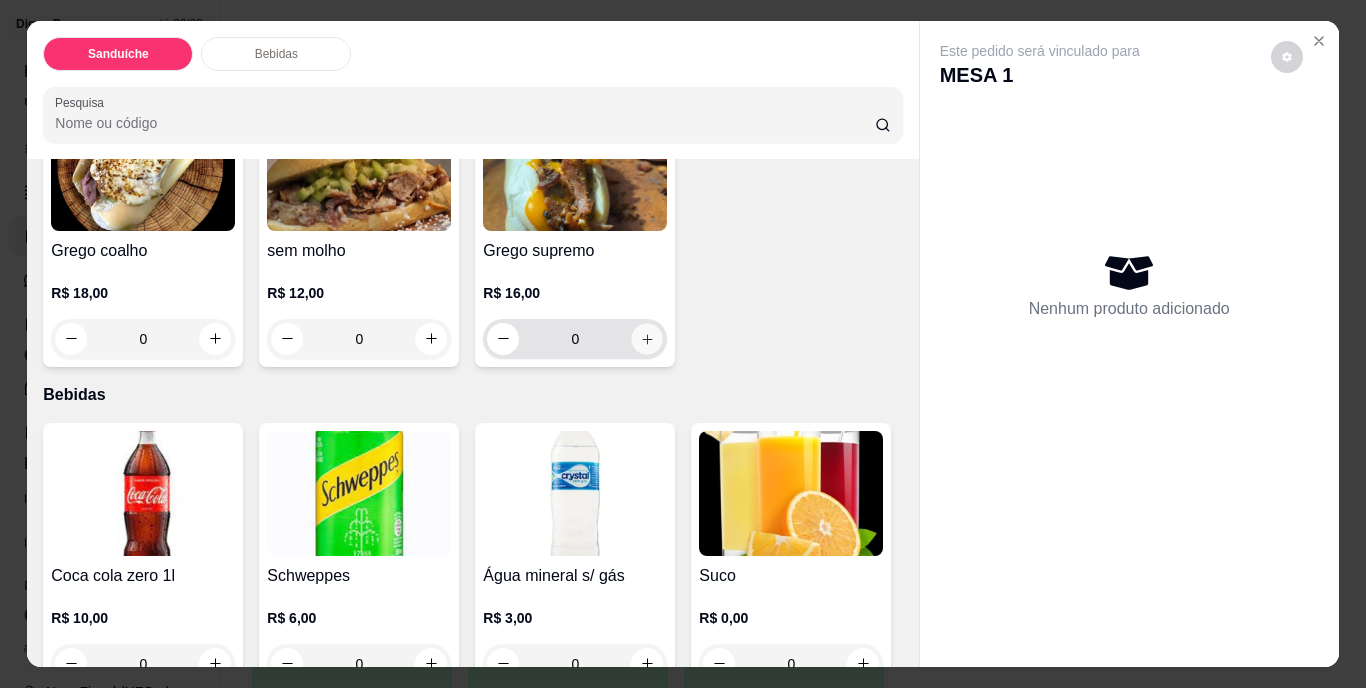 click at bounding box center [647, 338] 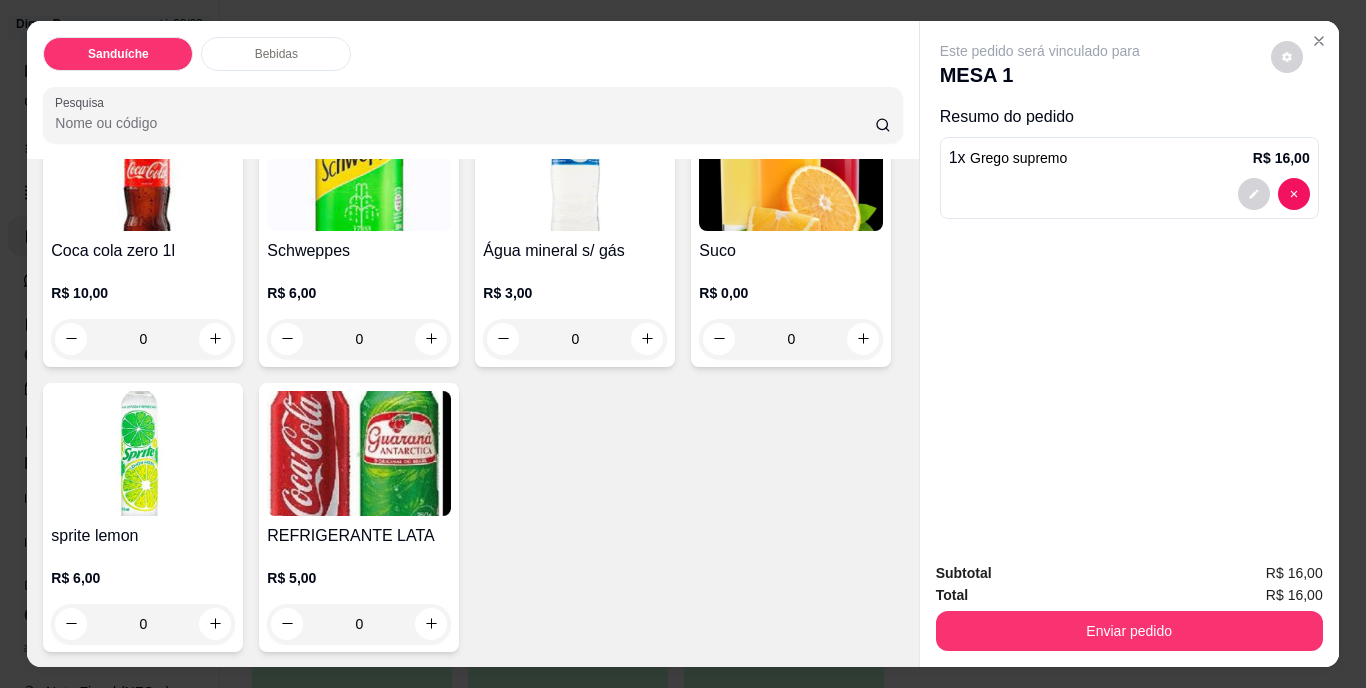 scroll, scrollTop: 1112, scrollLeft: 0, axis: vertical 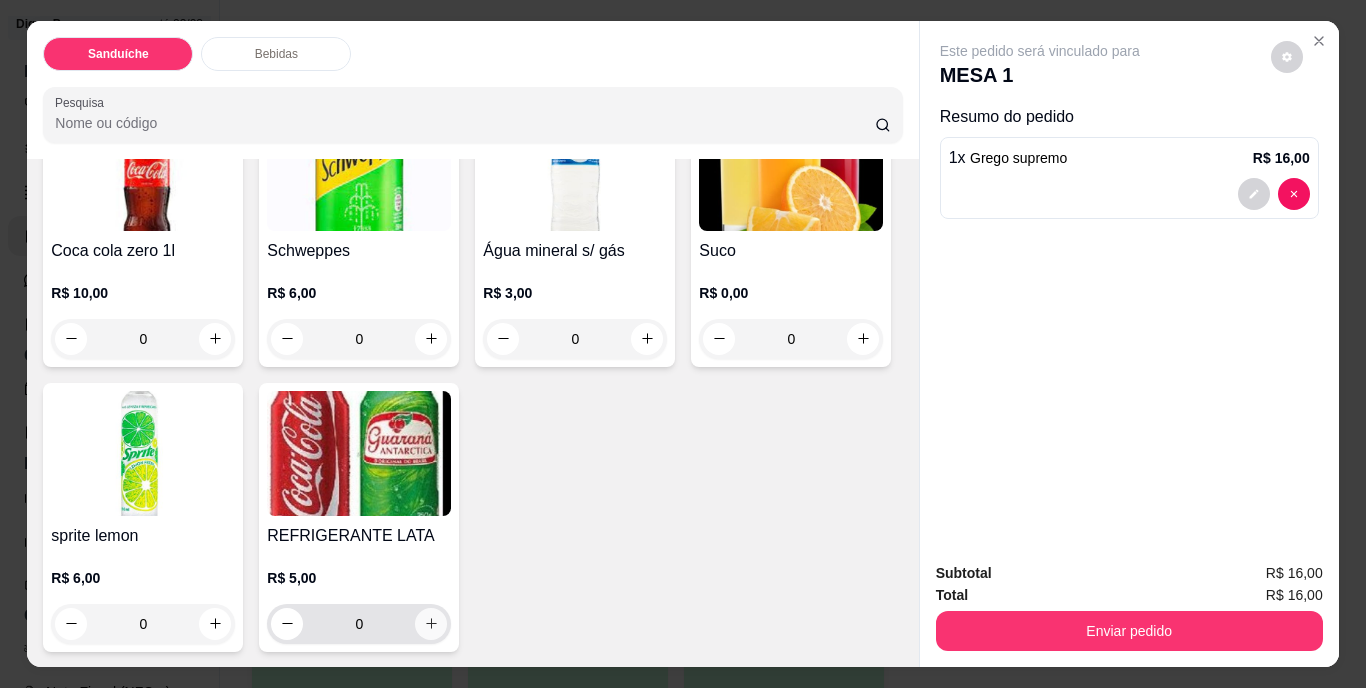 click 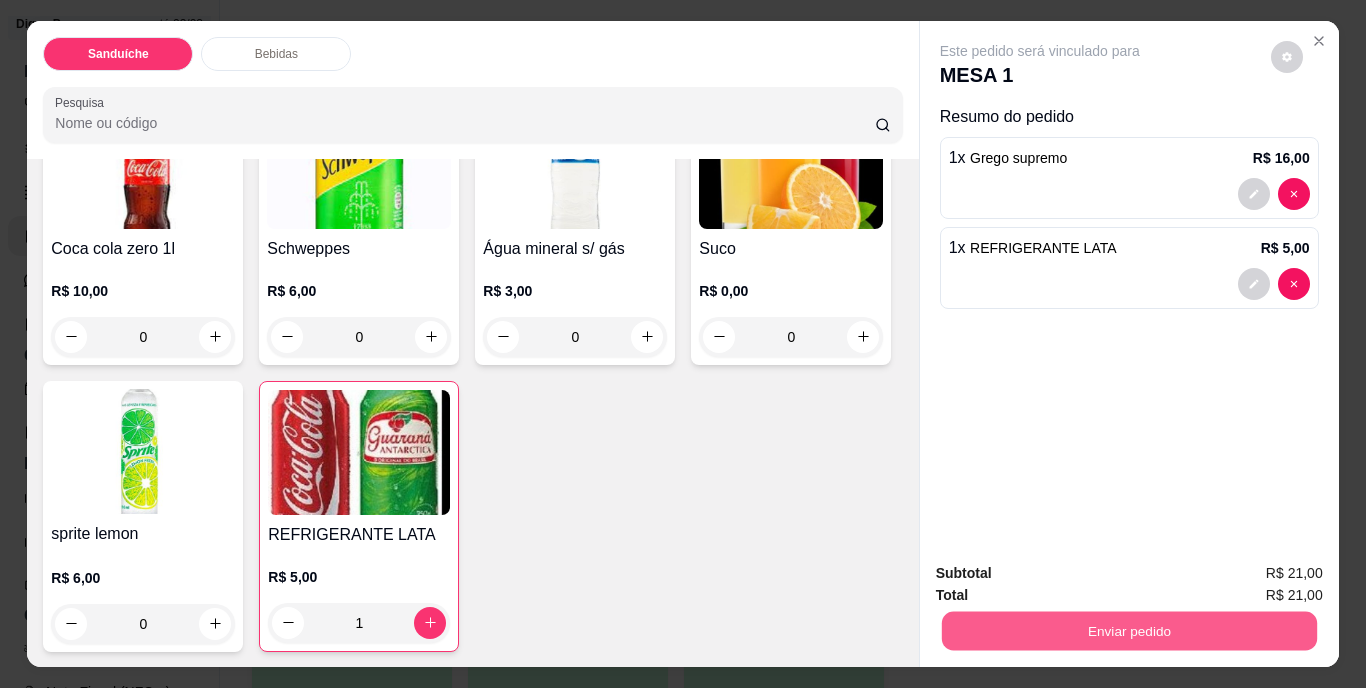 click on "Enviar pedido" at bounding box center [1128, 631] 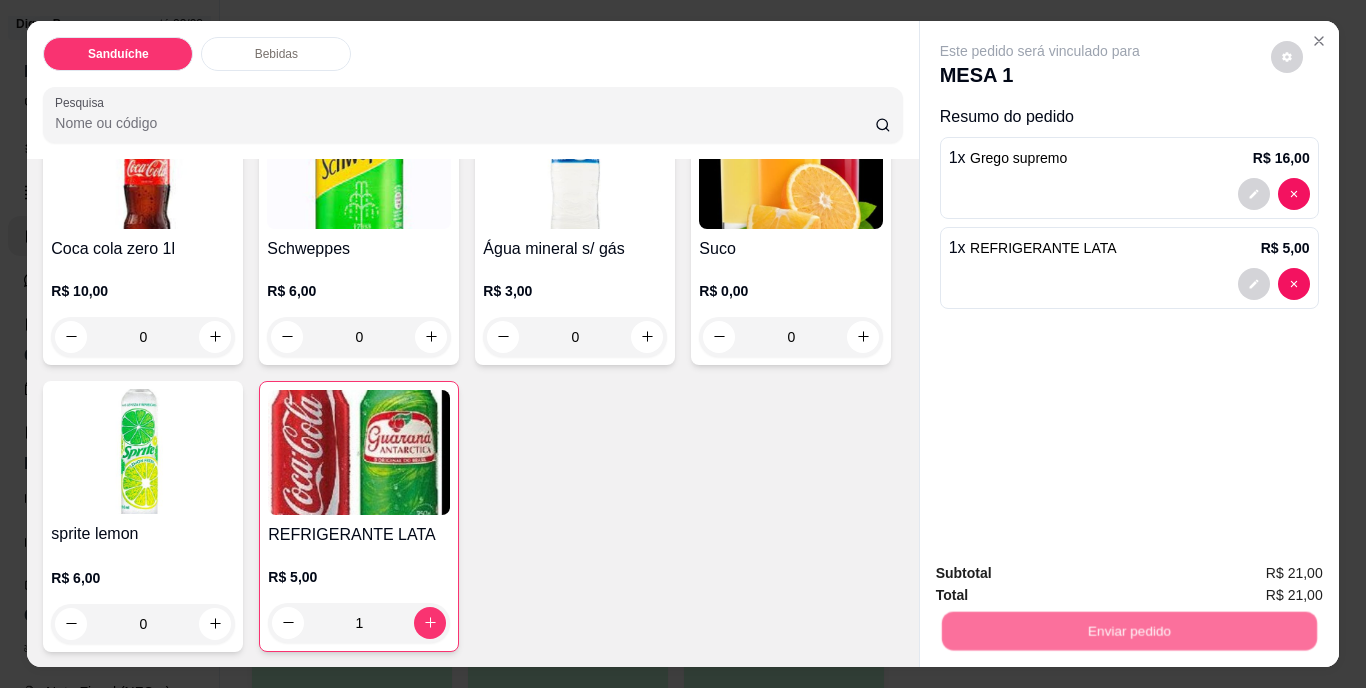 click on "Não registrar e enviar pedido" at bounding box center (1063, 574) 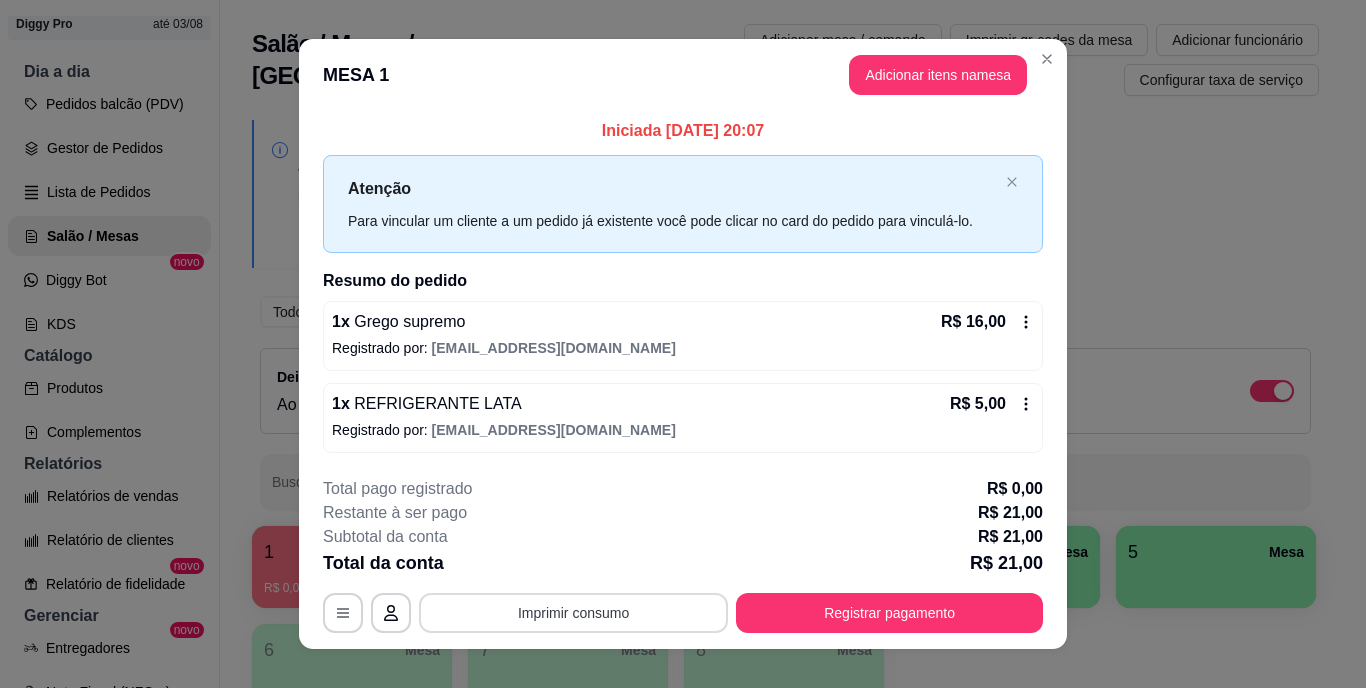 click on "Imprimir consumo" at bounding box center [573, 613] 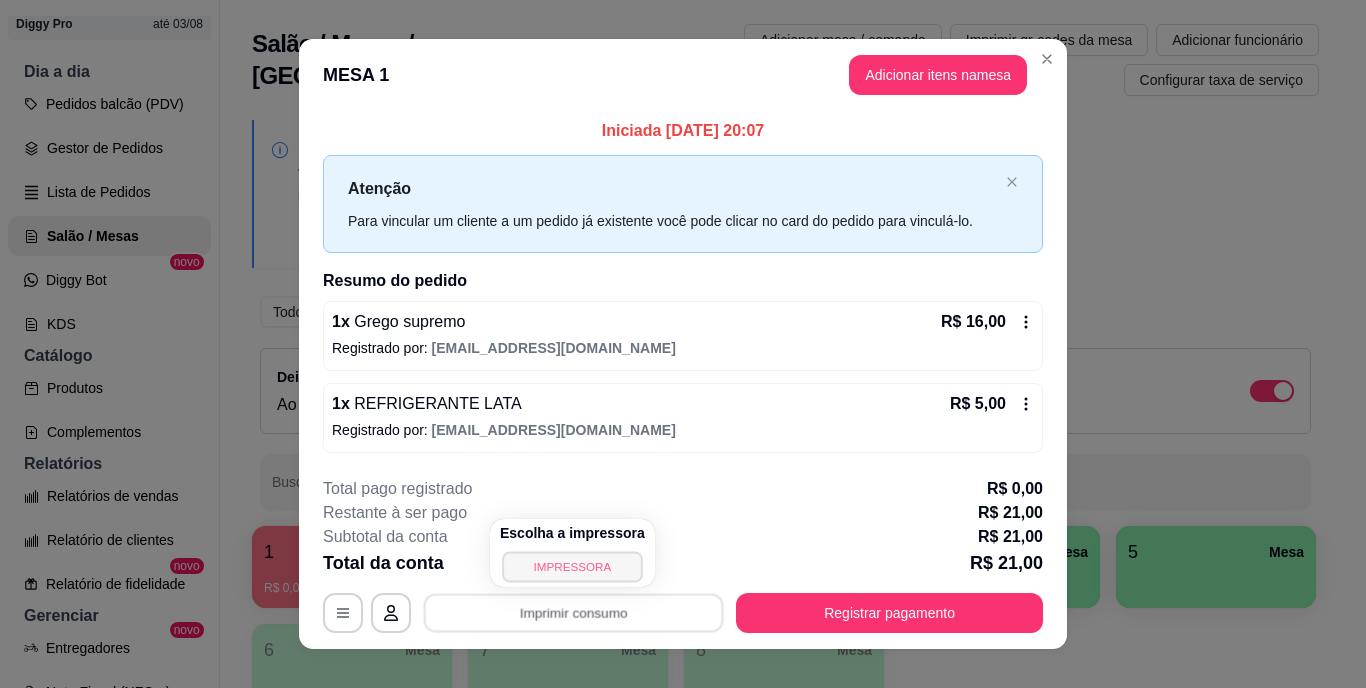 click on "IMPRESSORA" at bounding box center [572, 566] 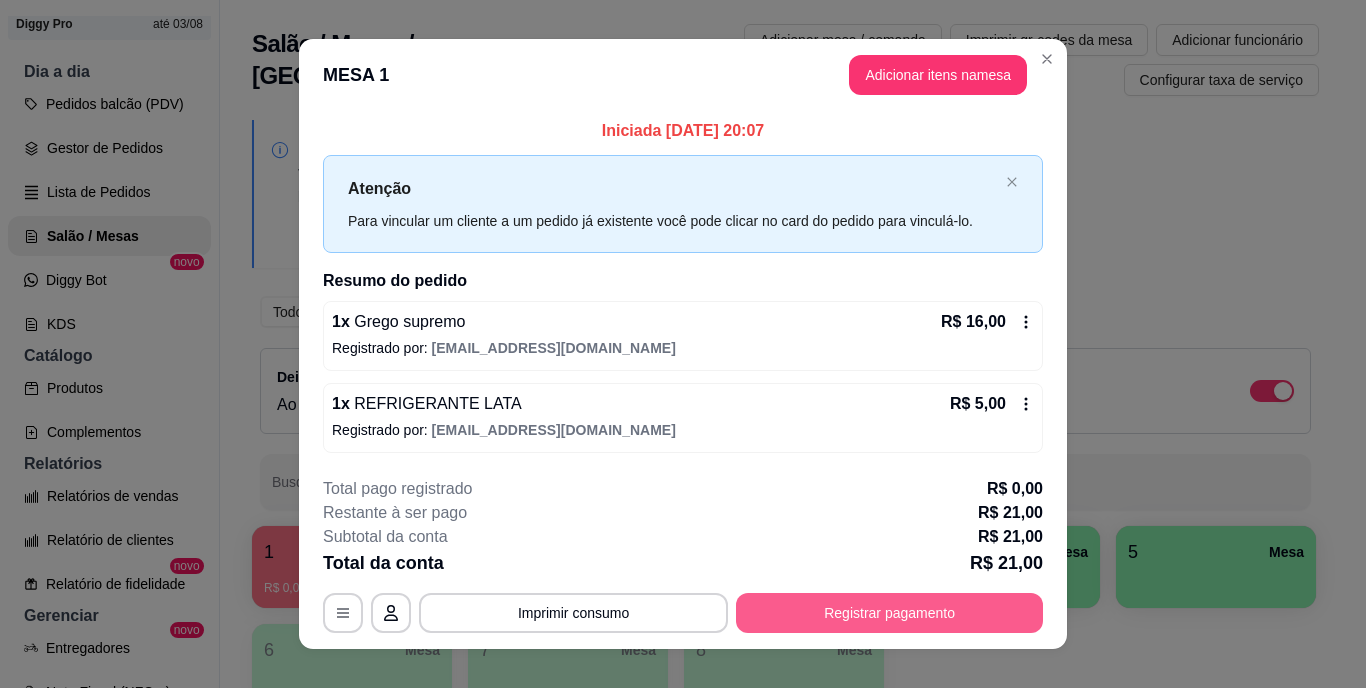 click on "Registrar pagamento" at bounding box center [889, 613] 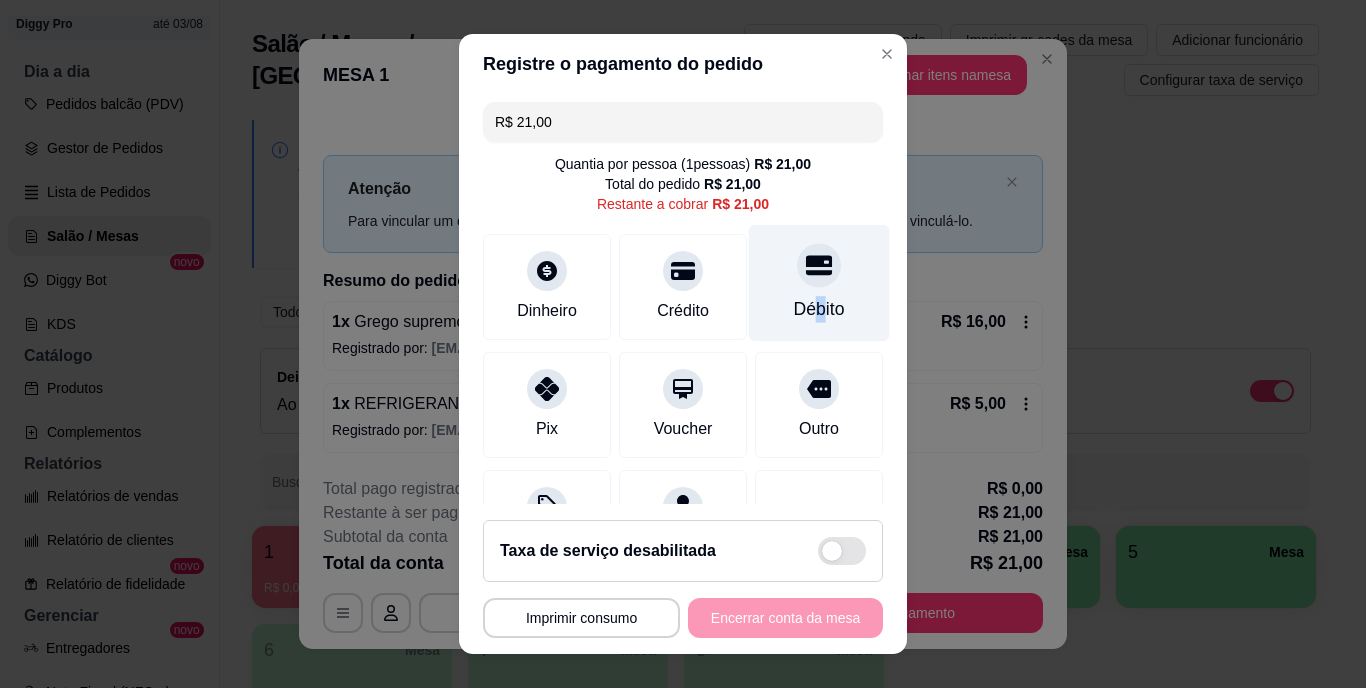 click on "Débito" at bounding box center [819, 310] 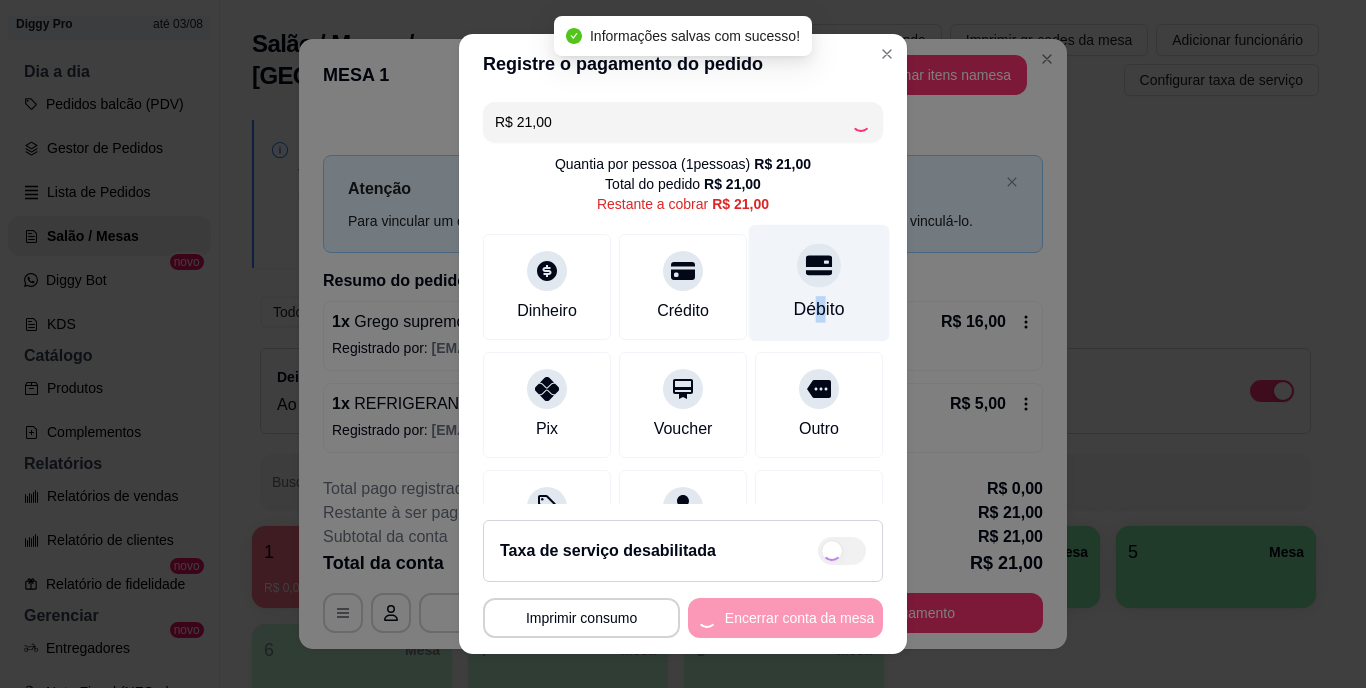 type on "R$ 0,00" 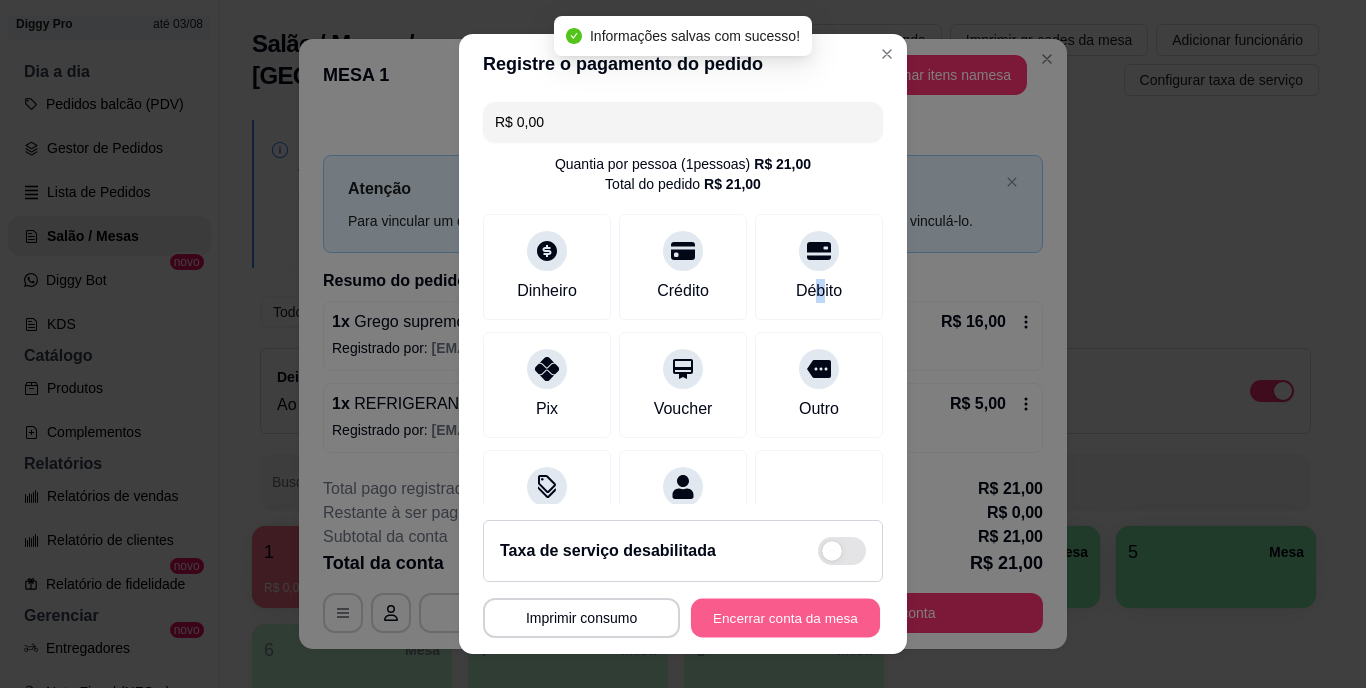 click on "Encerrar conta da mesa" at bounding box center (785, 617) 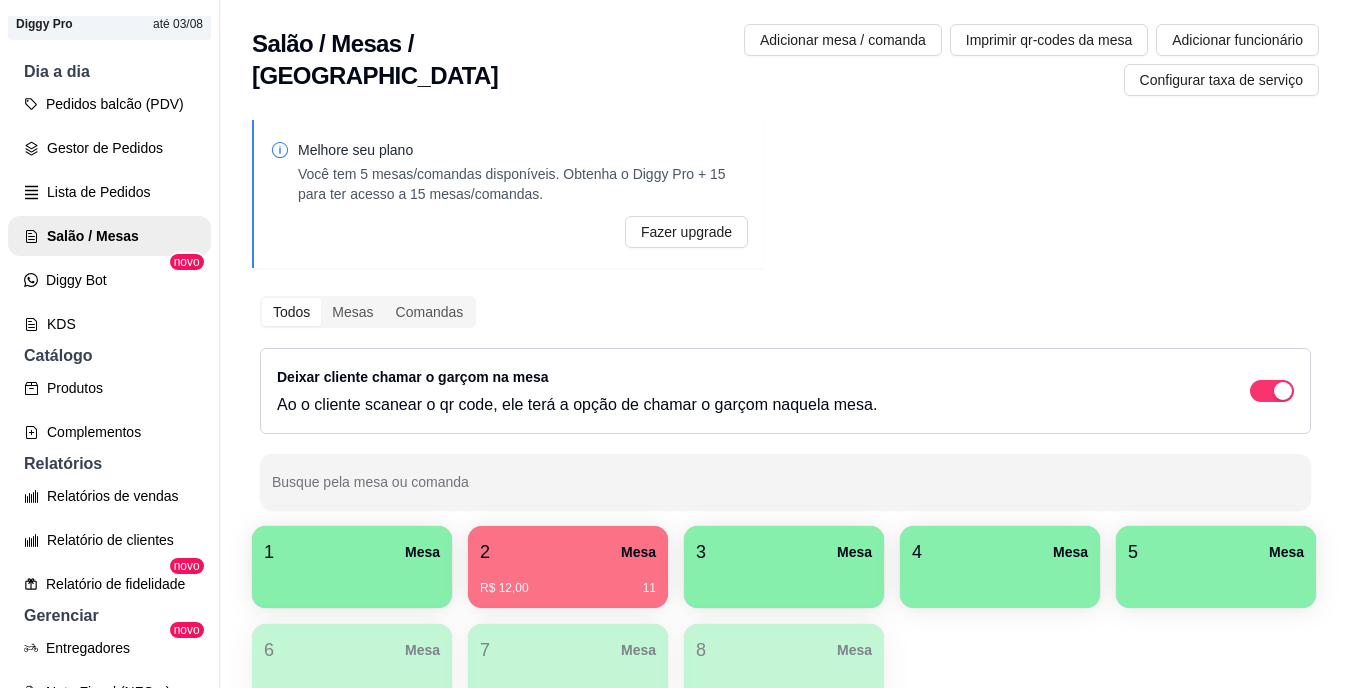 click on "R$ 12,00 11" at bounding box center [568, 581] 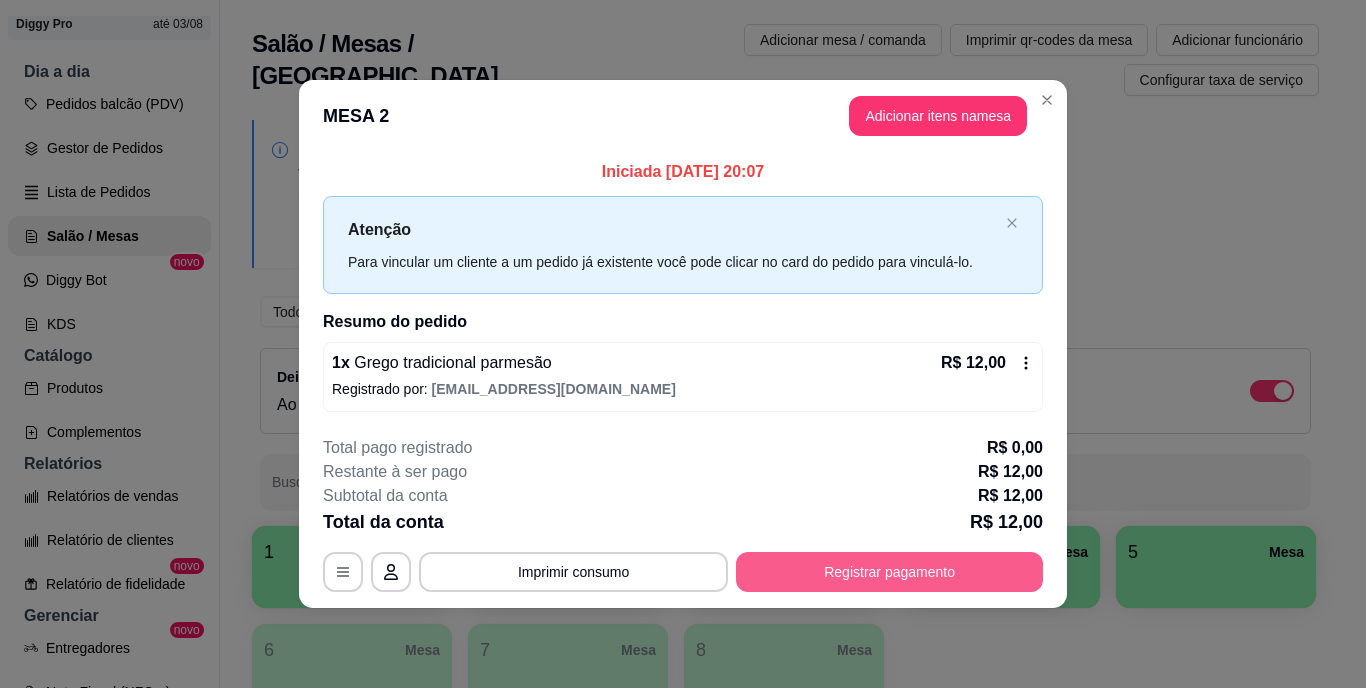 click on "Registrar pagamento" at bounding box center (889, 572) 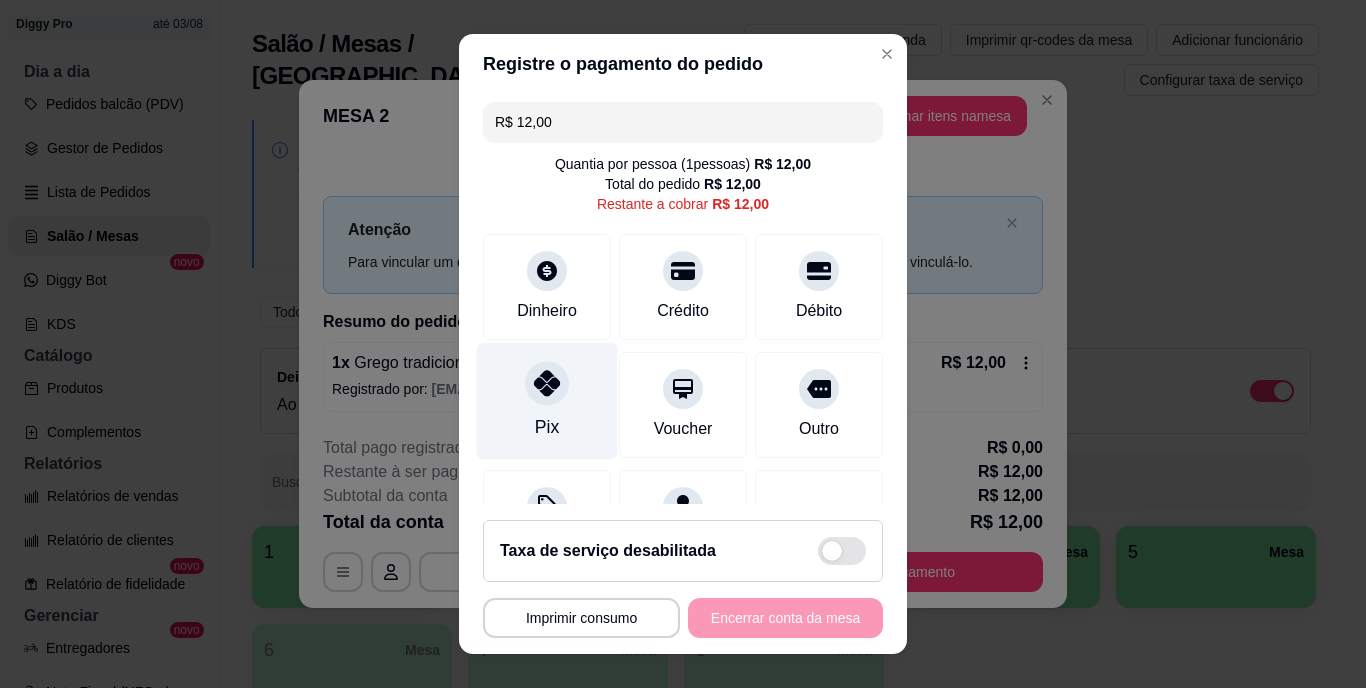 click on "Pix" at bounding box center (547, 401) 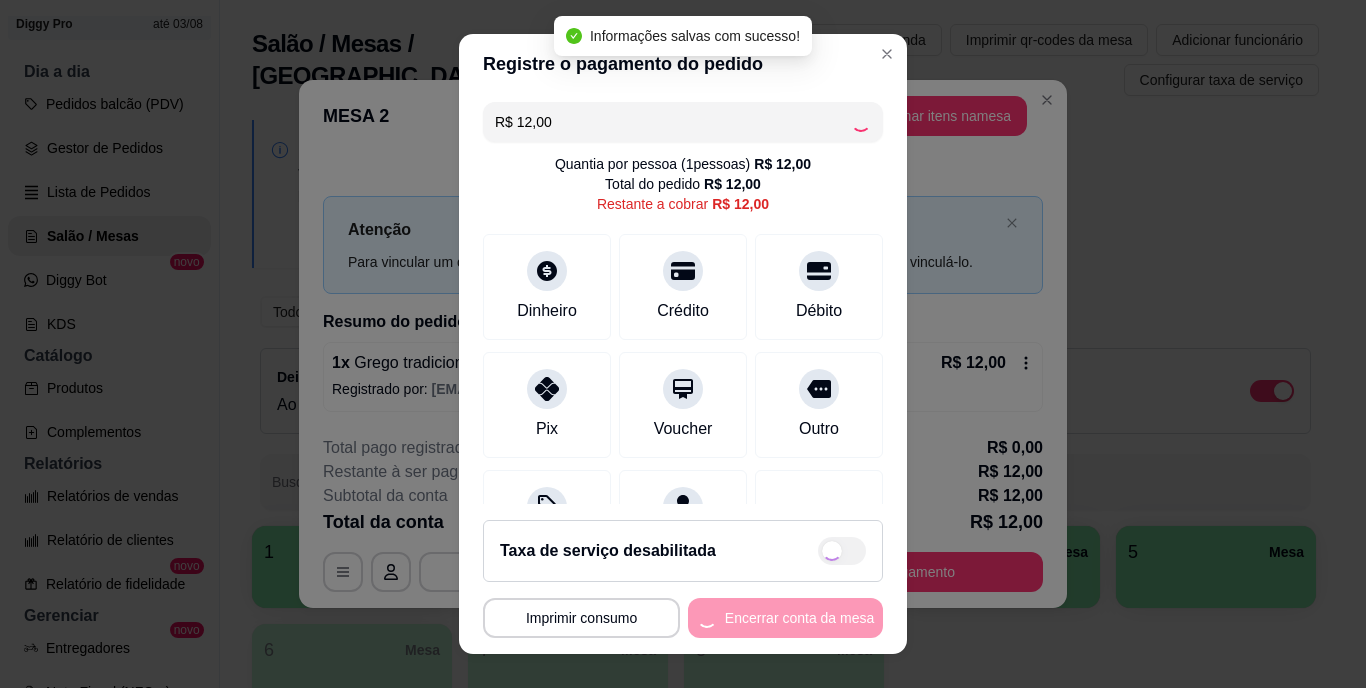 type on "R$ 0,00" 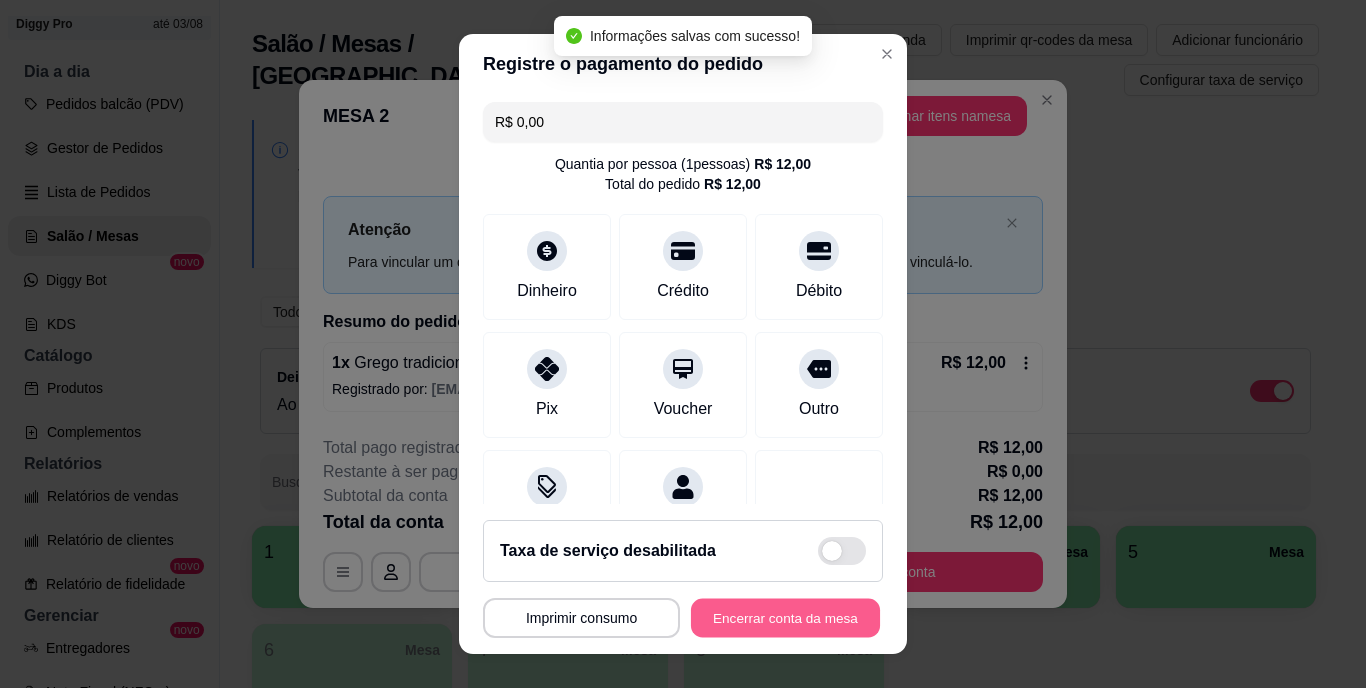 click on "Encerrar conta da mesa" at bounding box center (785, 617) 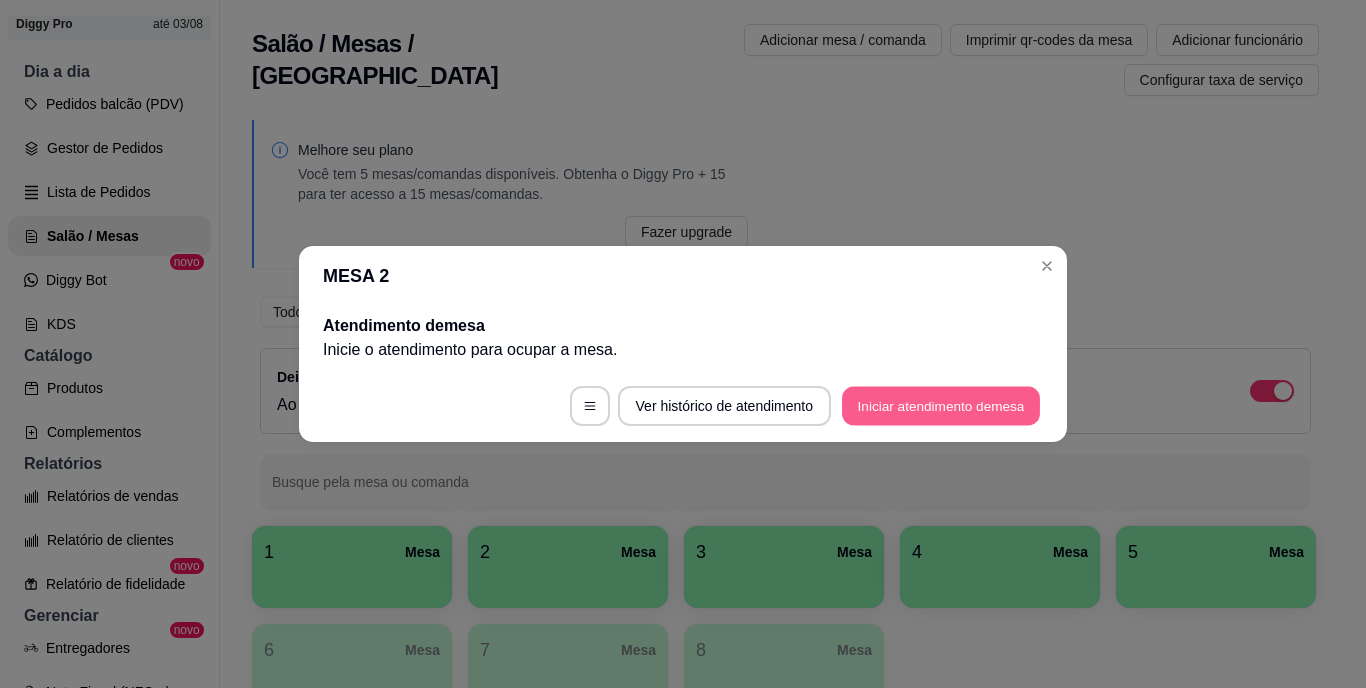 click on "Iniciar atendimento de  mesa" at bounding box center (941, 406) 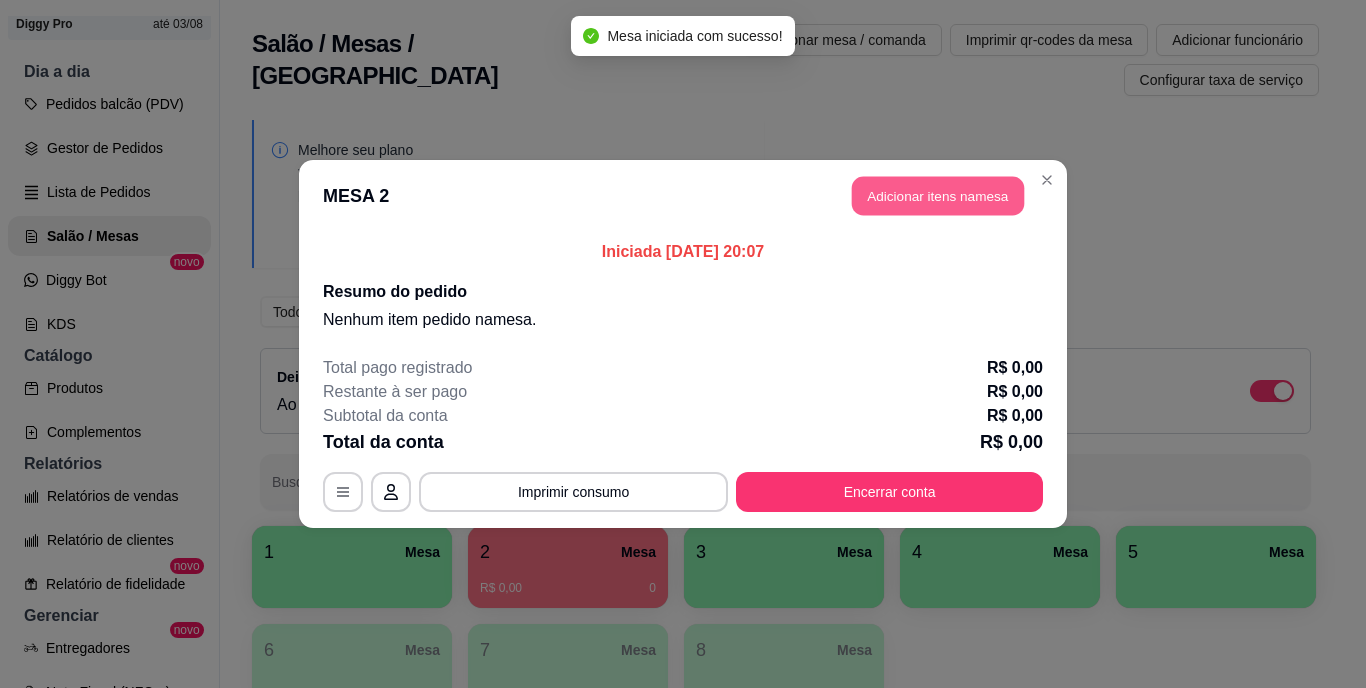 click on "Adicionar itens na  mesa" at bounding box center (938, 196) 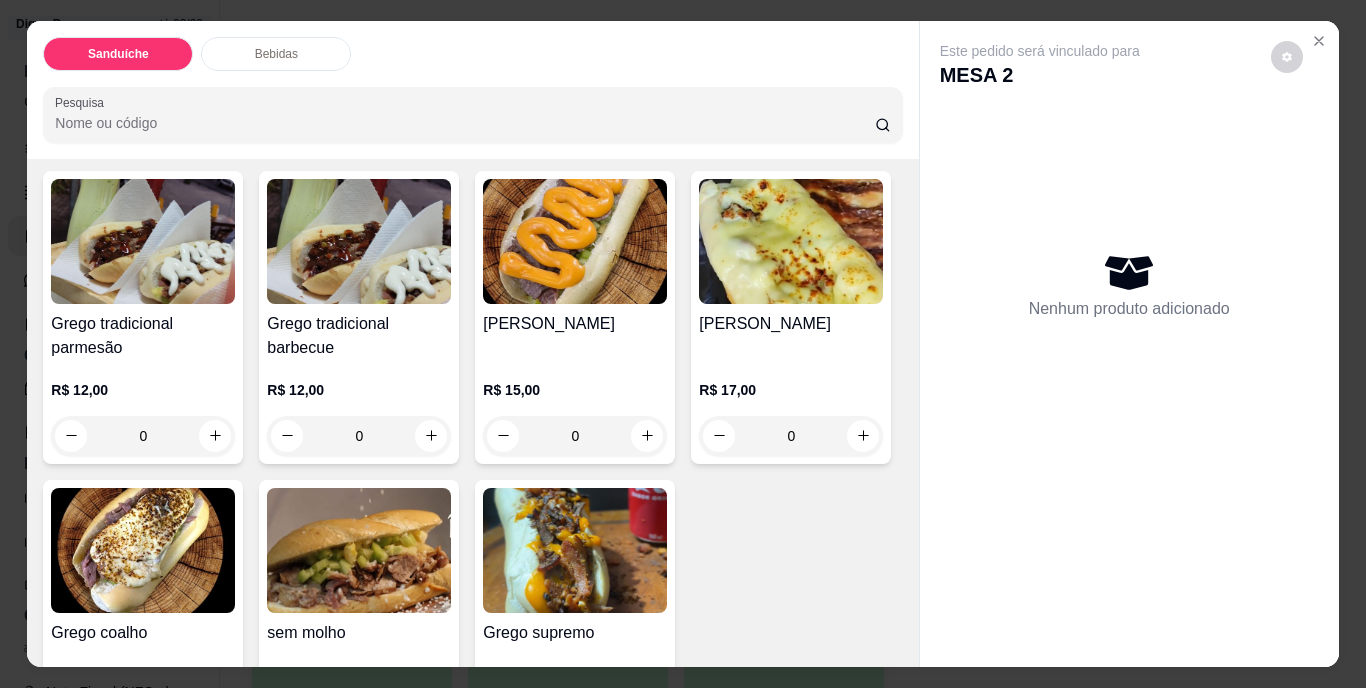 scroll, scrollTop: 400, scrollLeft: 0, axis: vertical 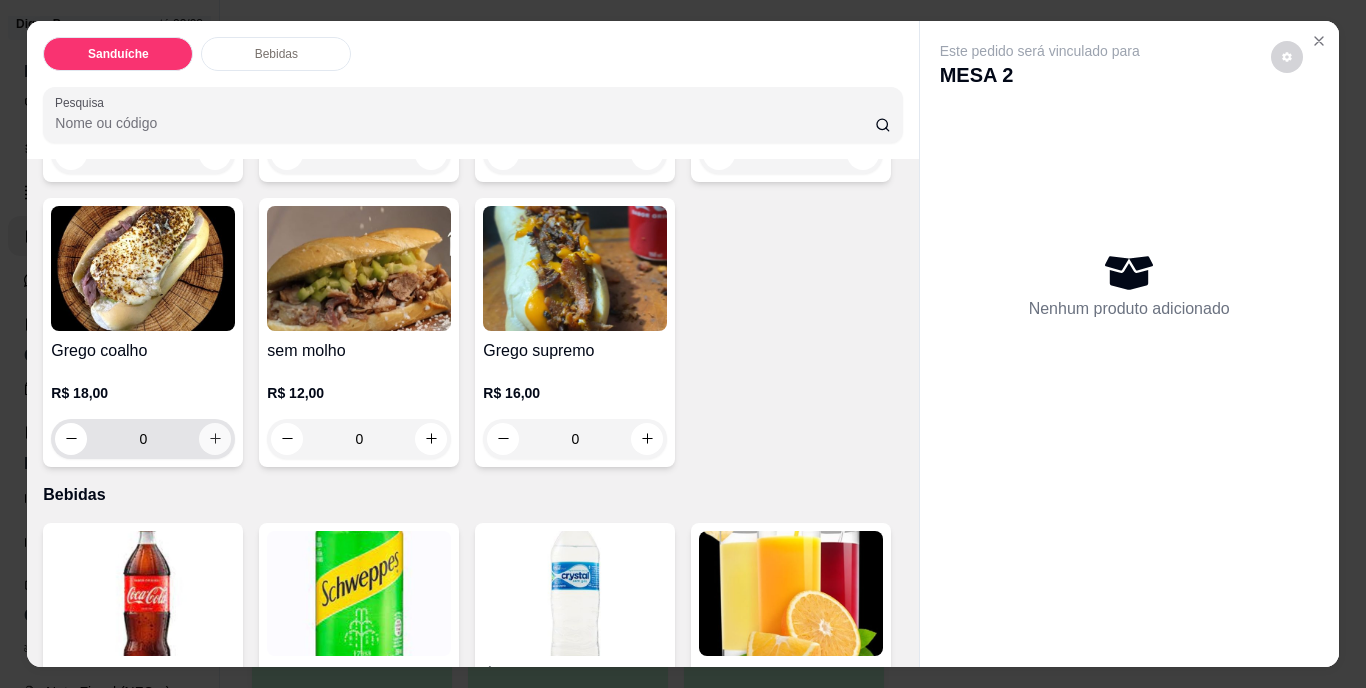 click 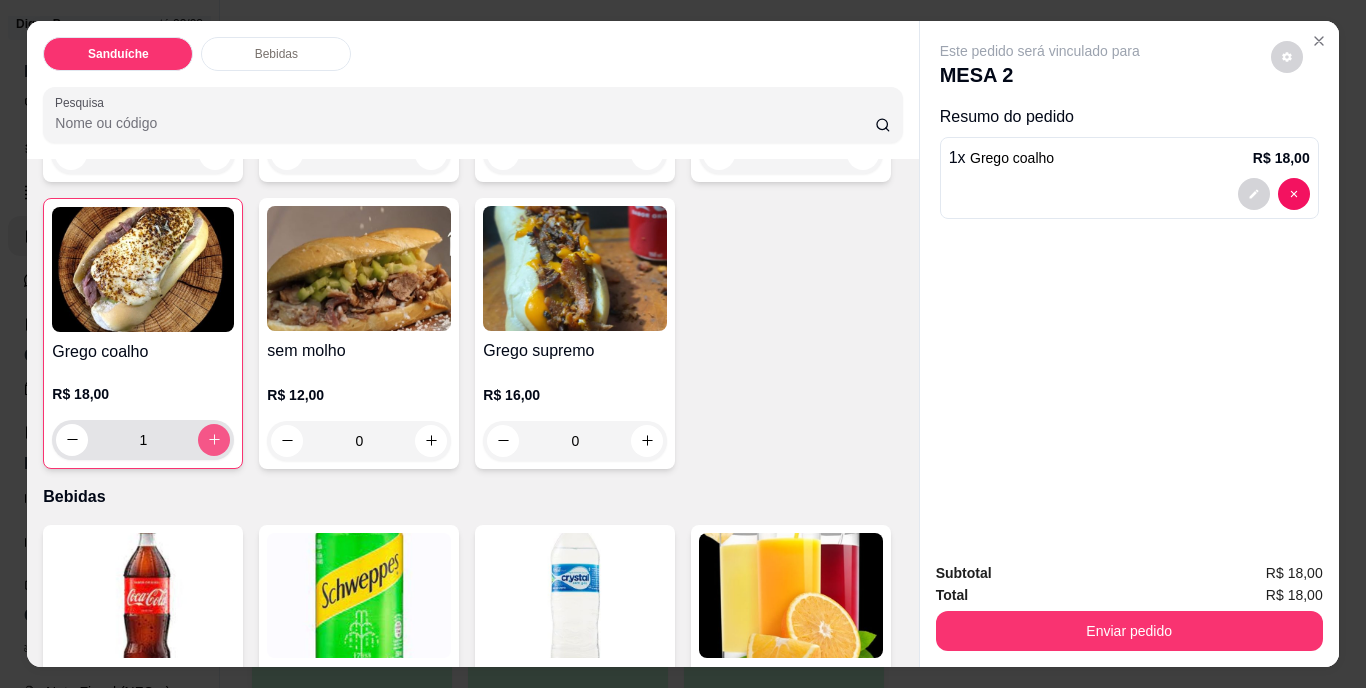 click 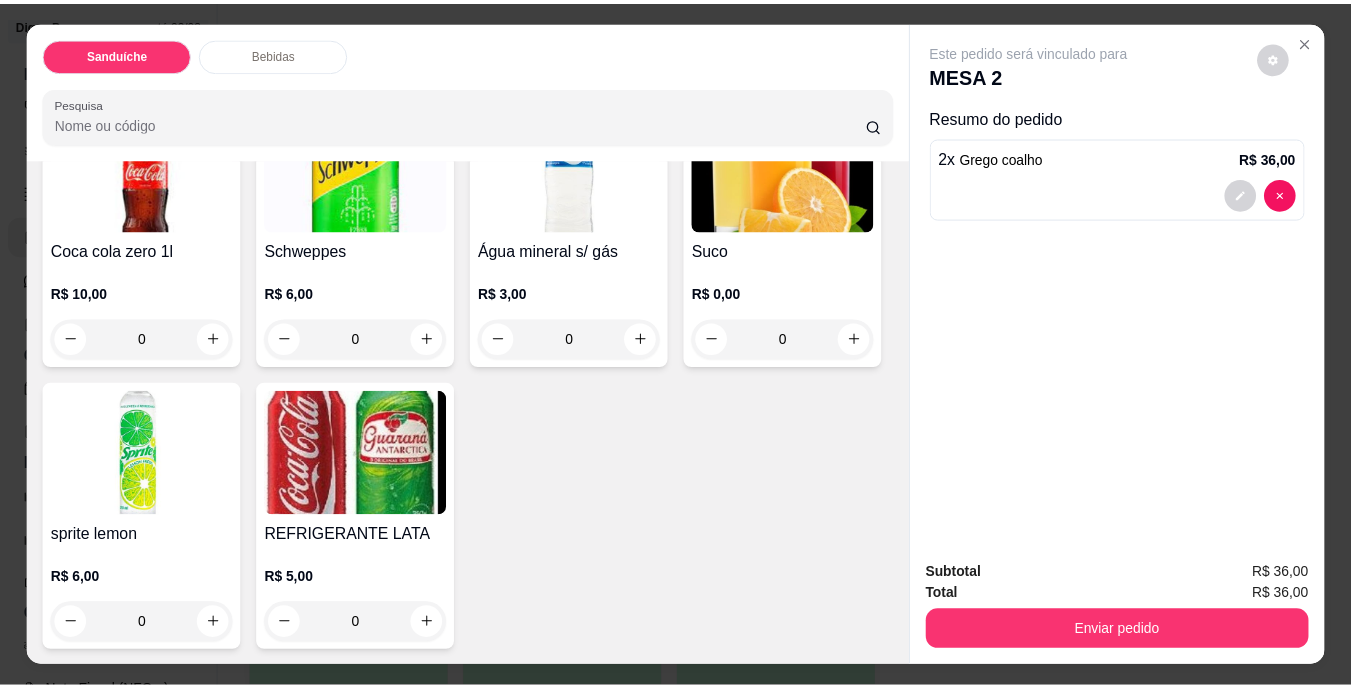 scroll, scrollTop: 1000, scrollLeft: 0, axis: vertical 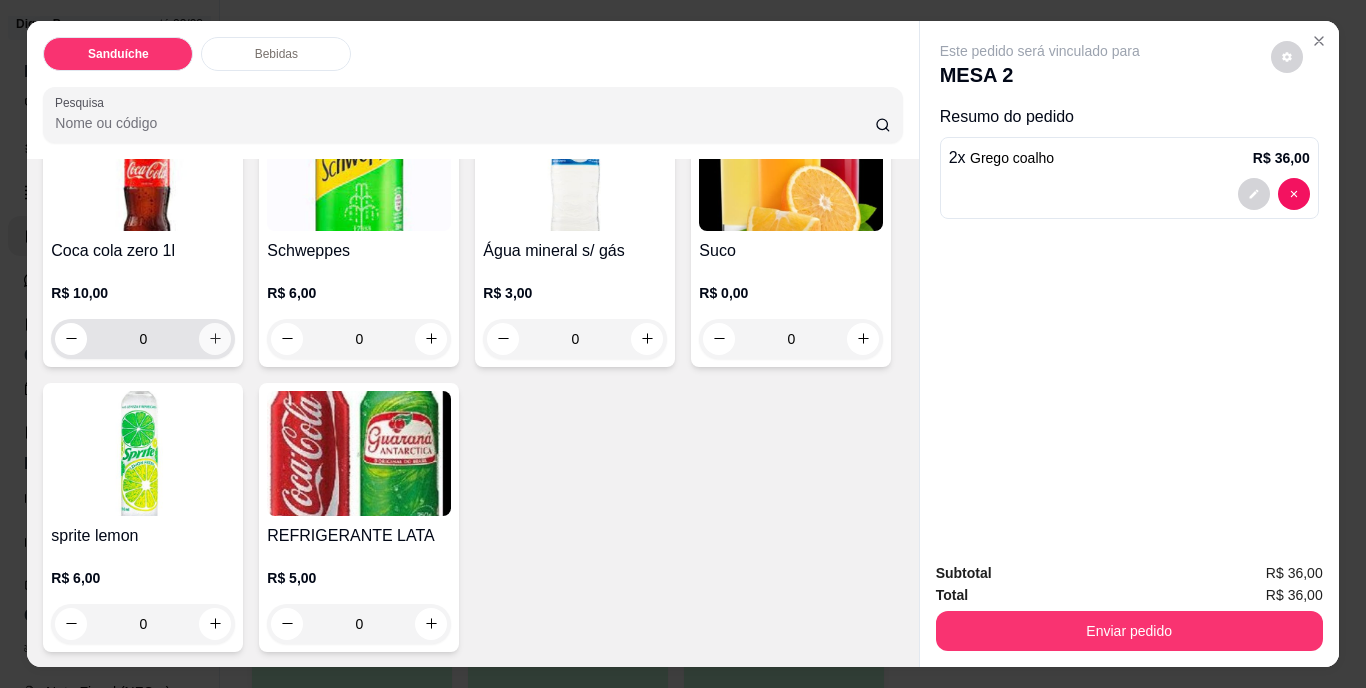 click 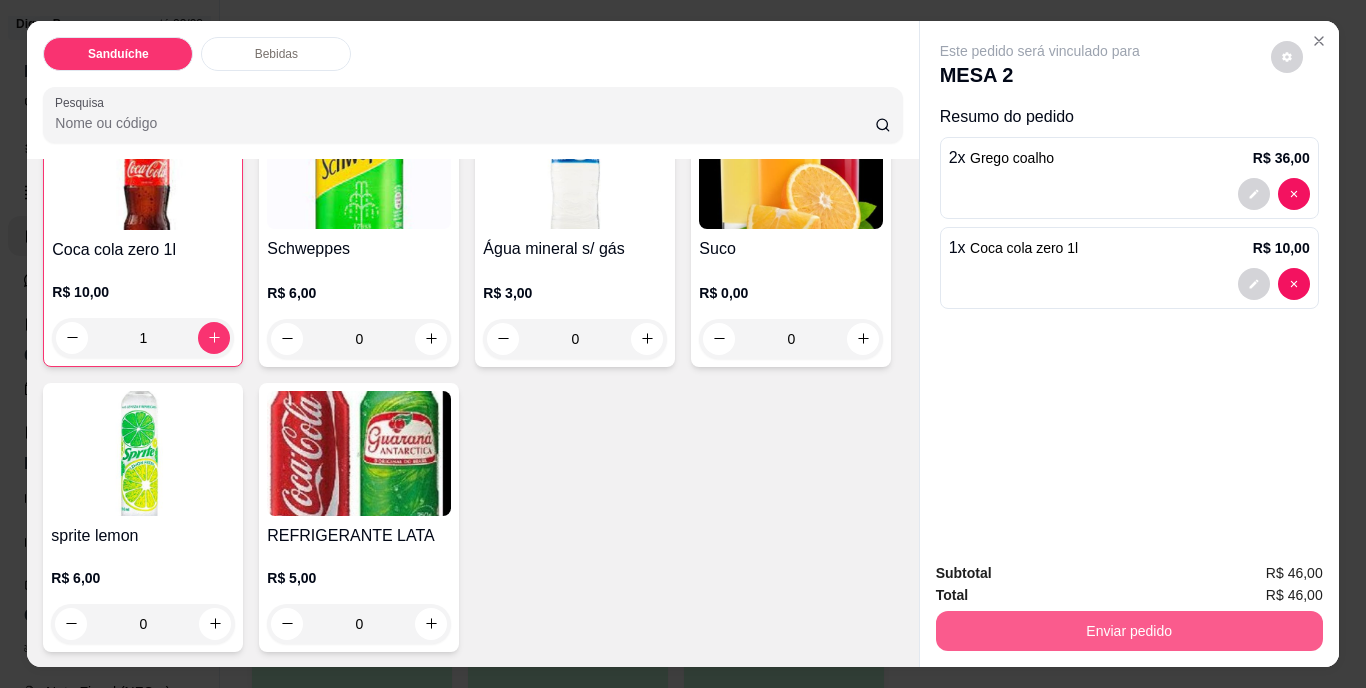 click on "Enviar pedido" at bounding box center [1129, 631] 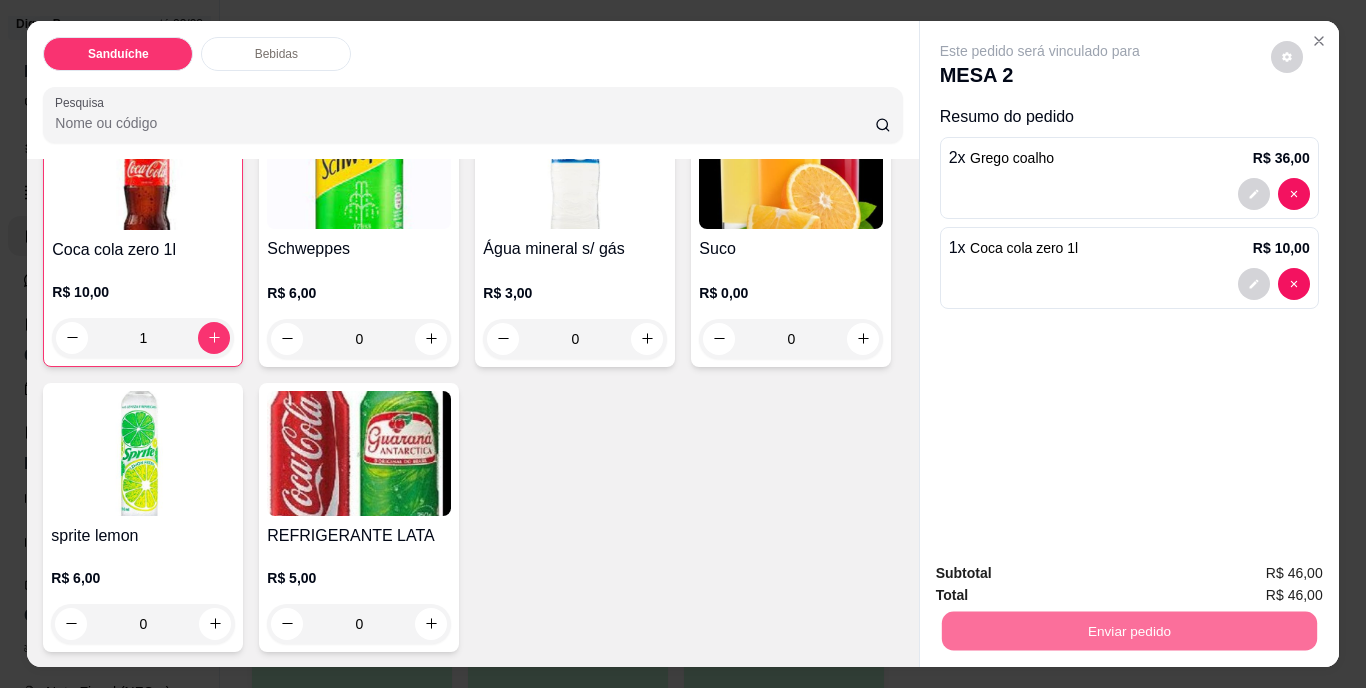 click on "Não registrar e enviar pedido" at bounding box center (1063, 574) 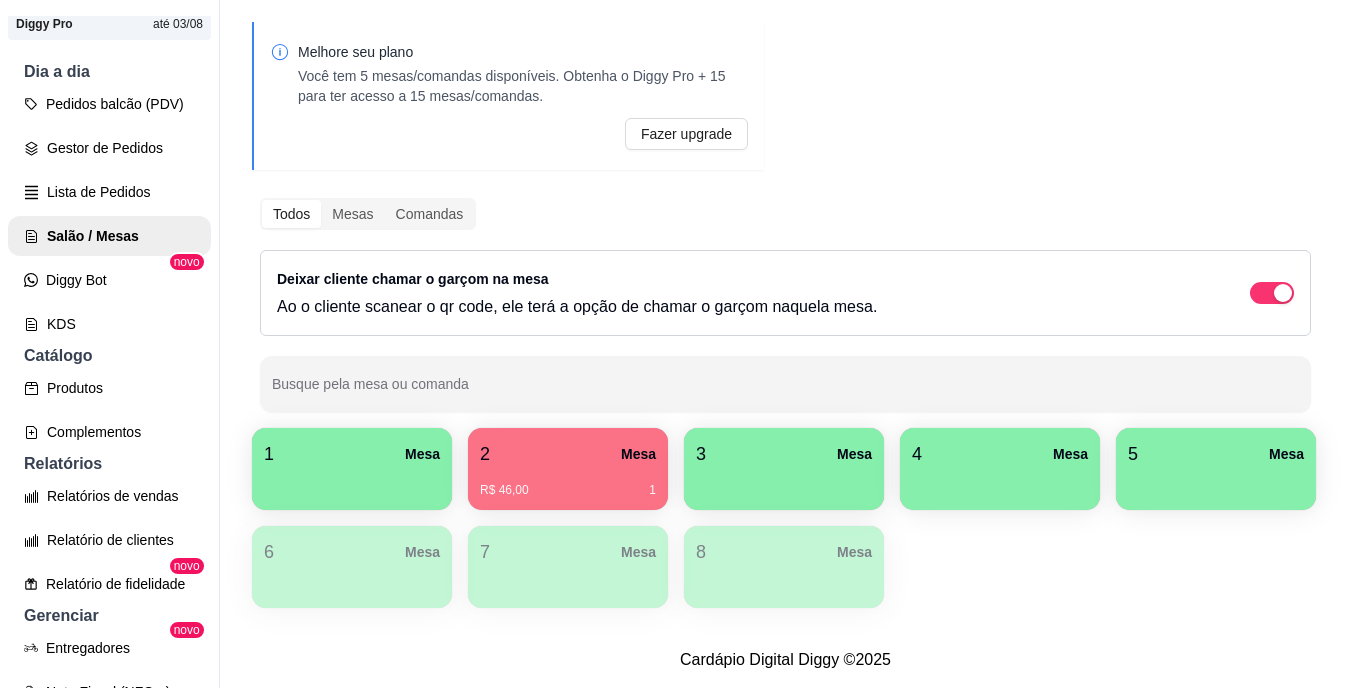 scroll, scrollTop: 0, scrollLeft: 0, axis: both 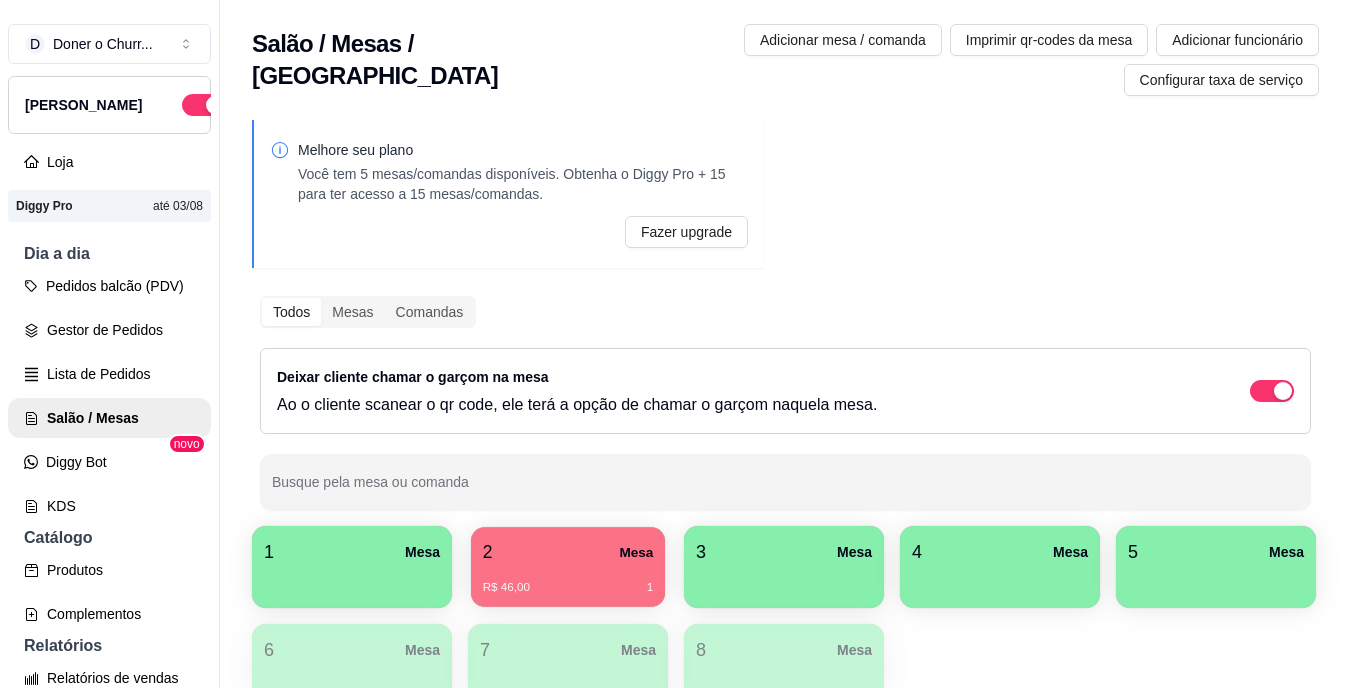 click on "2 Mesa" at bounding box center (568, 552) 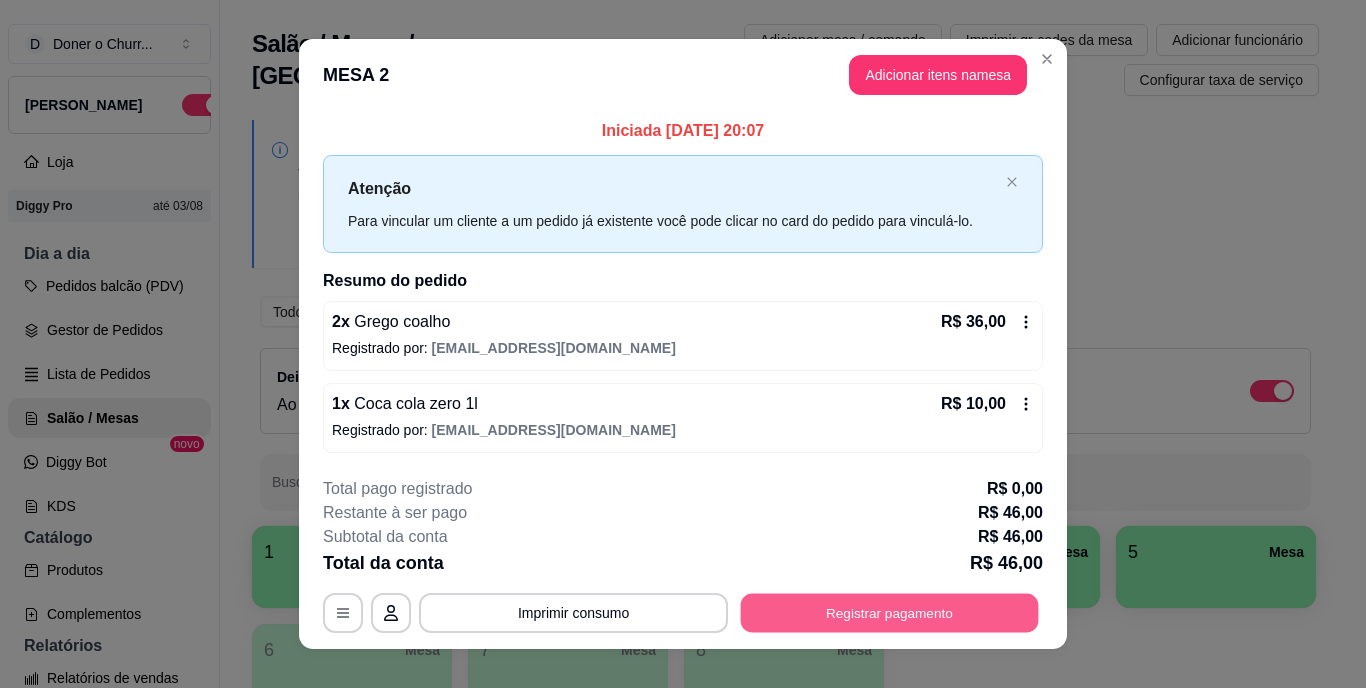 click on "Registrar pagamento" at bounding box center [890, 612] 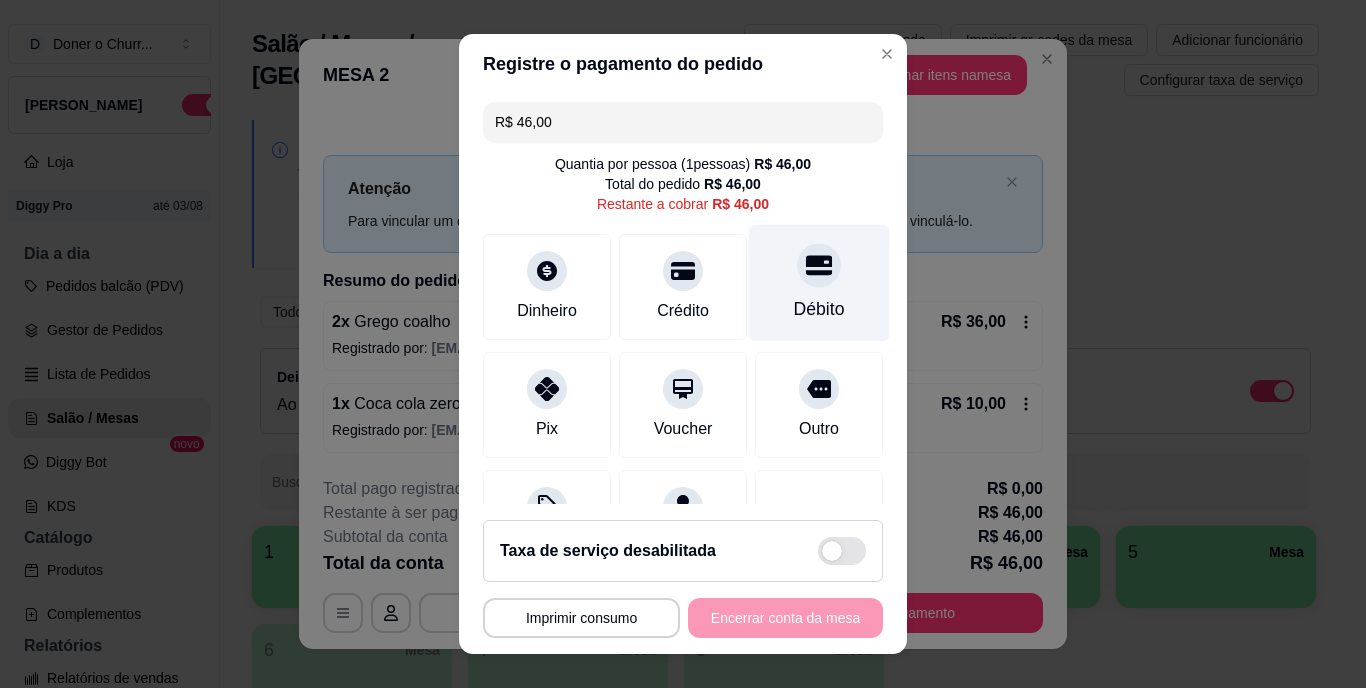 click at bounding box center (819, 266) 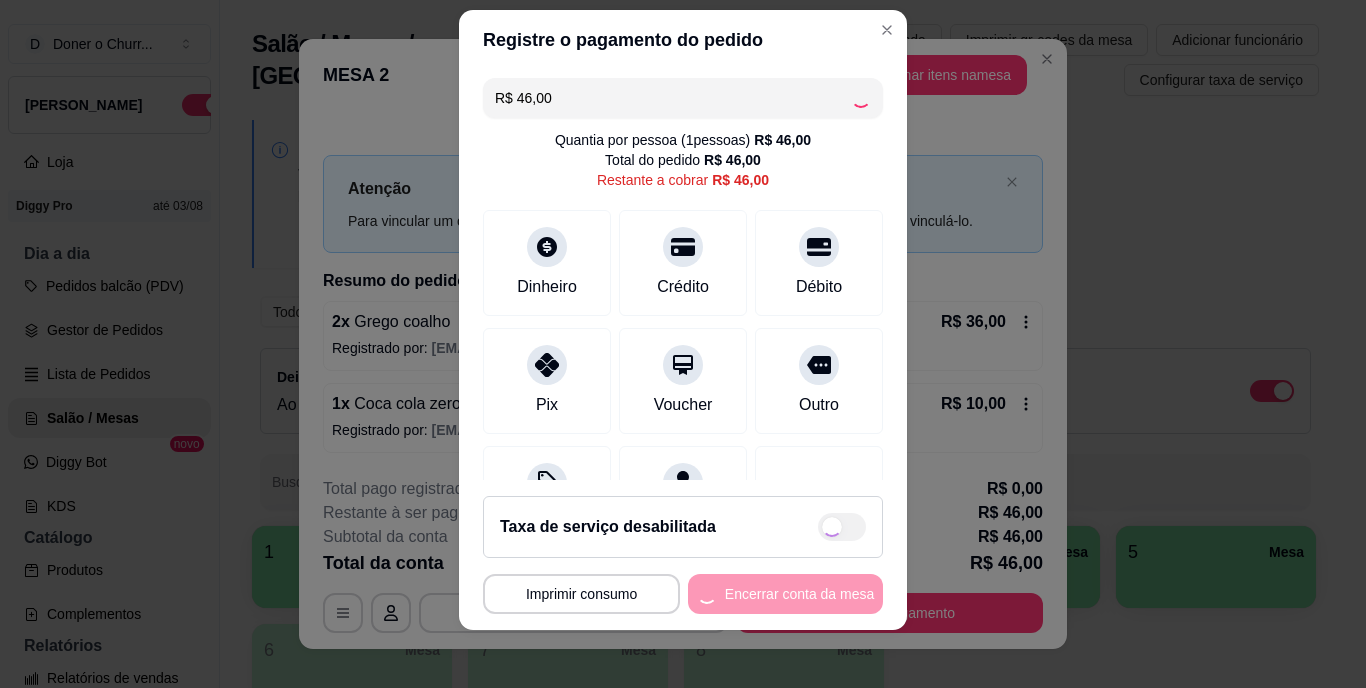 scroll, scrollTop: 30, scrollLeft: 0, axis: vertical 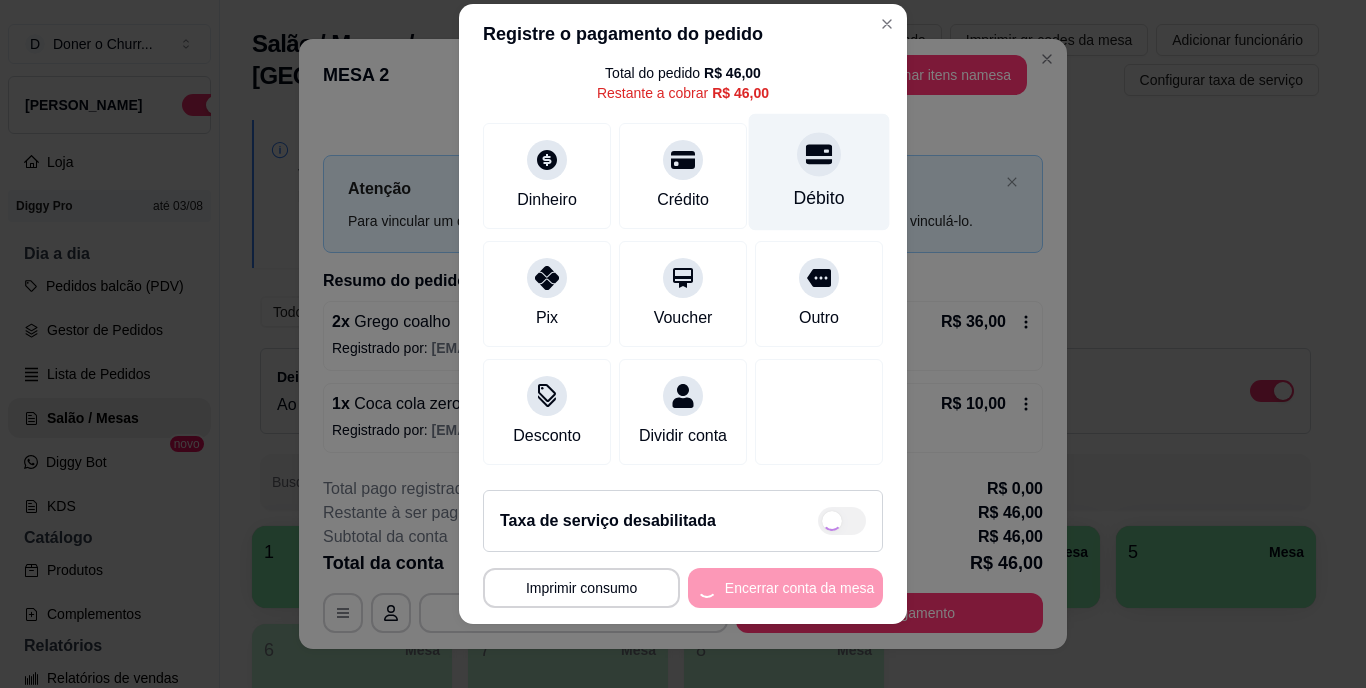 click on "Débito" at bounding box center [819, 172] 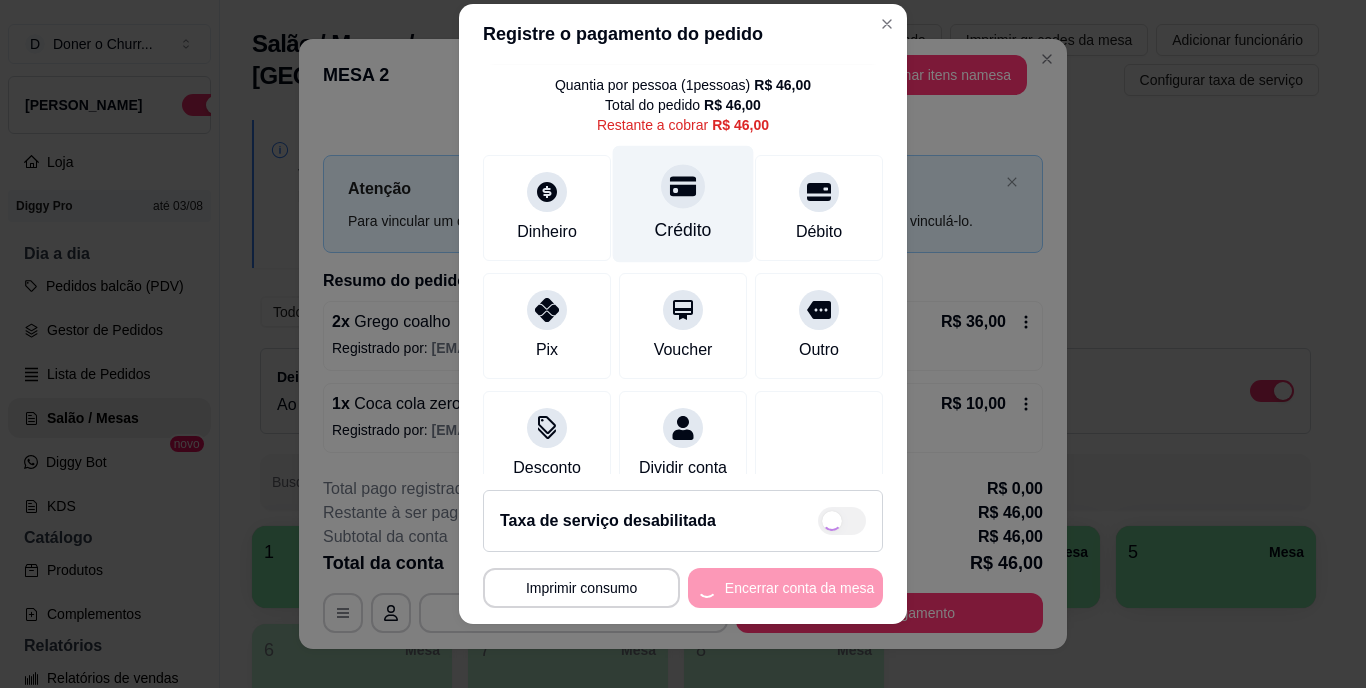 scroll, scrollTop: 0, scrollLeft: 0, axis: both 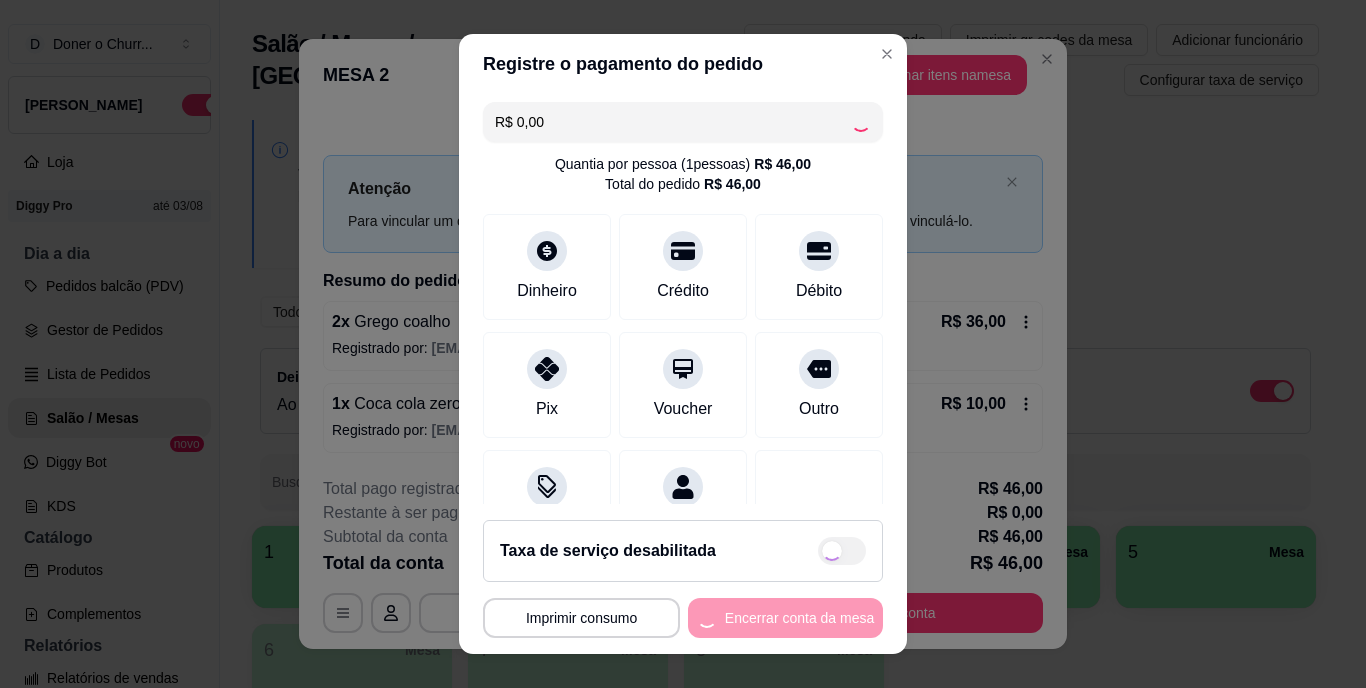 type on "R$ 0,00" 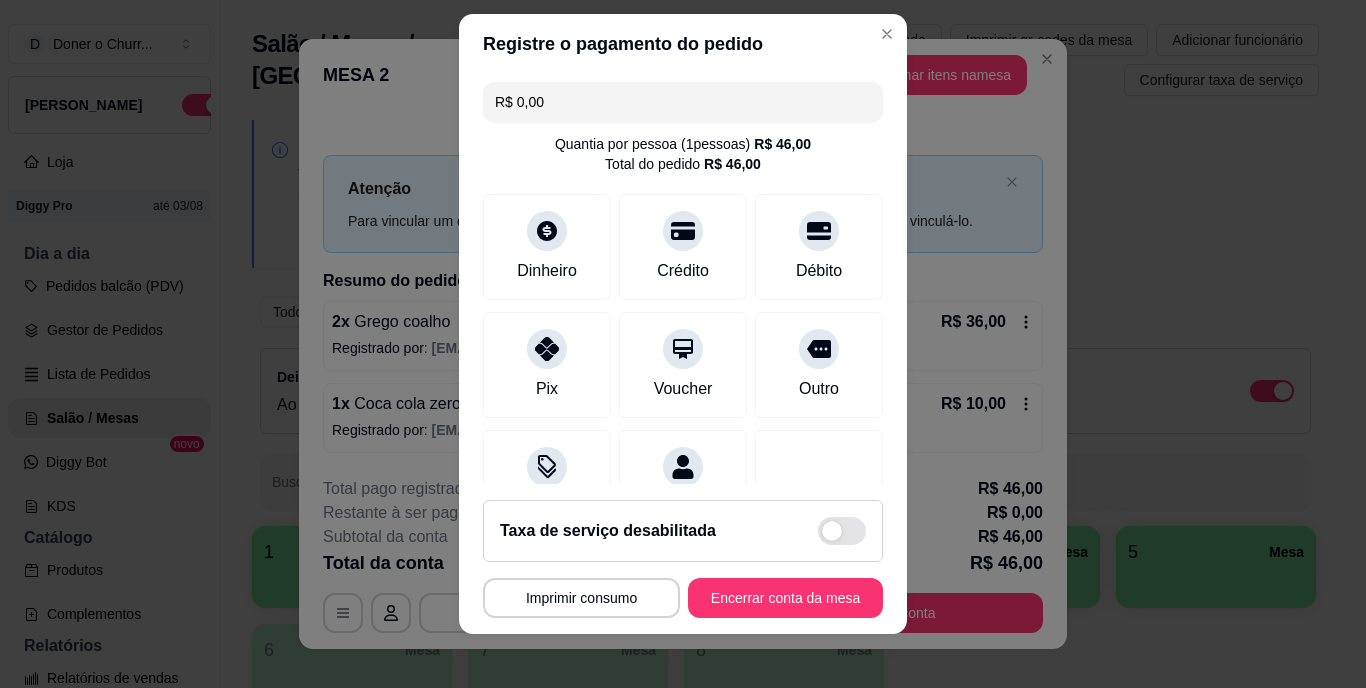 scroll, scrollTop: 30, scrollLeft: 0, axis: vertical 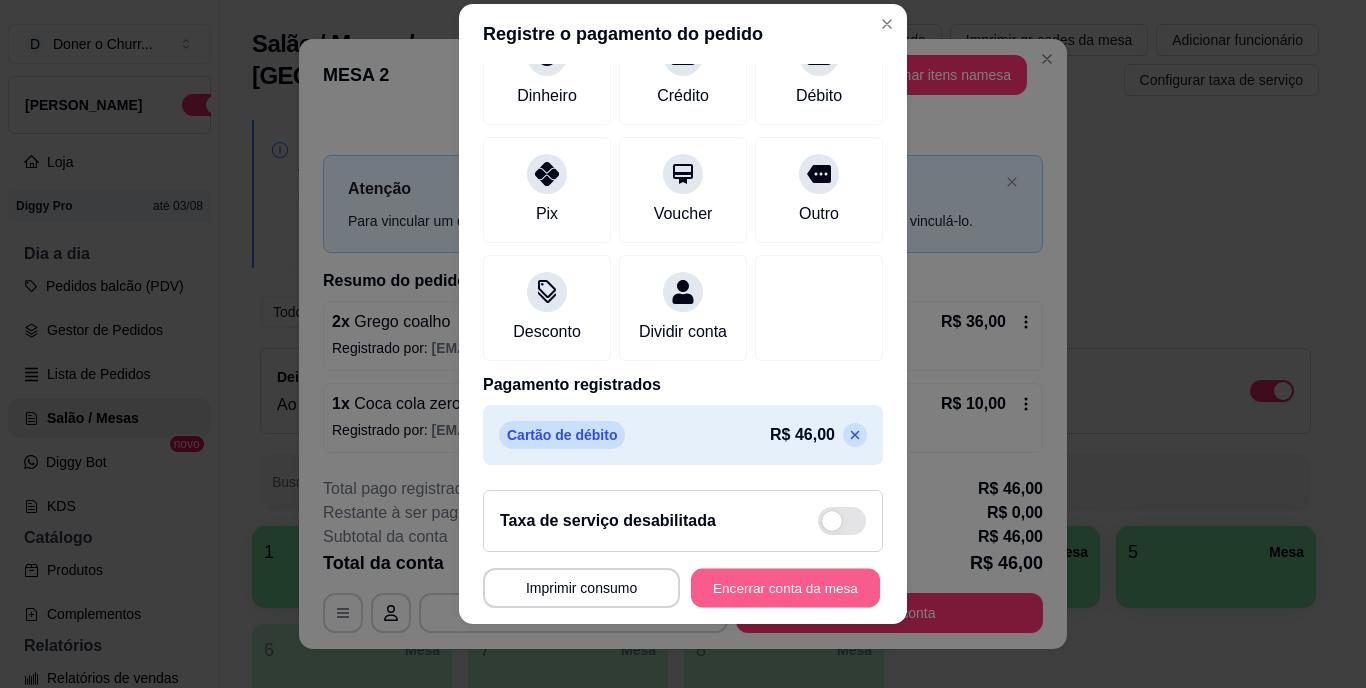 click on "Encerrar conta da mesa" at bounding box center [785, 587] 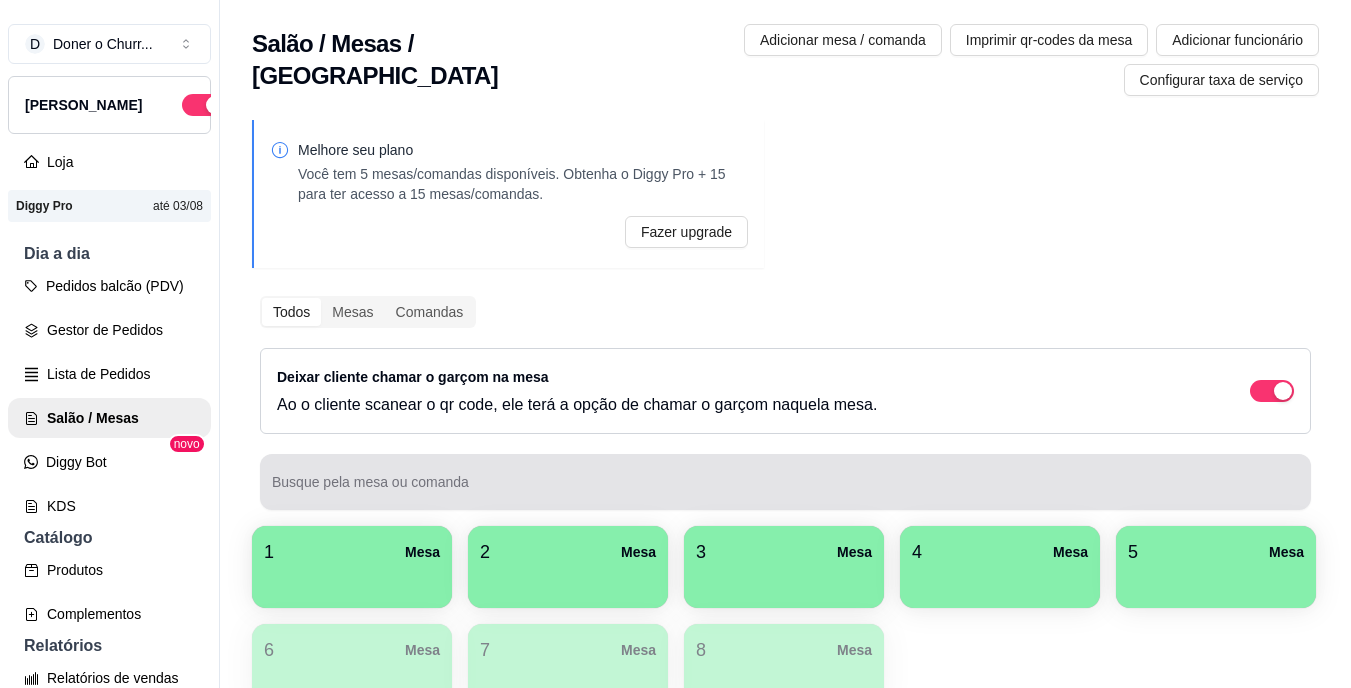 type 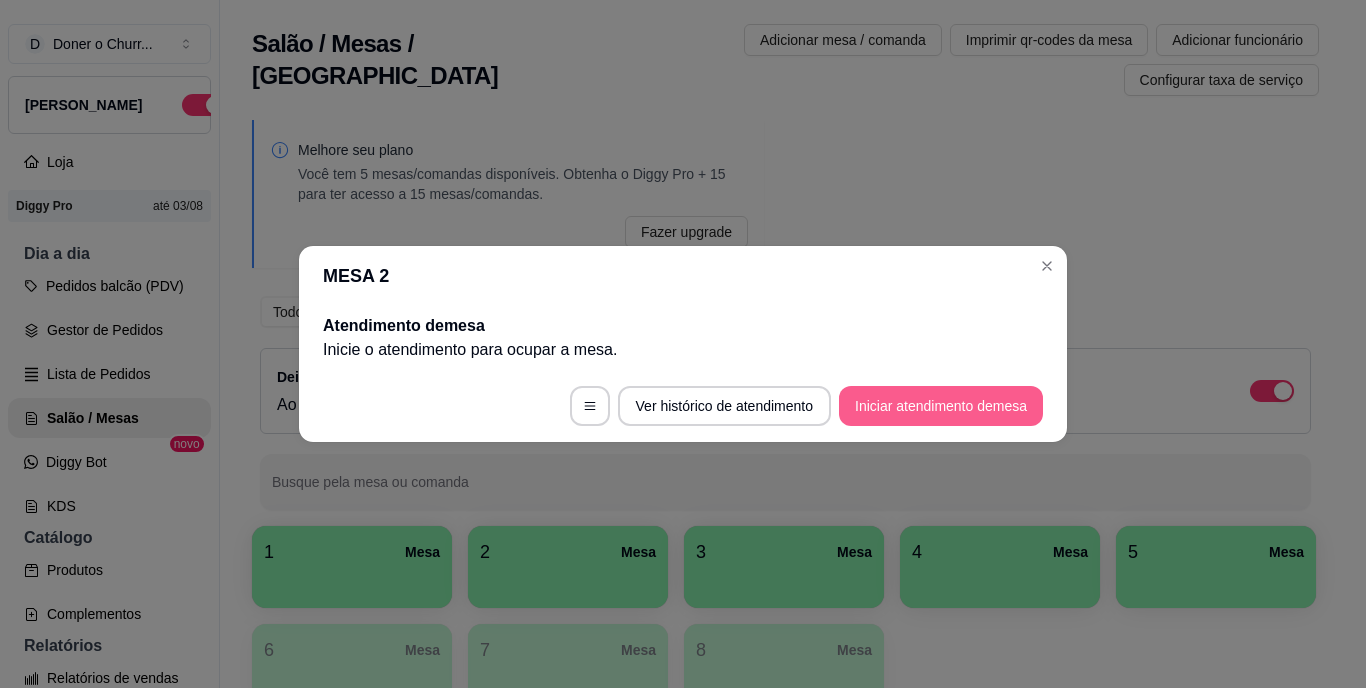 click on "Iniciar atendimento de  mesa" at bounding box center (941, 406) 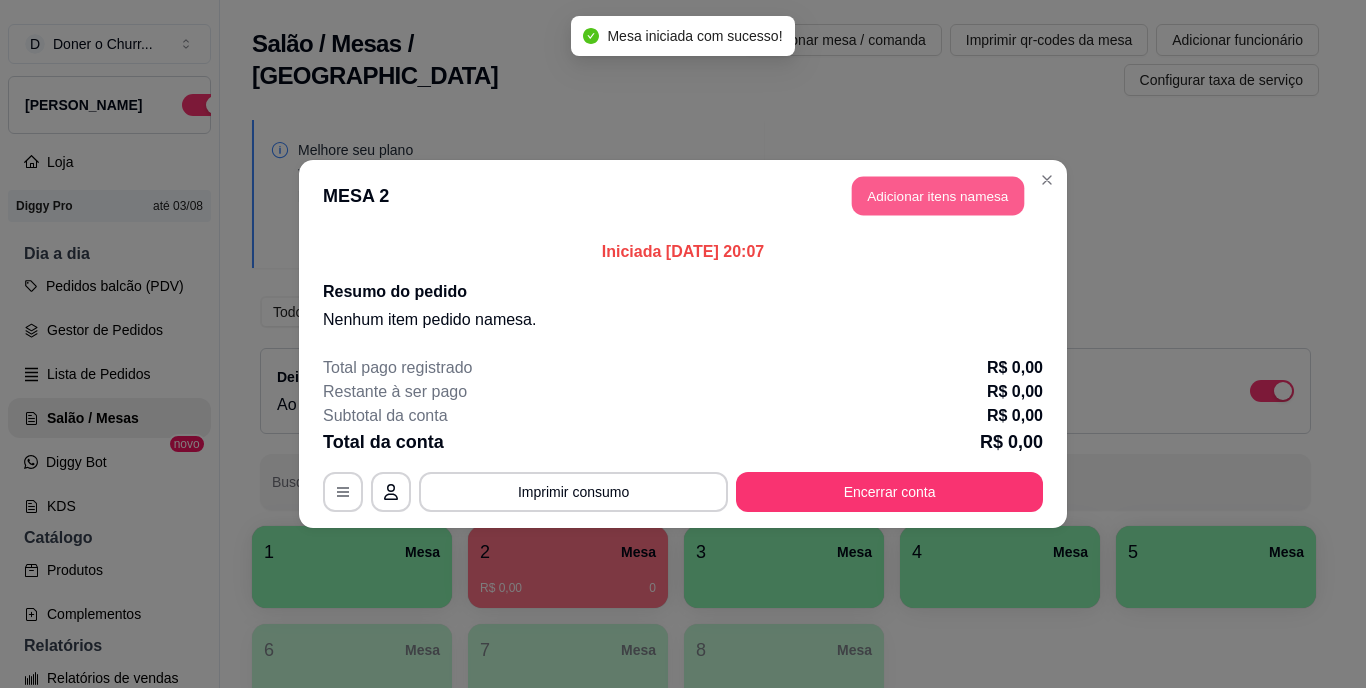 click on "Adicionar itens na  mesa" at bounding box center (938, 196) 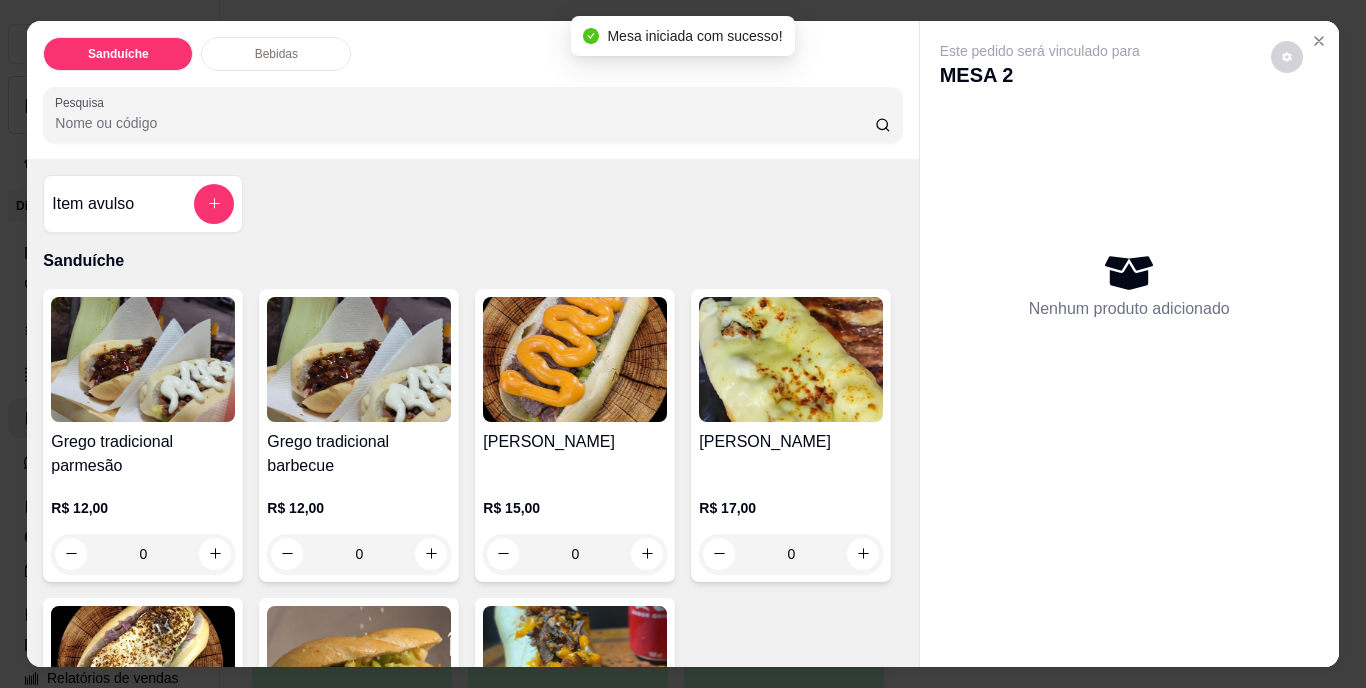 scroll, scrollTop: 300, scrollLeft: 0, axis: vertical 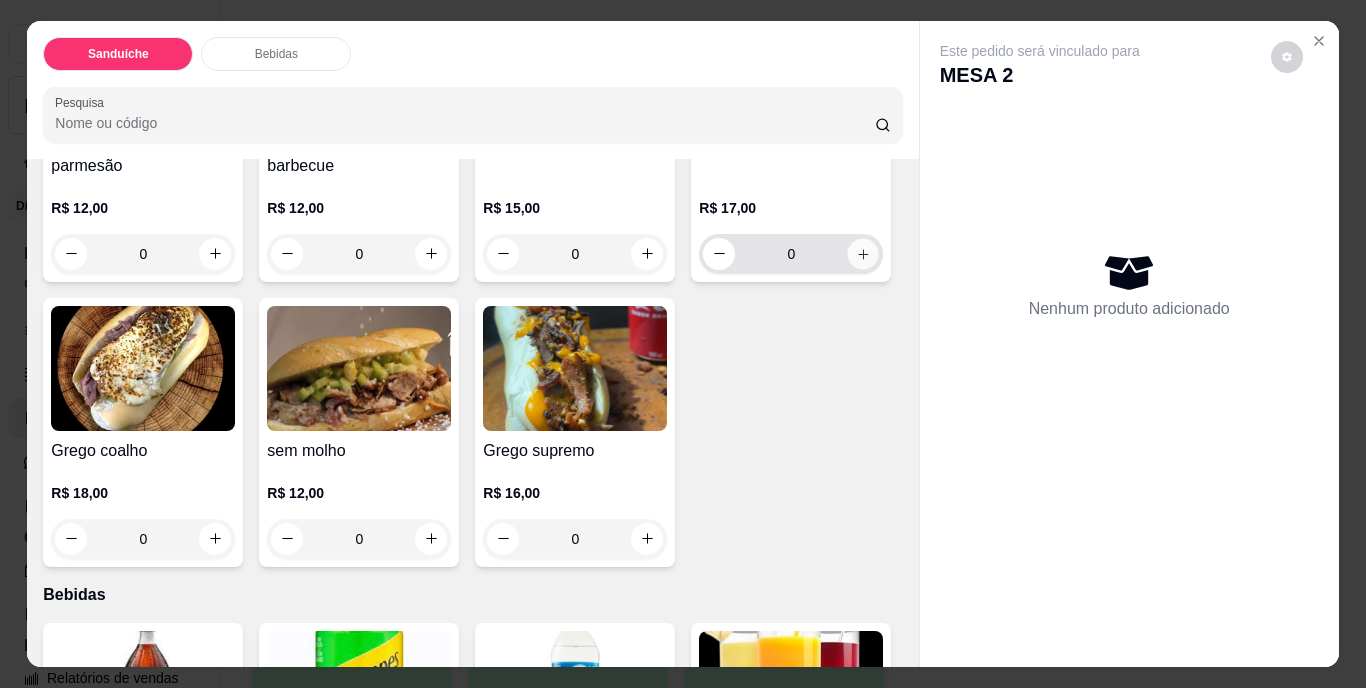 click 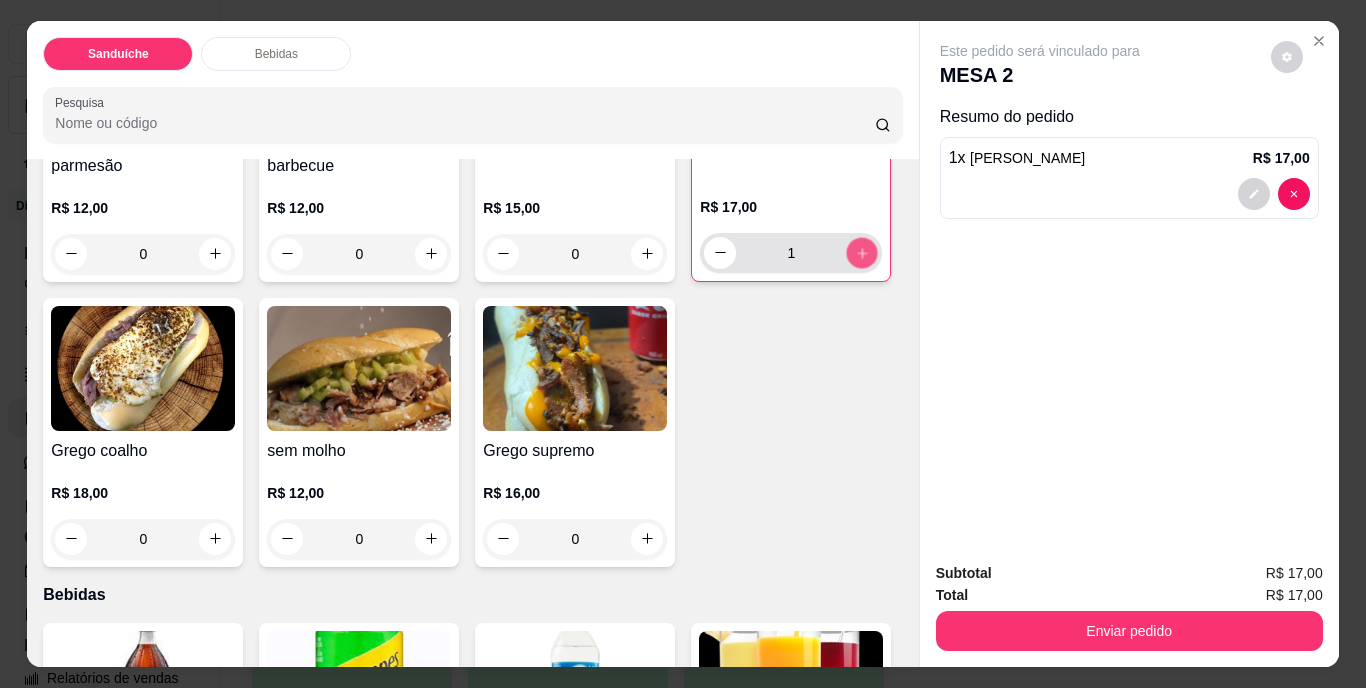 click 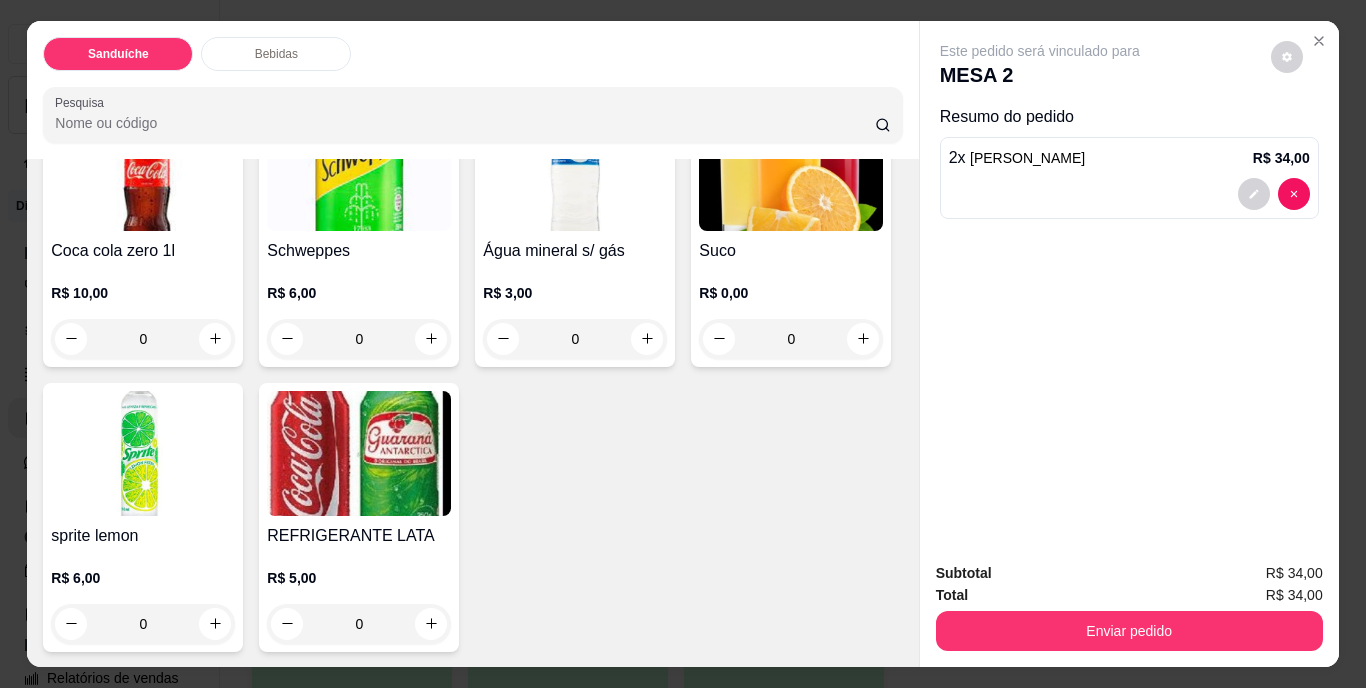 scroll, scrollTop: 1000, scrollLeft: 0, axis: vertical 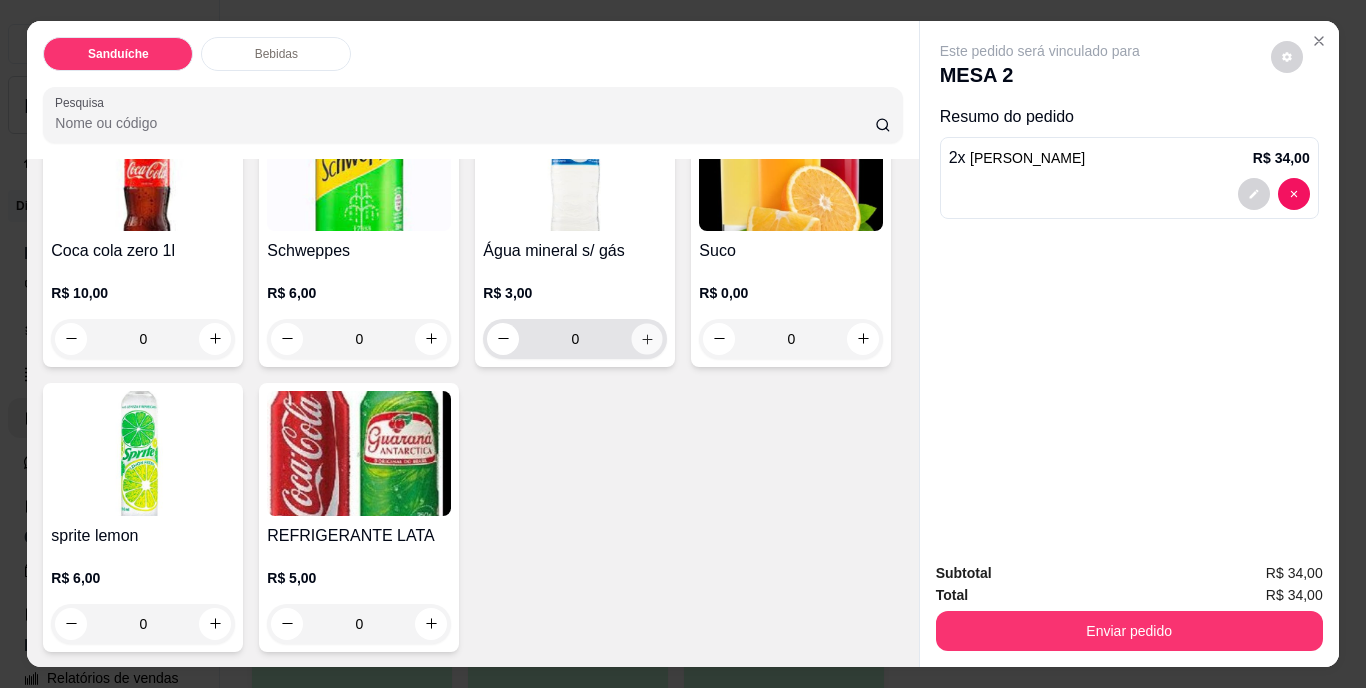 click at bounding box center [647, 338] 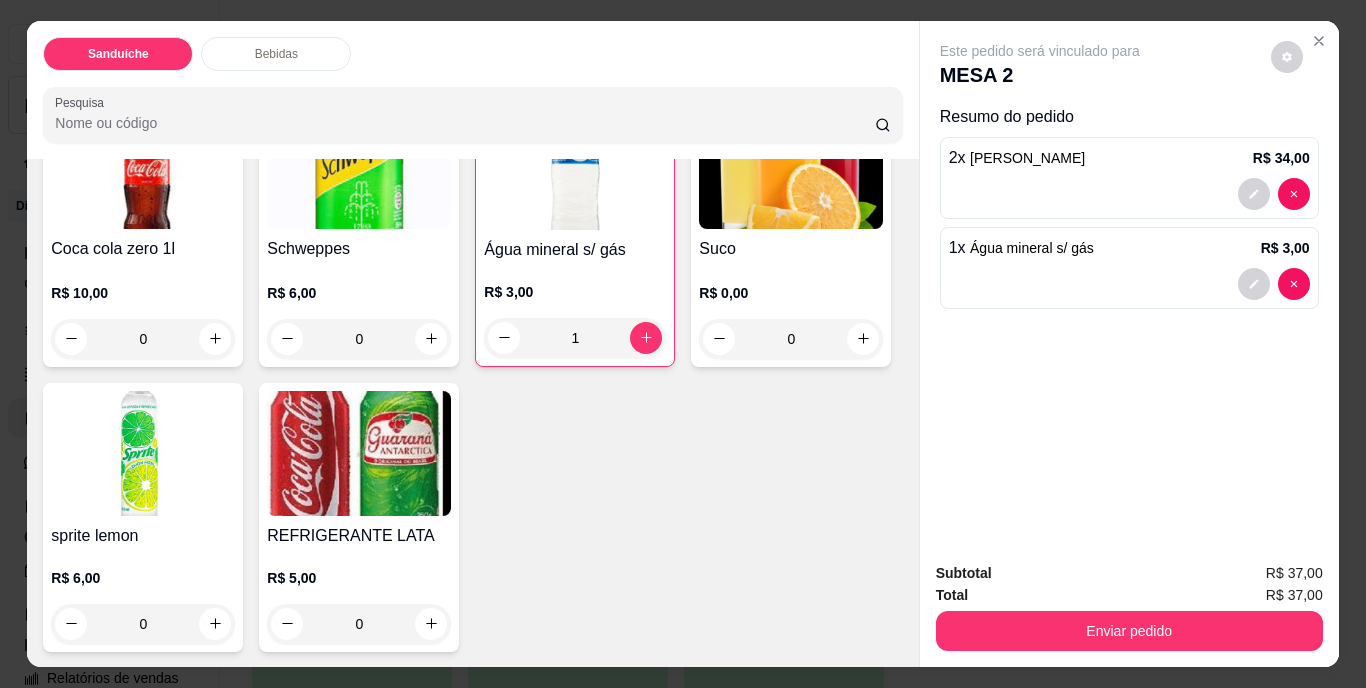 scroll, scrollTop: 1114, scrollLeft: 0, axis: vertical 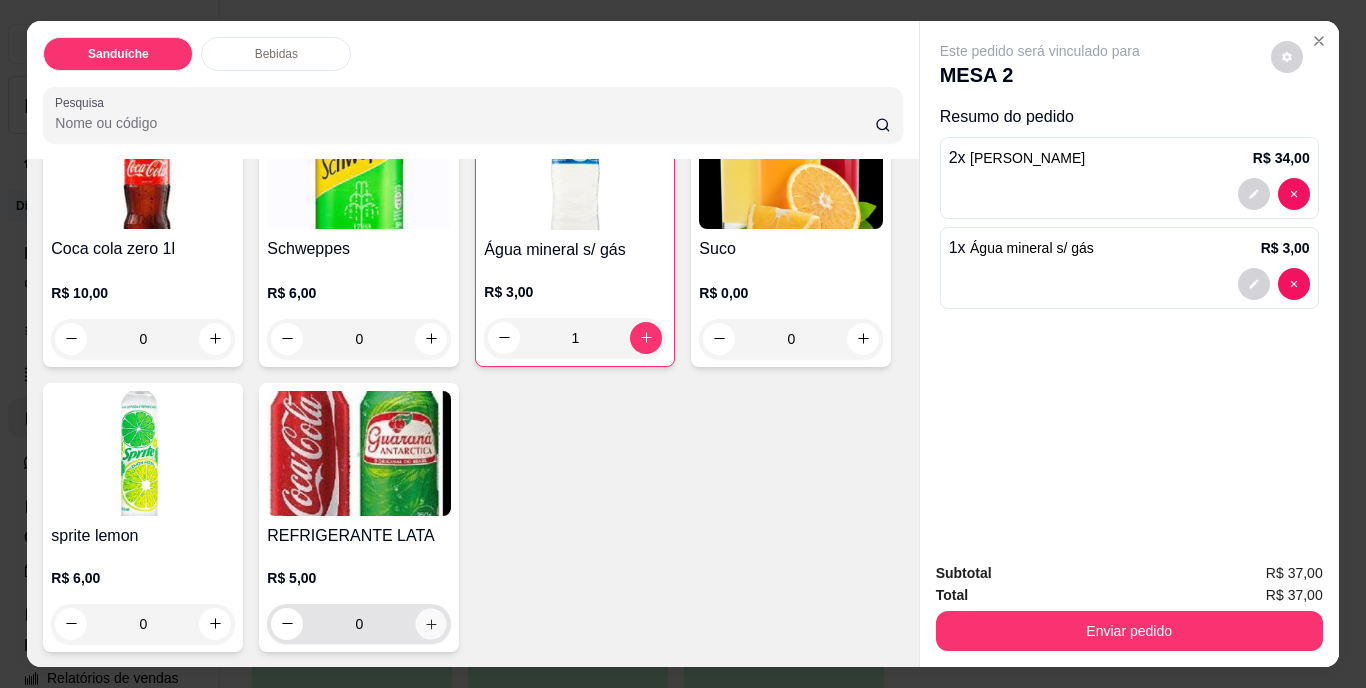 click 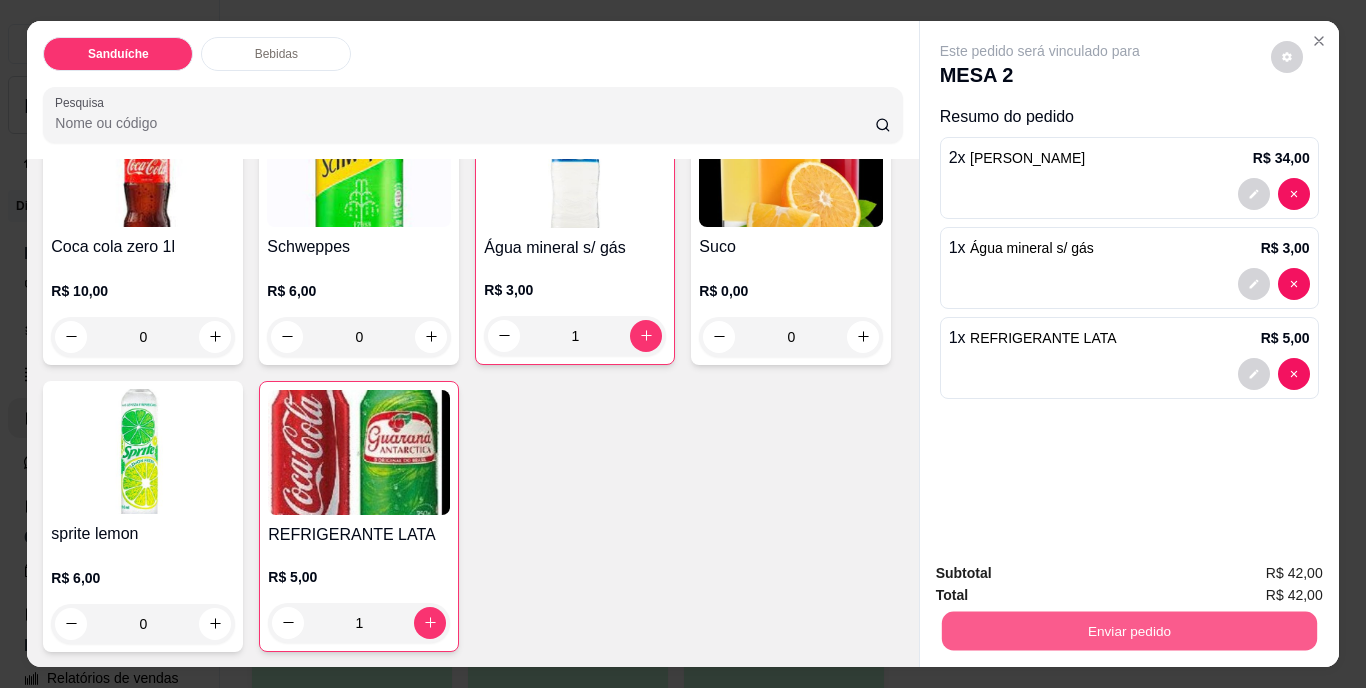 click on "Enviar pedido" at bounding box center (1128, 631) 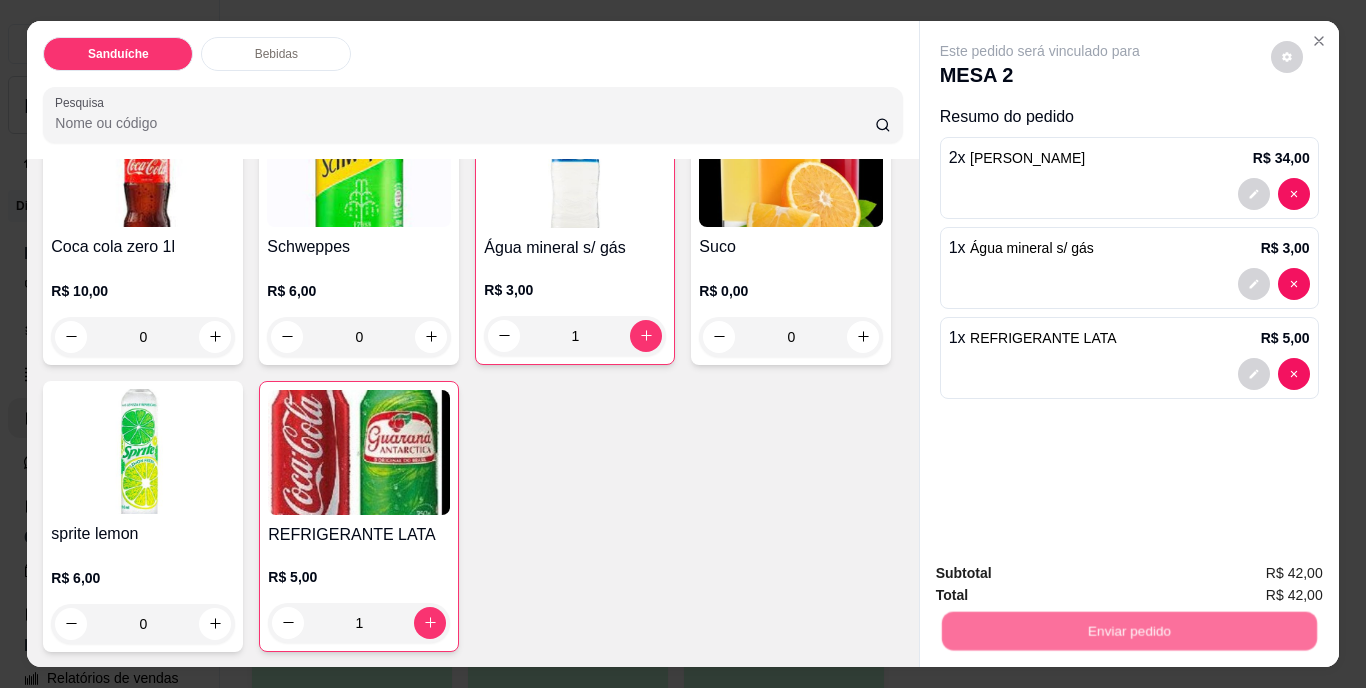 click on "Não registrar e enviar pedido" at bounding box center (1063, 574) 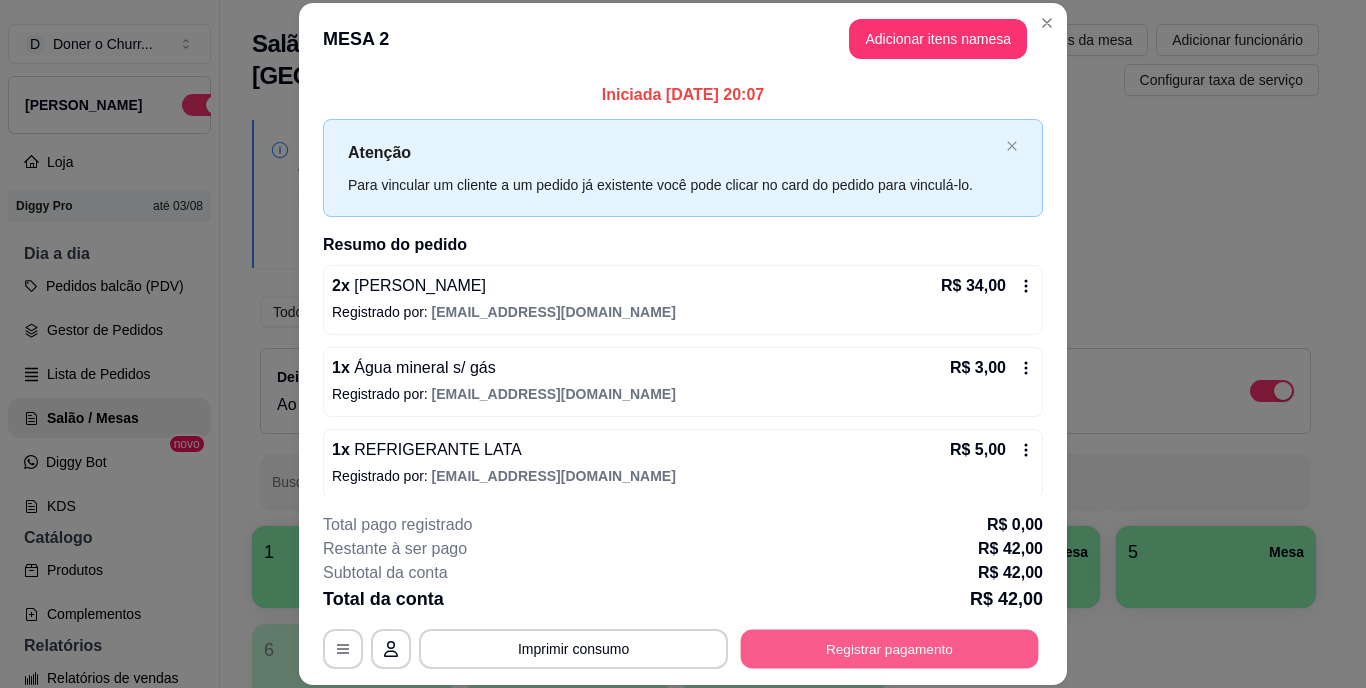 click on "Registrar pagamento" at bounding box center [890, 648] 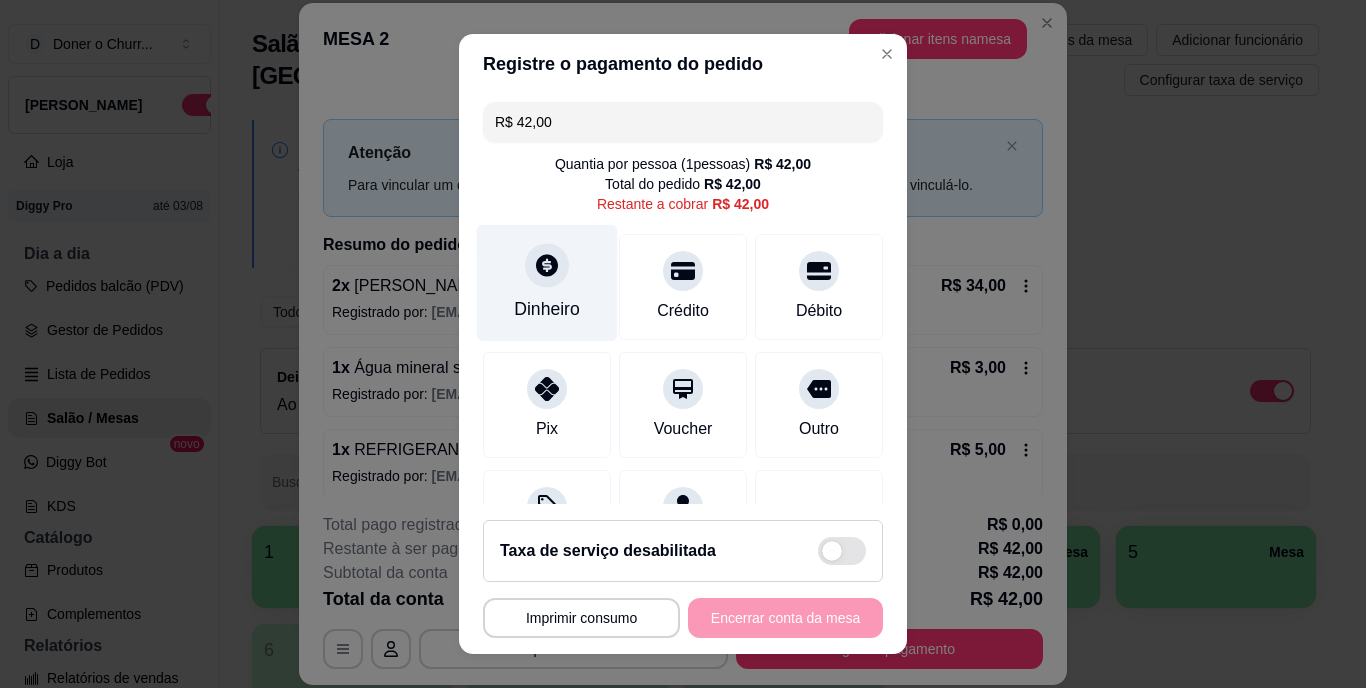 click at bounding box center (547, 266) 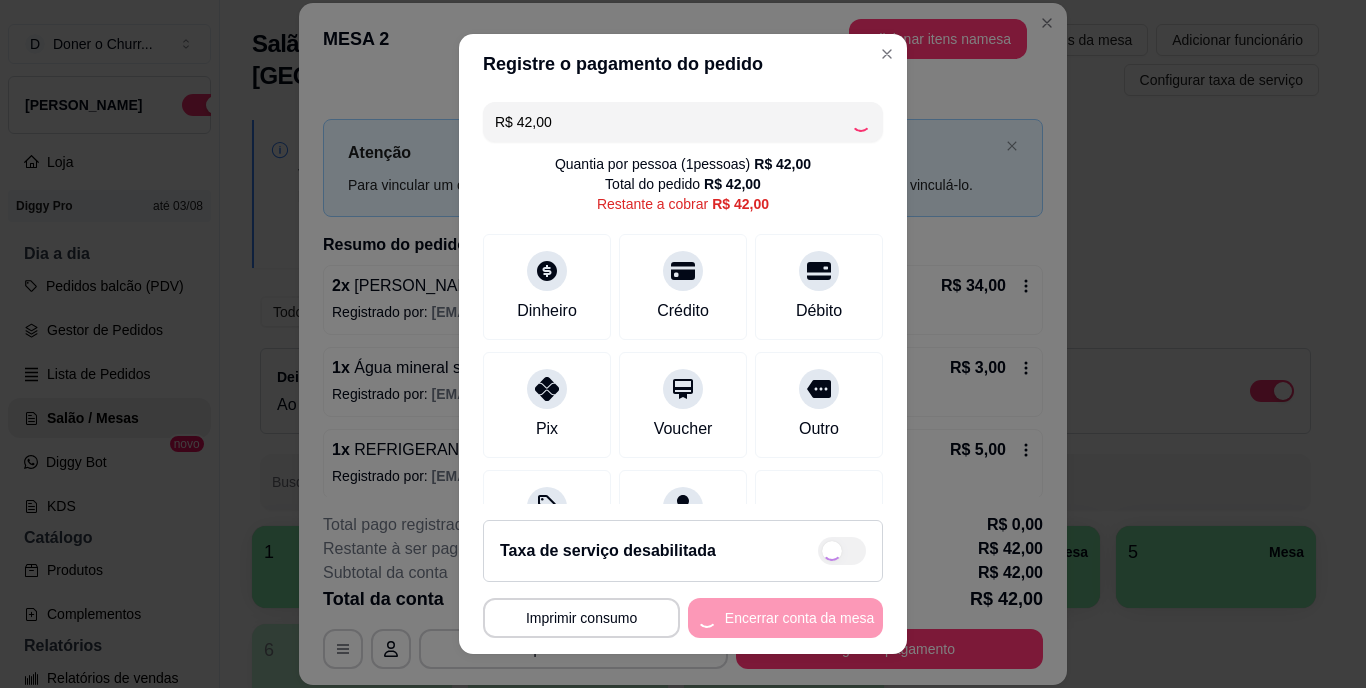 type on "R$ 0,00" 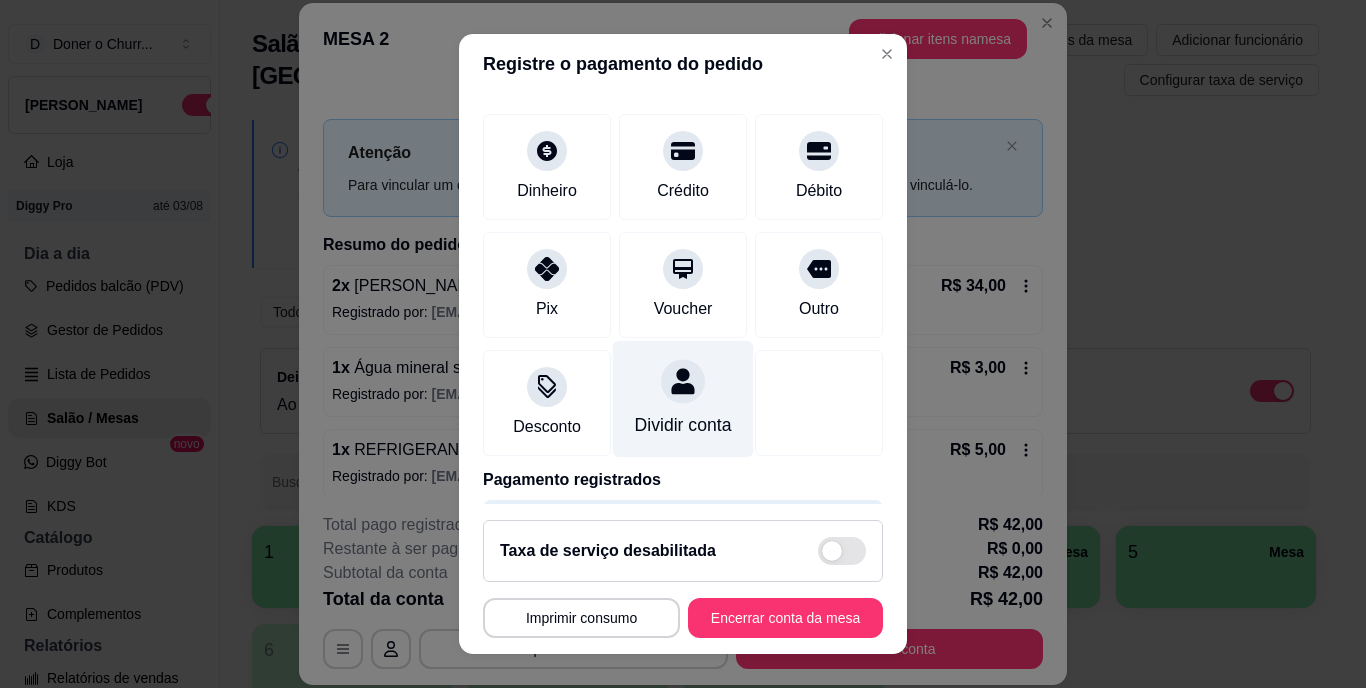 scroll, scrollTop: 188, scrollLeft: 0, axis: vertical 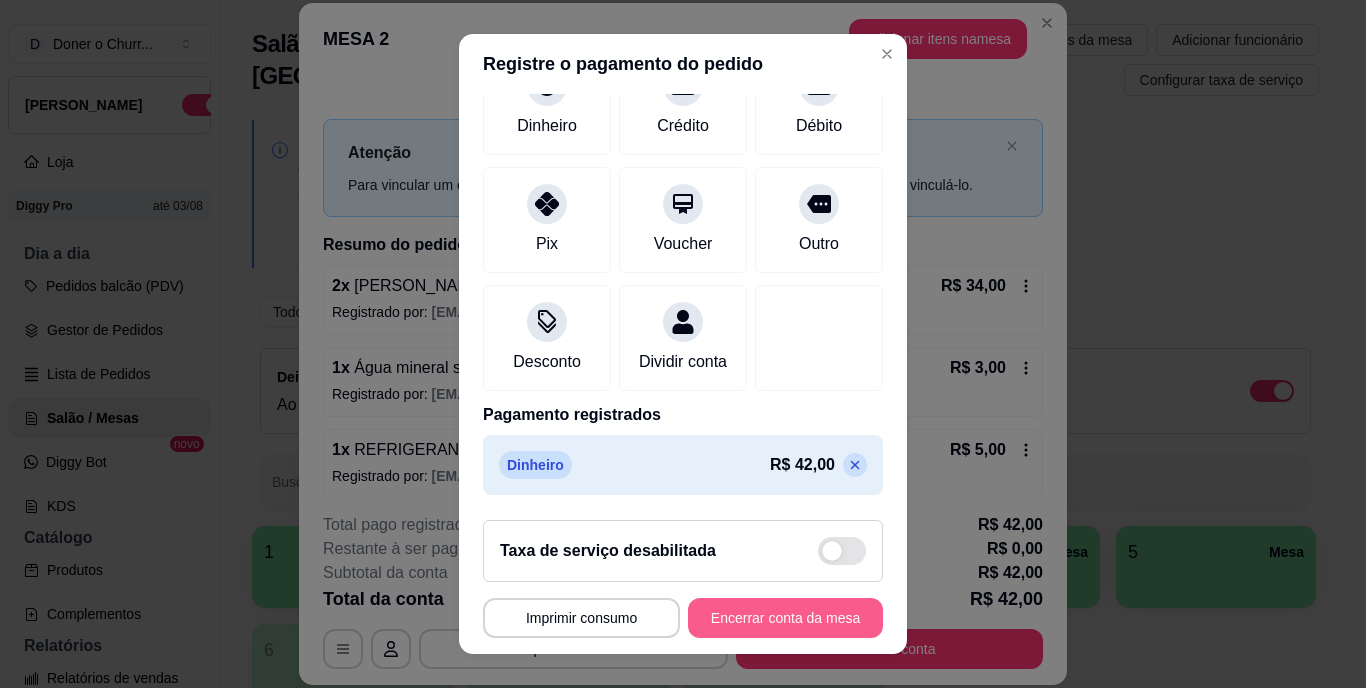 click on "Encerrar conta da mesa" at bounding box center [785, 618] 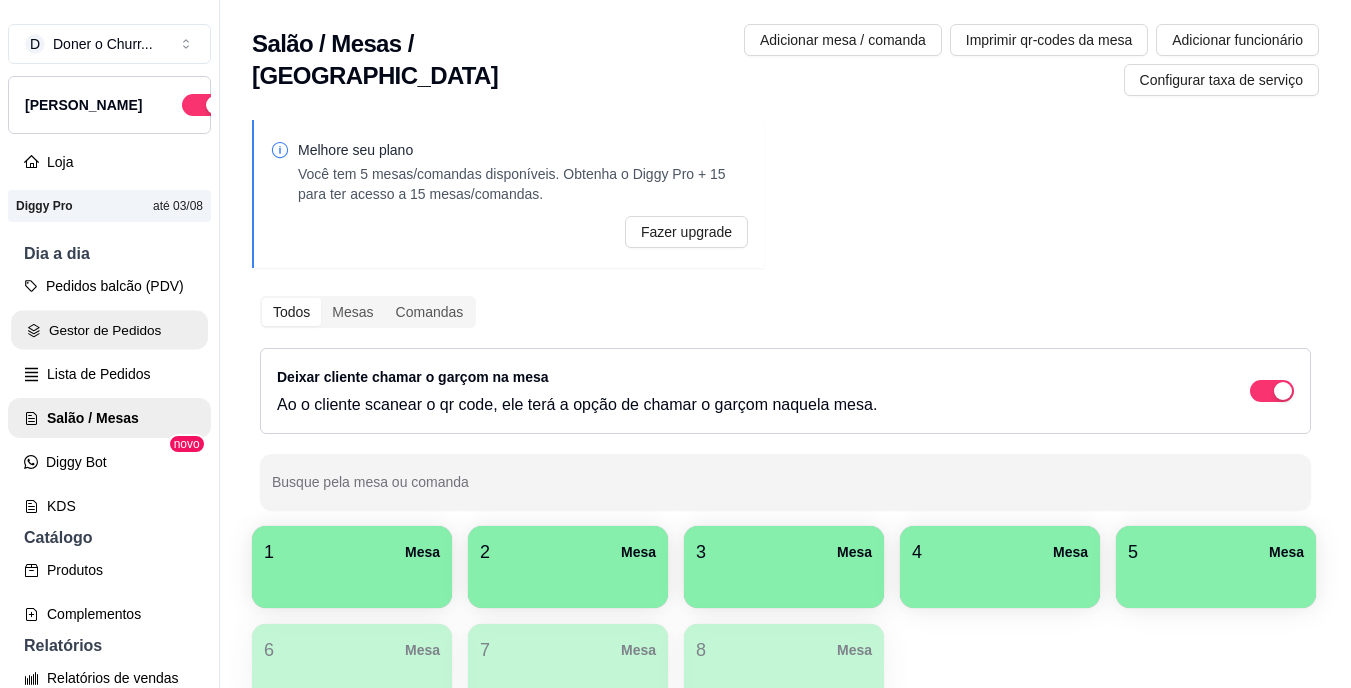 click on "Gestor de Pedidos" at bounding box center [109, 330] 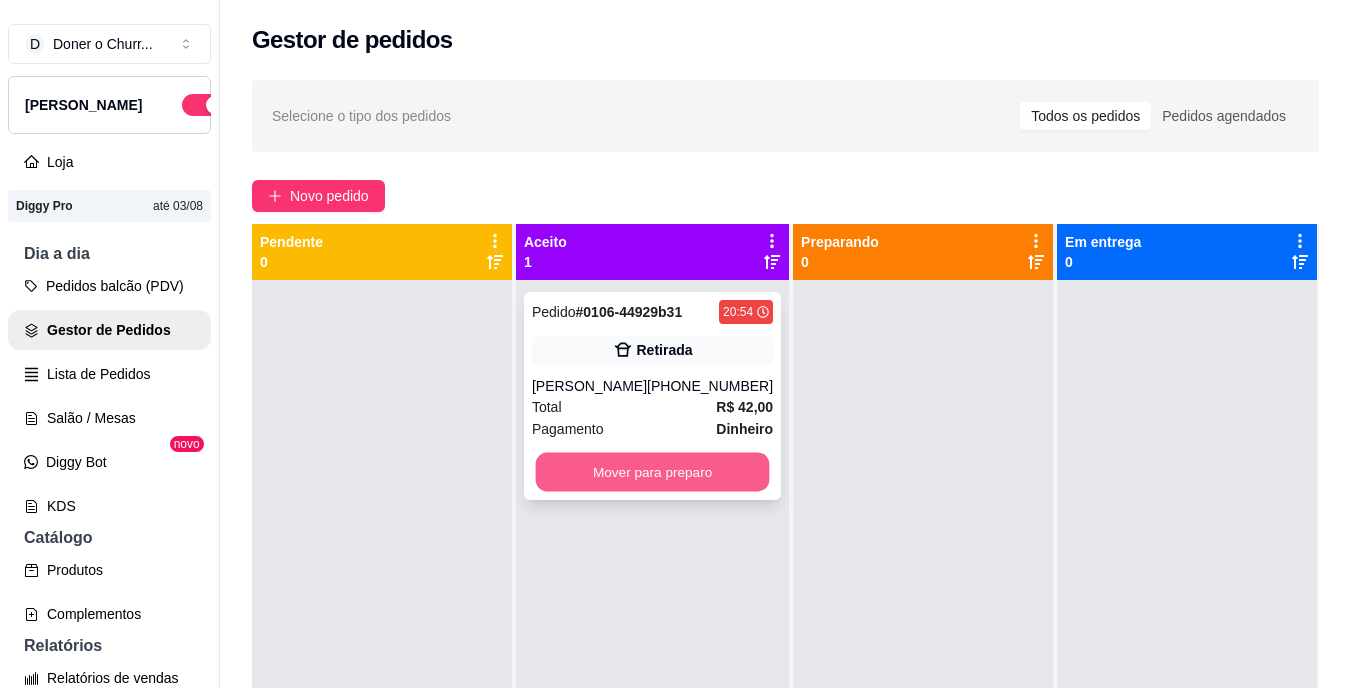 click on "Mover para preparo" at bounding box center (653, 472) 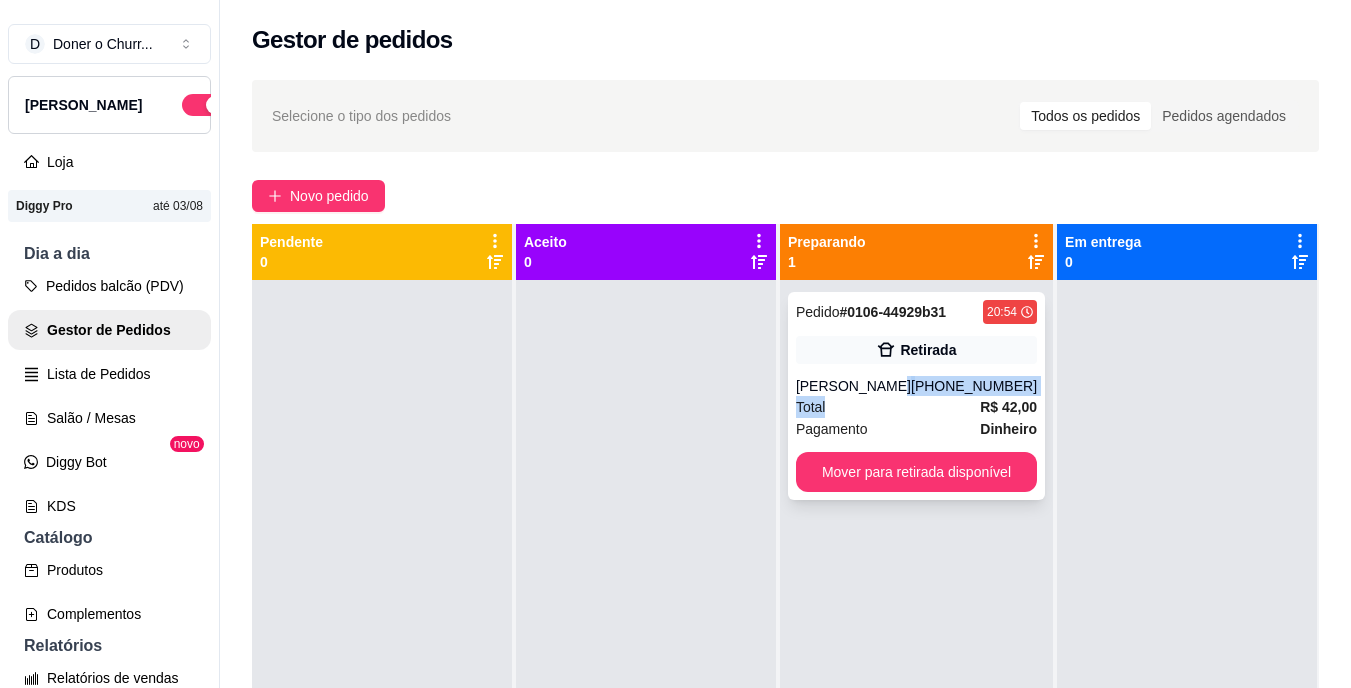 click on "Pedido  # 0106-44929b31 20:54 Retirada [PERSON_NAME]  [PHONE_NUMBER] Total R$ 42,00 Pagamento Dinheiro Mover para retirada disponível" at bounding box center [916, 396] 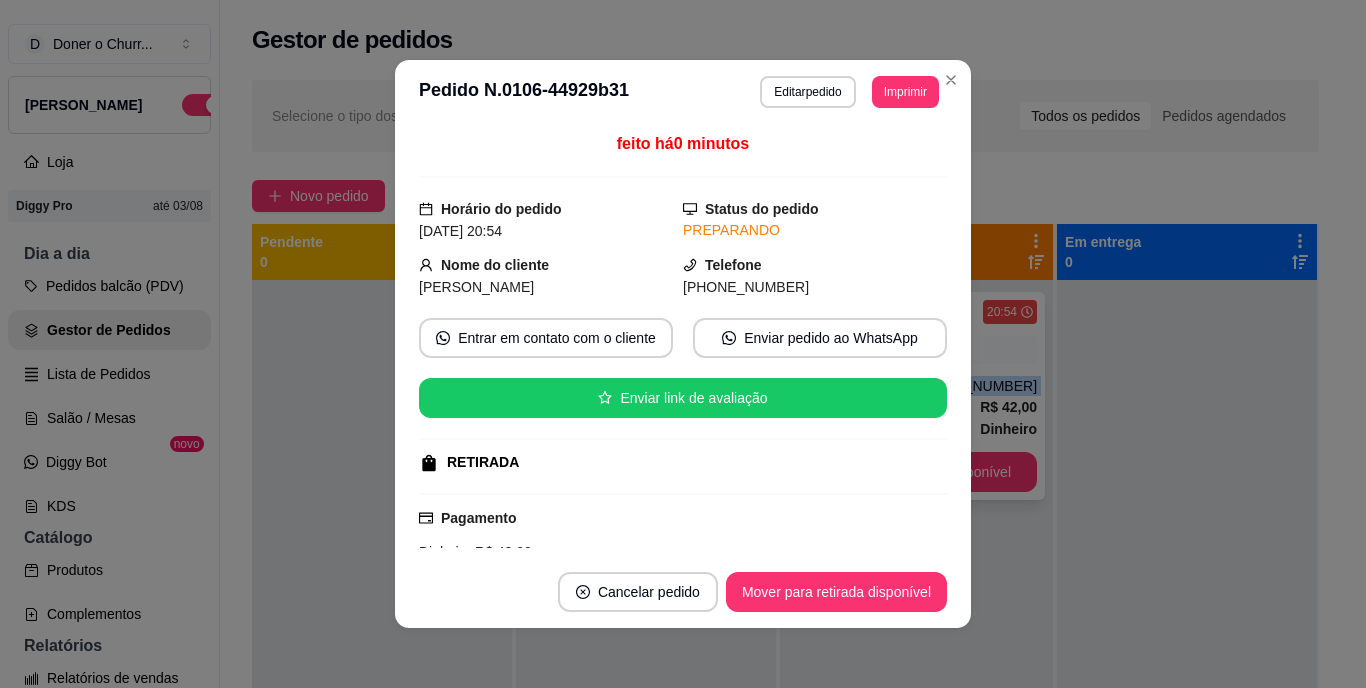 click on "Imprimir" at bounding box center (905, 92) 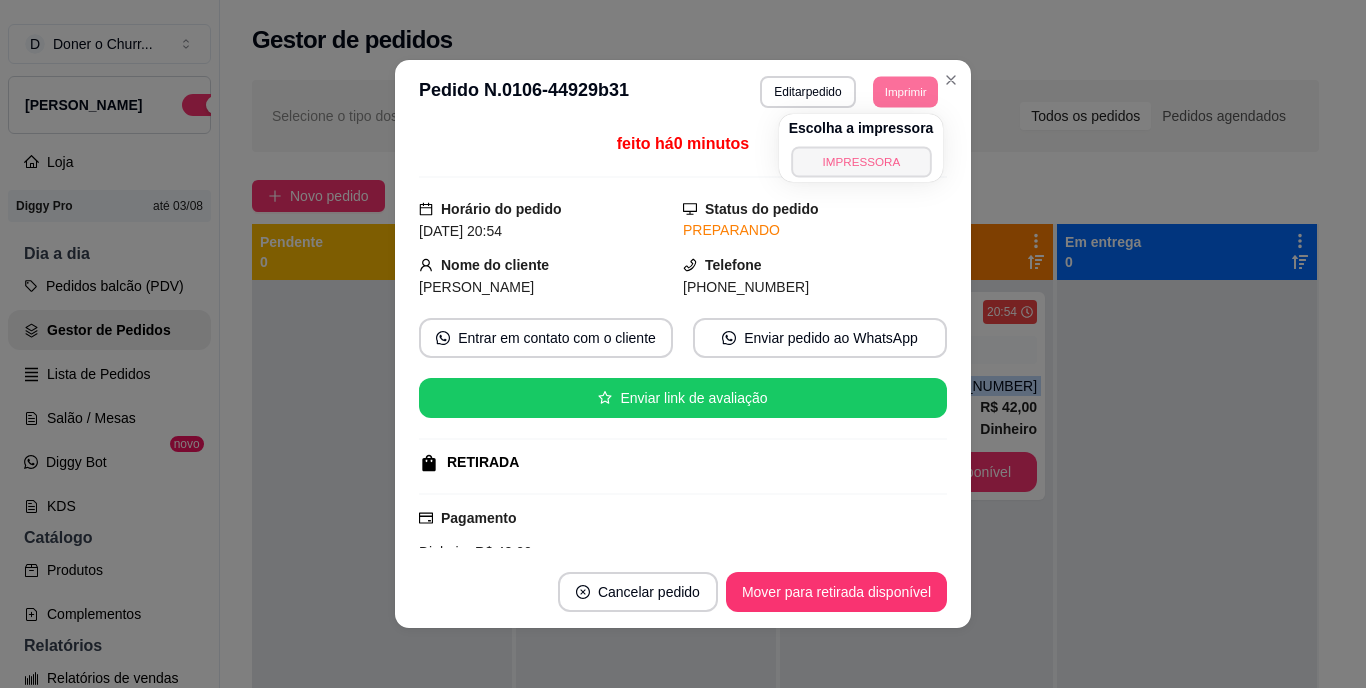 click on "IMPRESSORA" at bounding box center [861, 161] 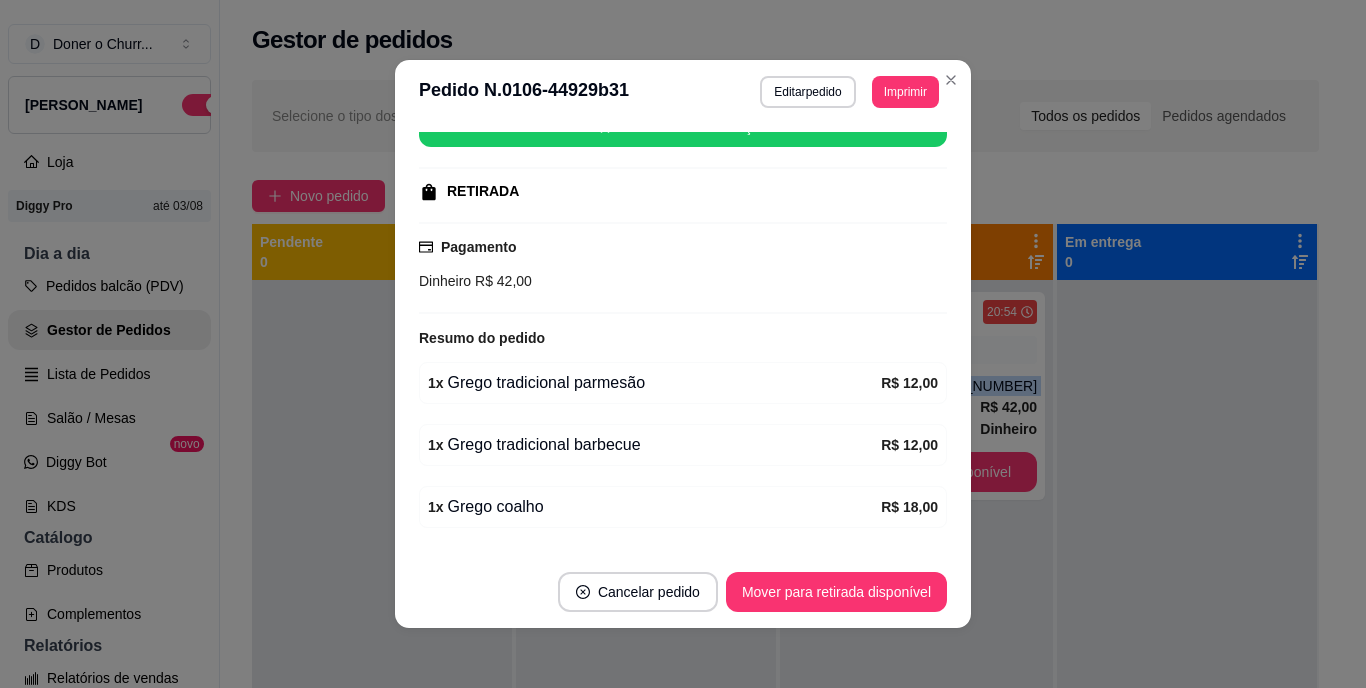 scroll, scrollTop: 329, scrollLeft: 0, axis: vertical 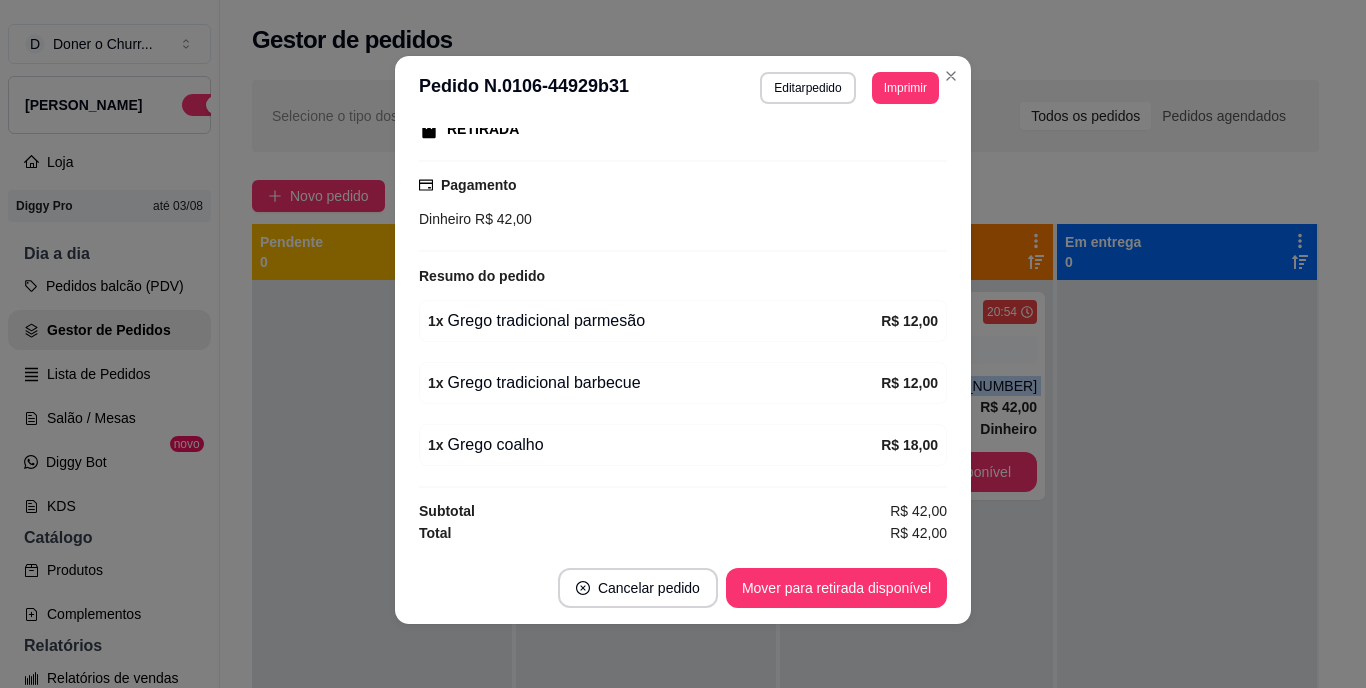 type 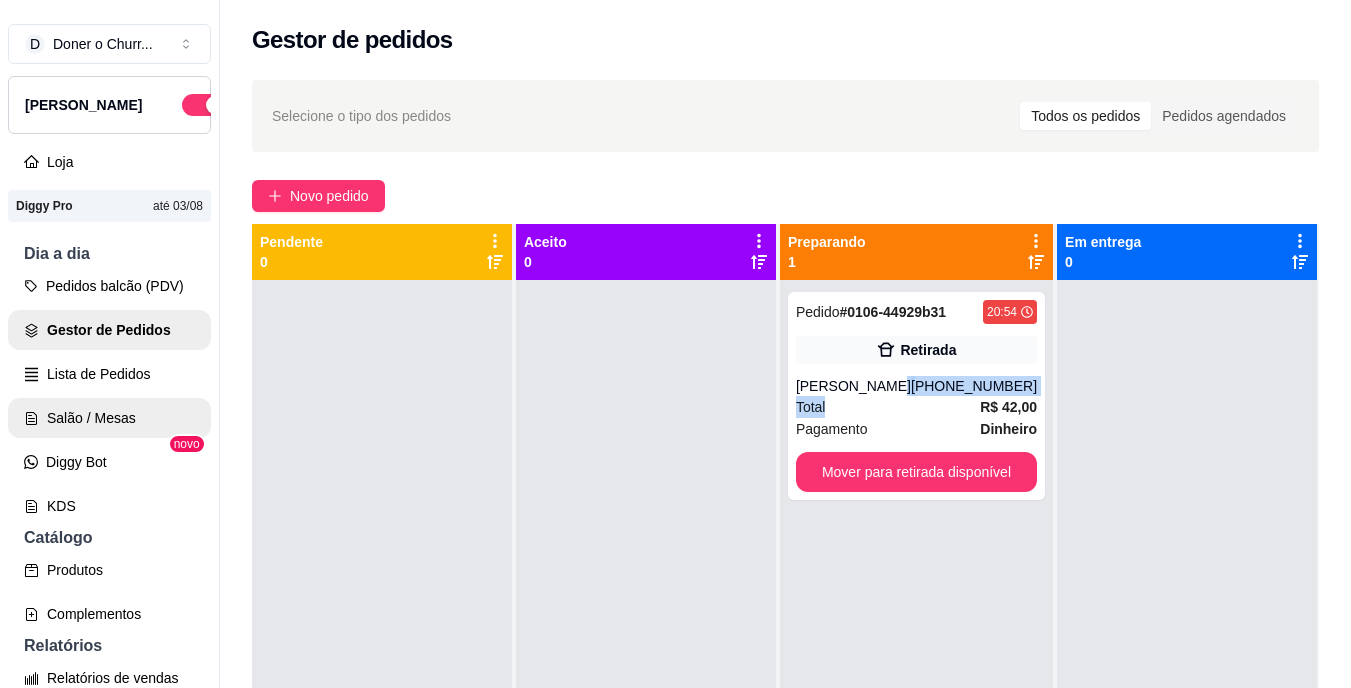 click on "Salão / Mesas" at bounding box center (109, 418) 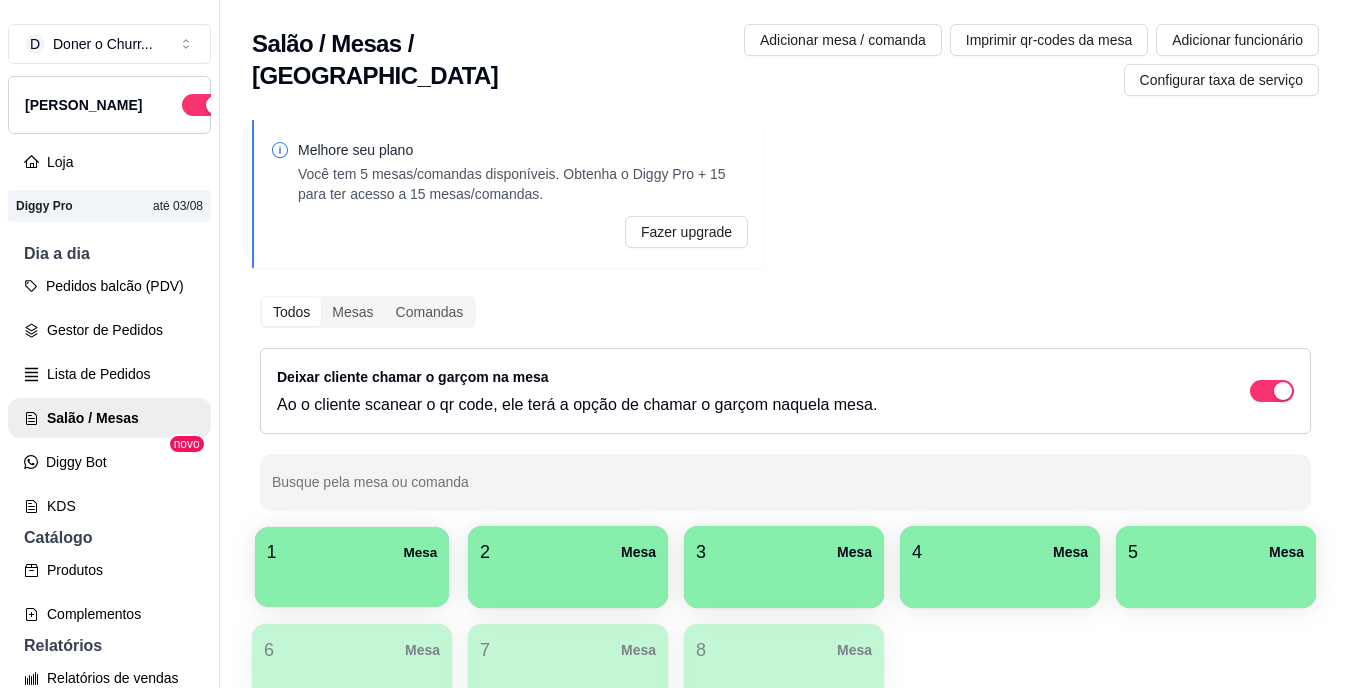 click on "1 Mesa" at bounding box center [352, 552] 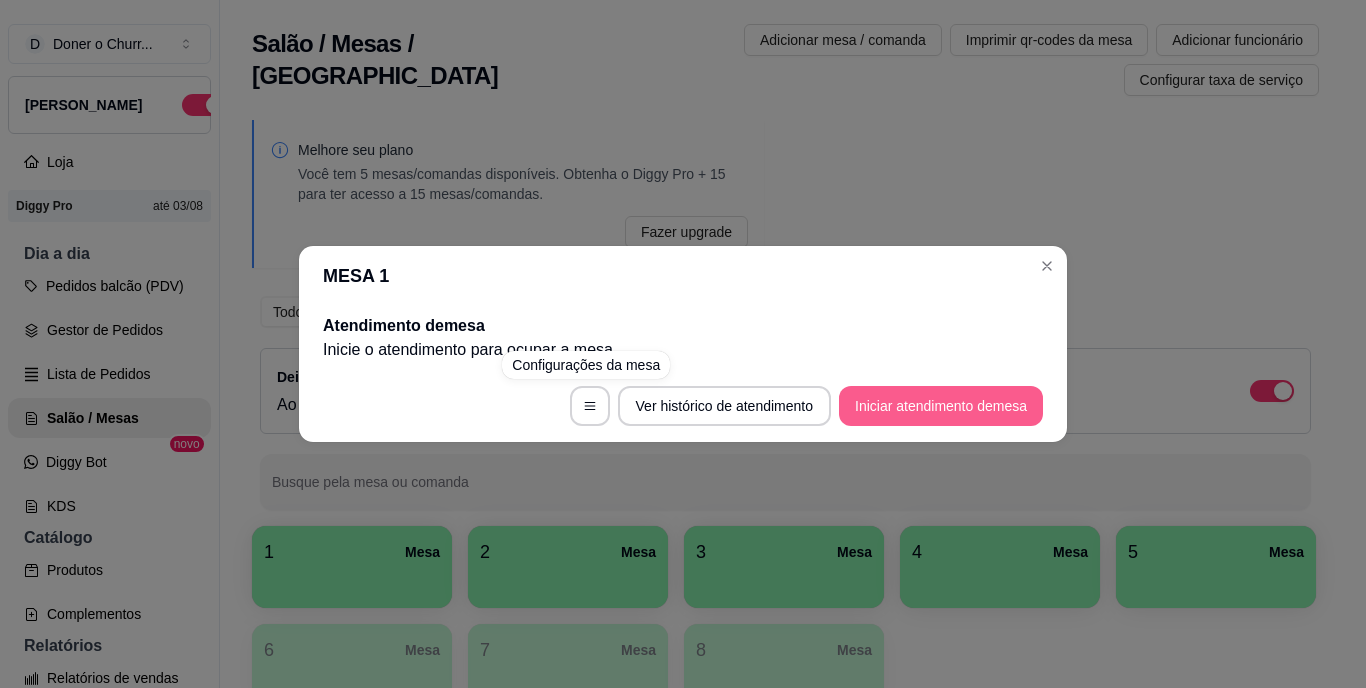 click on "Iniciar atendimento de  mesa" at bounding box center (941, 406) 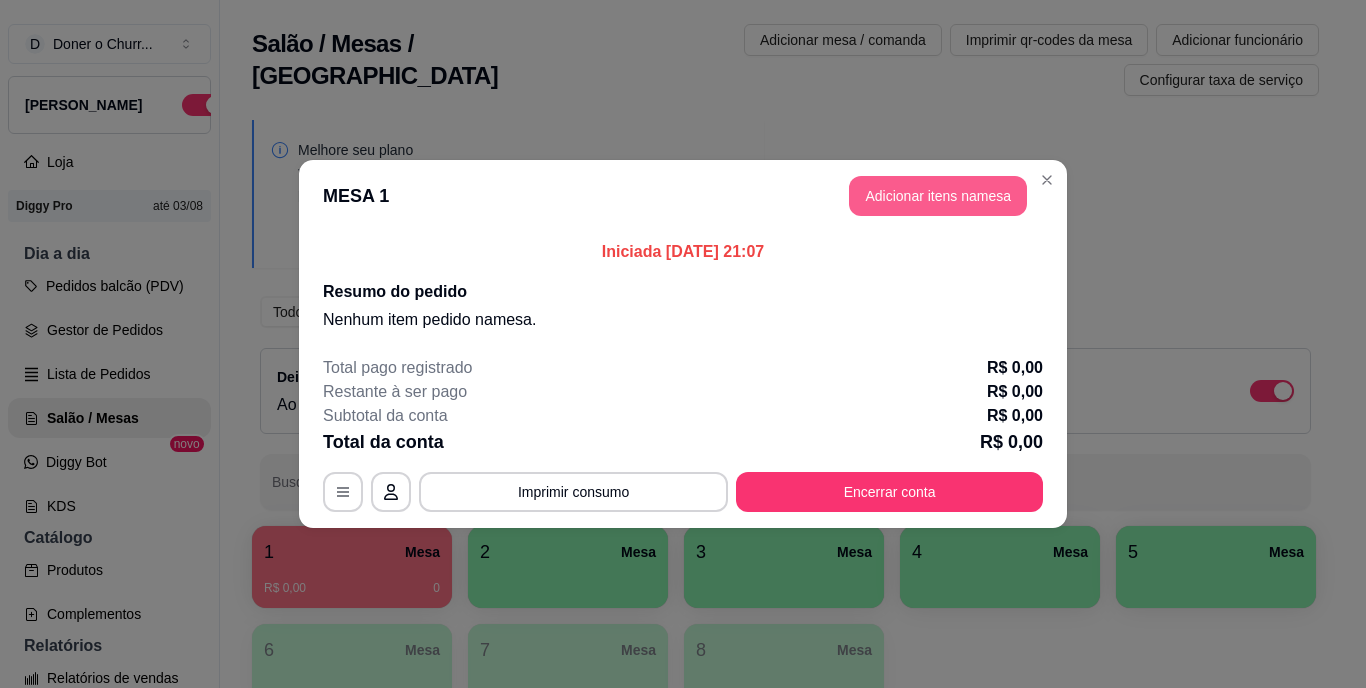 click on "Adicionar itens na  mesa" at bounding box center [938, 196] 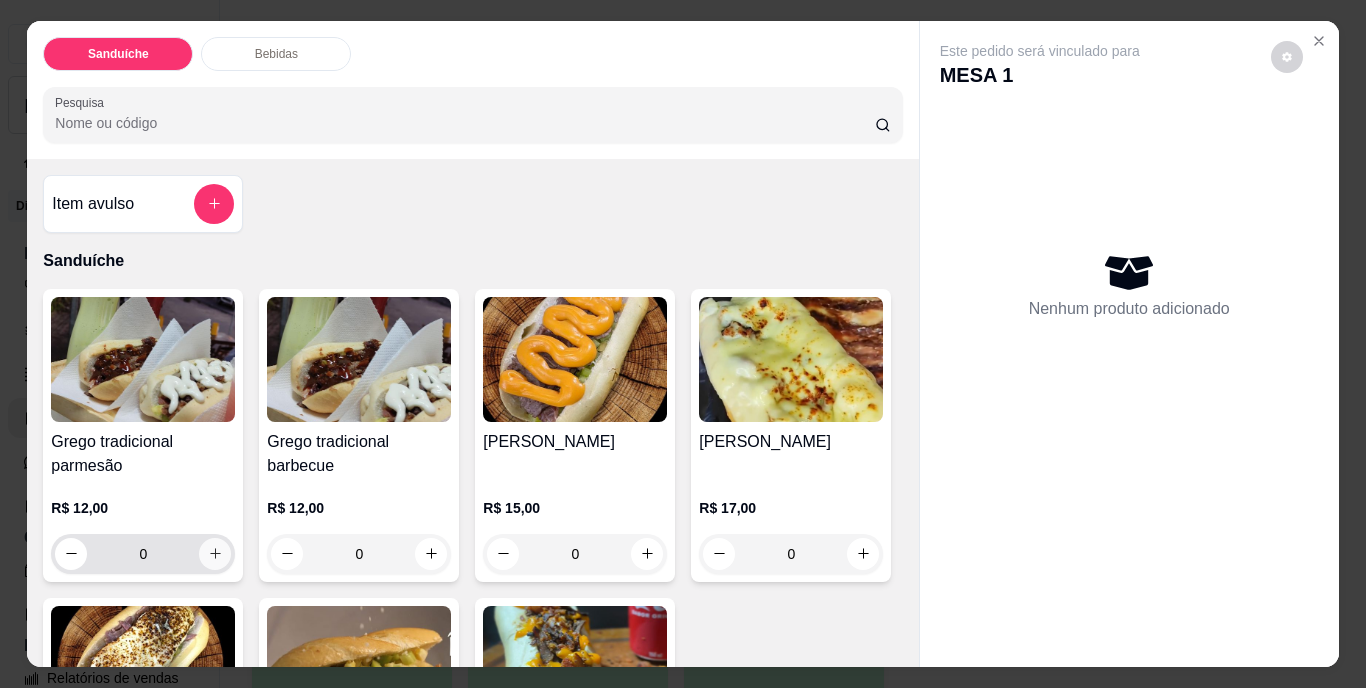click at bounding box center [215, 554] 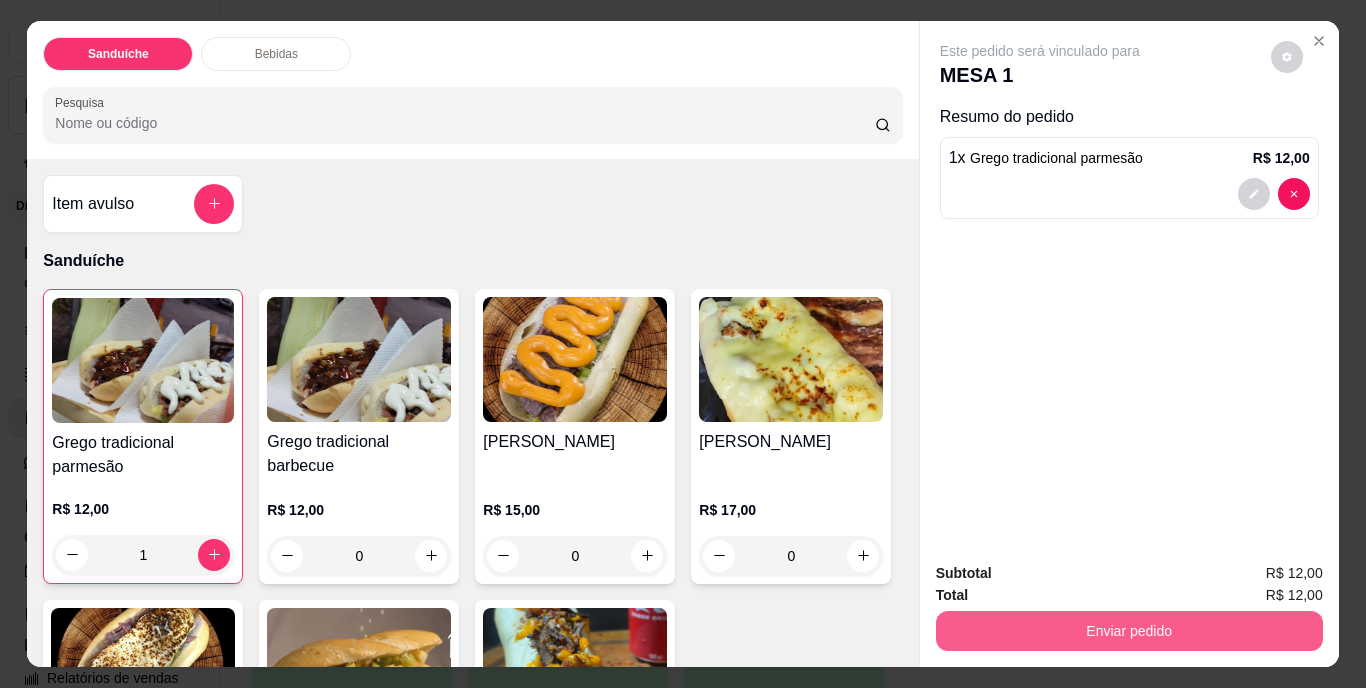 click on "Enviar pedido" at bounding box center [1129, 631] 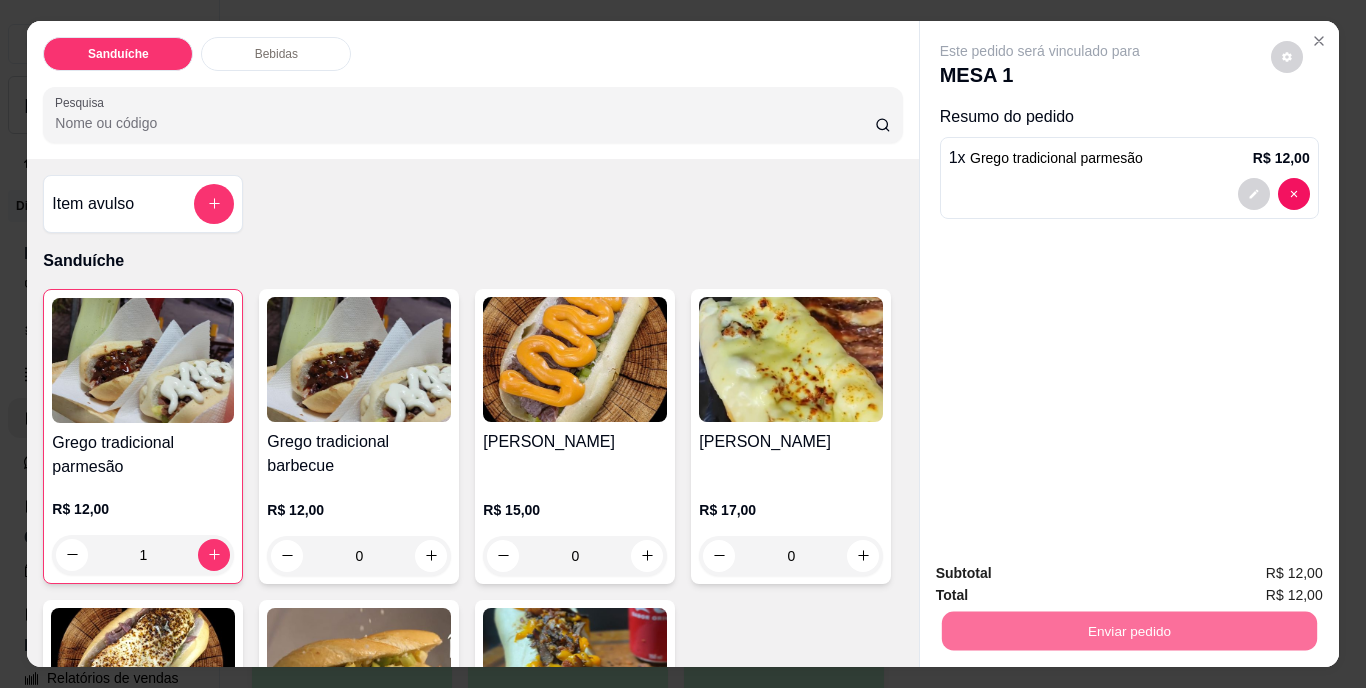 click on "Não registrar e enviar pedido" at bounding box center [1063, 575] 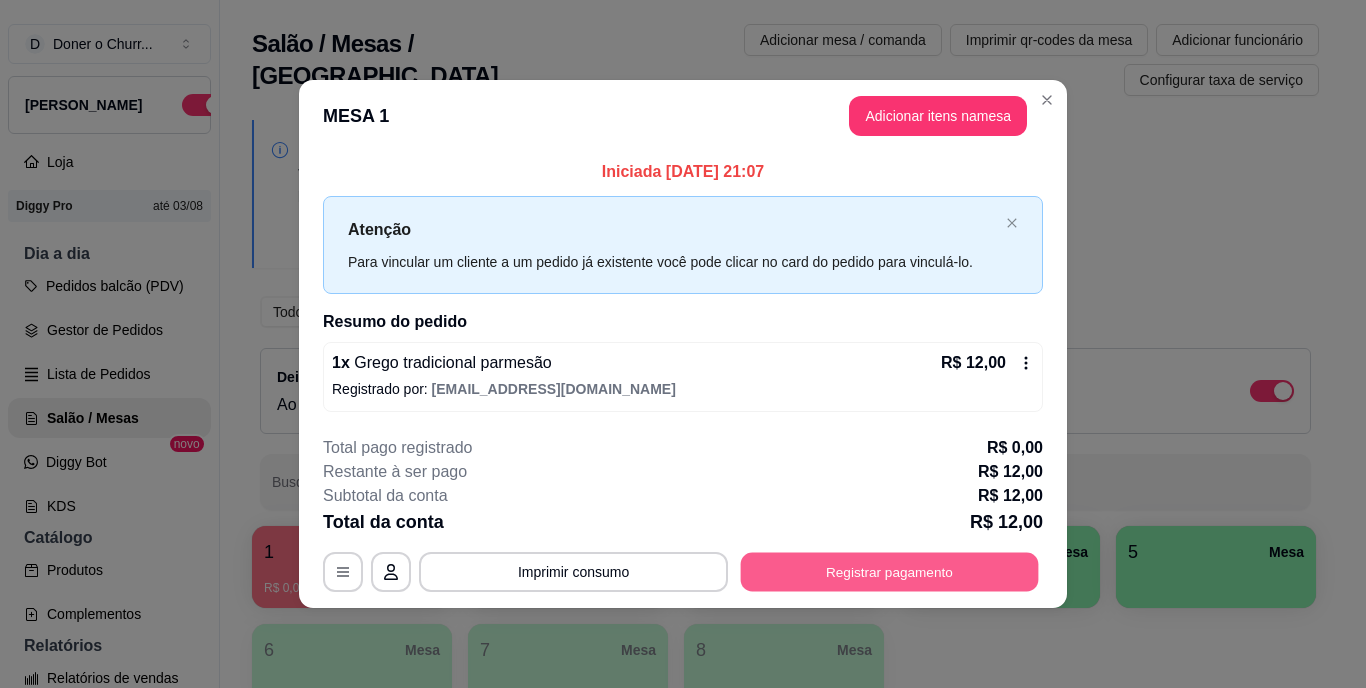 click on "Registrar pagamento" at bounding box center [890, 571] 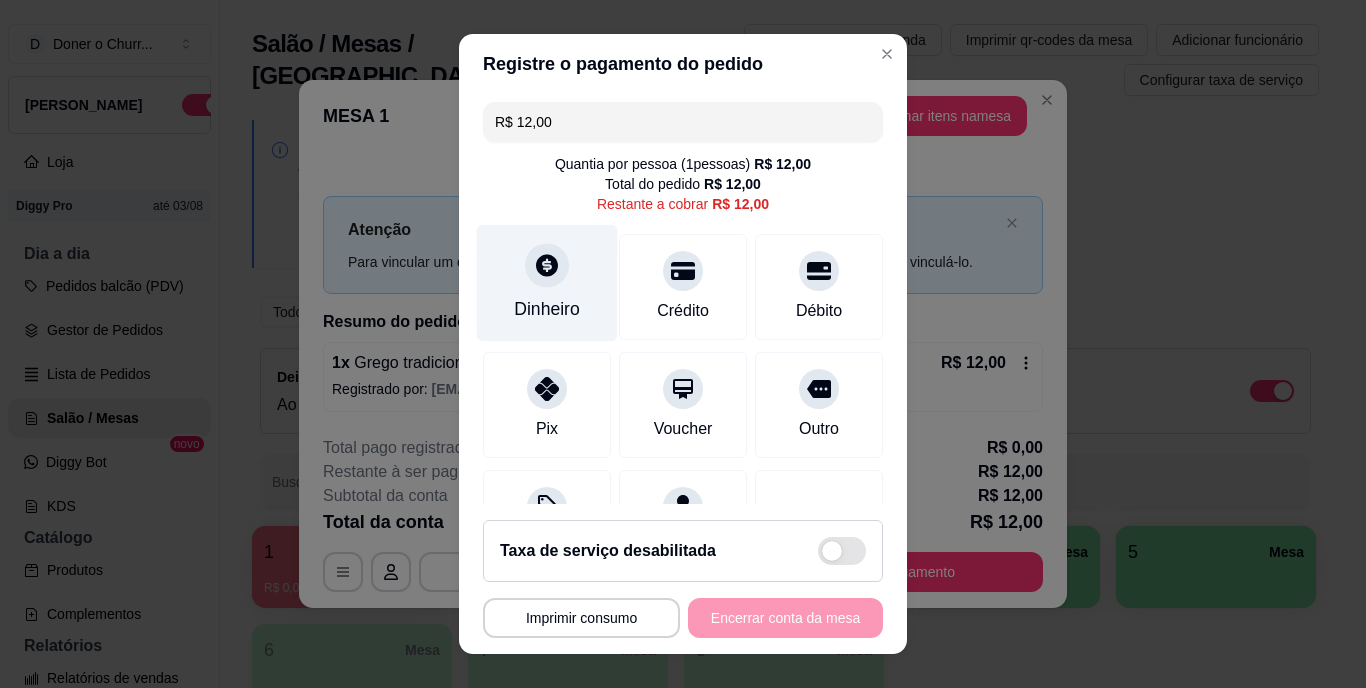 click on "Dinheiro" at bounding box center [547, 310] 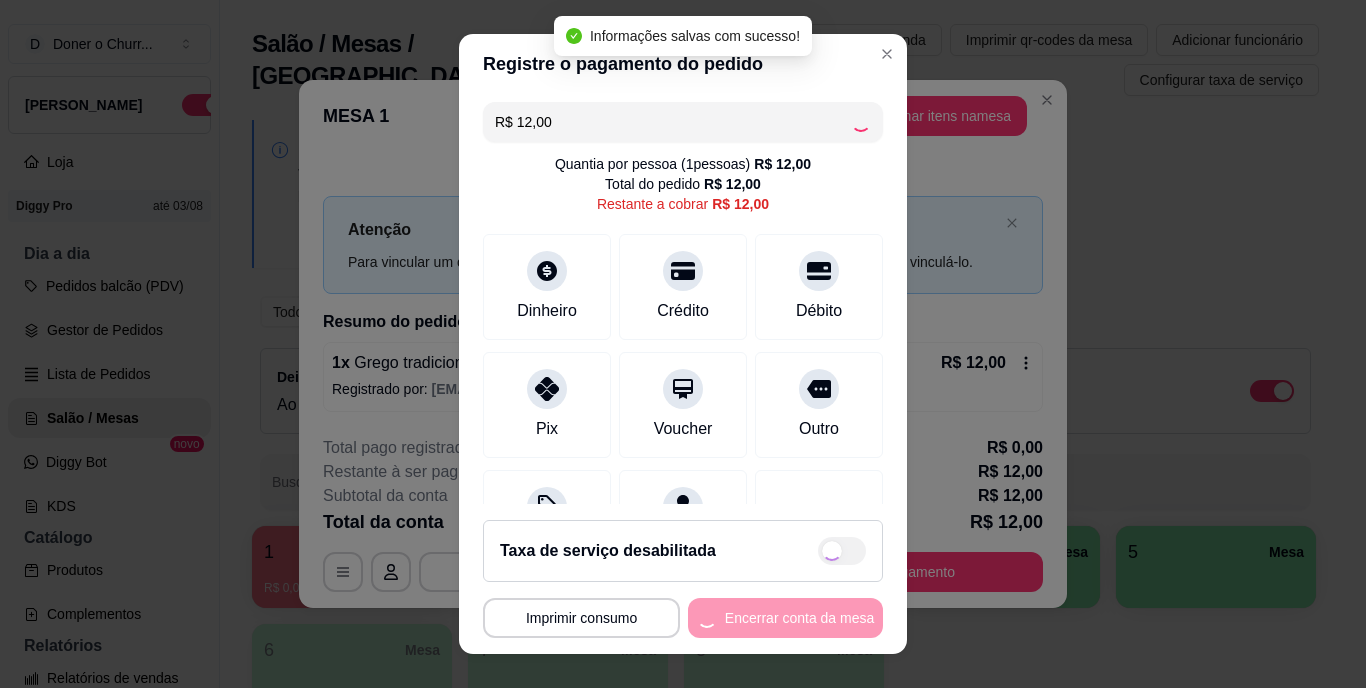 type on "R$ 0,00" 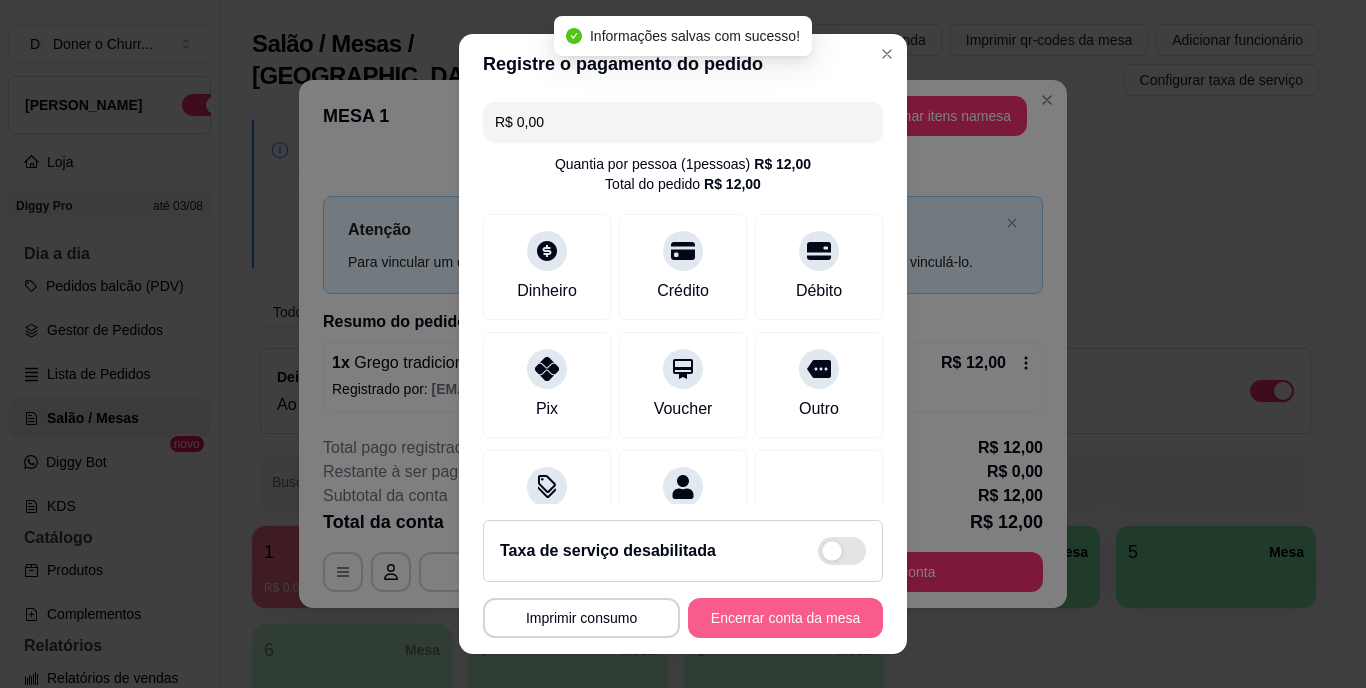 click on "Encerrar conta da mesa" at bounding box center (785, 618) 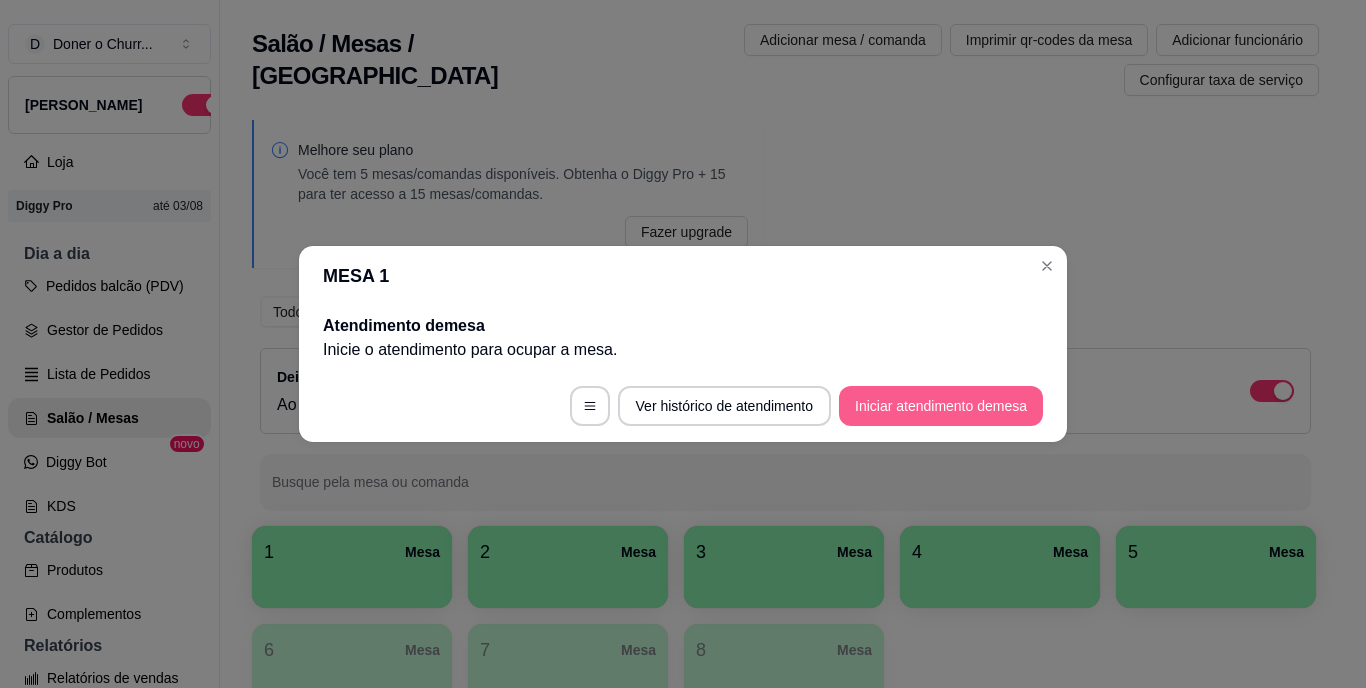click on "Iniciar atendimento de  mesa" at bounding box center (941, 406) 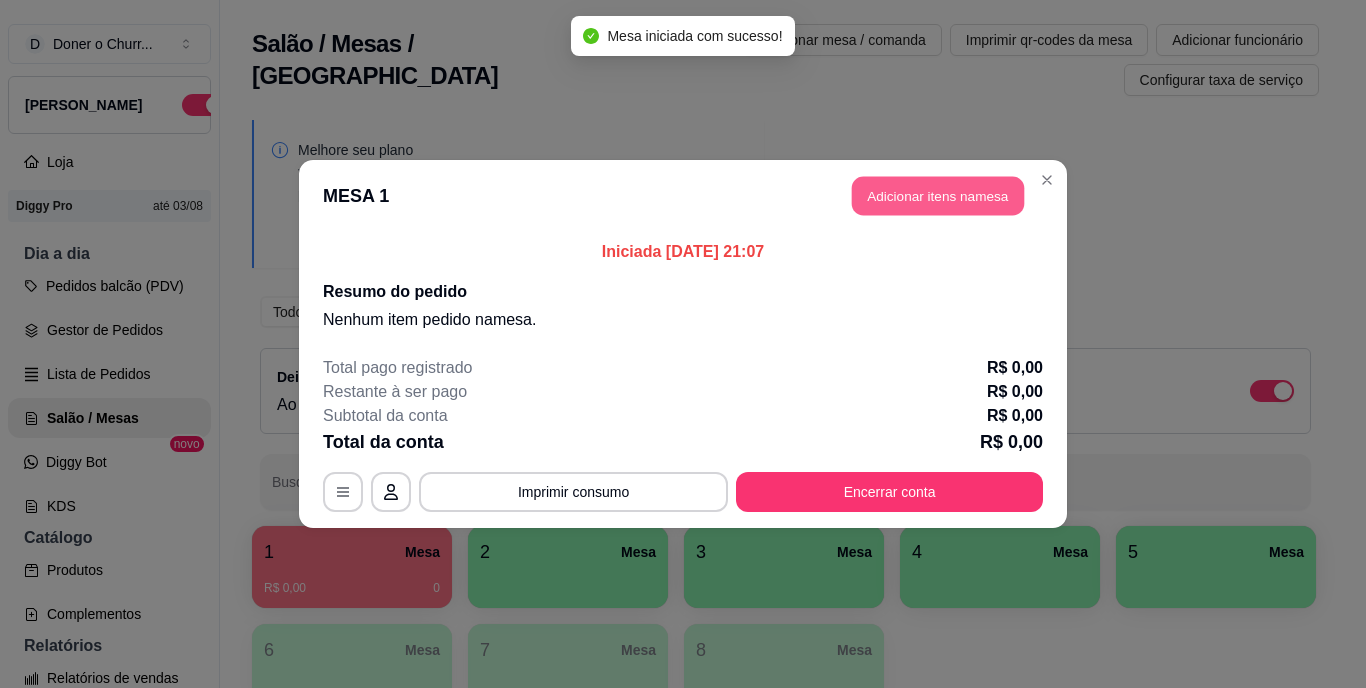 click on "Adicionar itens na  mesa" at bounding box center (938, 196) 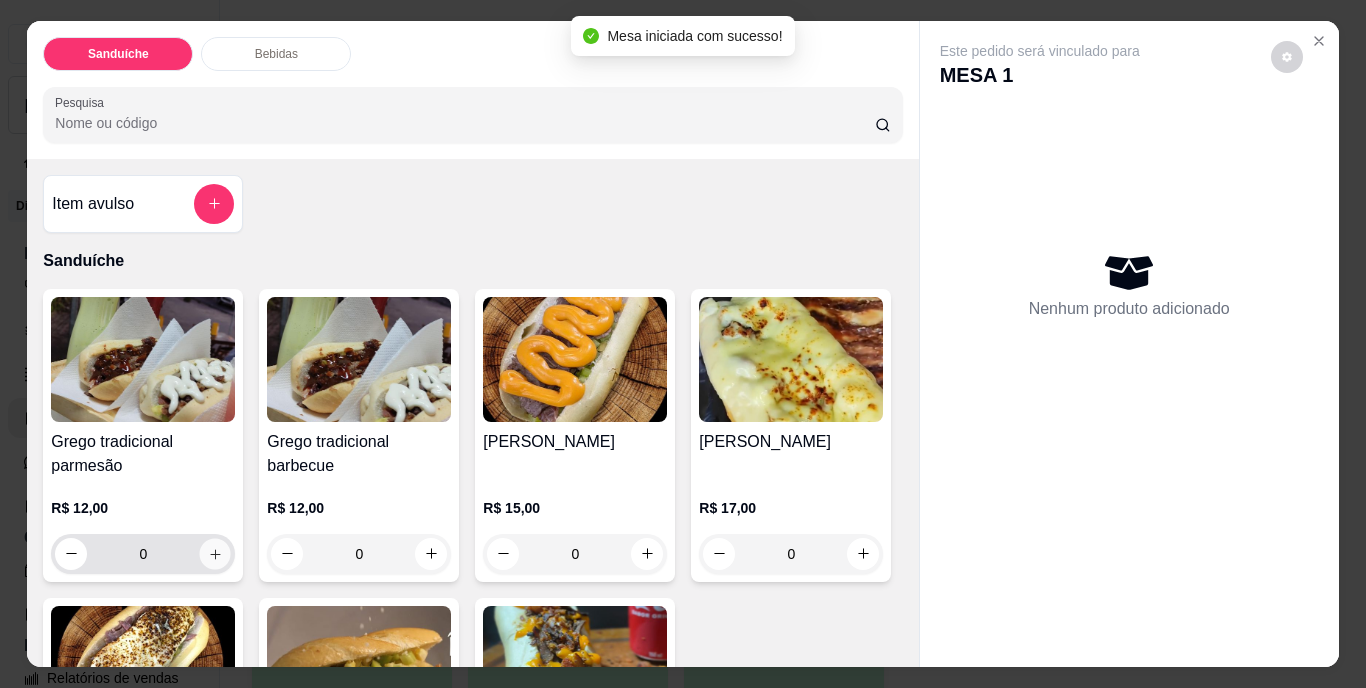 click at bounding box center (215, 553) 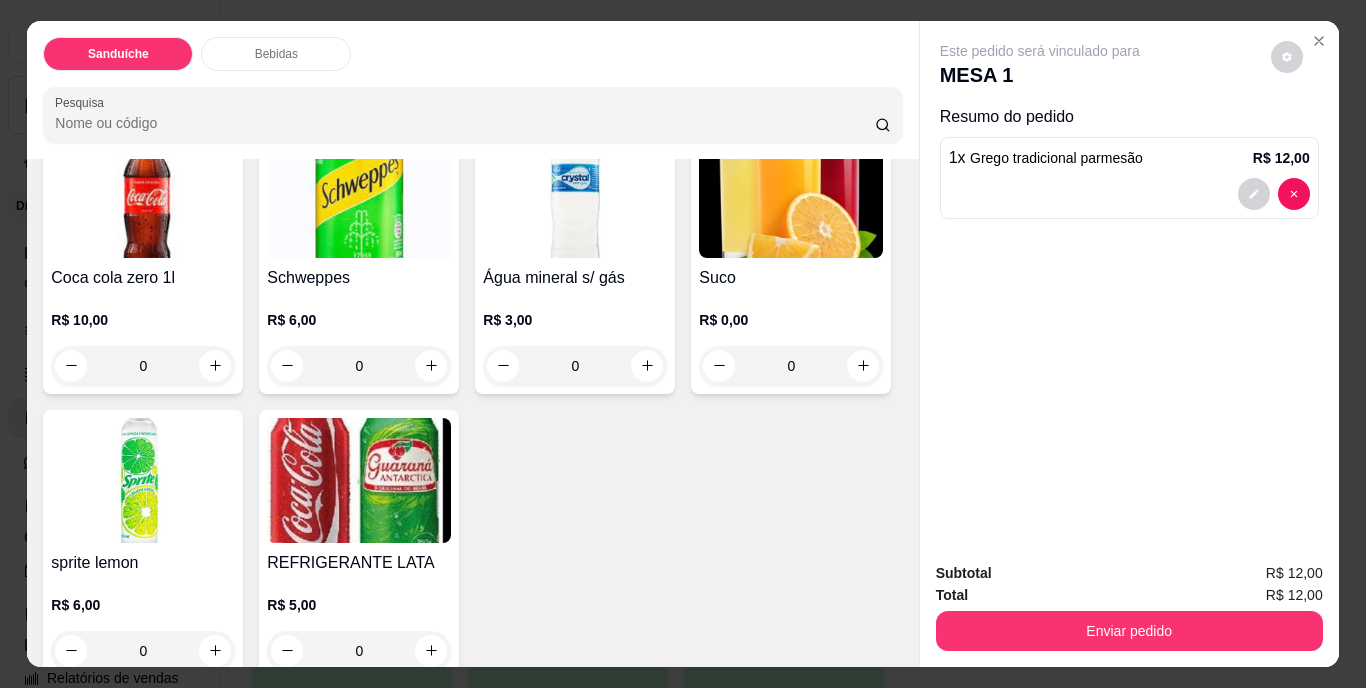 click at bounding box center [647, 41] 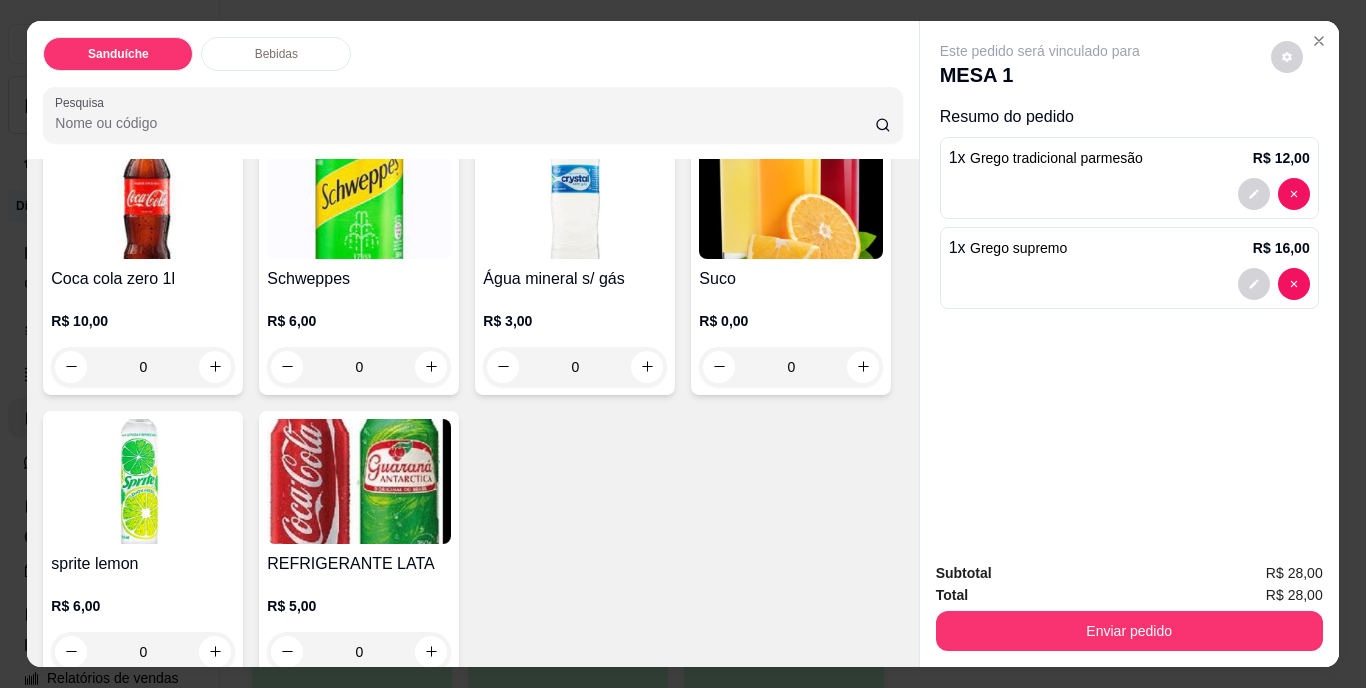 scroll, scrollTop: 1114, scrollLeft: 0, axis: vertical 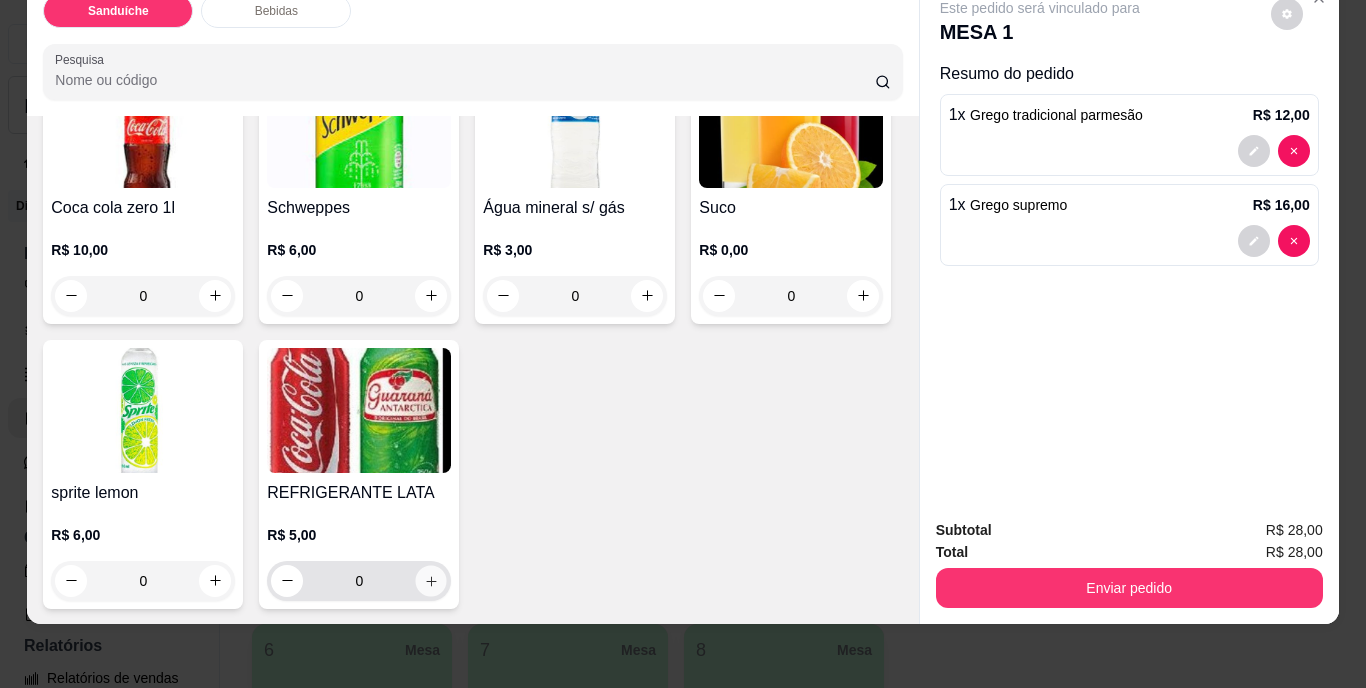 click 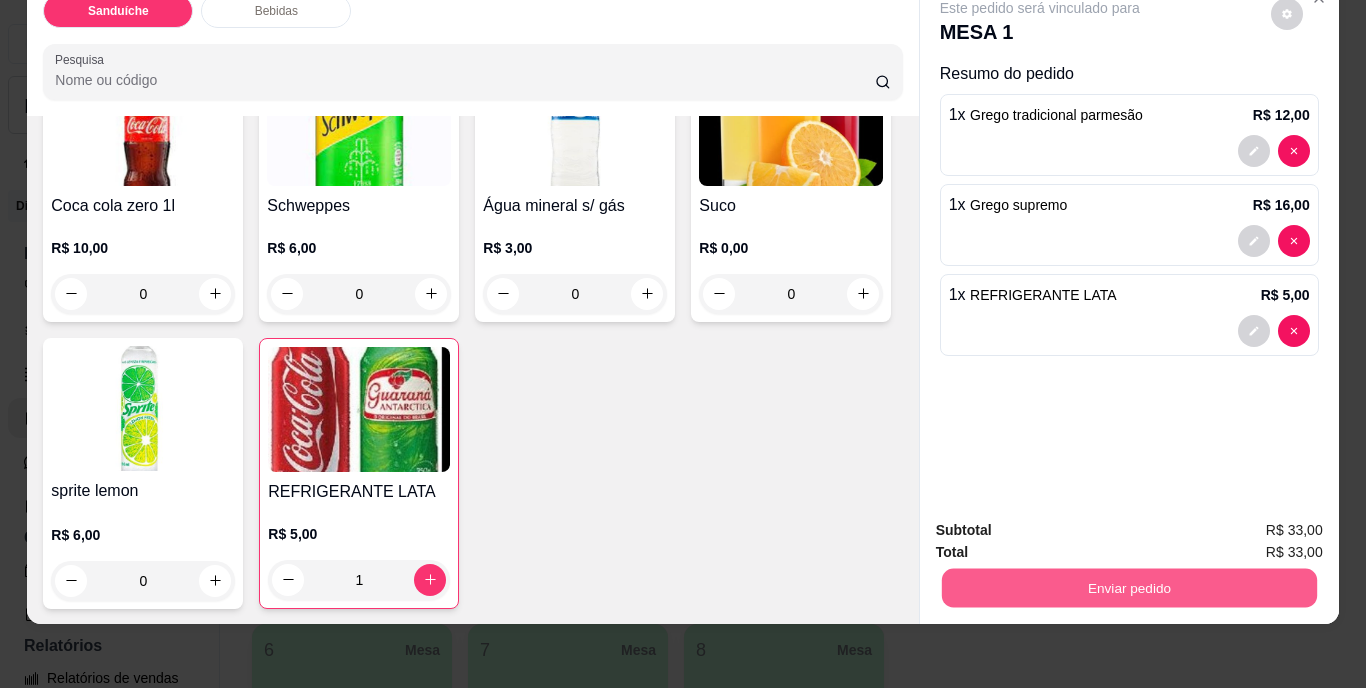 click on "Enviar pedido" at bounding box center (1128, 588) 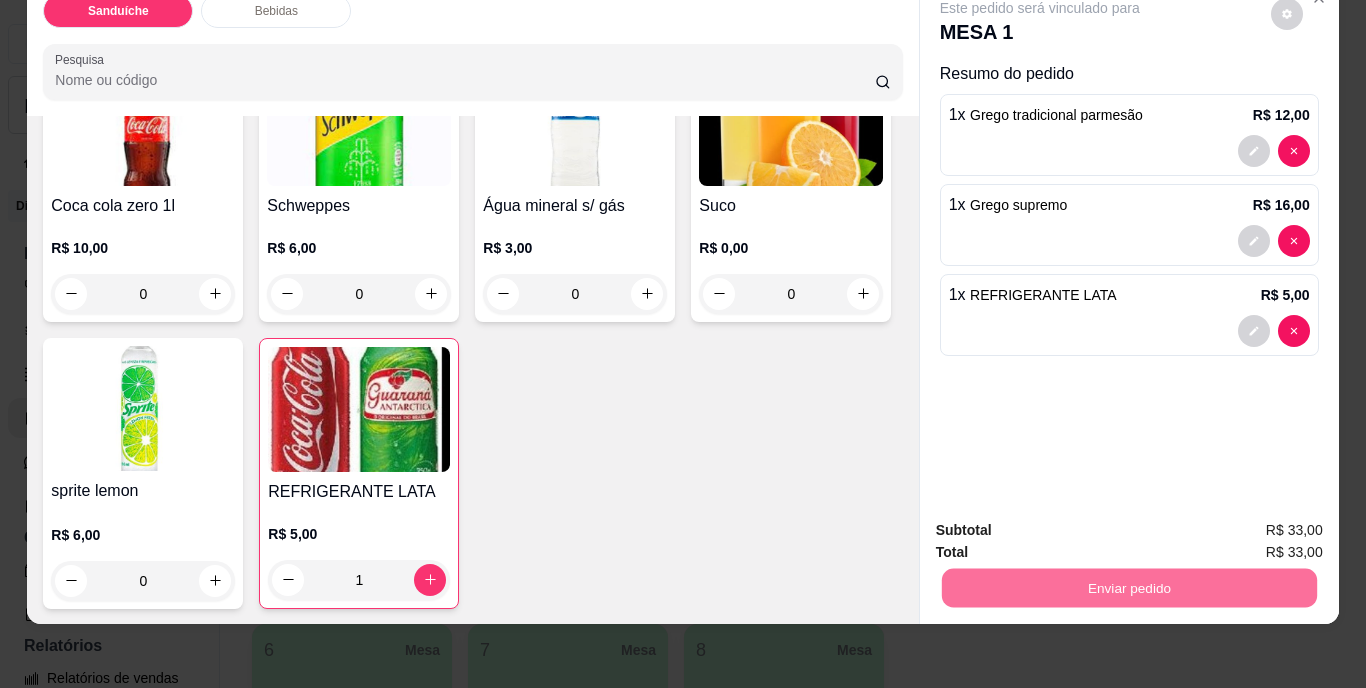 click on "Não registrar e enviar pedido" at bounding box center (1063, 523) 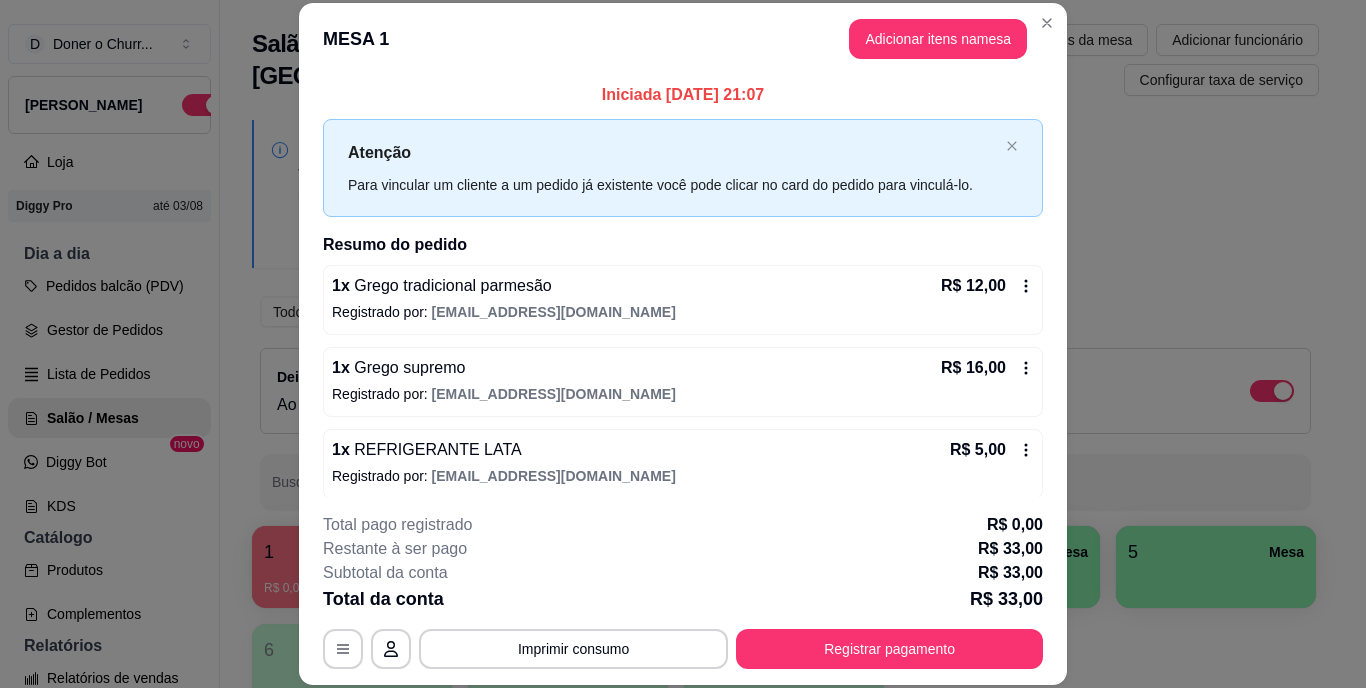 scroll, scrollTop: 10, scrollLeft: 0, axis: vertical 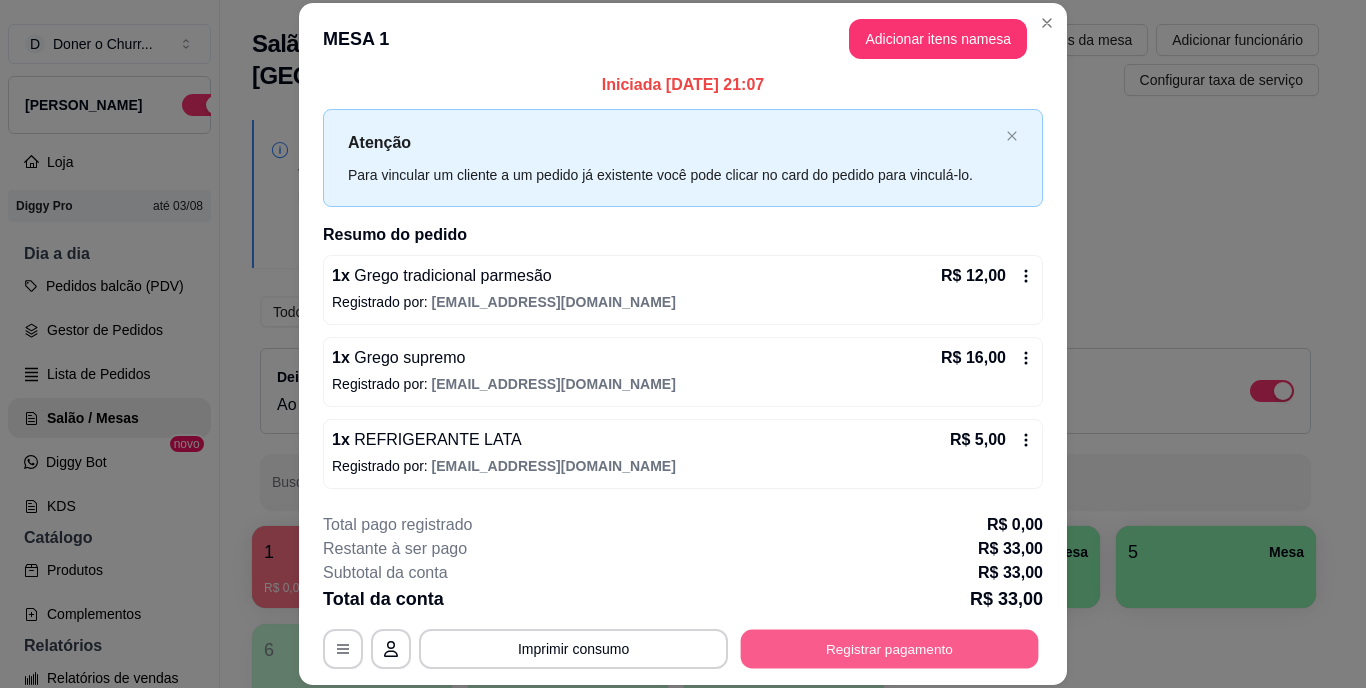 click on "Registrar pagamento" at bounding box center (890, 648) 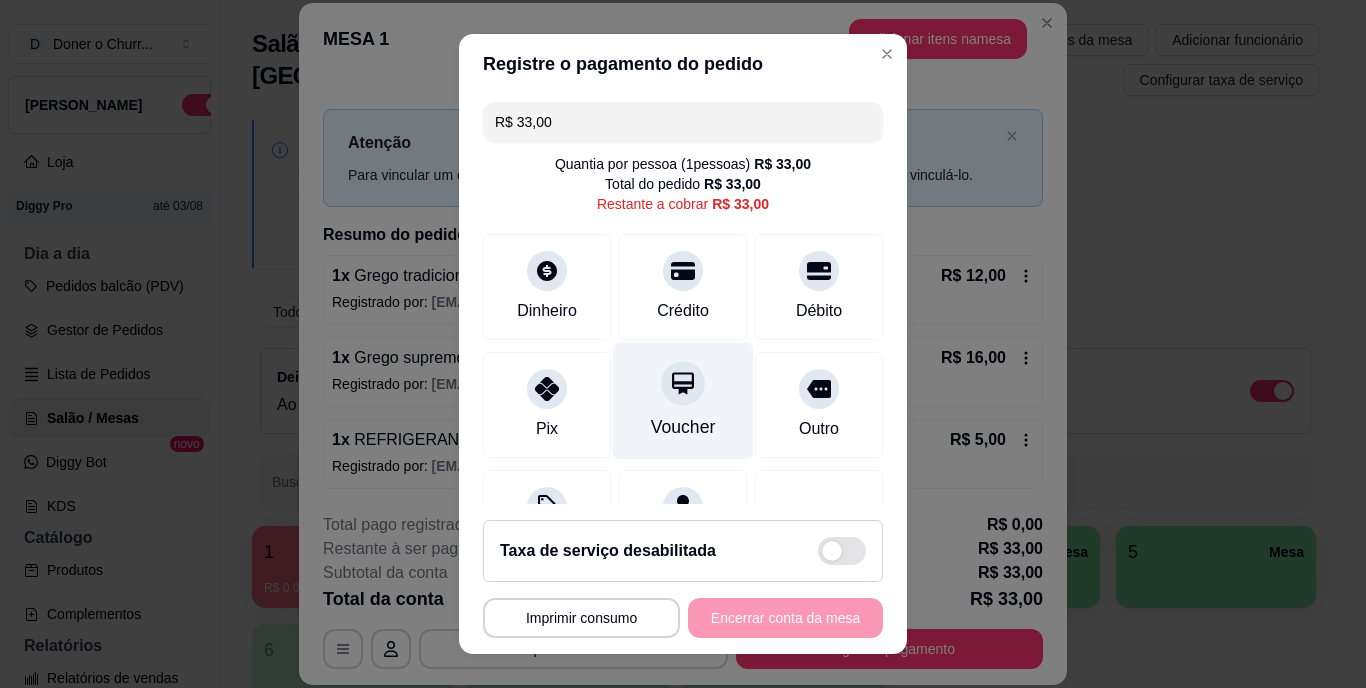 scroll, scrollTop: 104, scrollLeft: 0, axis: vertical 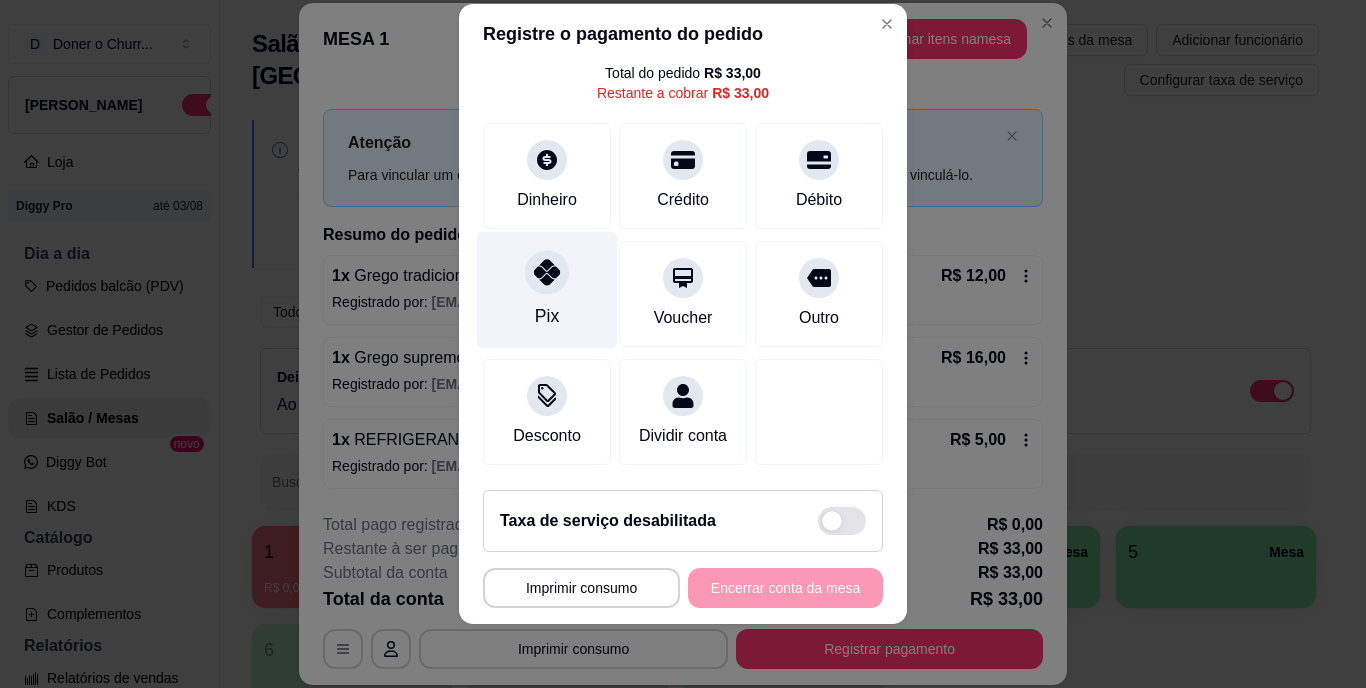 click on "Pix" at bounding box center [547, 290] 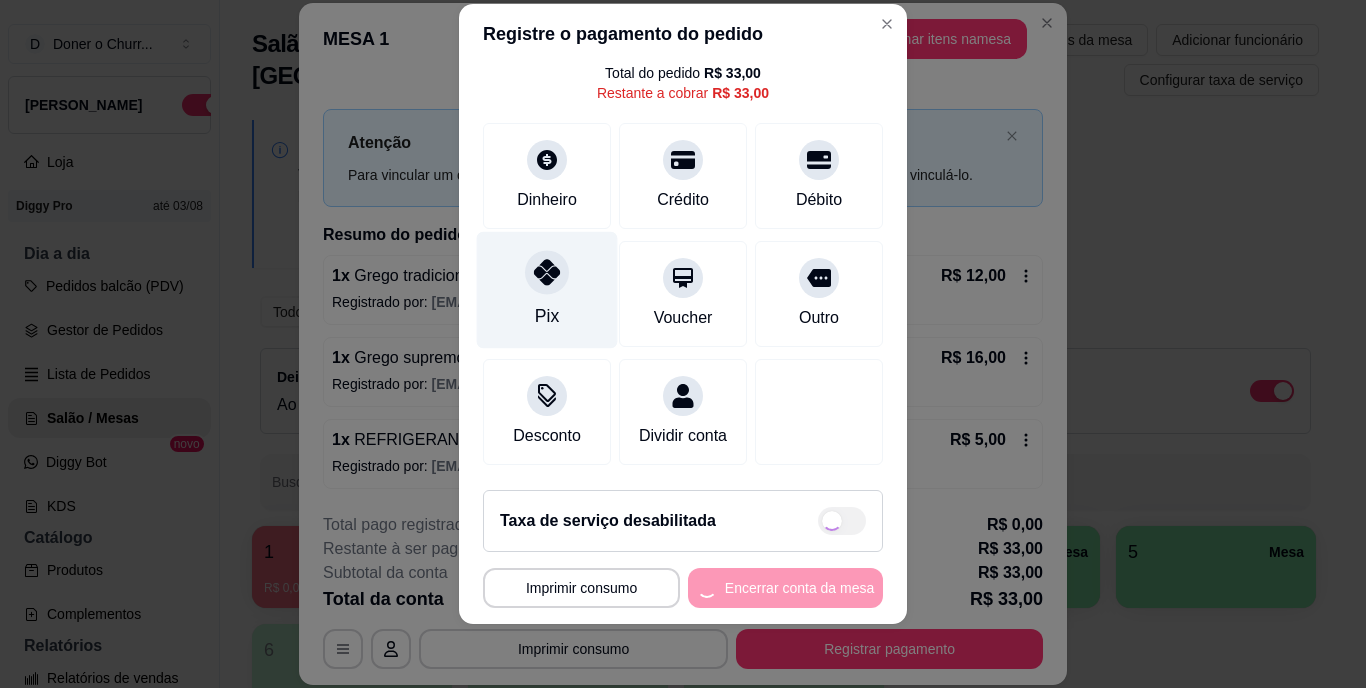 click on "Pix" at bounding box center (547, 290) 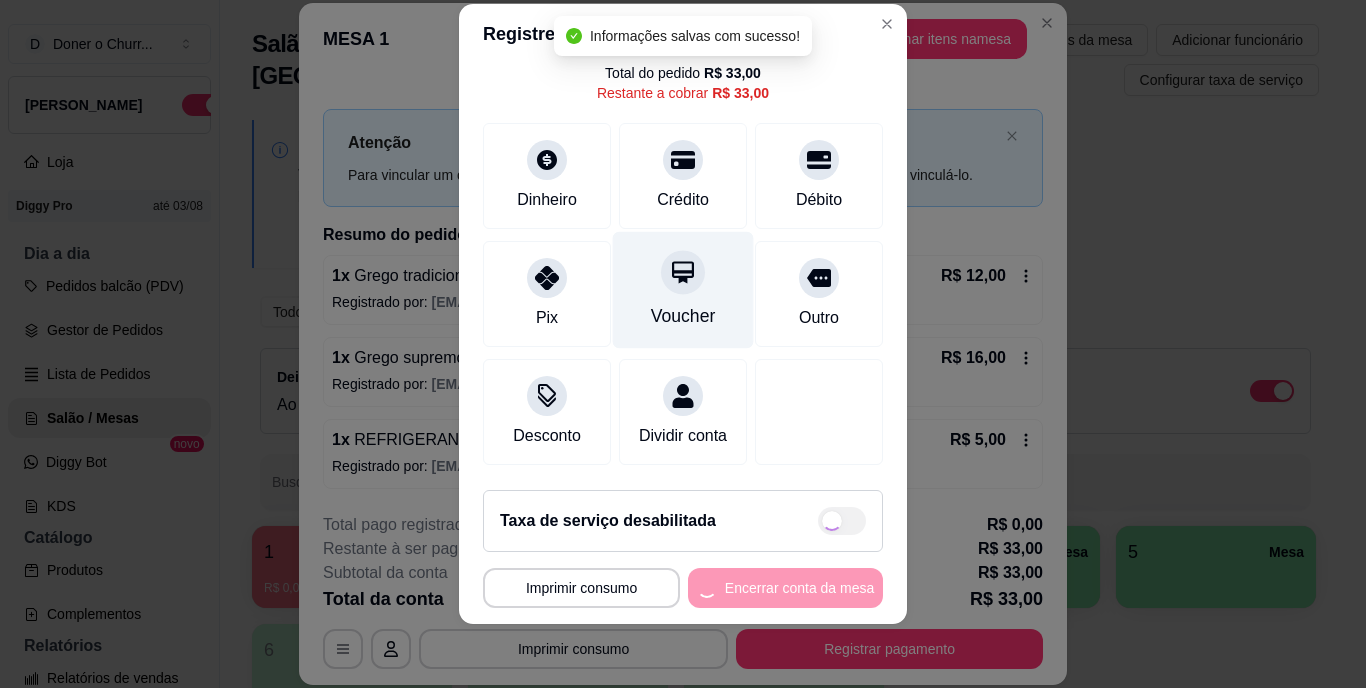 type on "R$ 0,00" 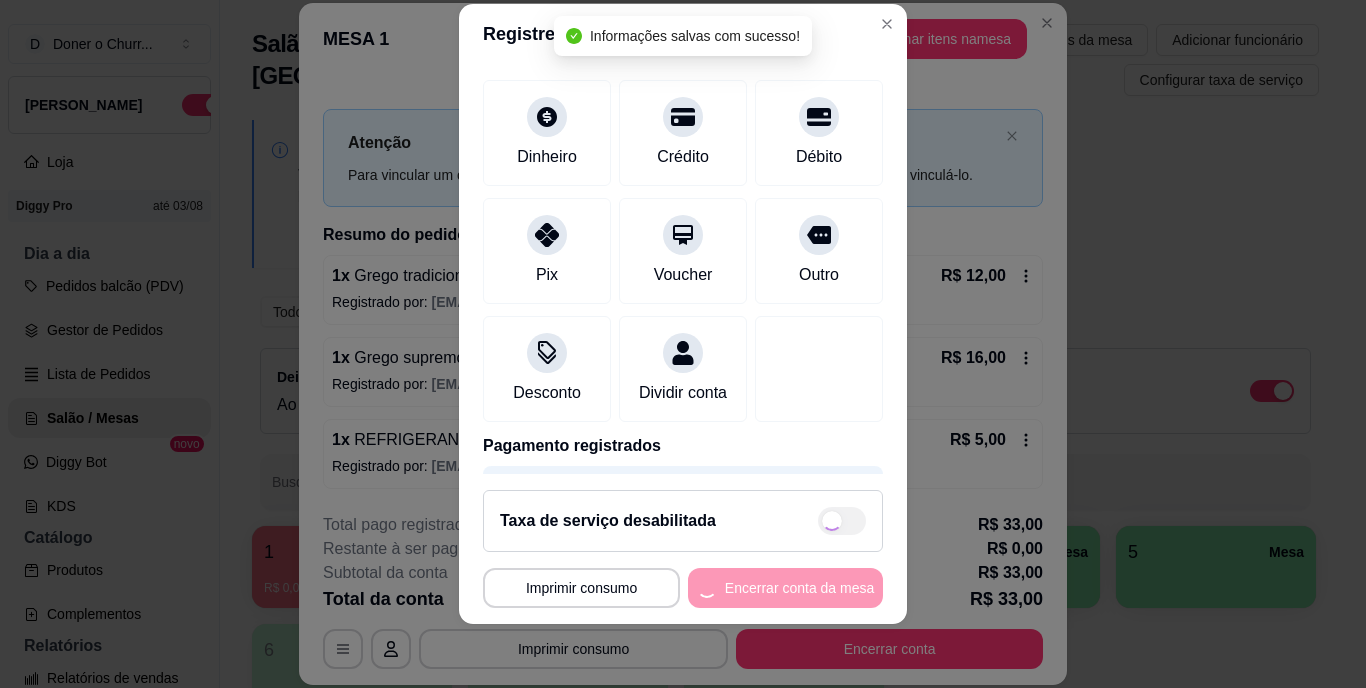 scroll, scrollTop: 188, scrollLeft: 0, axis: vertical 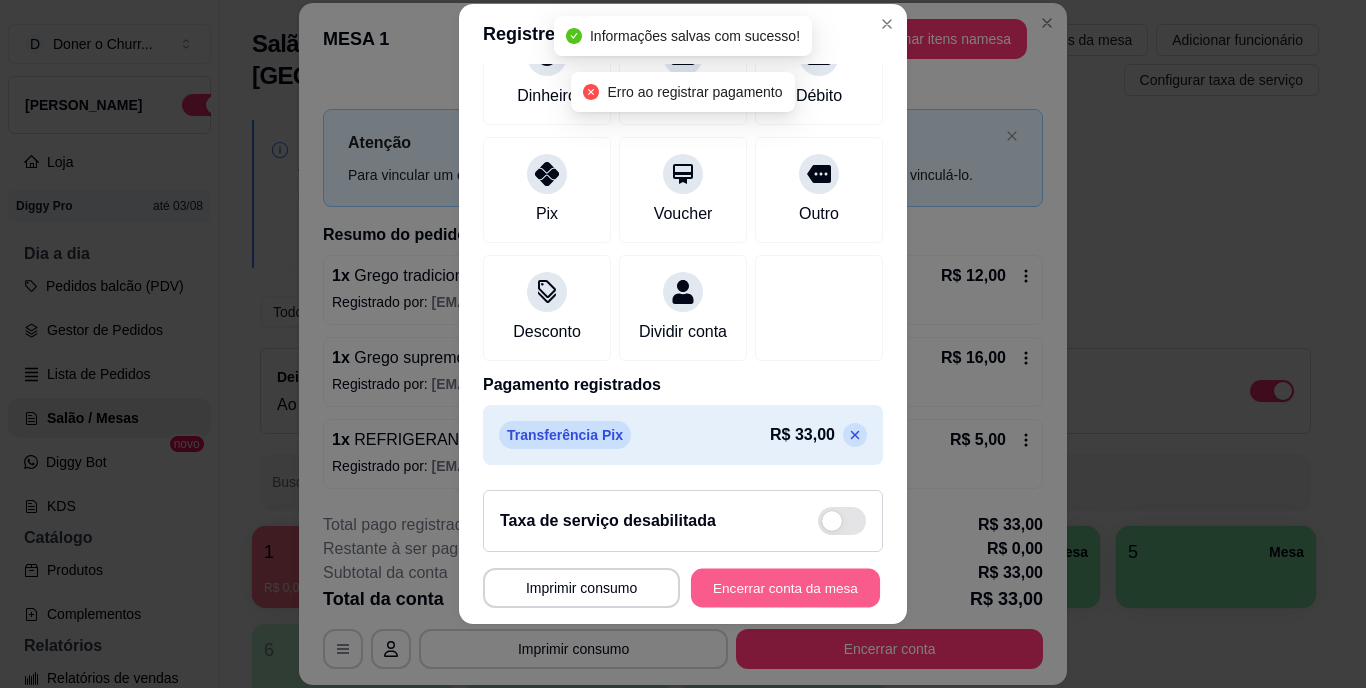 click on "Encerrar conta da mesa" at bounding box center (785, 587) 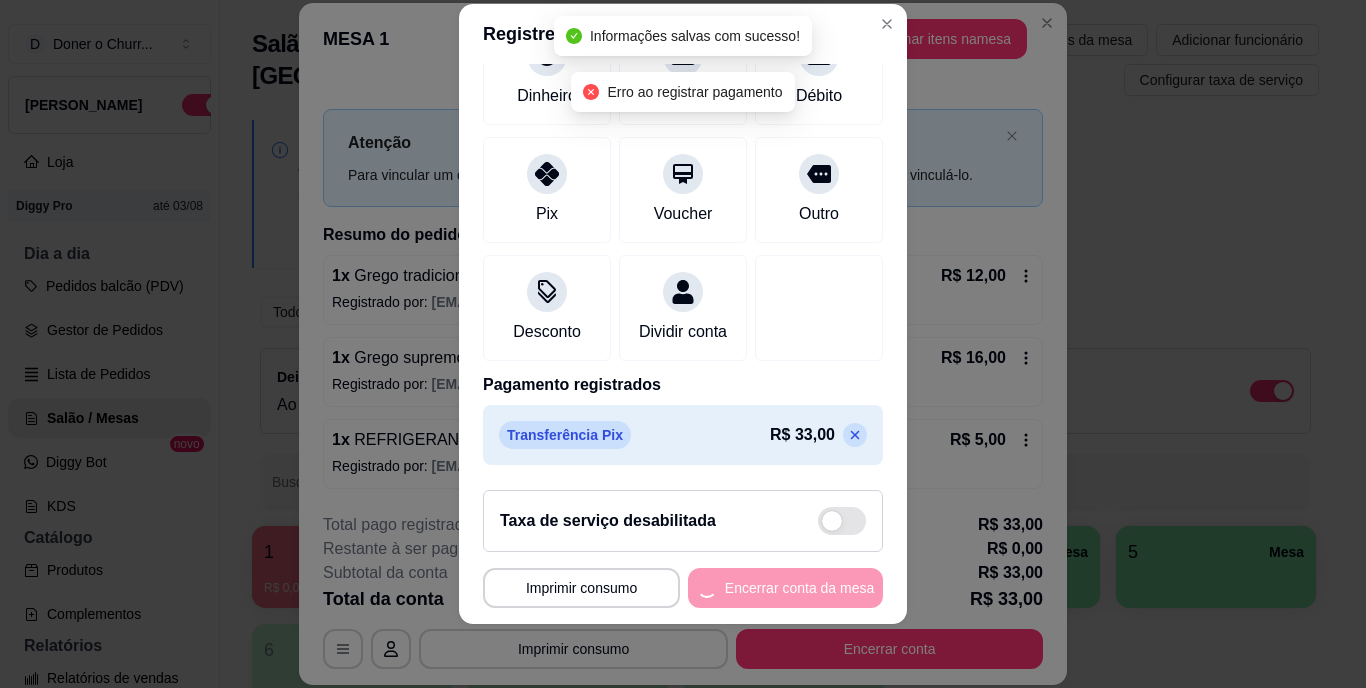 scroll, scrollTop: 0, scrollLeft: 0, axis: both 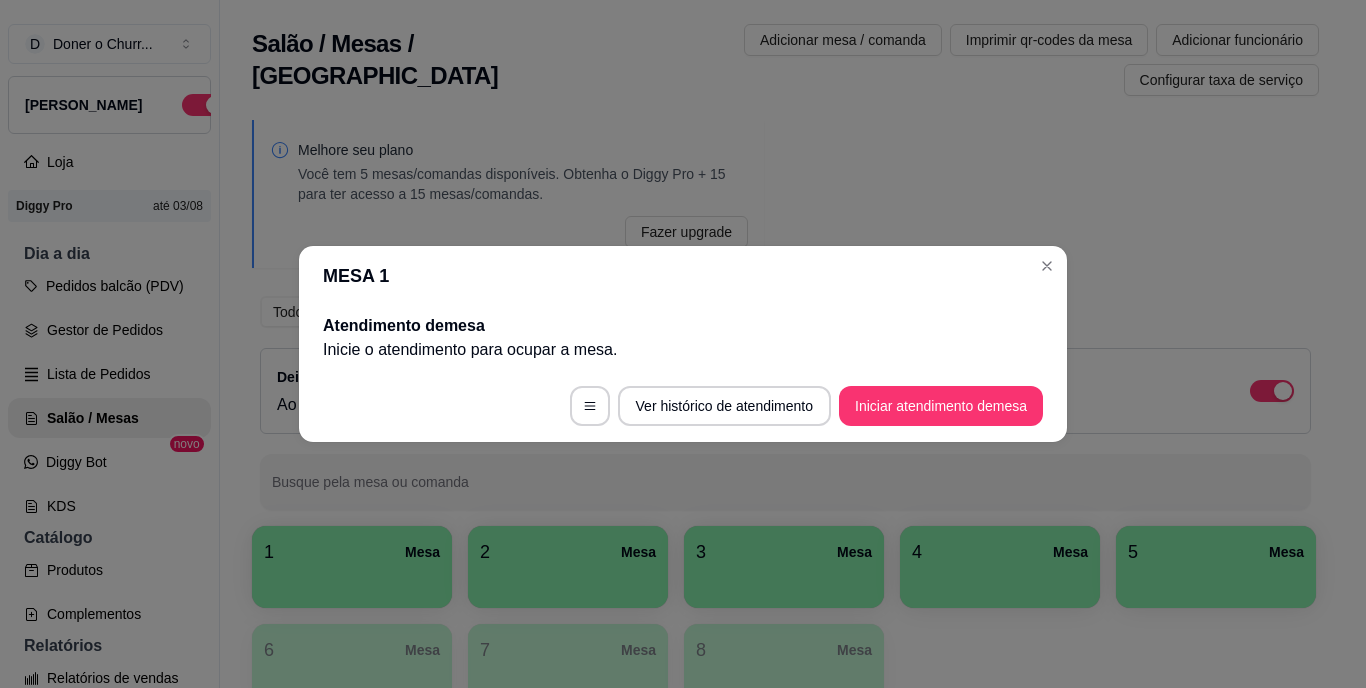type 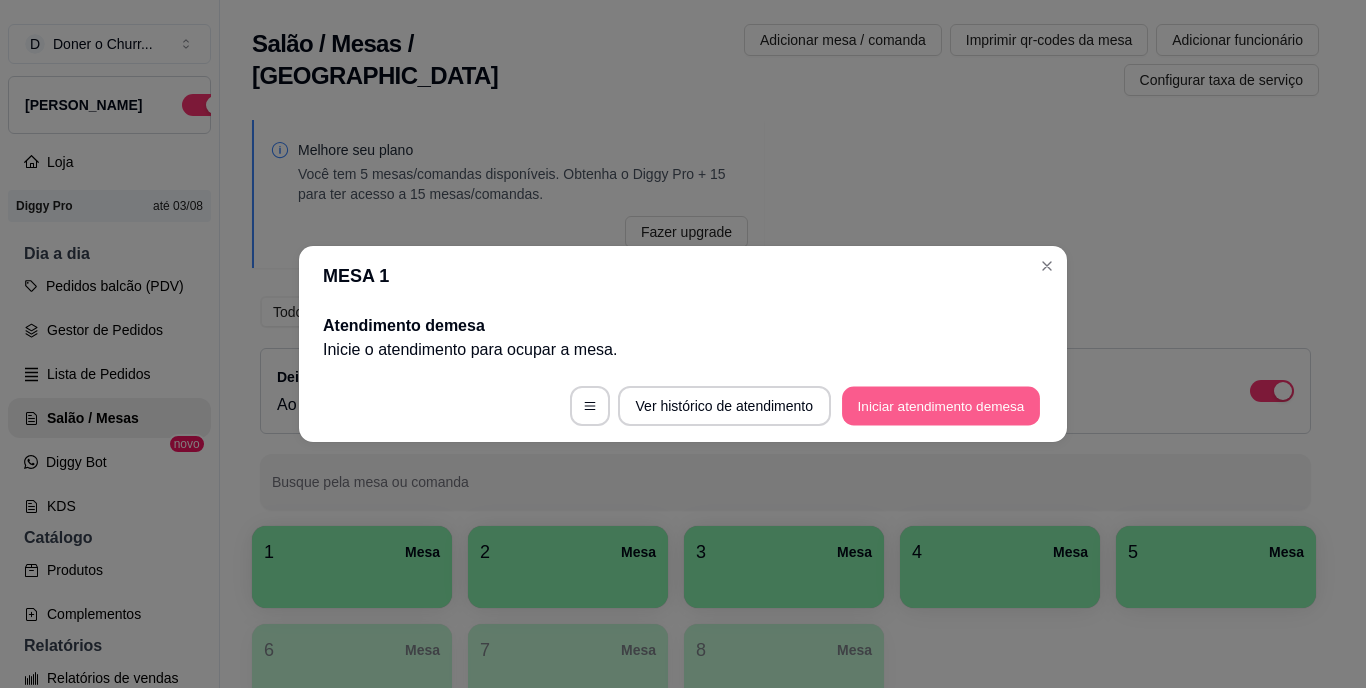 click on "Iniciar atendimento de  mesa" at bounding box center (941, 406) 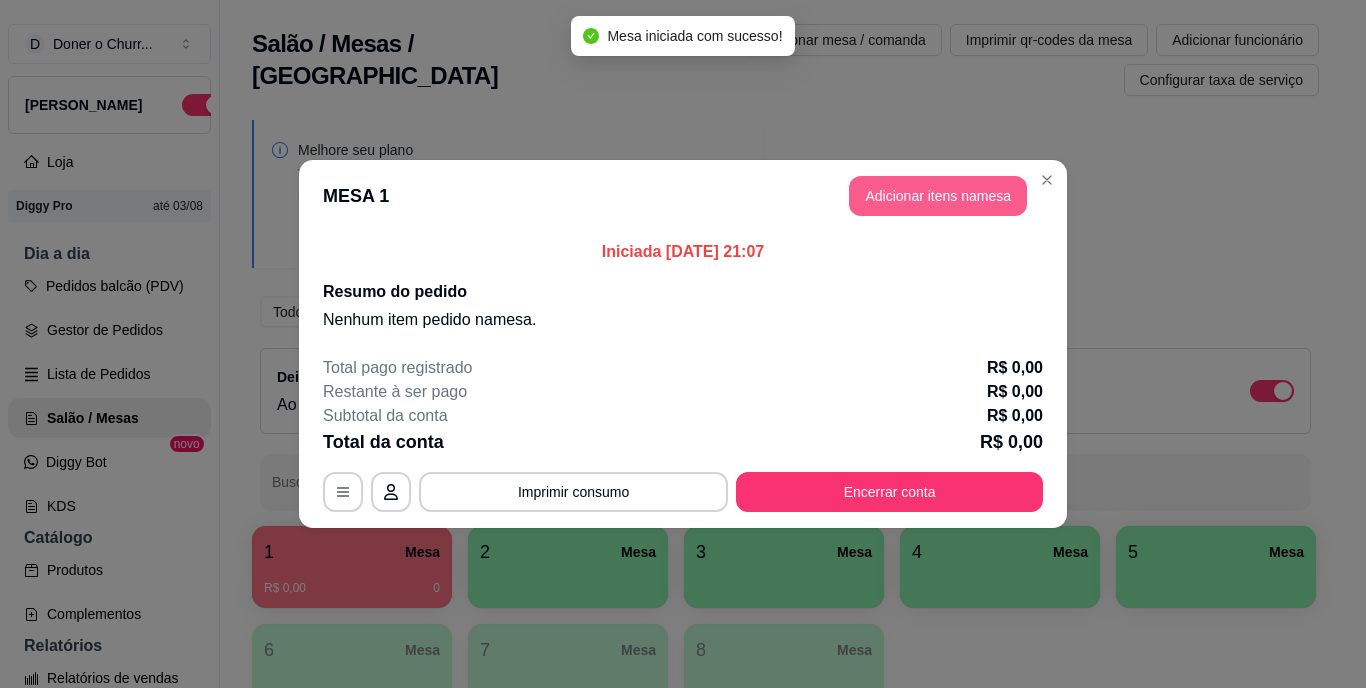click on "Adicionar itens na  mesa" at bounding box center (938, 196) 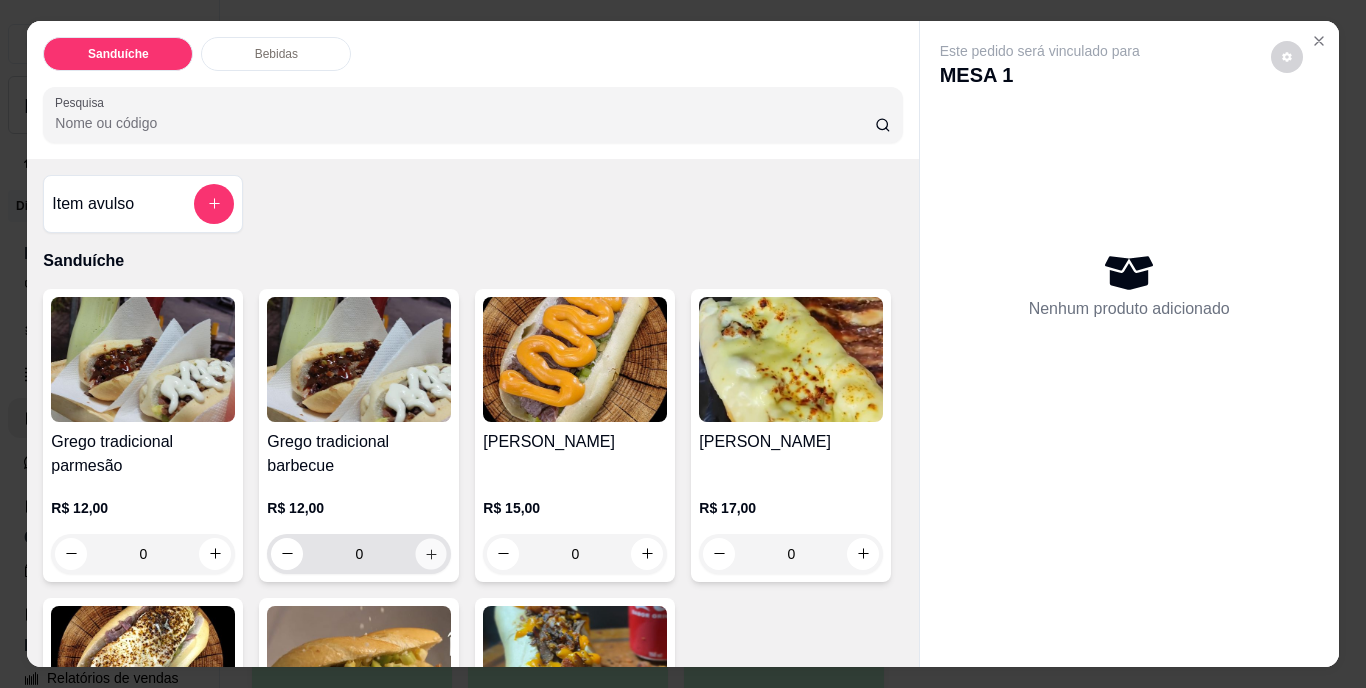 click at bounding box center (431, 553) 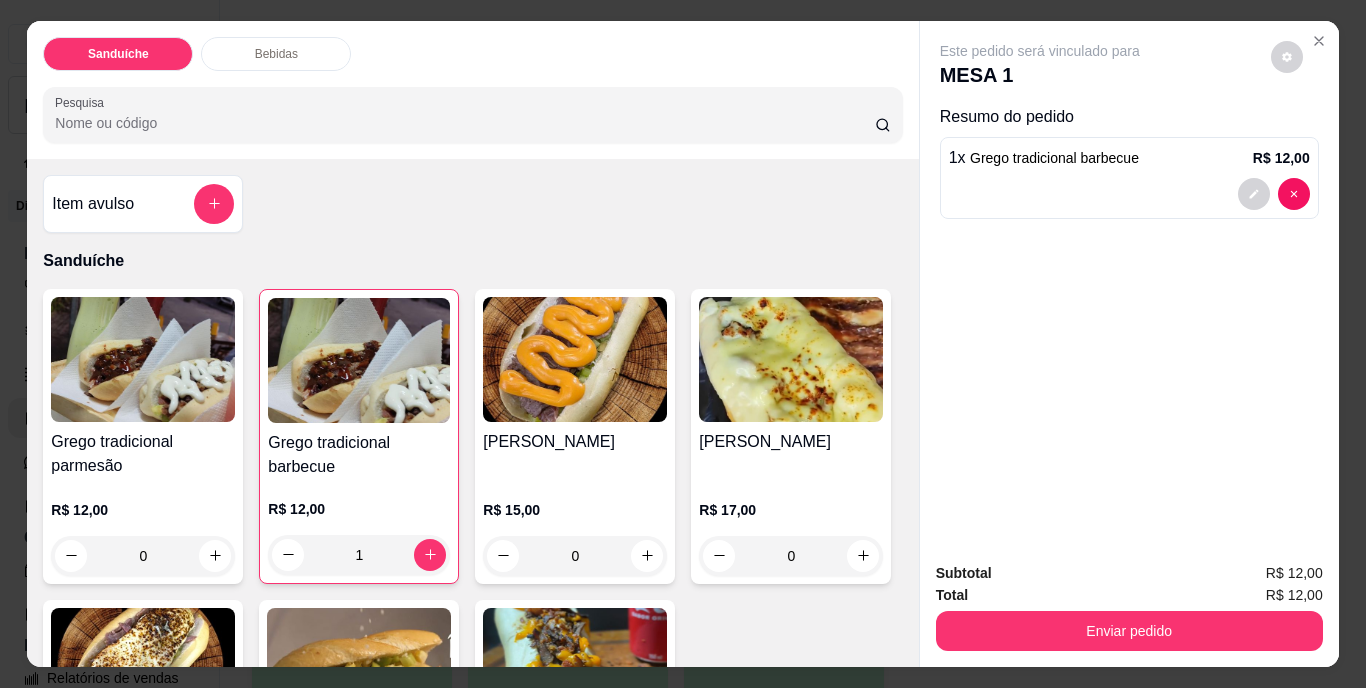type 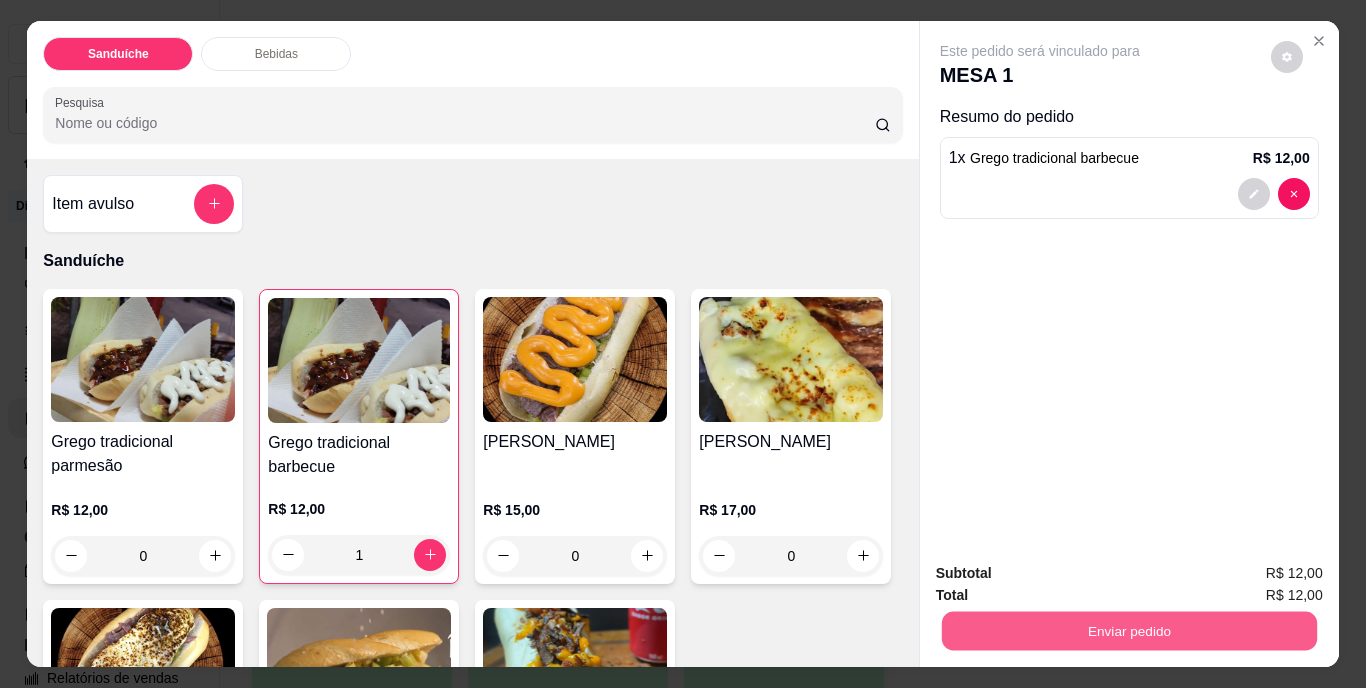 click on "Enviar pedido" at bounding box center (1128, 631) 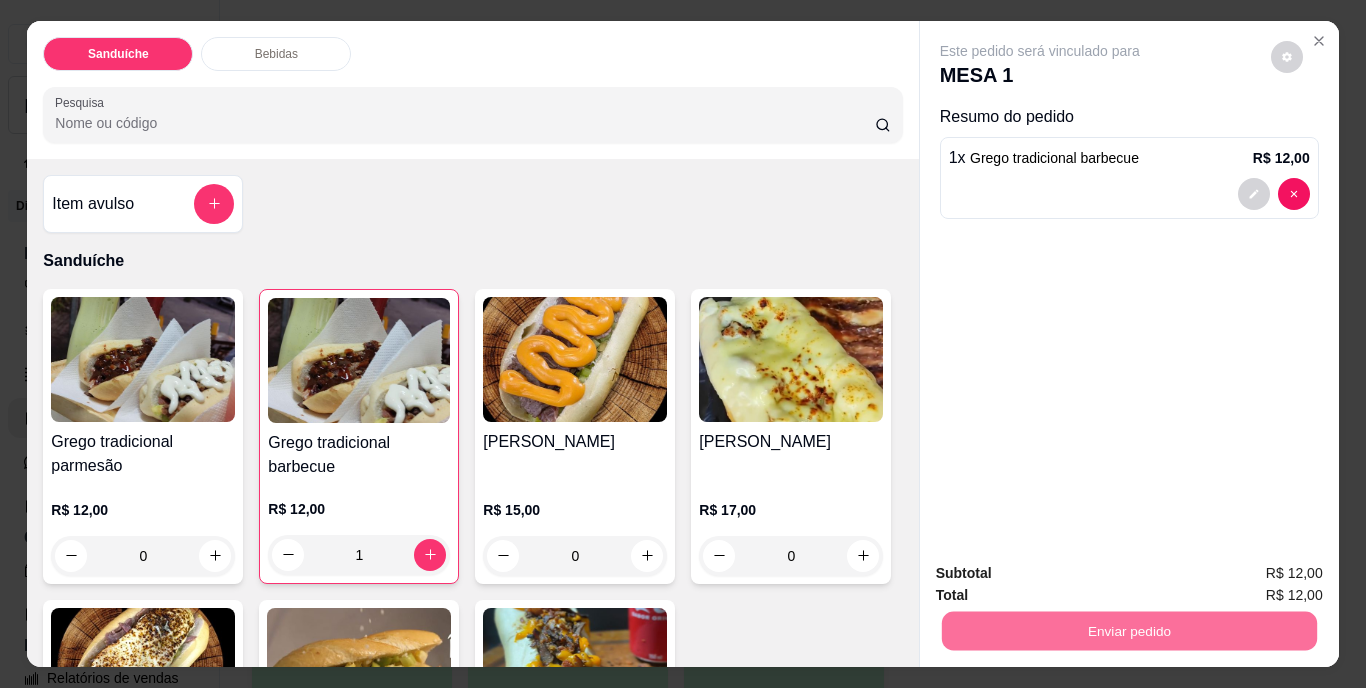 click on "Não registrar e enviar pedido" at bounding box center (1063, 574) 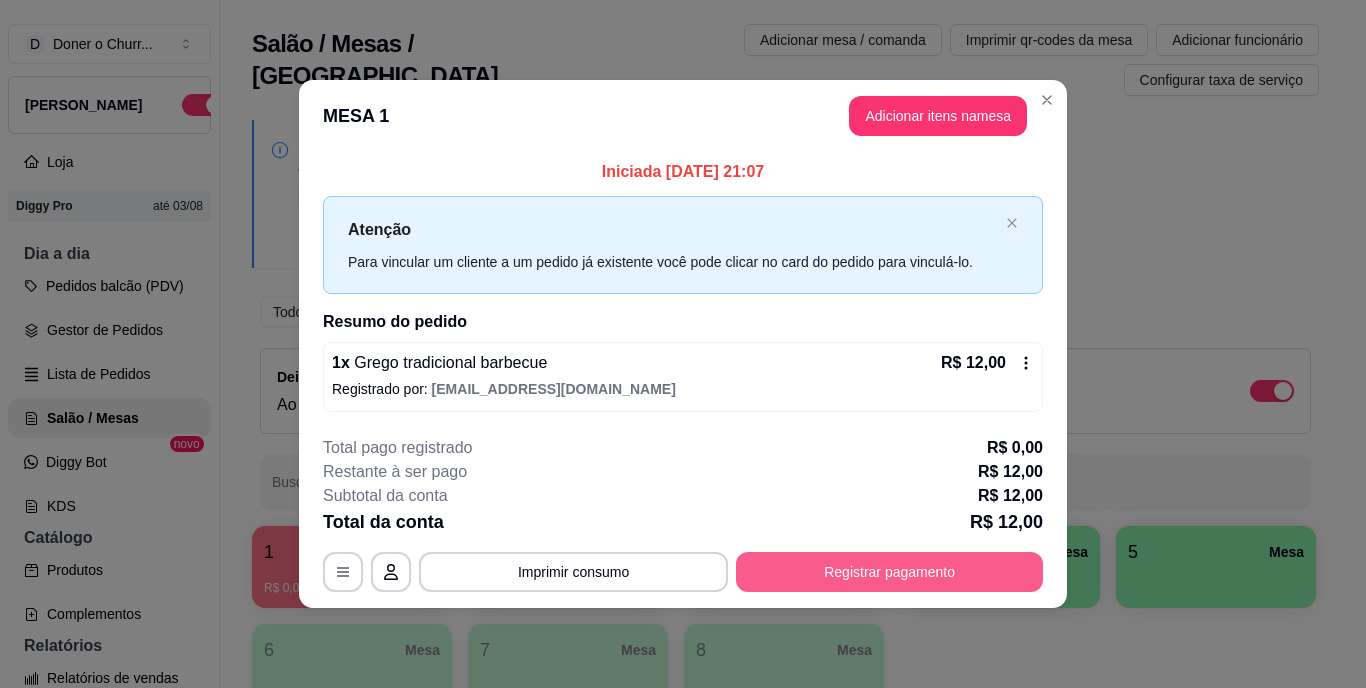 click on "Registrar pagamento" at bounding box center [889, 572] 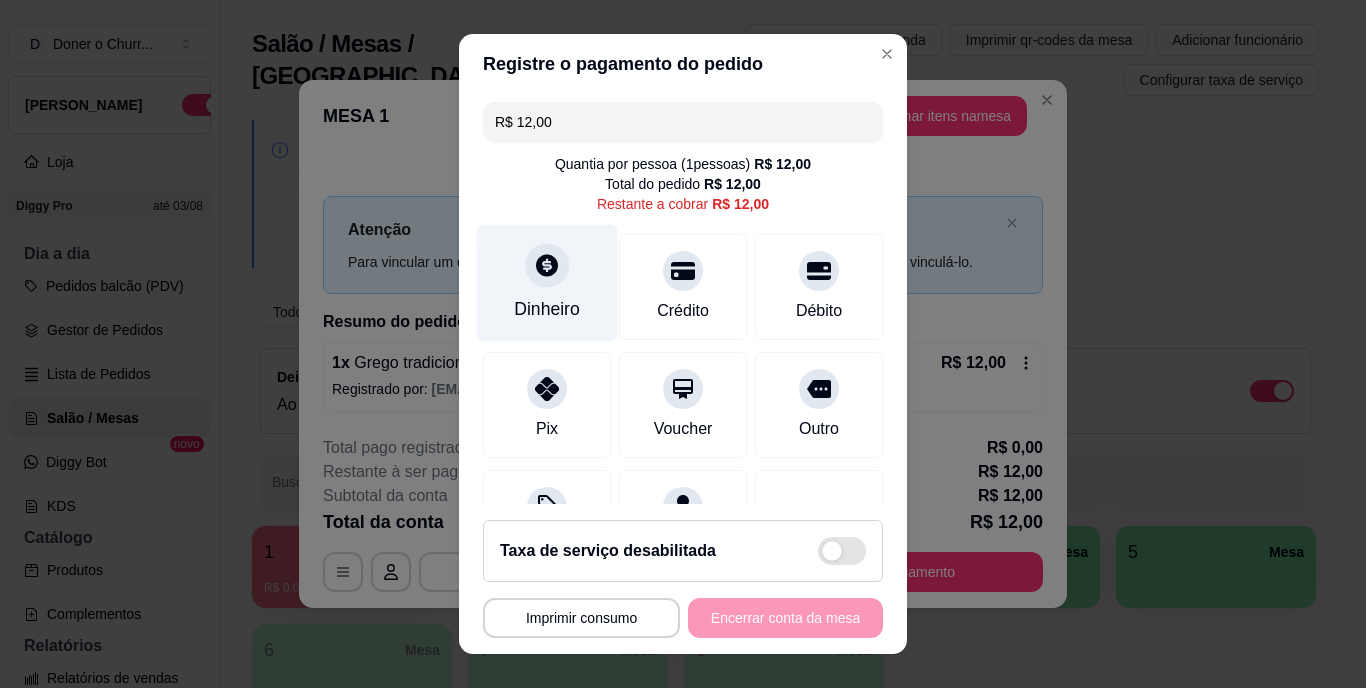 click 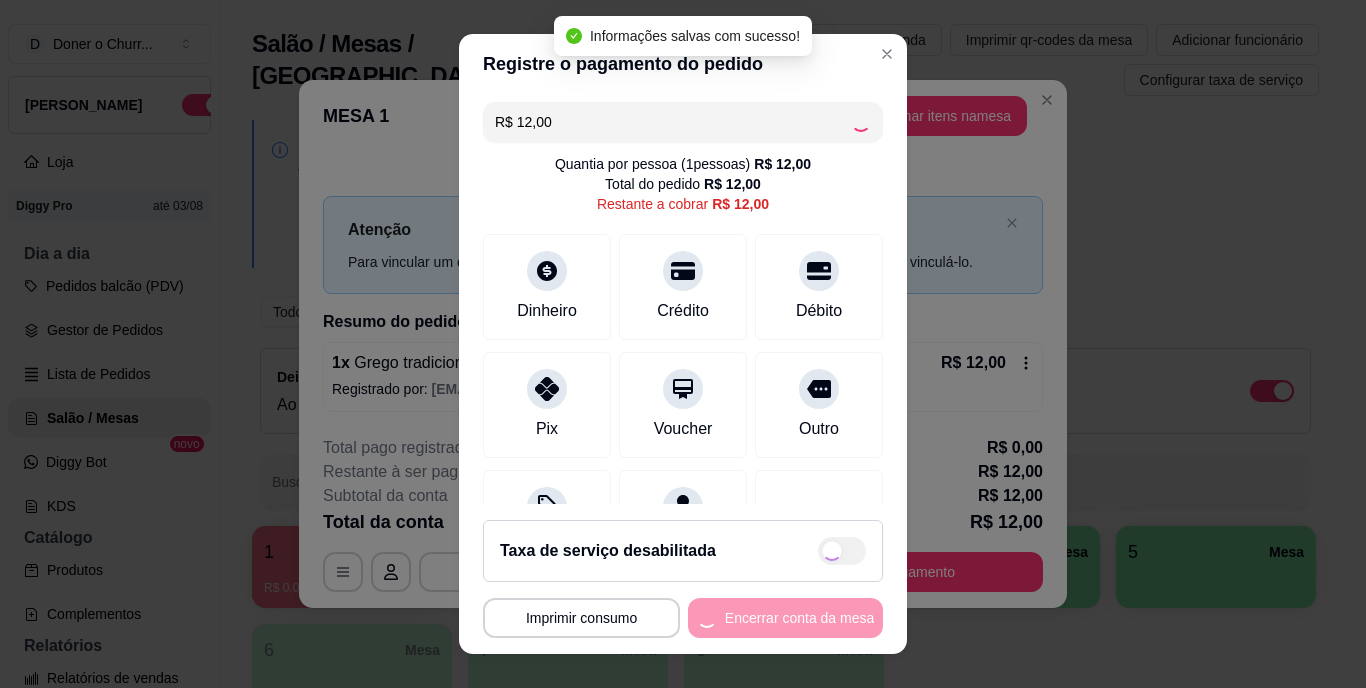 type on "R$ 0,00" 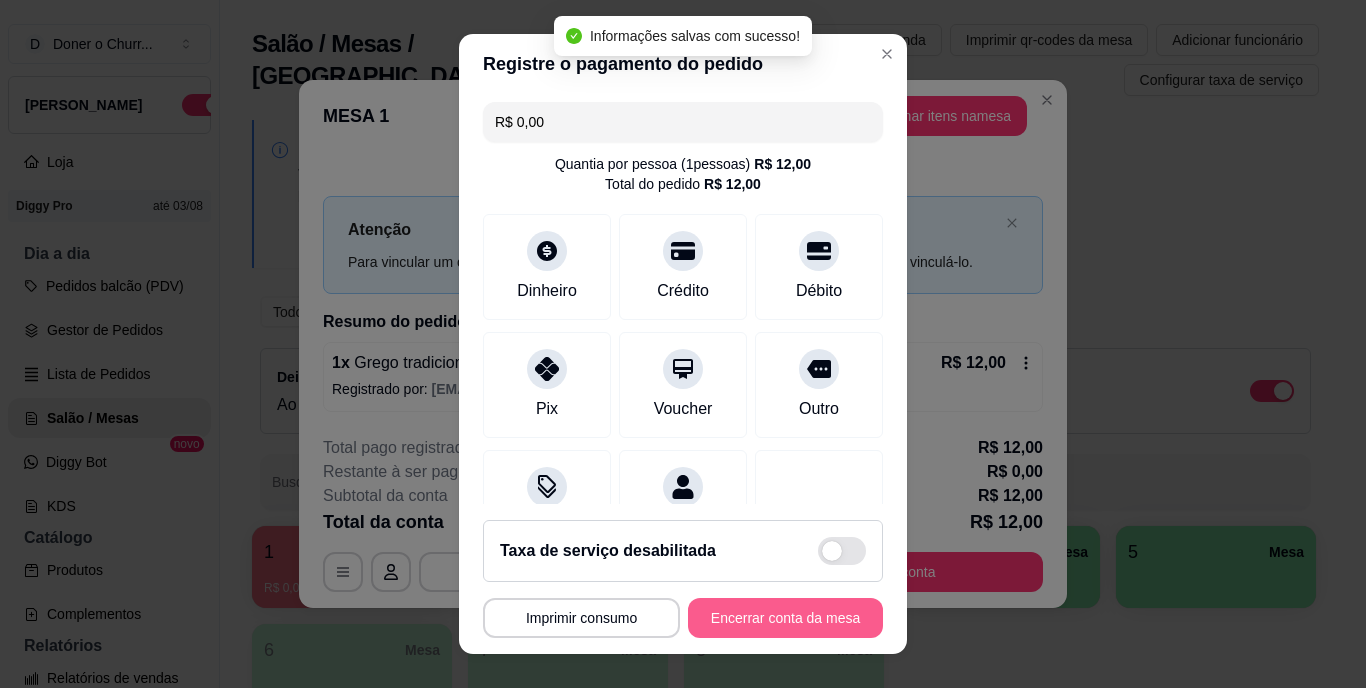 click on "Encerrar conta da mesa" at bounding box center (785, 618) 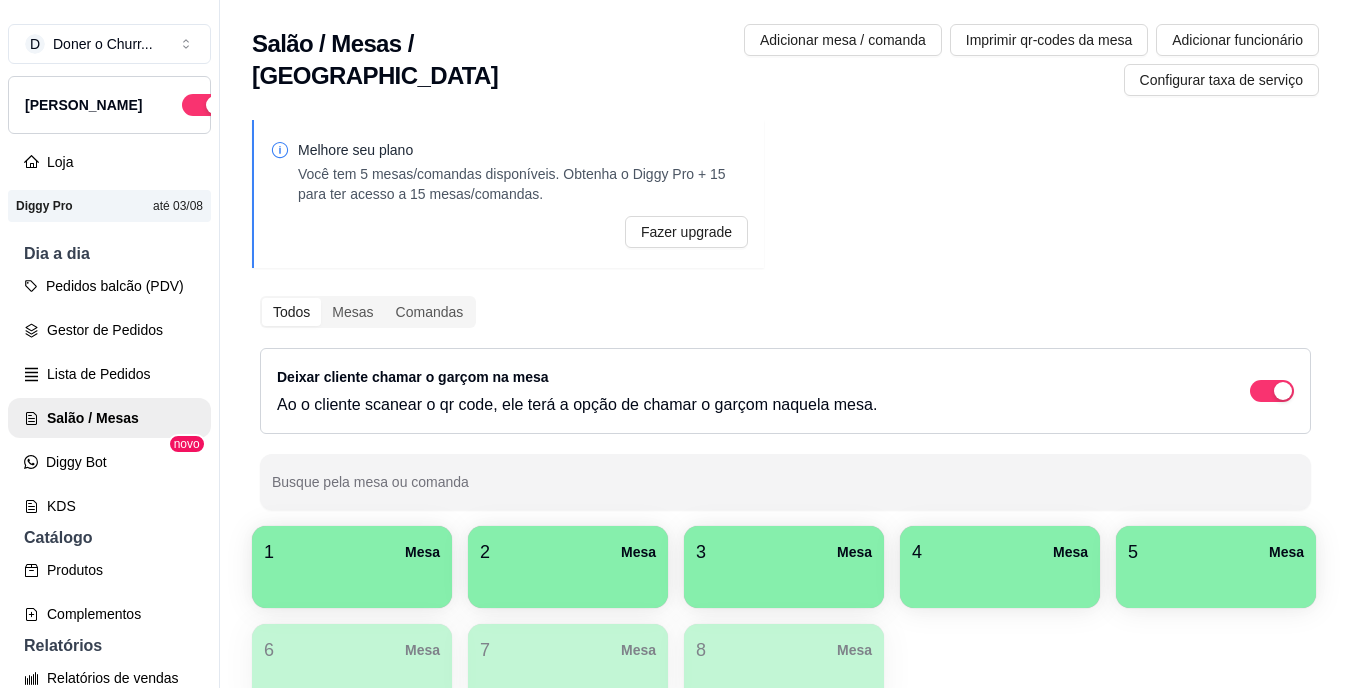 click on "Pedidos balcão (PDV) Gestor de Pedidos Lista de Pedidos Salão / Mesas Diggy Bot novo KDS" at bounding box center (109, 396) 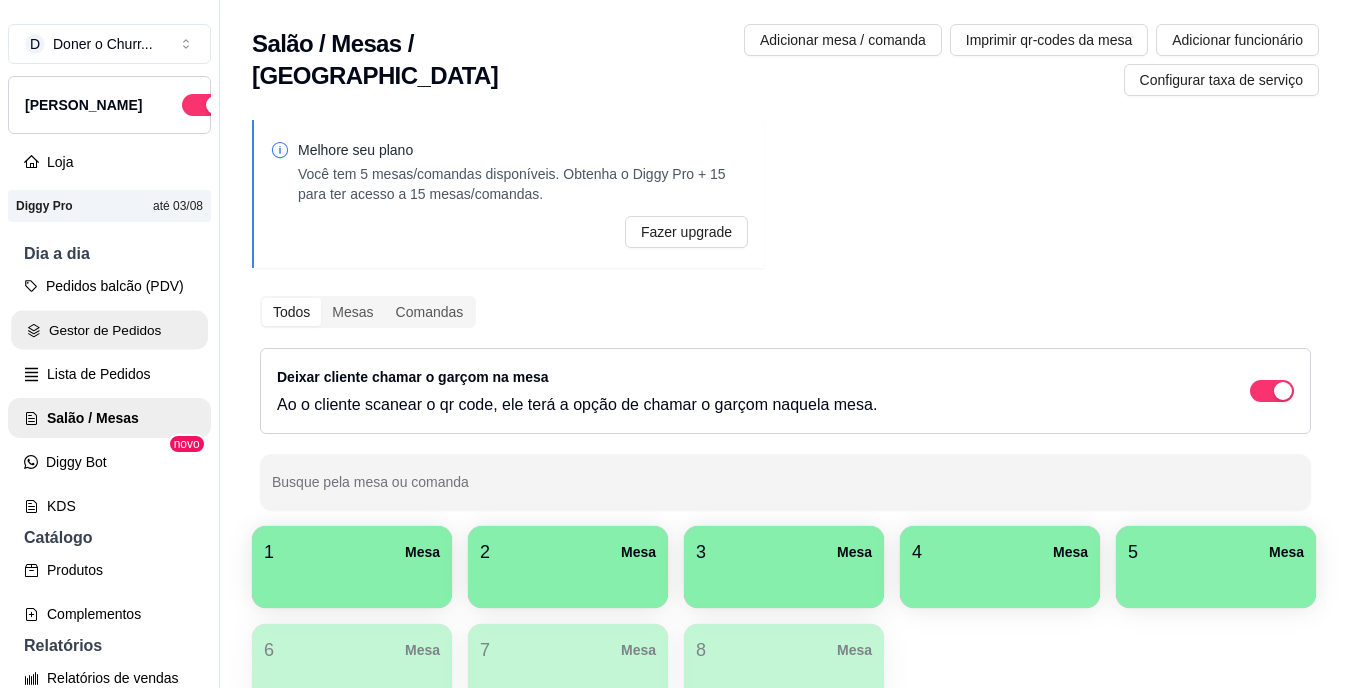 click on "Gestor de Pedidos" at bounding box center (109, 330) 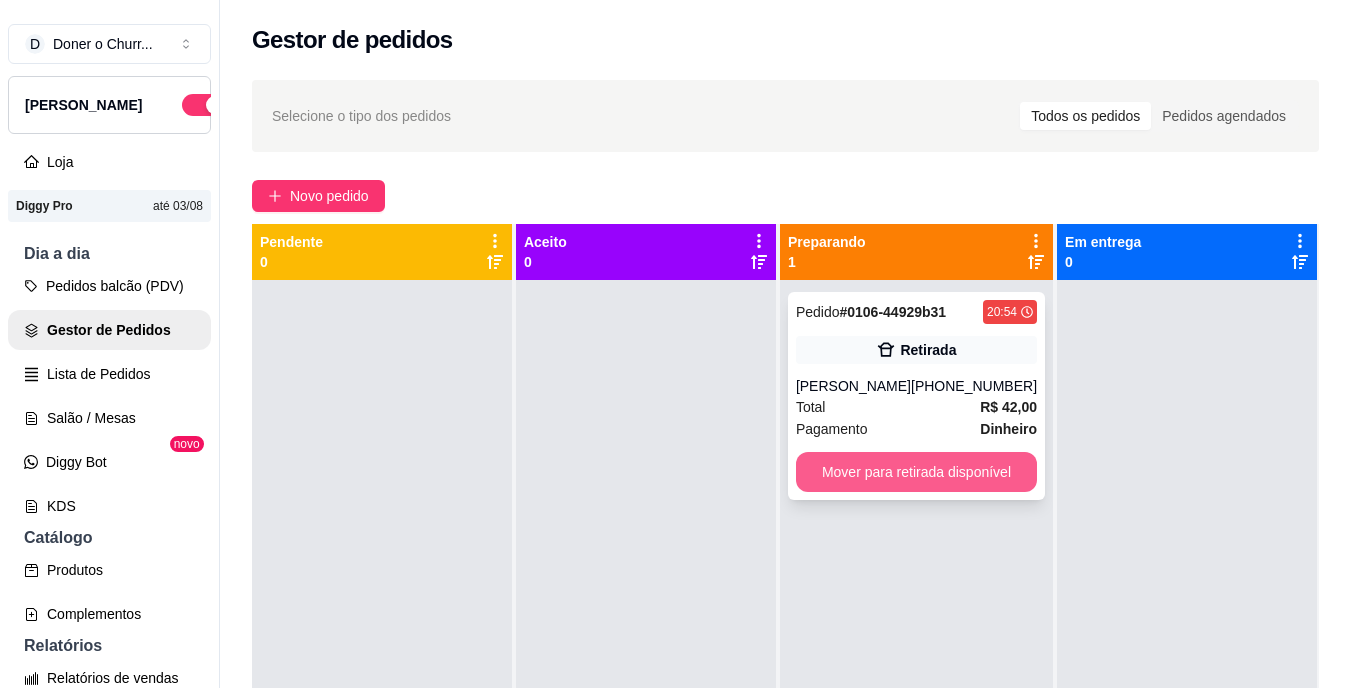 click on "Mover para retirada disponível" at bounding box center (916, 472) 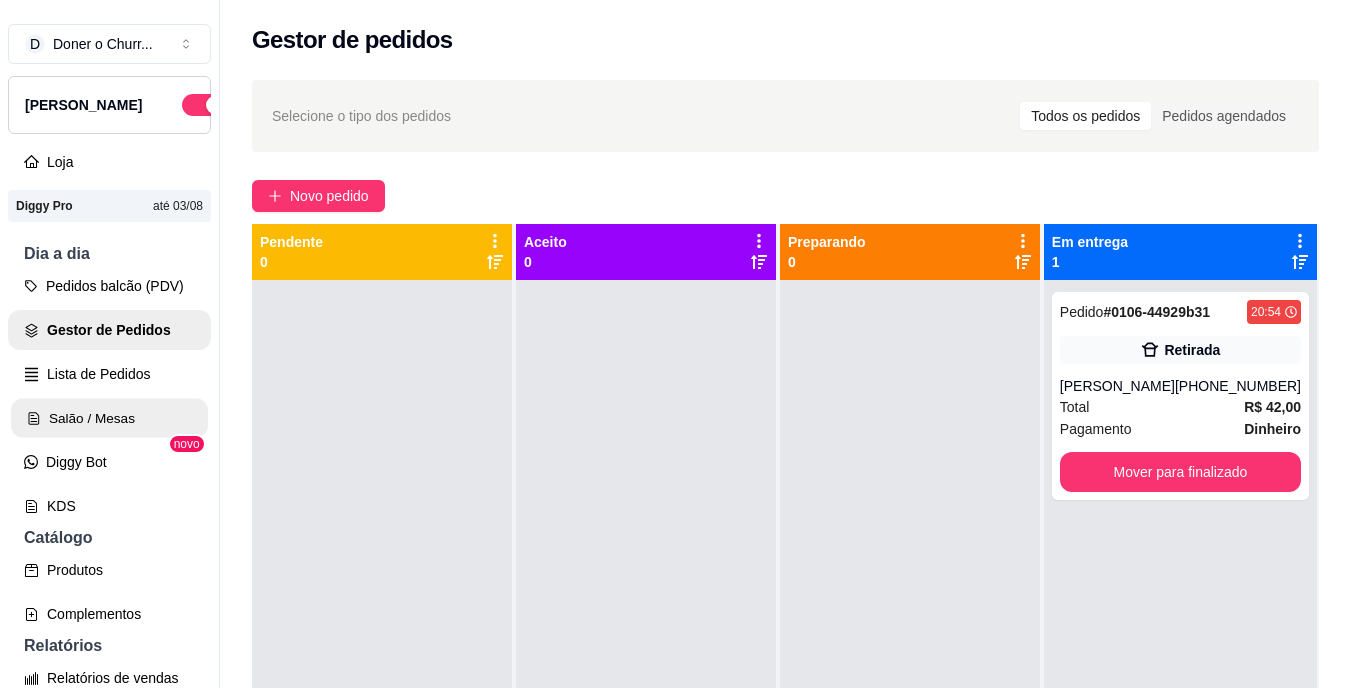 click on "Salão / Mesas" at bounding box center (109, 418) 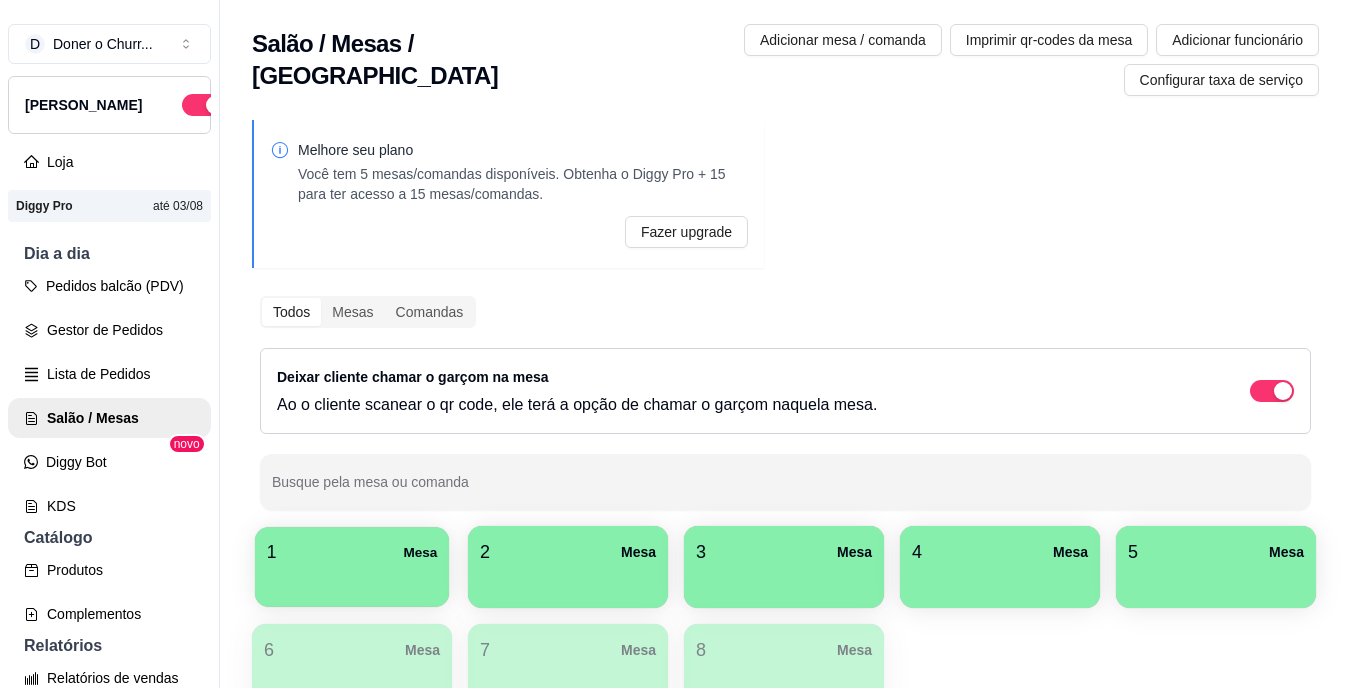 click on "1 Mesa" at bounding box center [352, 552] 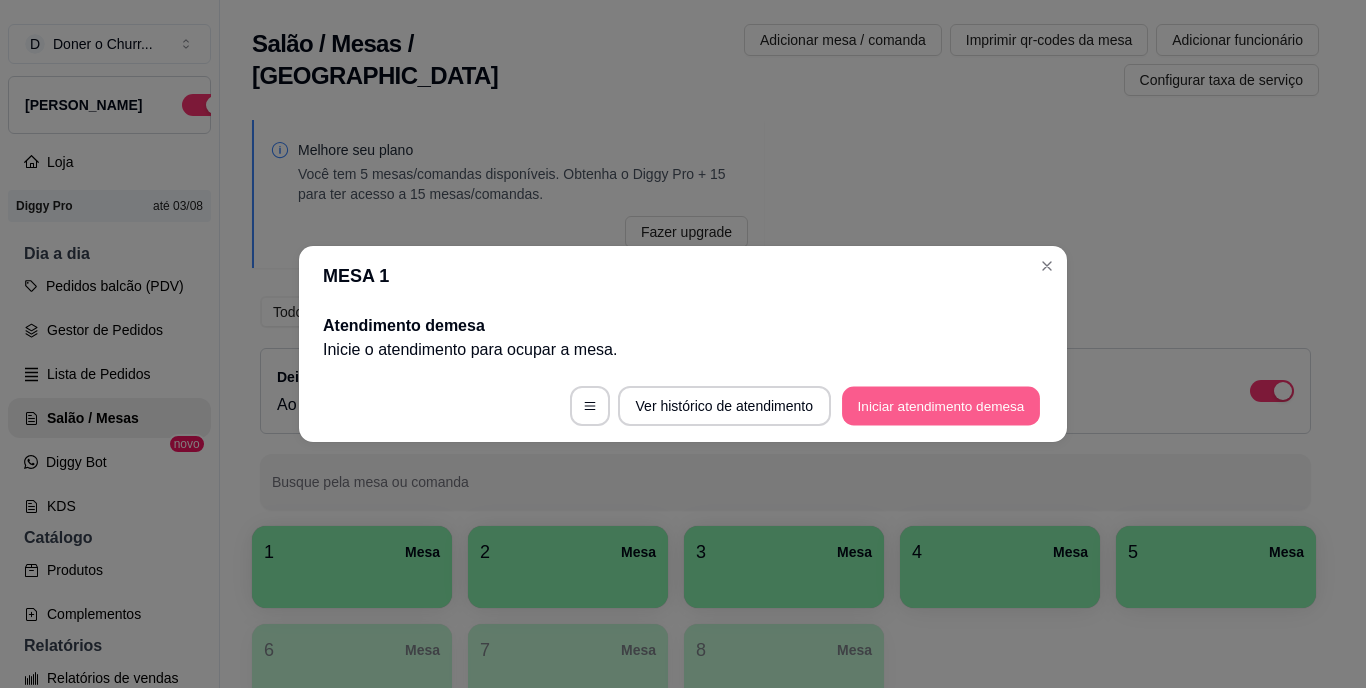 click on "Iniciar atendimento de  mesa" at bounding box center (941, 406) 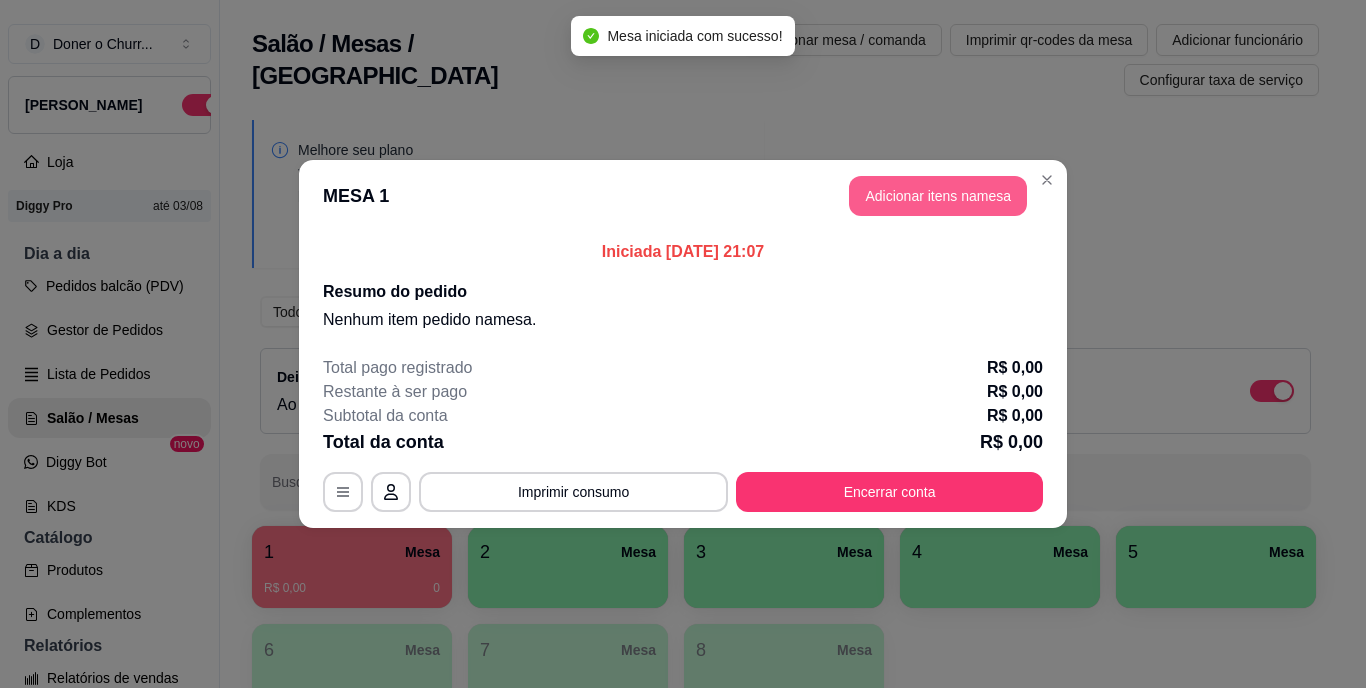 click on "Adicionar itens na  mesa" at bounding box center (938, 196) 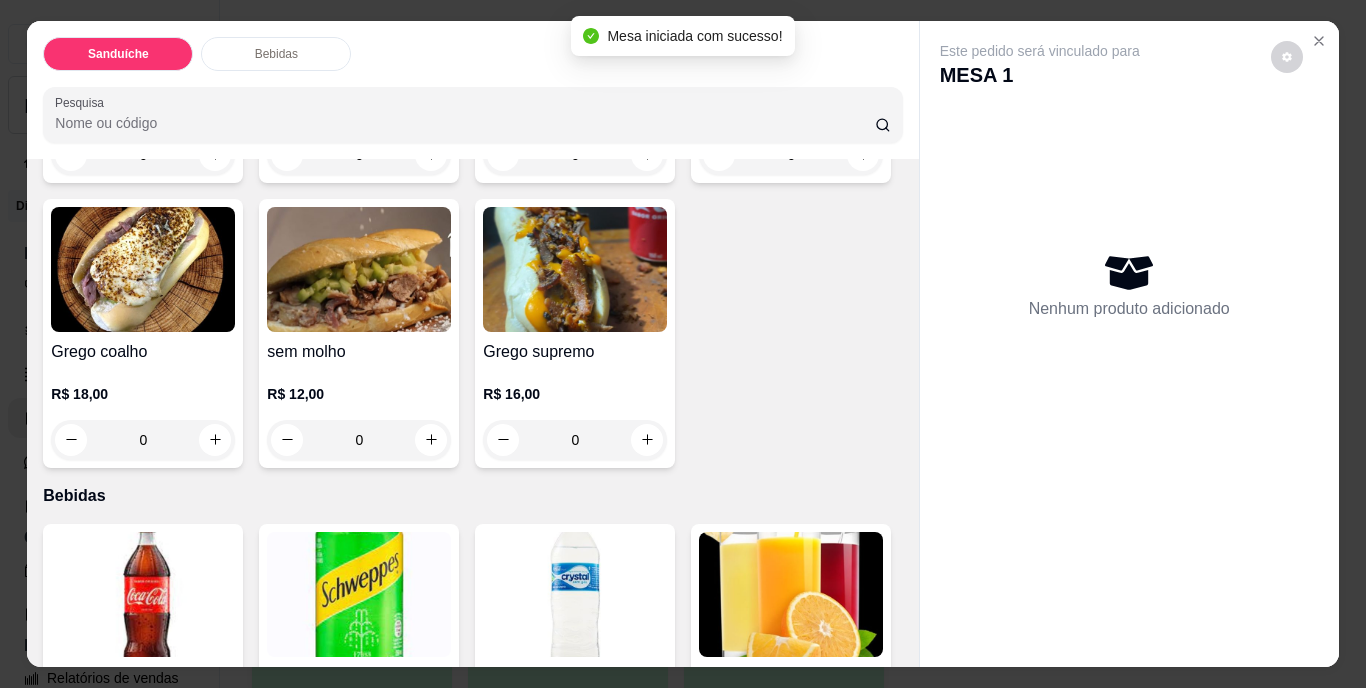 scroll, scrollTop: 400, scrollLeft: 0, axis: vertical 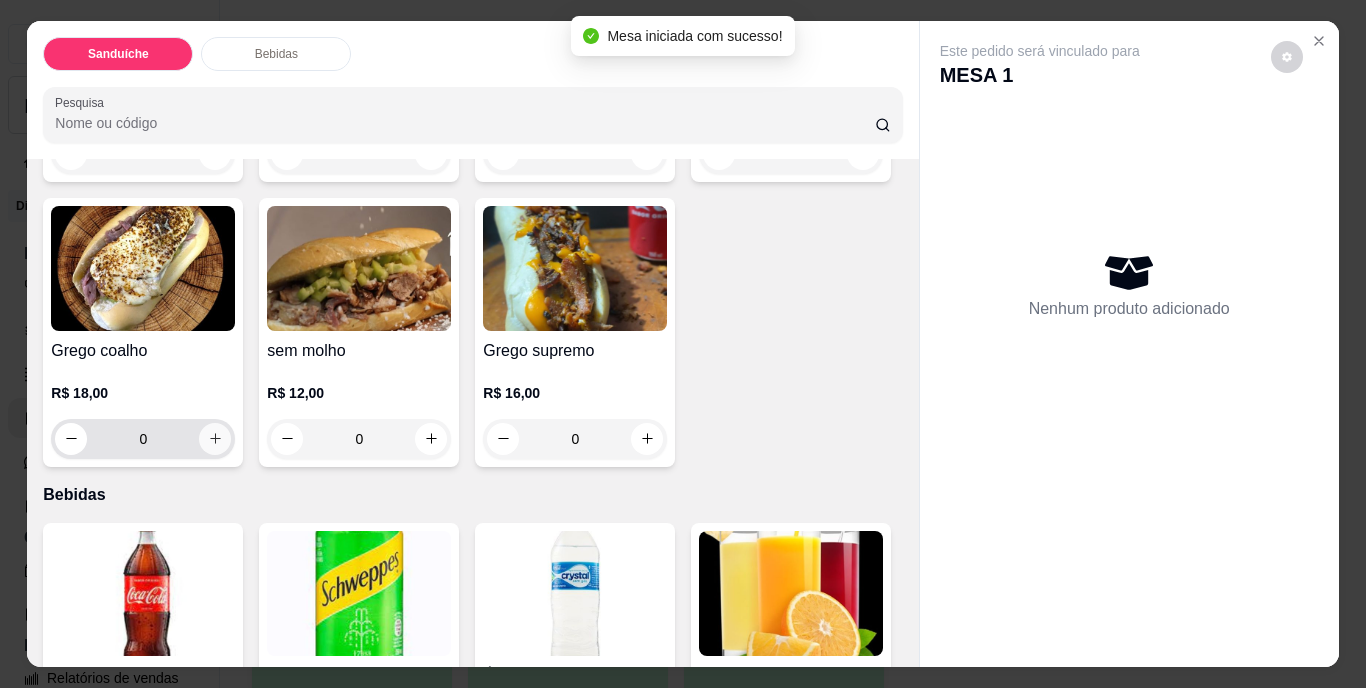click 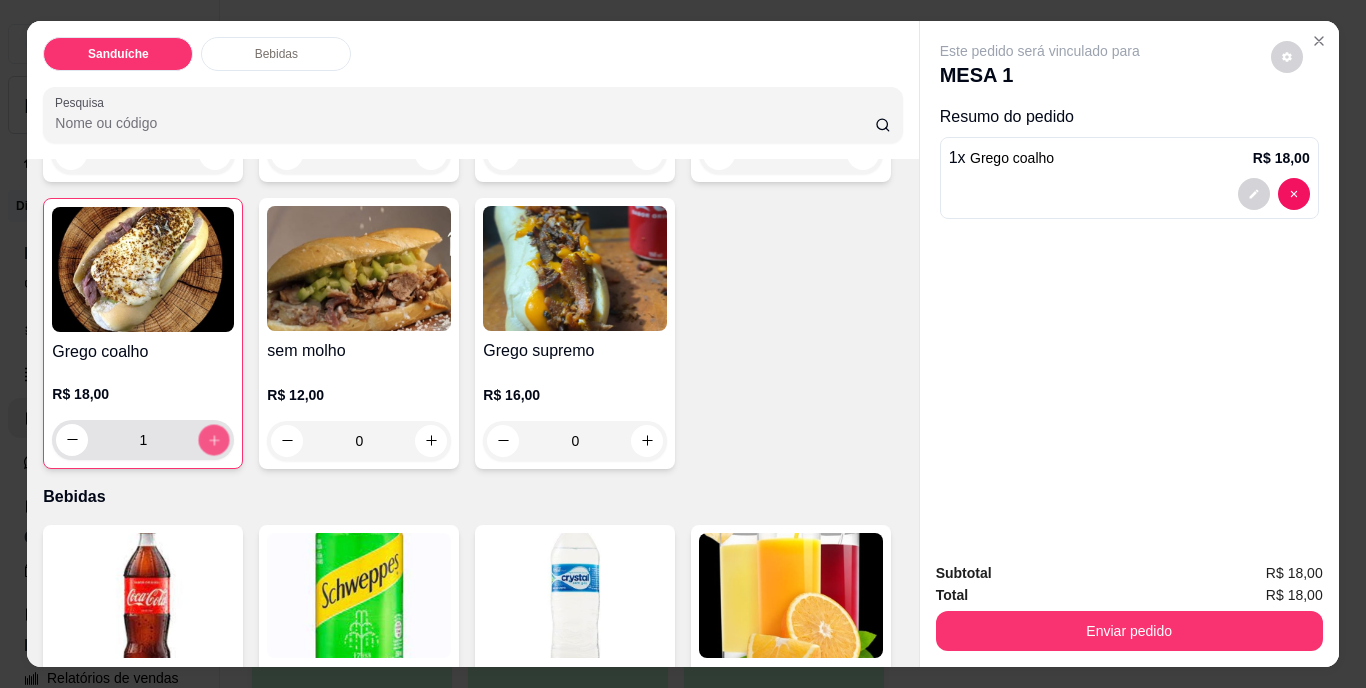 click 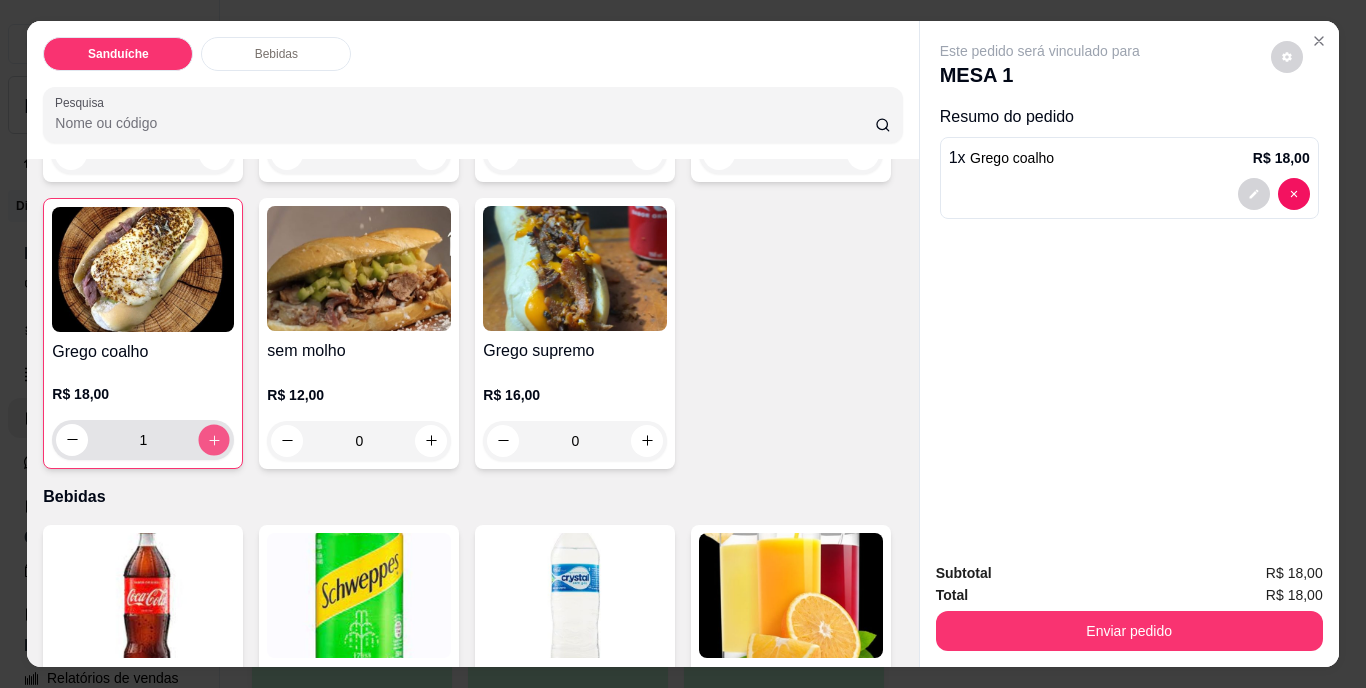 type on "2" 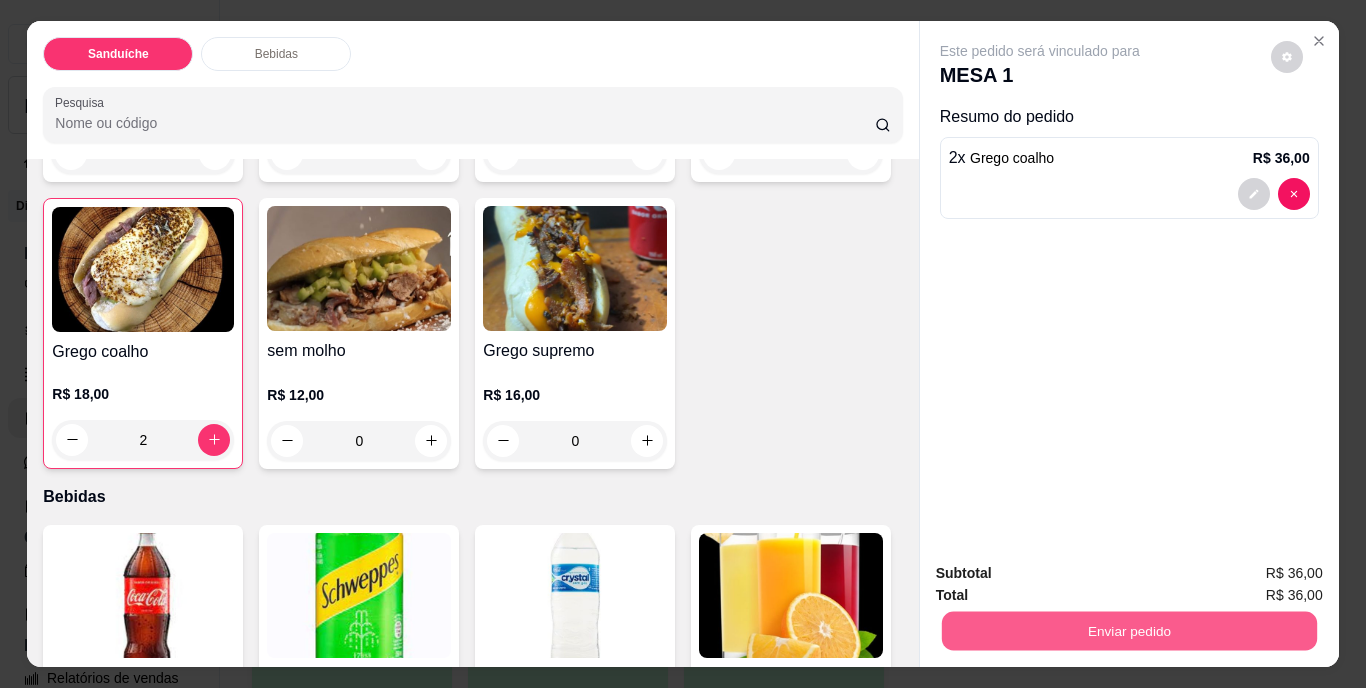 click on "Enviar pedido" at bounding box center [1128, 631] 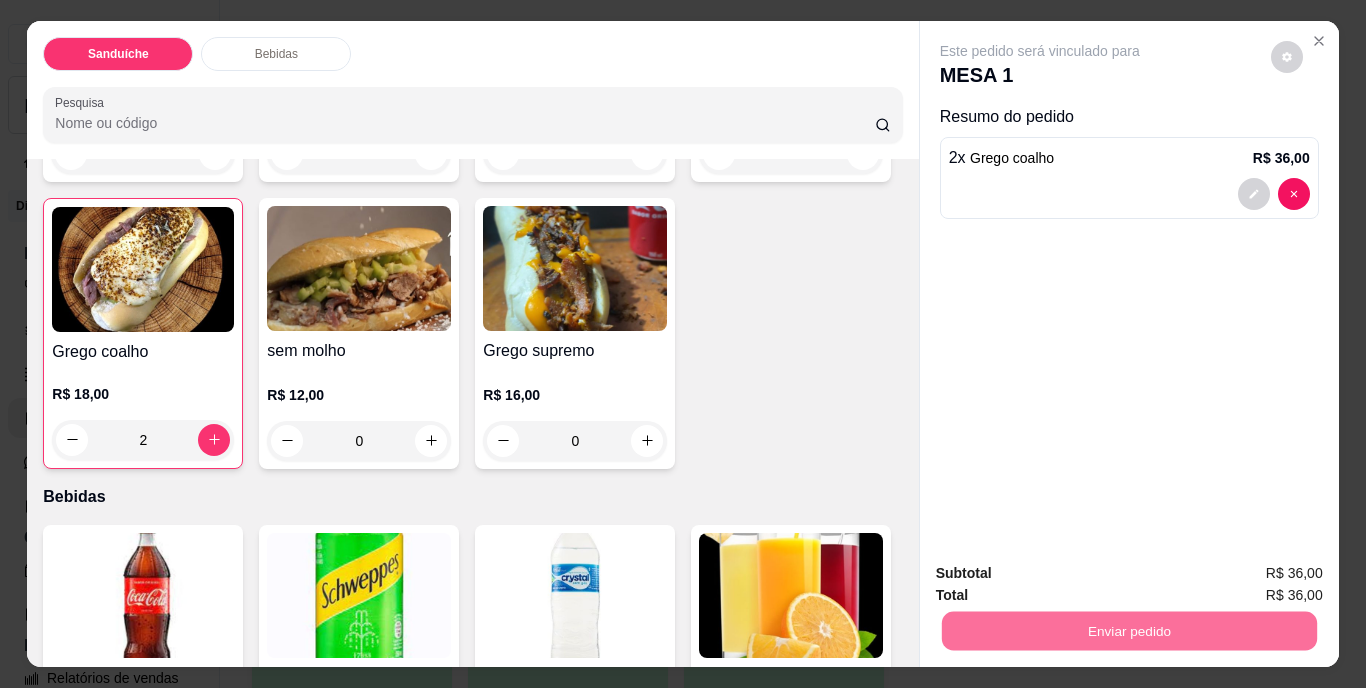 click on "Não registrar e enviar pedido" at bounding box center (1063, 575) 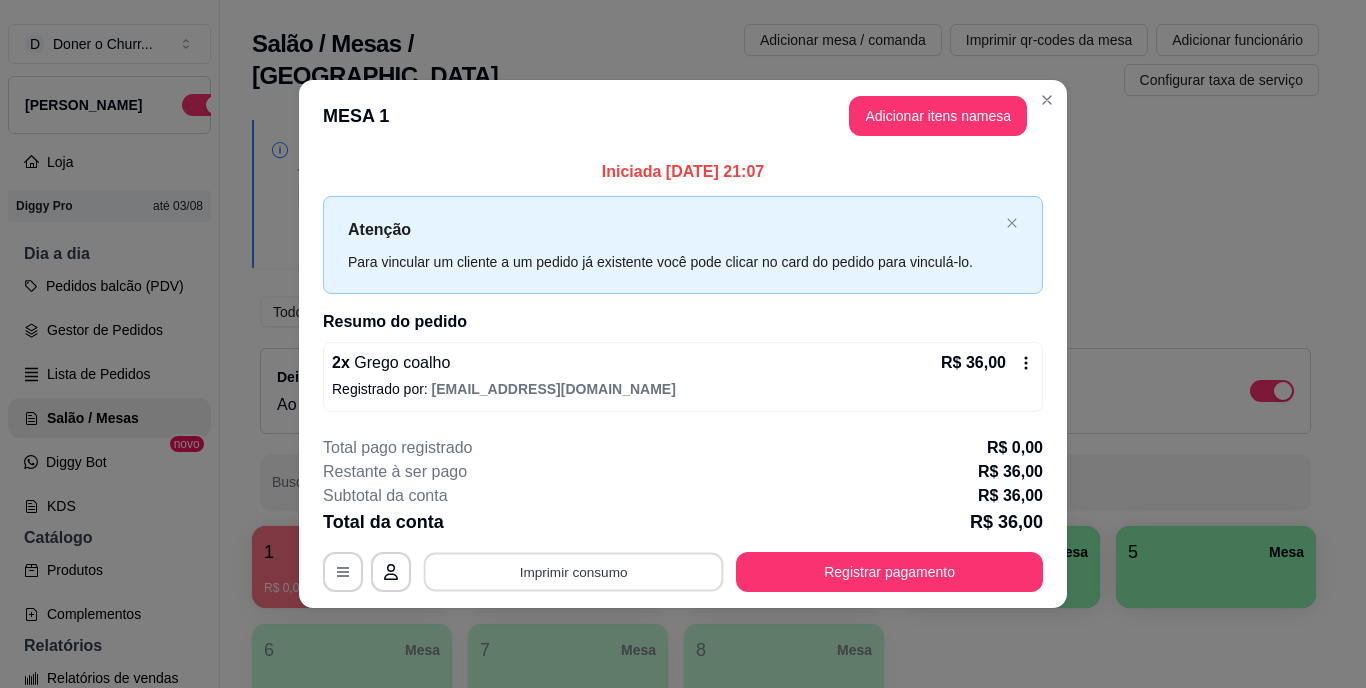 click on "Imprimir consumo" at bounding box center [574, 571] 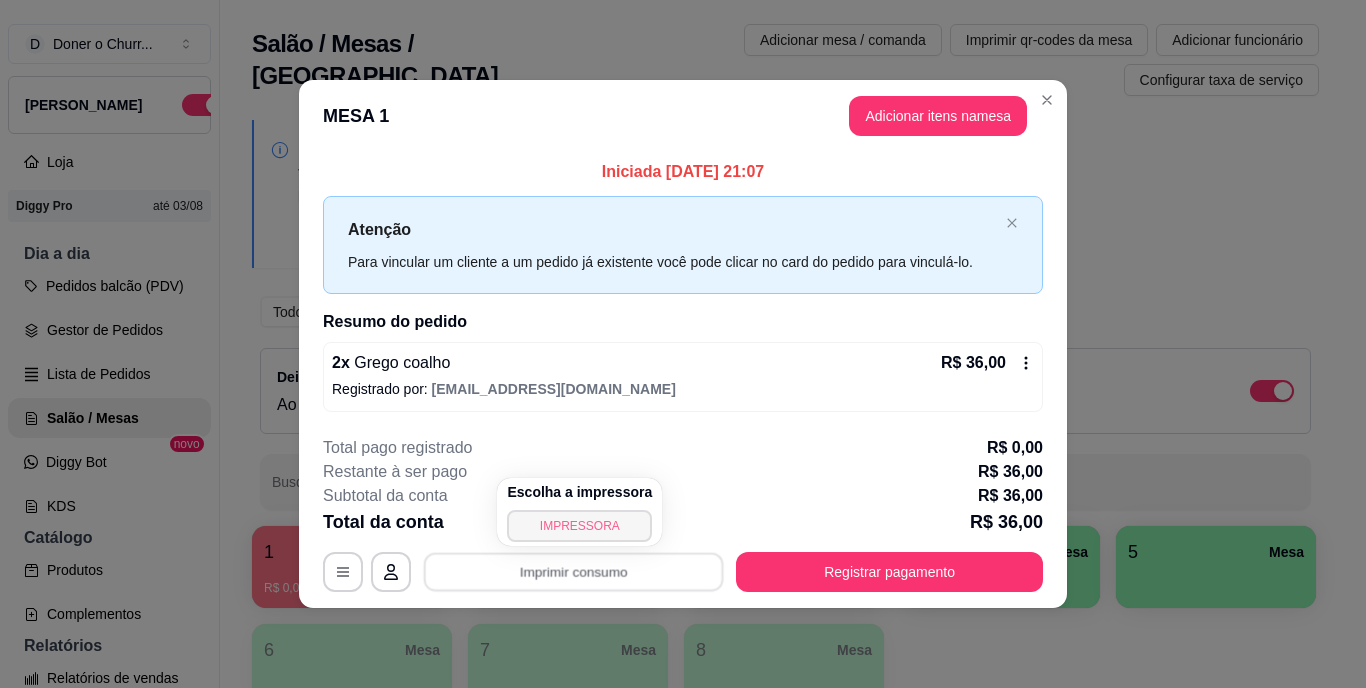 click on "IMPRESSORA" at bounding box center [579, 526] 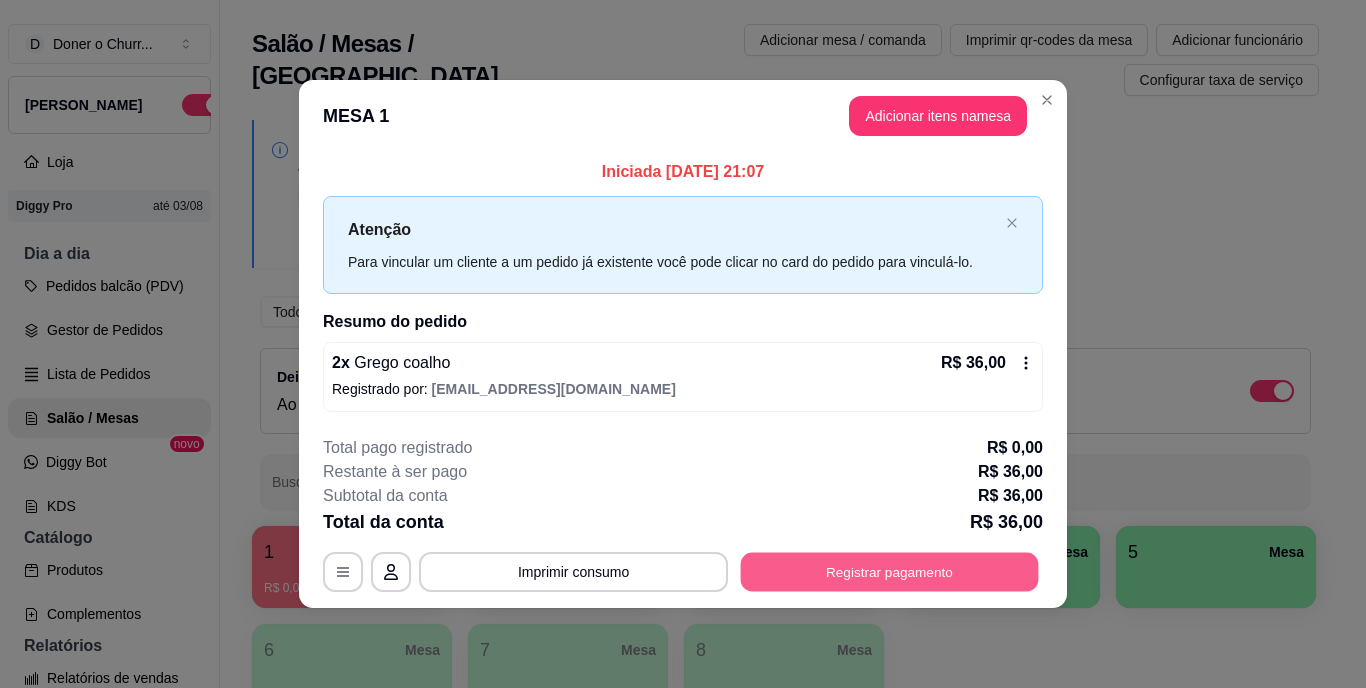 click on "Registrar pagamento" at bounding box center [890, 571] 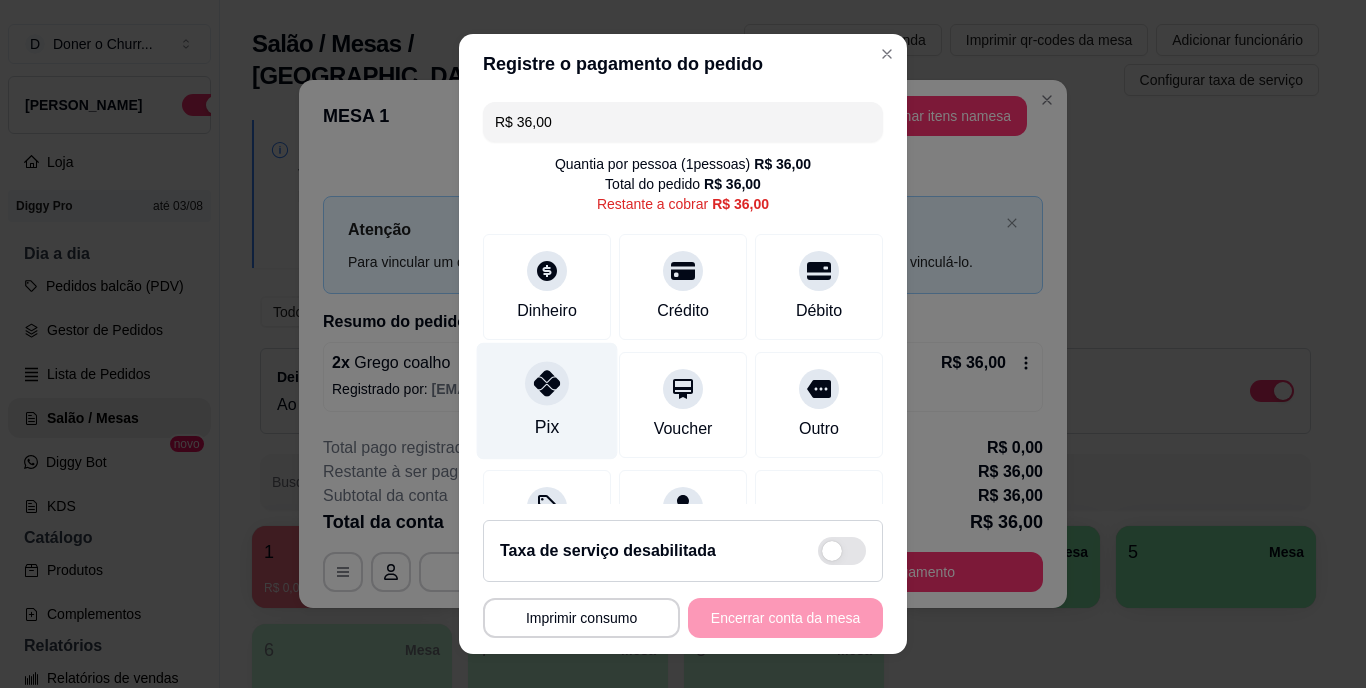 click at bounding box center (547, 384) 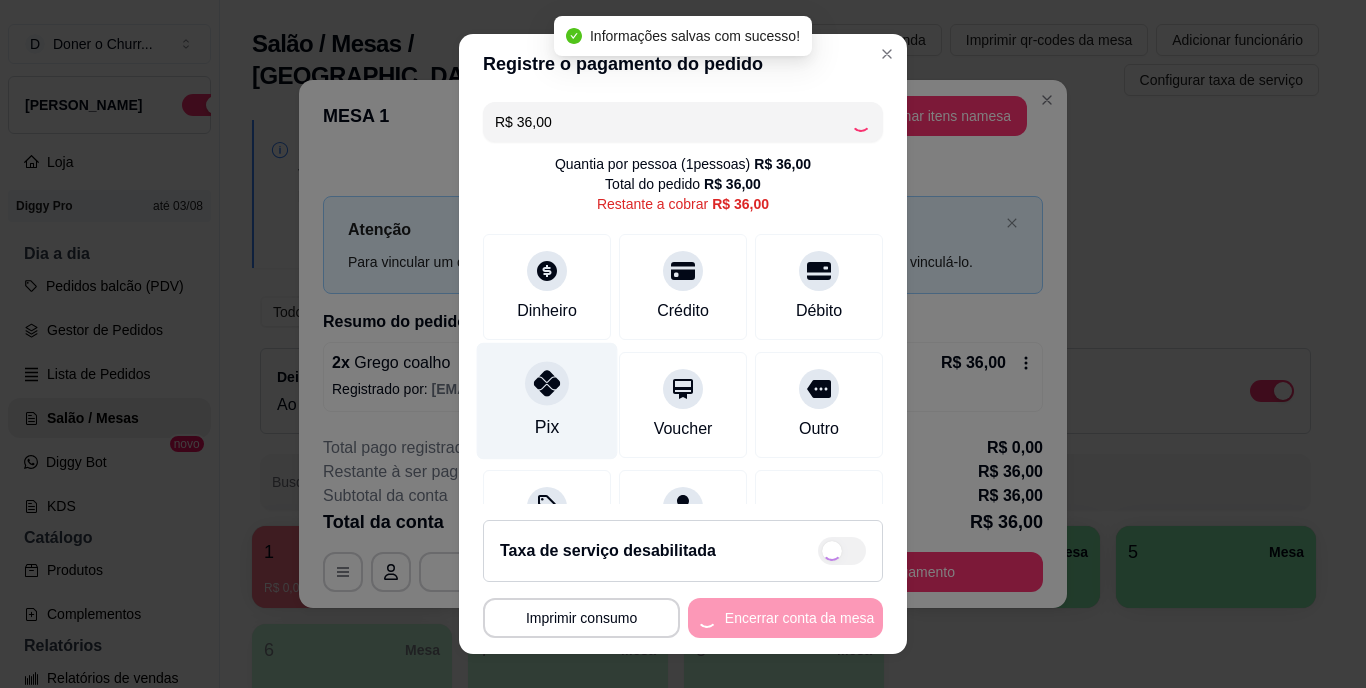 type on "R$ 0,00" 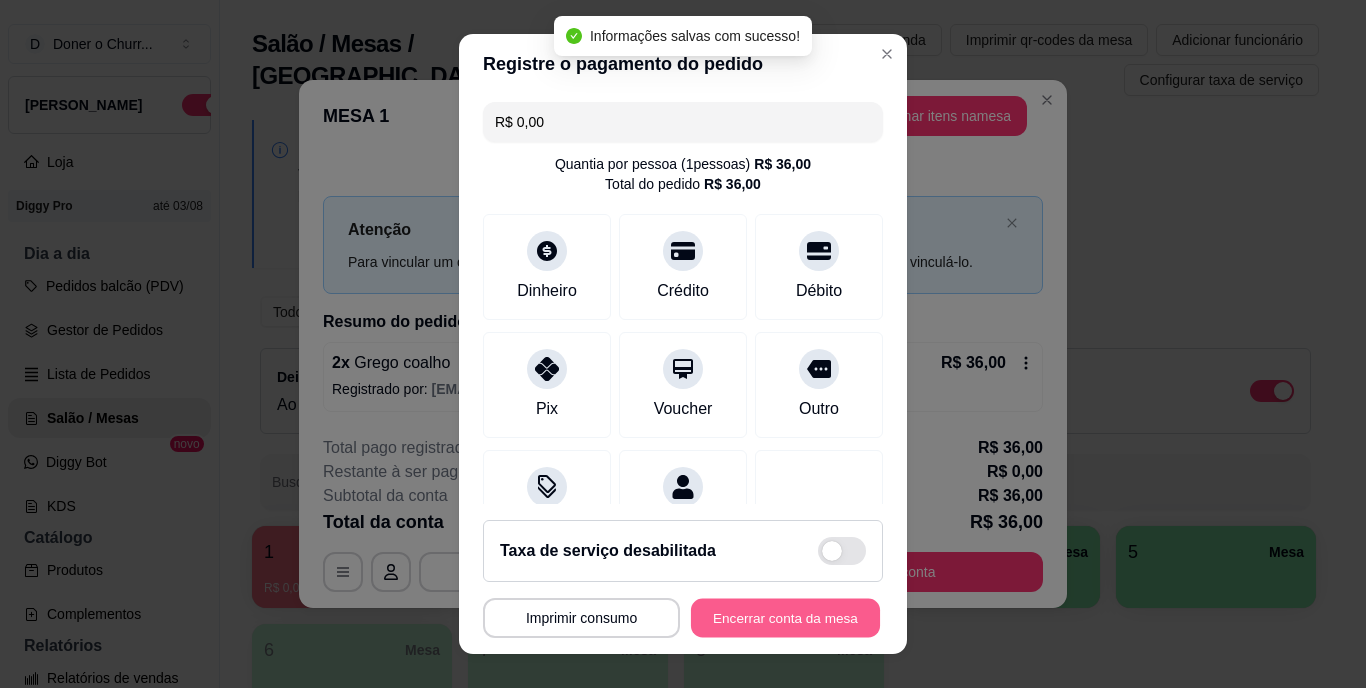 click on "Encerrar conta da mesa" at bounding box center [785, 617] 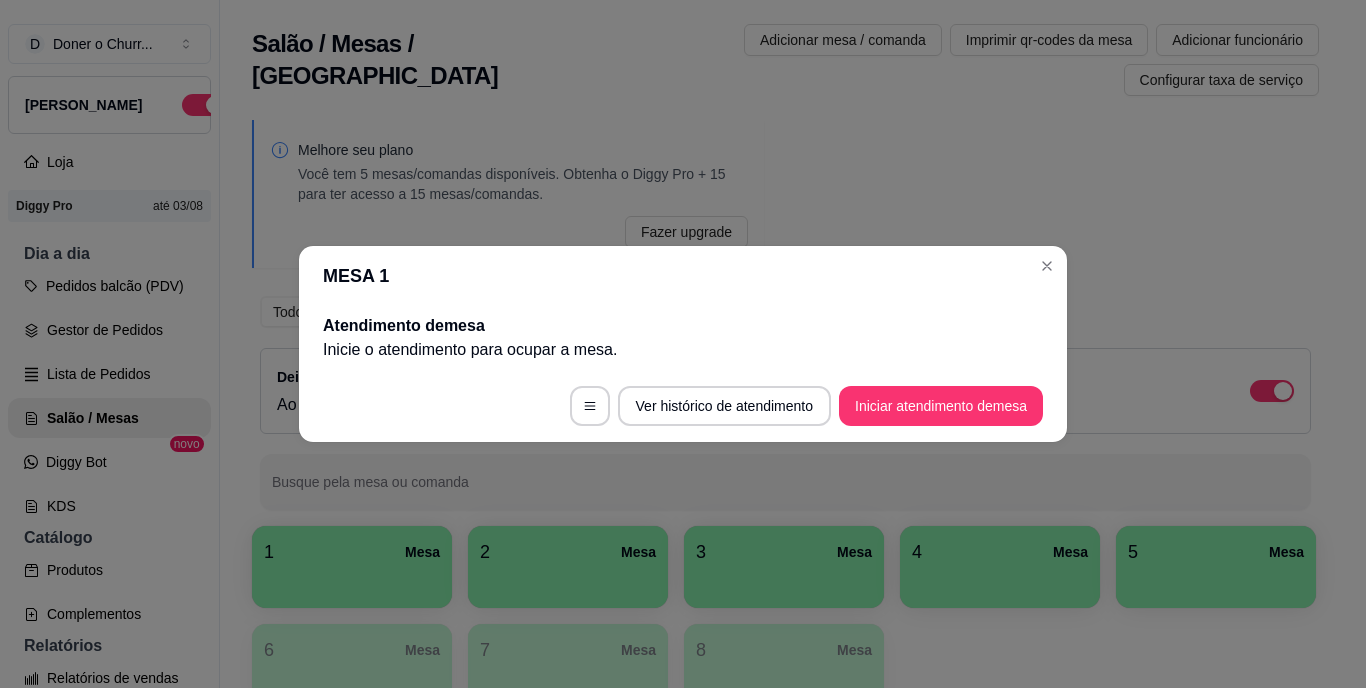 type 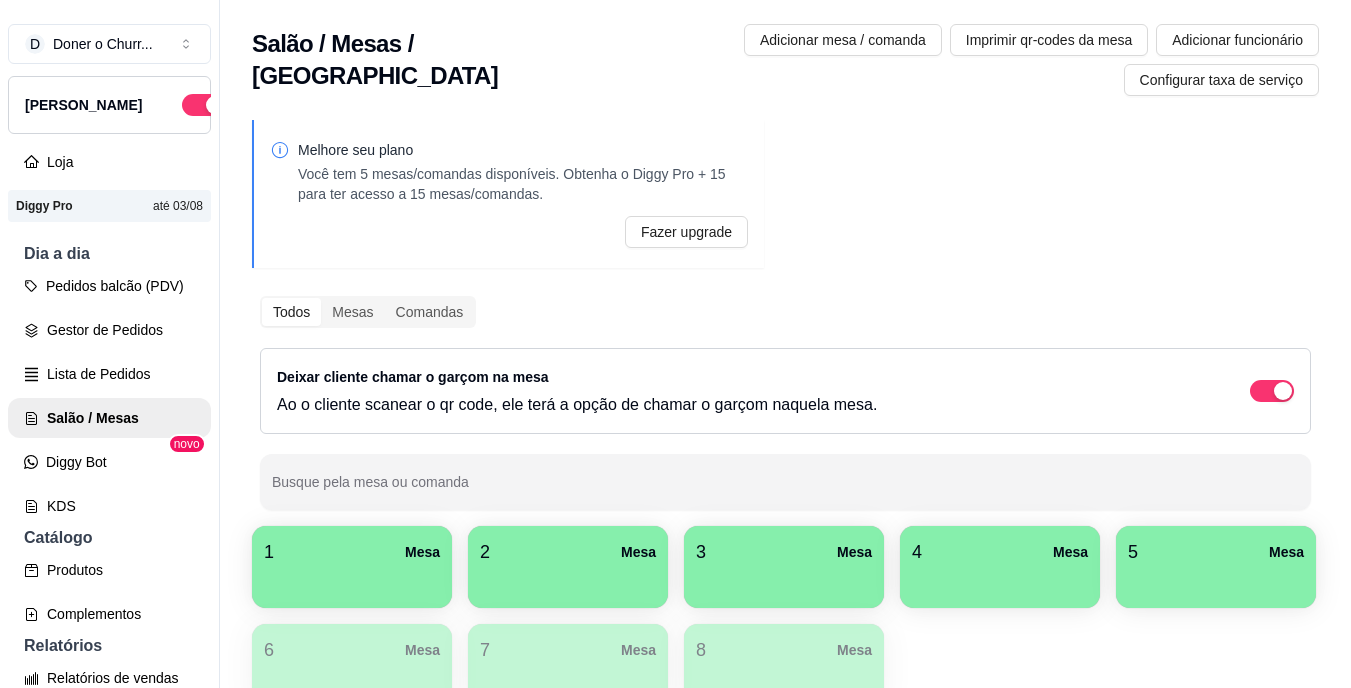 click on "1 Mesa" at bounding box center (352, 552) 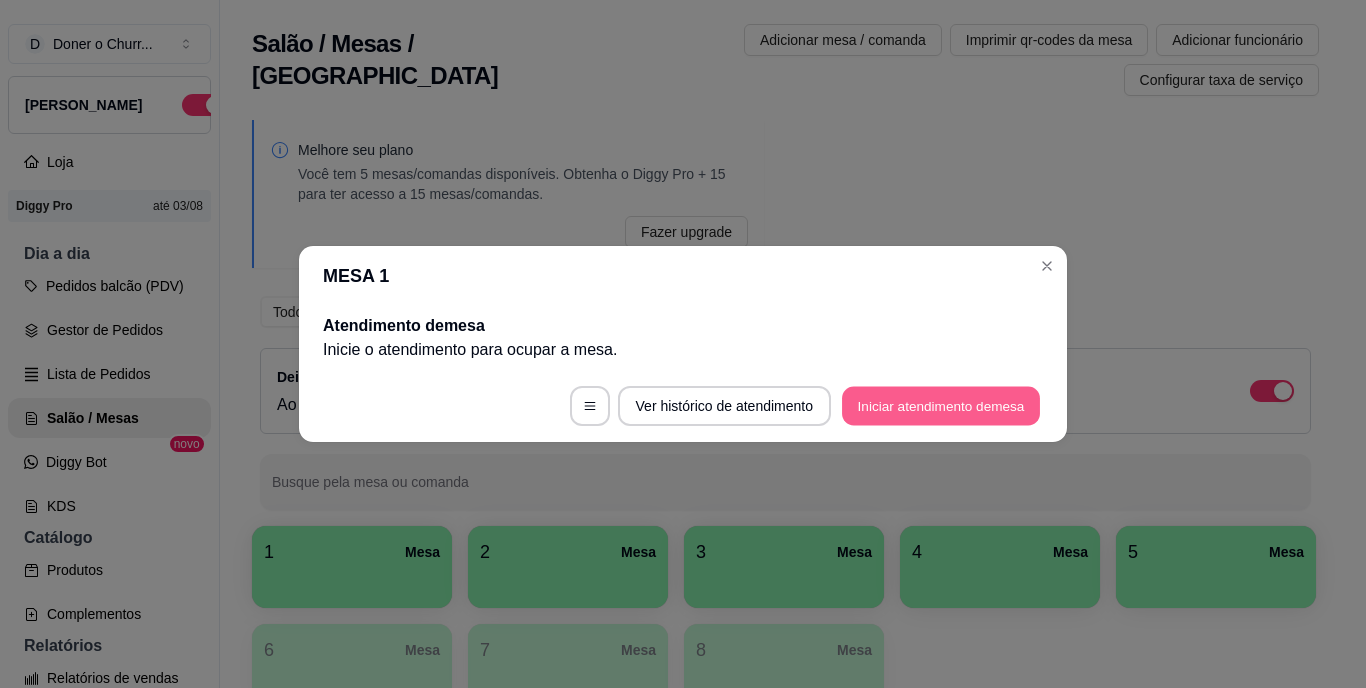 click on "Iniciar atendimento de  mesa" at bounding box center [941, 406] 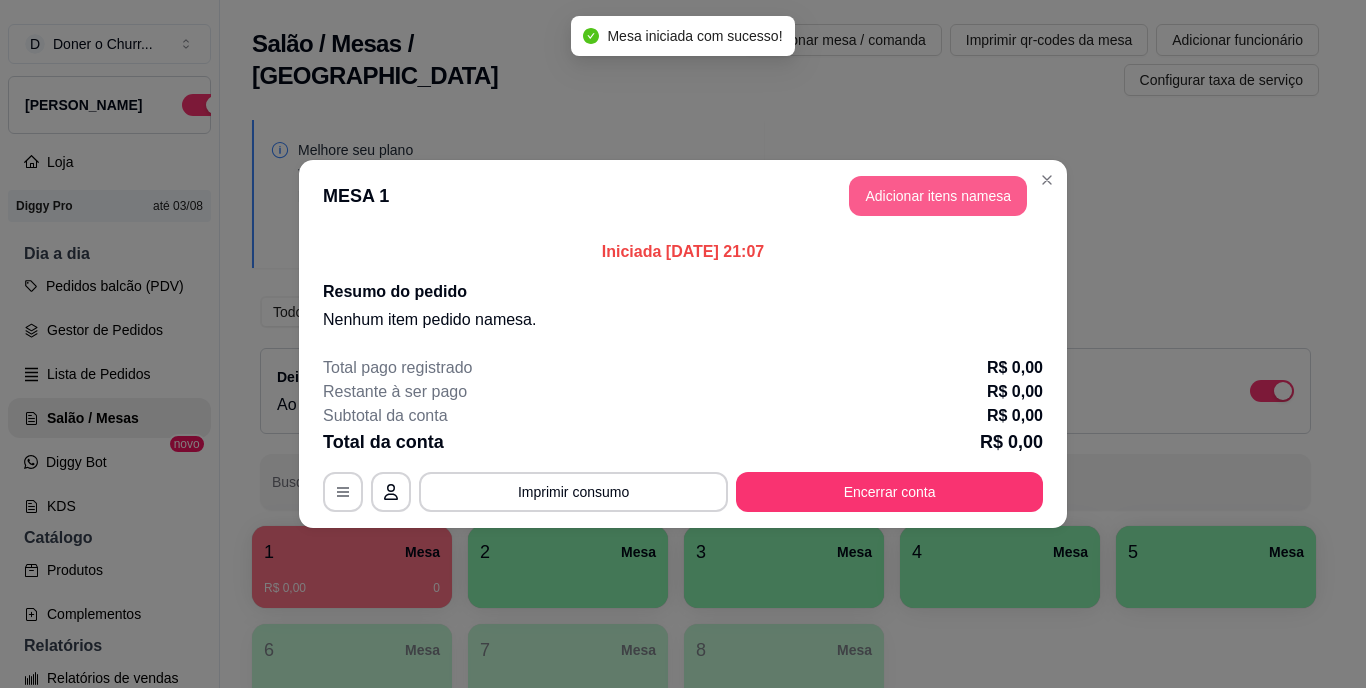 click on "Adicionar itens na  mesa" at bounding box center (938, 196) 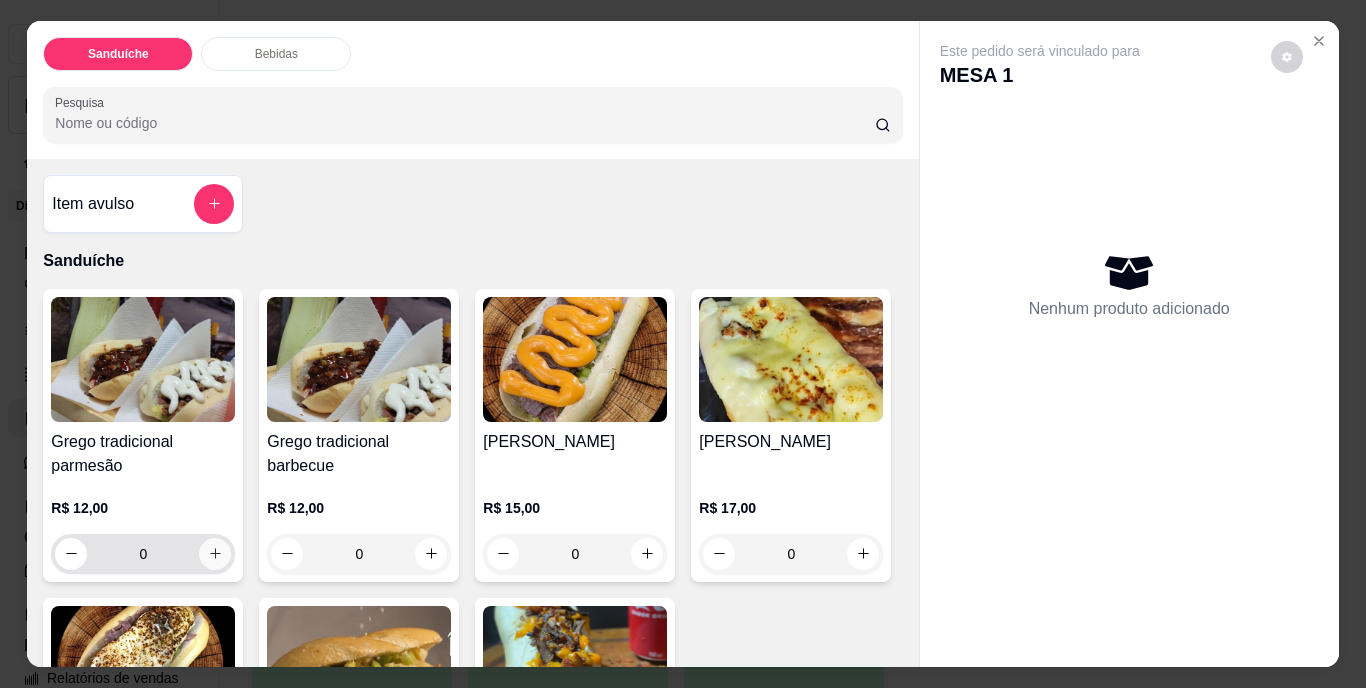 click at bounding box center (215, 554) 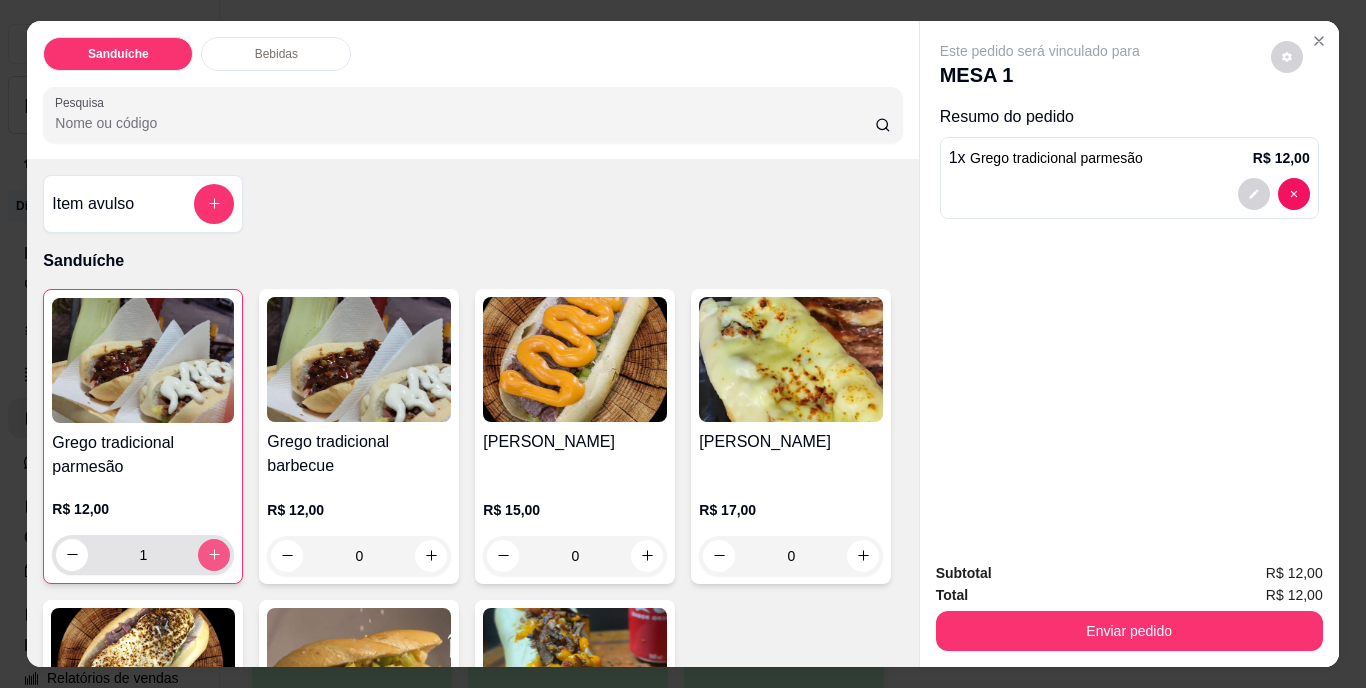 click at bounding box center [214, 555] 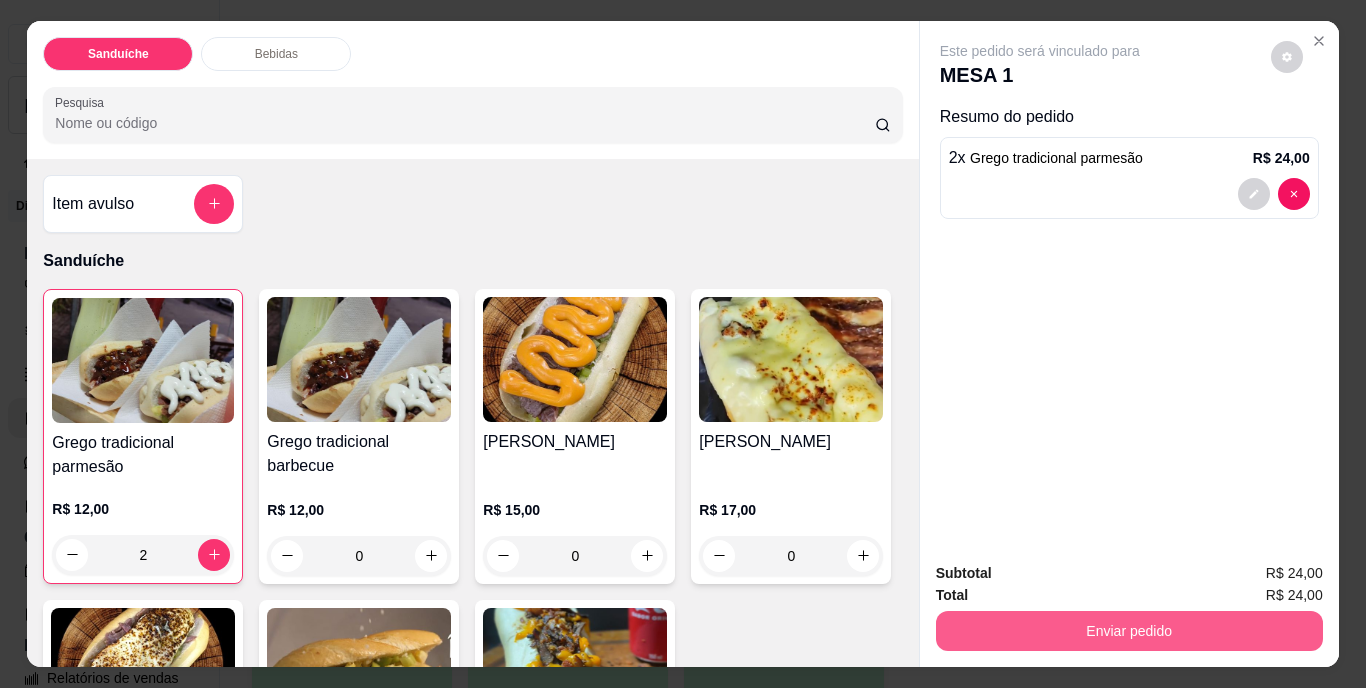 click on "Enviar pedido" at bounding box center (1129, 631) 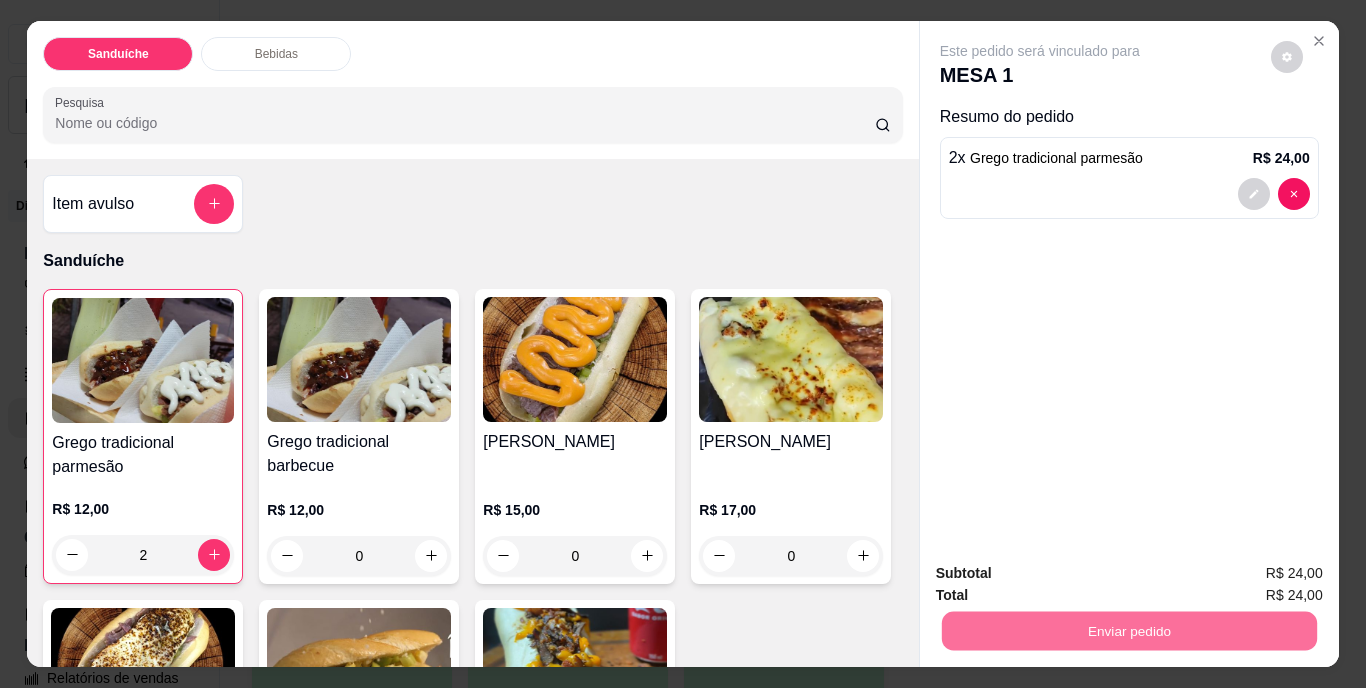 click on "Não registrar e enviar pedido" at bounding box center [1063, 575] 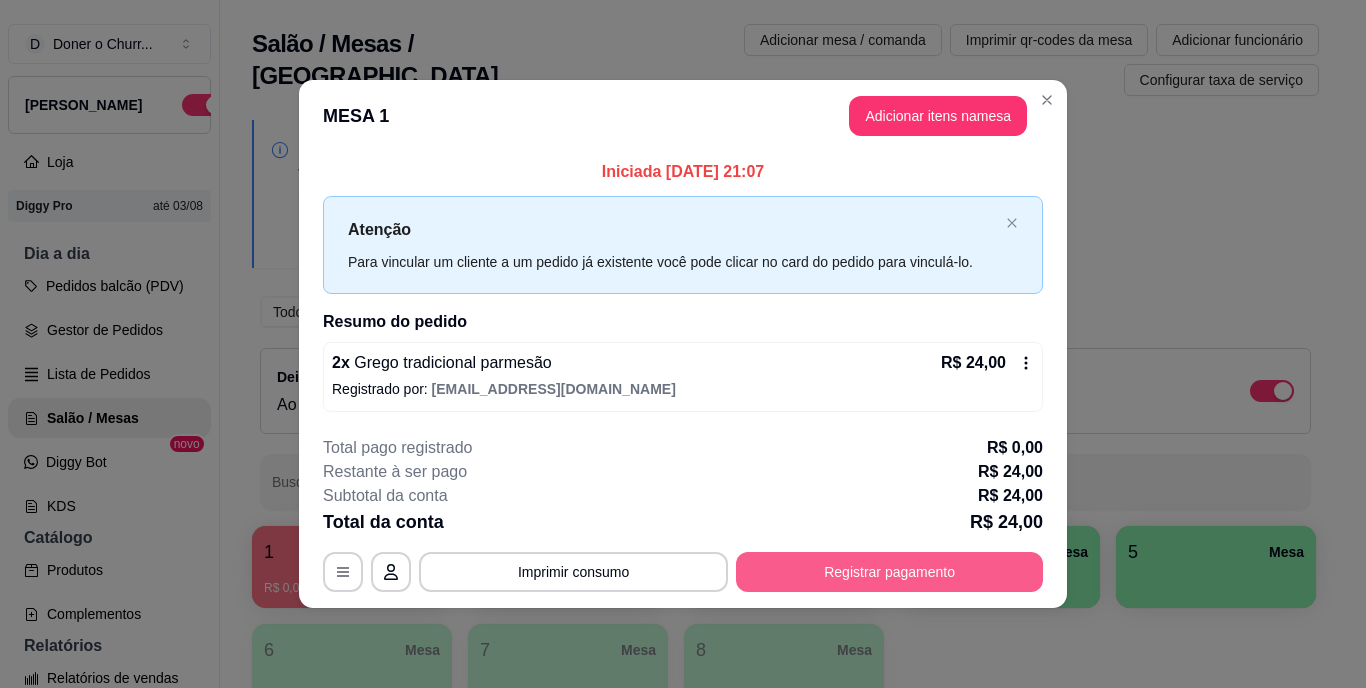 click on "Registrar pagamento" at bounding box center [889, 572] 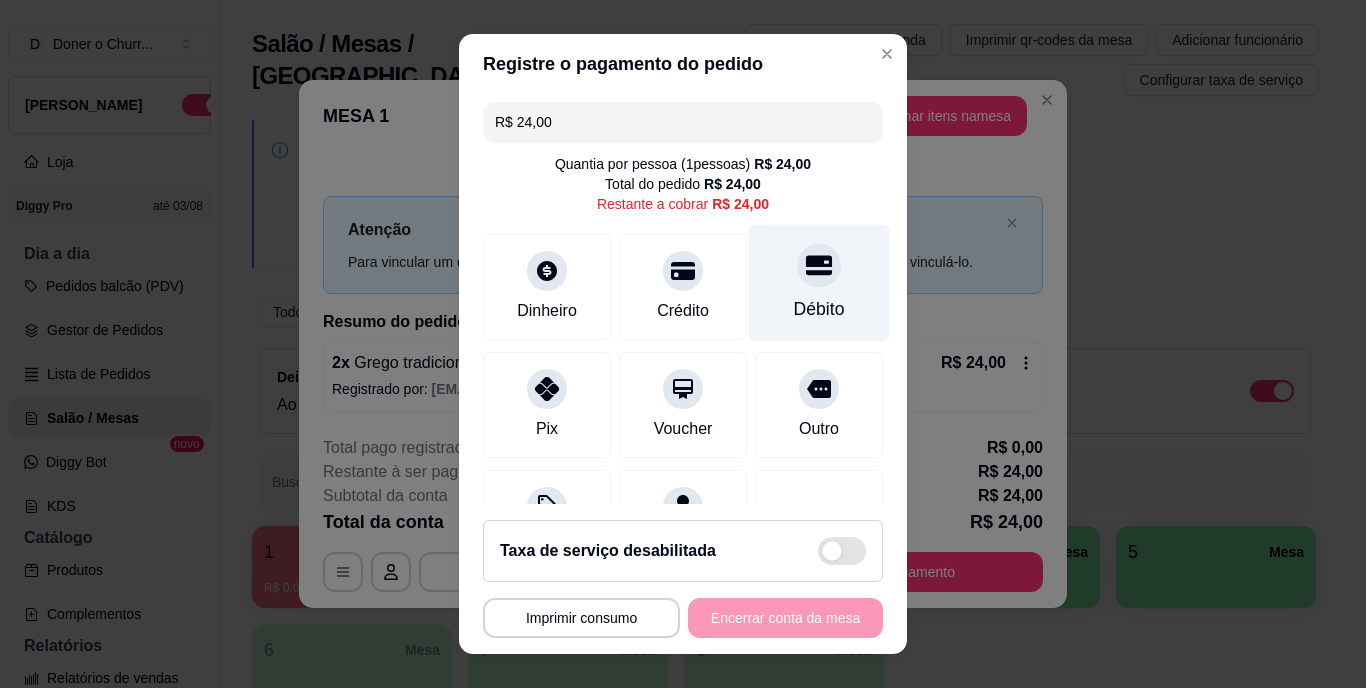 click on "Débito" at bounding box center (819, 283) 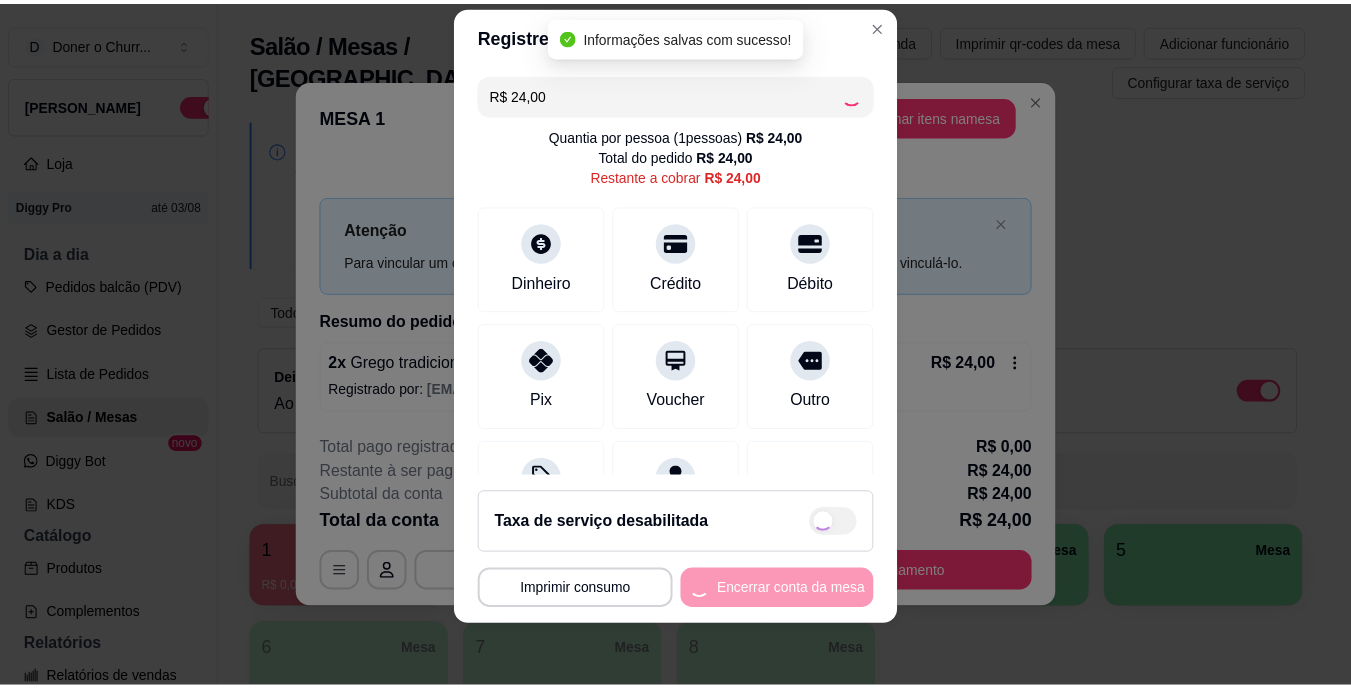 scroll, scrollTop: 30, scrollLeft: 0, axis: vertical 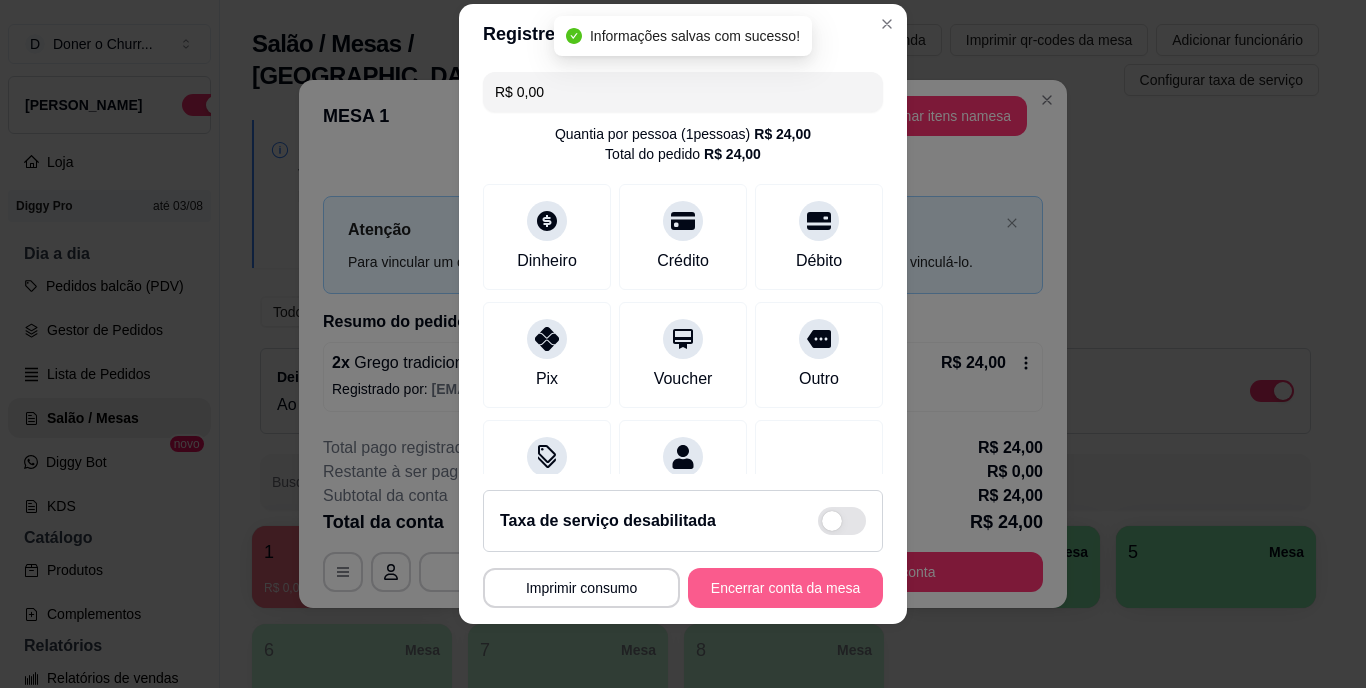 type on "R$ 0,00" 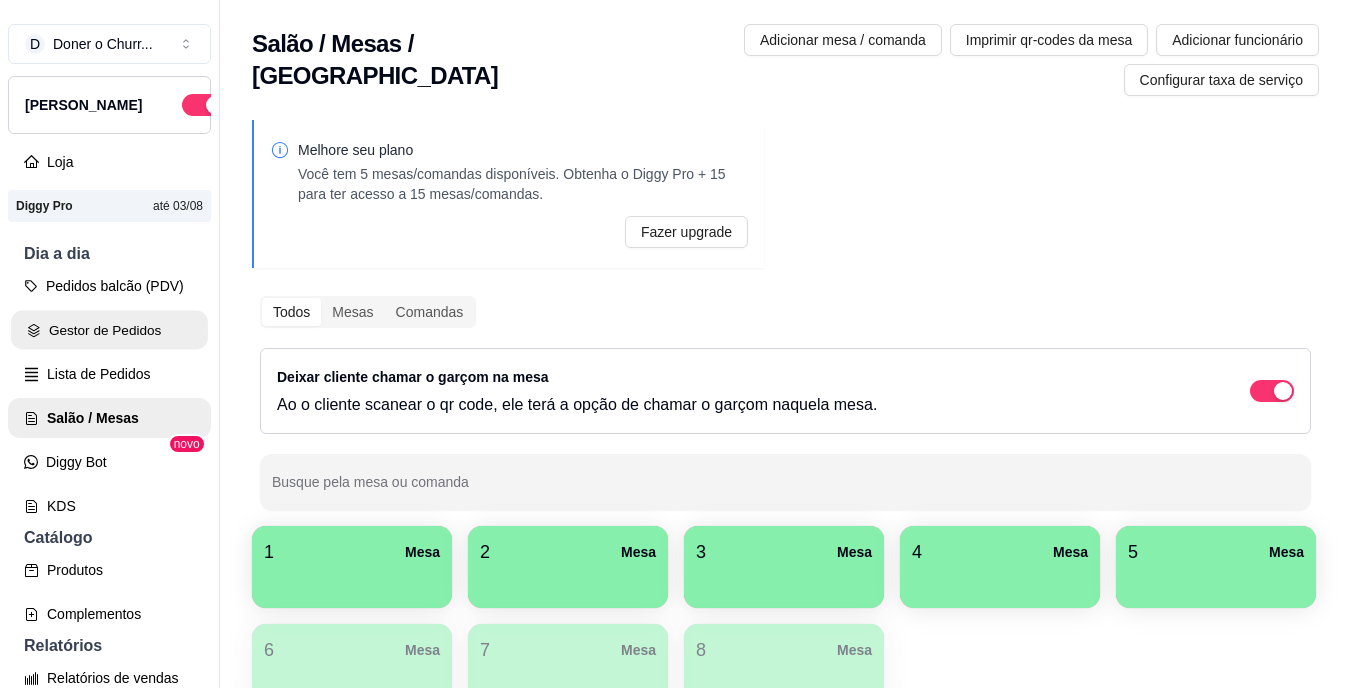click on "Gestor de Pedidos" at bounding box center [109, 330] 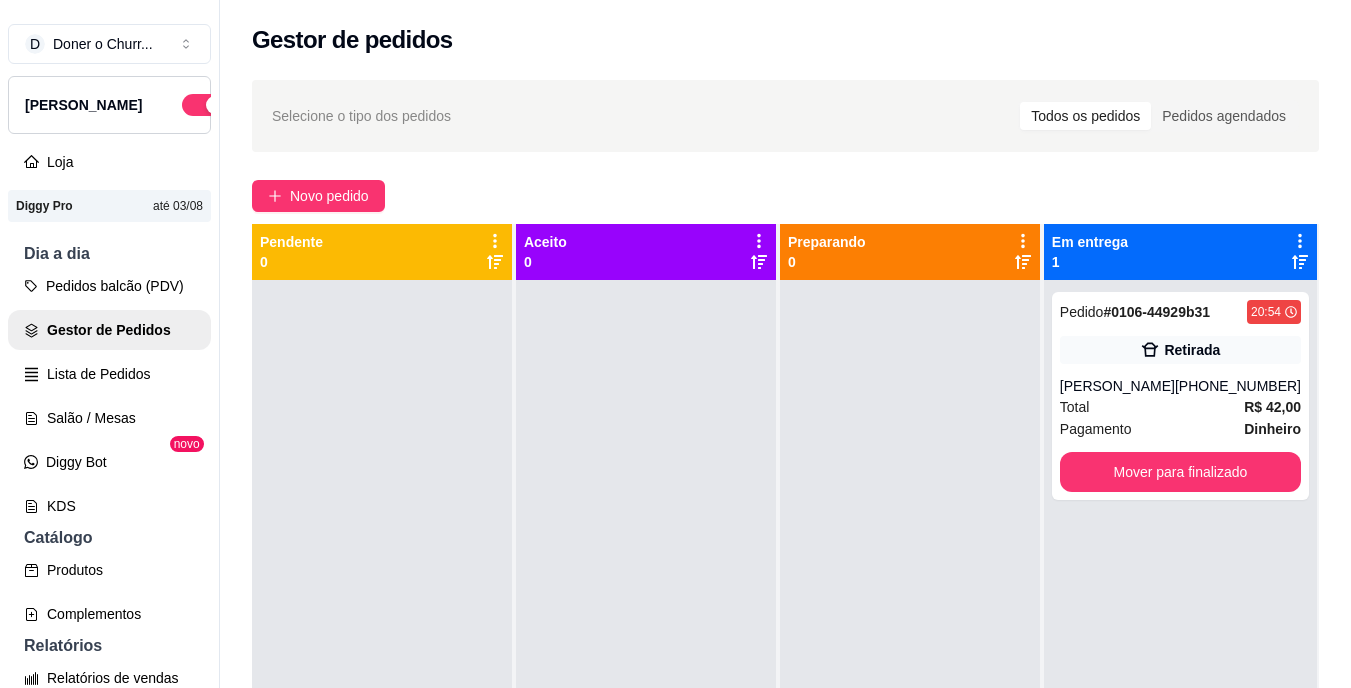 click on "Gestor de Pedidos" at bounding box center [109, 330] 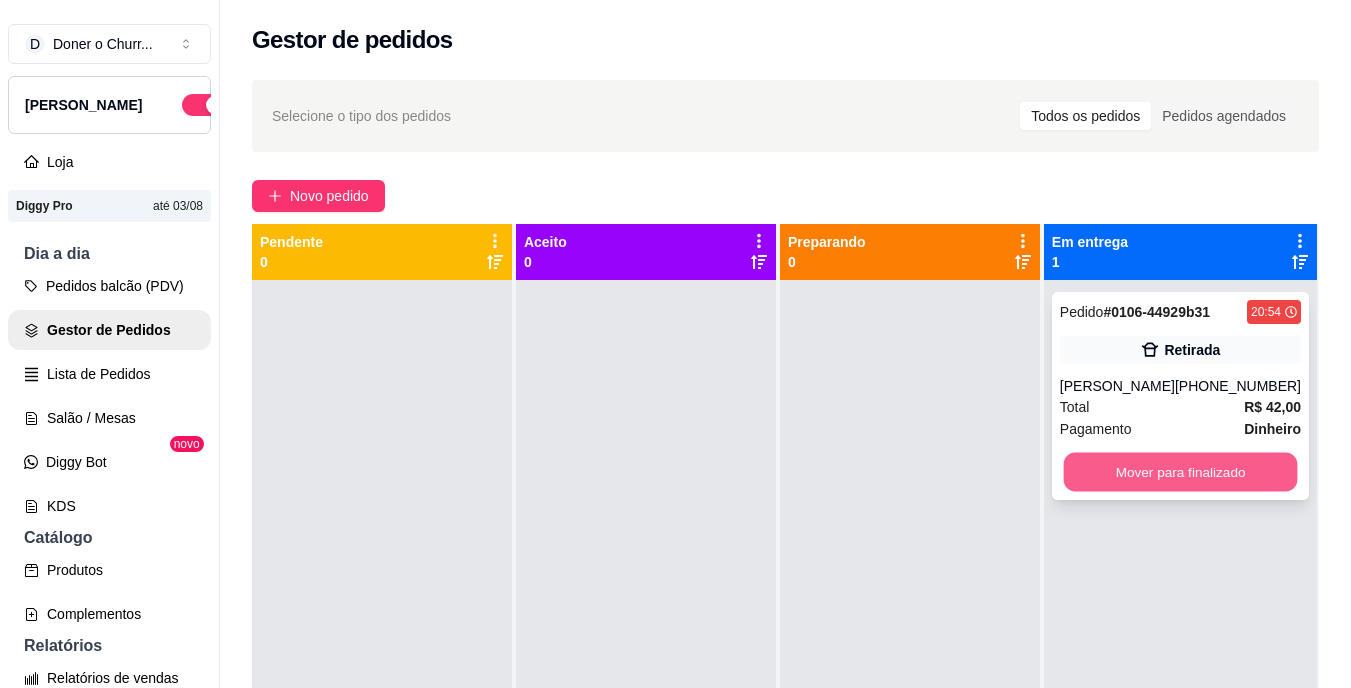 click on "Mover para finalizado" at bounding box center (1180, 472) 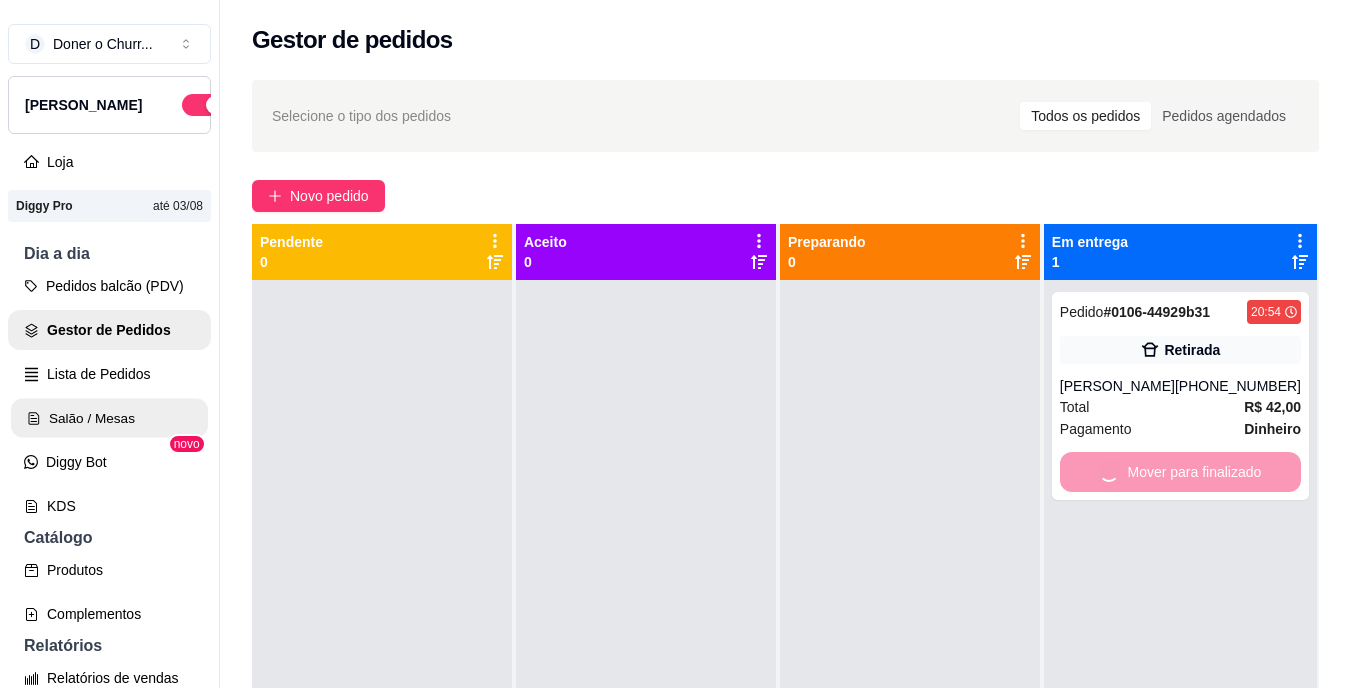 click on "Salão / Mesas" at bounding box center (109, 418) 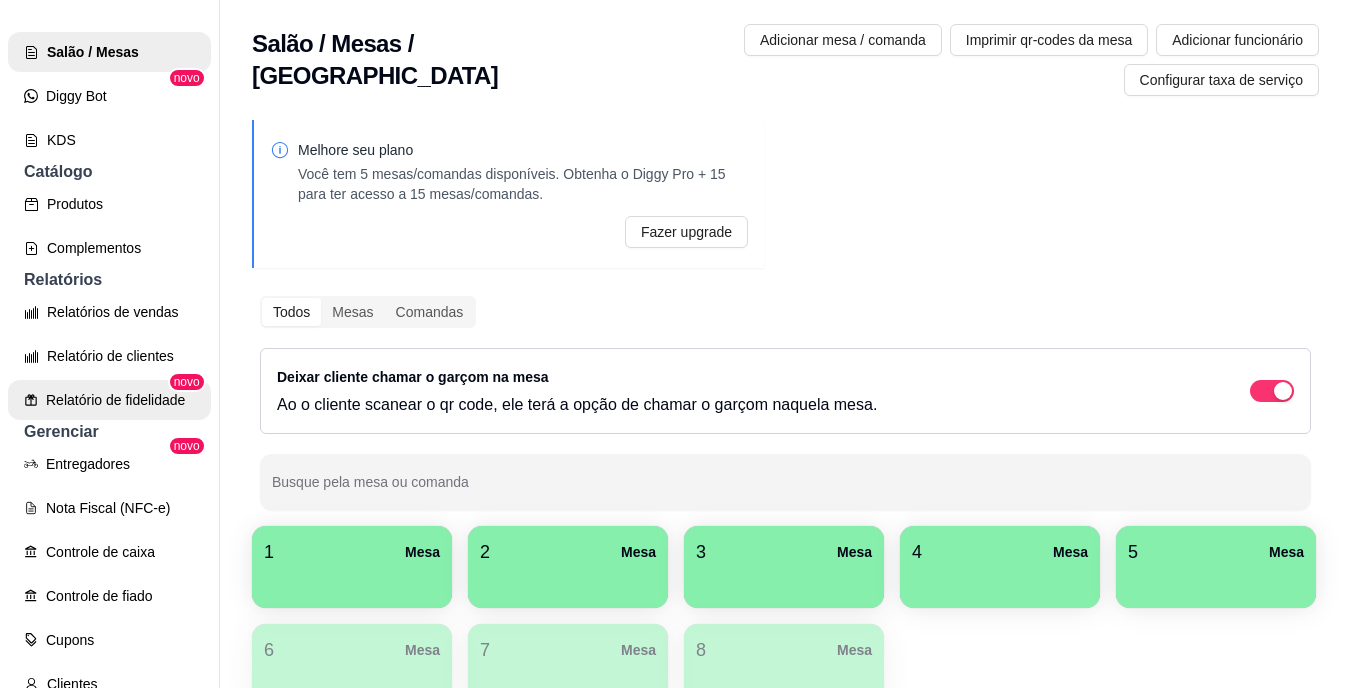 scroll, scrollTop: 400, scrollLeft: 0, axis: vertical 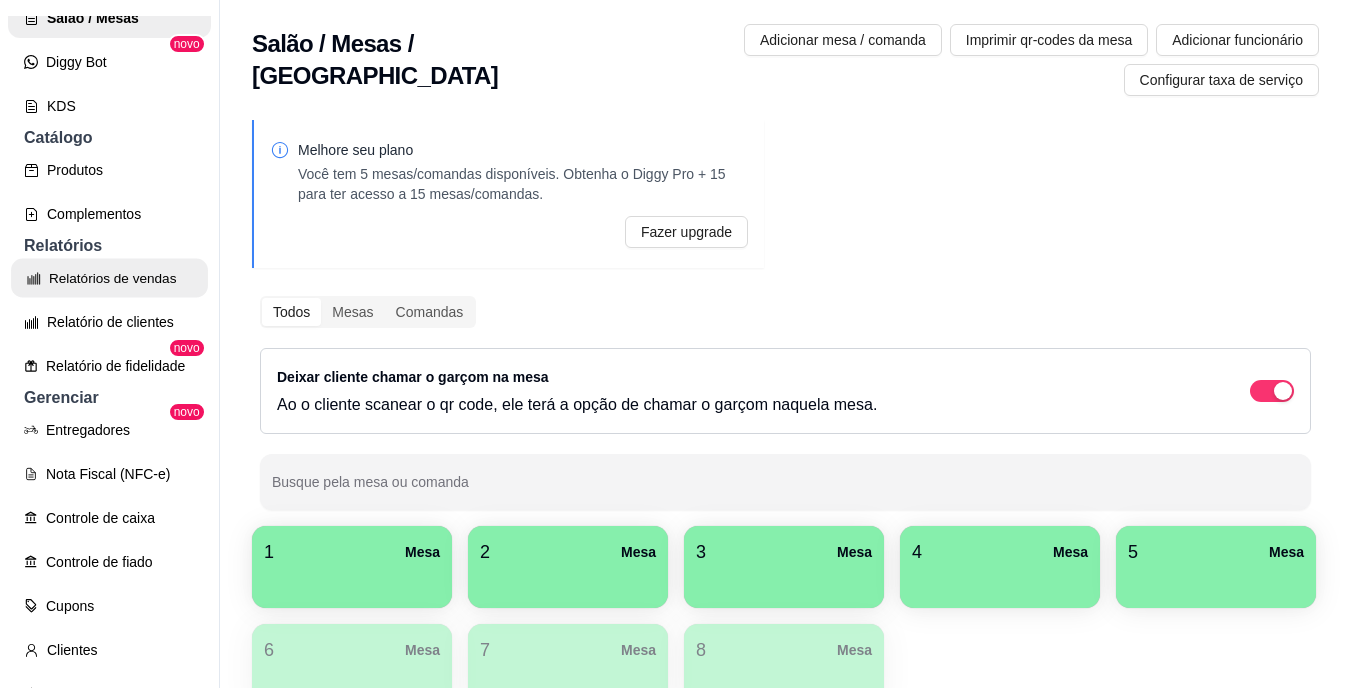 click on "Relatórios de vendas" at bounding box center (109, 278) 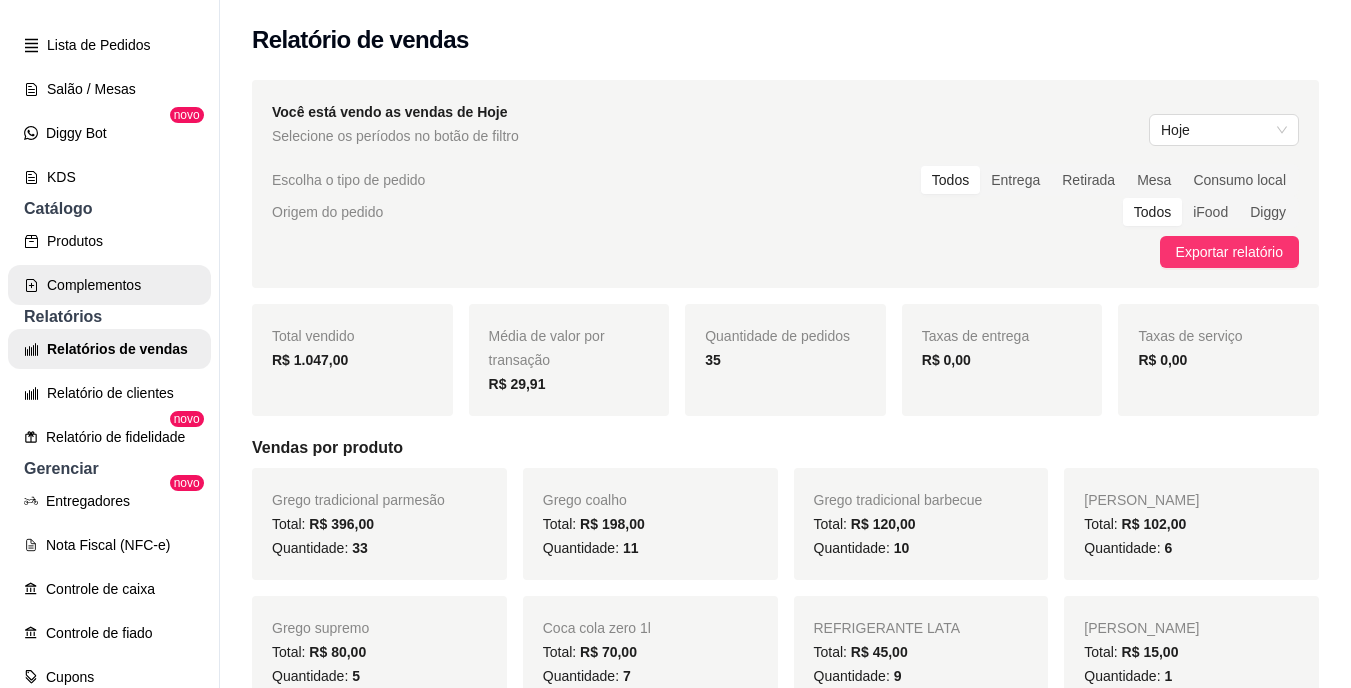 scroll, scrollTop: 200, scrollLeft: 0, axis: vertical 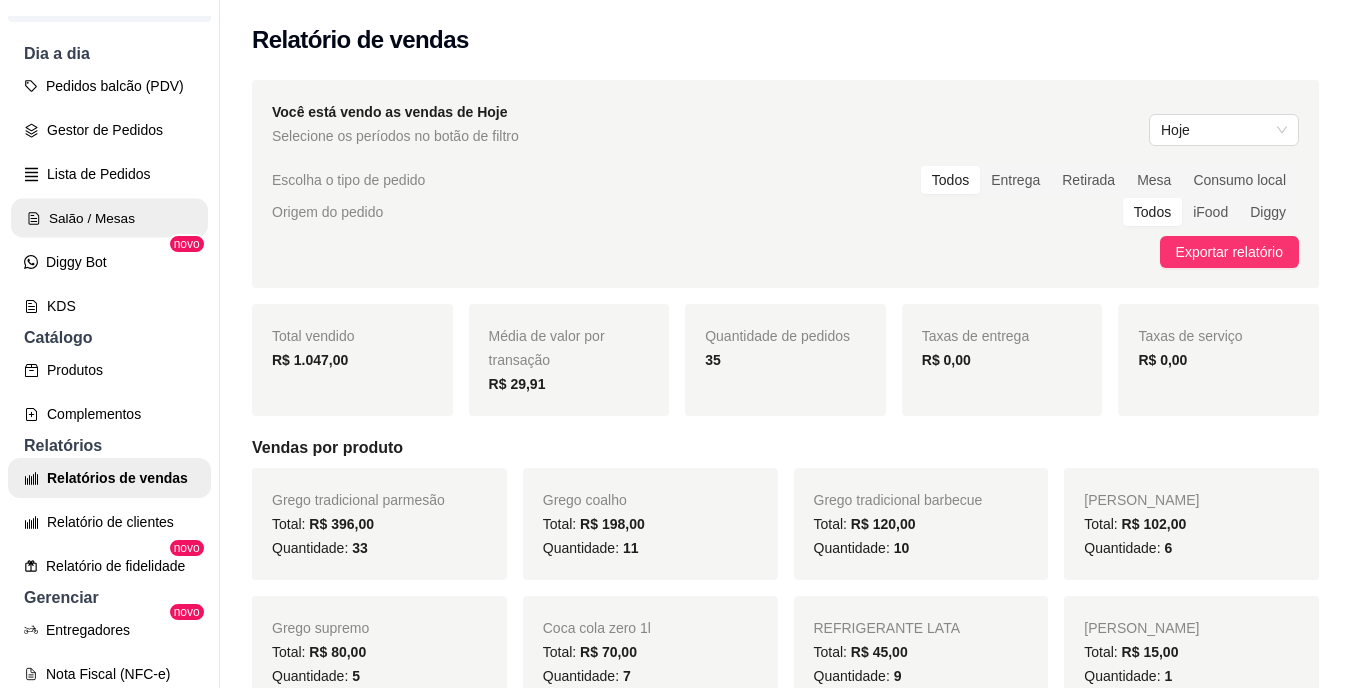 click on "Salão / Mesas" at bounding box center (109, 218) 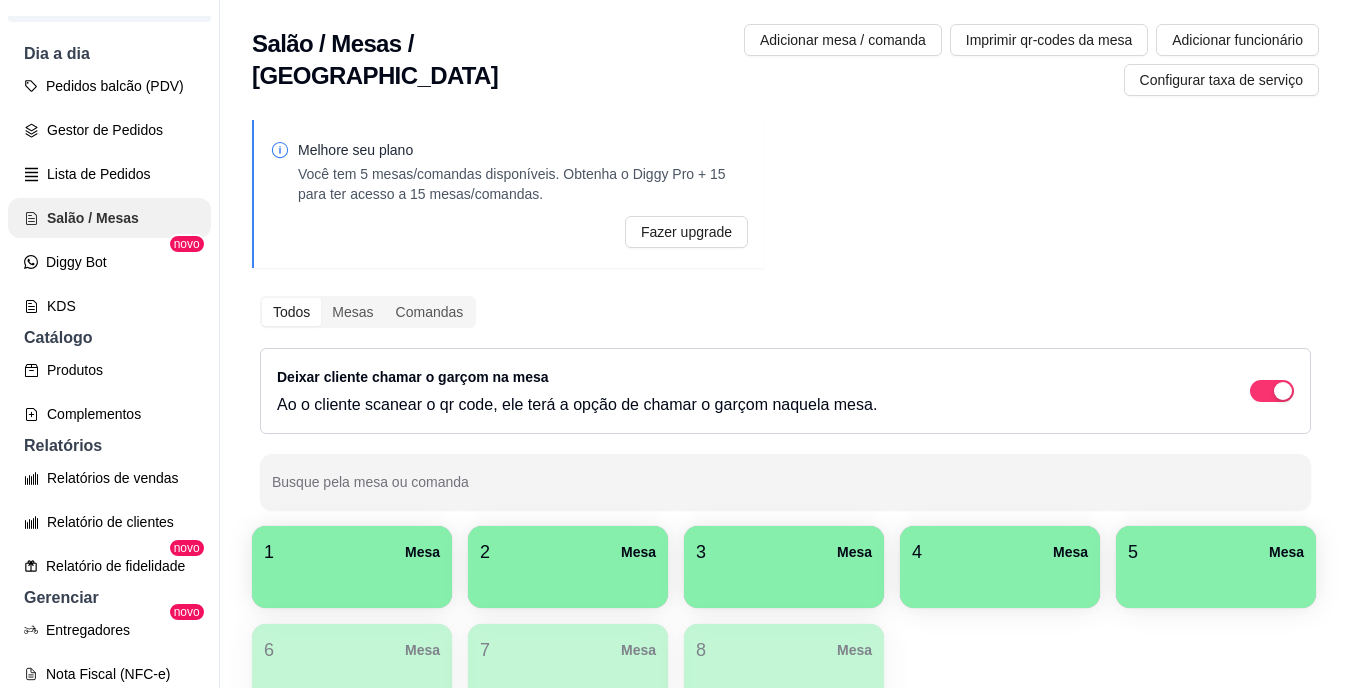 click on "Salão / Mesas" at bounding box center [109, 218] 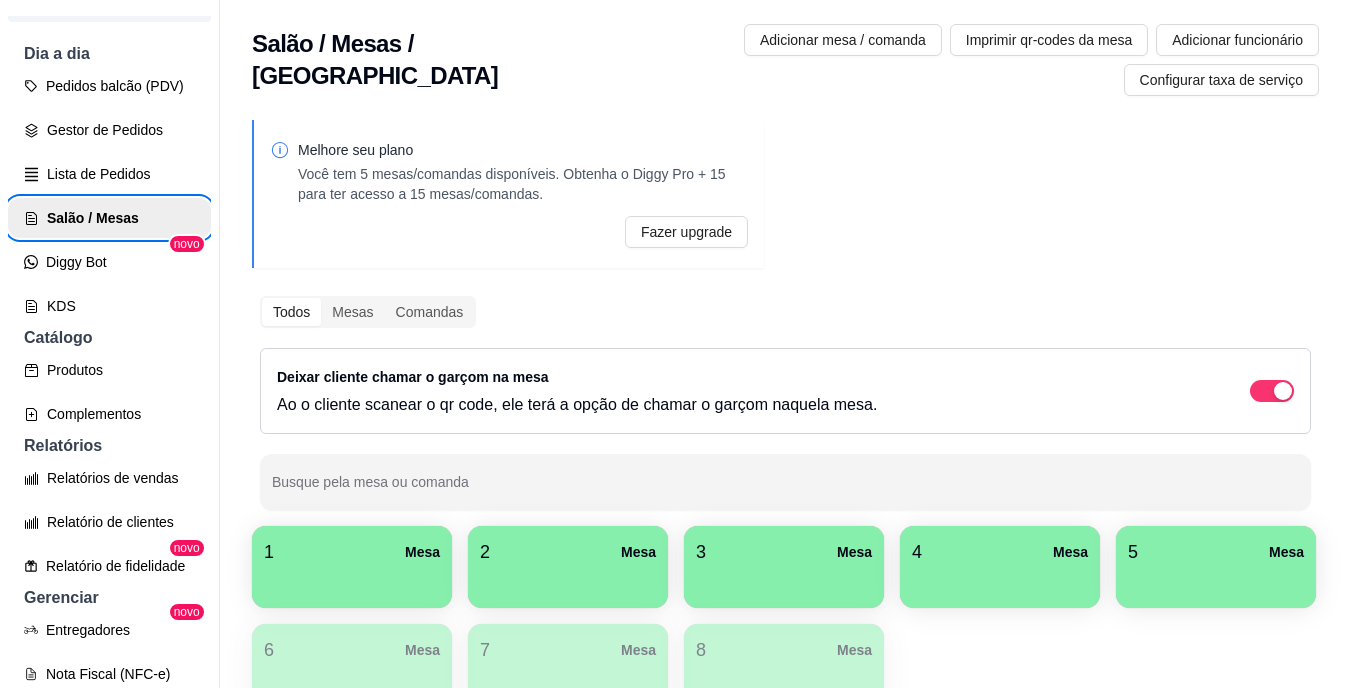 click on "Salão / Mesas" at bounding box center [109, 218] 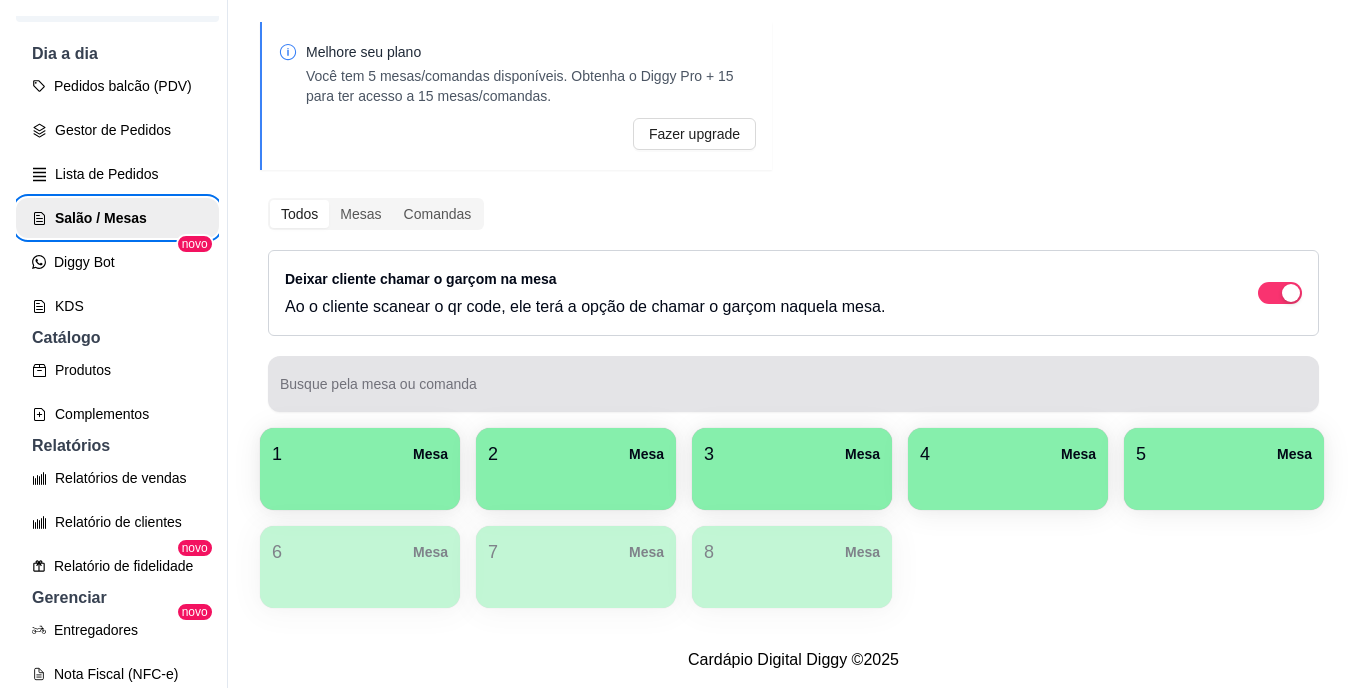 scroll, scrollTop: 113, scrollLeft: 0, axis: vertical 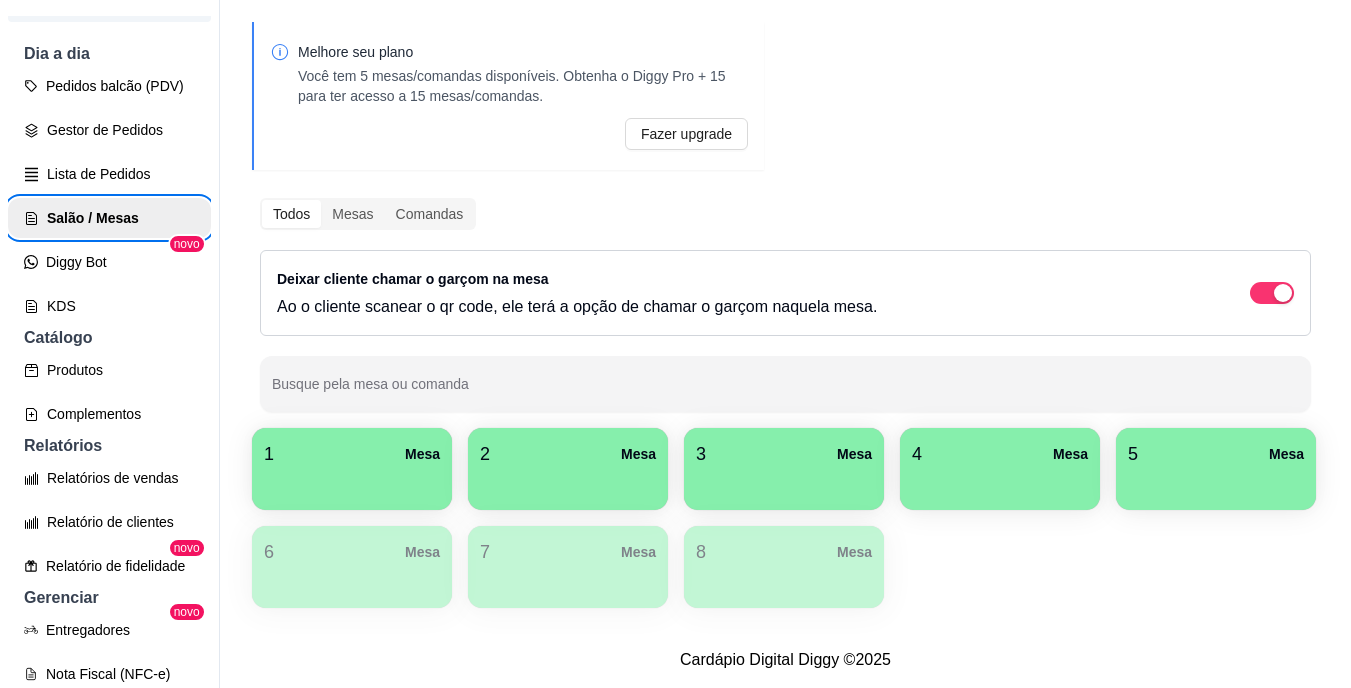 click on "1 Mesa" at bounding box center (352, 454) 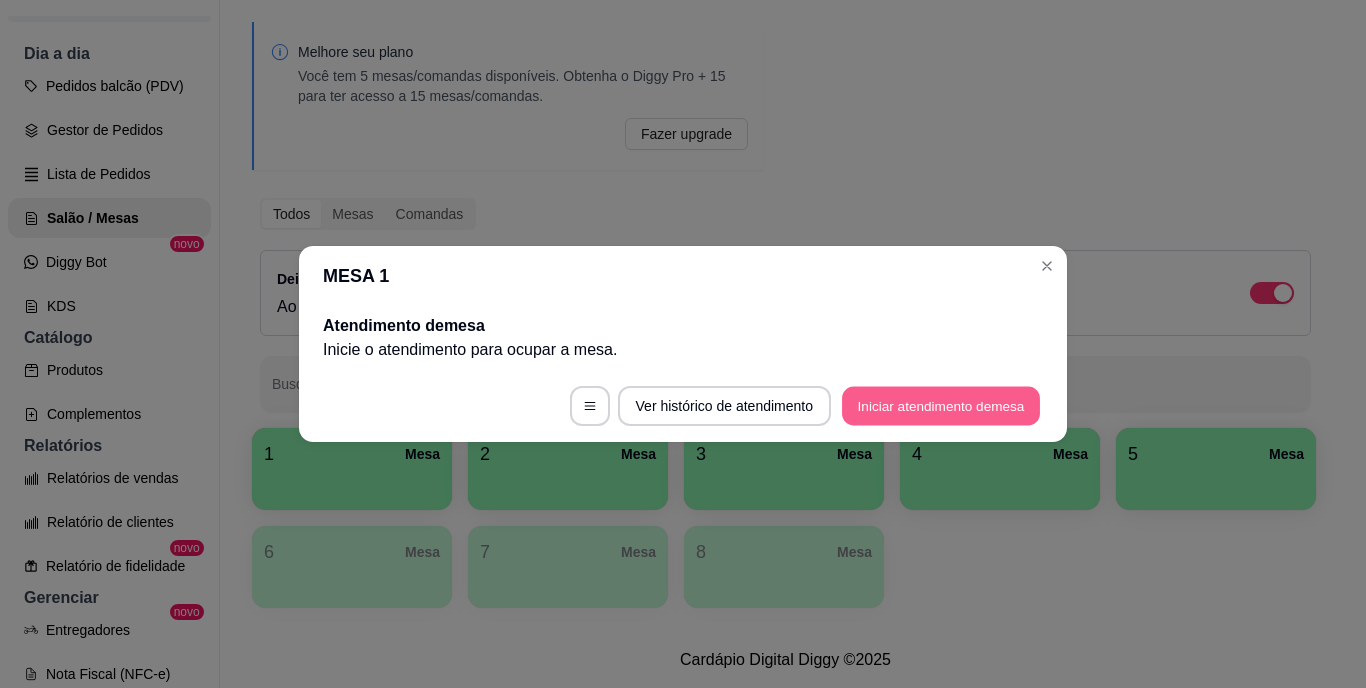 click on "Iniciar atendimento de  mesa" at bounding box center [941, 406] 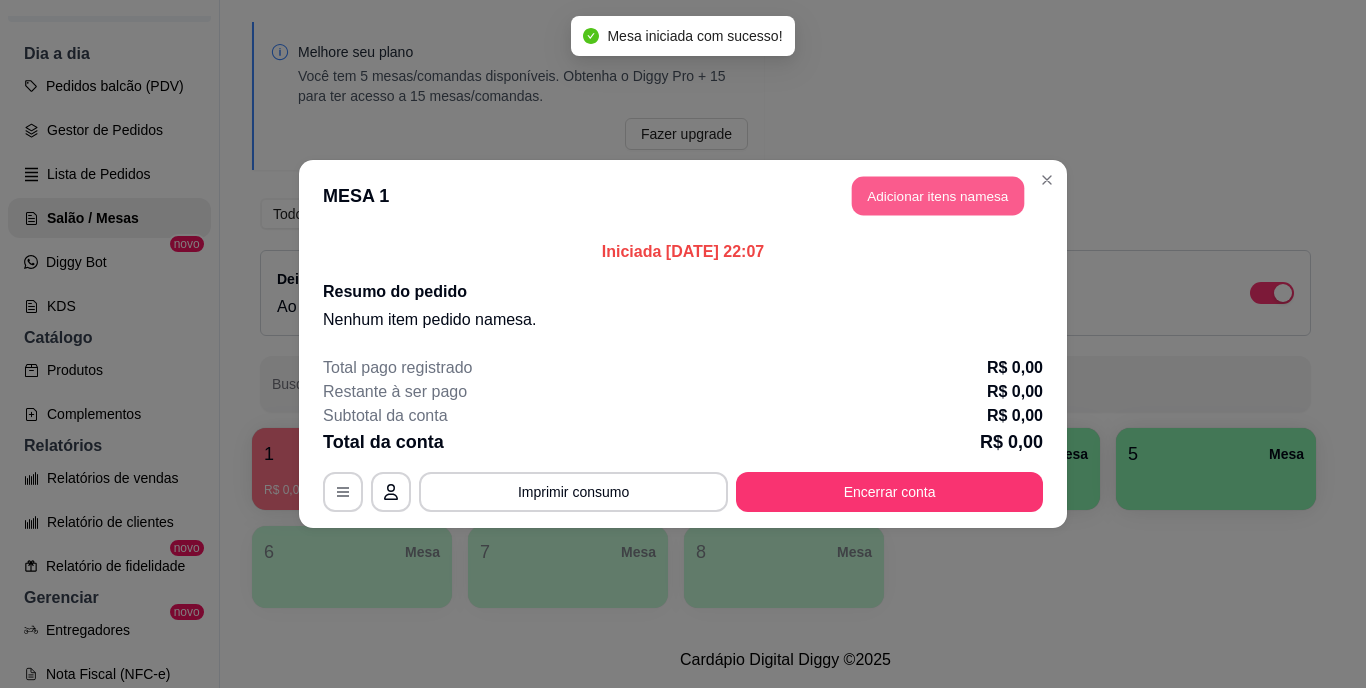 click on "Adicionar itens na  mesa" at bounding box center (938, 196) 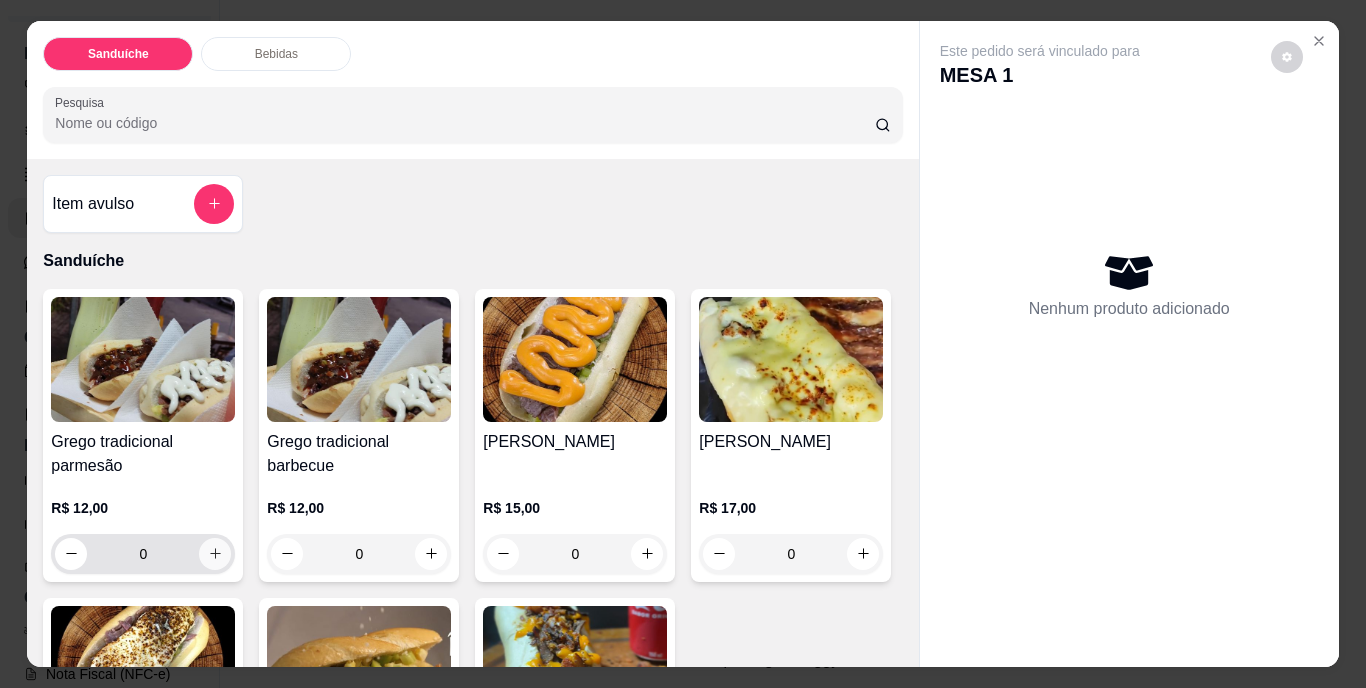 click 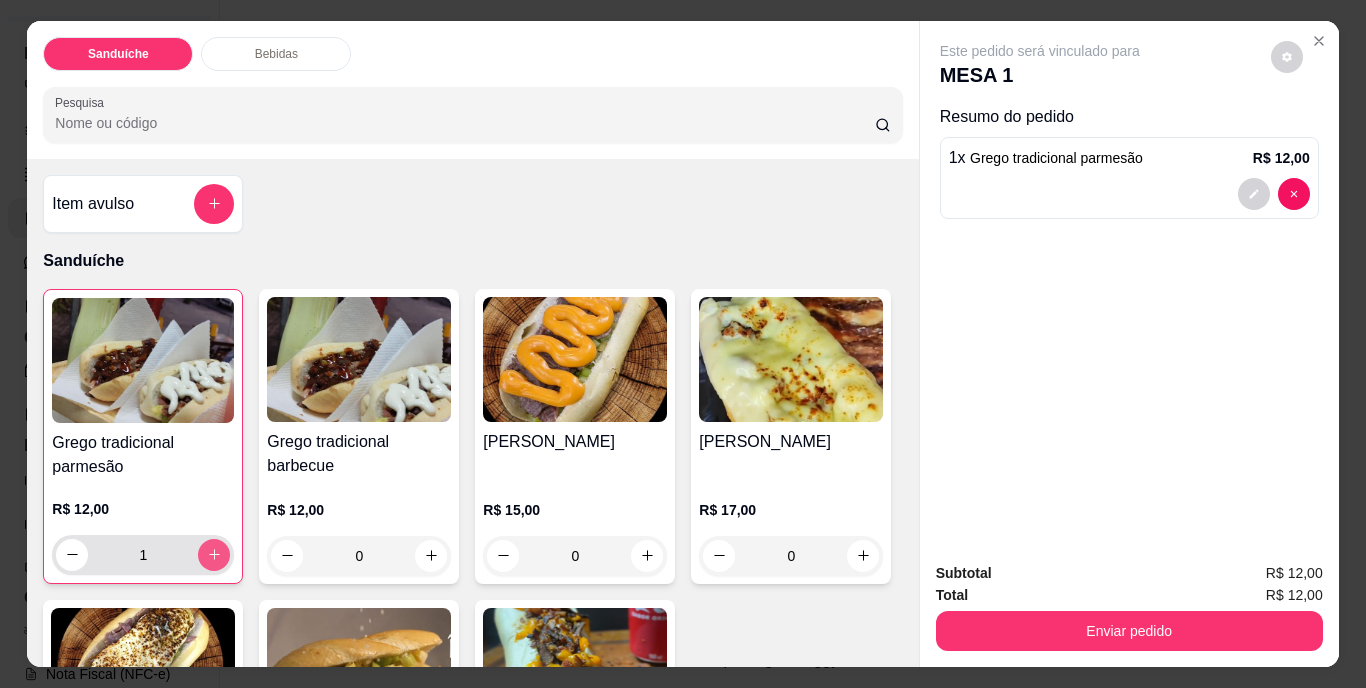 click 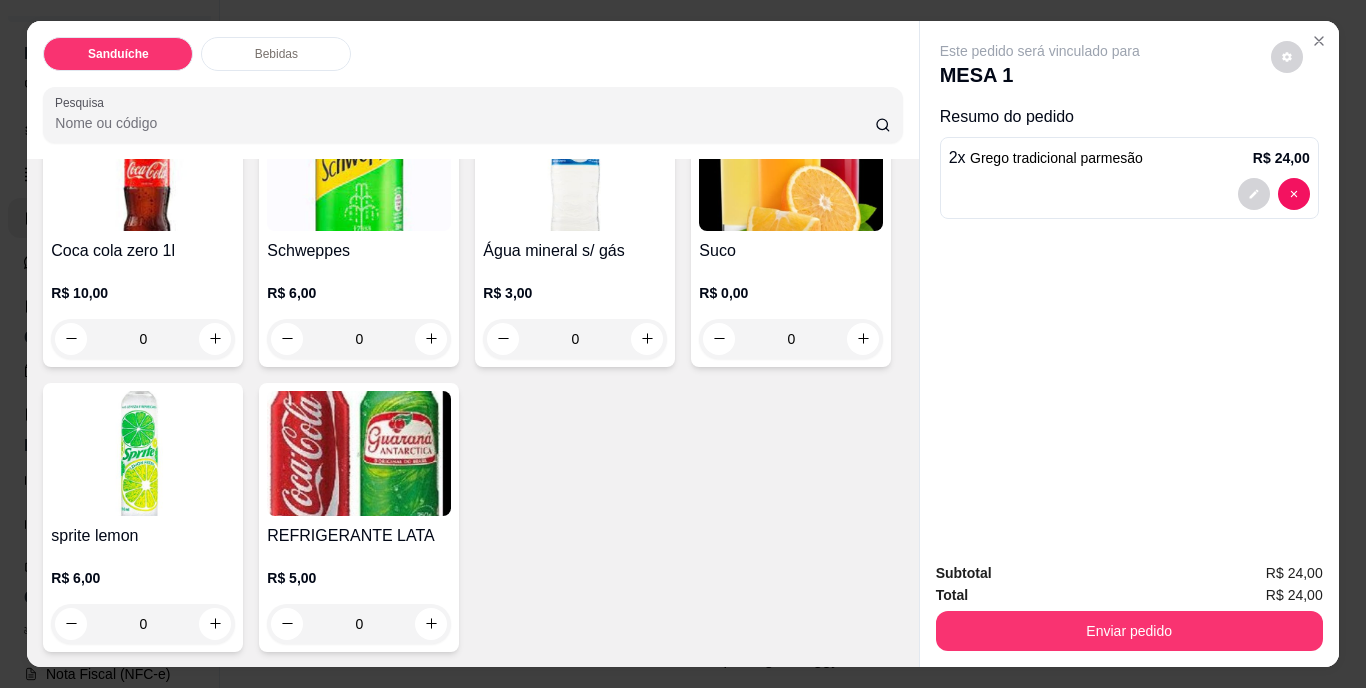 scroll, scrollTop: 1100, scrollLeft: 0, axis: vertical 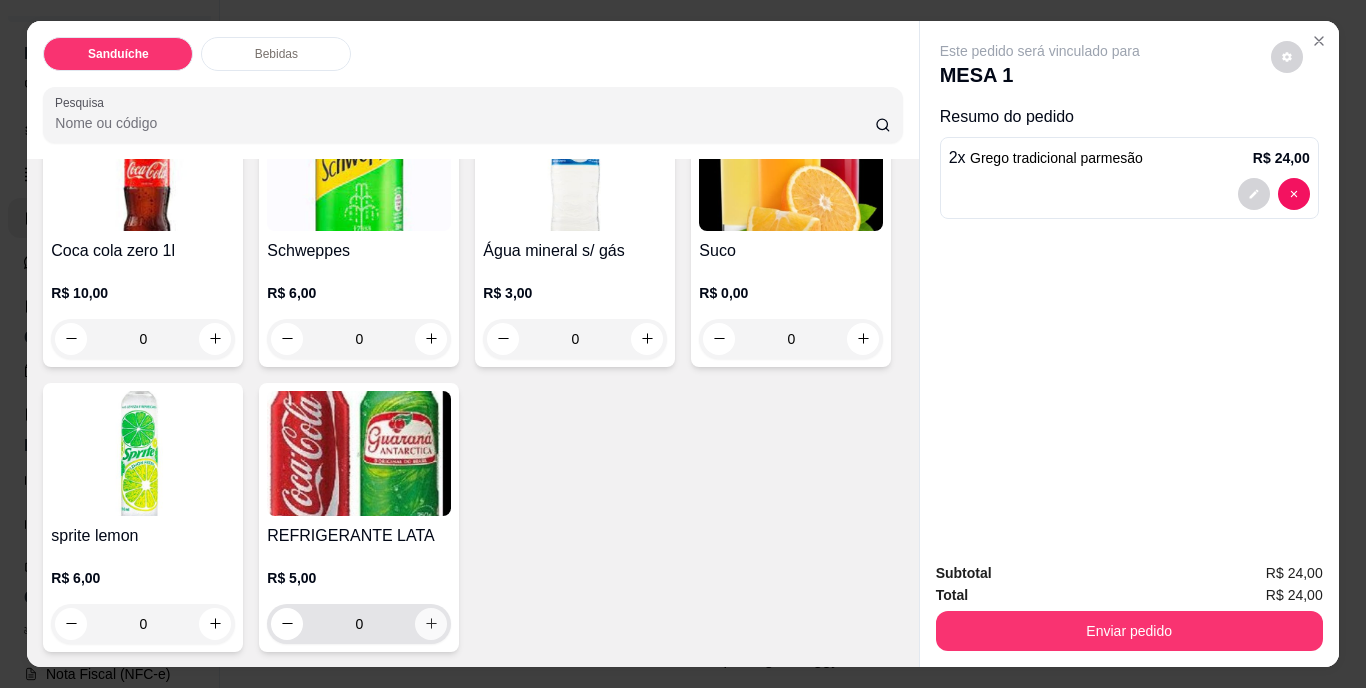 click 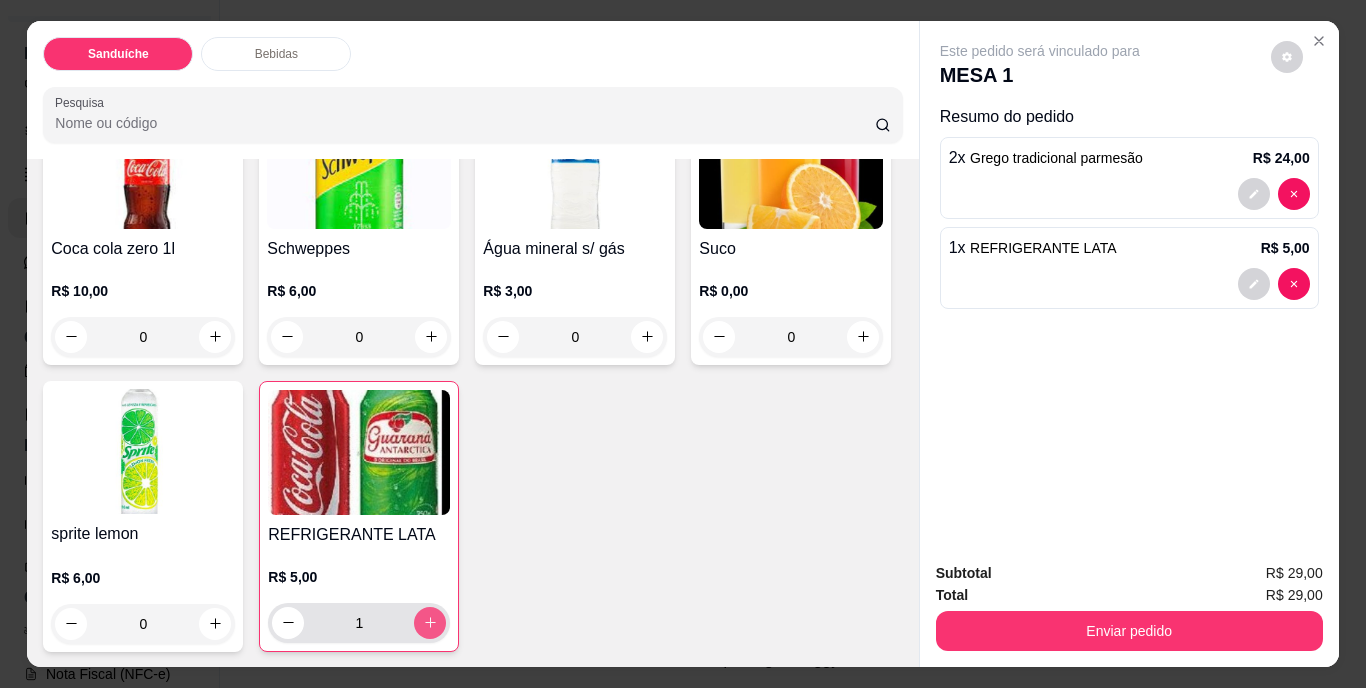 type on "1" 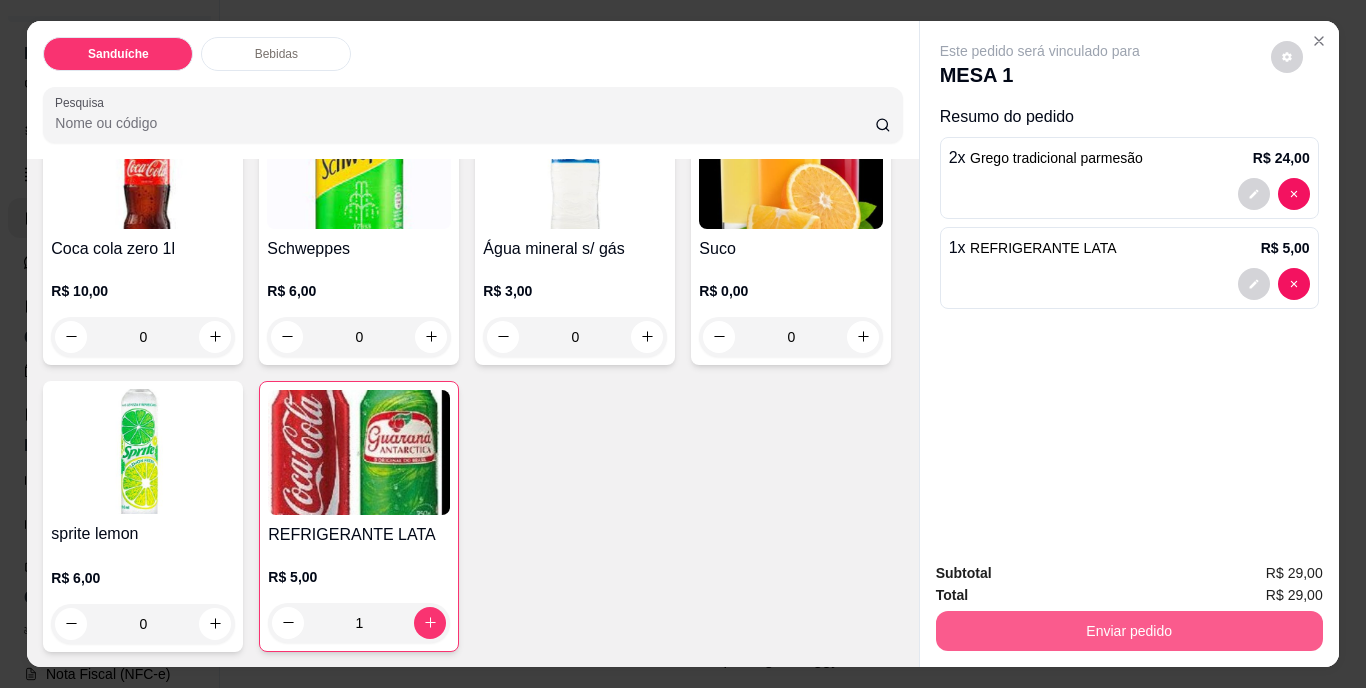 click on "Enviar pedido" at bounding box center (1129, 631) 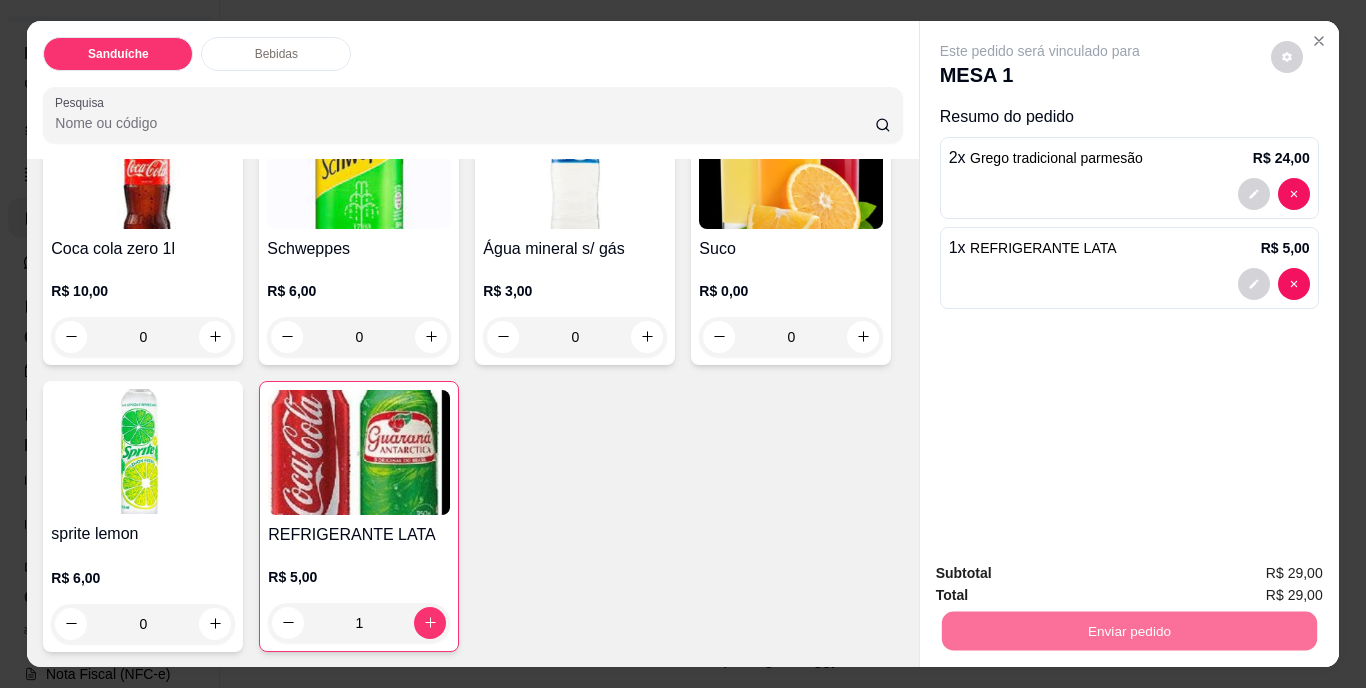 click on "Não registrar e enviar pedido" at bounding box center (1063, 575) 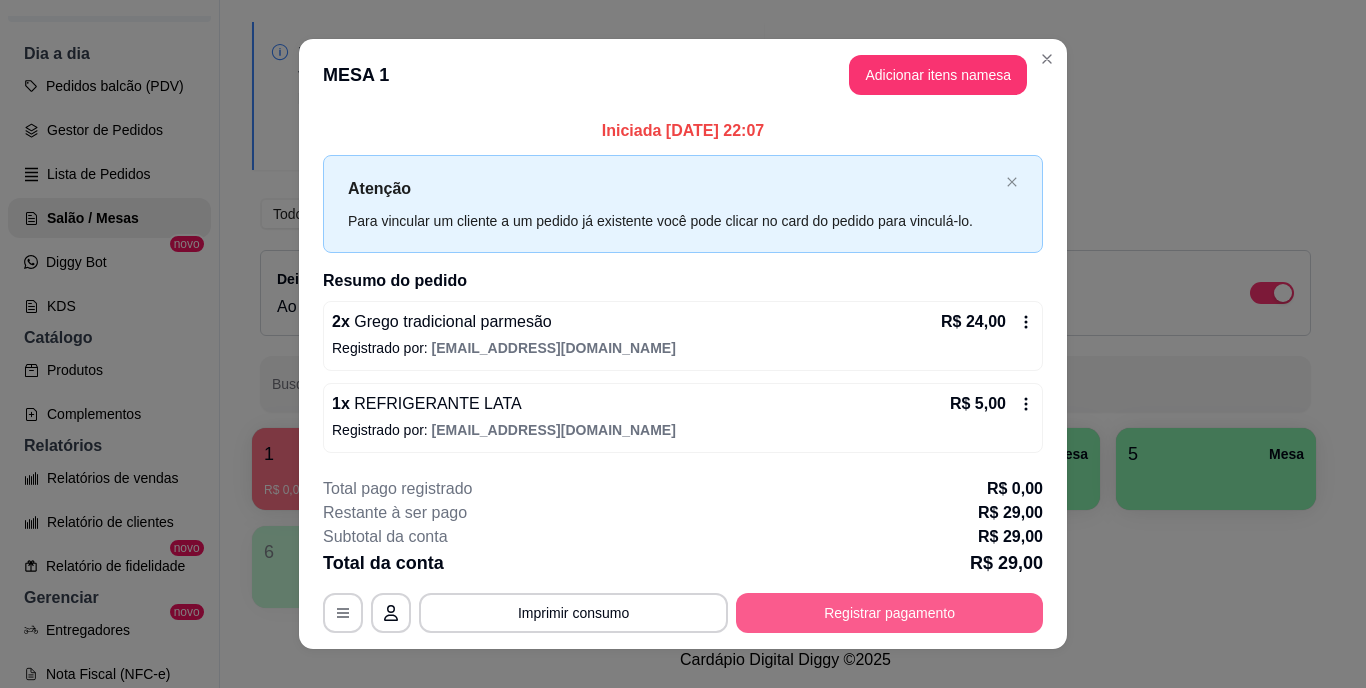 click on "Registrar pagamento" at bounding box center [889, 613] 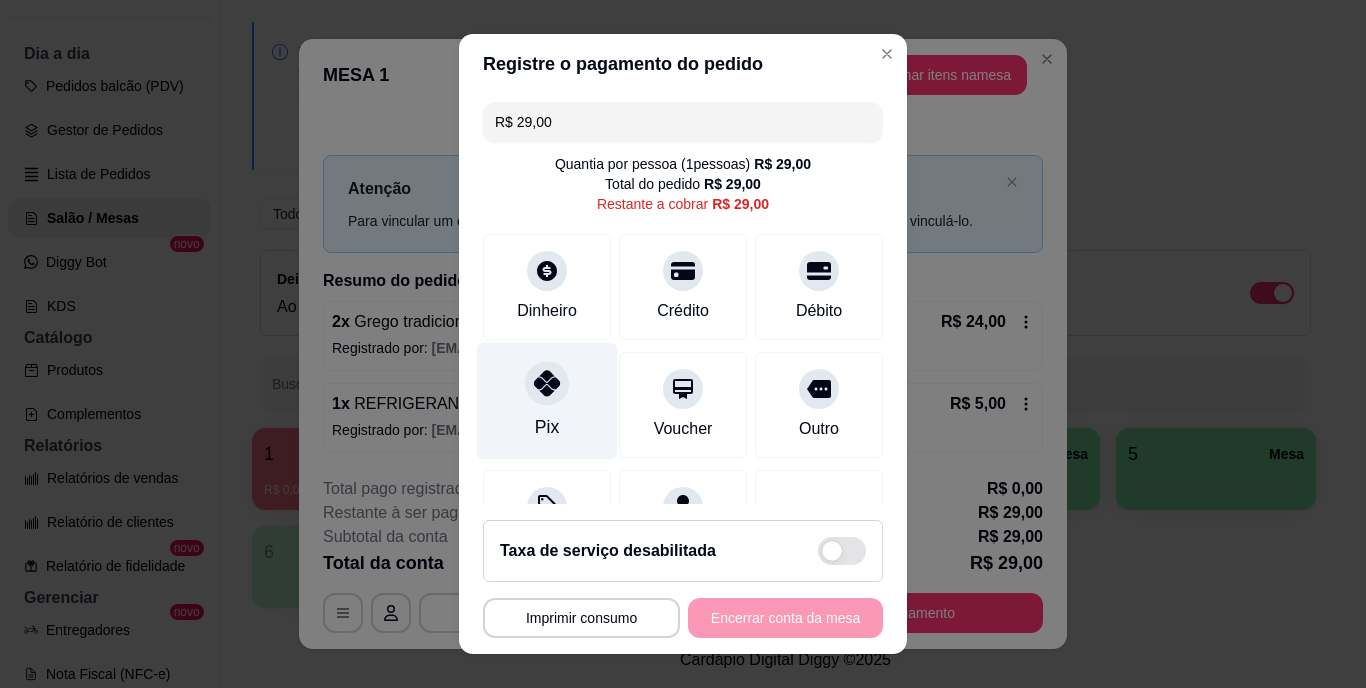 click on "Pix" at bounding box center [547, 401] 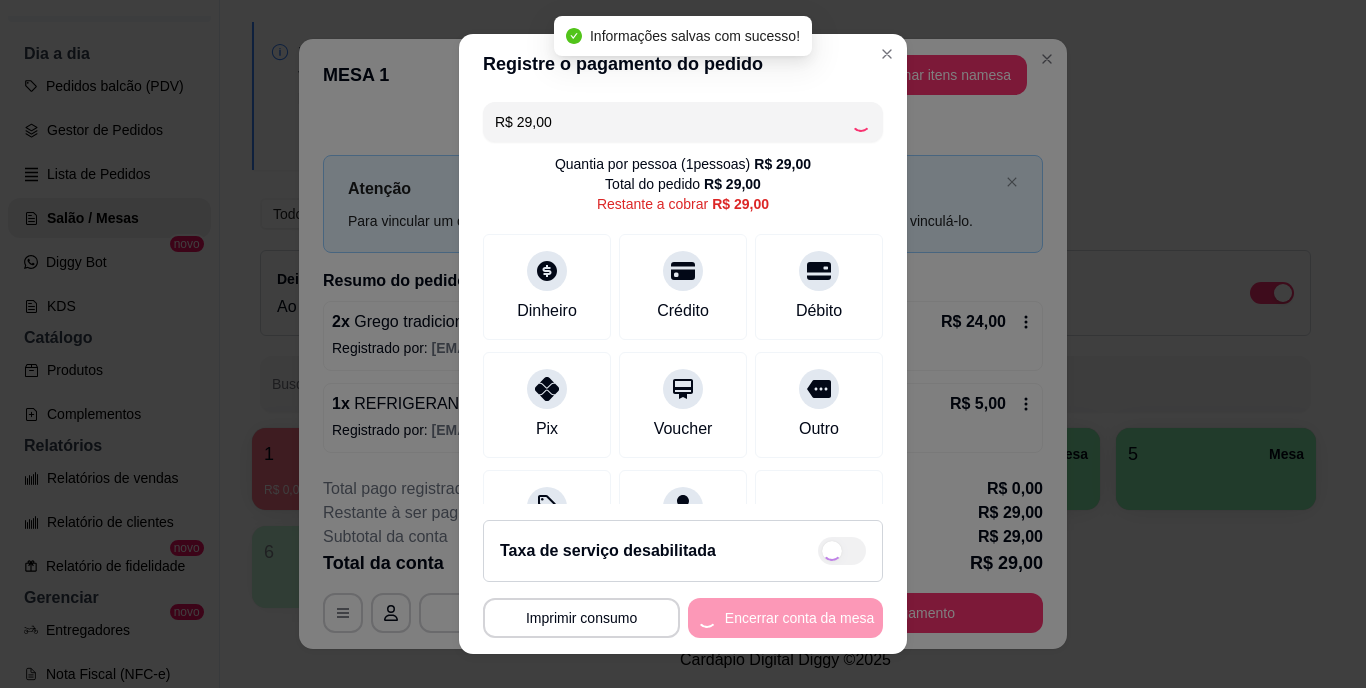 type on "R$ 0,00" 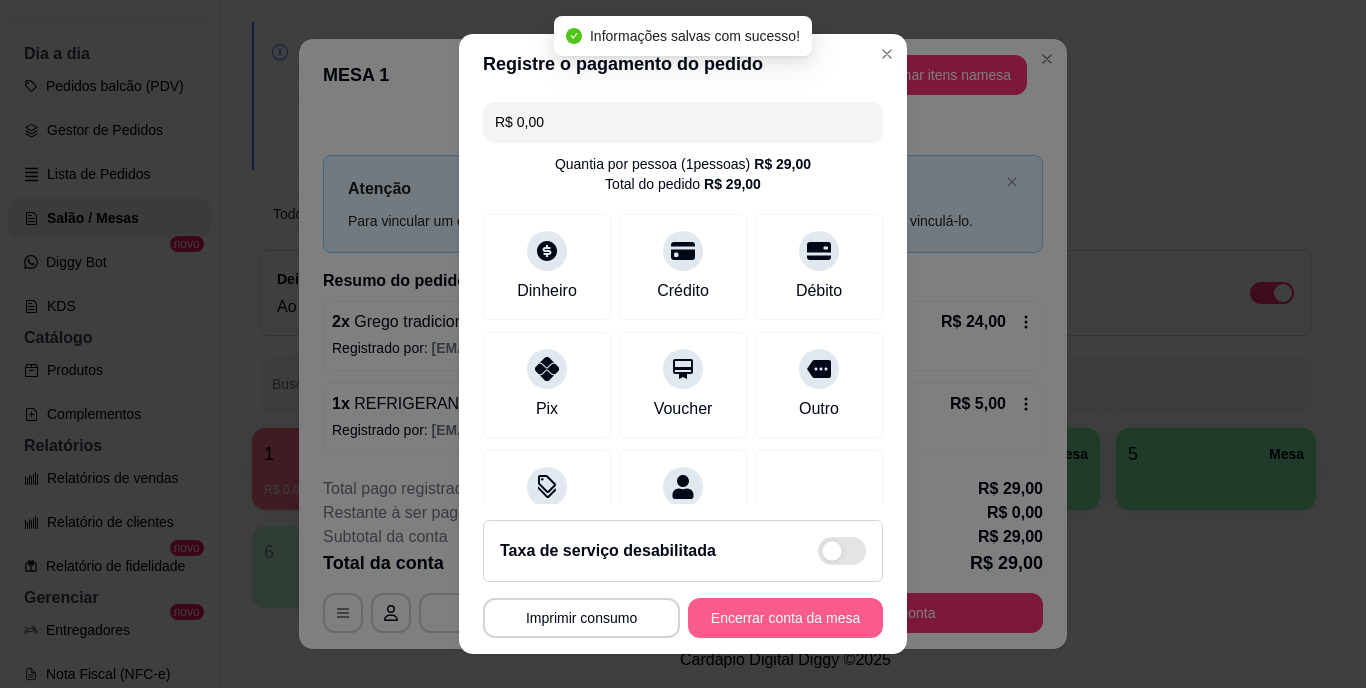 click on "Encerrar conta da mesa" at bounding box center [785, 618] 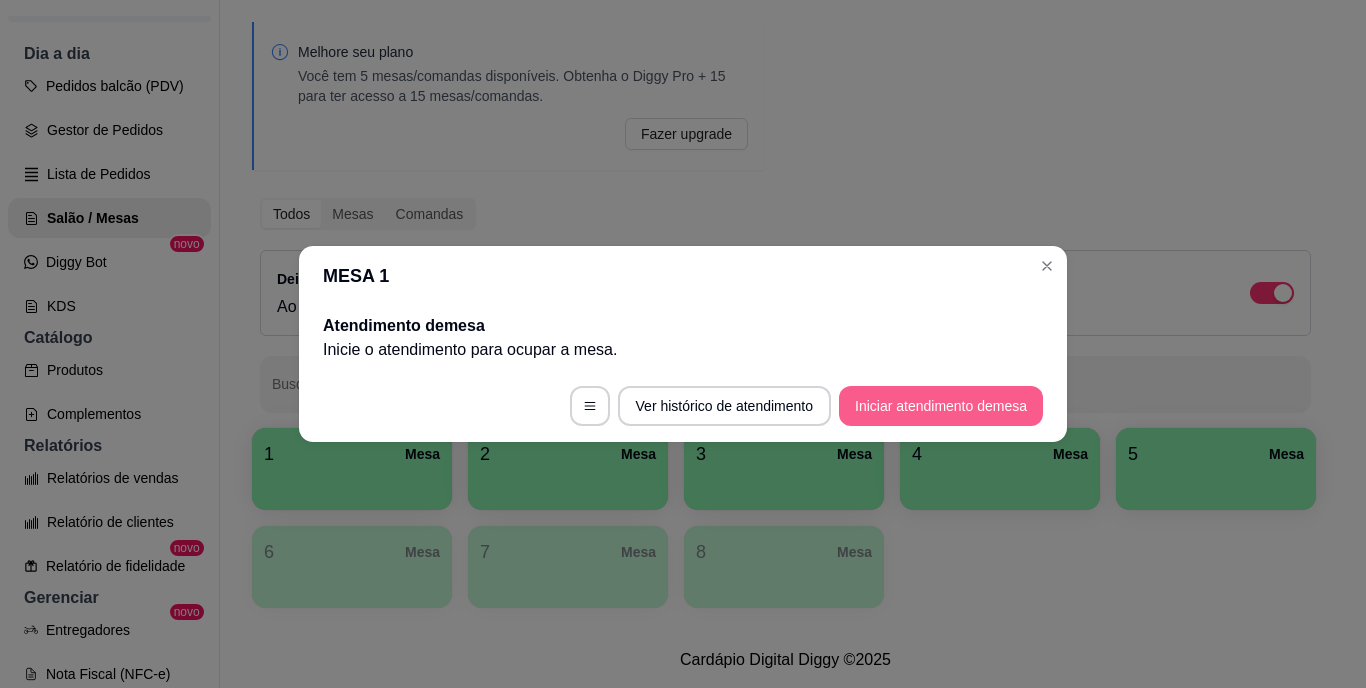 click on "Iniciar atendimento de  mesa" at bounding box center (941, 406) 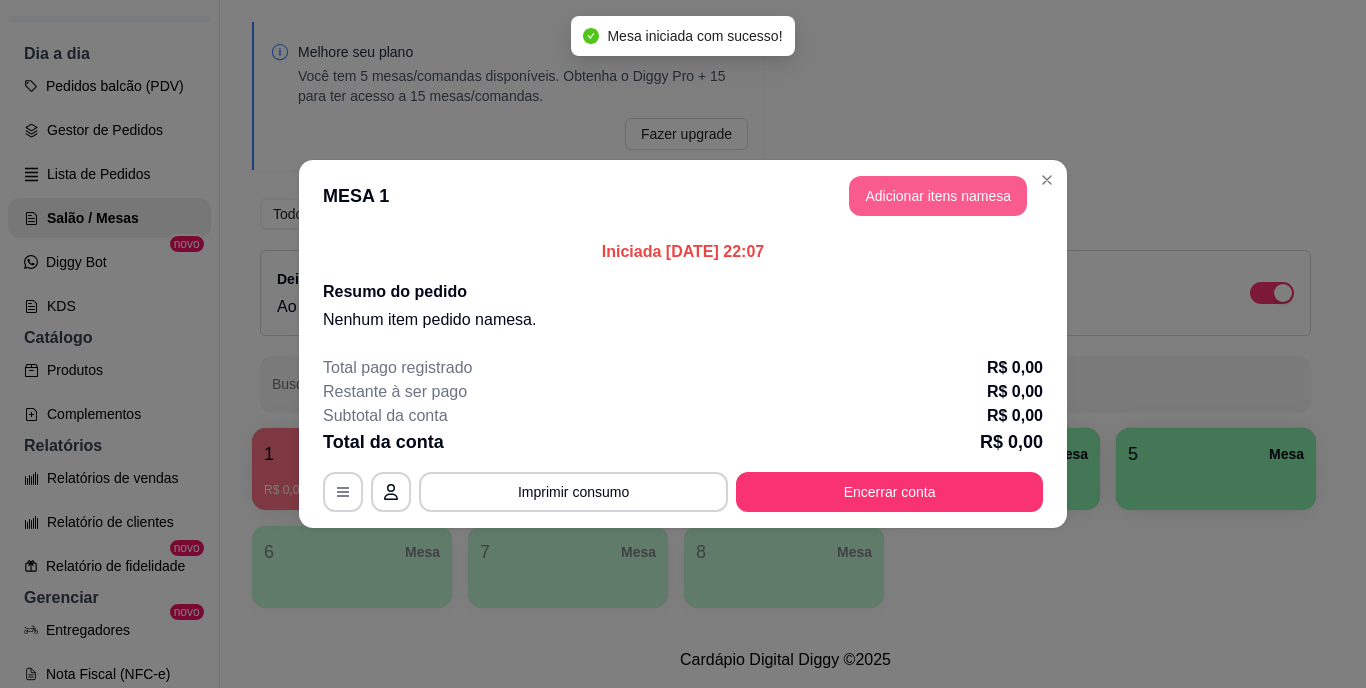 click on "Adicionar itens na  mesa" at bounding box center (938, 196) 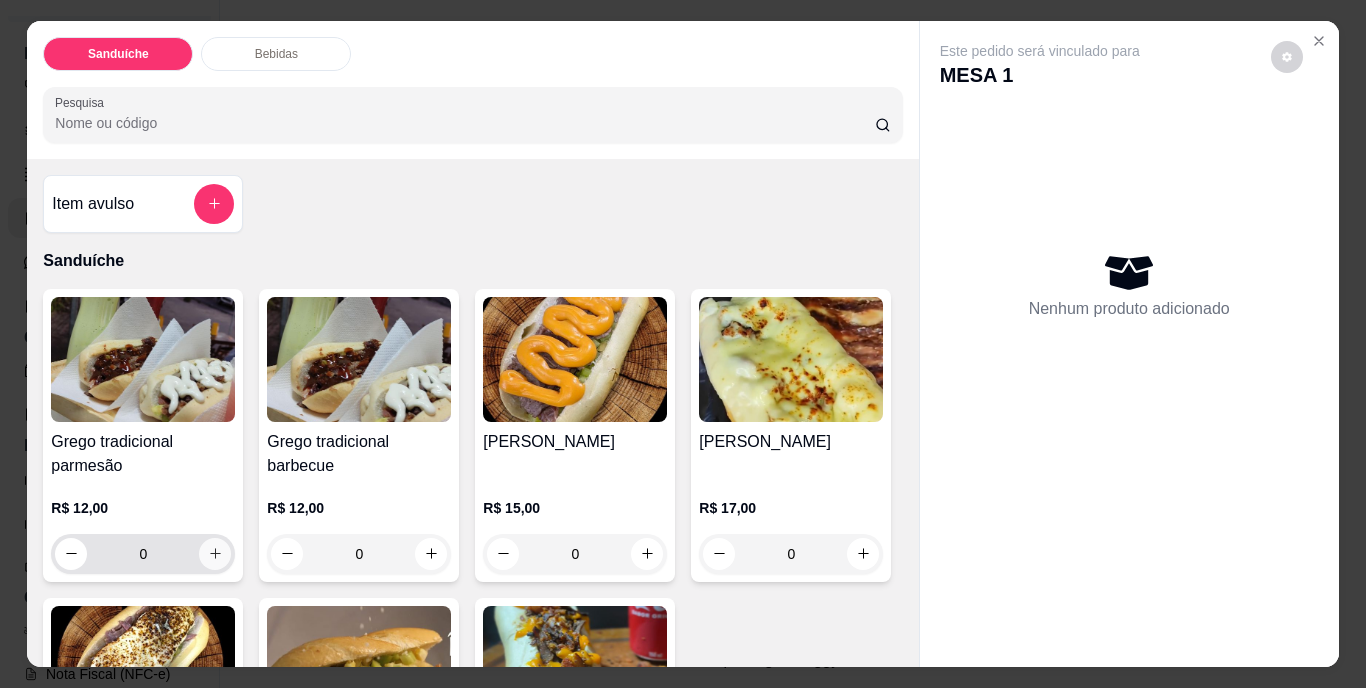 click 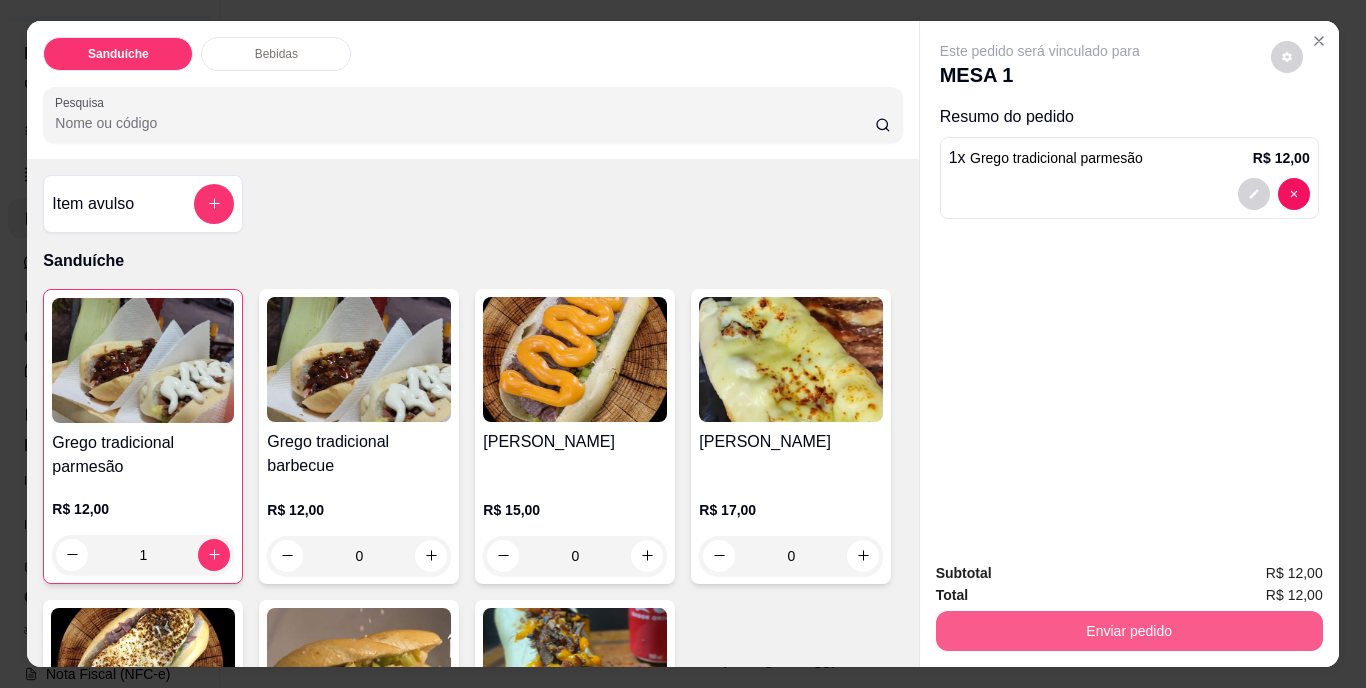 click on "Enviar pedido" at bounding box center (1129, 631) 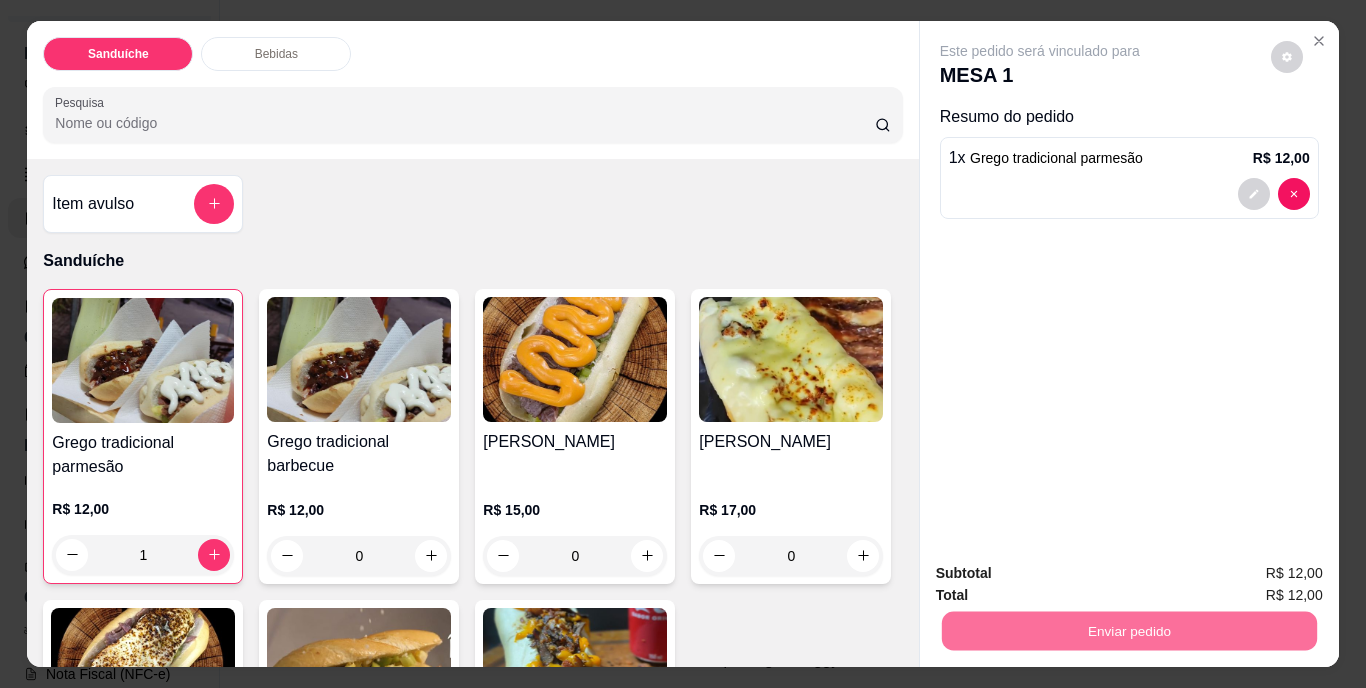 click on "Não registrar e enviar pedido" at bounding box center (1063, 574) 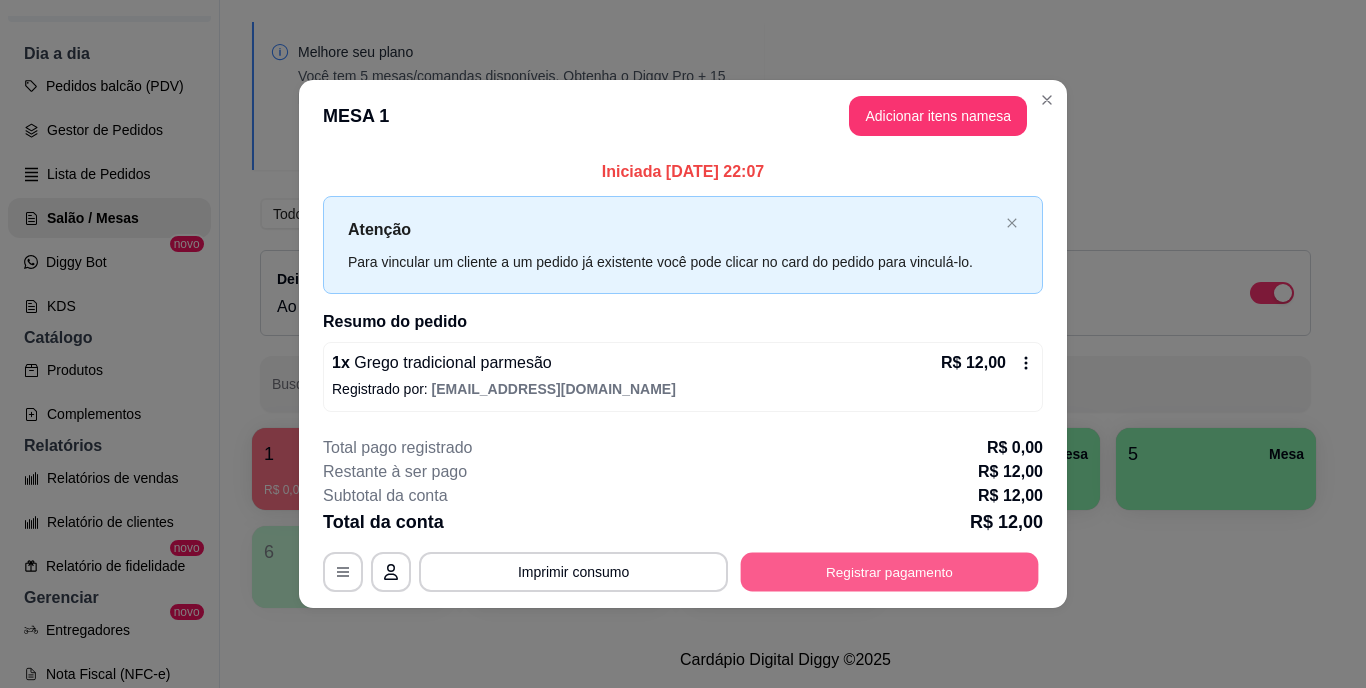 click on "Registrar pagamento" at bounding box center (890, 571) 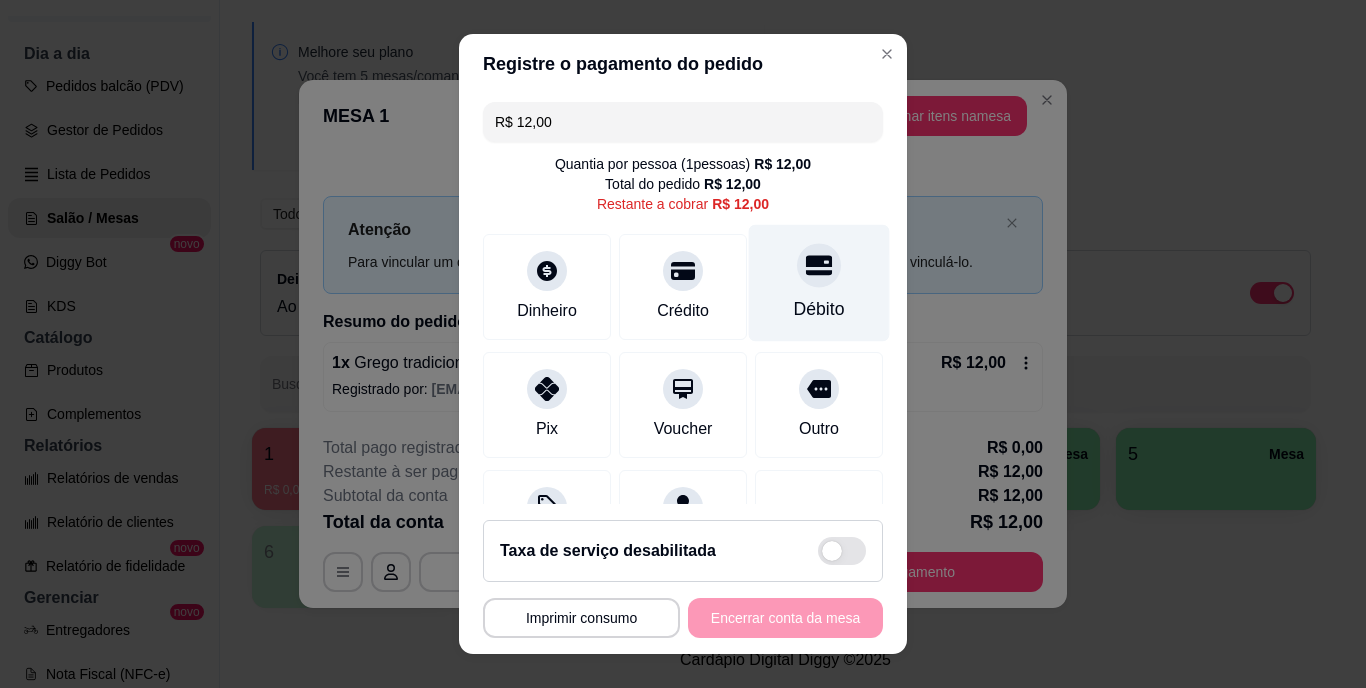 click on "Débito" at bounding box center [819, 310] 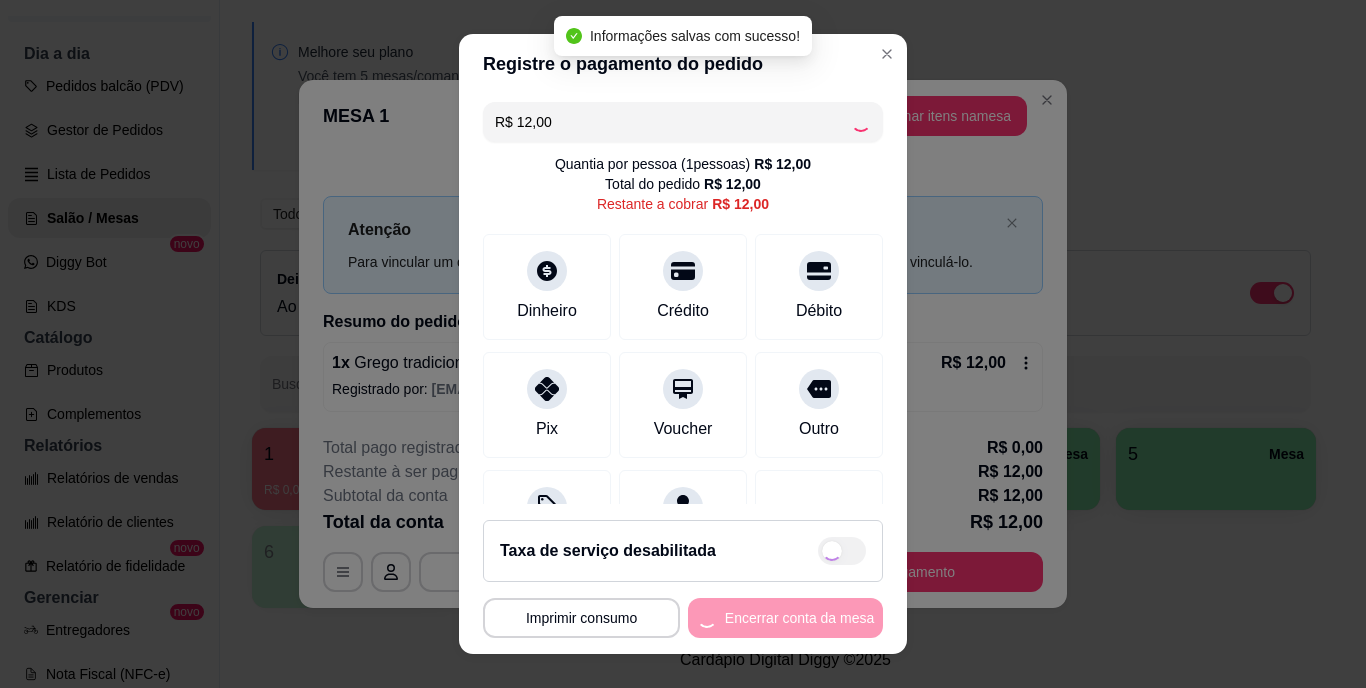 type on "R$ 0,00" 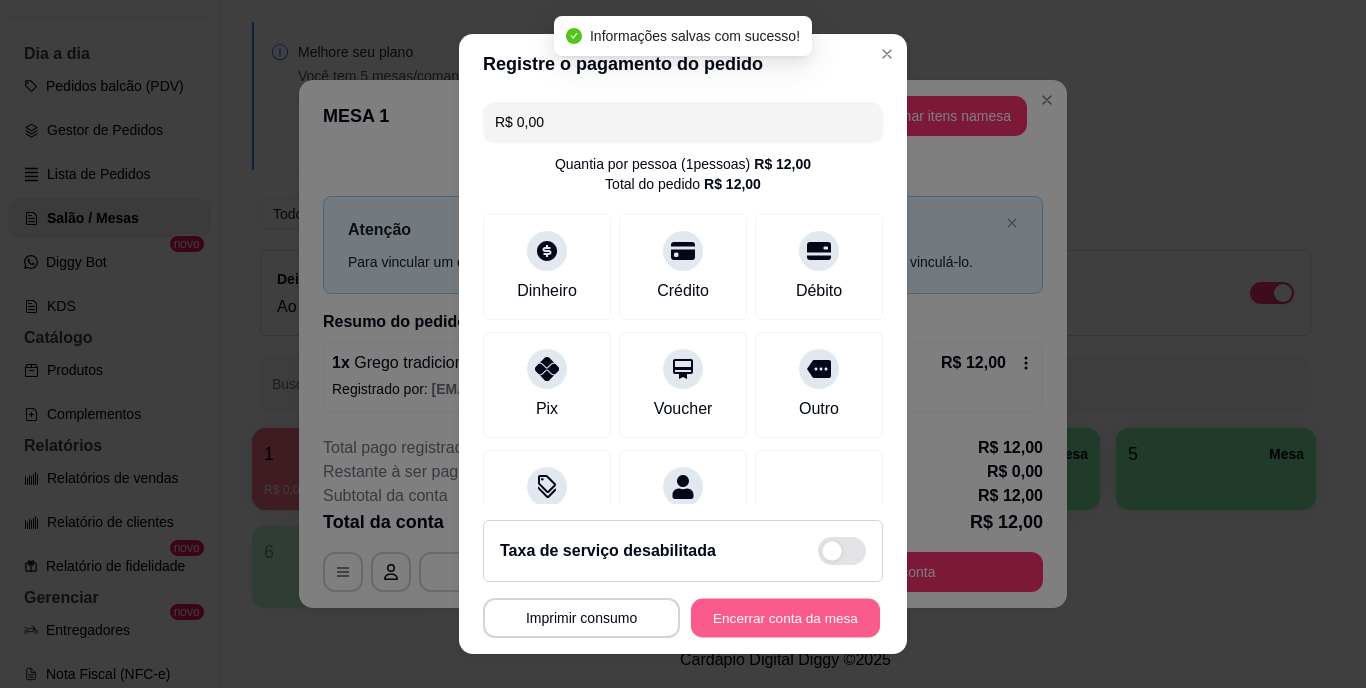 click on "Encerrar conta da mesa" at bounding box center [785, 617] 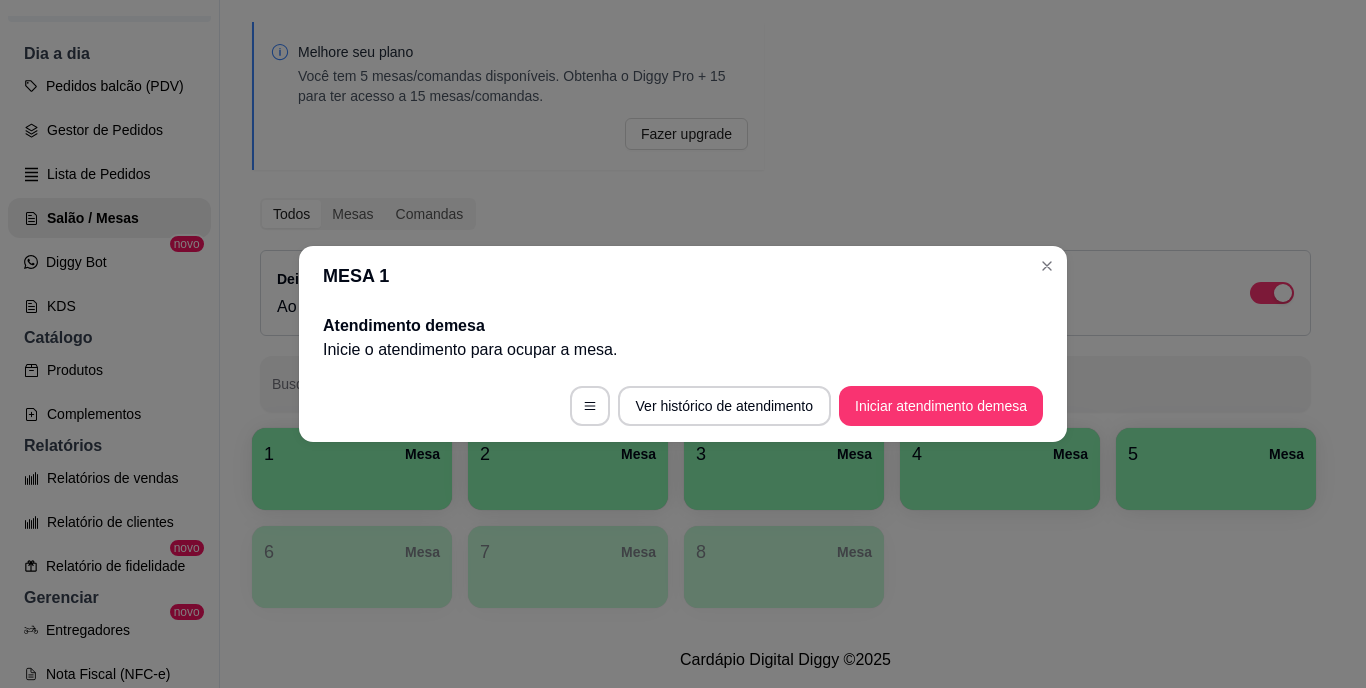 type 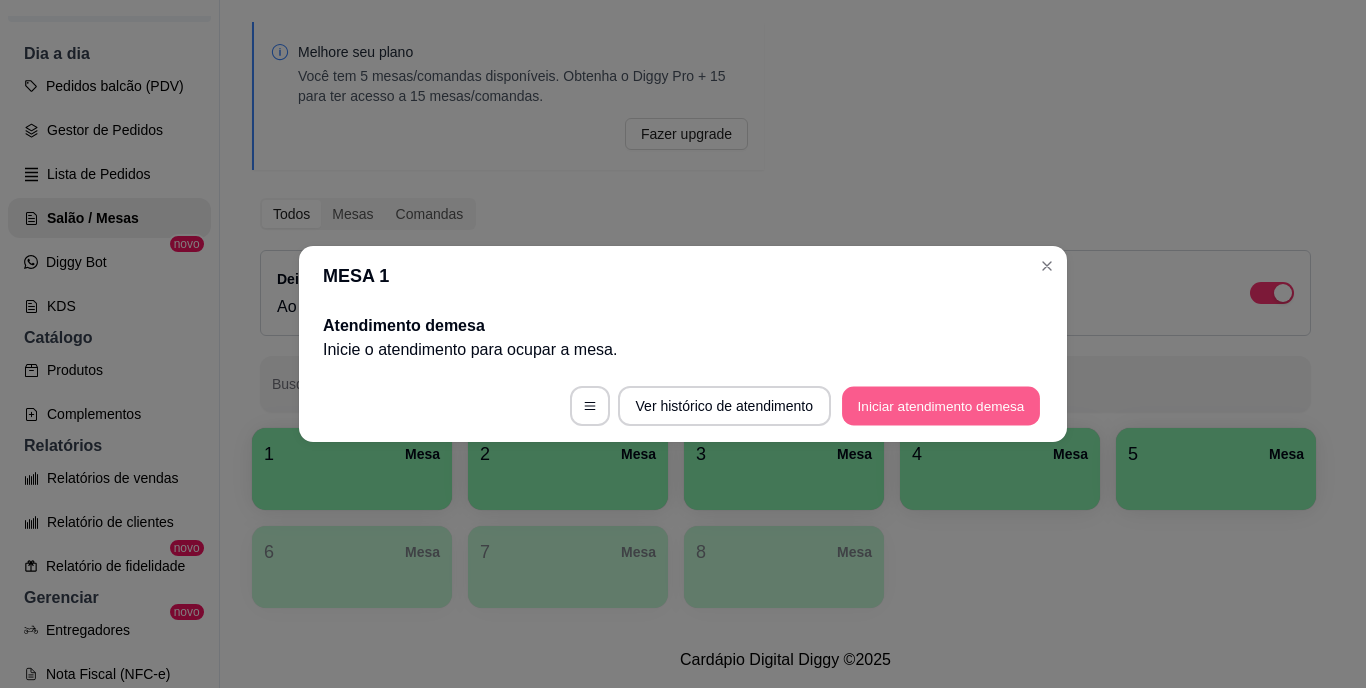 click on "Iniciar atendimento de  mesa" at bounding box center (941, 406) 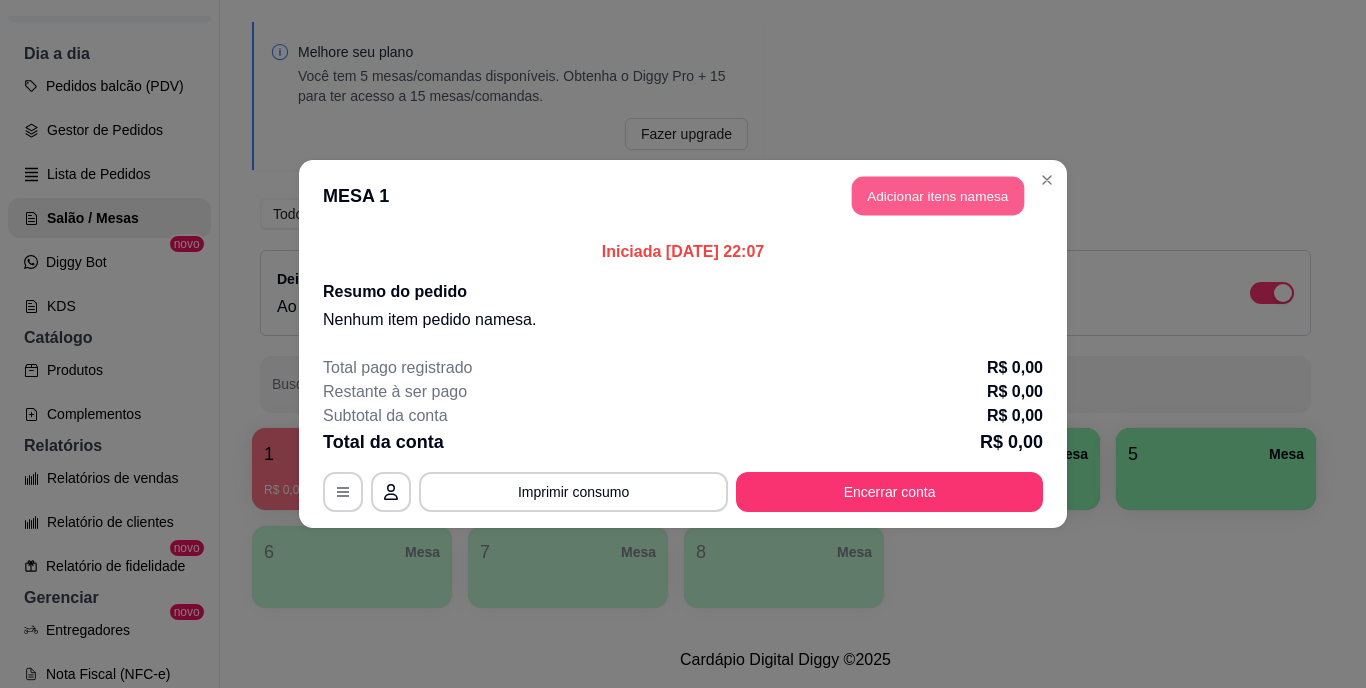 click on "Adicionar itens na  mesa" at bounding box center [938, 196] 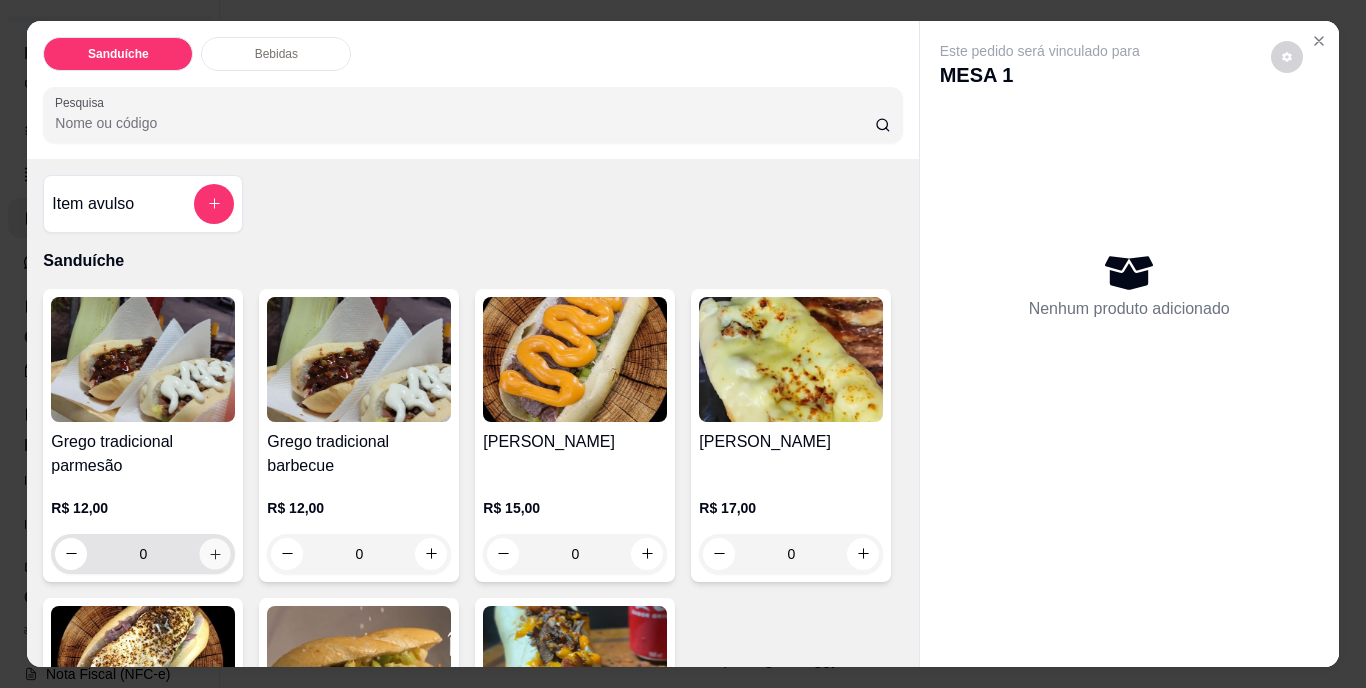 click 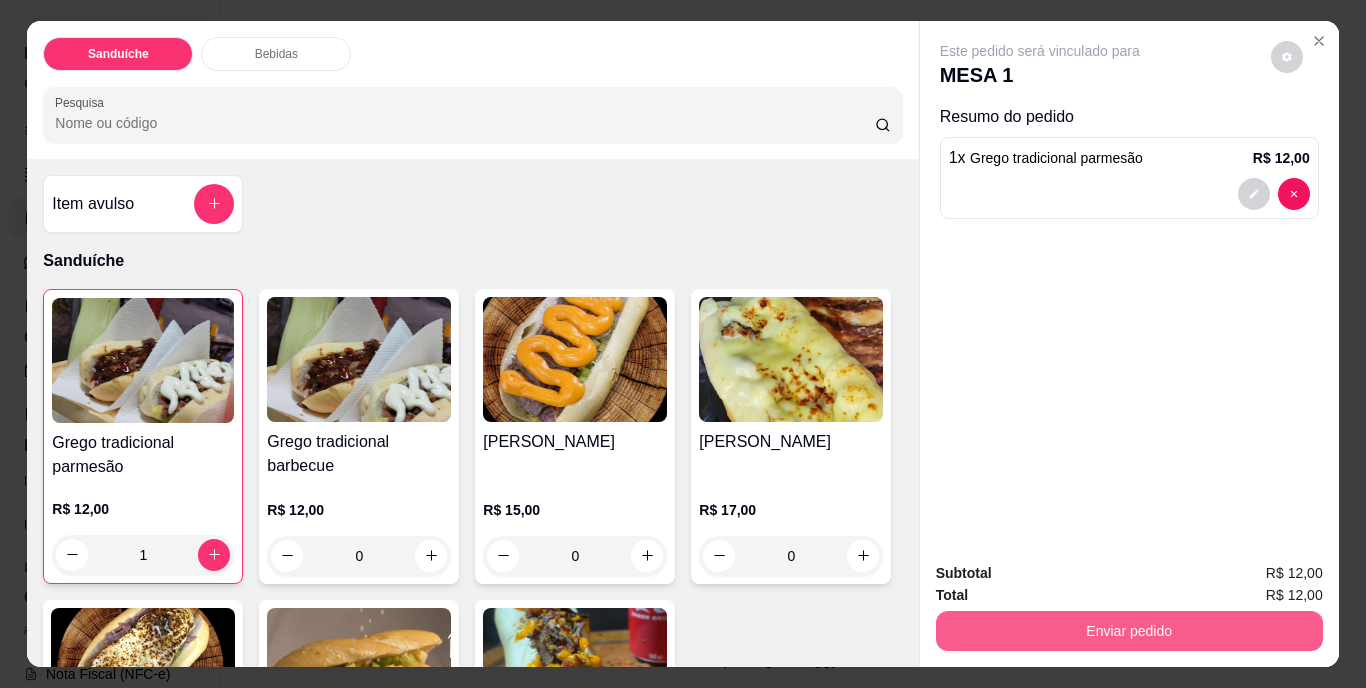 click on "Enviar pedido" at bounding box center [1129, 631] 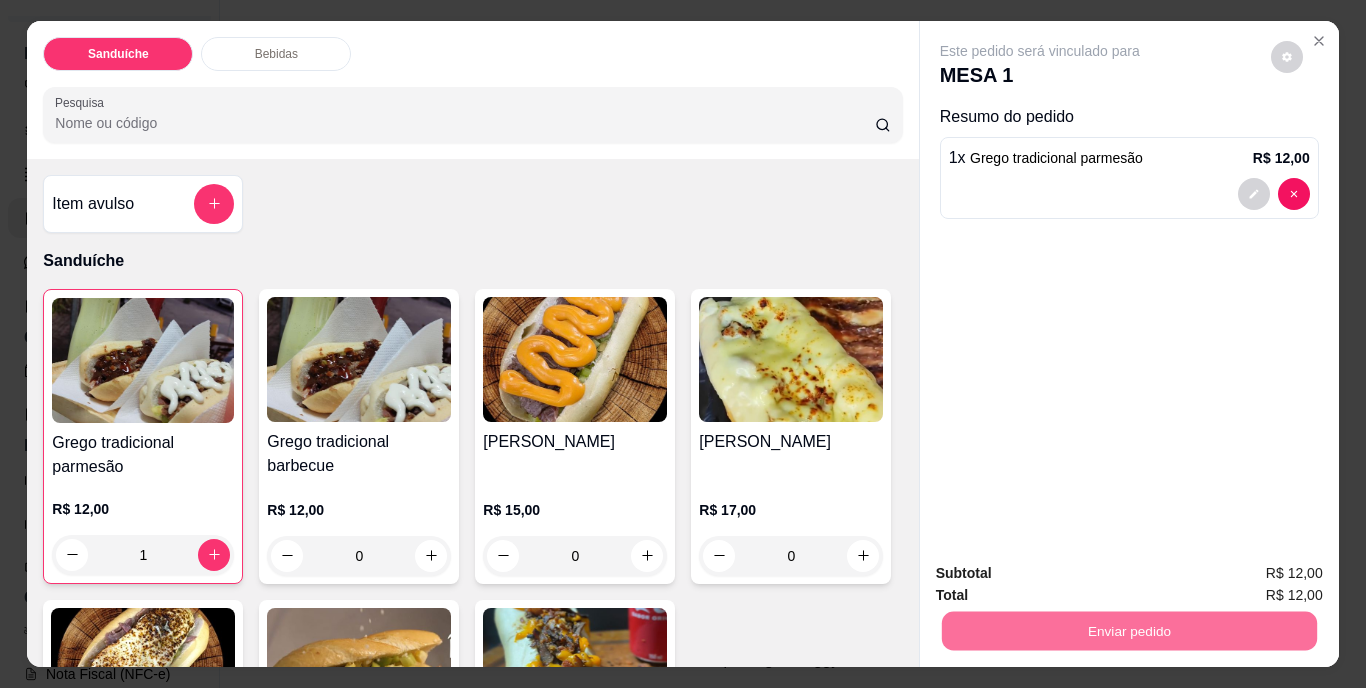 click on "Não registrar e enviar pedido" at bounding box center [1063, 575] 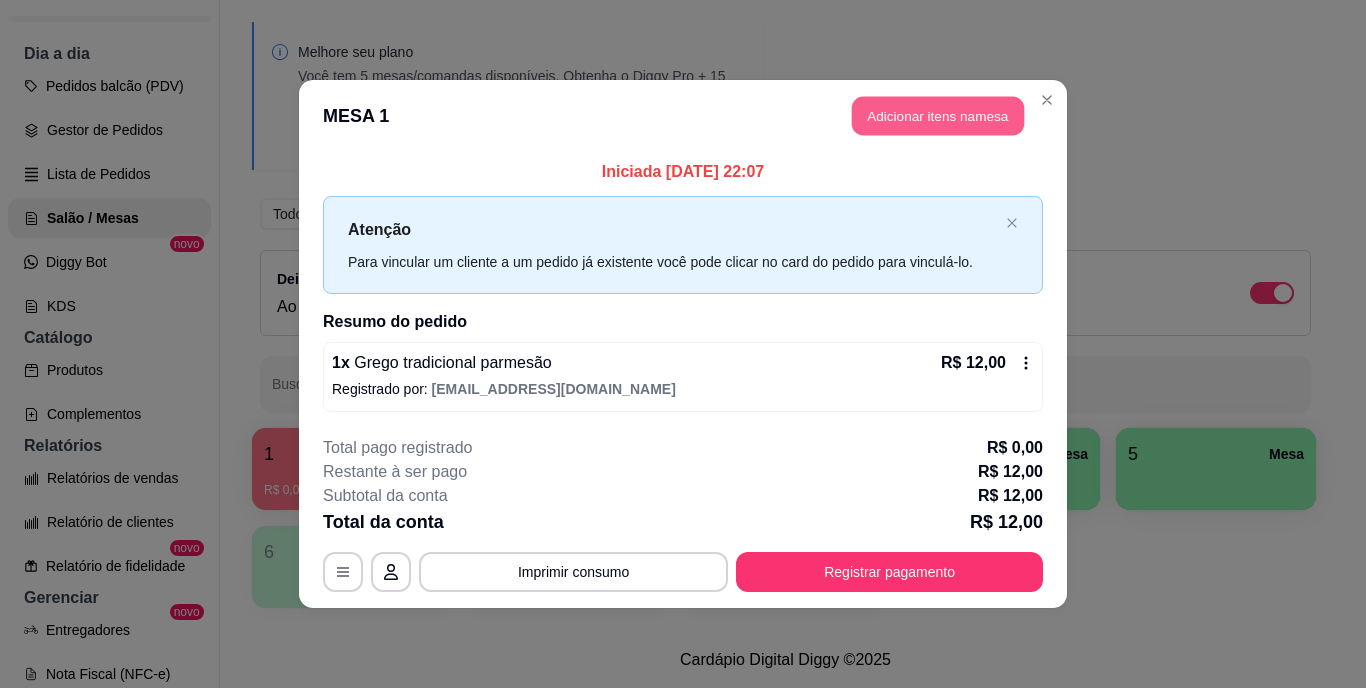 click on "Adicionar itens na  mesa" at bounding box center [938, 116] 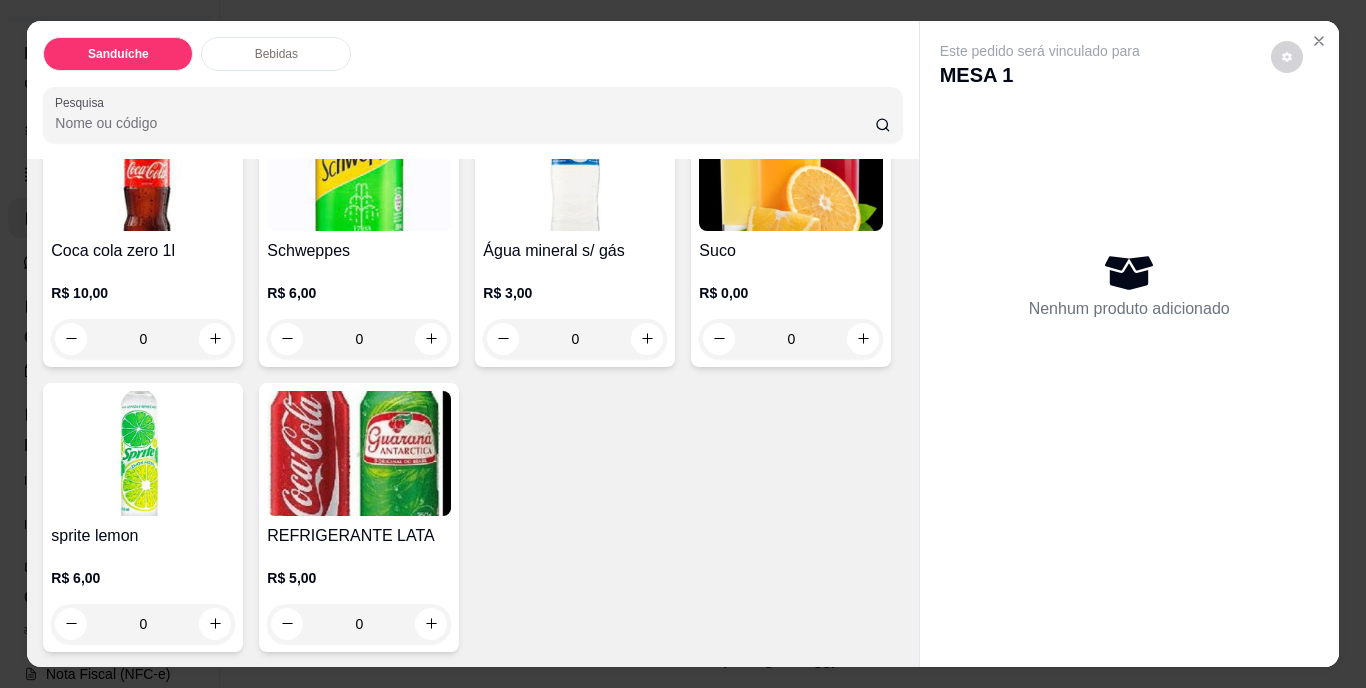 scroll, scrollTop: 1110, scrollLeft: 0, axis: vertical 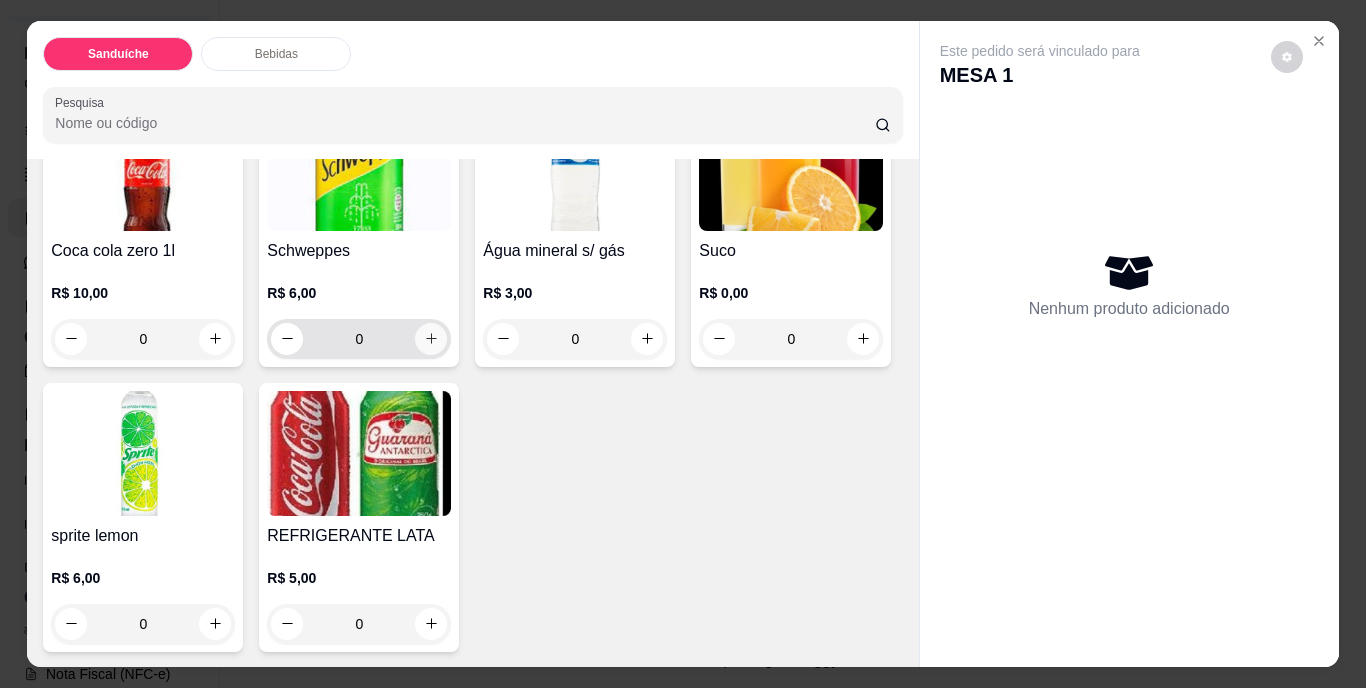 click 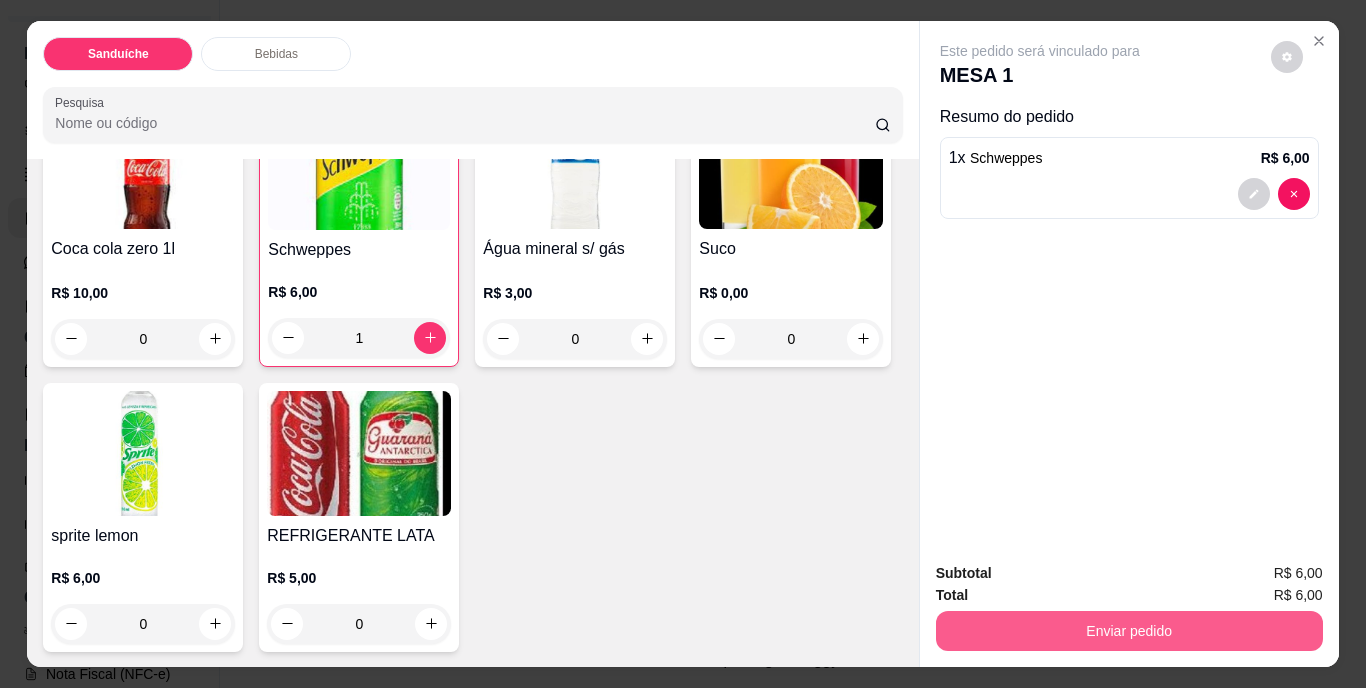 click on "Enviar pedido" at bounding box center (1129, 631) 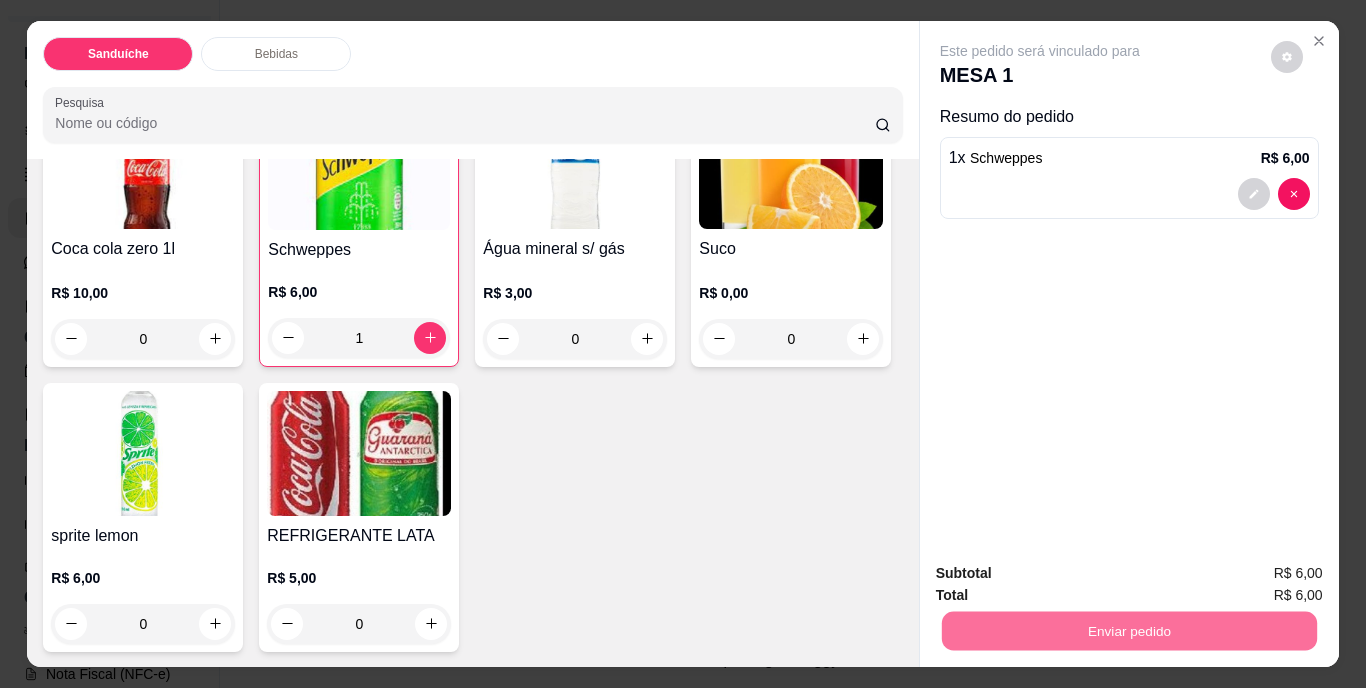 click on "Não registrar e enviar pedido" at bounding box center (1063, 574) 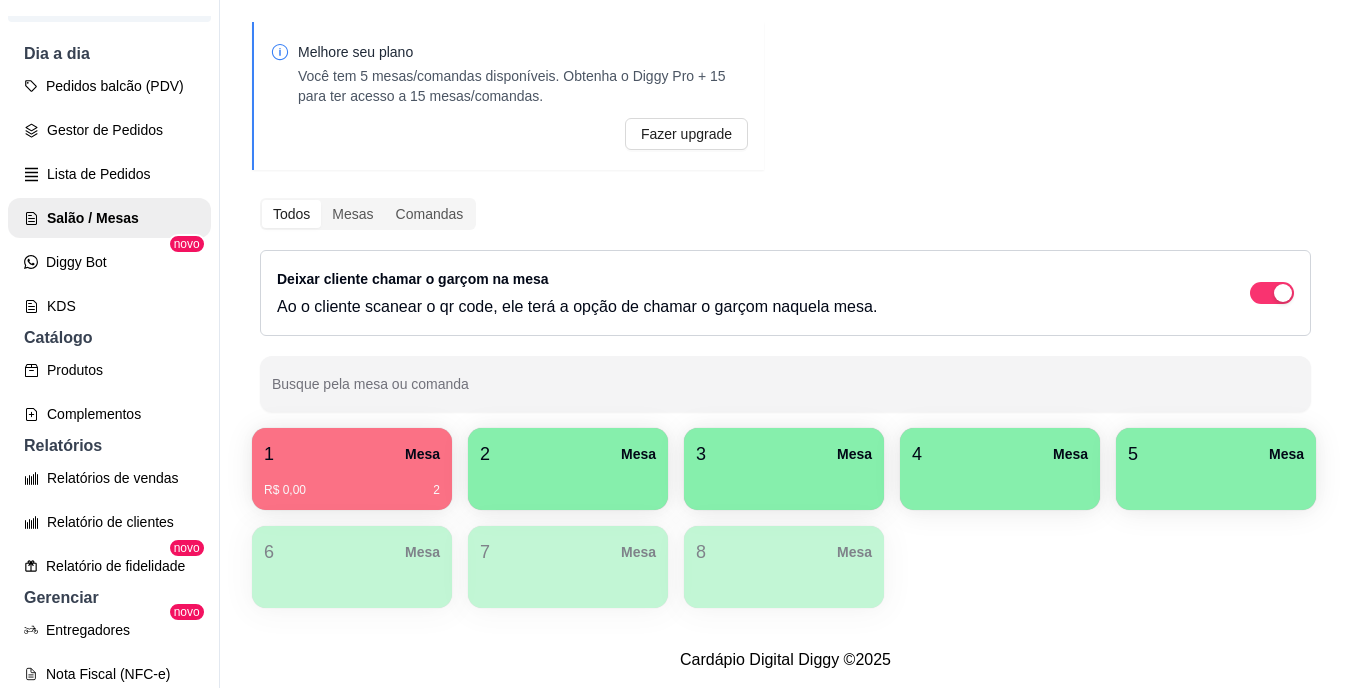 click on "1 Mesa" at bounding box center (352, 454) 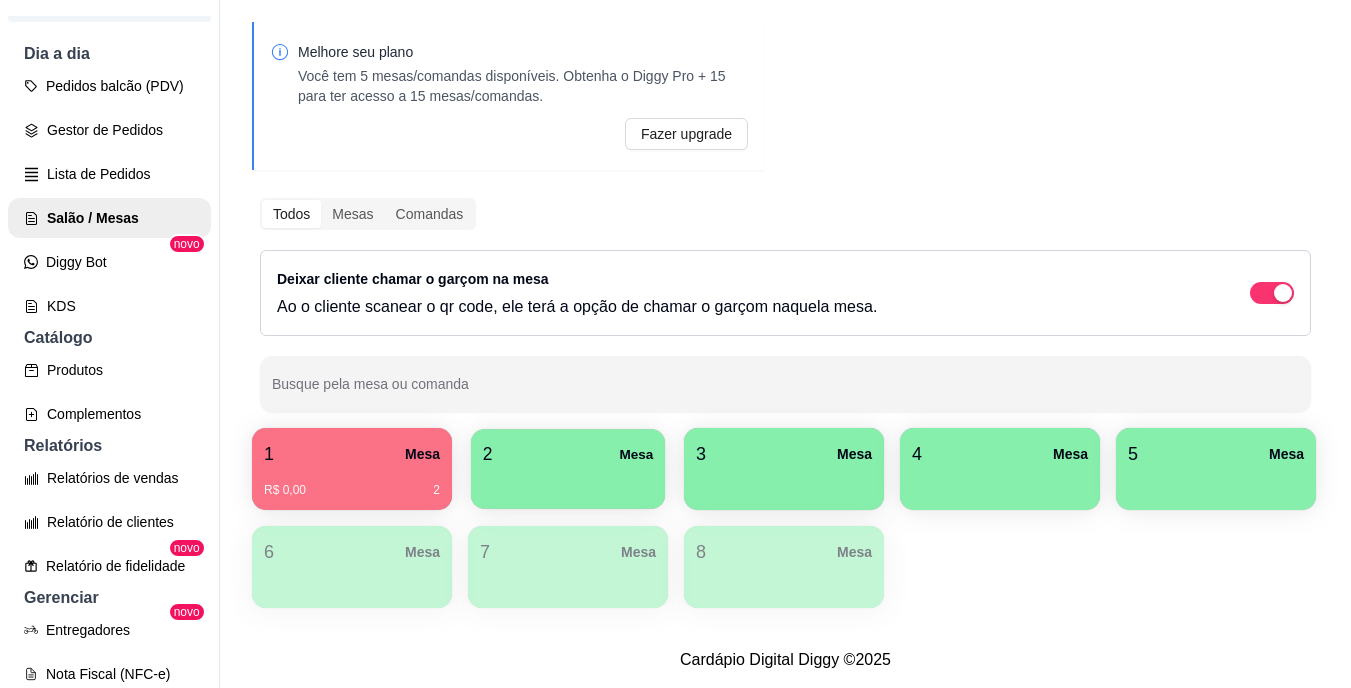 click at bounding box center [568, 482] 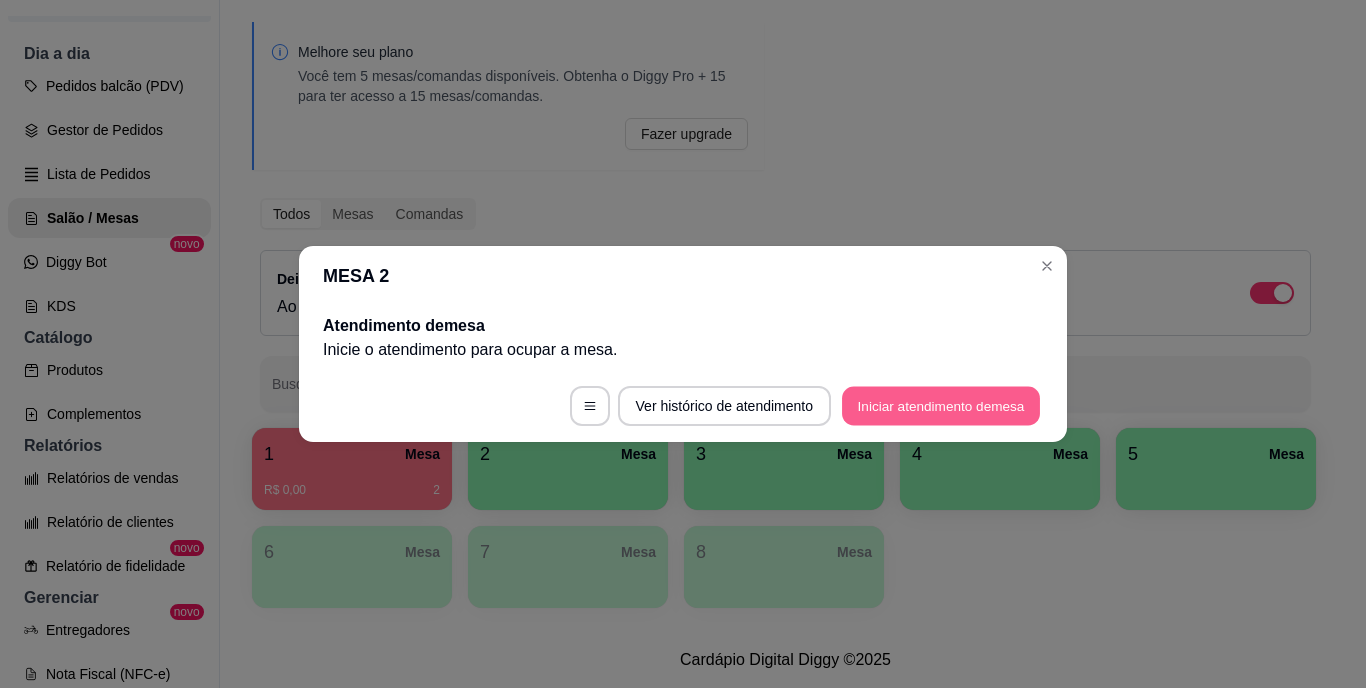 click on "Iniciar atendimento de  mesa" at bounding box center (941, 406) 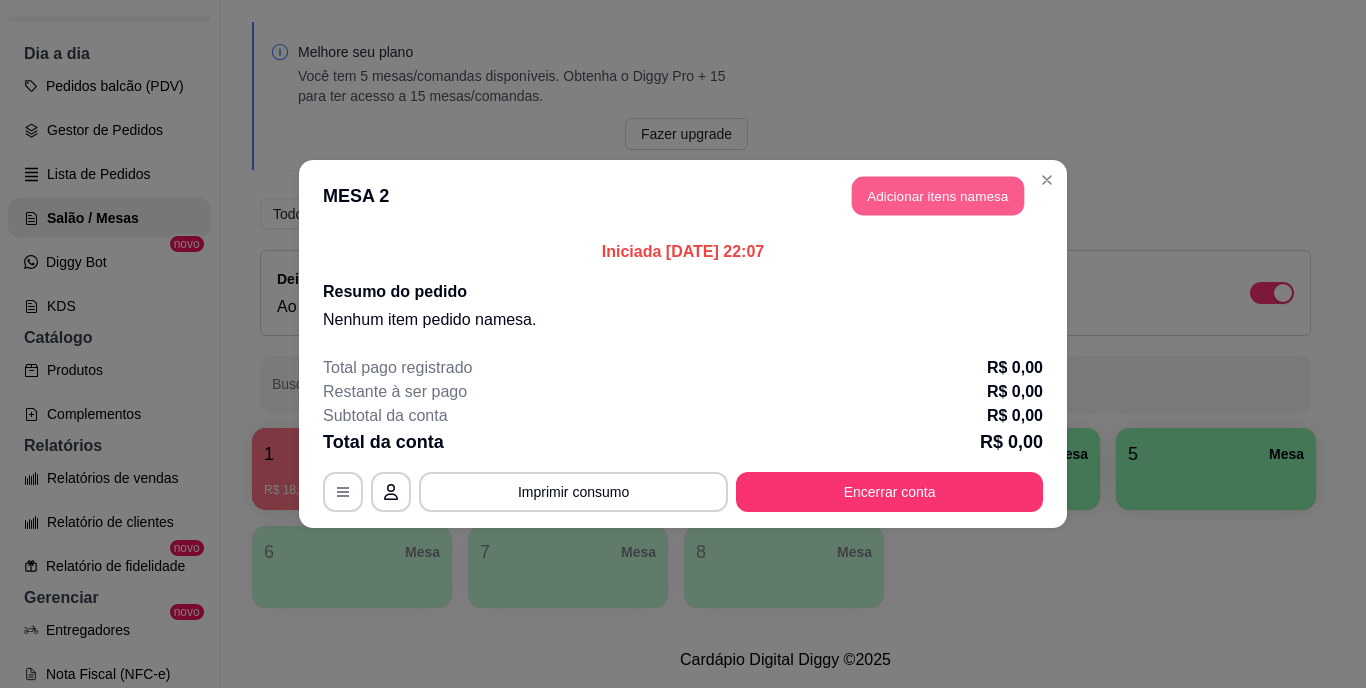 click on "Adicionar itens na  mesa" at bounding box center (938, 196) 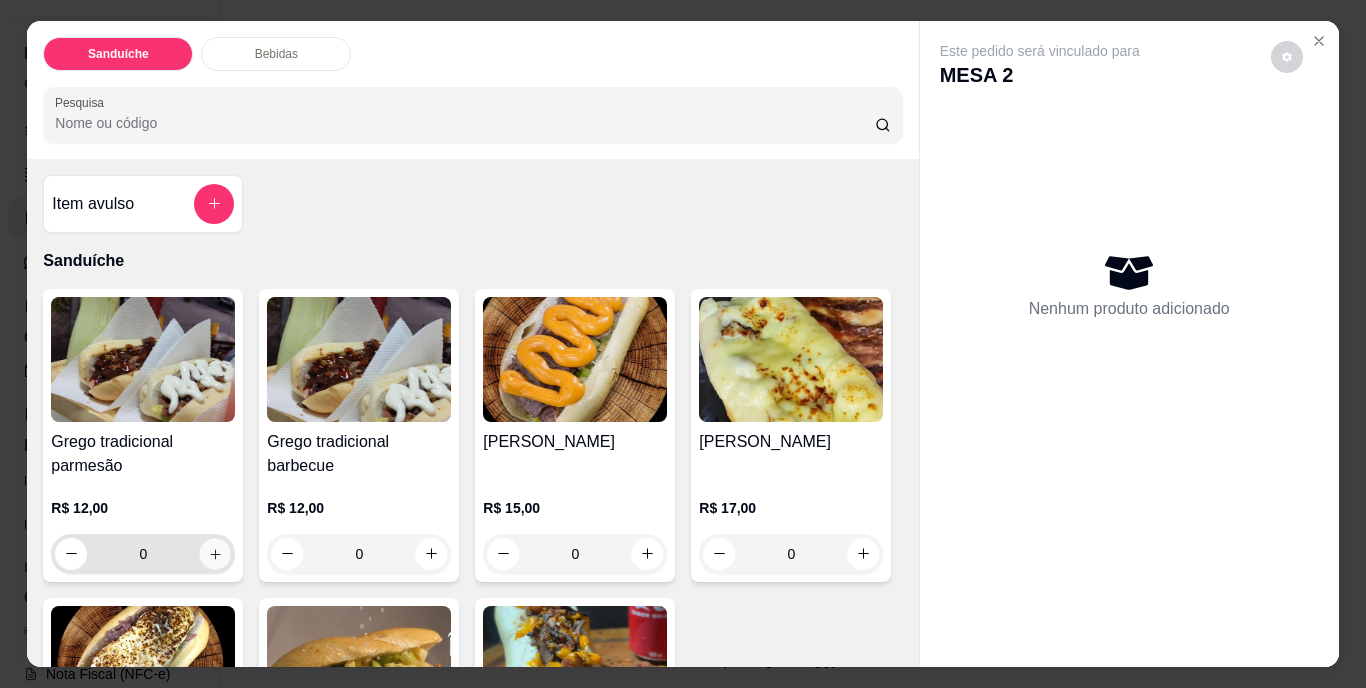 click at bounding box center (215, 553) 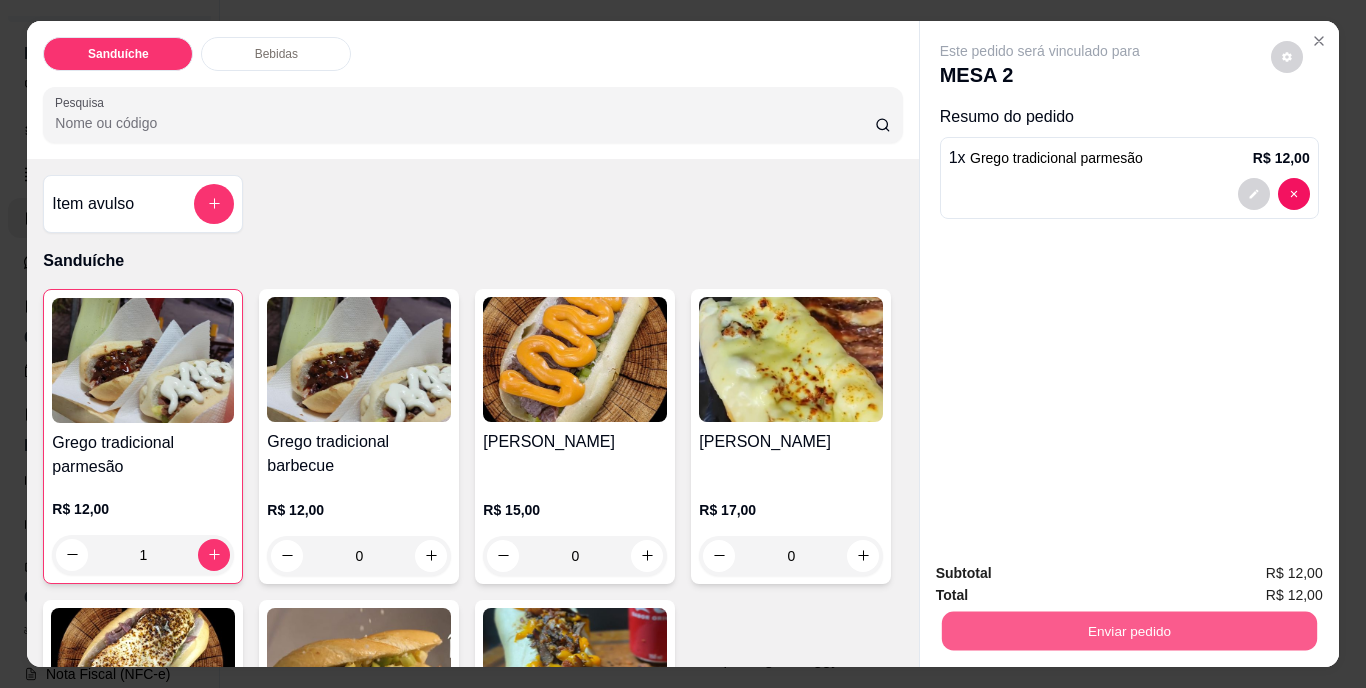 click on "Enviar pedido" at bounding box center (1128, 631) 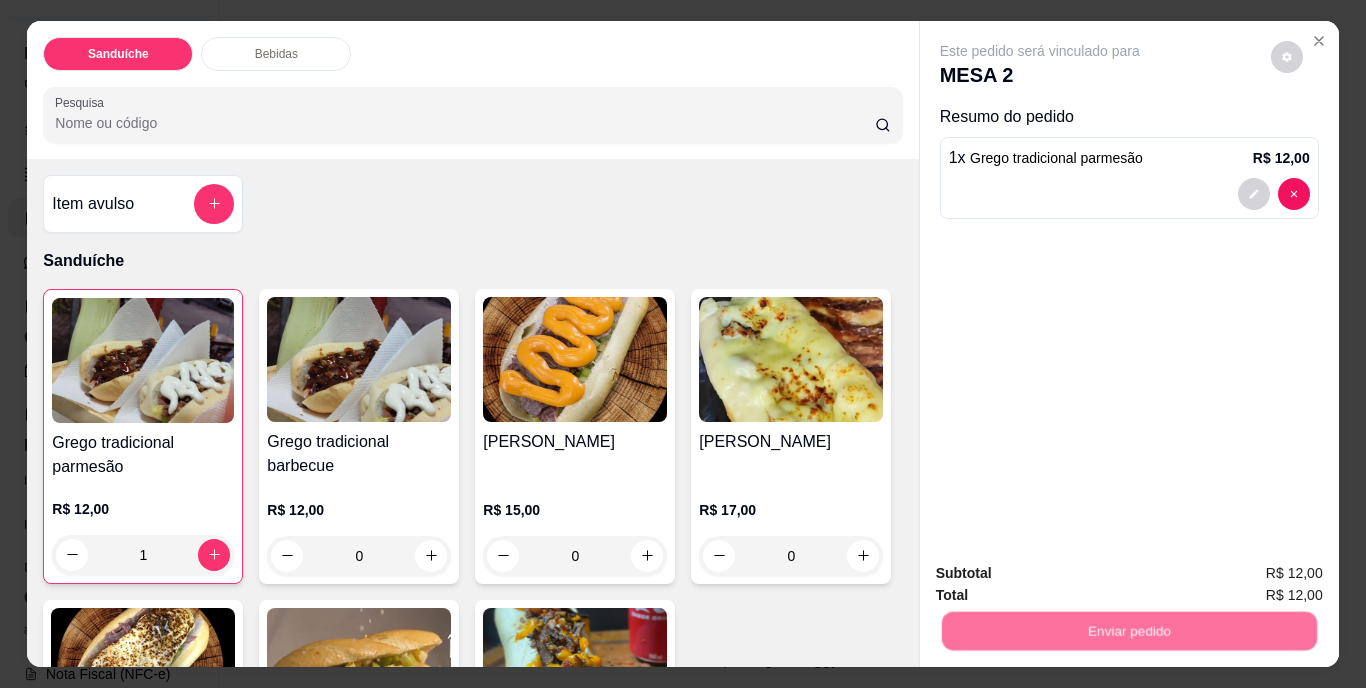 click on "Não registrar e enviar pedido" at bounding box center [1063, 574] 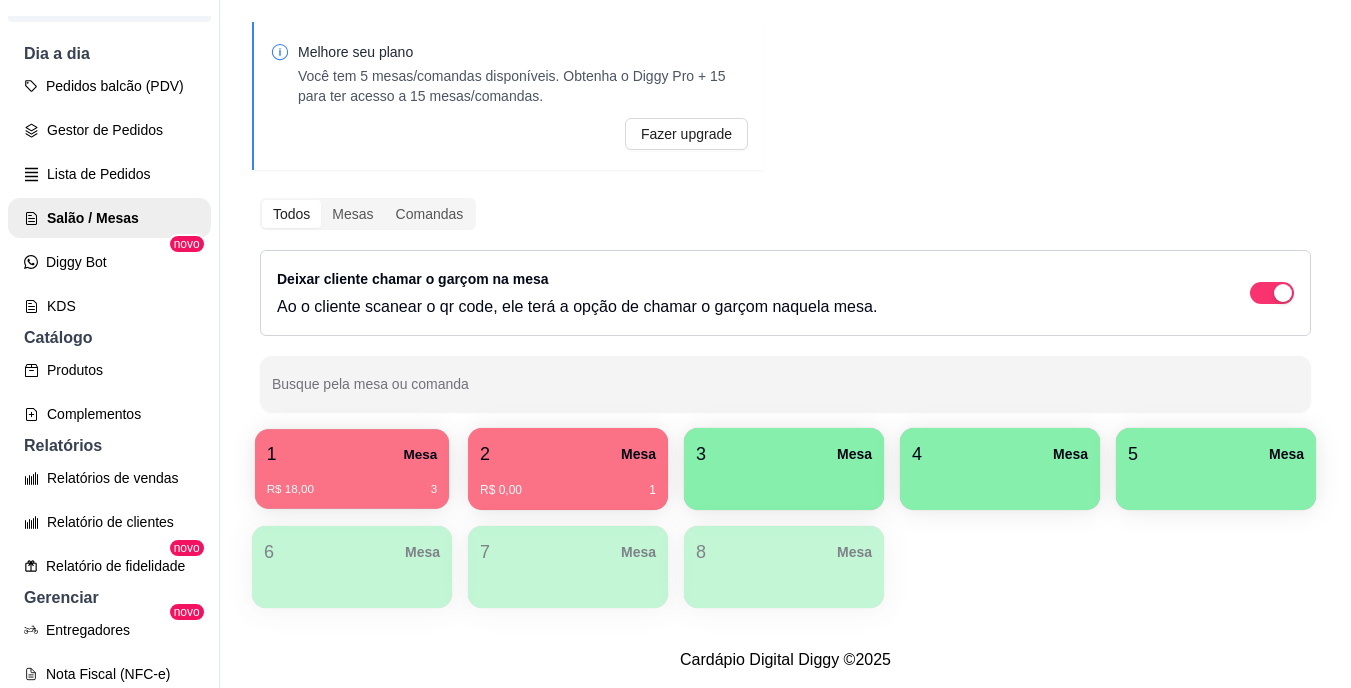click on "1 Mesa" at bounding box center (352, 454) 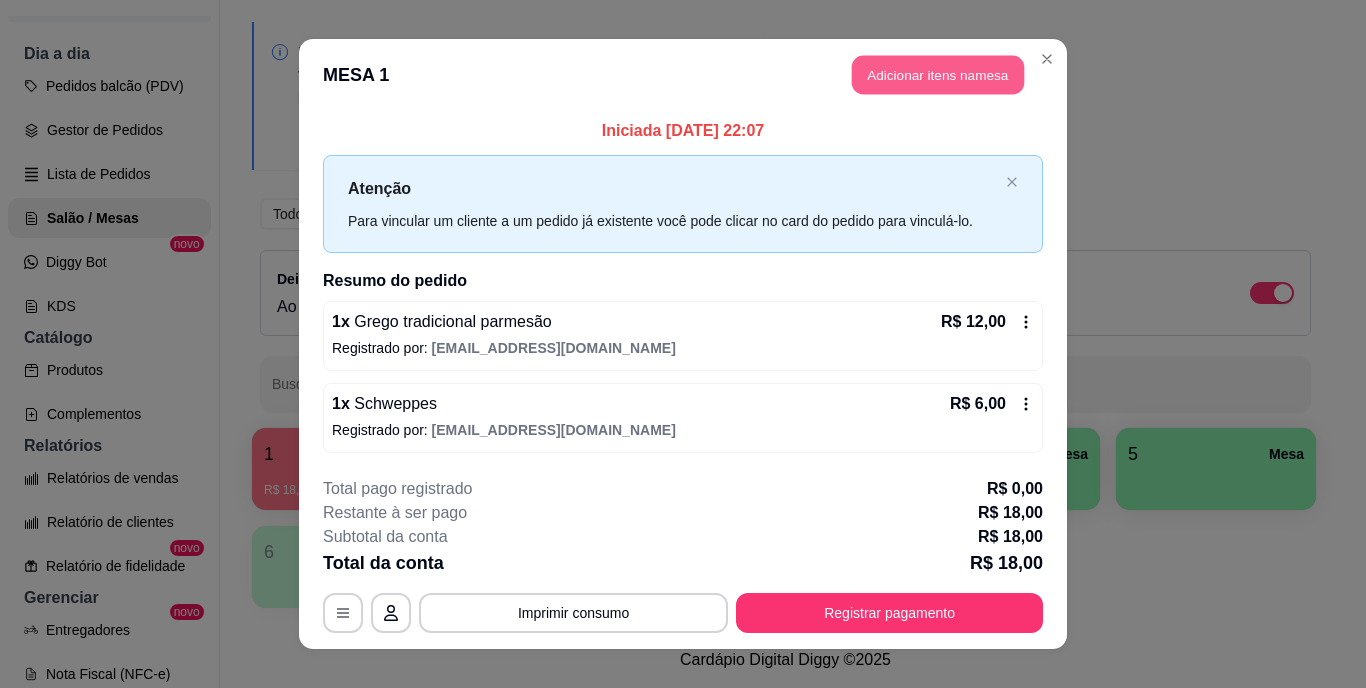 click on "Adicionar itens na  mesa" at bounding box center (938, 75) 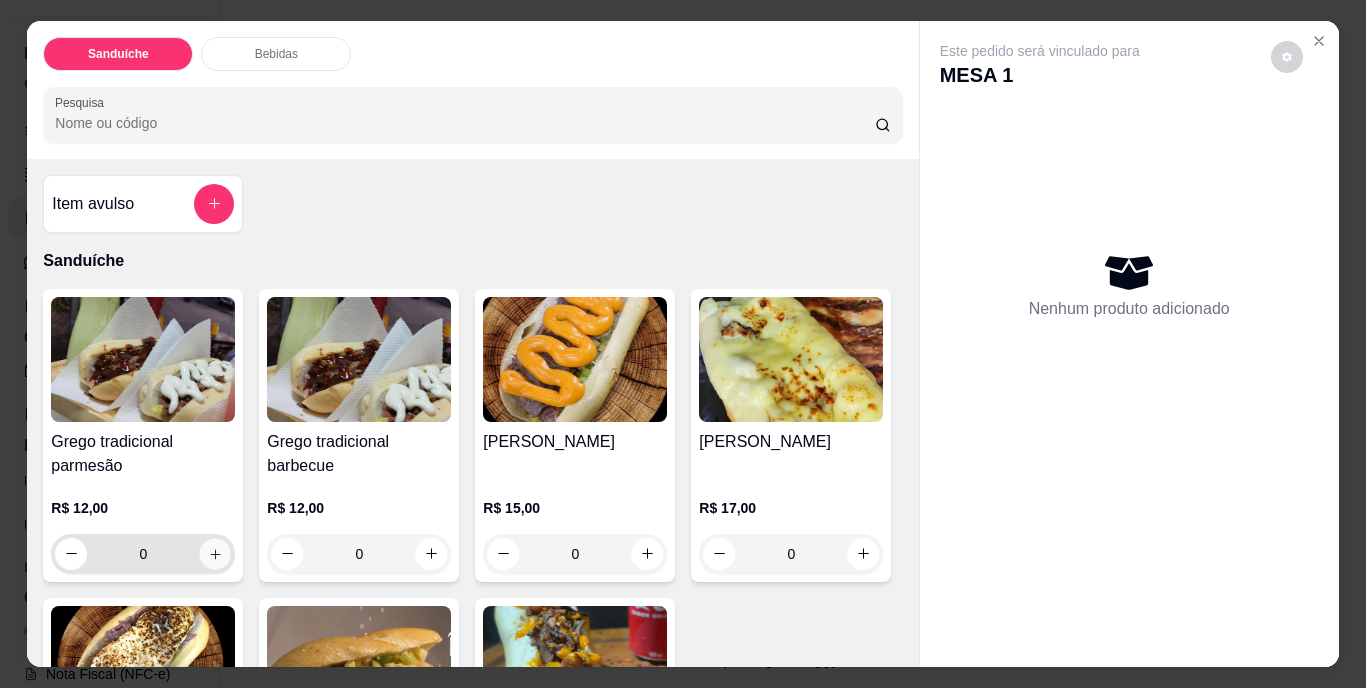 click 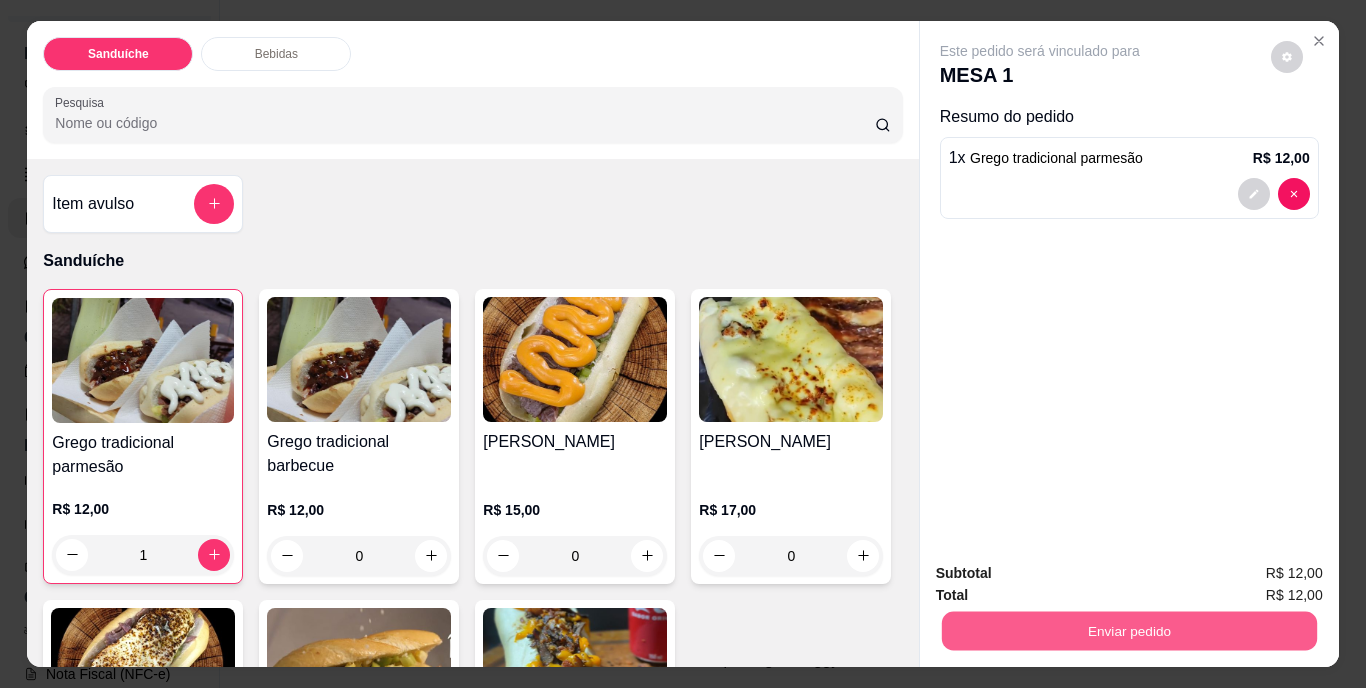 click on "Enviar pedido" at bounding box center [1128, 631] 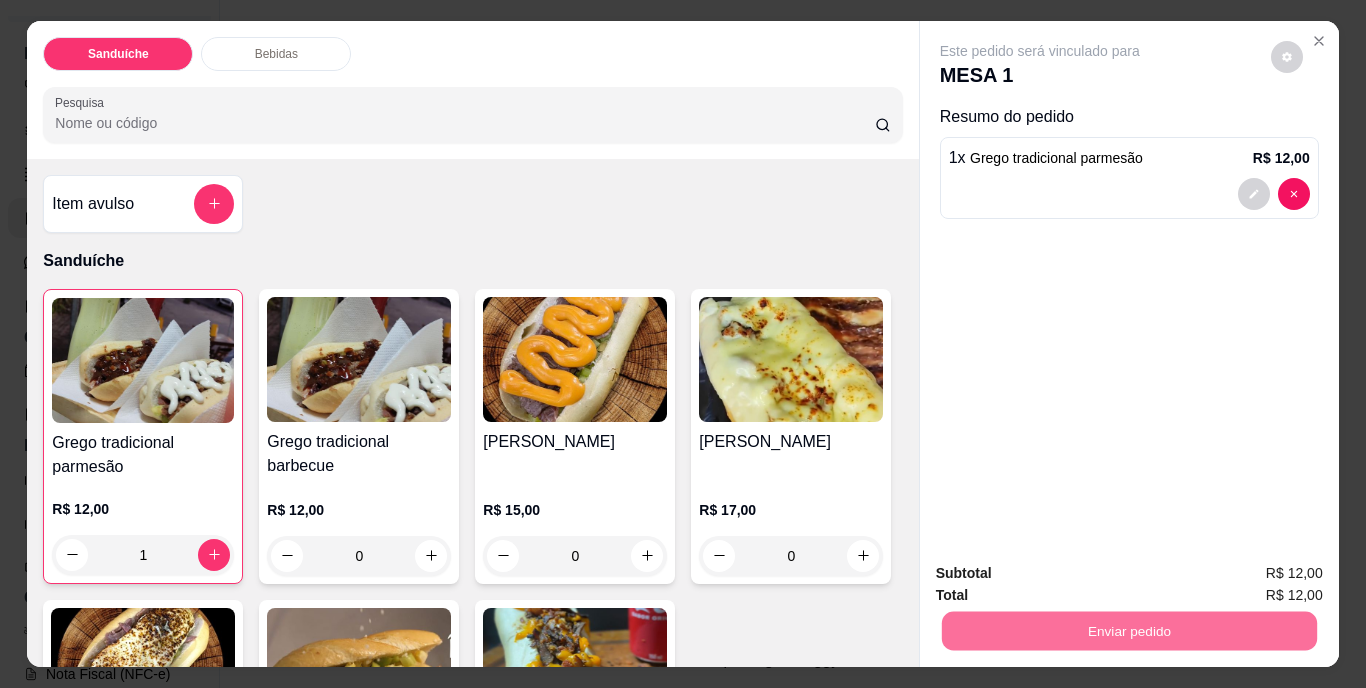 click on "Não registrar e enviar pedido" at bounding box center [1063, 575] 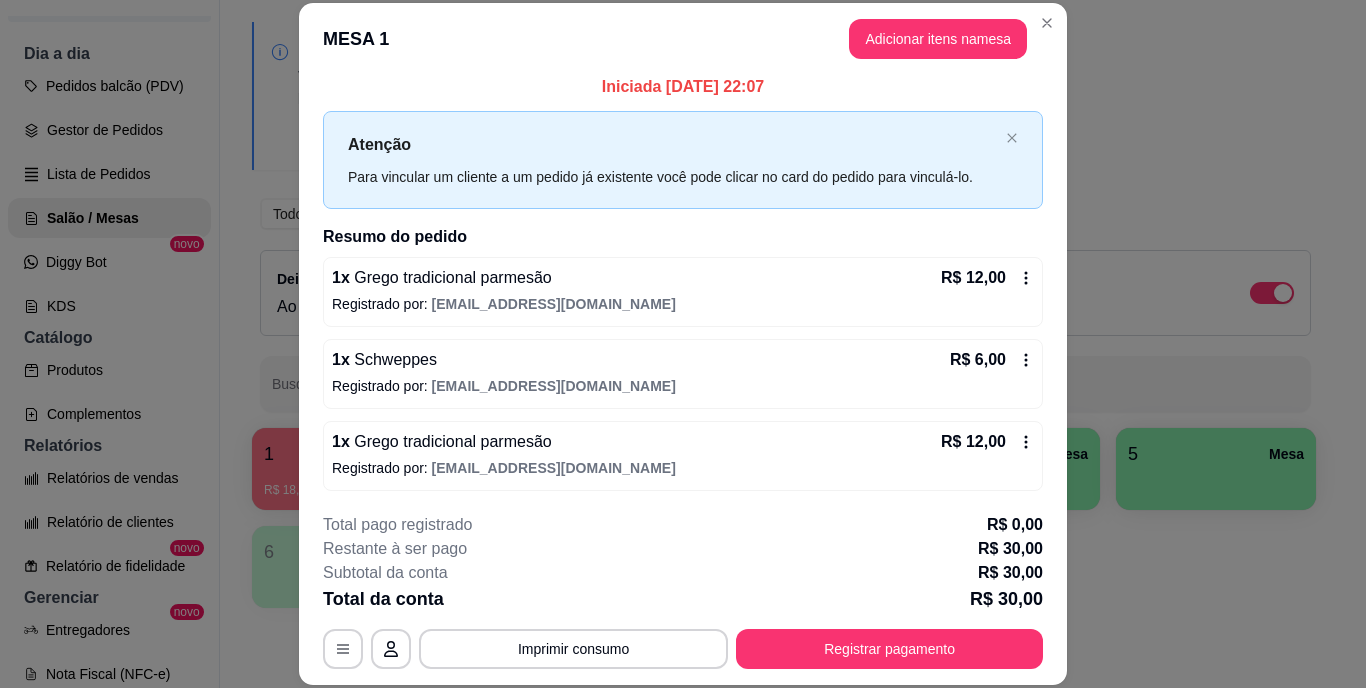 scroll, scrollTop: 10, scrollLeft: 0, axis: vertical 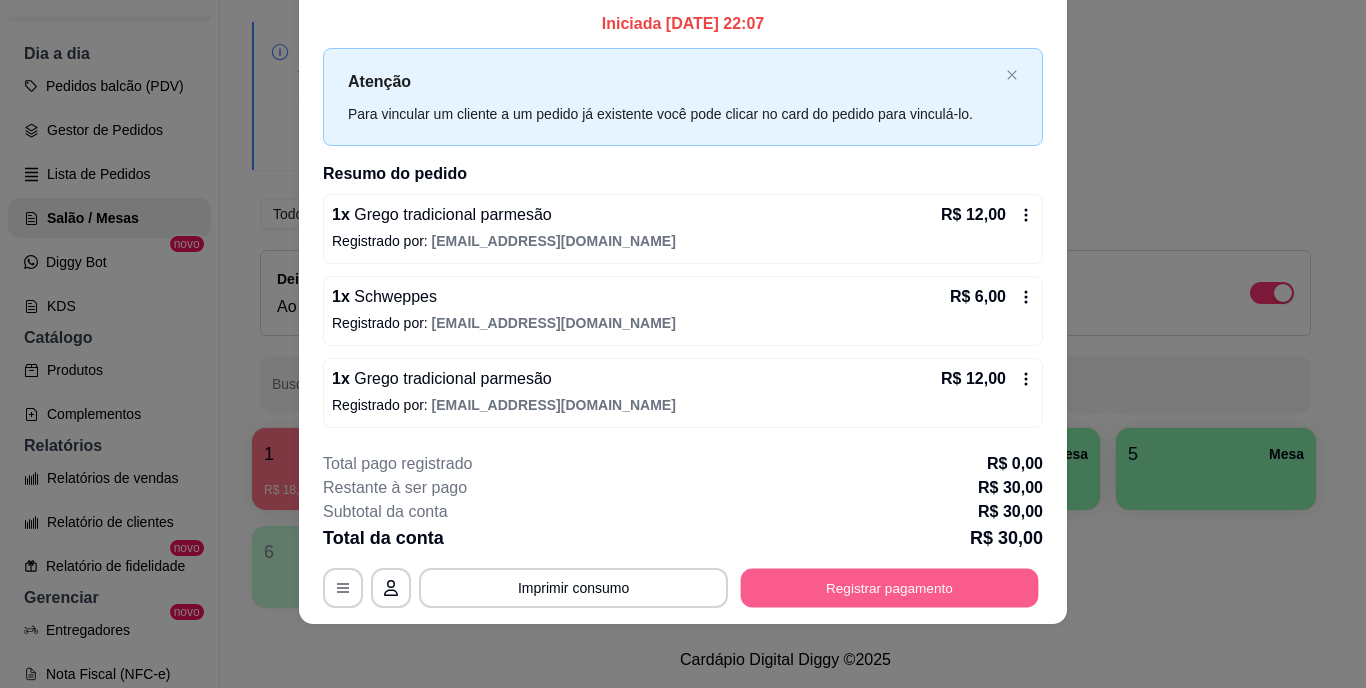click on "Registrar pagamento" at bounding box center (890, 587) 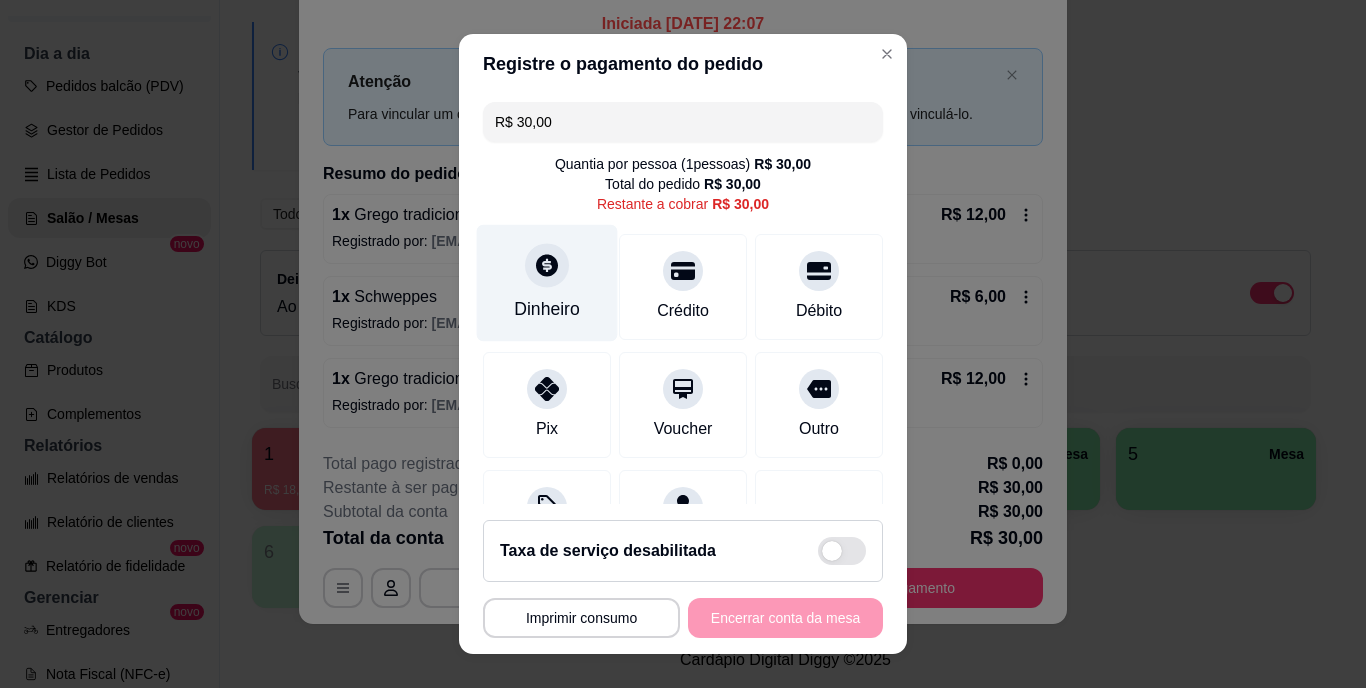 click on "Dinheiro" at bounding box center [547, 283] 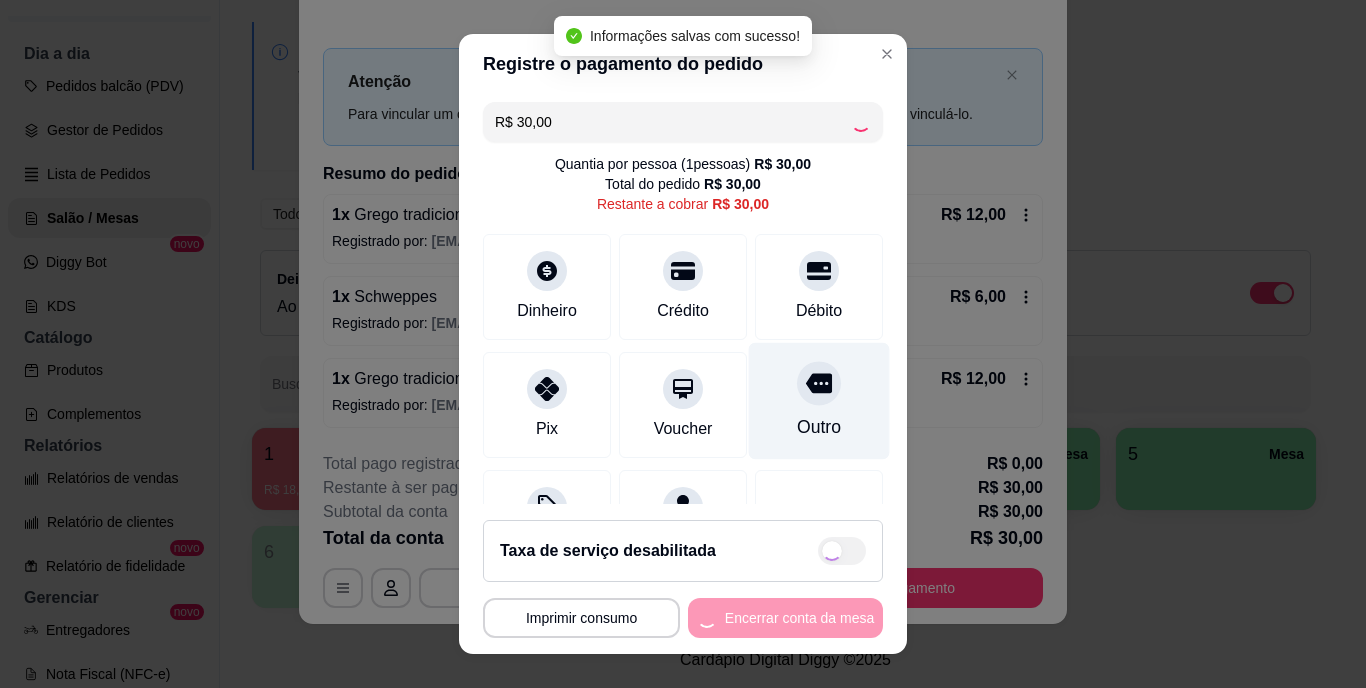 type on "R$ 0,00" 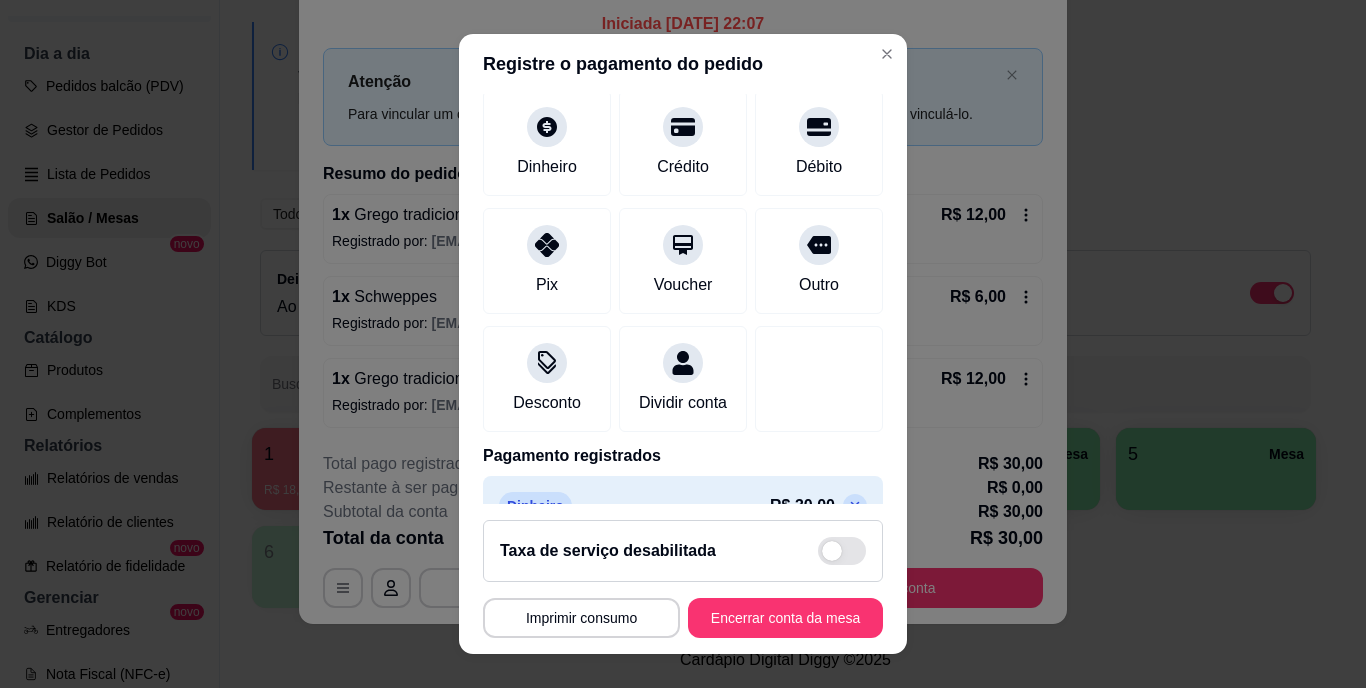 scroll, scrollTop: 188, scrollLeft: 0, axis: vertical 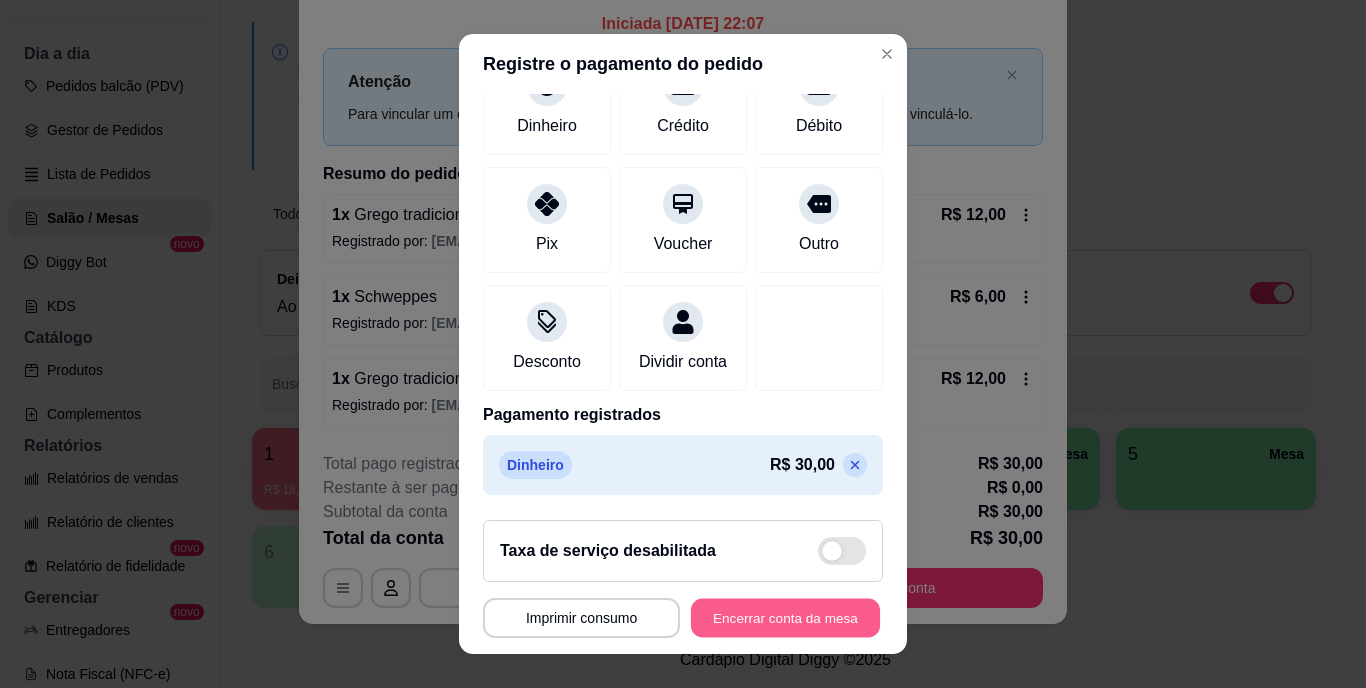 click on "Encerrar conta da mesa" at bounding box center (785, 617) 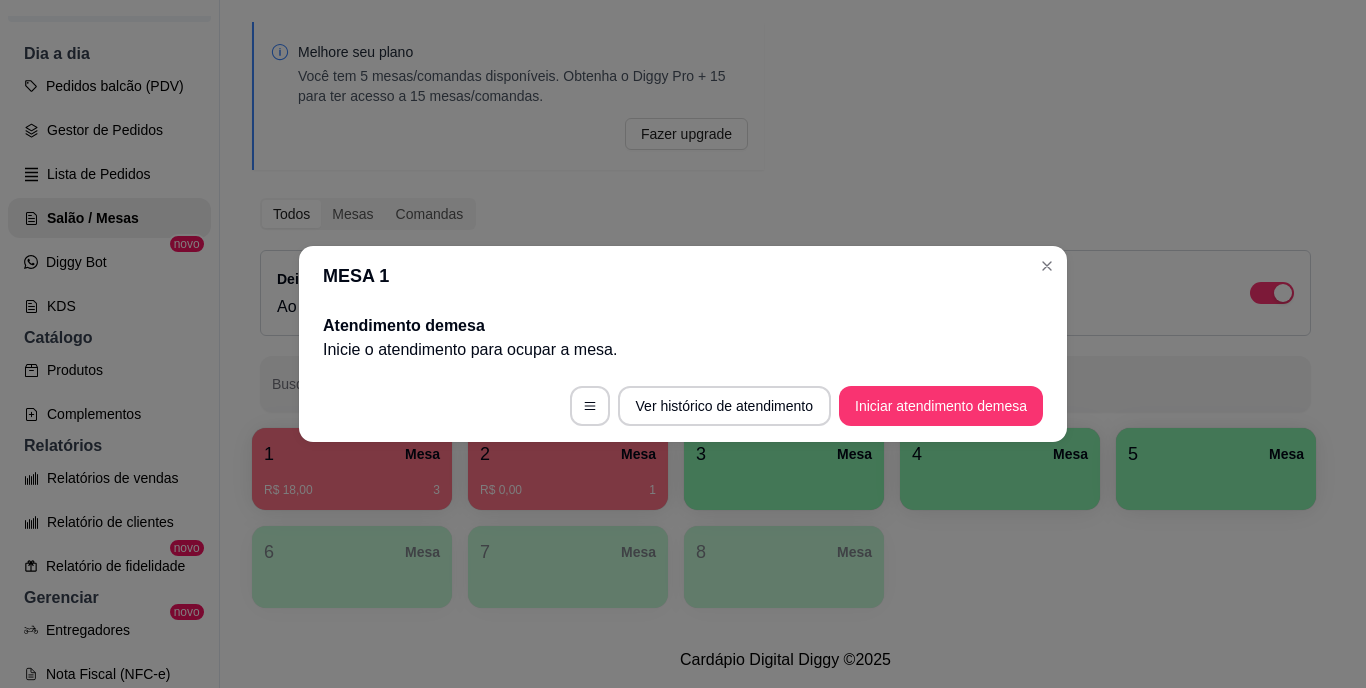 scroll, scrollTop: 0, scrollLeft: 0, axis: both 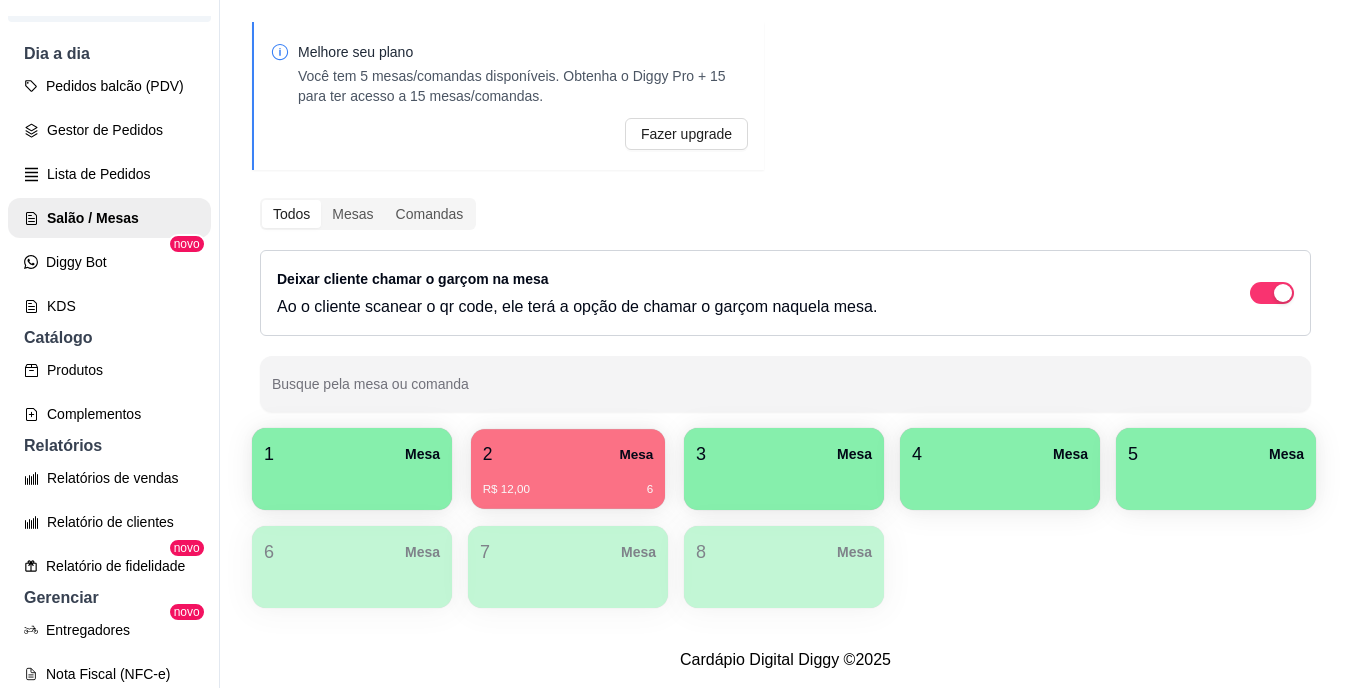 click on "2 Mesa" at bounding box center [568, 454] 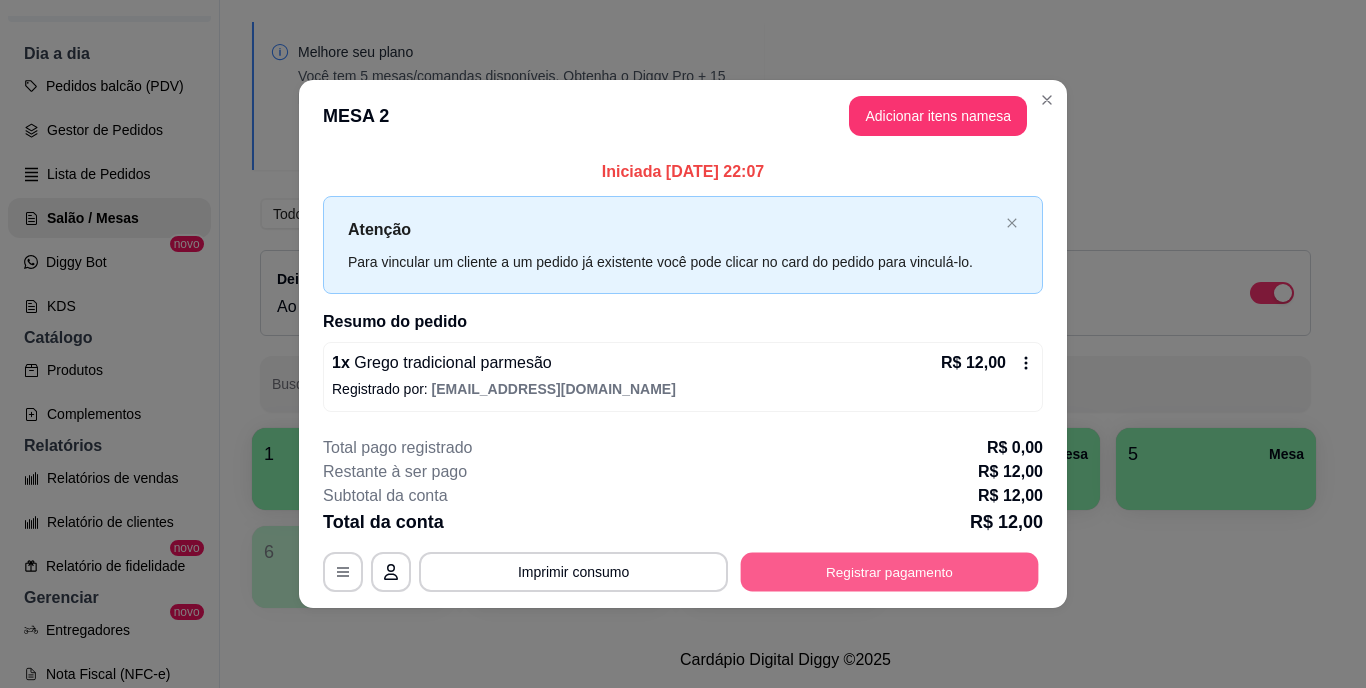click on "Registrar pagamento" at bounding box center (890, 571) 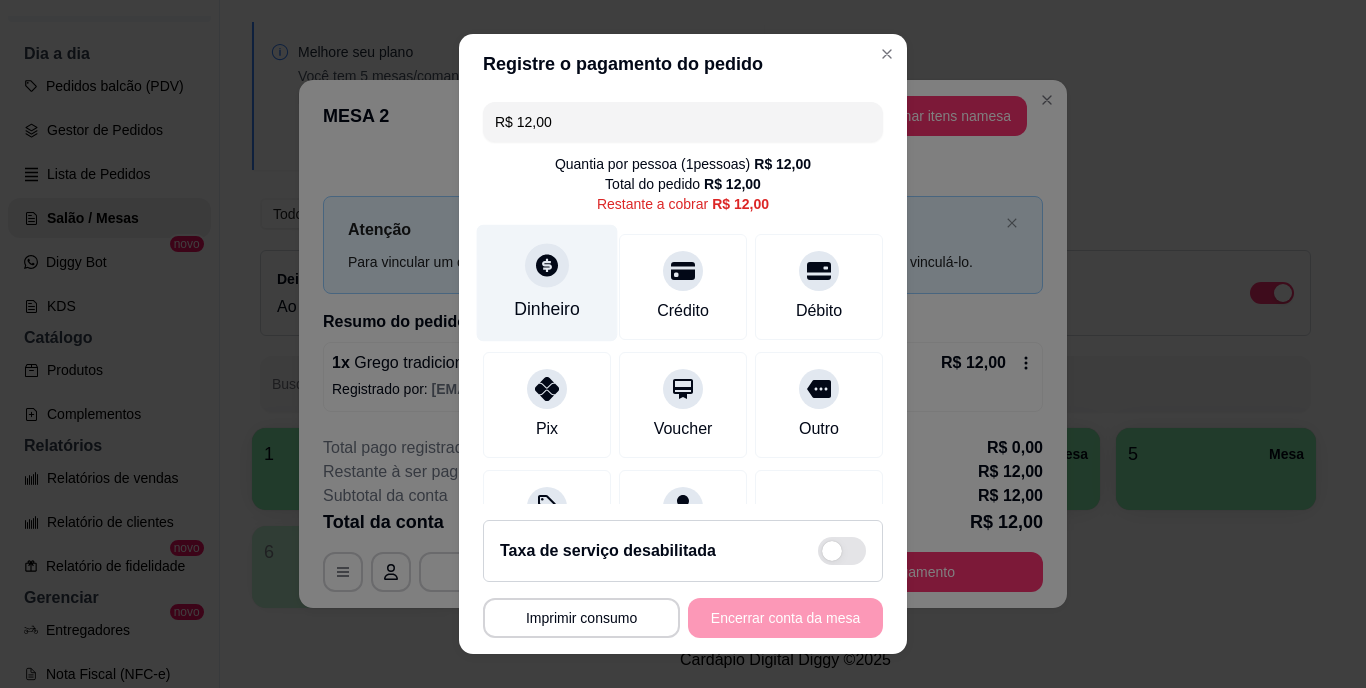 click on "Dinheiro" at bounding box center [547, 283] 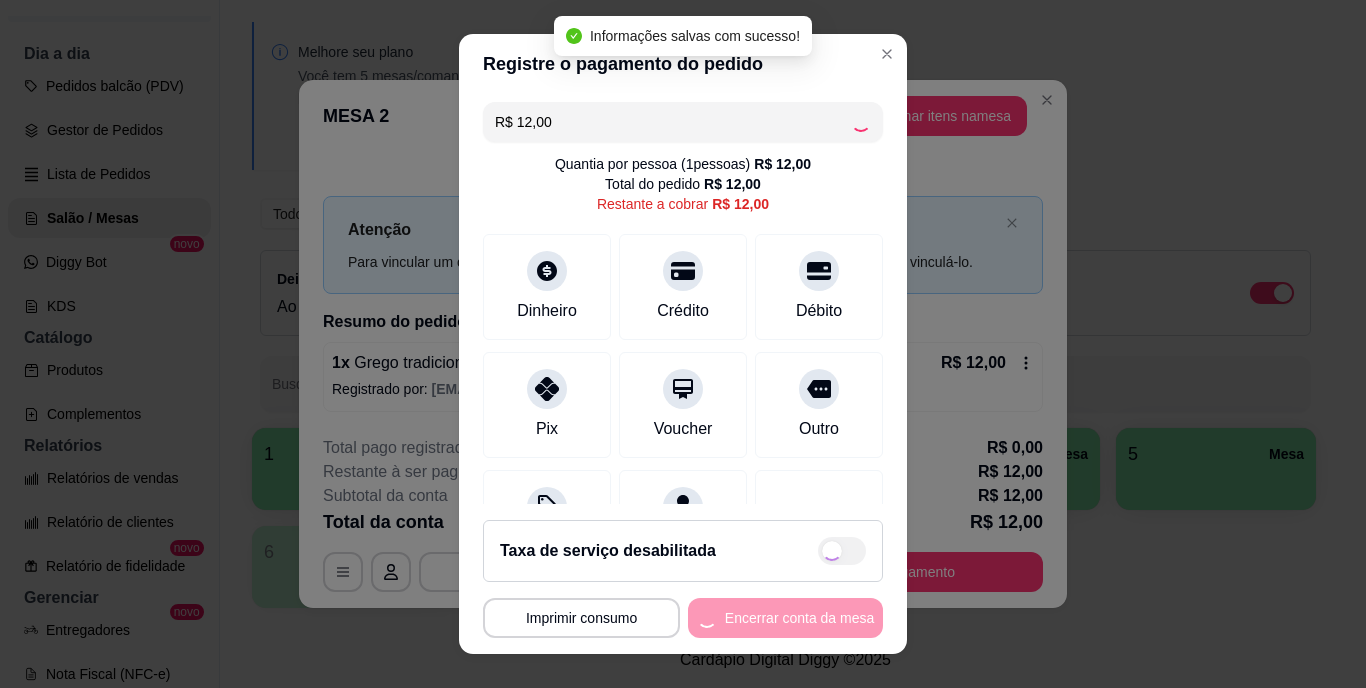 type on "R$ 0,00" 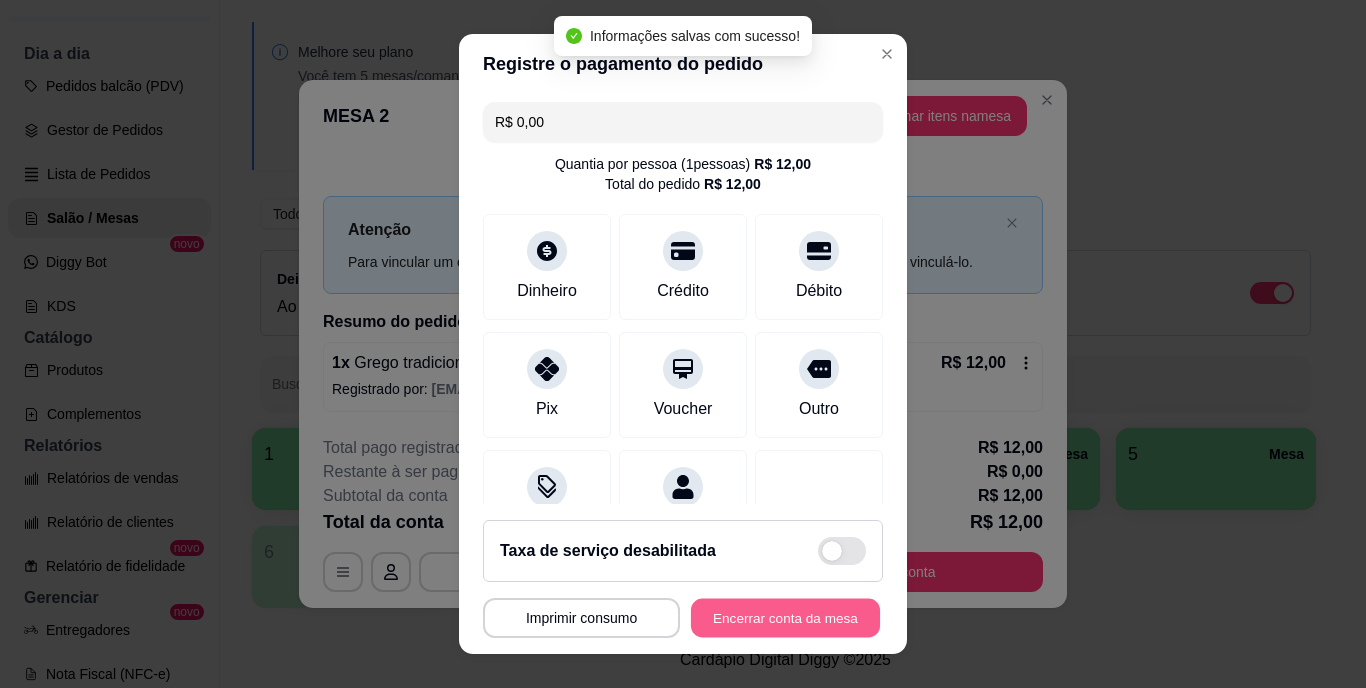 click on "Encerrar conta da mesa" at bounding box center [785, 617] 